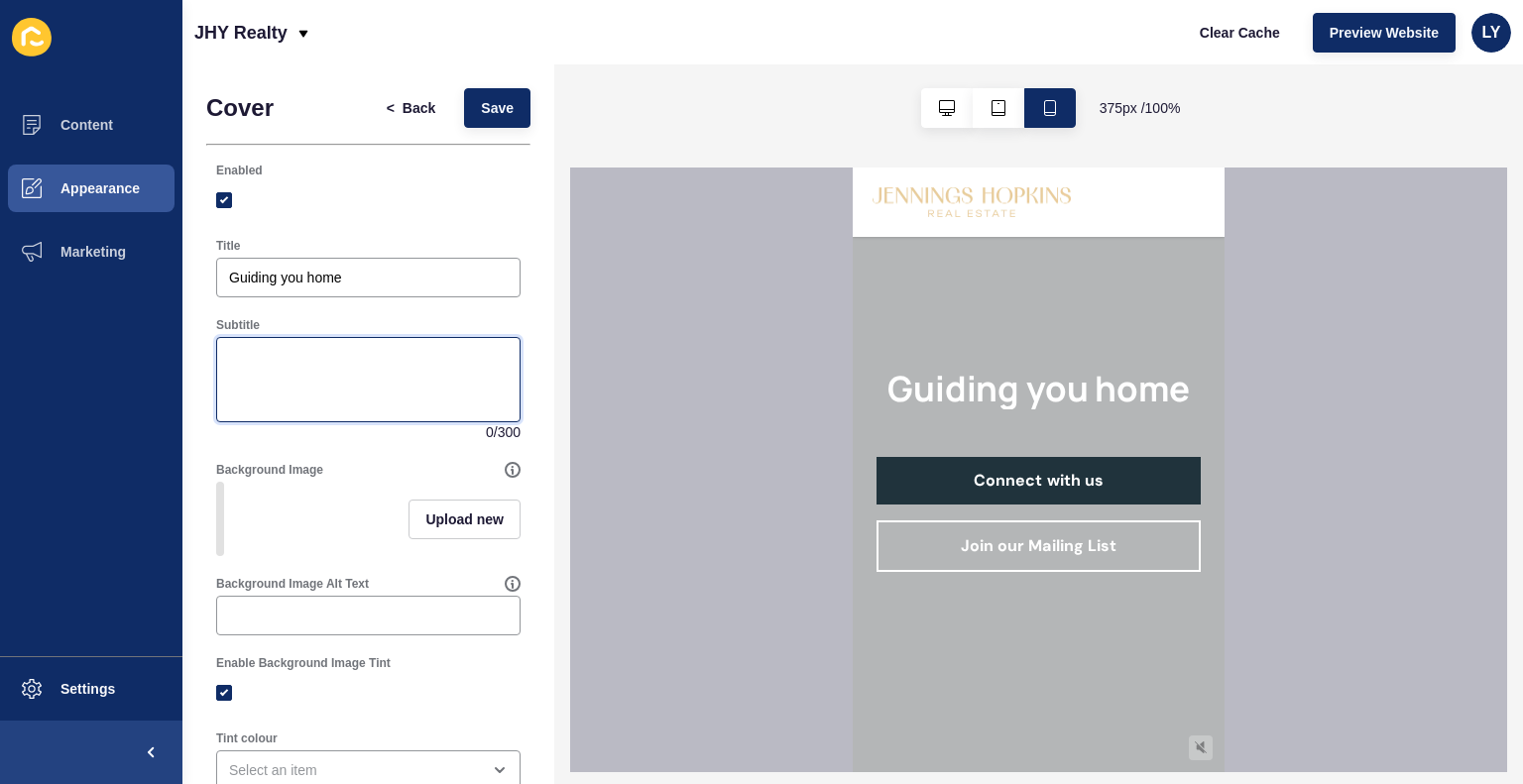 scroll, scrollTop: 0, scrollLeft: 0, axis: both 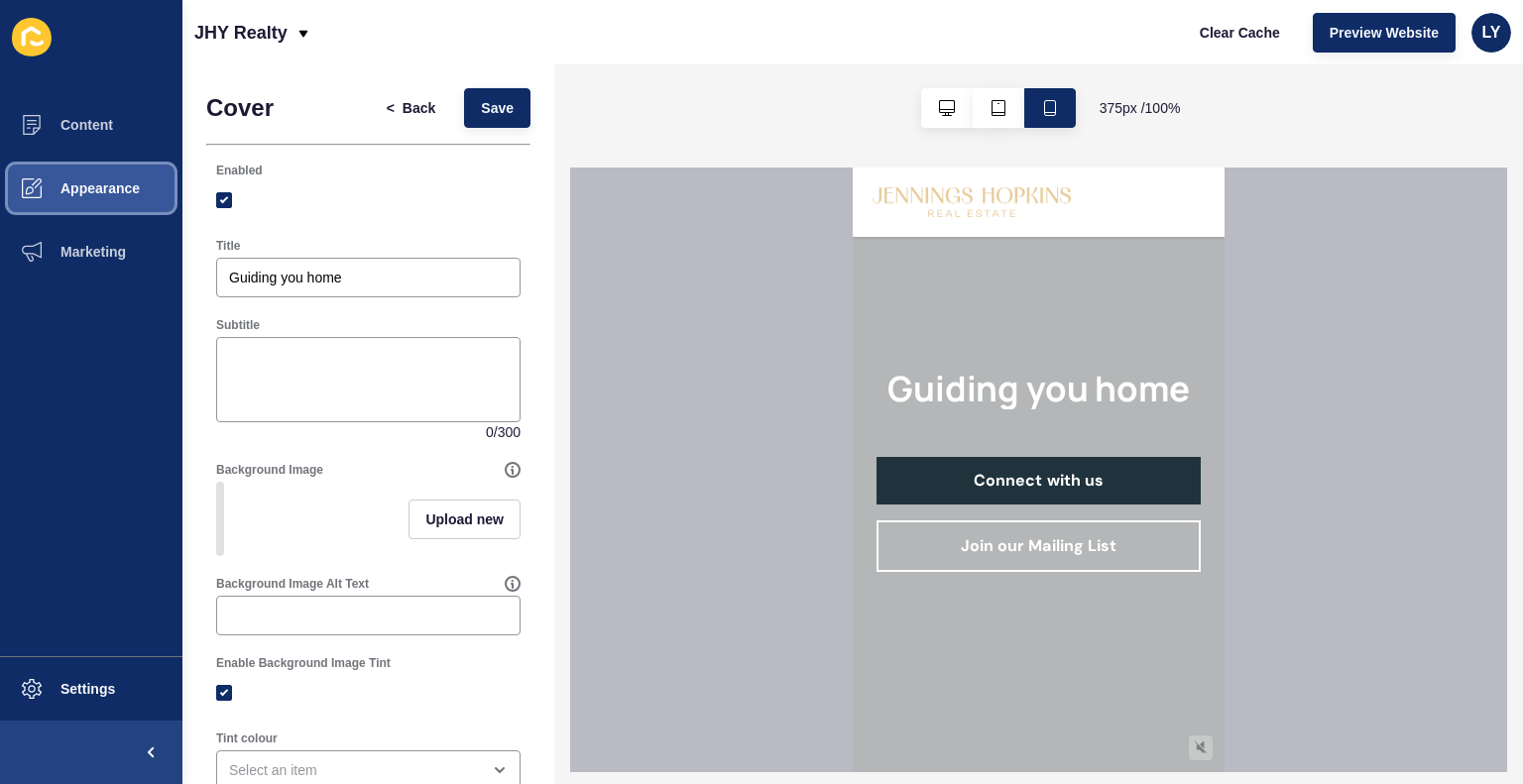click on "Appearance" at bounding box center (68, 188) 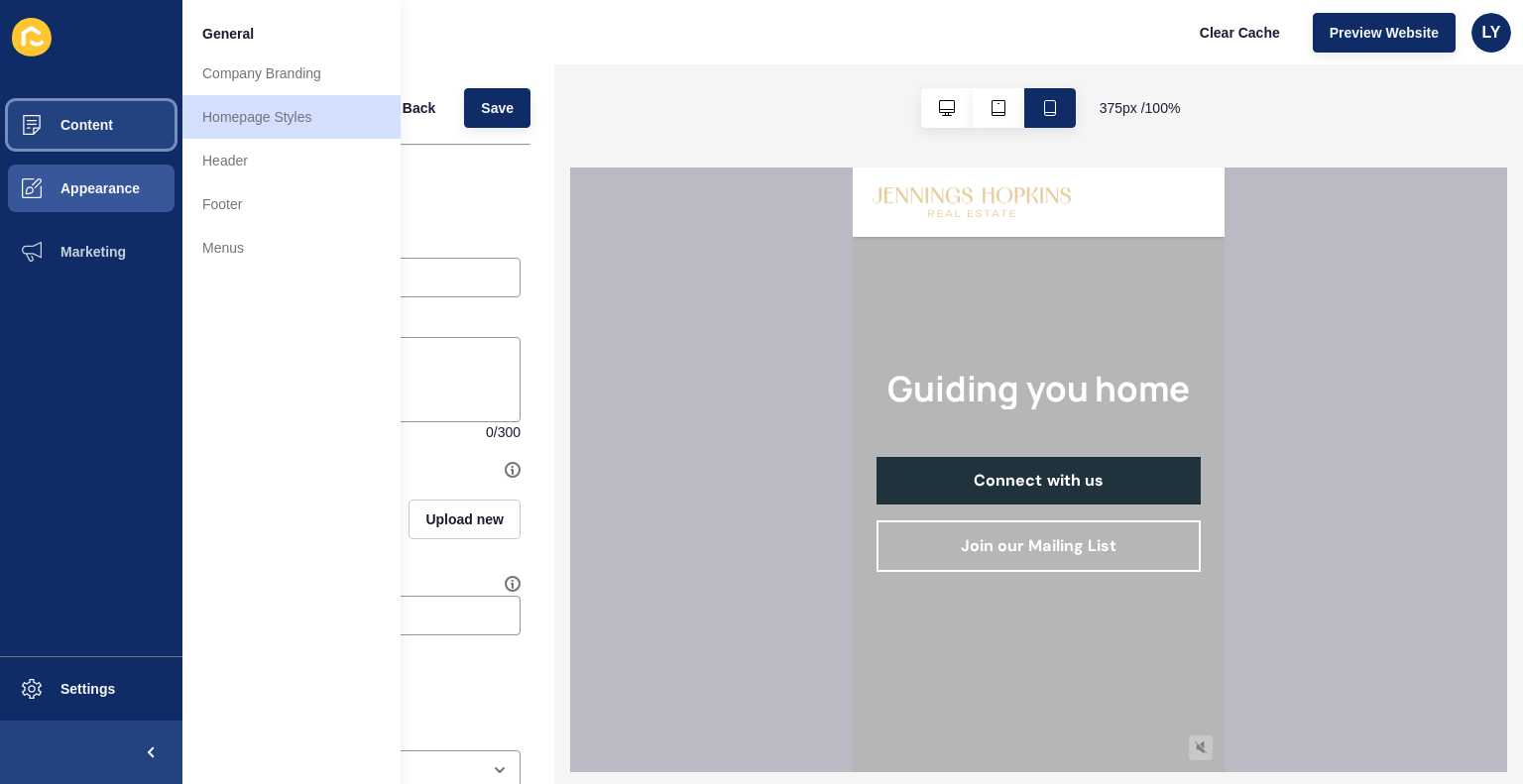 click on "Content" at bounding box center [55, 125] 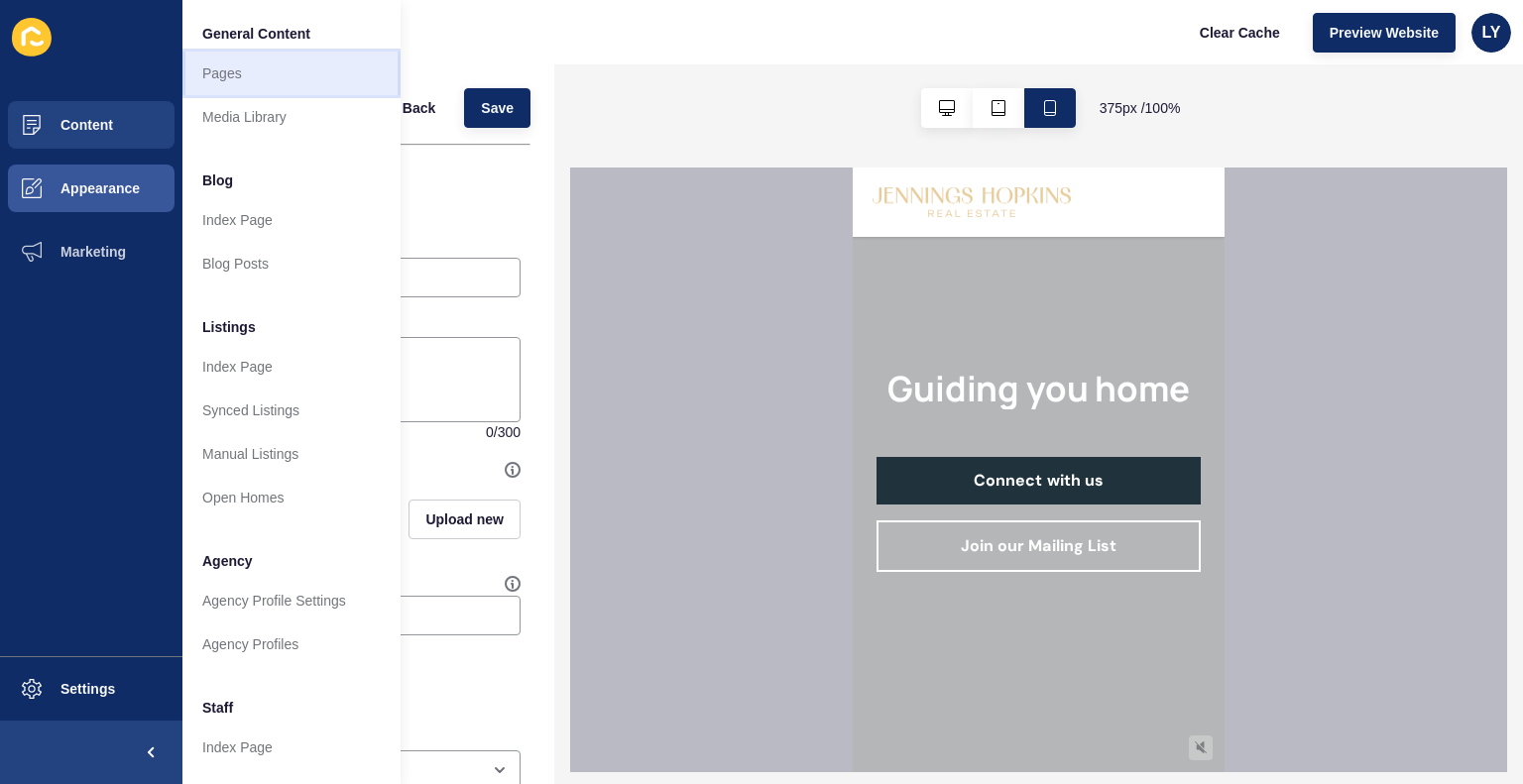 click on "Pages" at bounding box center (292, 73) 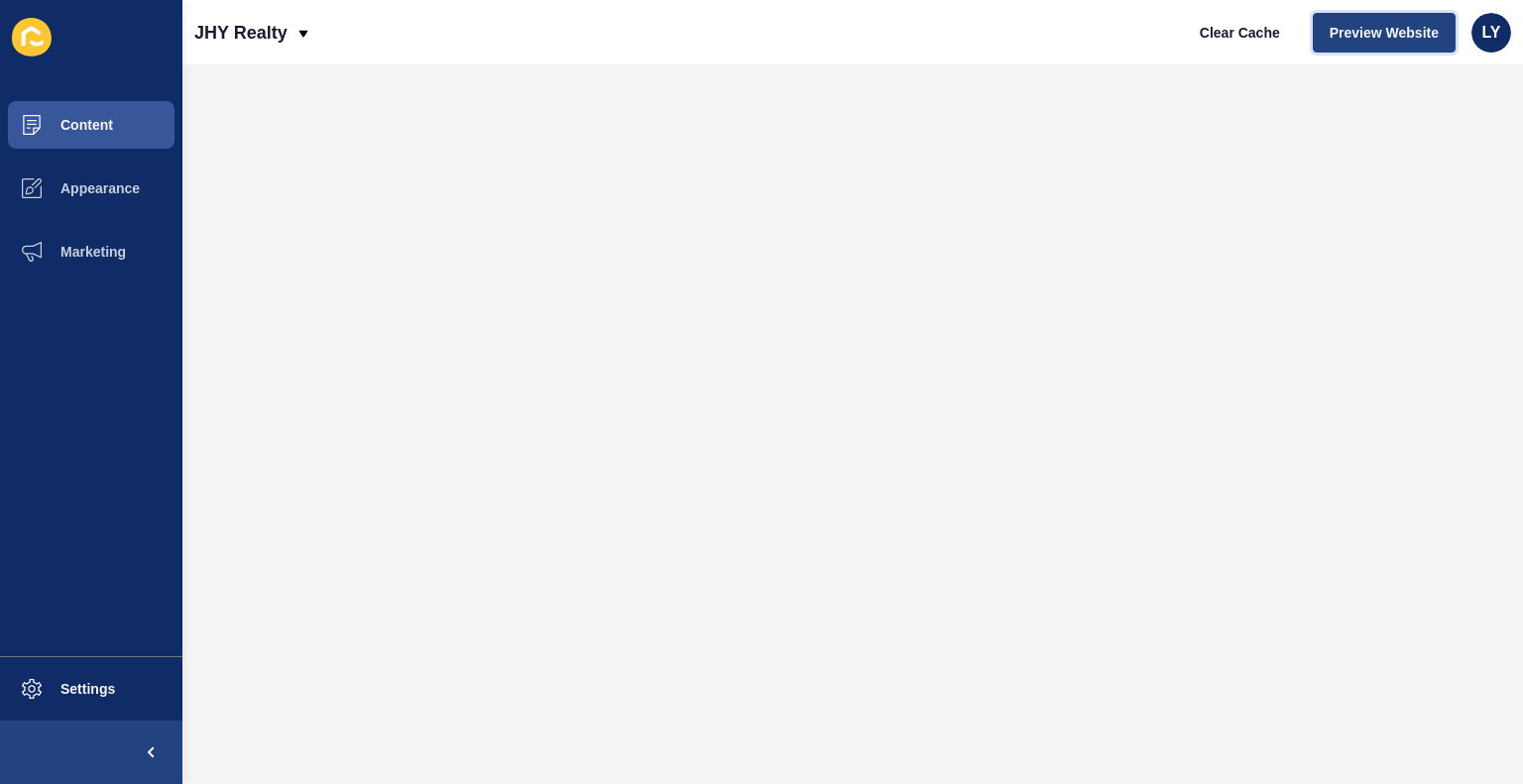 click on "Preview Website" at bounding box center [1384, 33] 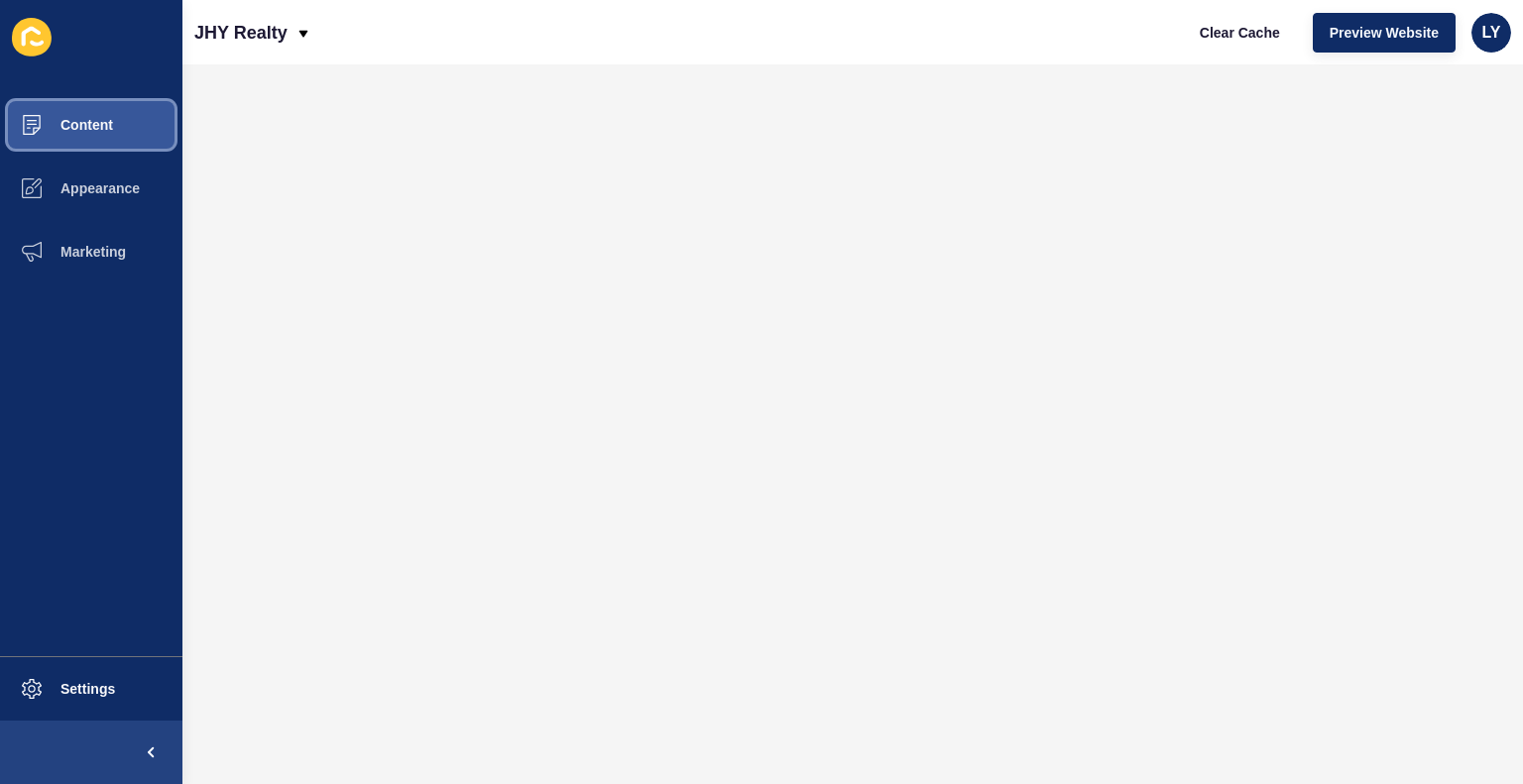 click on "Content" at bounding box center [55, 125] 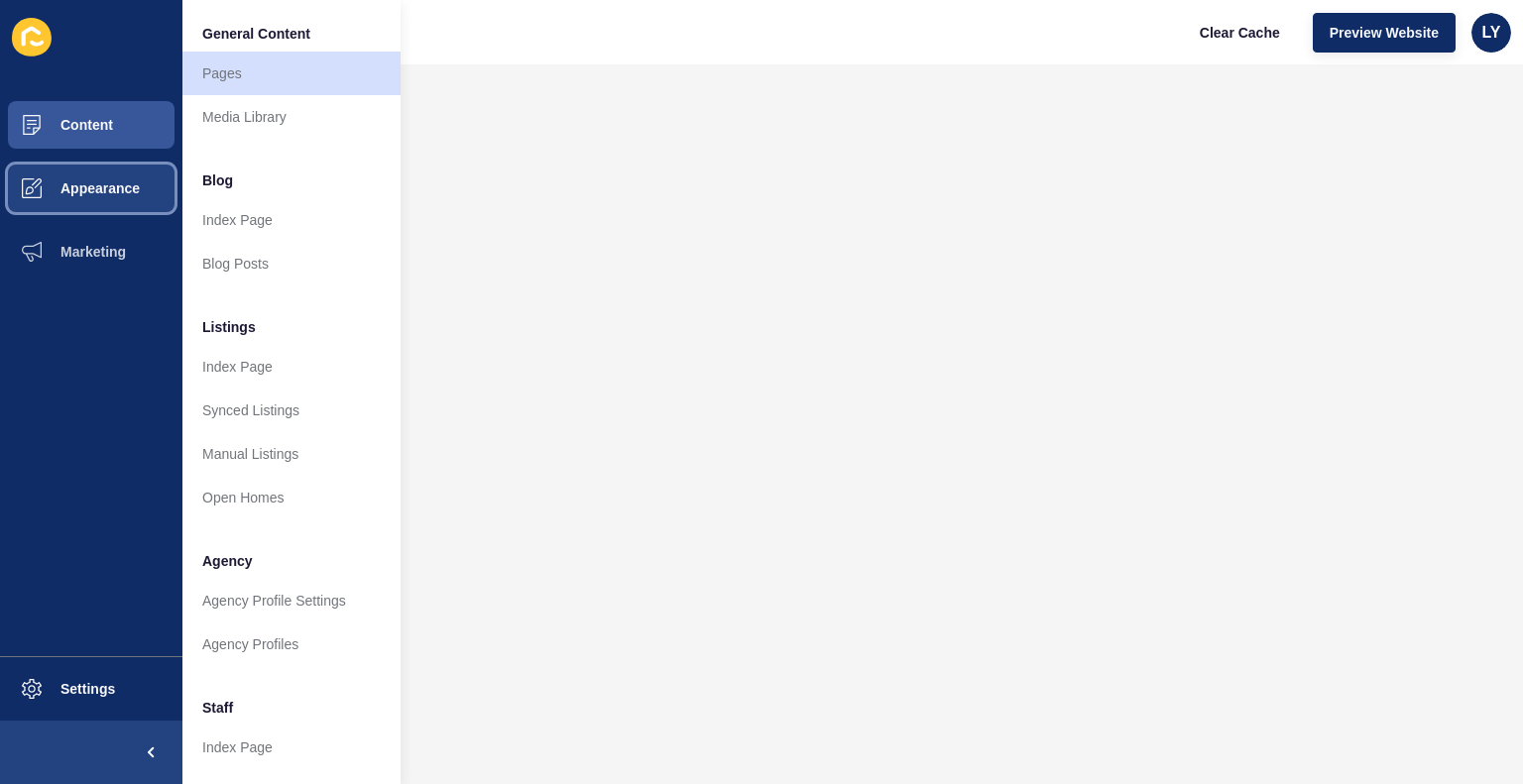 click on "Appearance" at bounding box center [68, 188] 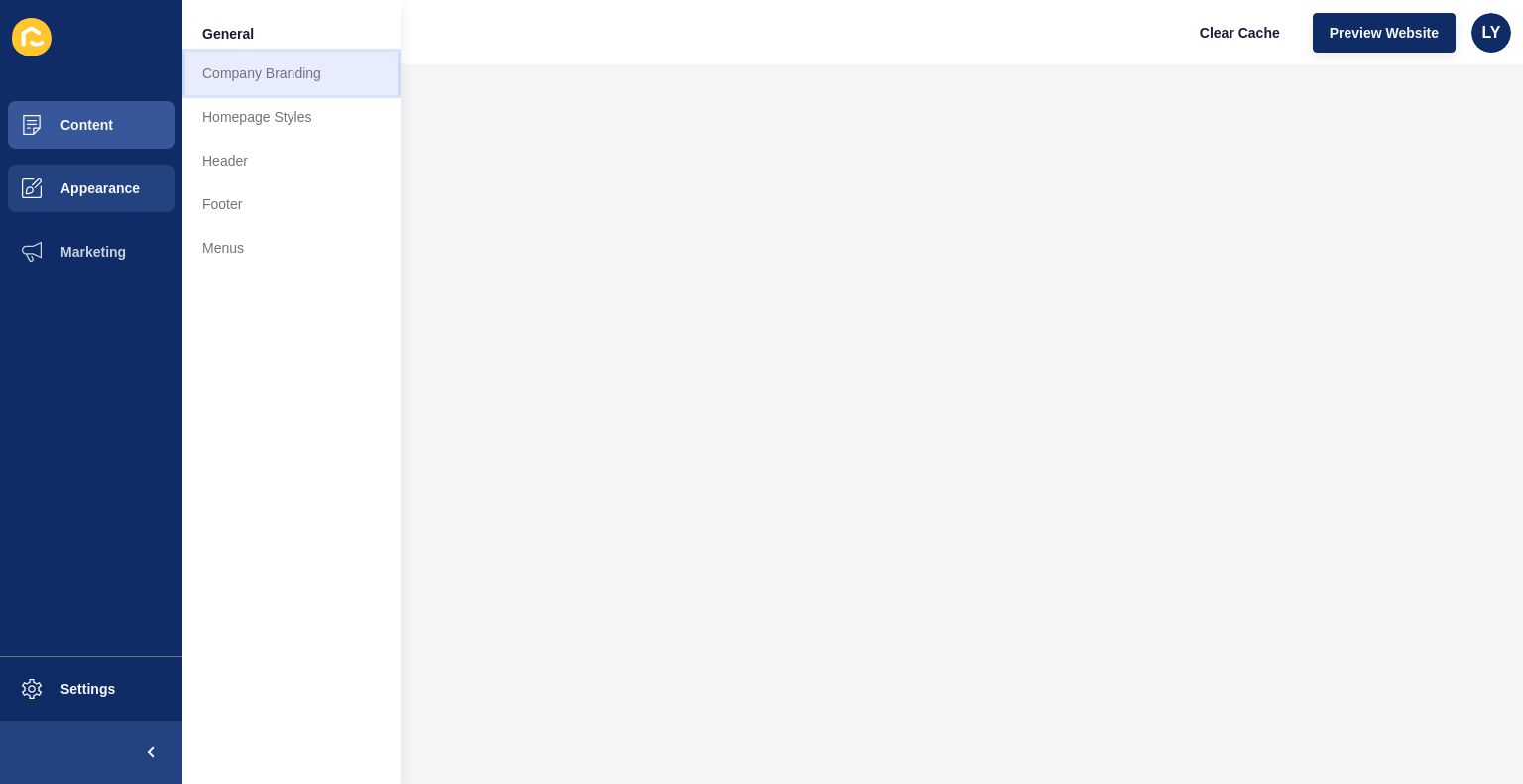 click on "Company Branding" at bounding box center [292, 73] 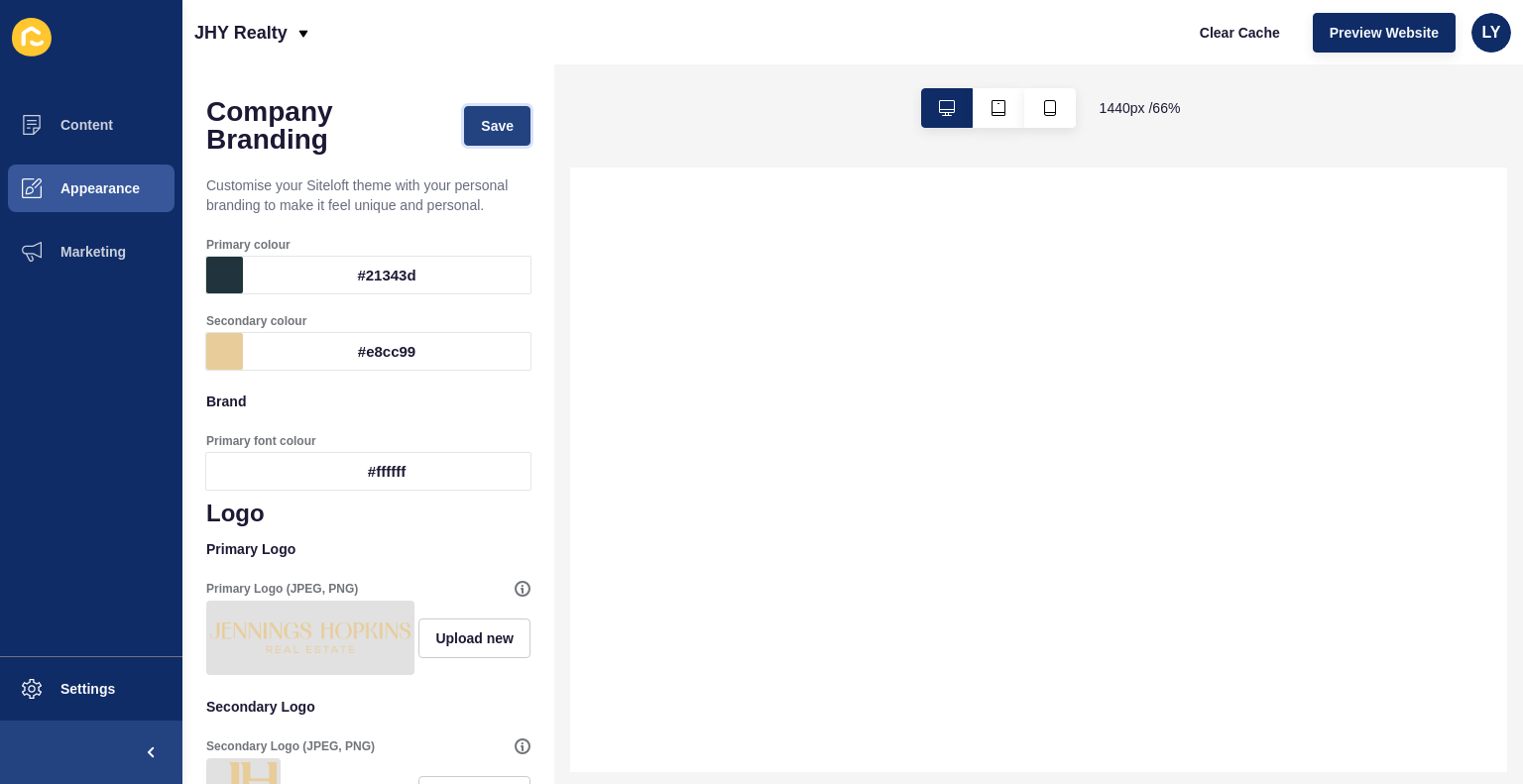 click on "Save" at bounding box center [497, 126] 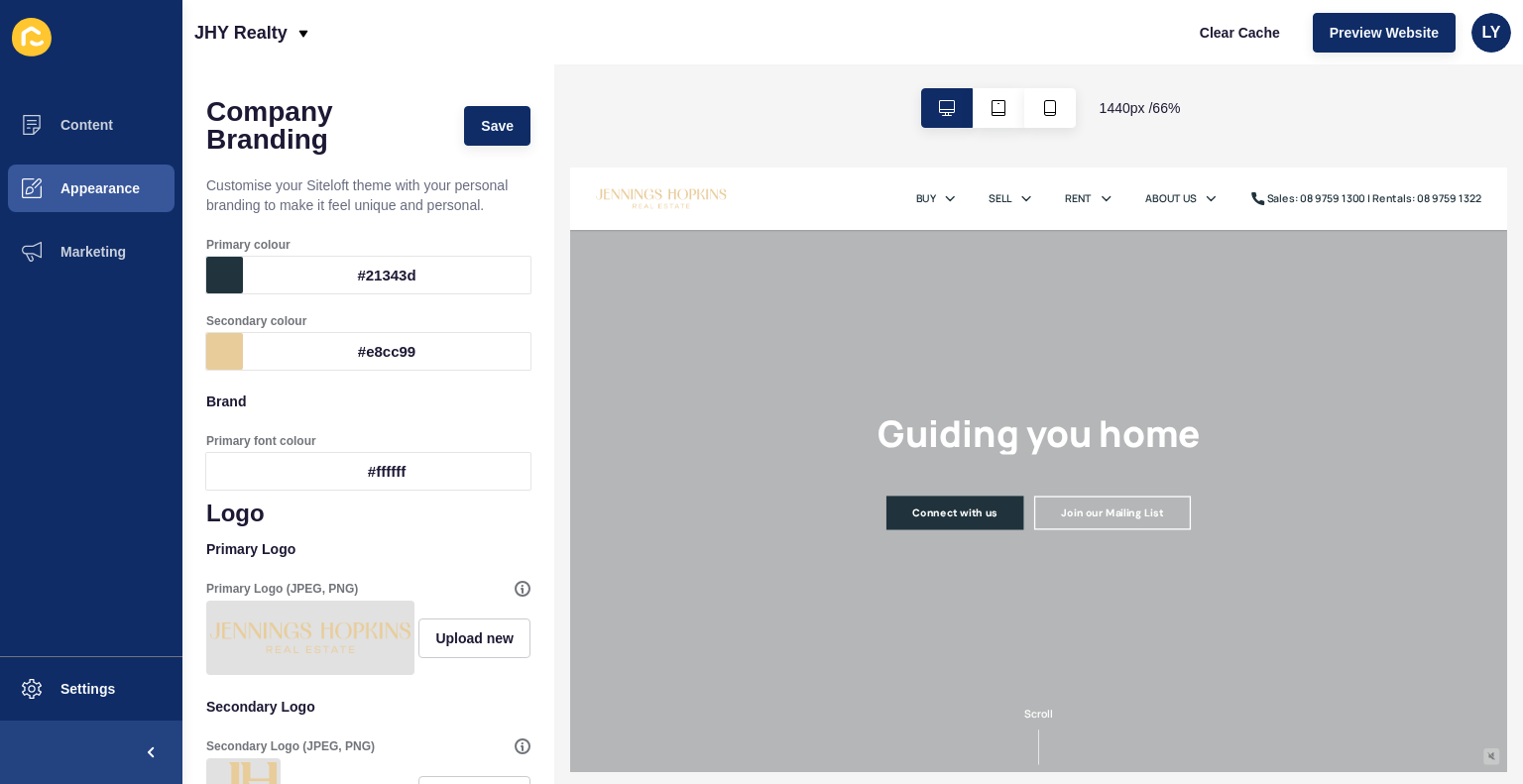 scroll, scrollTop: 0, scrollLeft: 0, axis: both 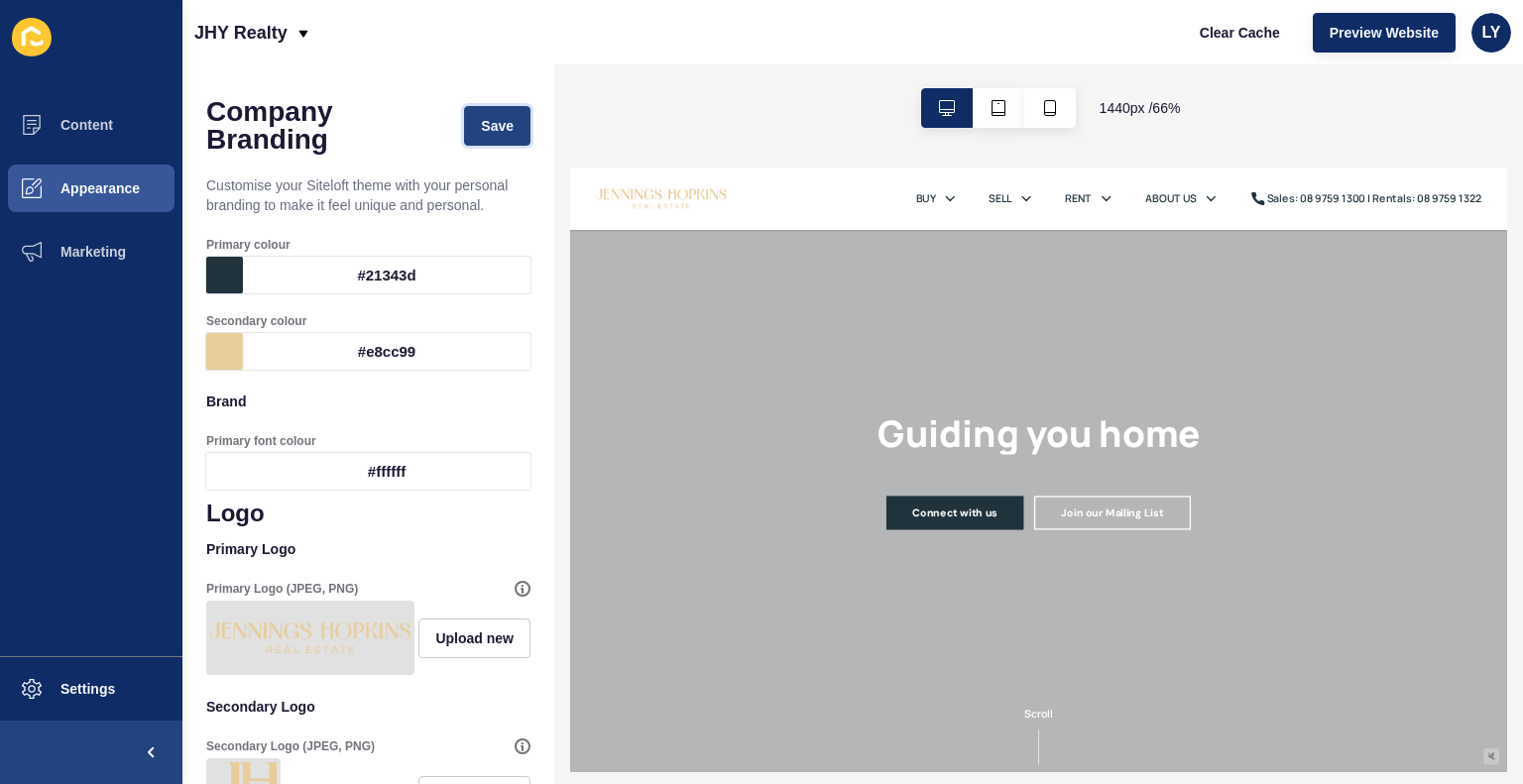 click on "Save" at bounding box center [497, 126] 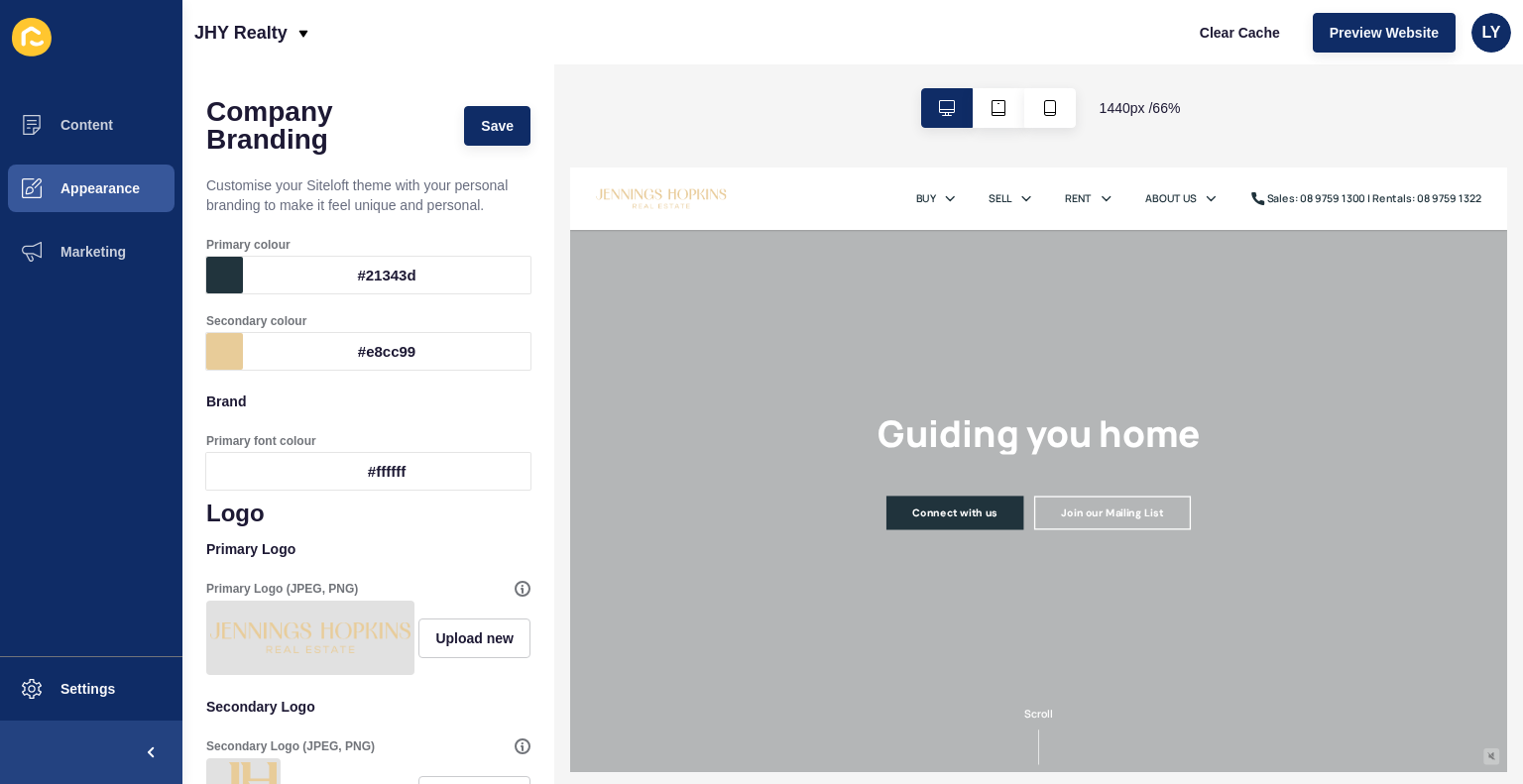 scroll, scrollTop: 0, scrollLeft: 0, axis: both 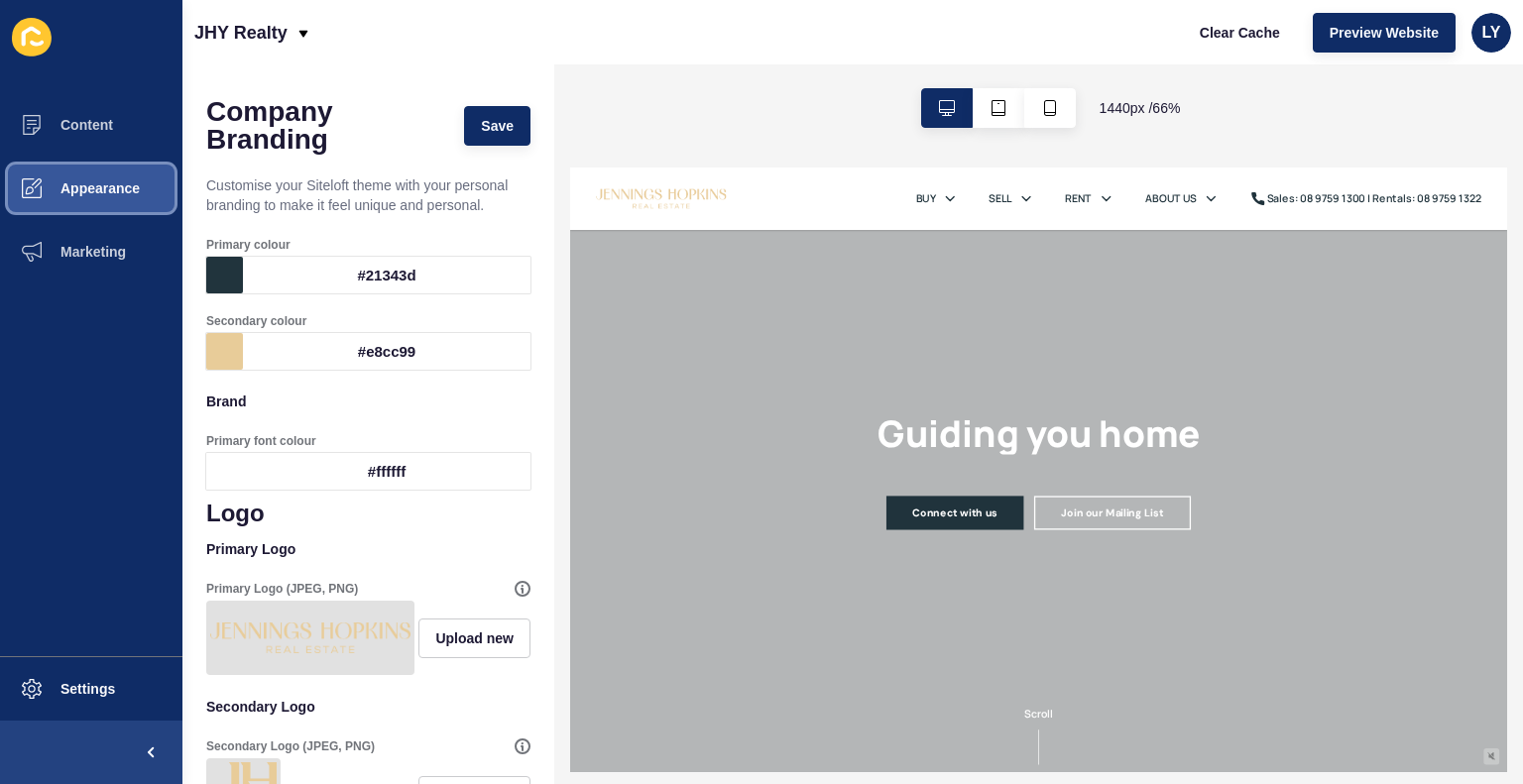click on "Appearance" at bounding box center (68, 188) 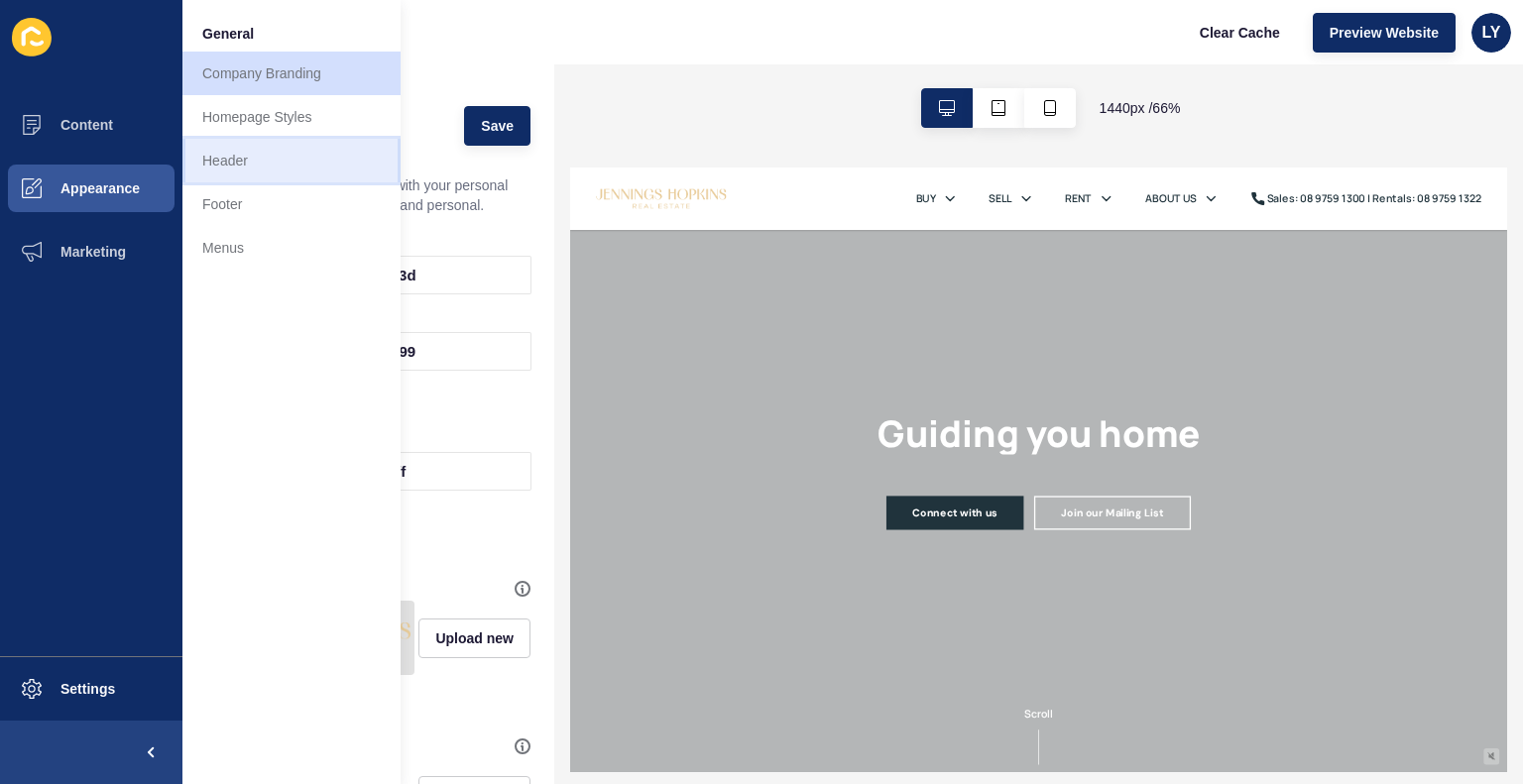 click on "Header" at bounding box center [292, 161] 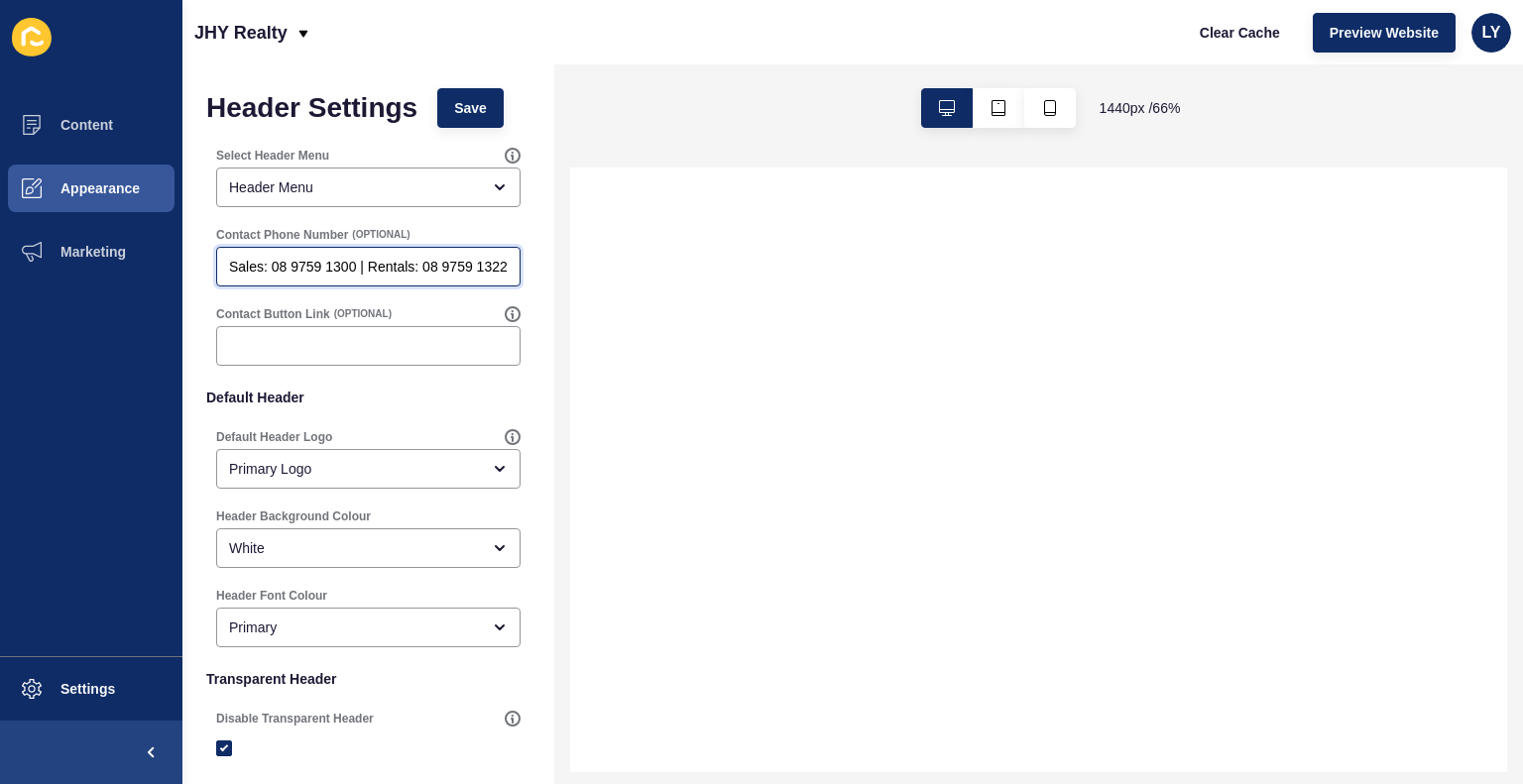 scroll, scrollTop: 0, scrollLeft: 14, axis: horizontal 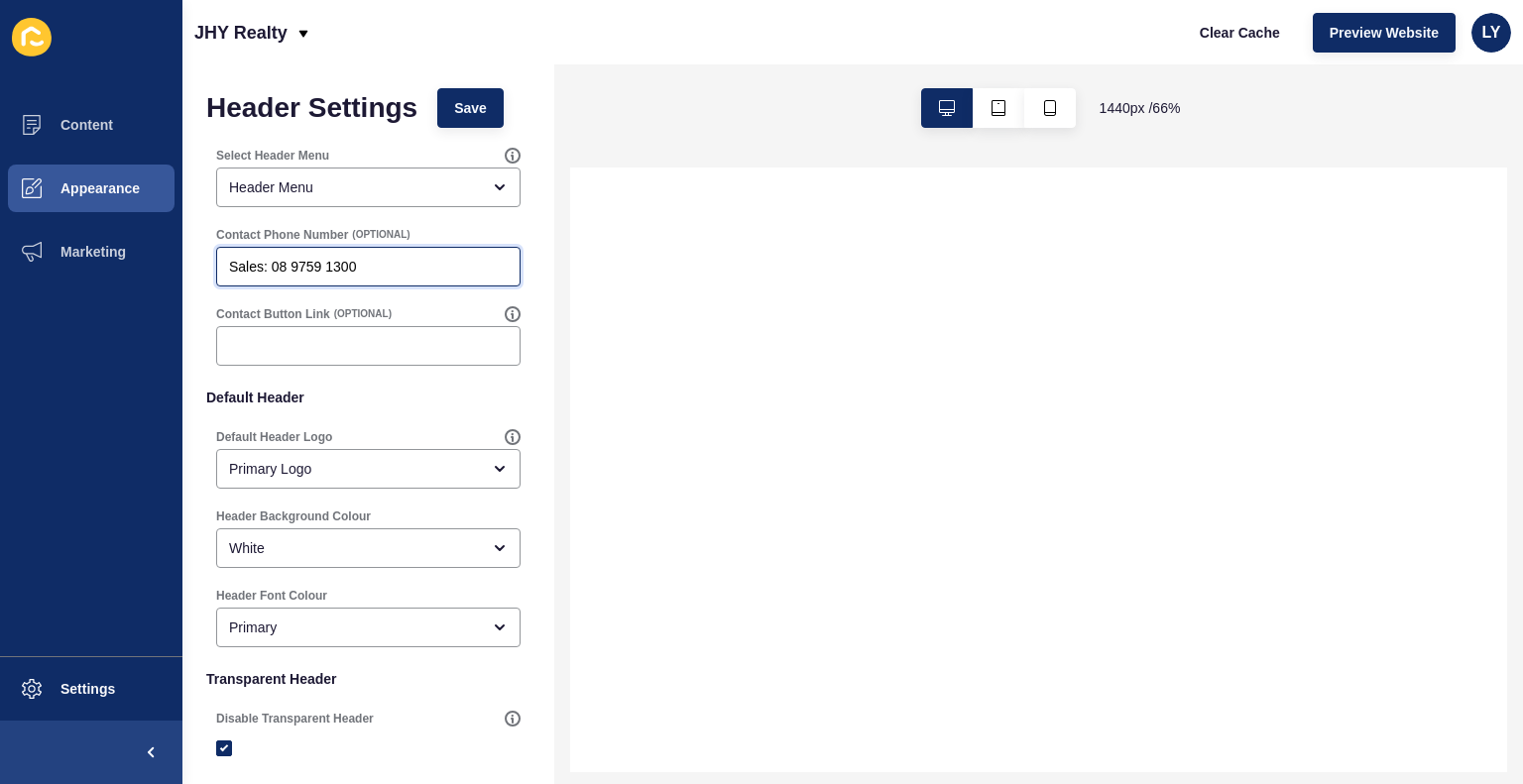drag, startPoint x: 270, startPoint y: 265, endPoint x: 210, endPoint y: 265, distance: 60 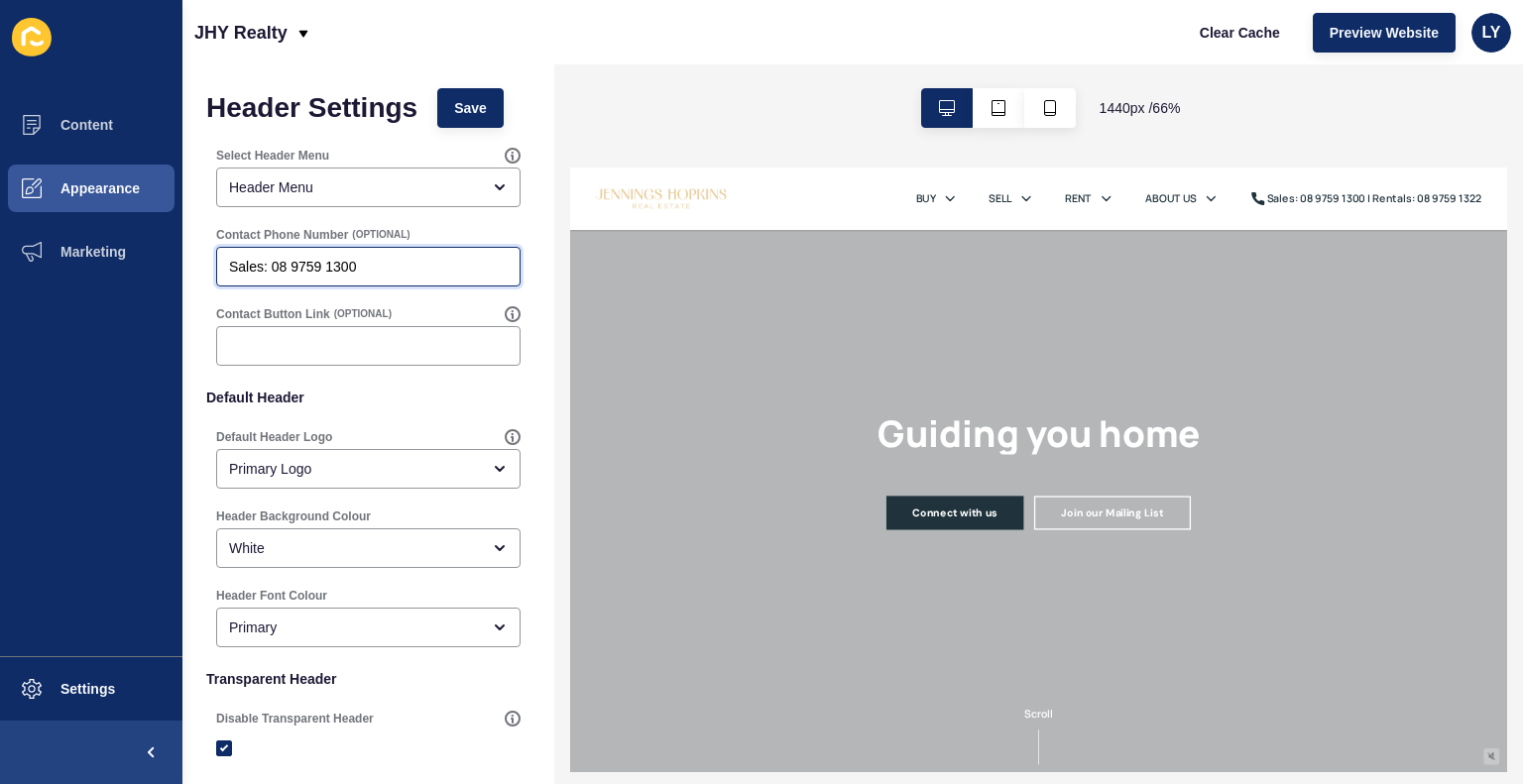 scroll, scrollTop: 0, scrollLeft: 0, axis: both 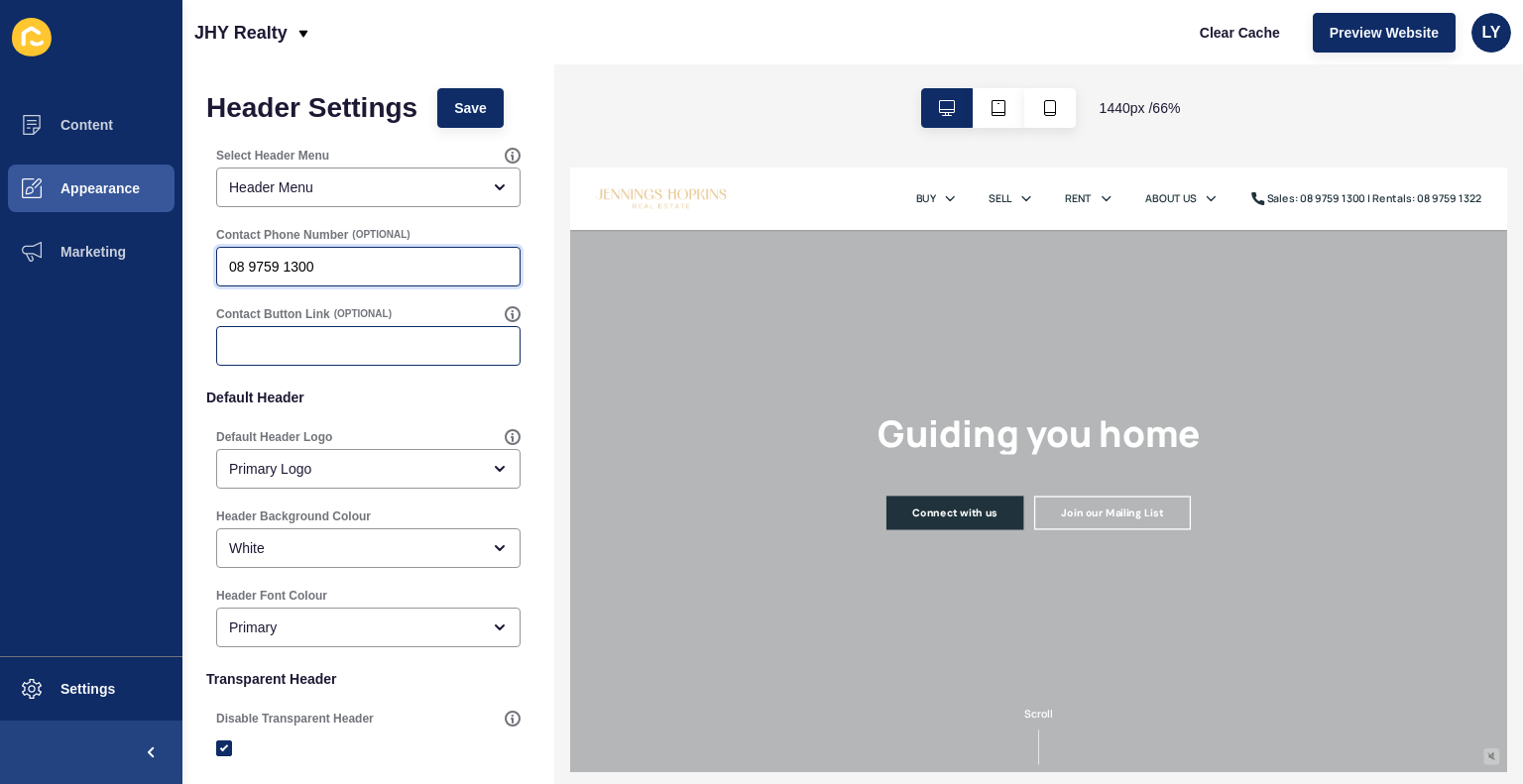 type on "08 9759 1300" 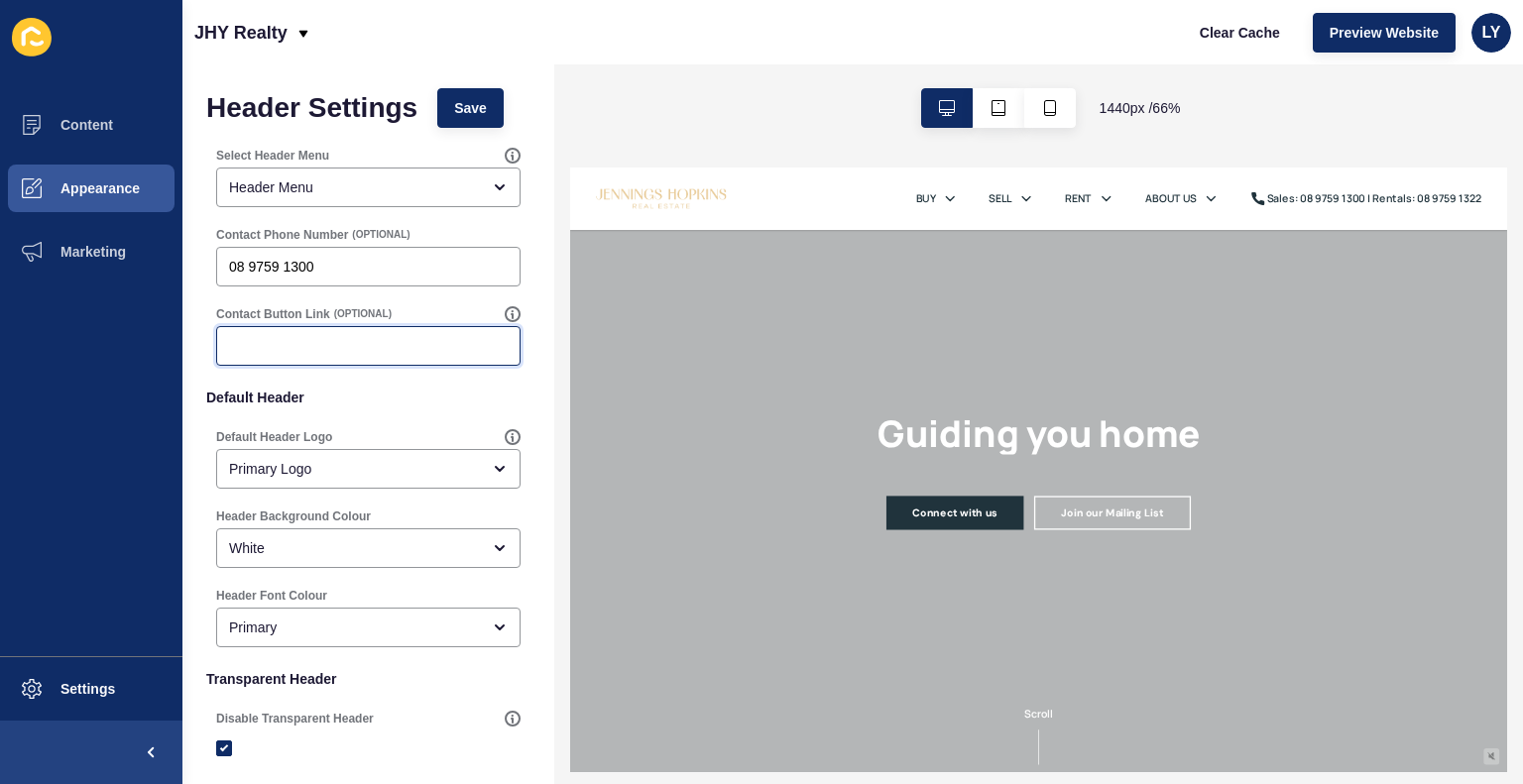 click on "Contact Button Link" at bounding box center (368, 346) 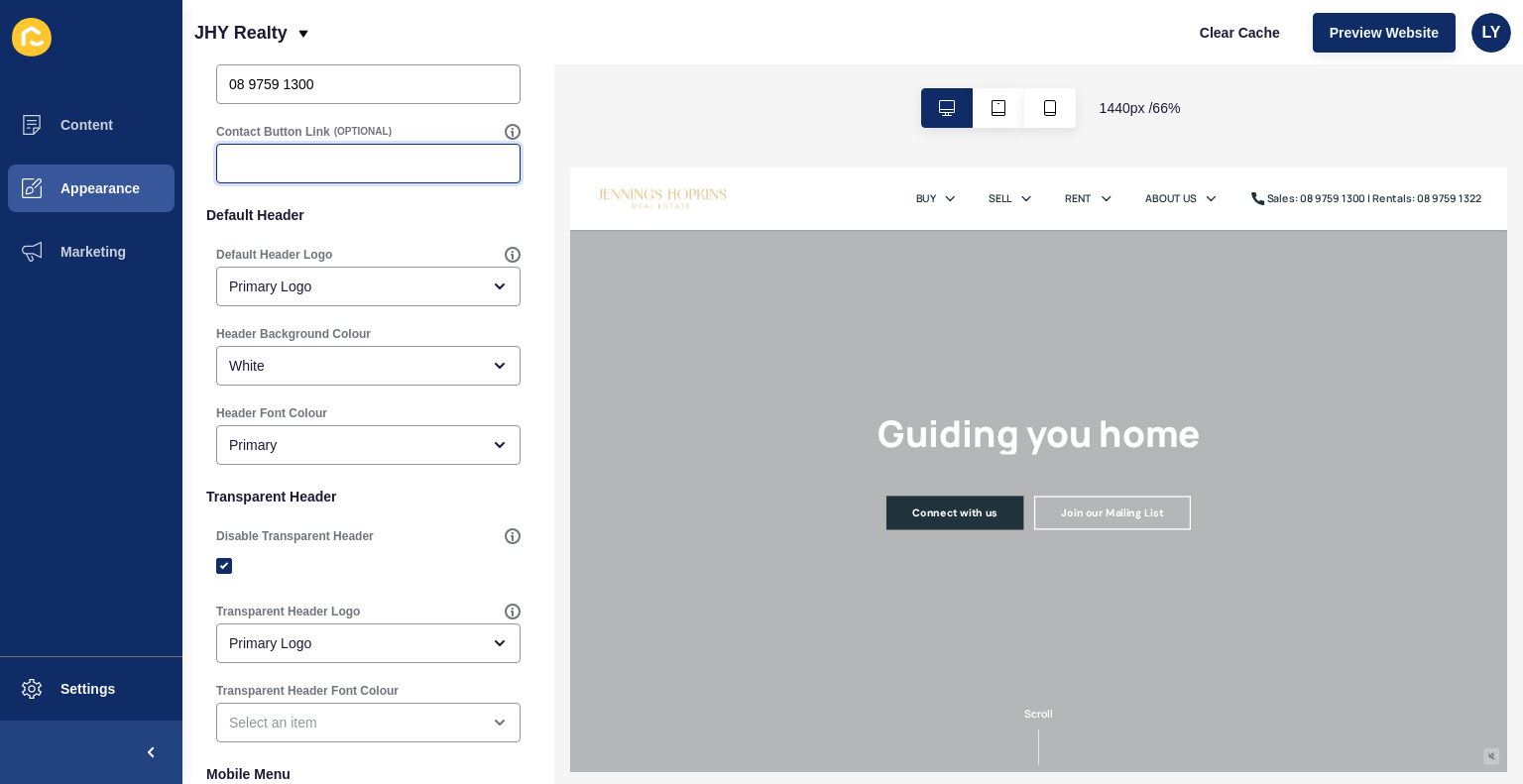 scroll, scrollTop: 184, scrollLeft: 0, axis: vertical 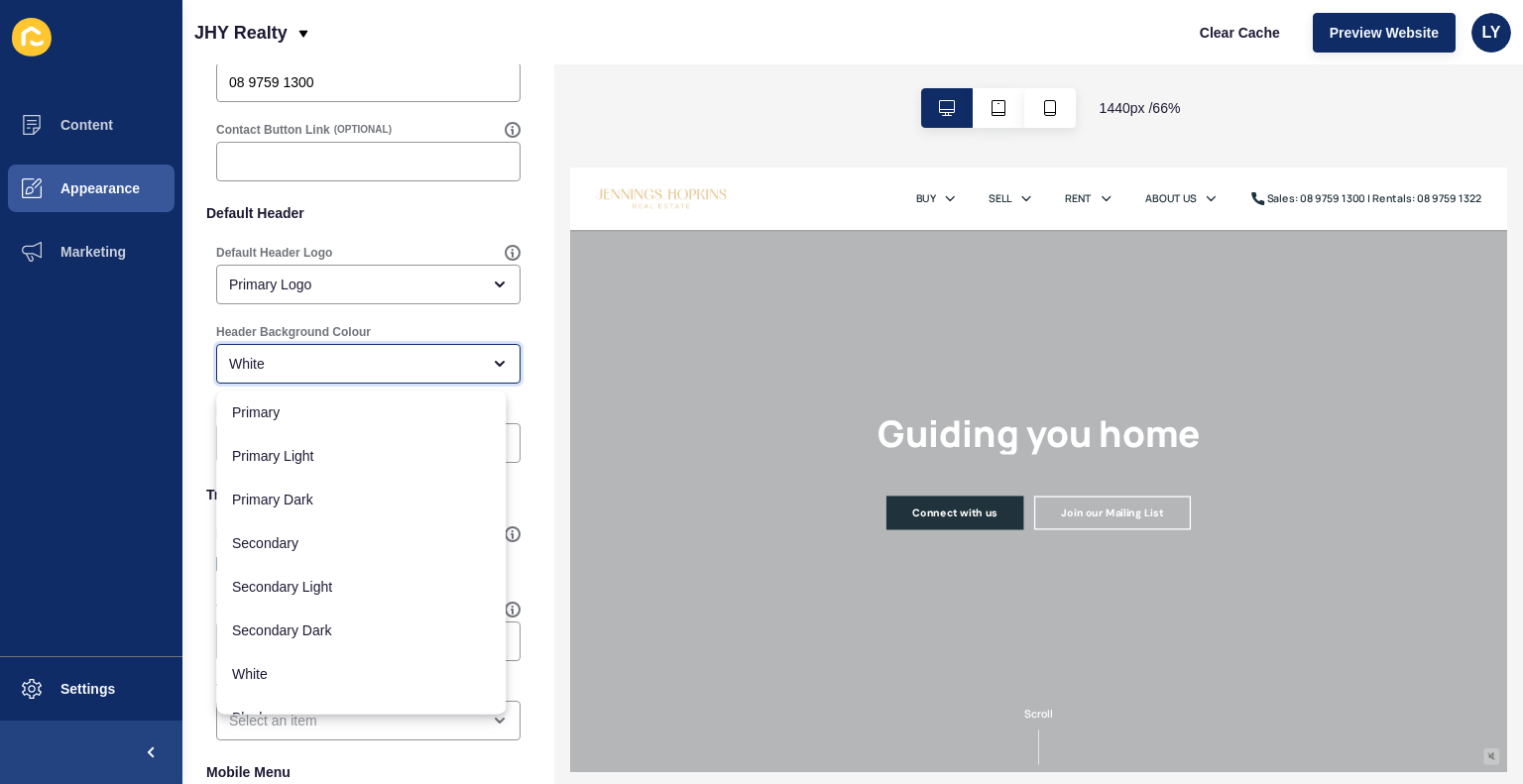 click on "White" at bounding box center (354, 364) 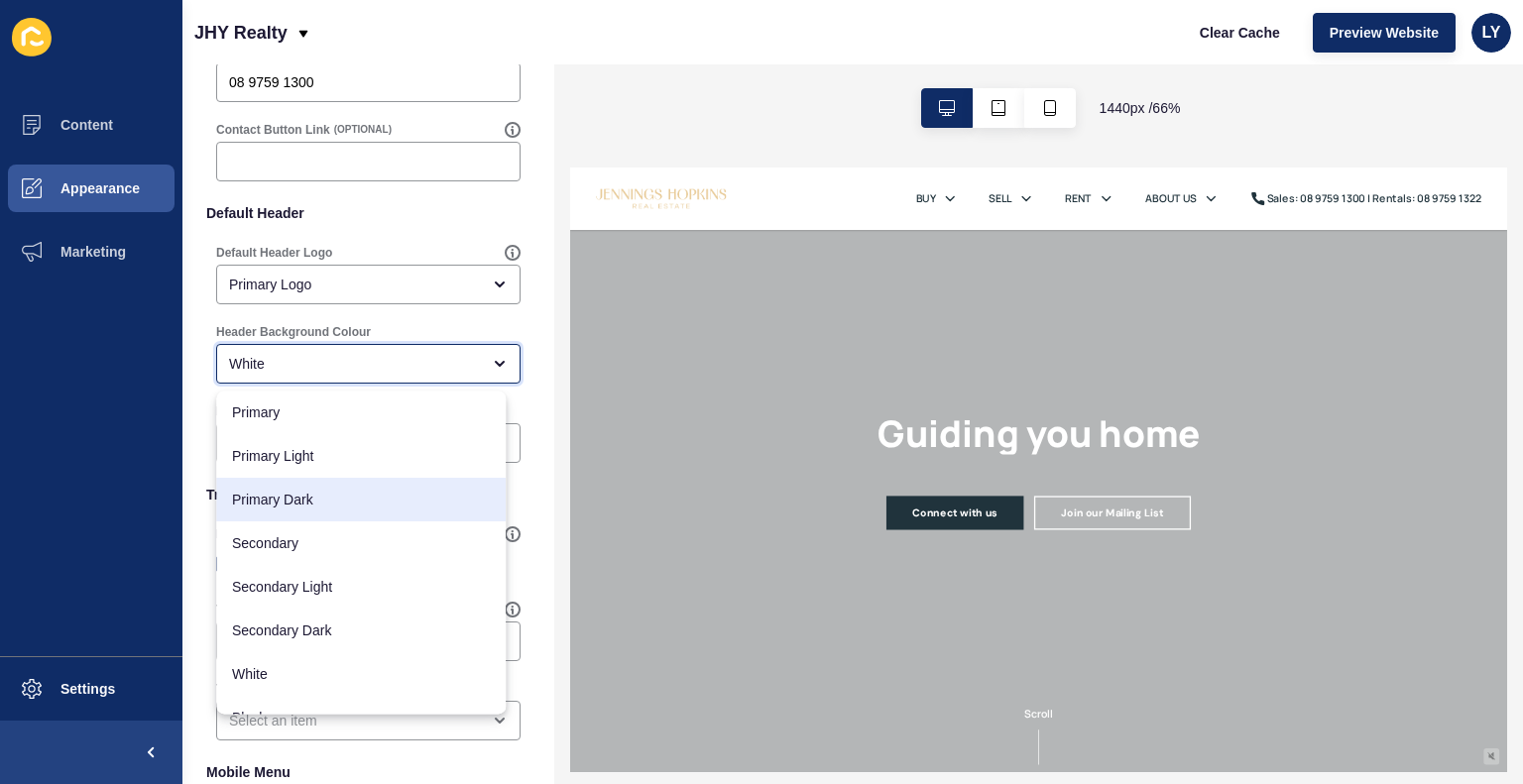 click on "Primary Dark" at bounding box center (361, 500) 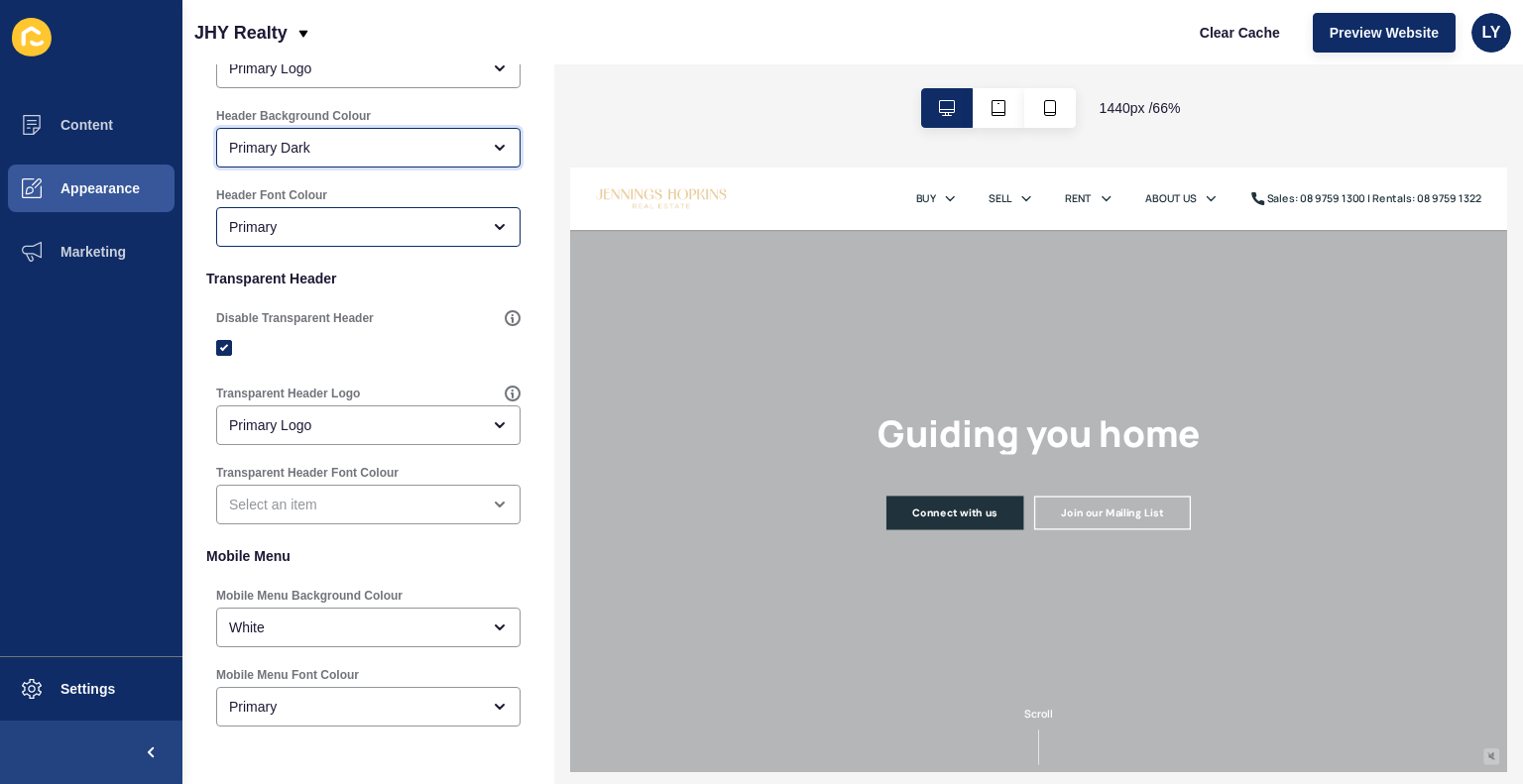 scroll, scrollTop: 400, scrollLeft: 0, axis: vertical 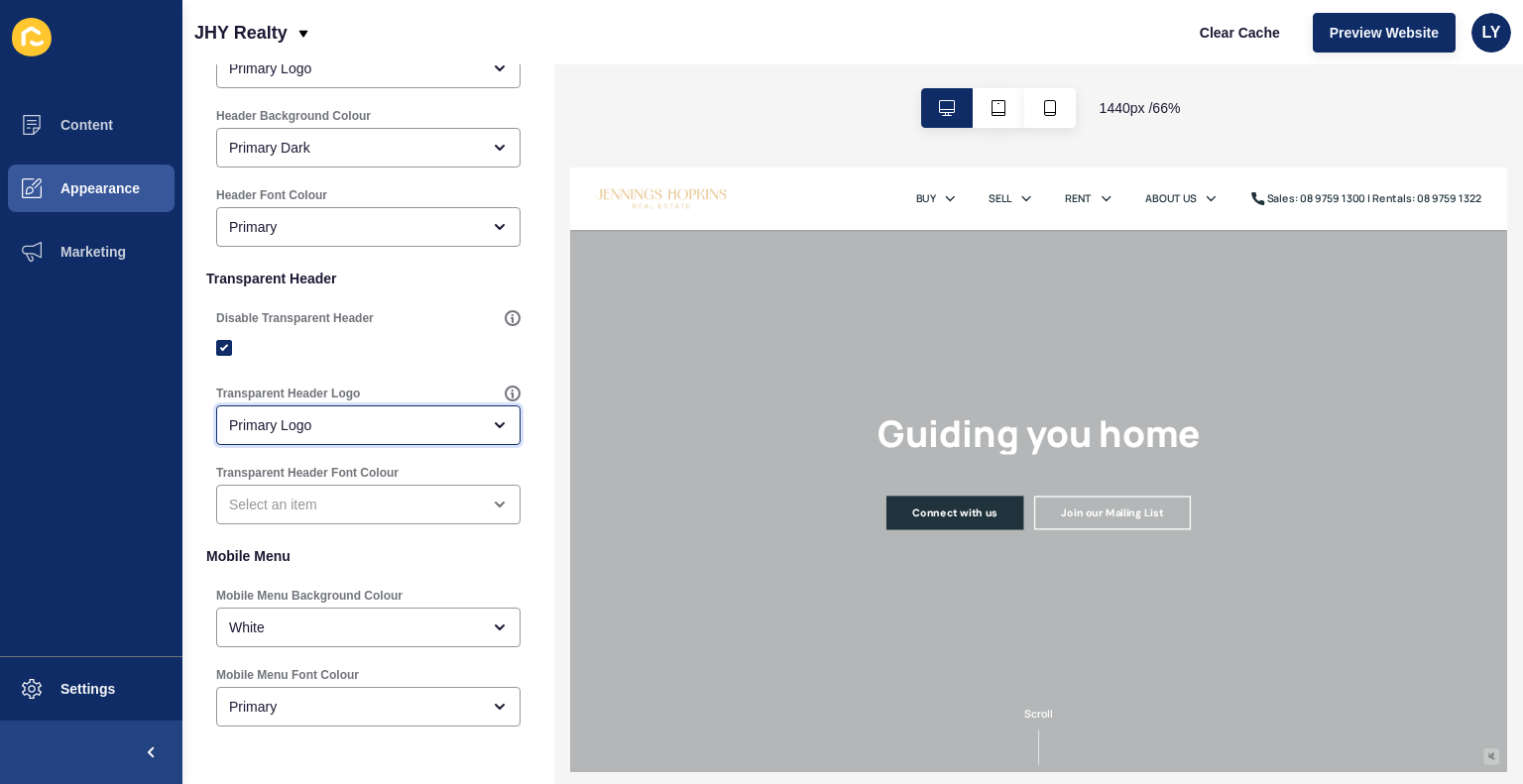 click on "Primary Logo" at bounding box center [354, 425] 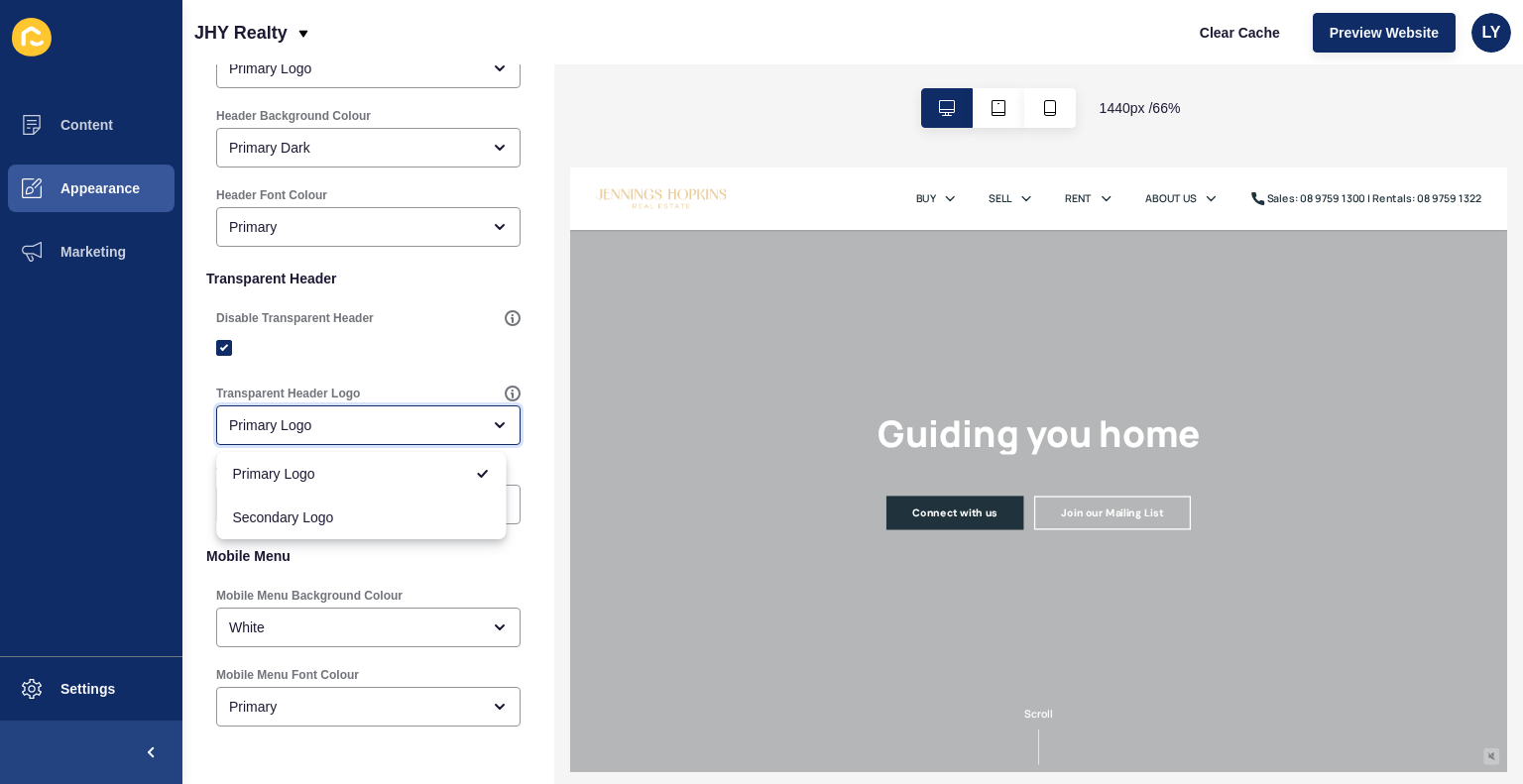 click on "Primary Logo" at bounding box center [354, 425] 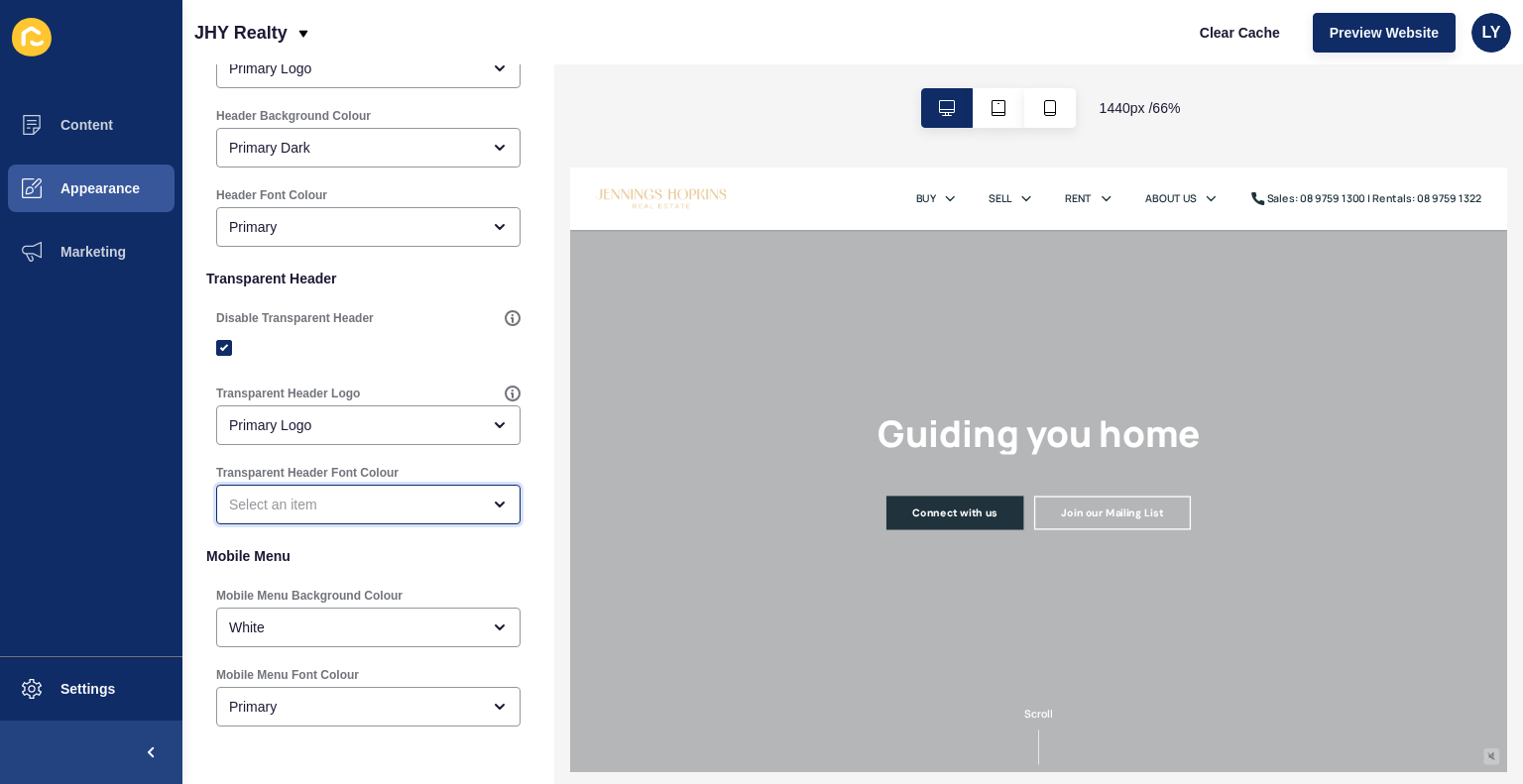 click at bounding box center [354, 504] 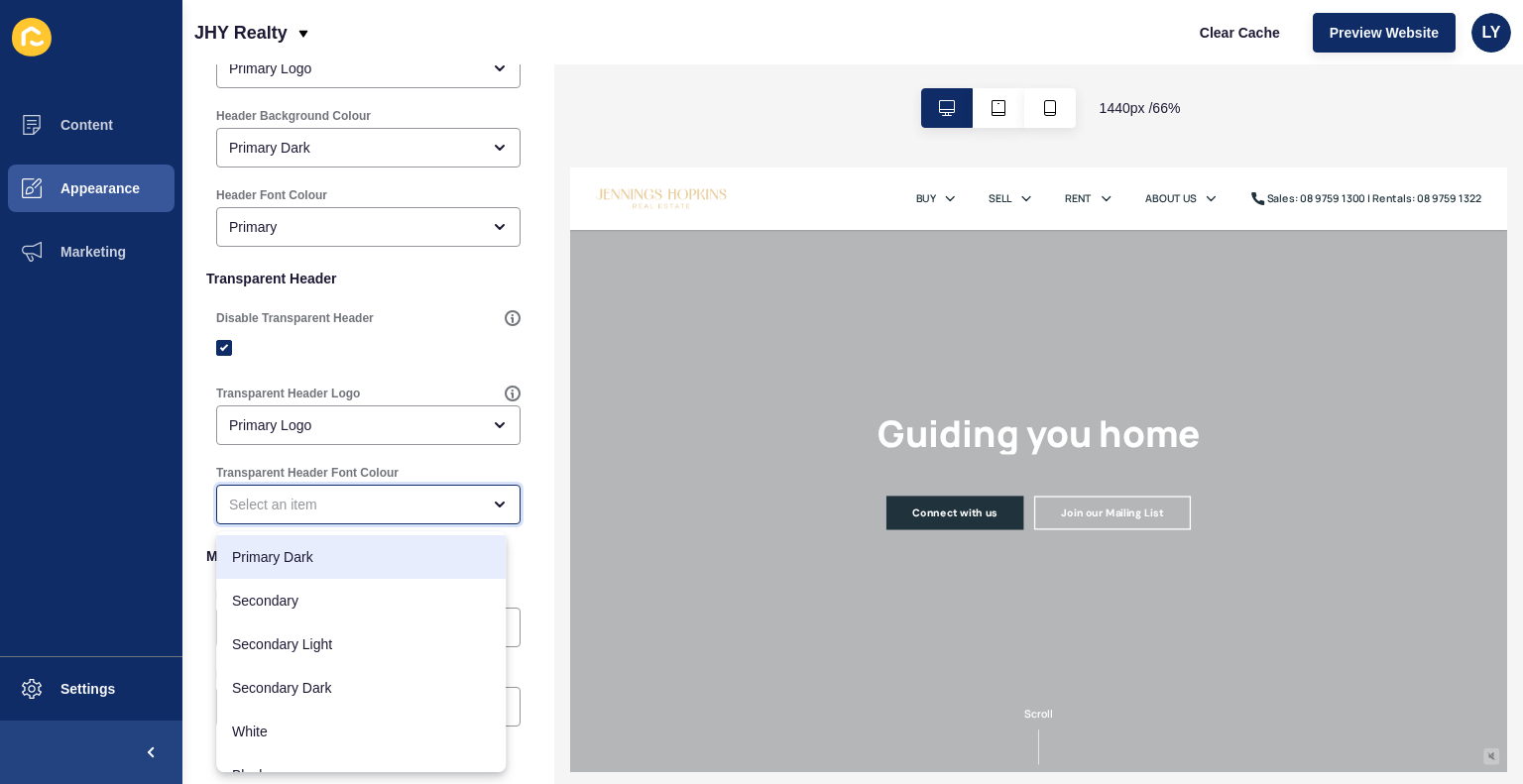 scroll, scrollTop: 107, scrollLeft: 0, axis: vertical 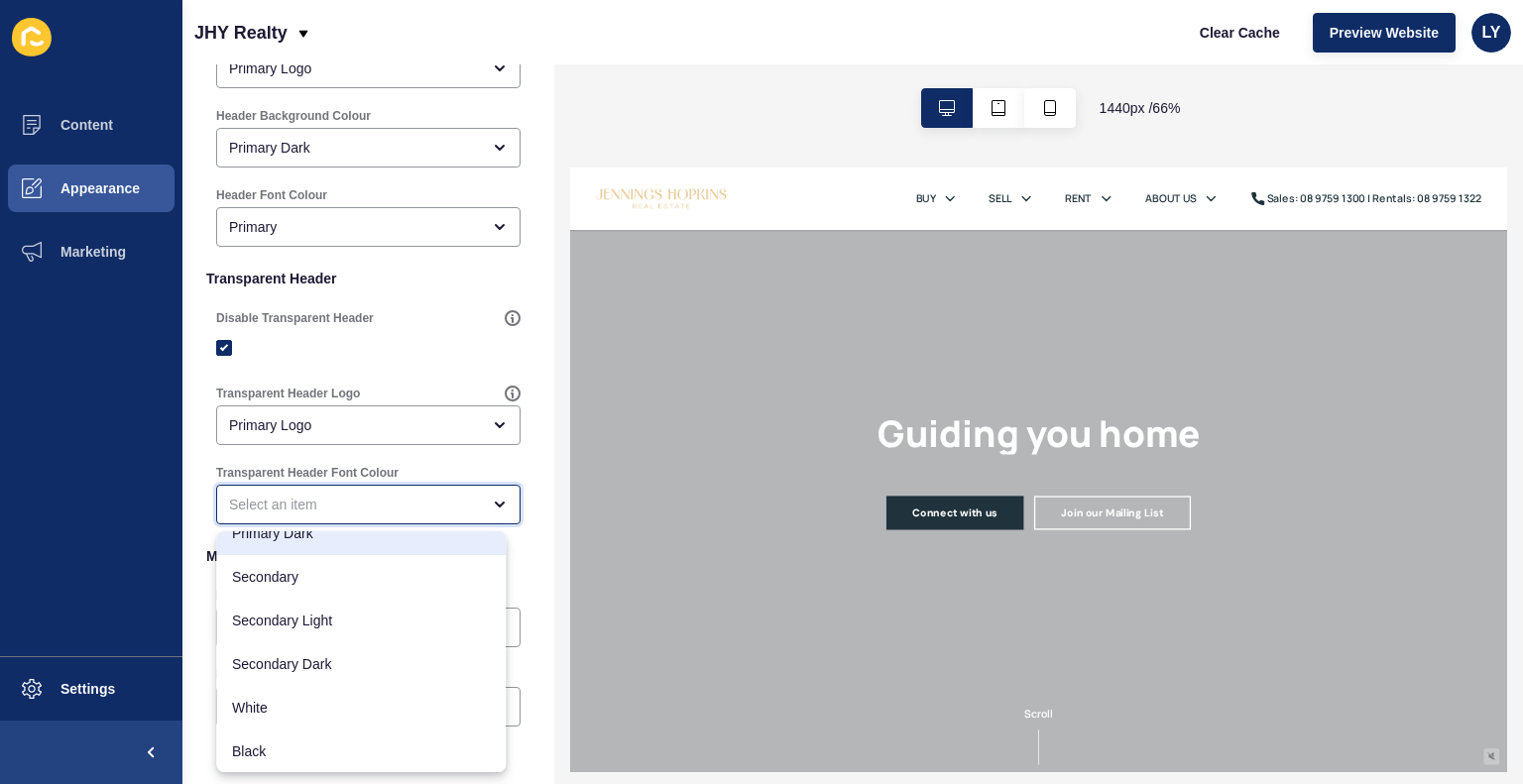click at bounding box center [354, 504] 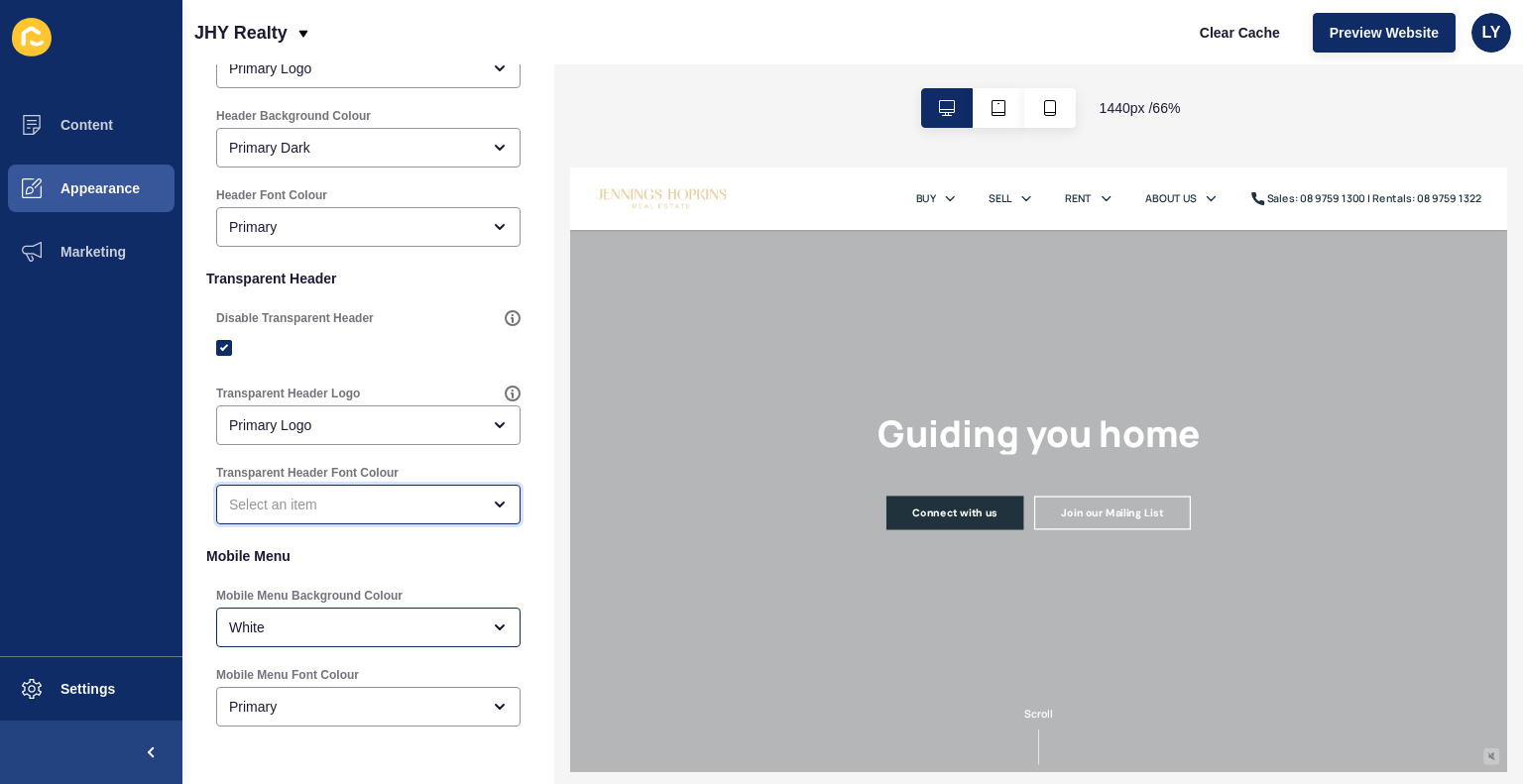 scroll, scrollTop: 476, scrollLeft: 0, axis: vertical 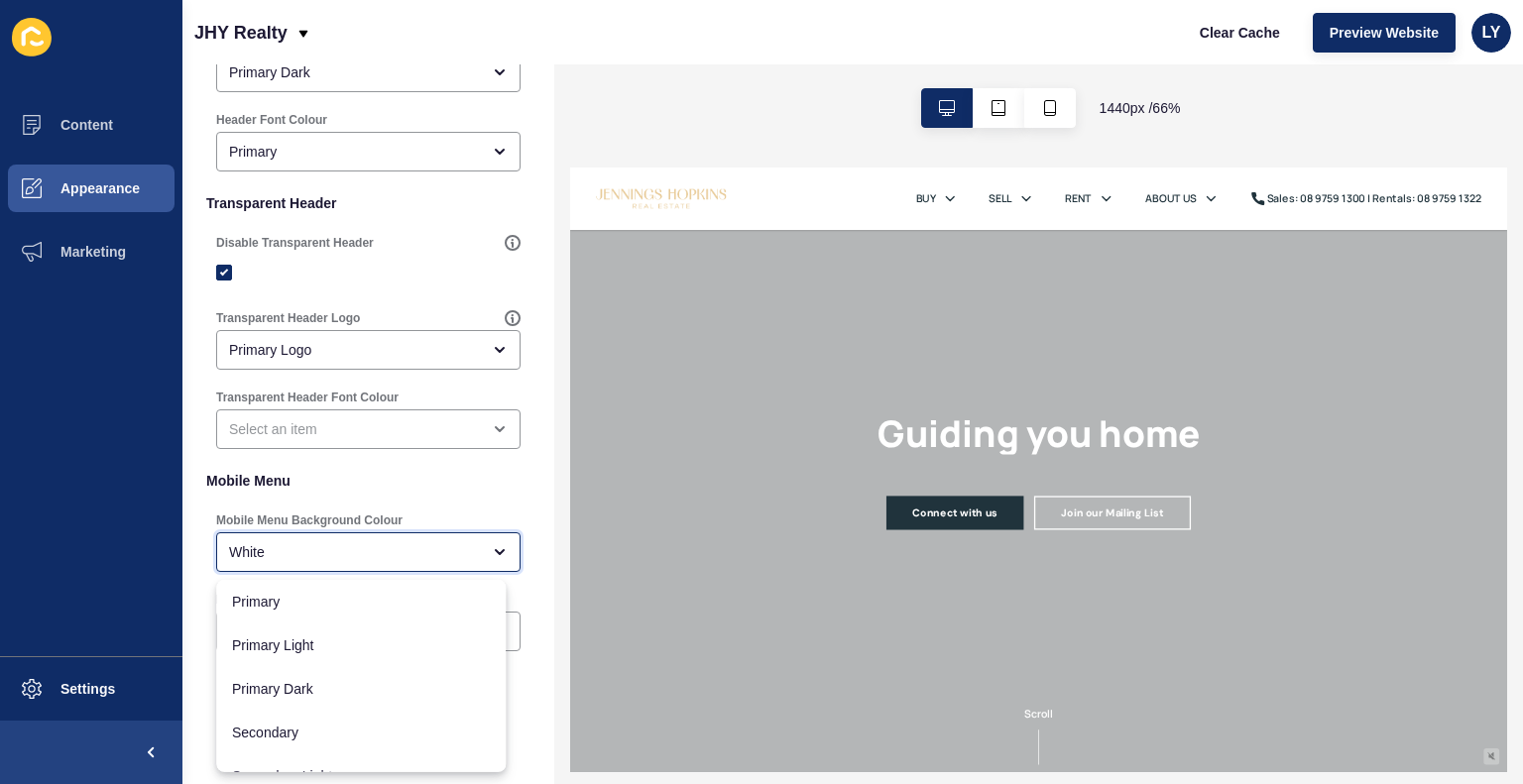 click on "White" at bounding box center (354, 552) 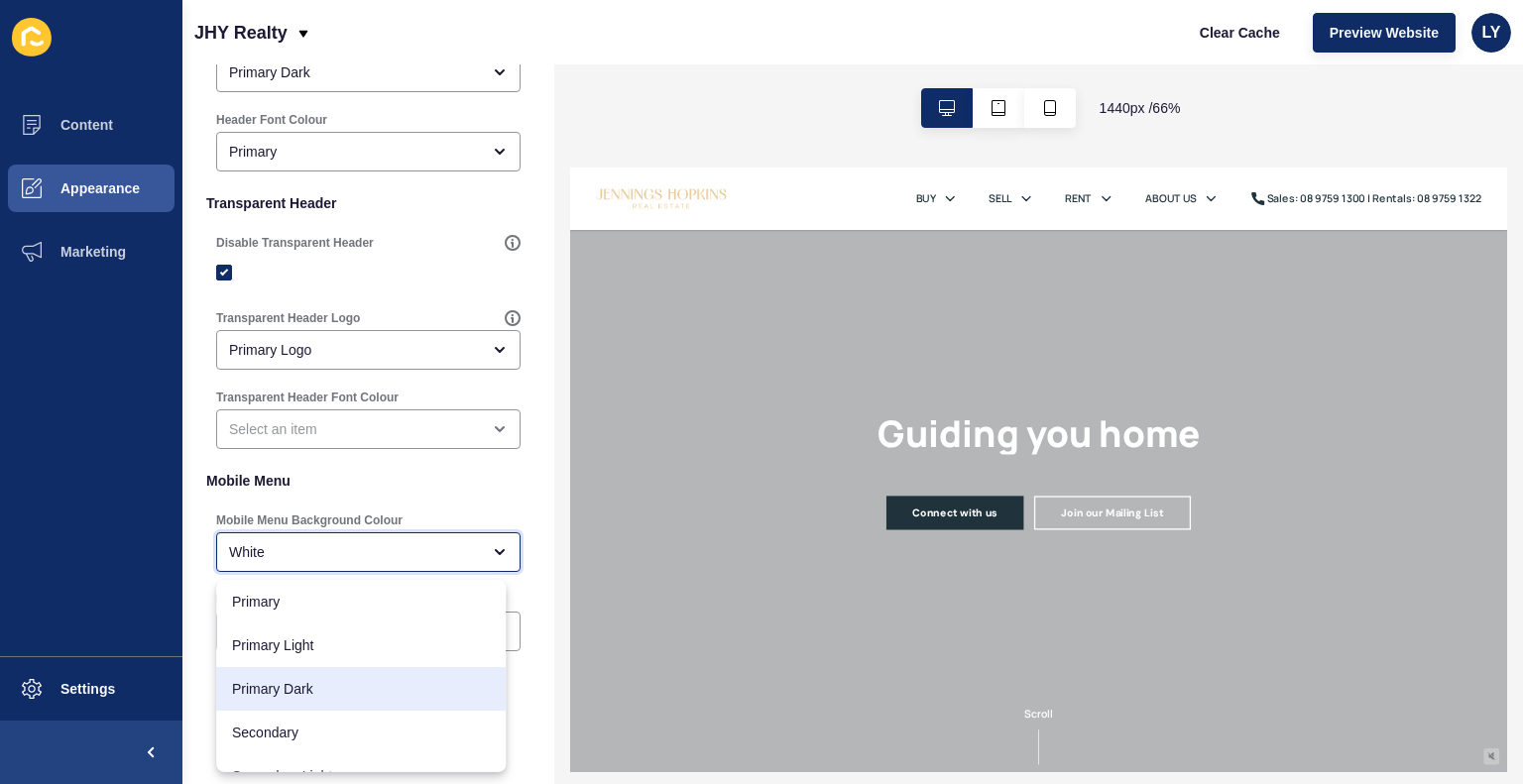 click on "Primary Dark" at bounding box center [361, 689] 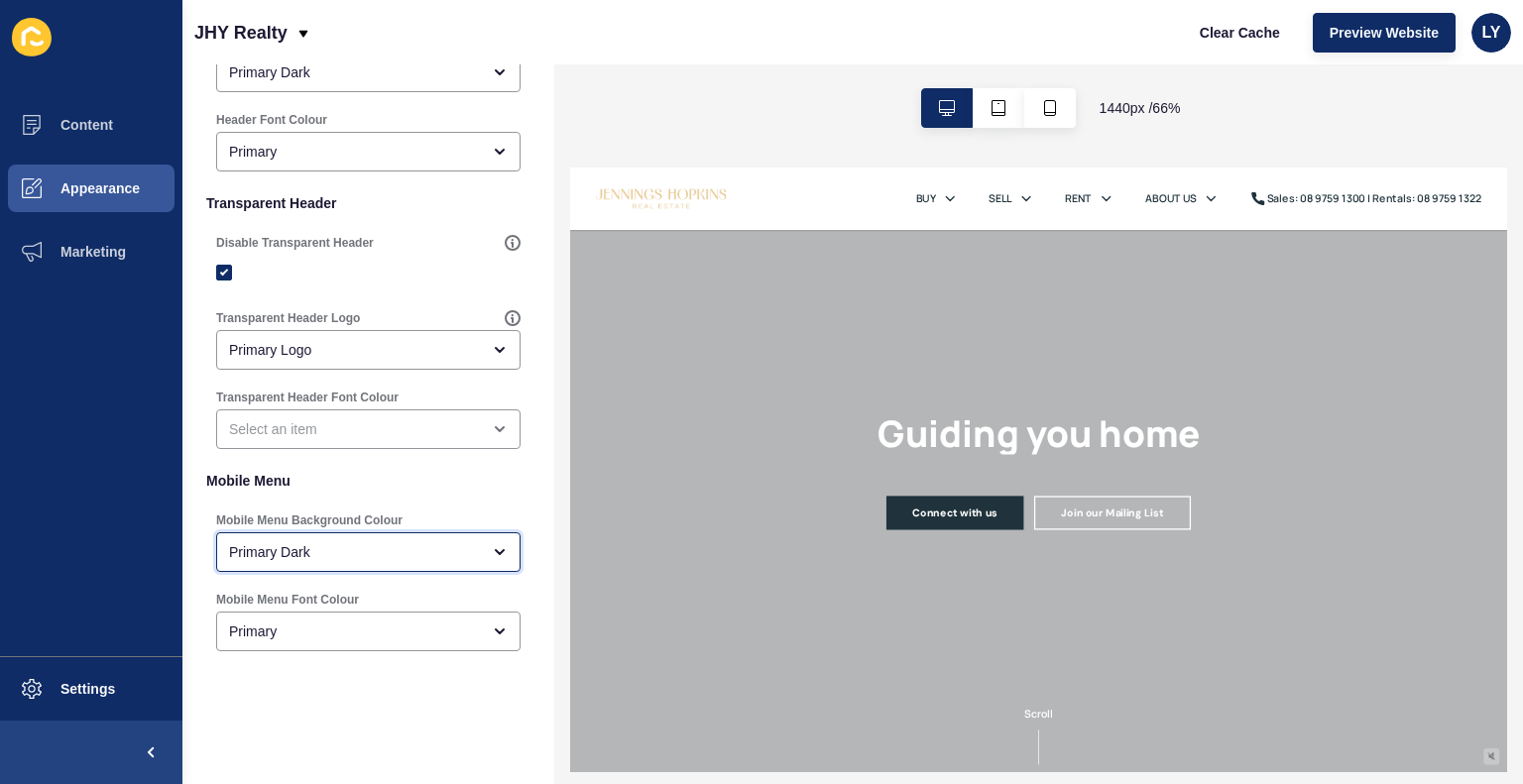 scroll, scrollTop: 0, scrollLeft: 0, axis: both 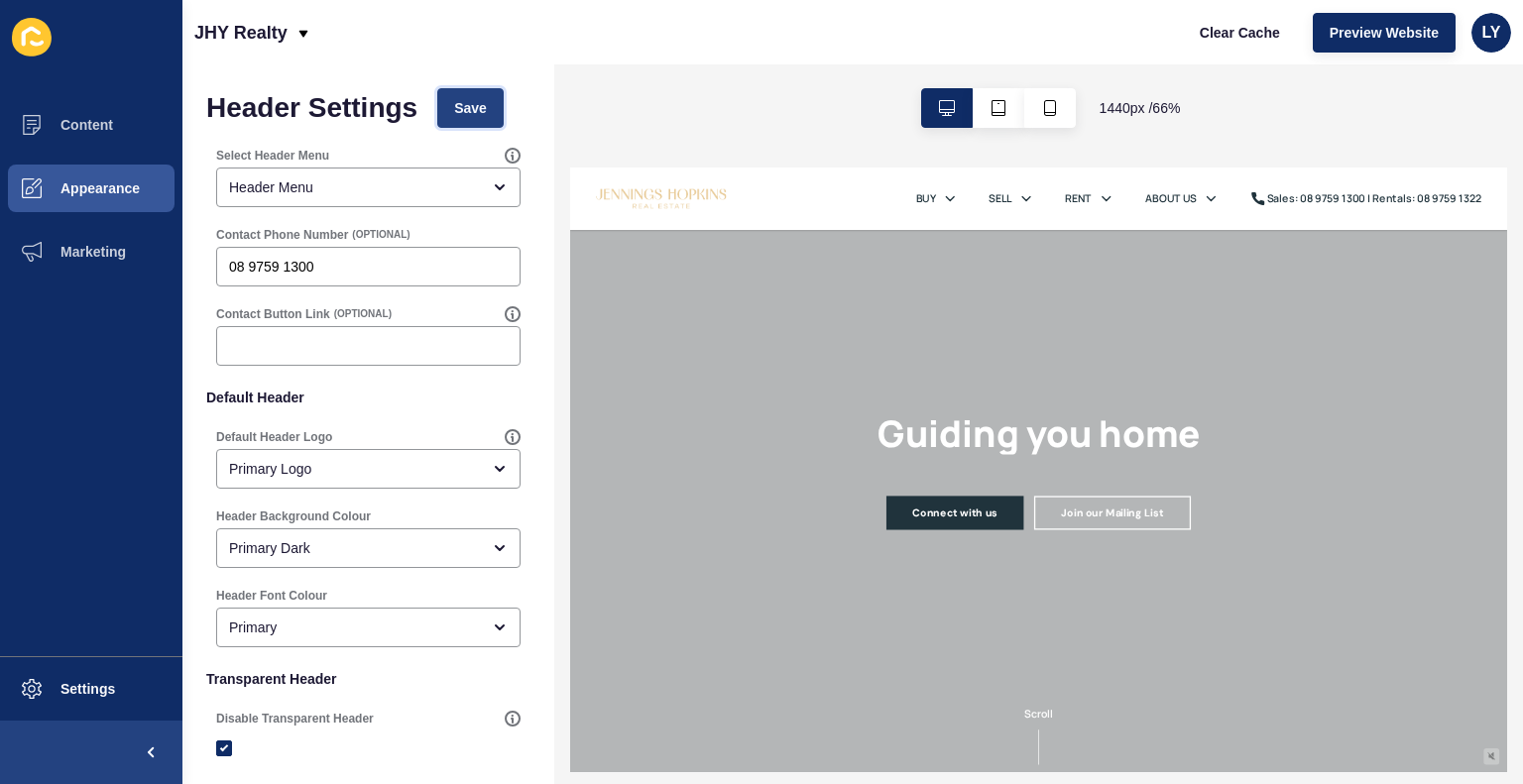 click on "Save" at bounding box center [470, 108] 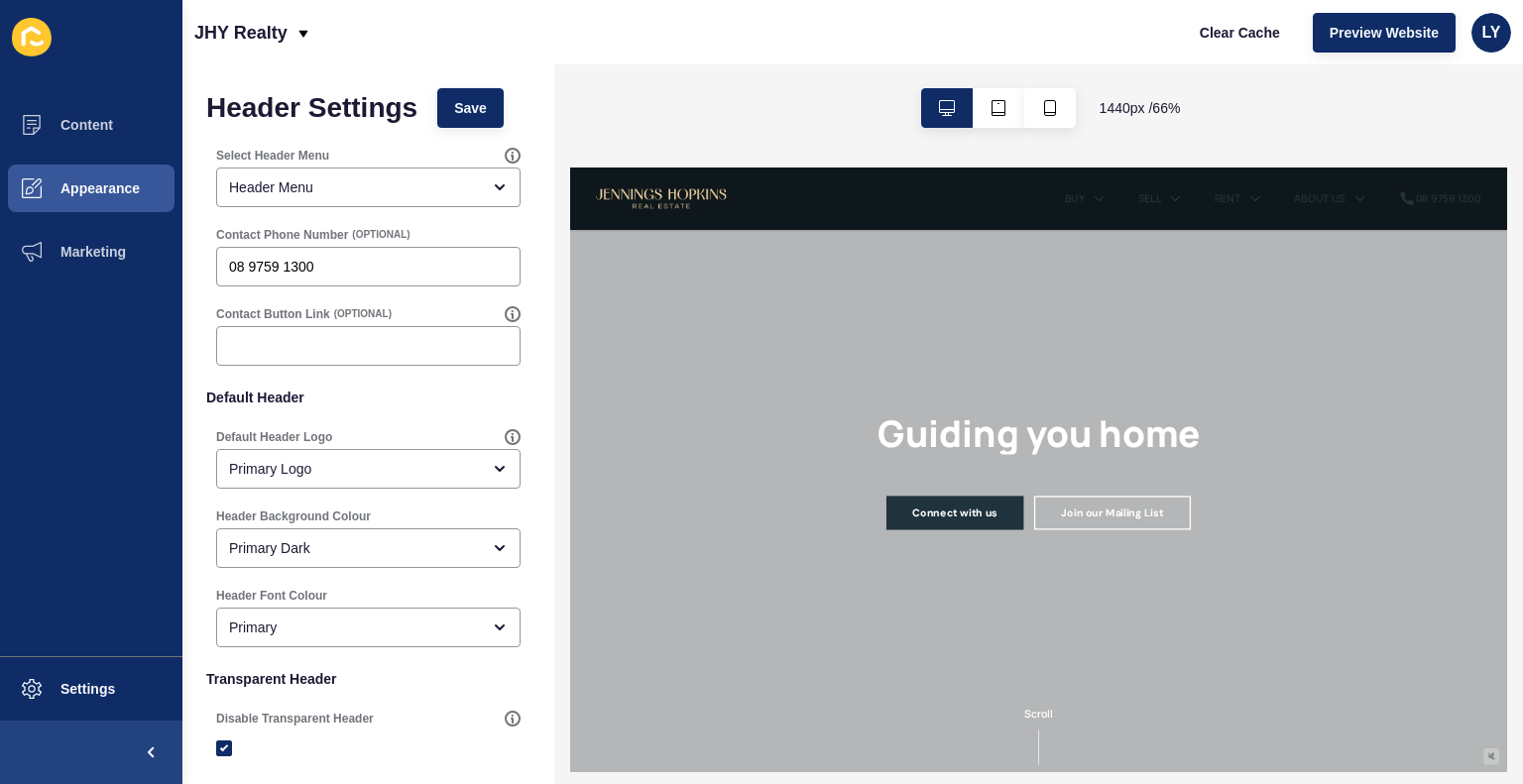 scroll, scrollTop: 0, scrollLeft: 0, axis: both 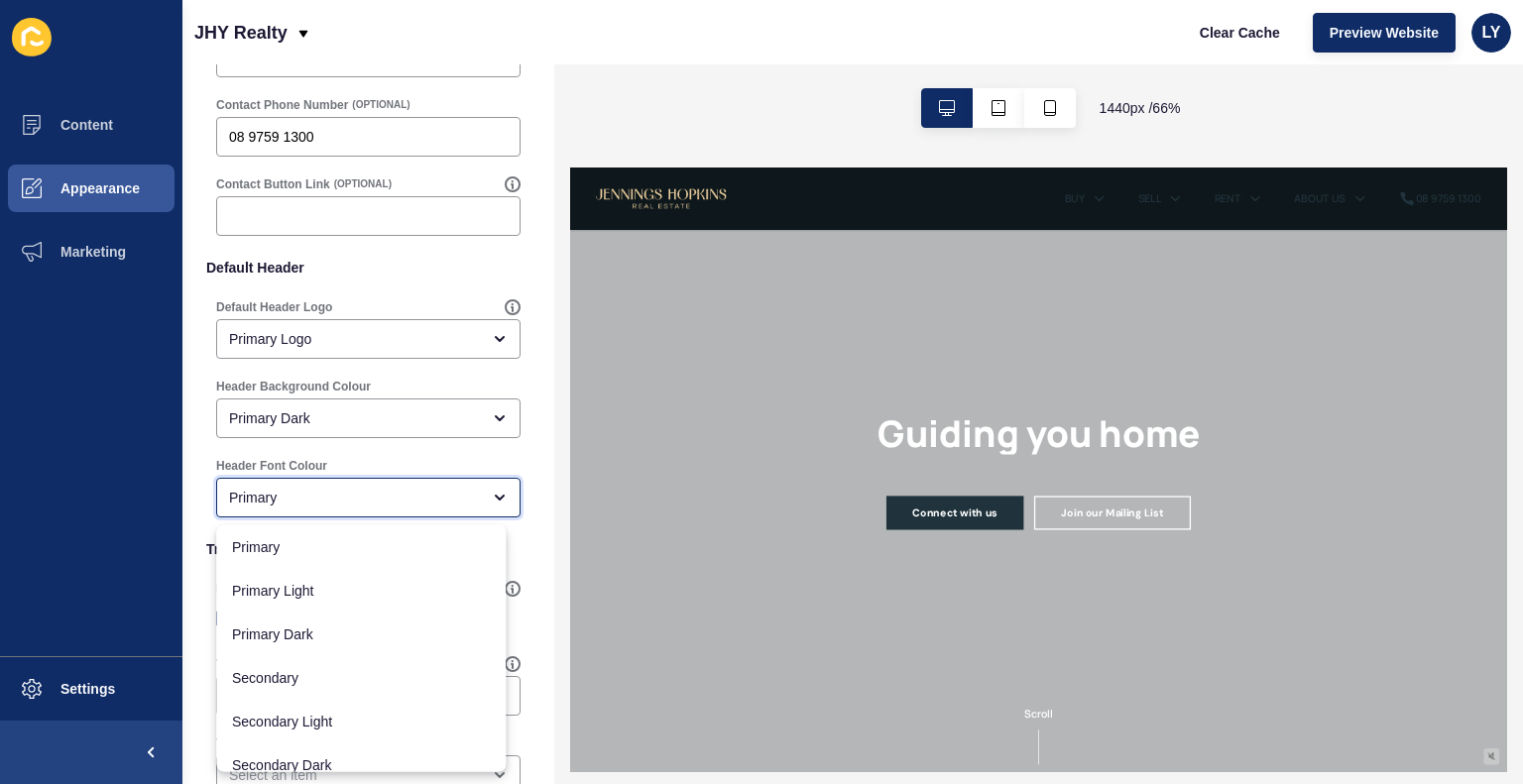 click on "Primary" at bounding box center (368, 498) 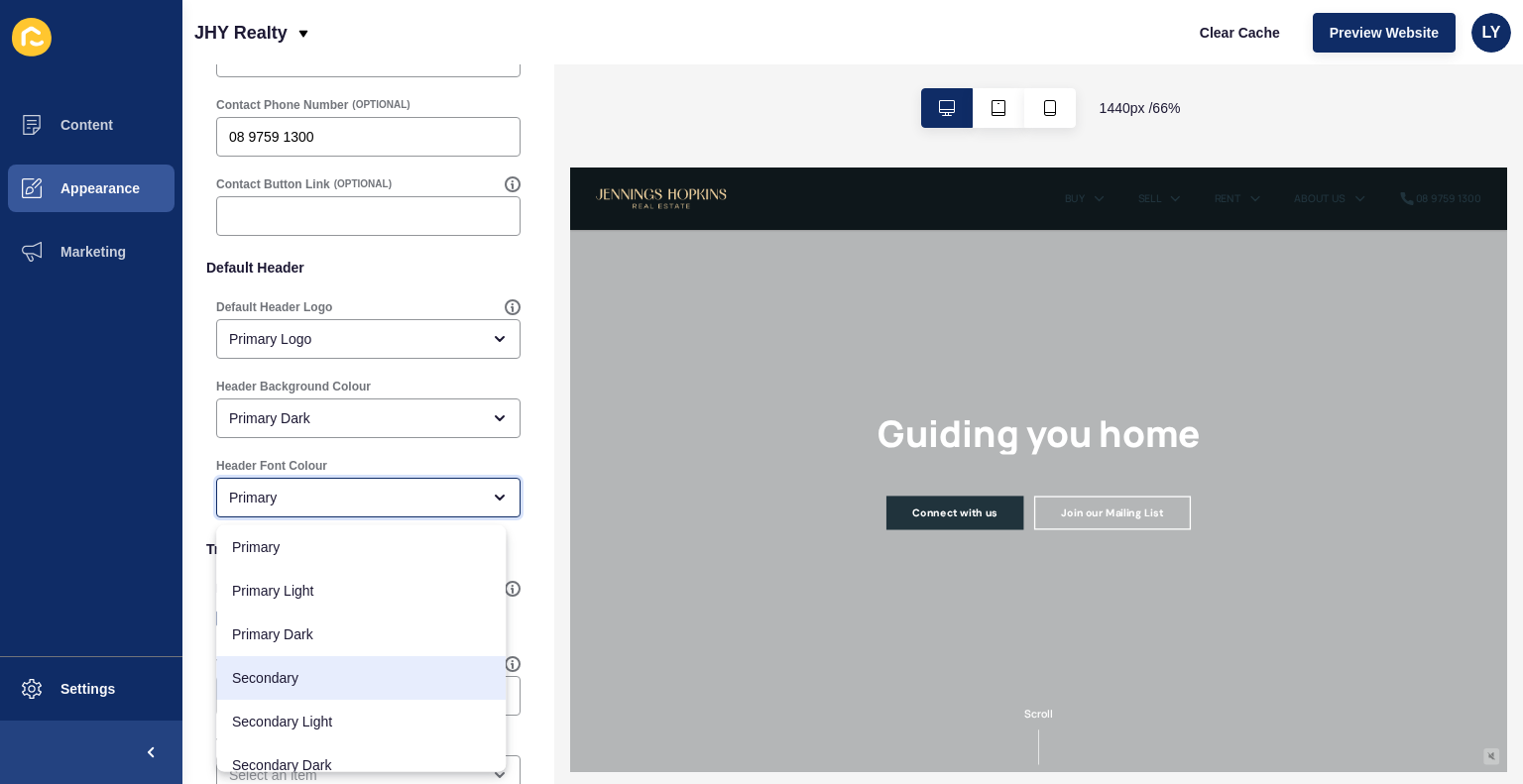 click on "Secondary" at bounding box center (361, 678) 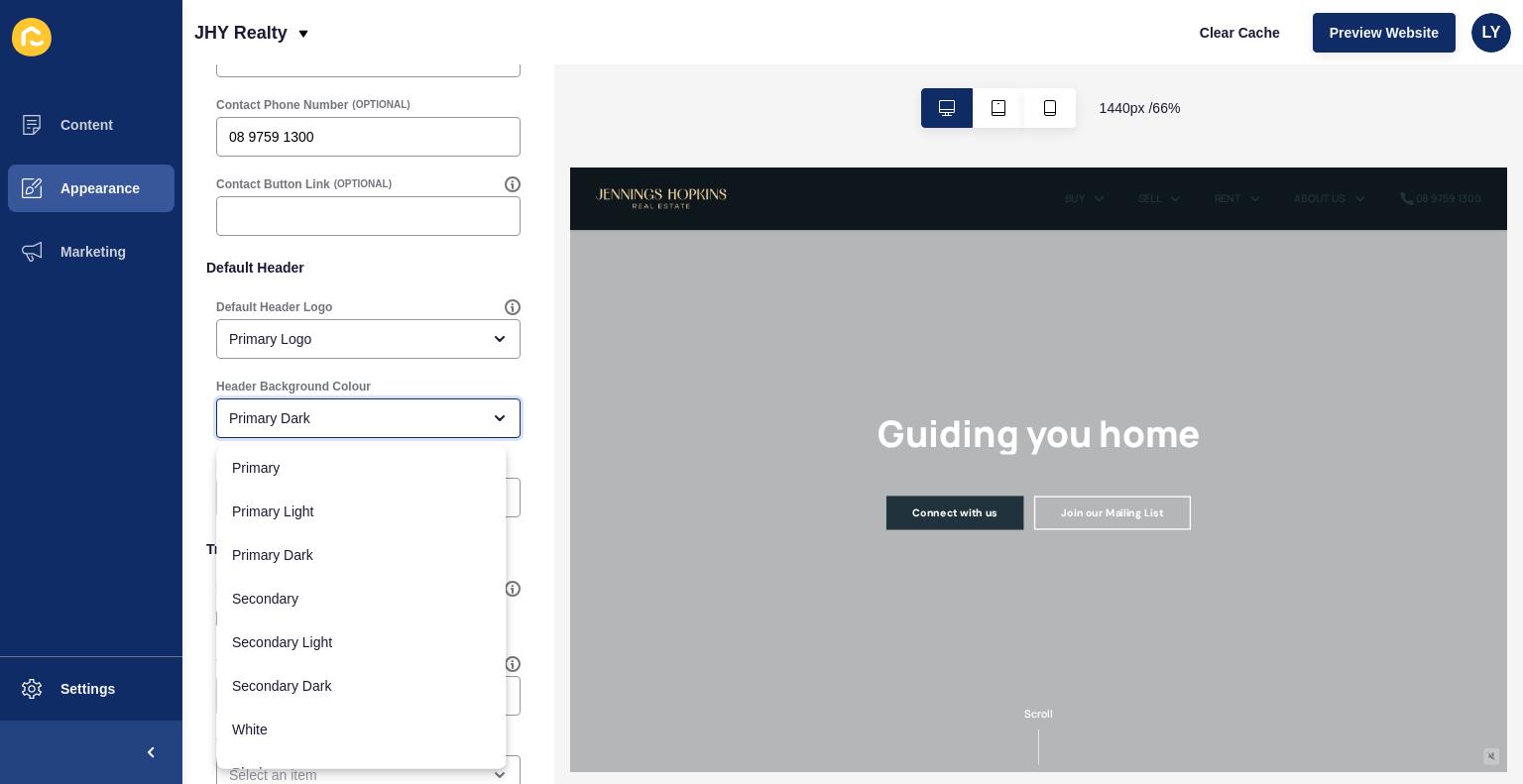 click on "Primary Dark" at bounding box center [354, 418] 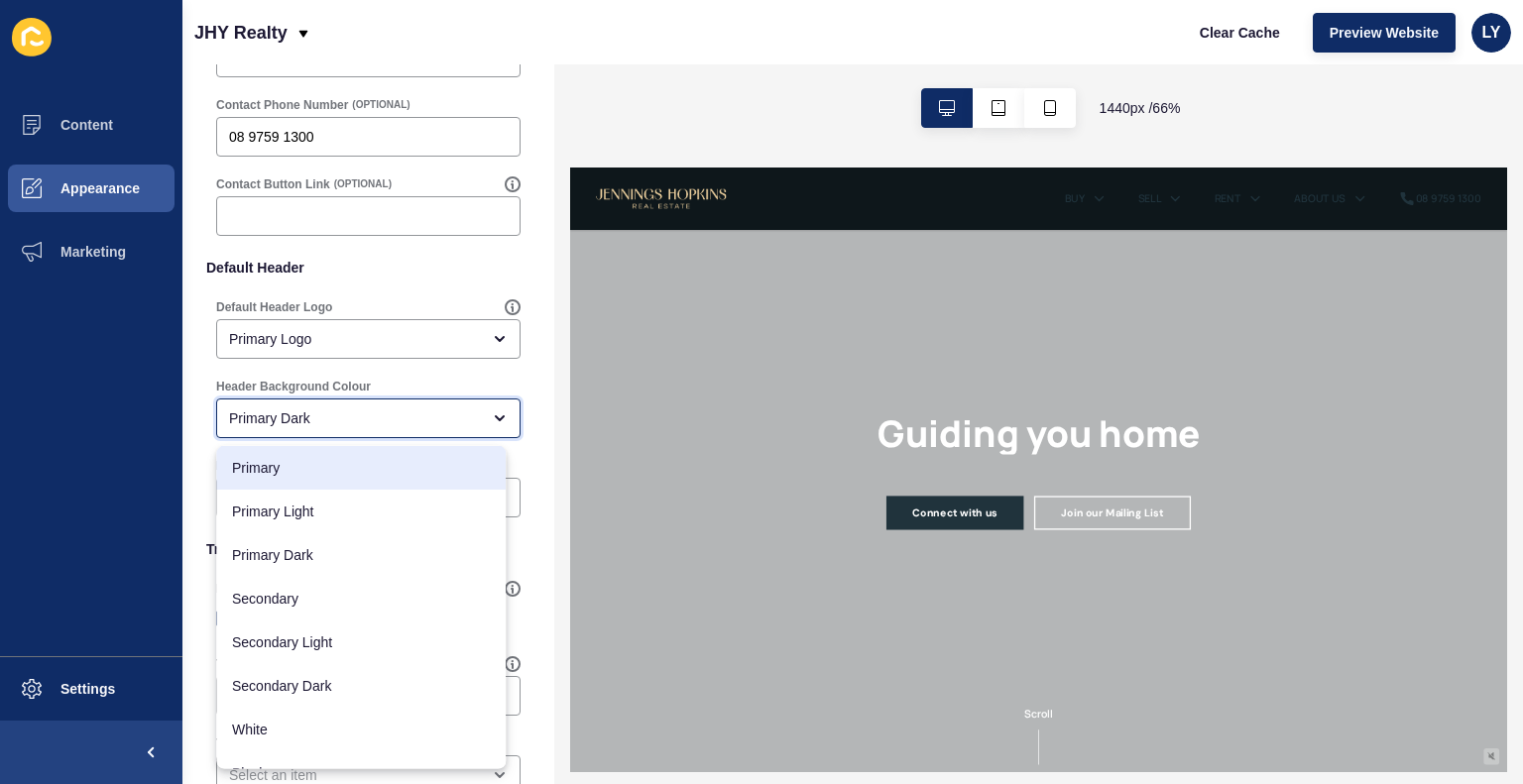 click on "Primary" at bounding box center (361, 468) 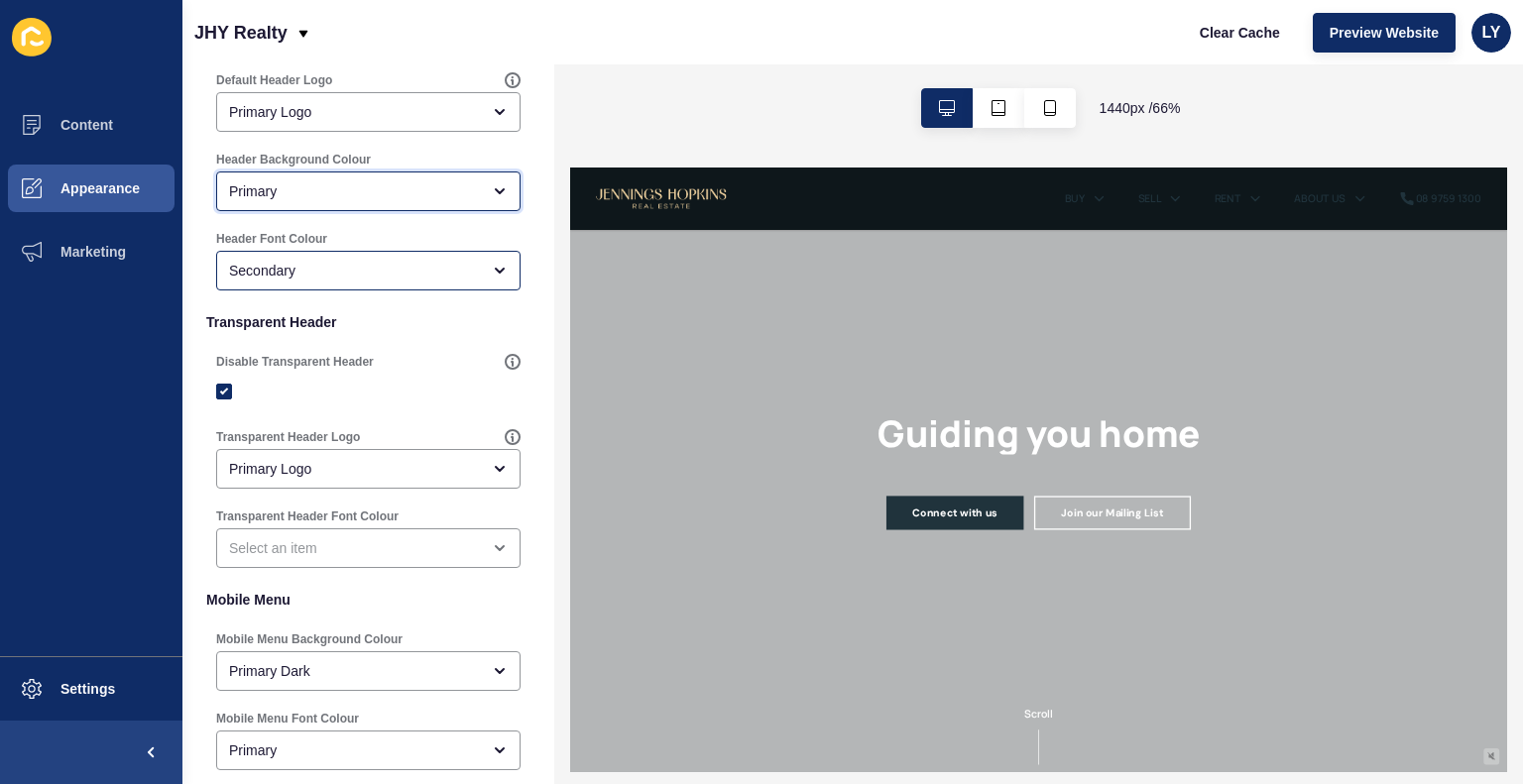 scroll, scrollTop: 0, scrollLeft: 0, axis: both 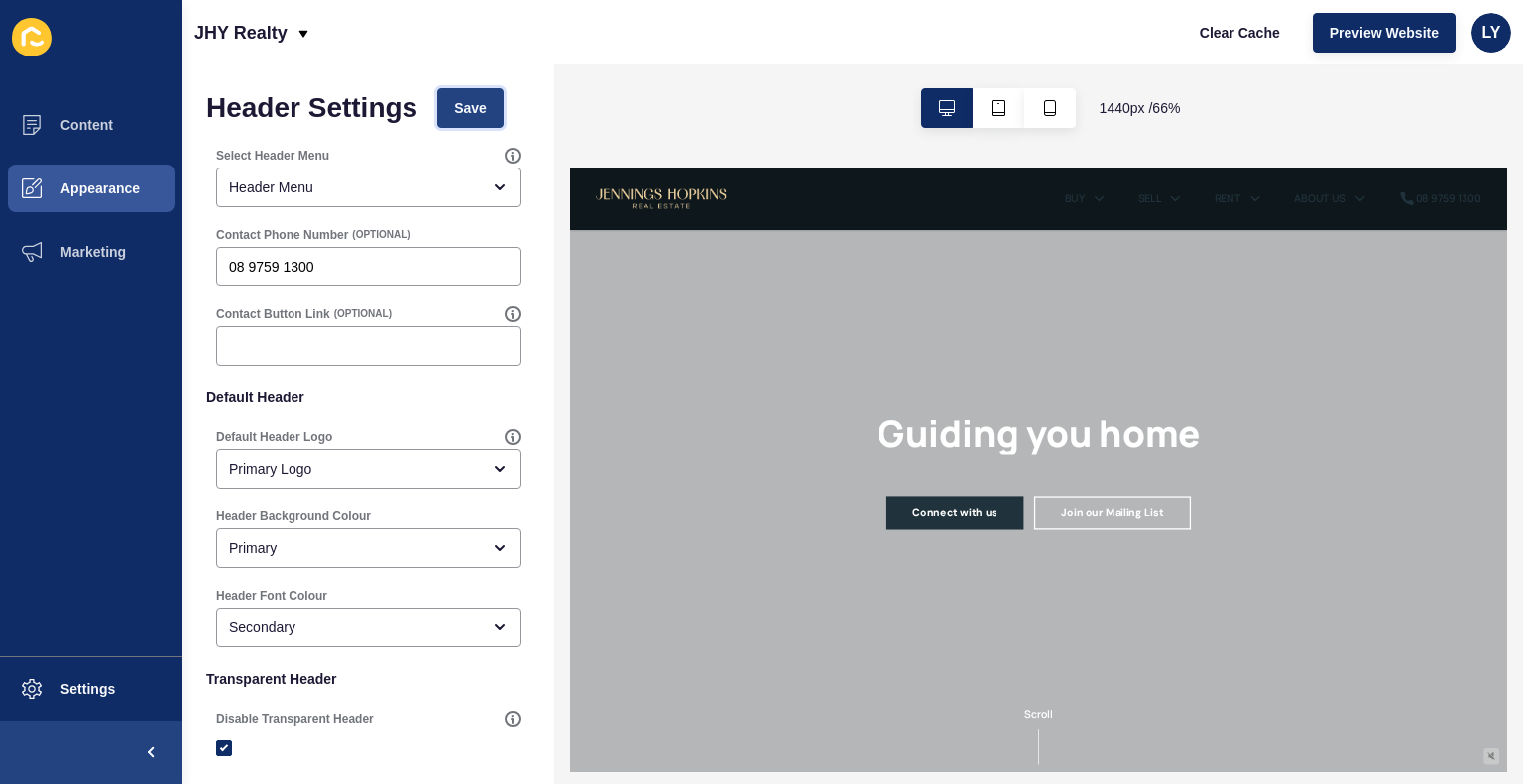 click on "Save" at bounding box center (470, 108) 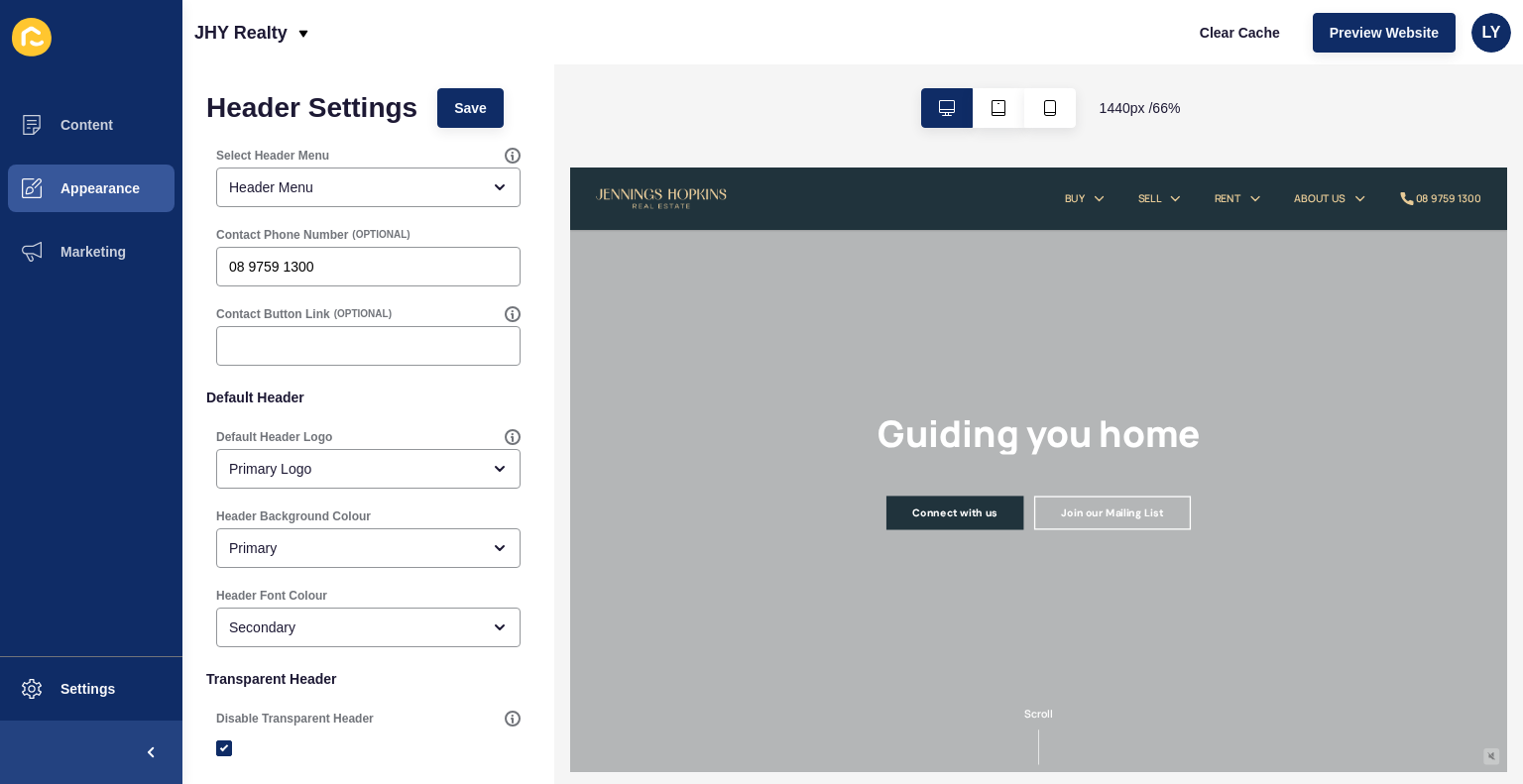 scroll, scrollTop: 0, scrollLeft: 0, axis: both 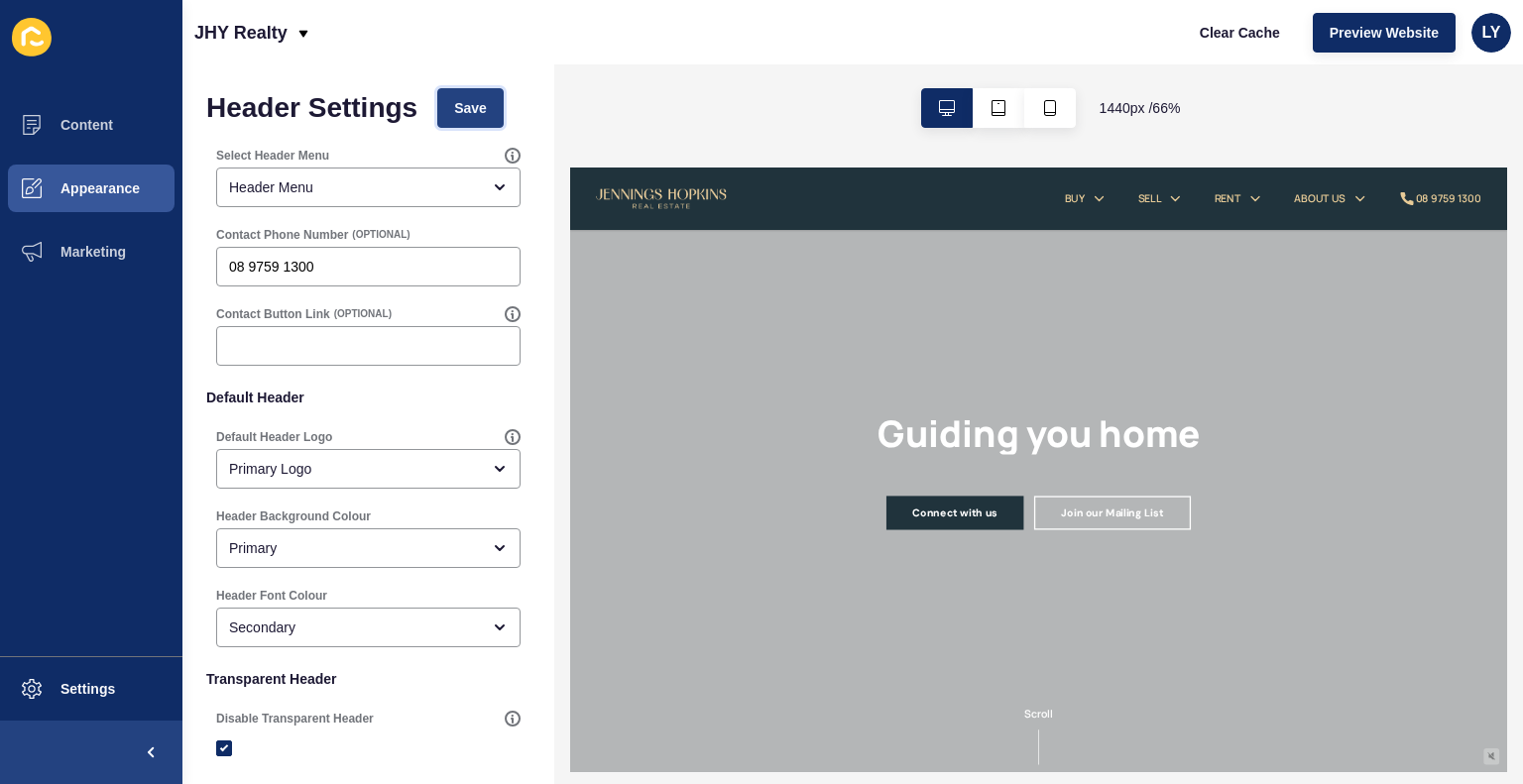 click on "Save" at bounding box center (470, 108) 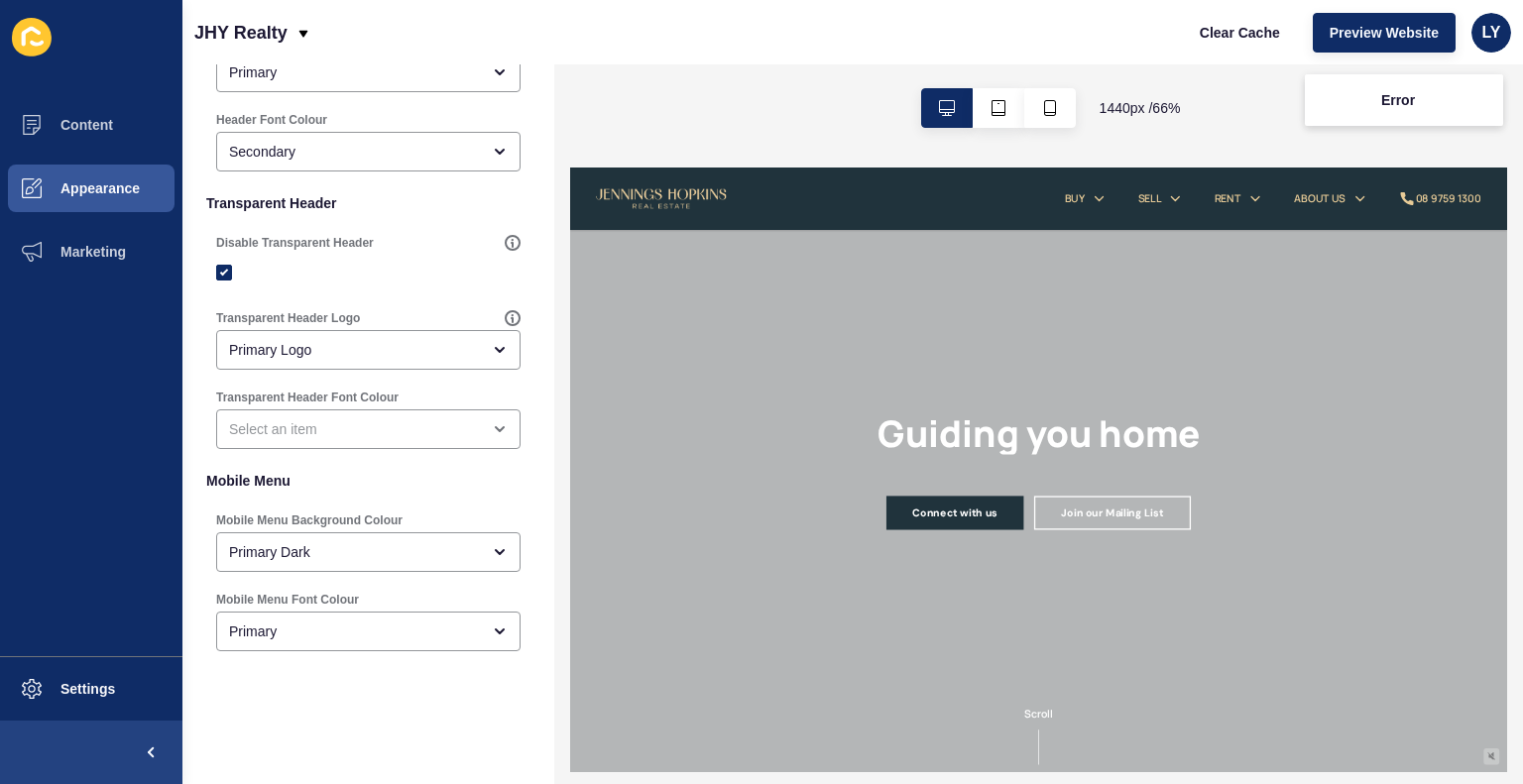 scroll, scrollTop: 0, scrollLeft: 0, axis: both 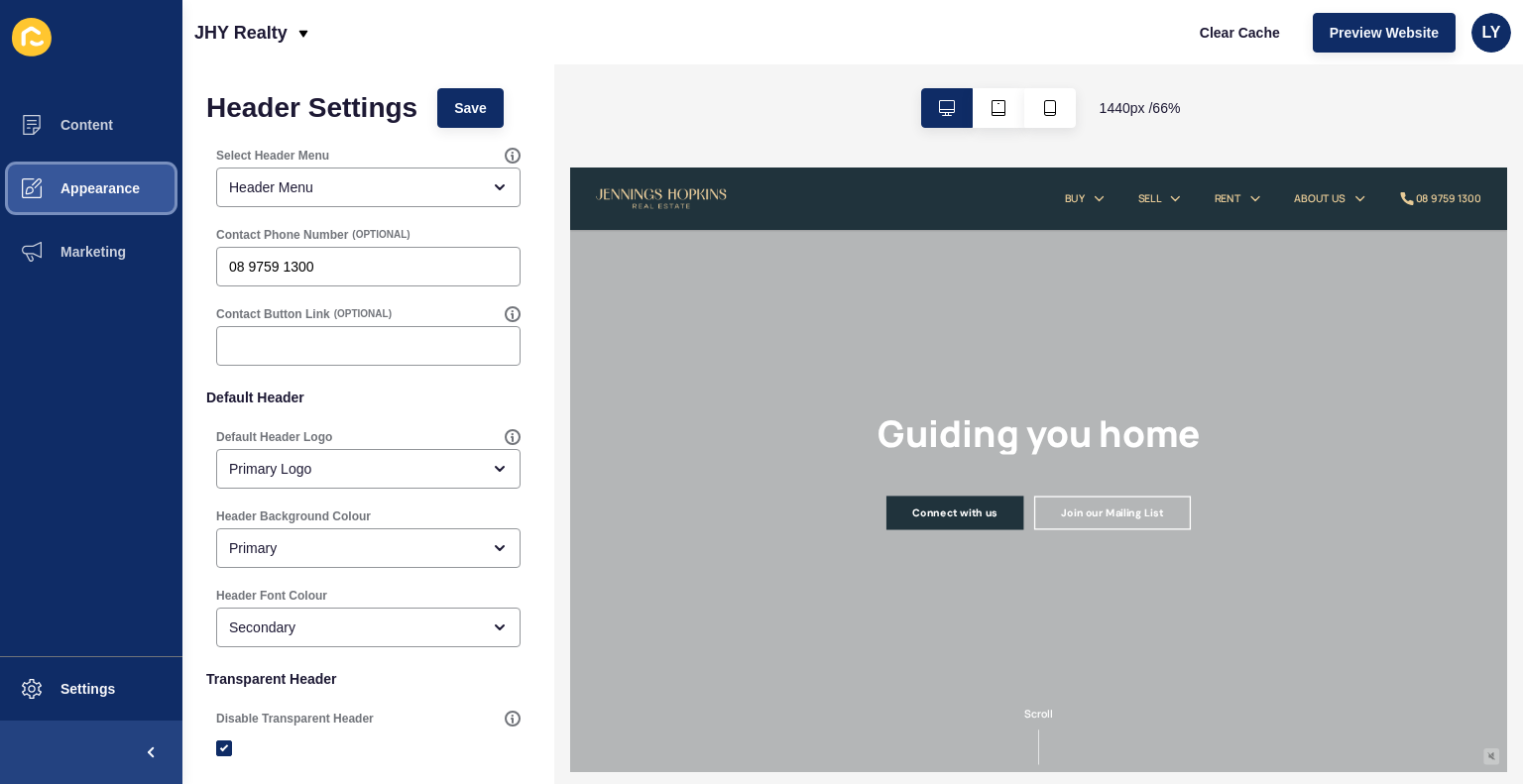 click on "Appearance" at bounding box center (68, 188) 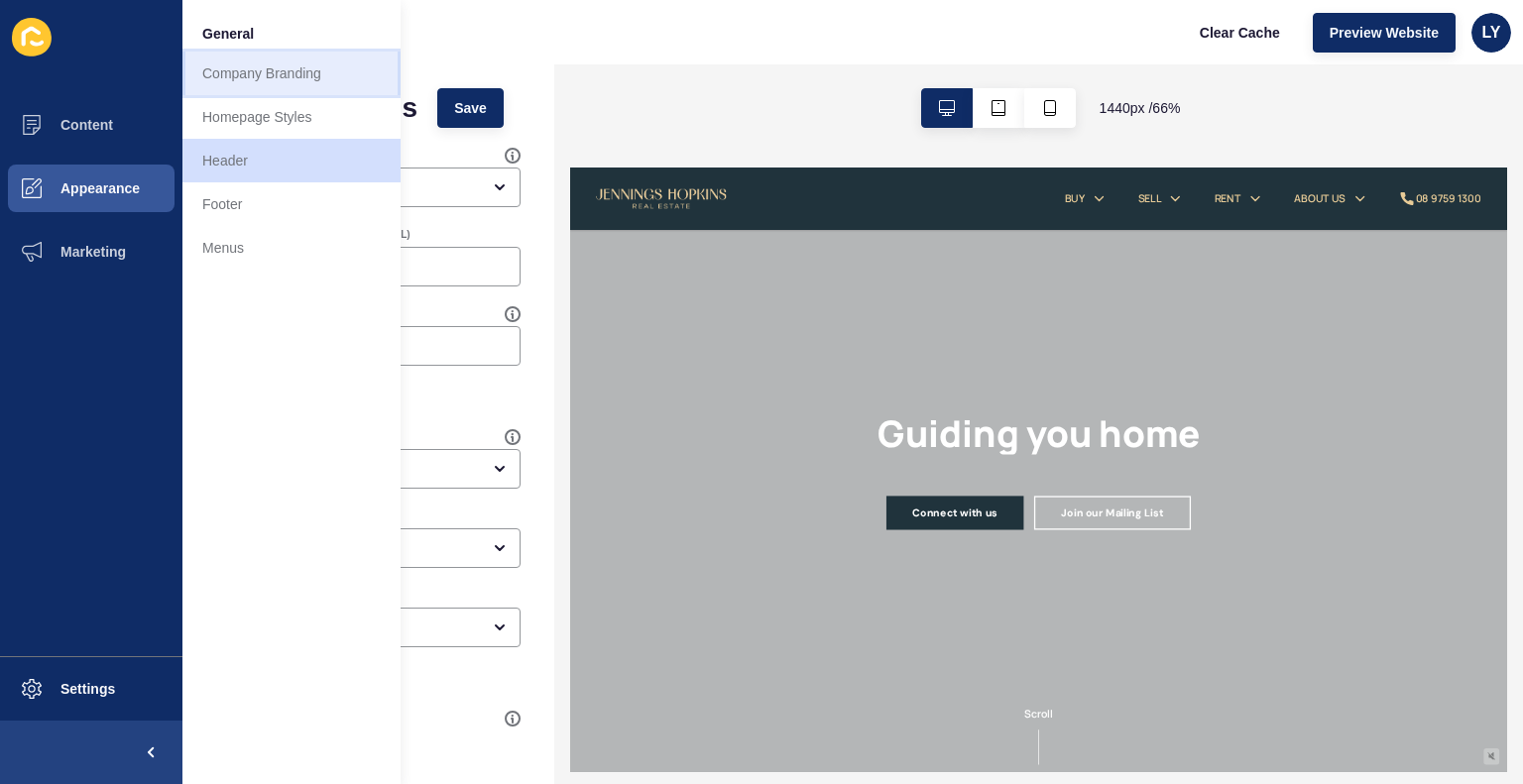 click on "Company Branding" at bounding box center (292, 73) 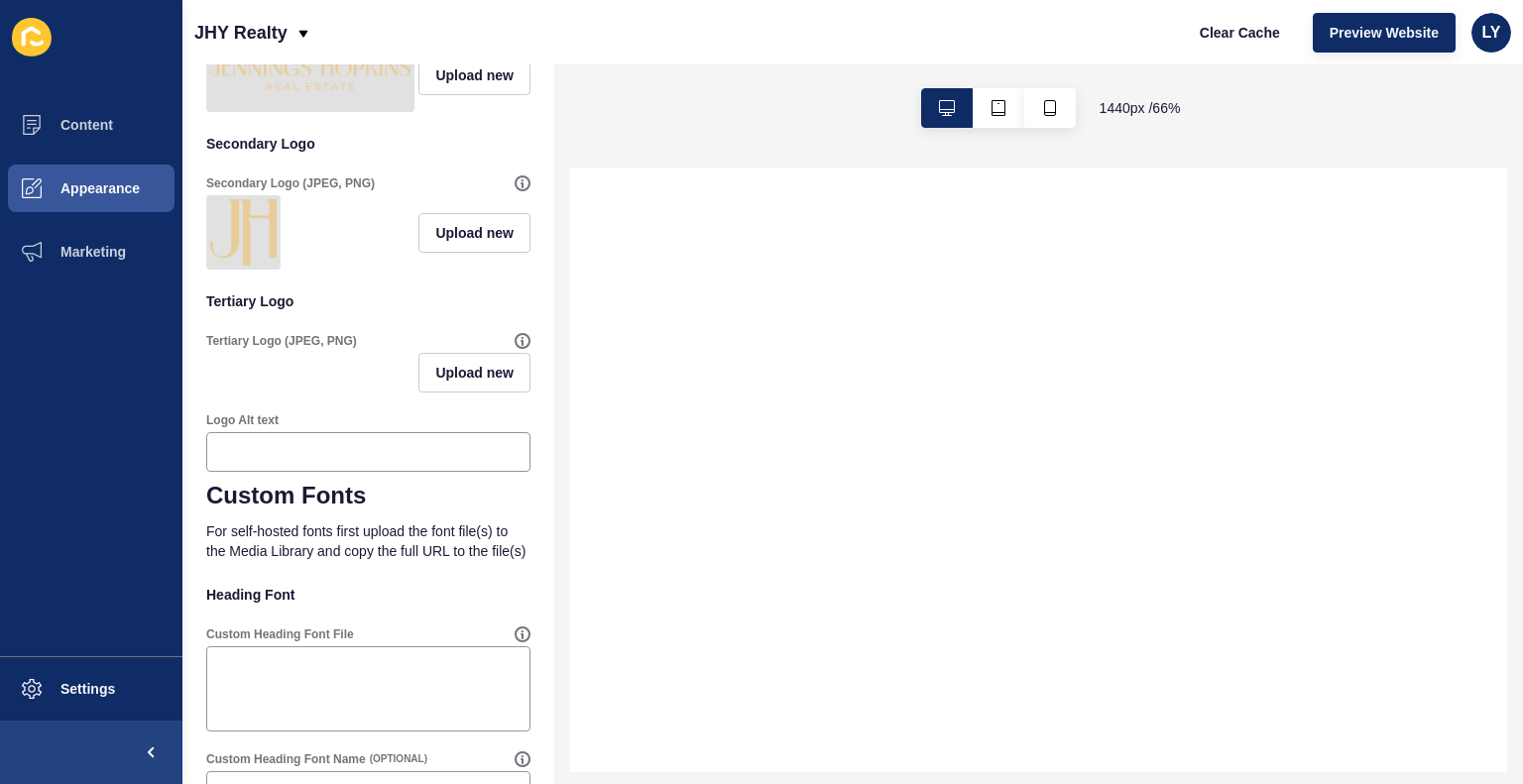scroll, scrollTop: 920, scrollLeft: 0, axis: vertical 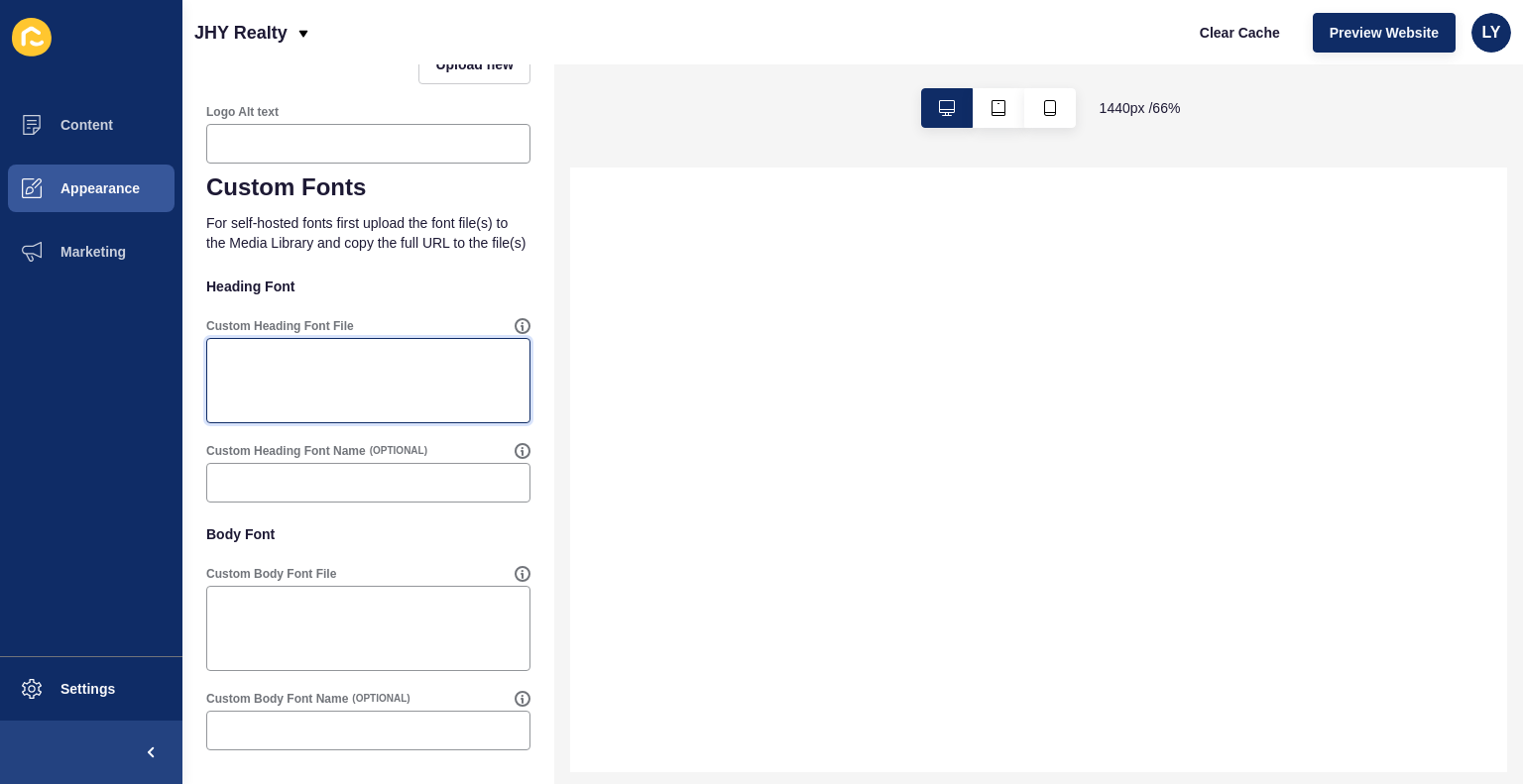 click on "Custom Heading Font File" at bounding box center [368, 381] 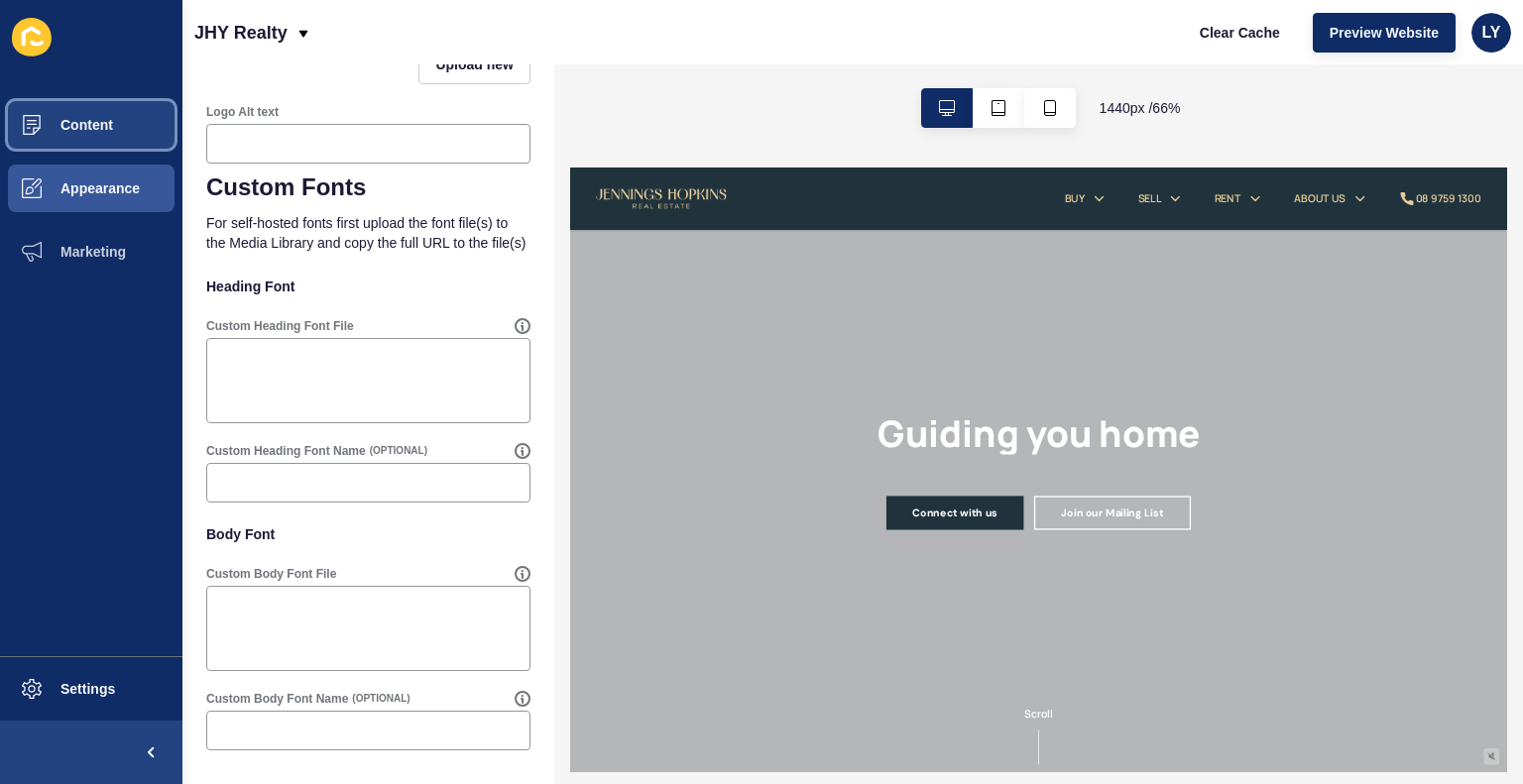 click on "Content" at bounding box center [91, 125] 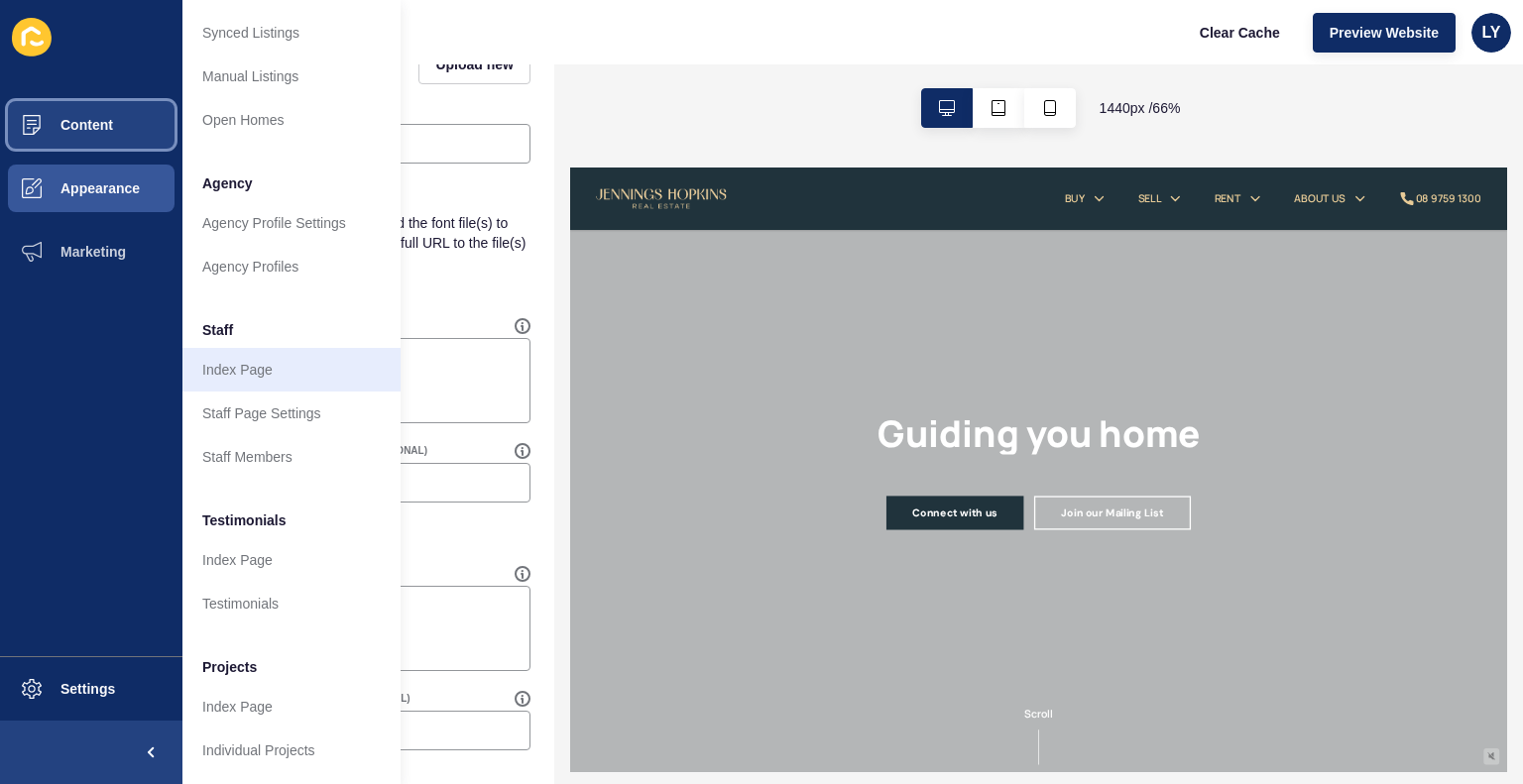 scroll, scrollTop: 0, scrollLeft: 0, axis: both 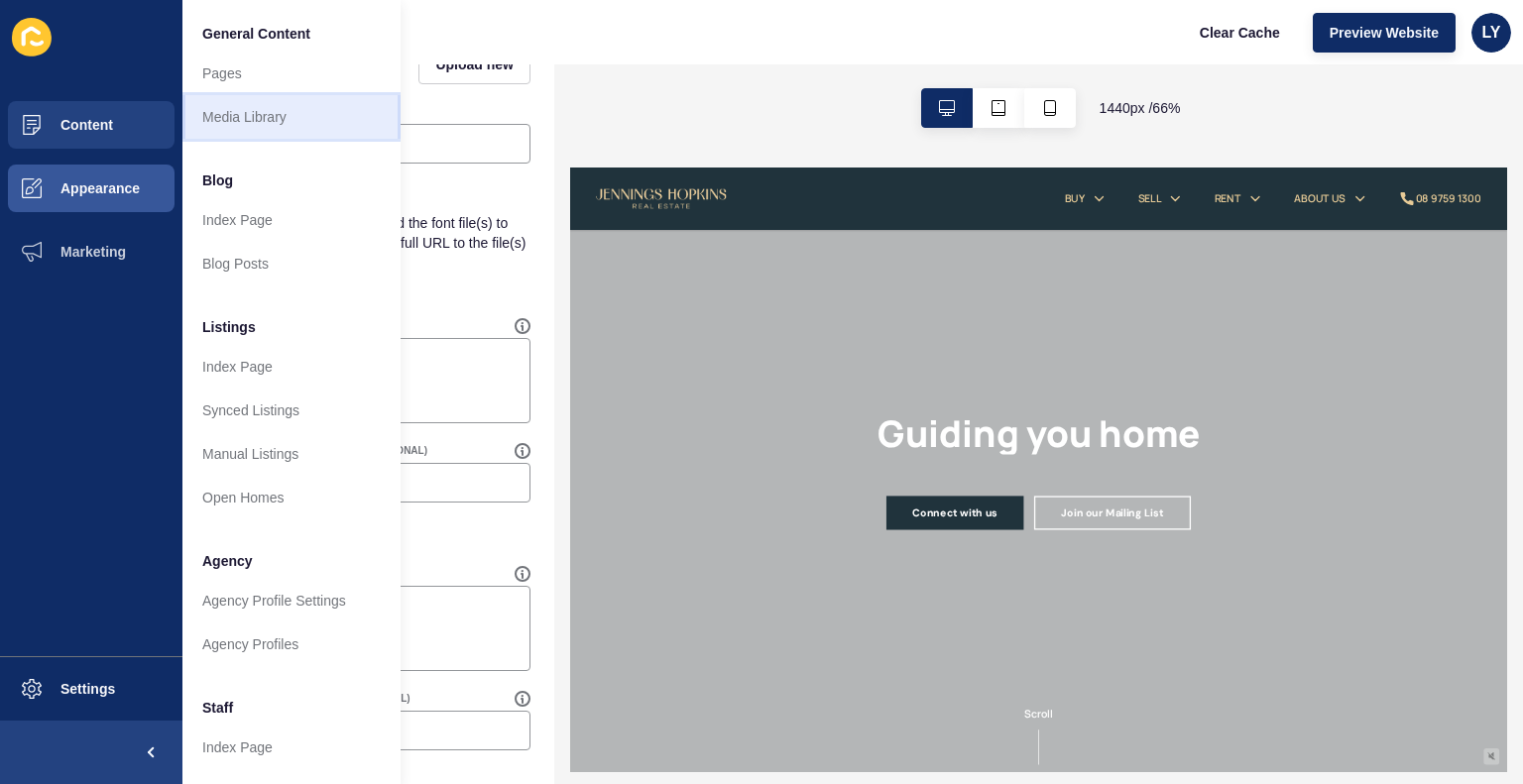click on "Media Library" at bounding box center [292, 117] 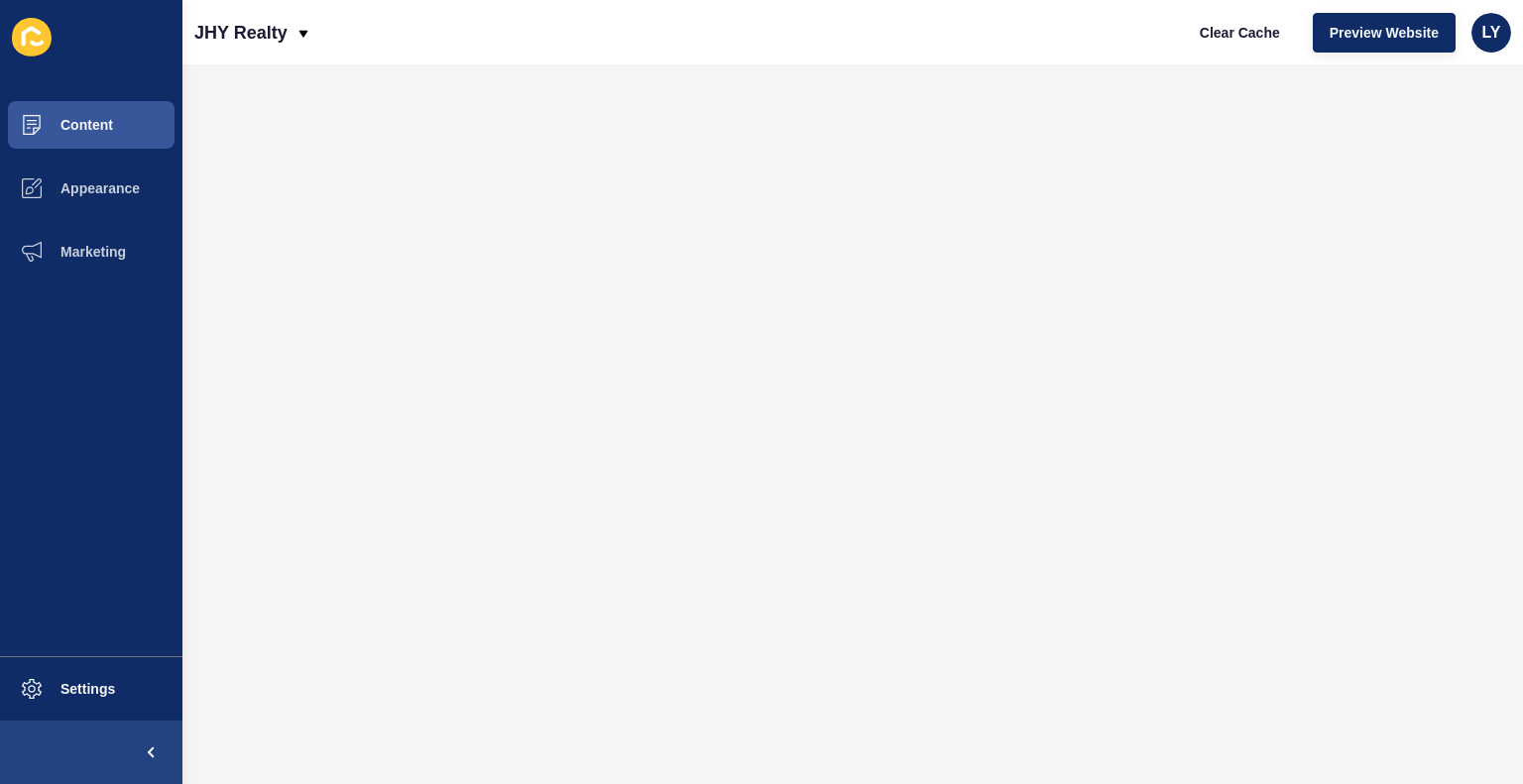 scroll, scrollTop: 0, scrollLeft: 0, axis: both 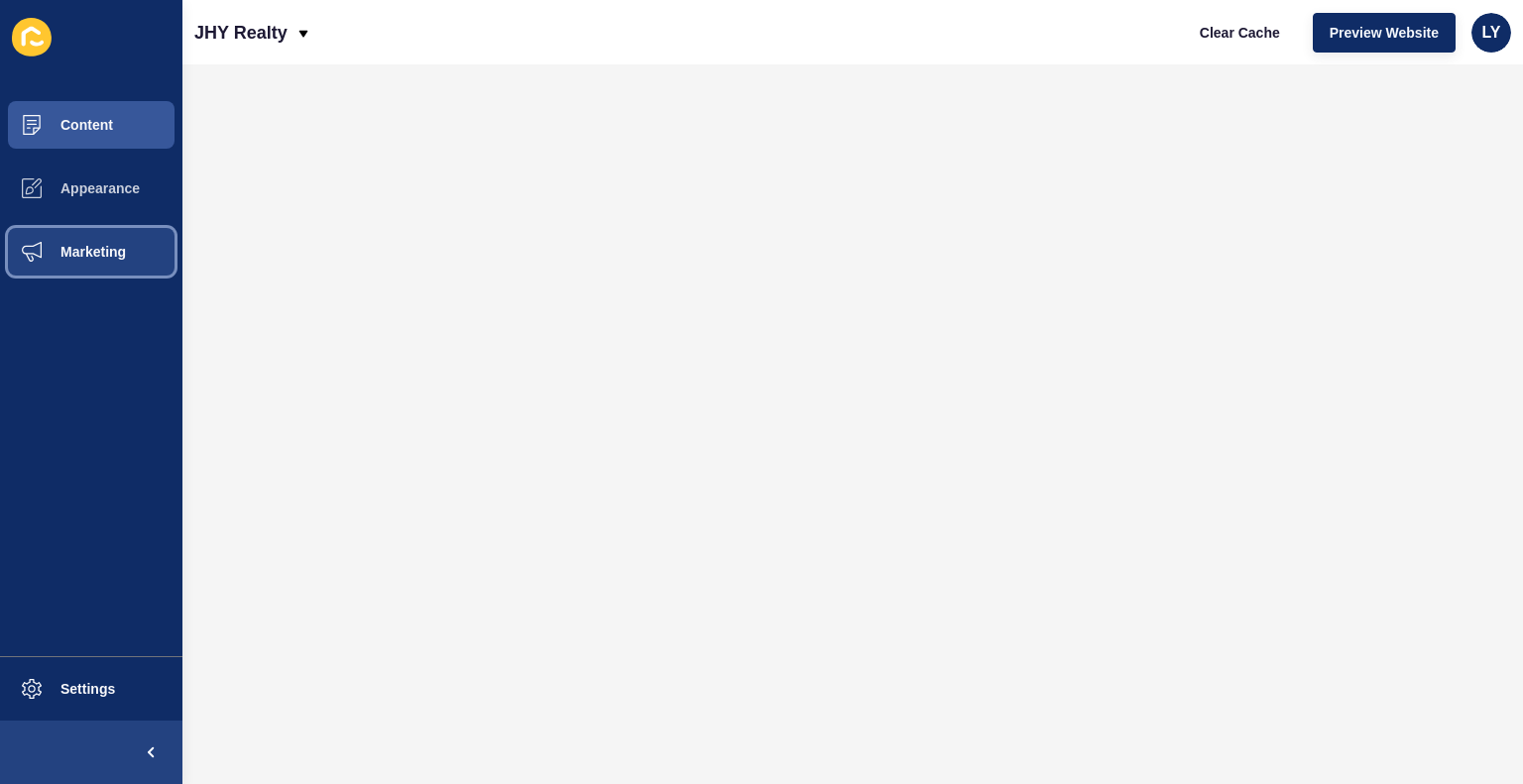 click at bounding box center (32, 252) 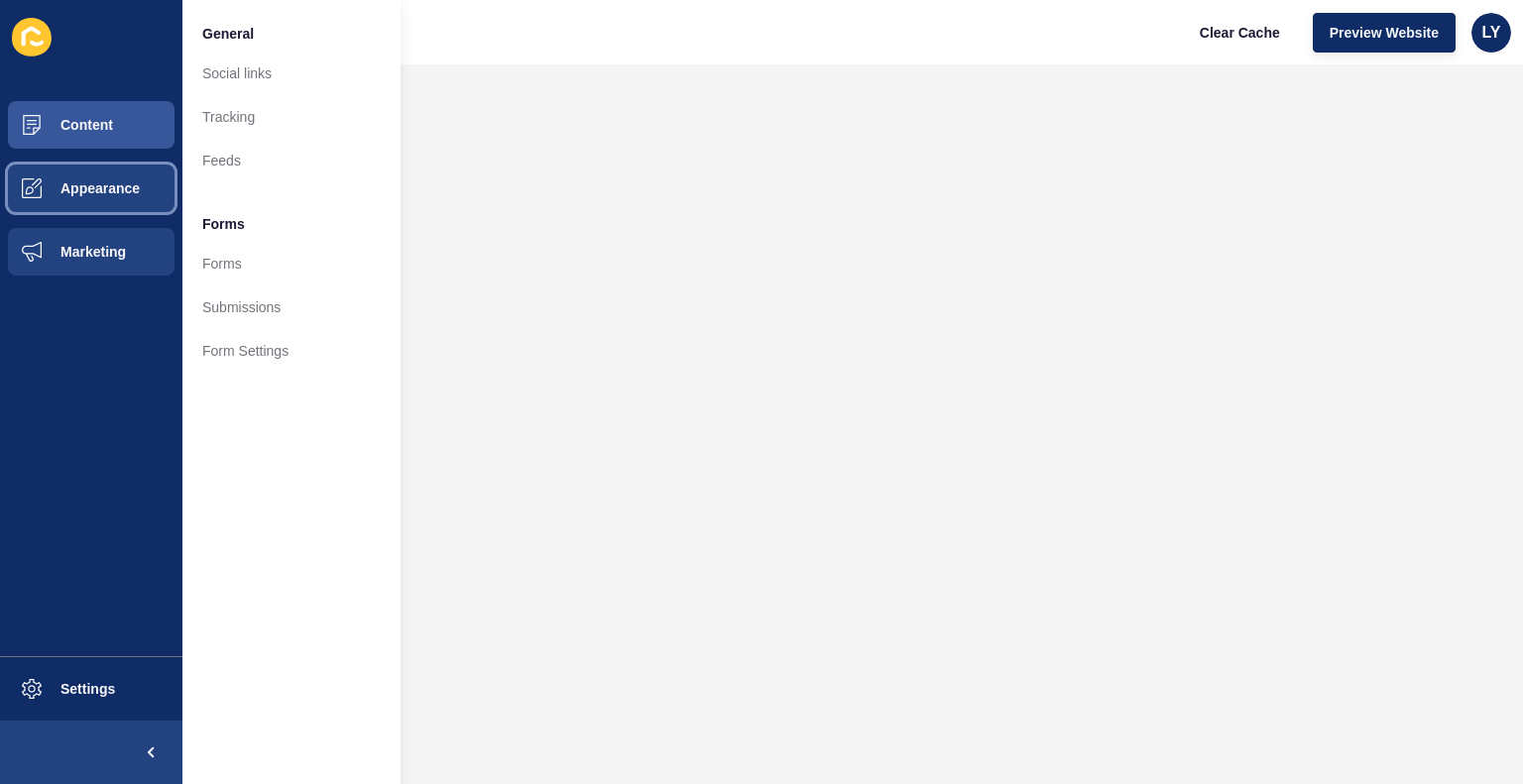 click at bounding box center (32, 188) 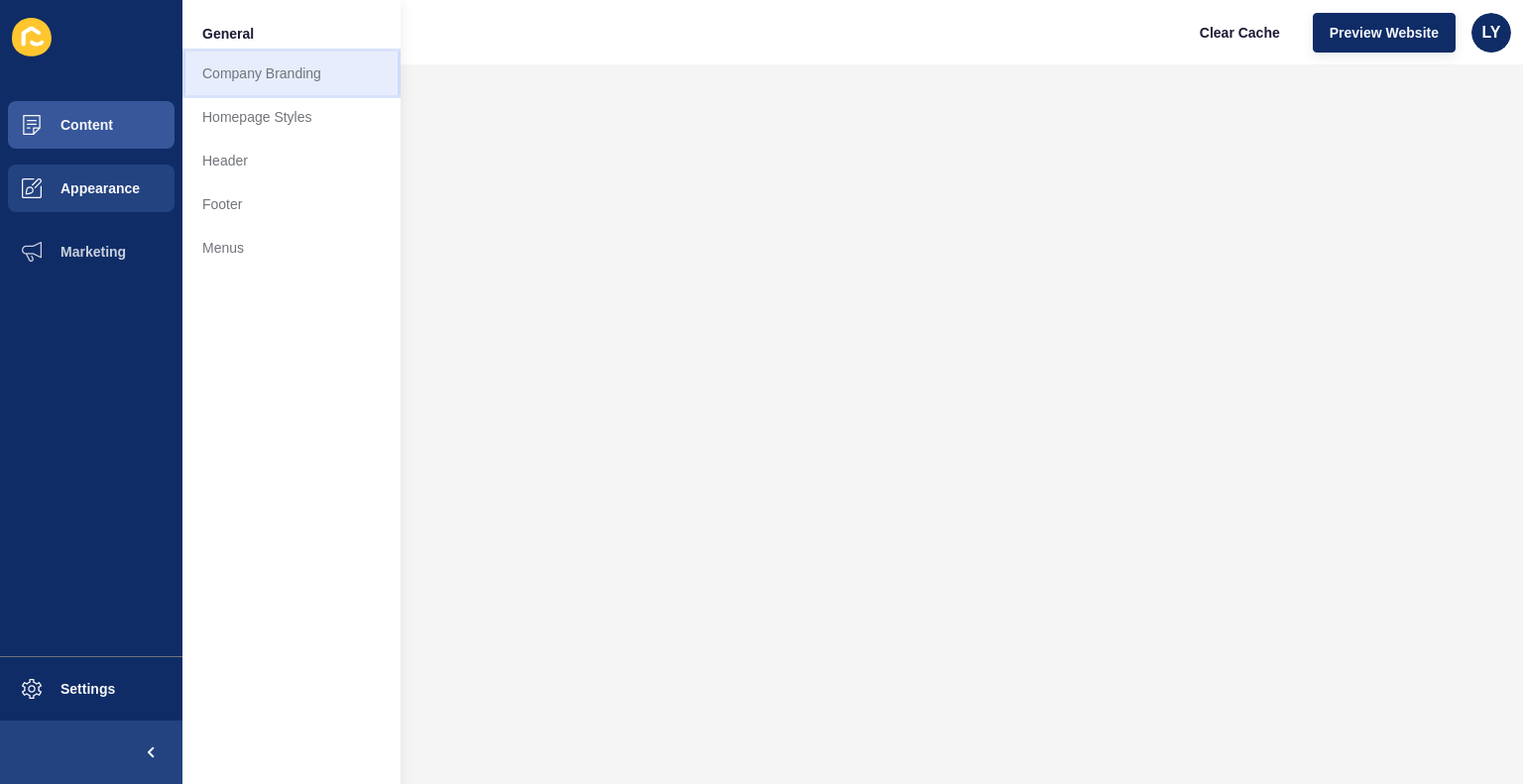 click on "Company Branding" at bounding box center (292, 73) 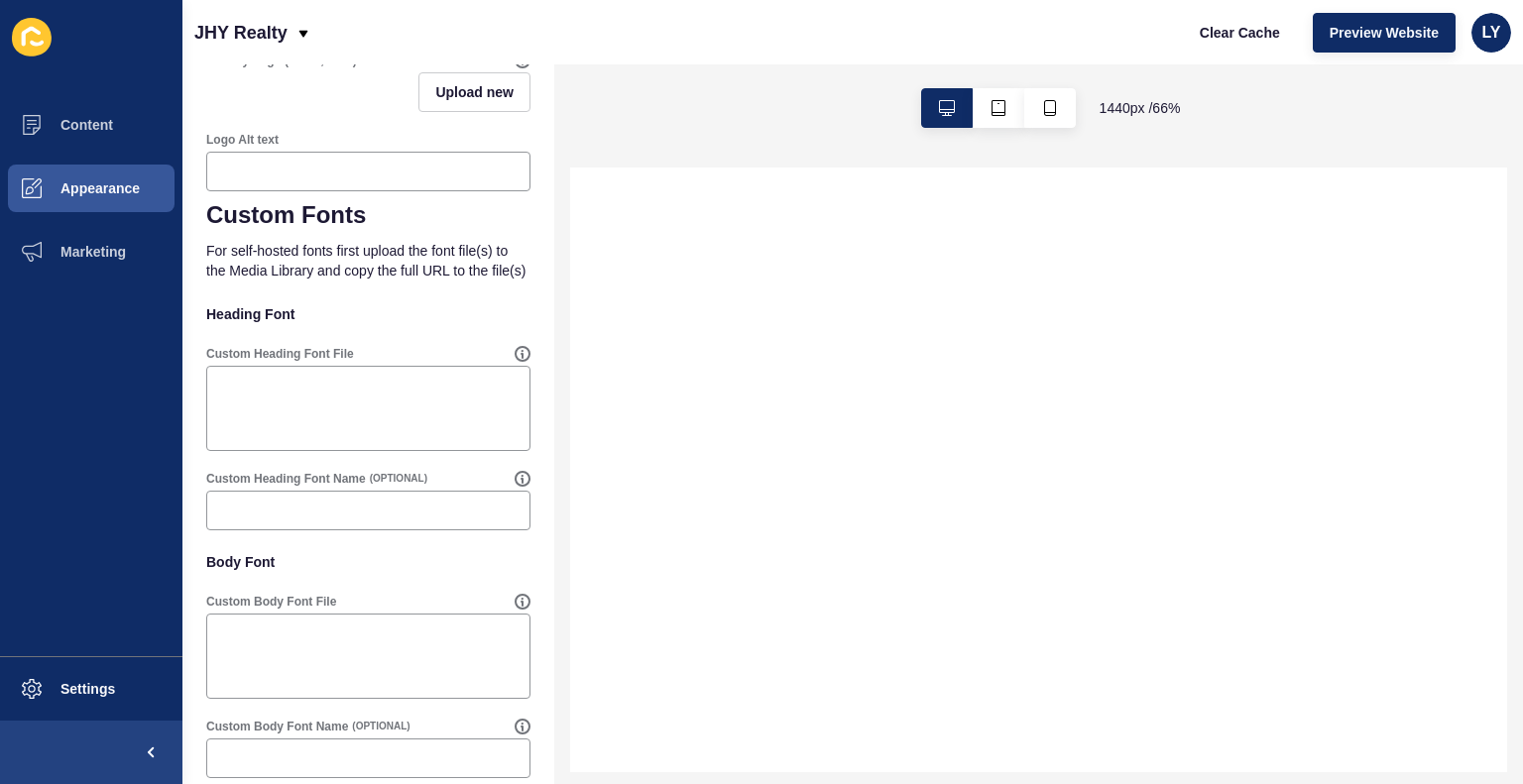scroll, scrollTop: 920, scrollLeft: 0, axis: vertical 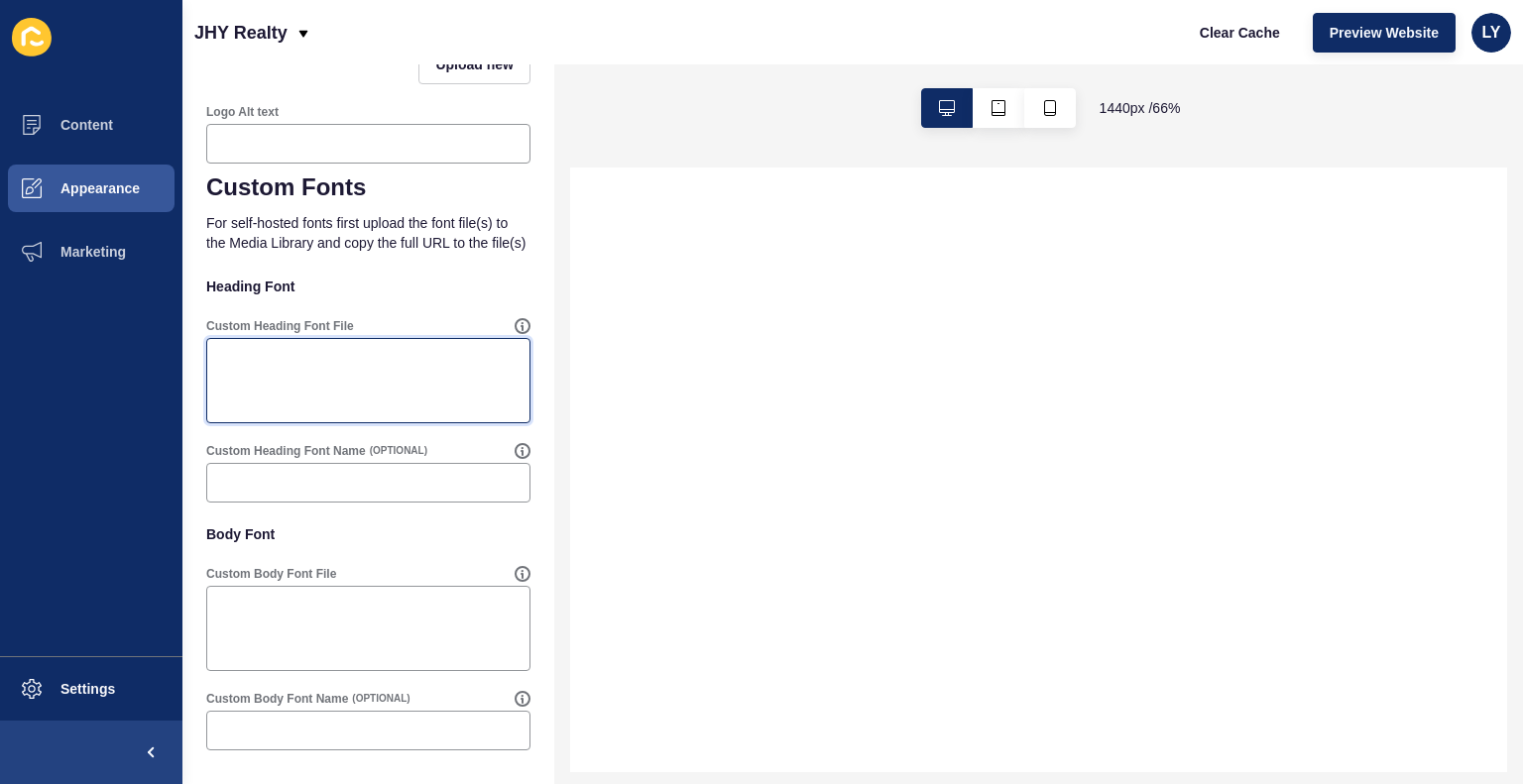 click on "Custom Heading Font File" at bounding box center [368, 381] 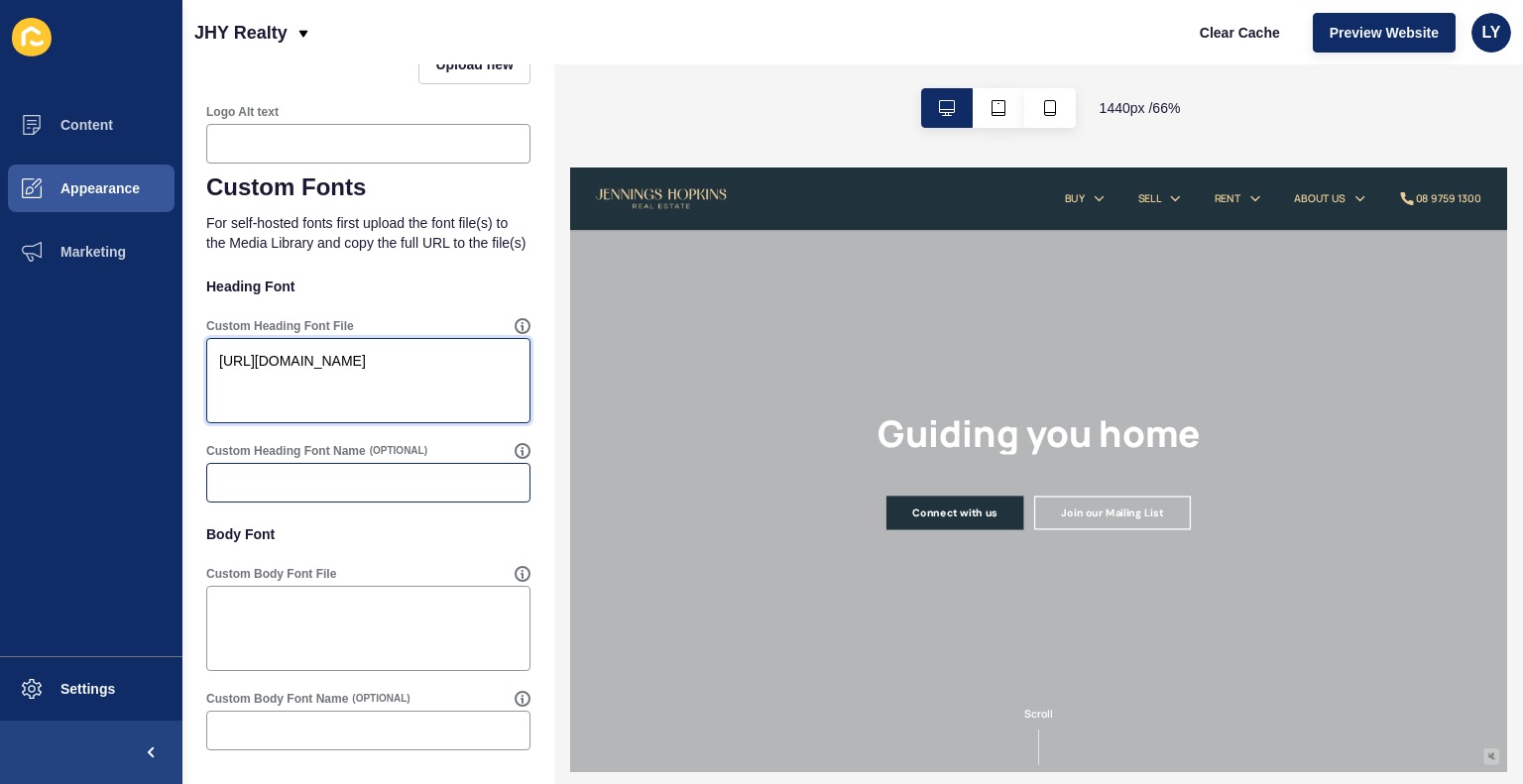 type on "[URL][DOMAIN_NAME]" 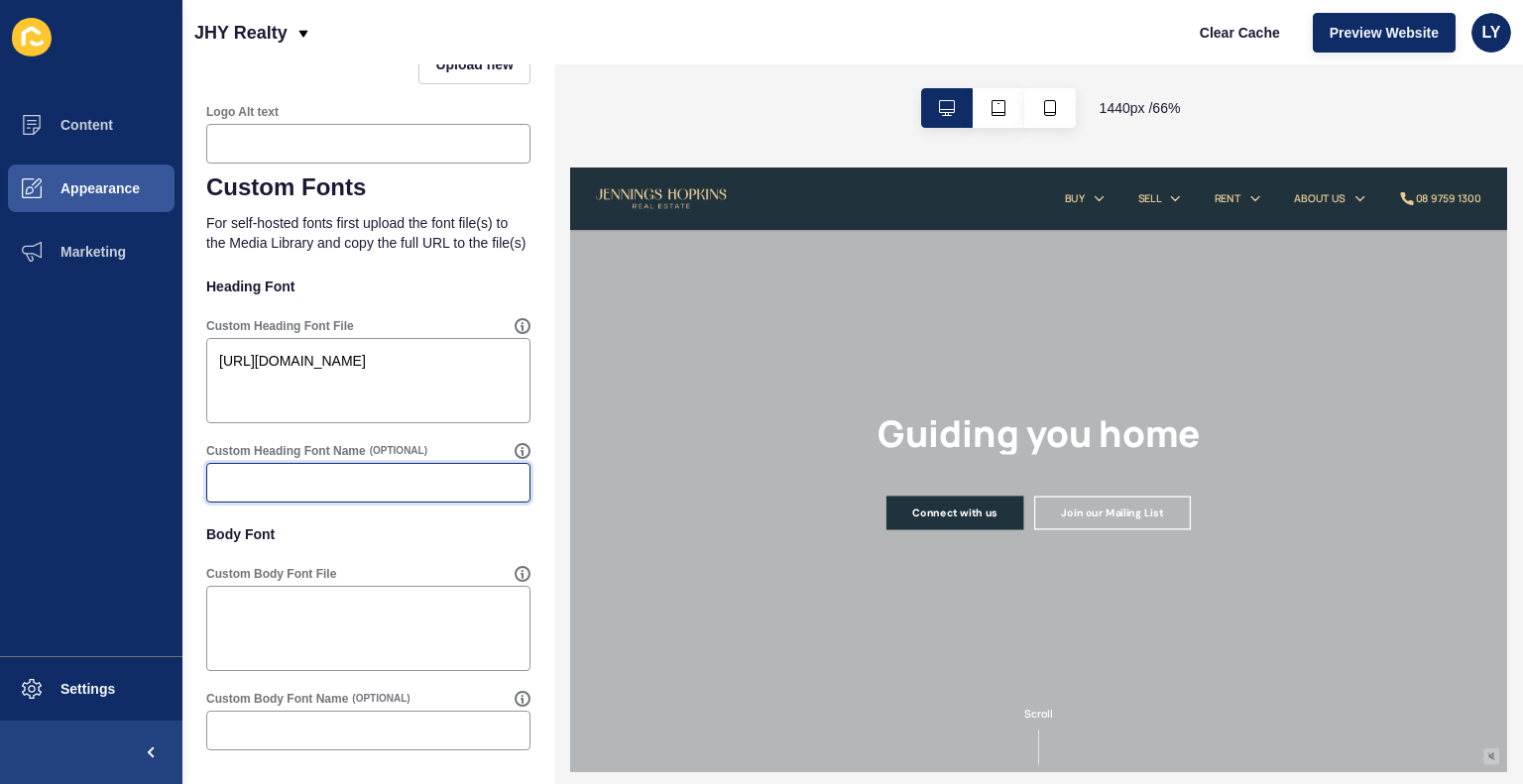 click on "Custom Heading Font Name" at bounding box center (368, 483) 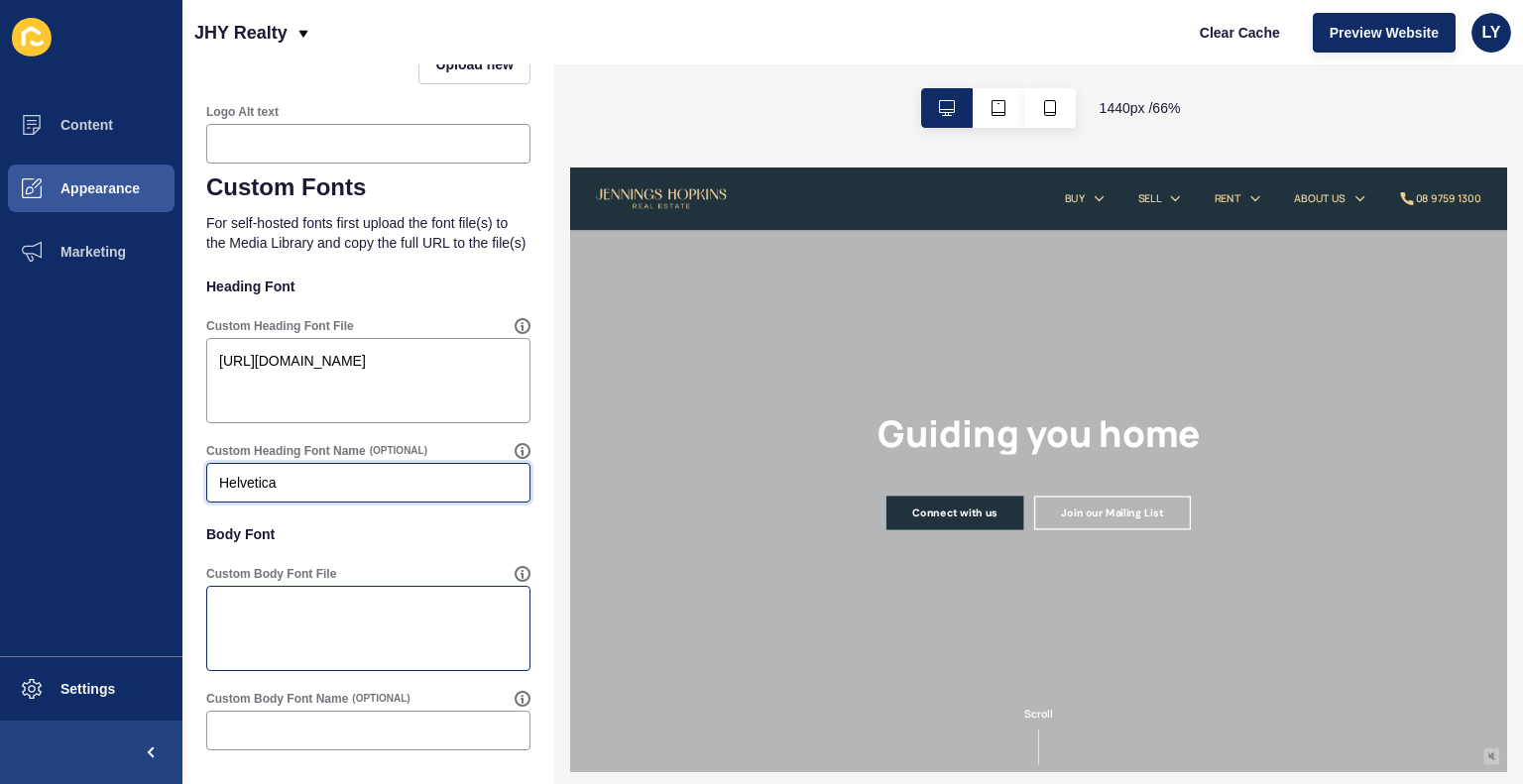 type on "Helvetica" 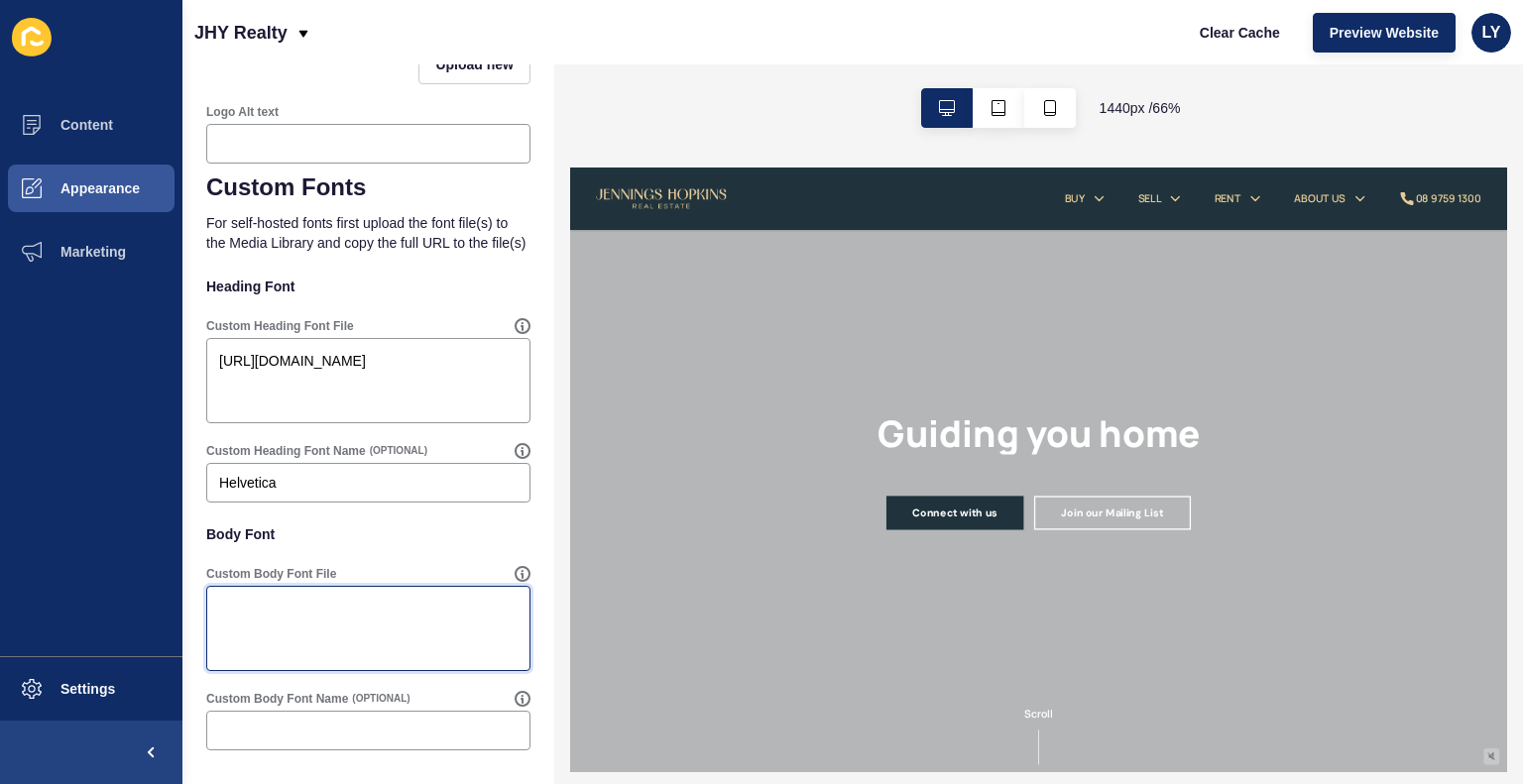 click on "Custom Body Font File" at bounding box center [368, 628] 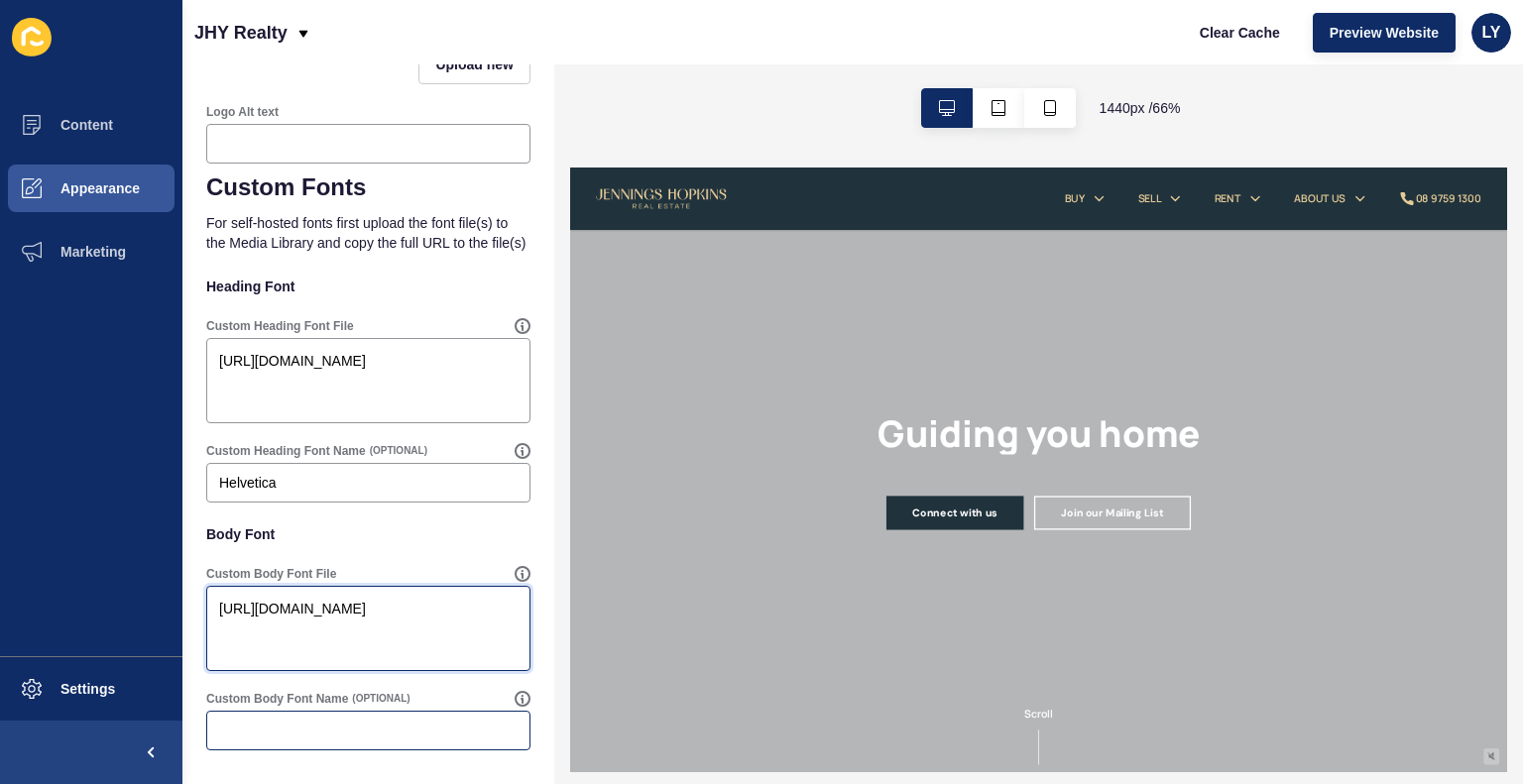 type on "[URL][DOMAIN_NAME]" 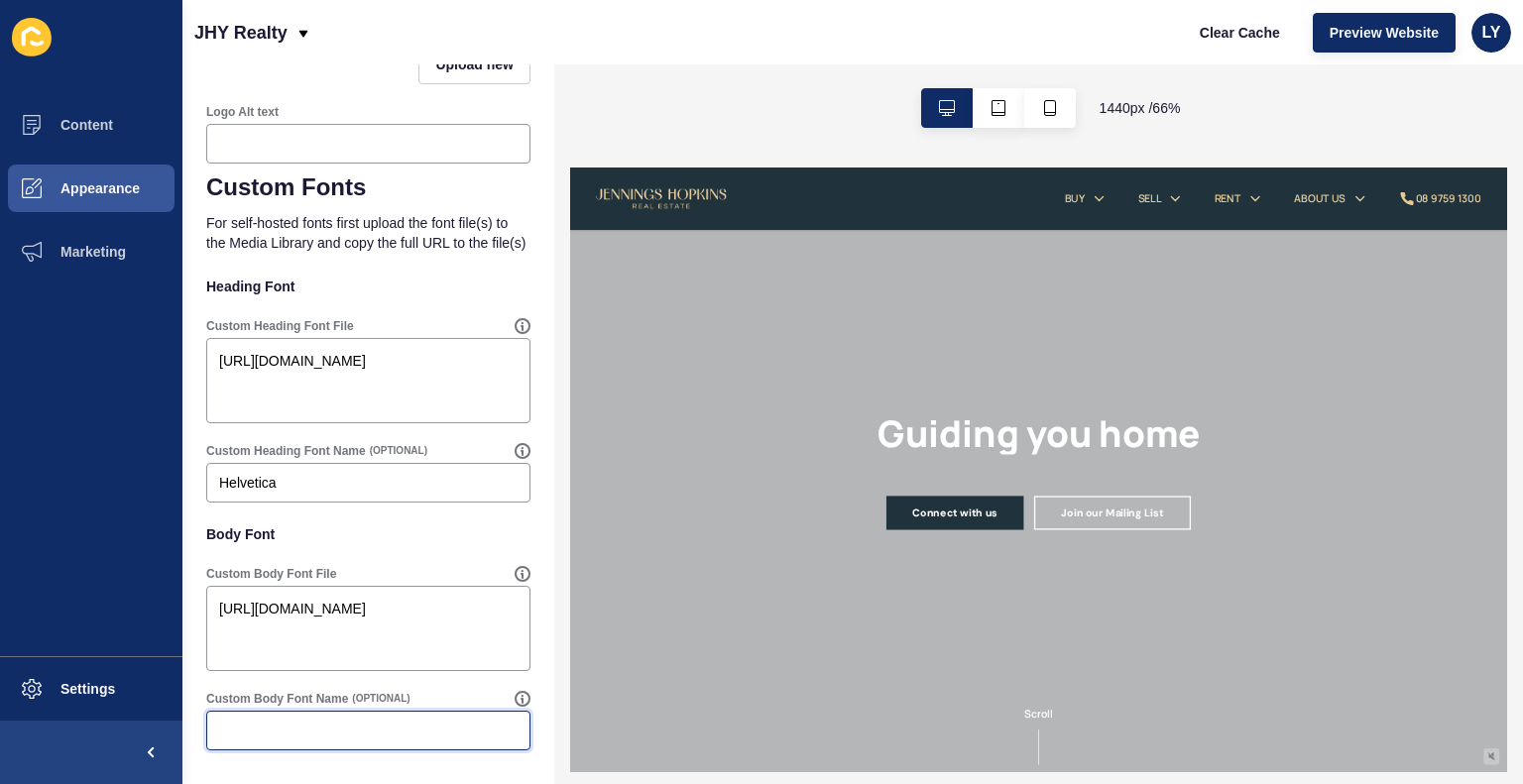 click on "Custom Body Font Name" at bounding box center [368, 730] 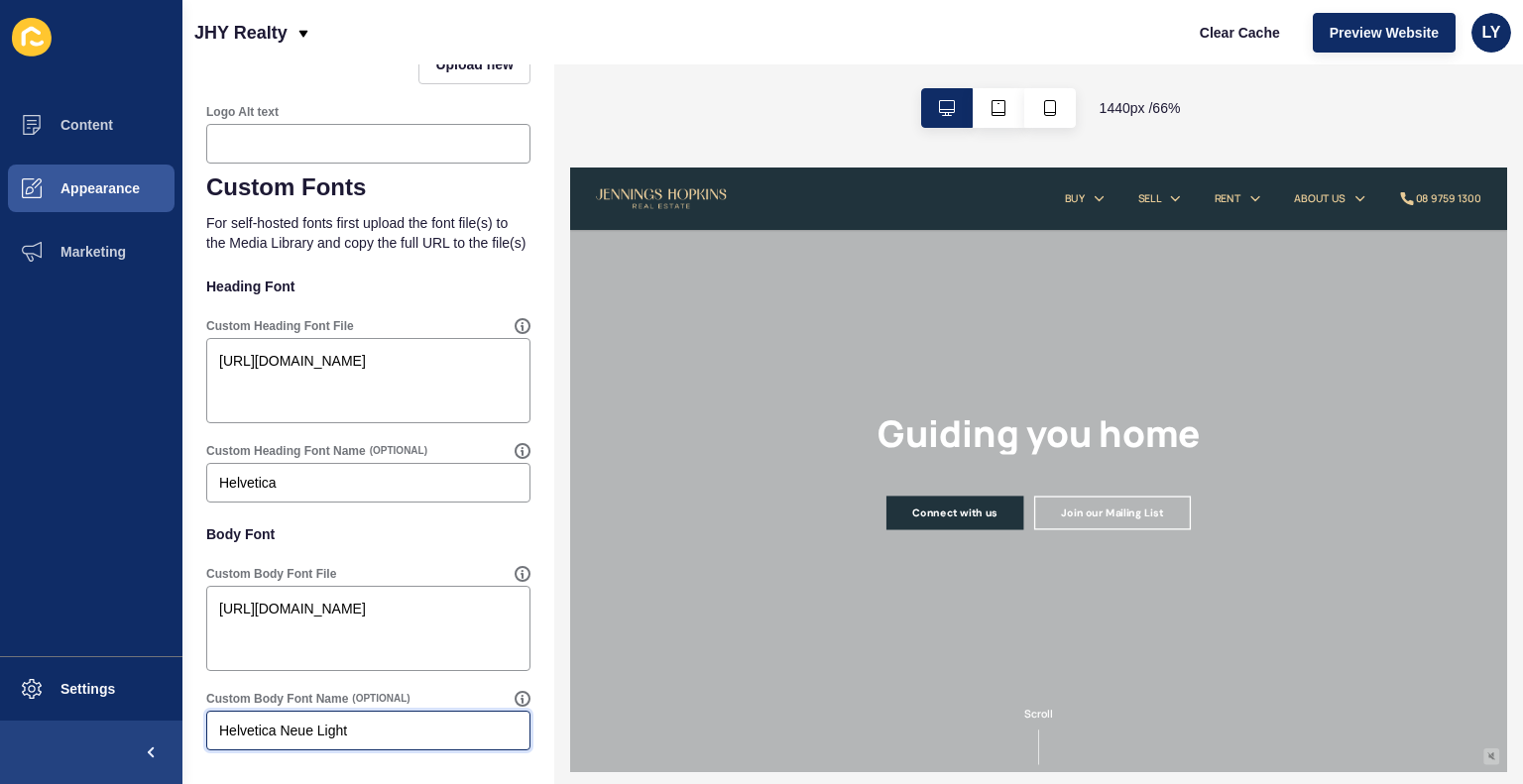 drag, startPoint x: 392, startPoint y: 727, endPoint x: 158, endPoint y: 725, distance: 234.00855 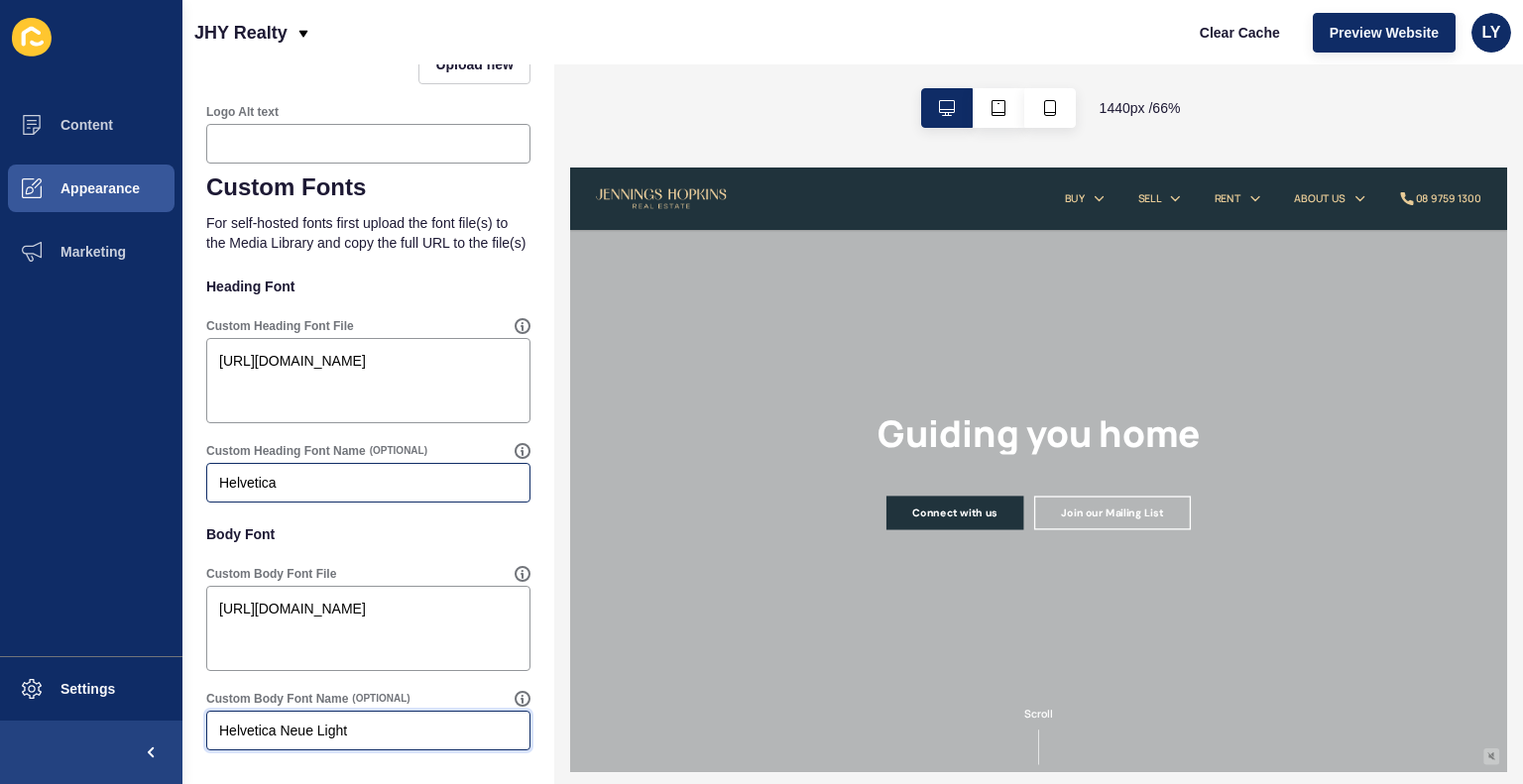type on "Helvetica Neue Light" 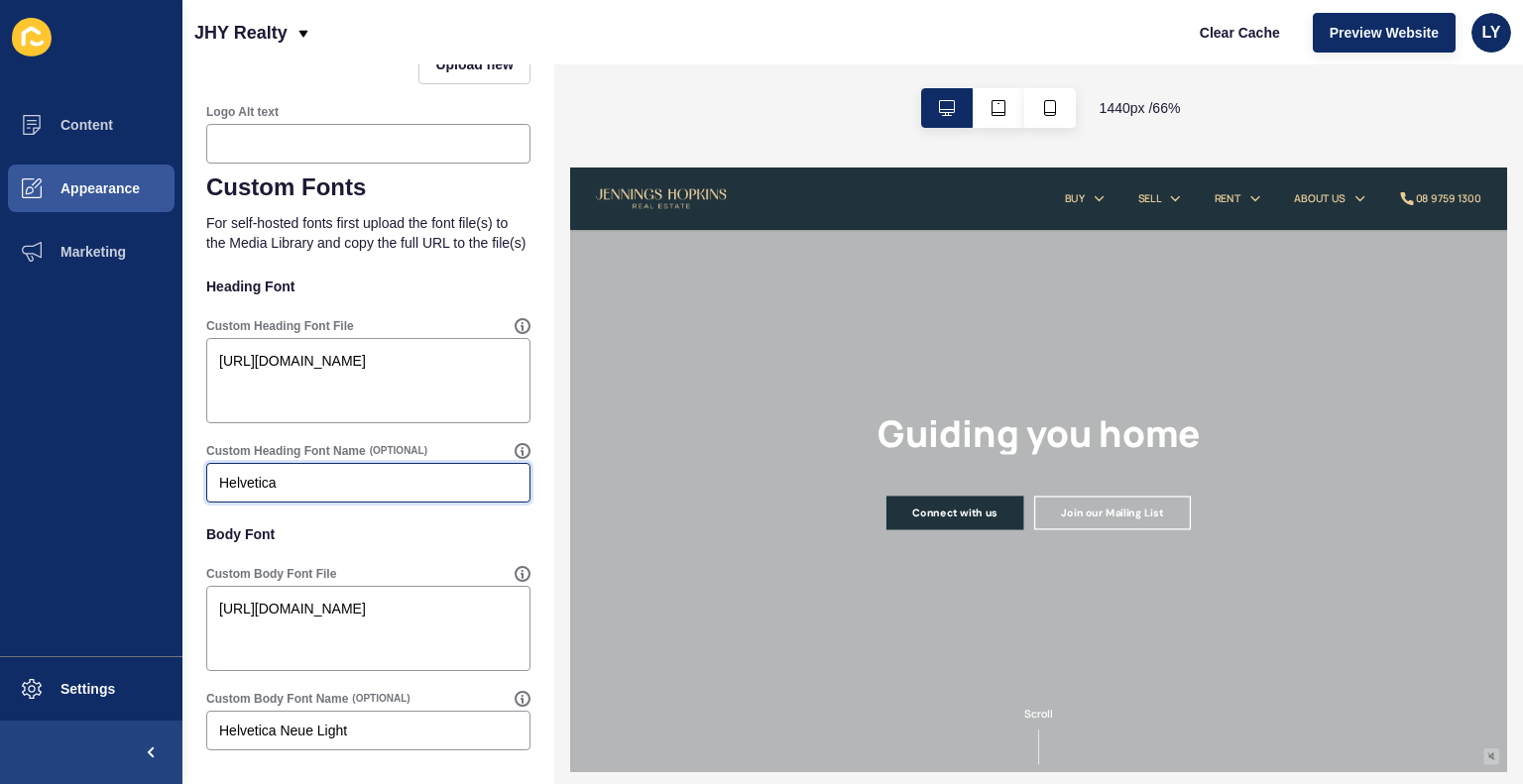 drag, startPoint x: 305, startPoint y: 488, endPoint x: 198, endPoint y: 479, distance: 107.37784 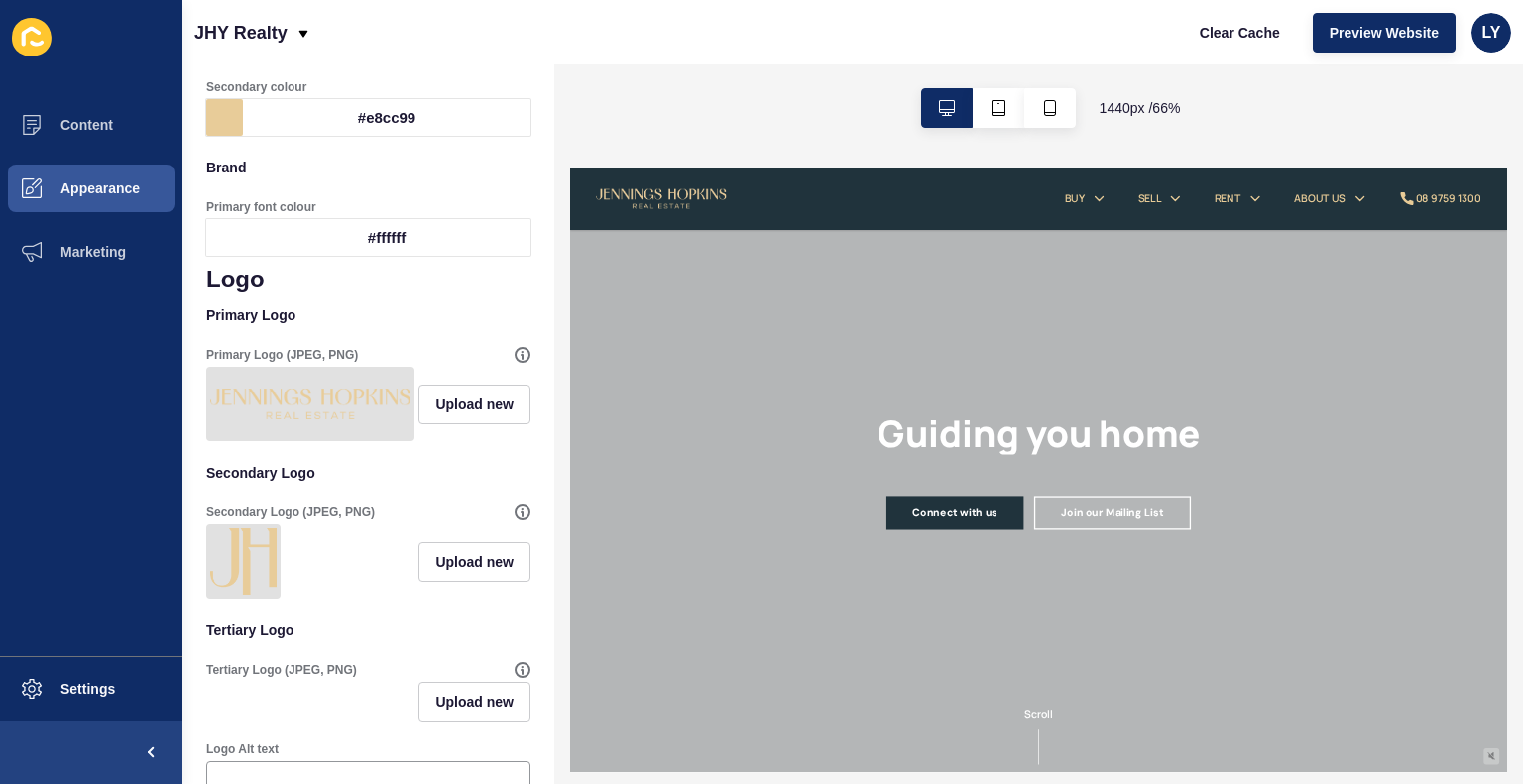 scroll, scrollTop: 0, scrollLeft: 0, axis: both 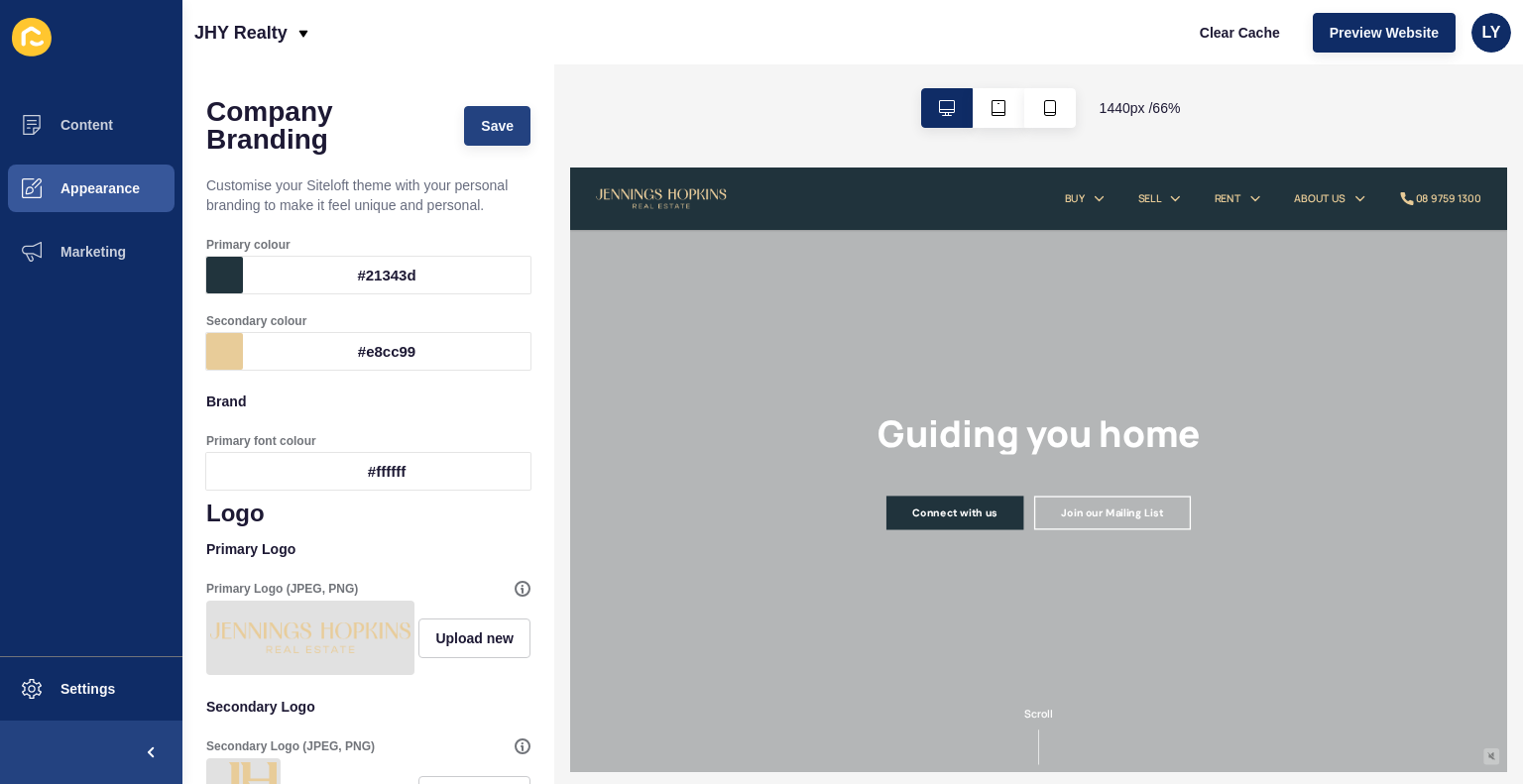 type on "Helvetica Neue Light" 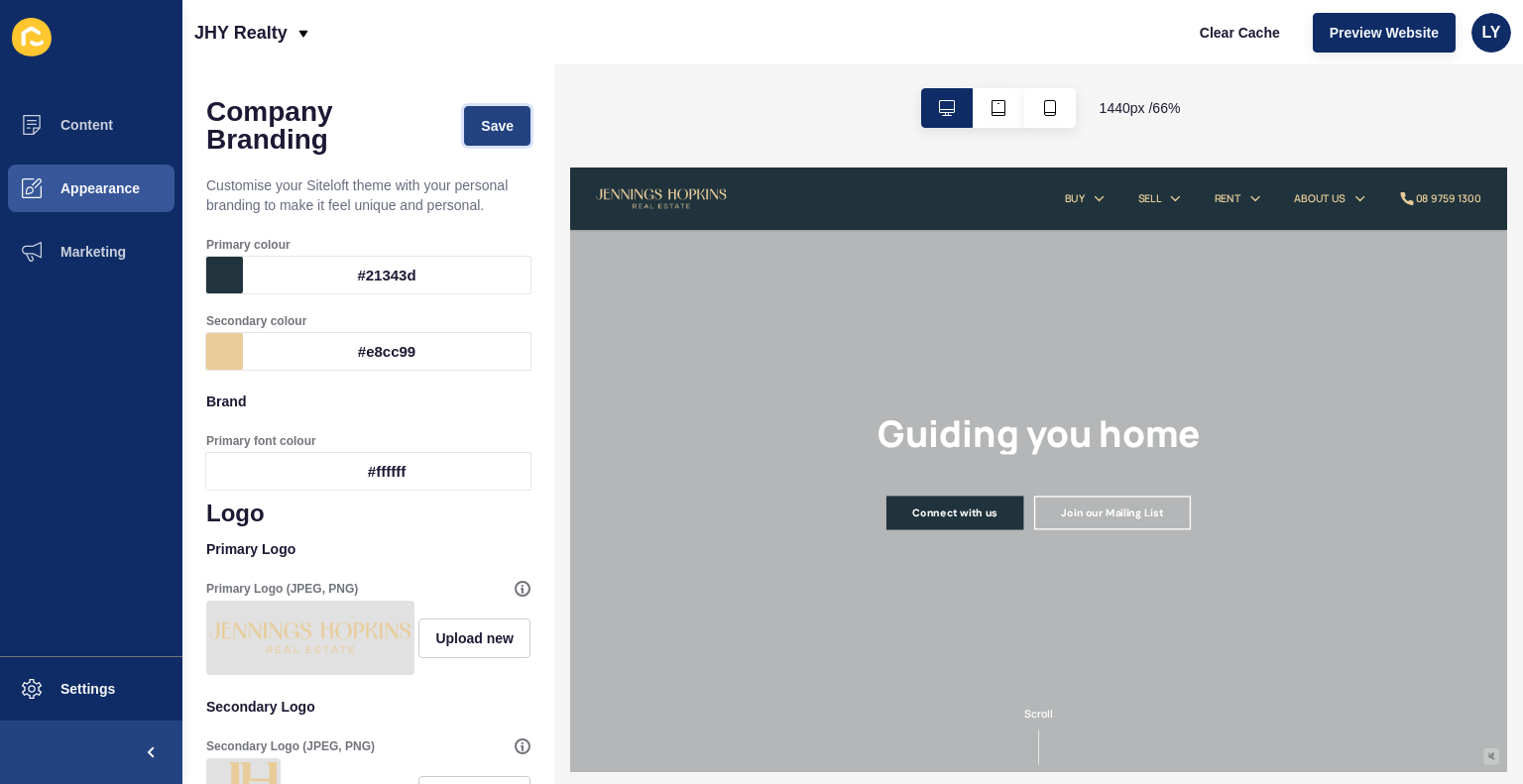 click on "Save" at bounding box center (497, 126) 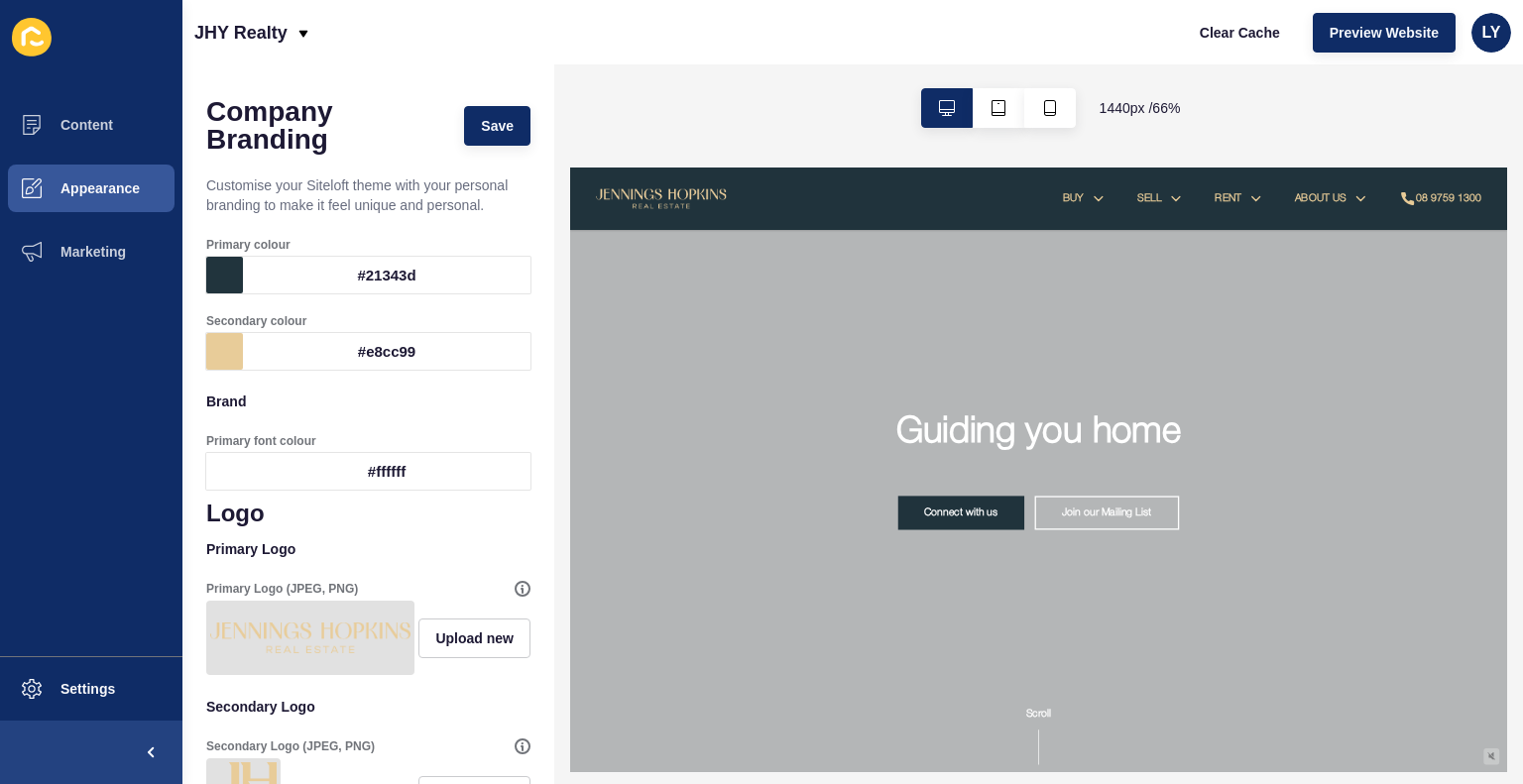 scroll, scrollTop: 0, scrollLeft: 0, axis: both 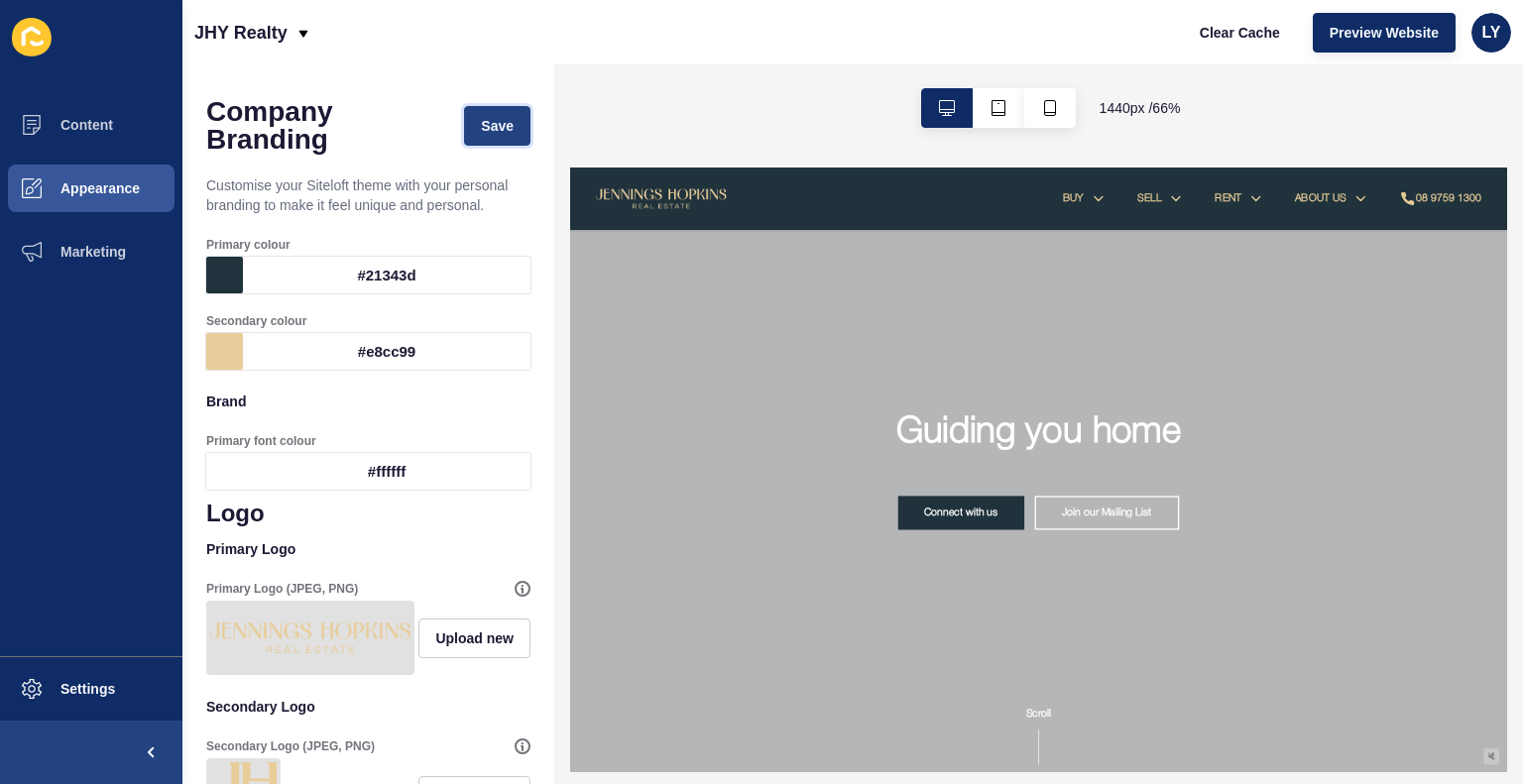 click on "Save" at bounding box center (497, 126) 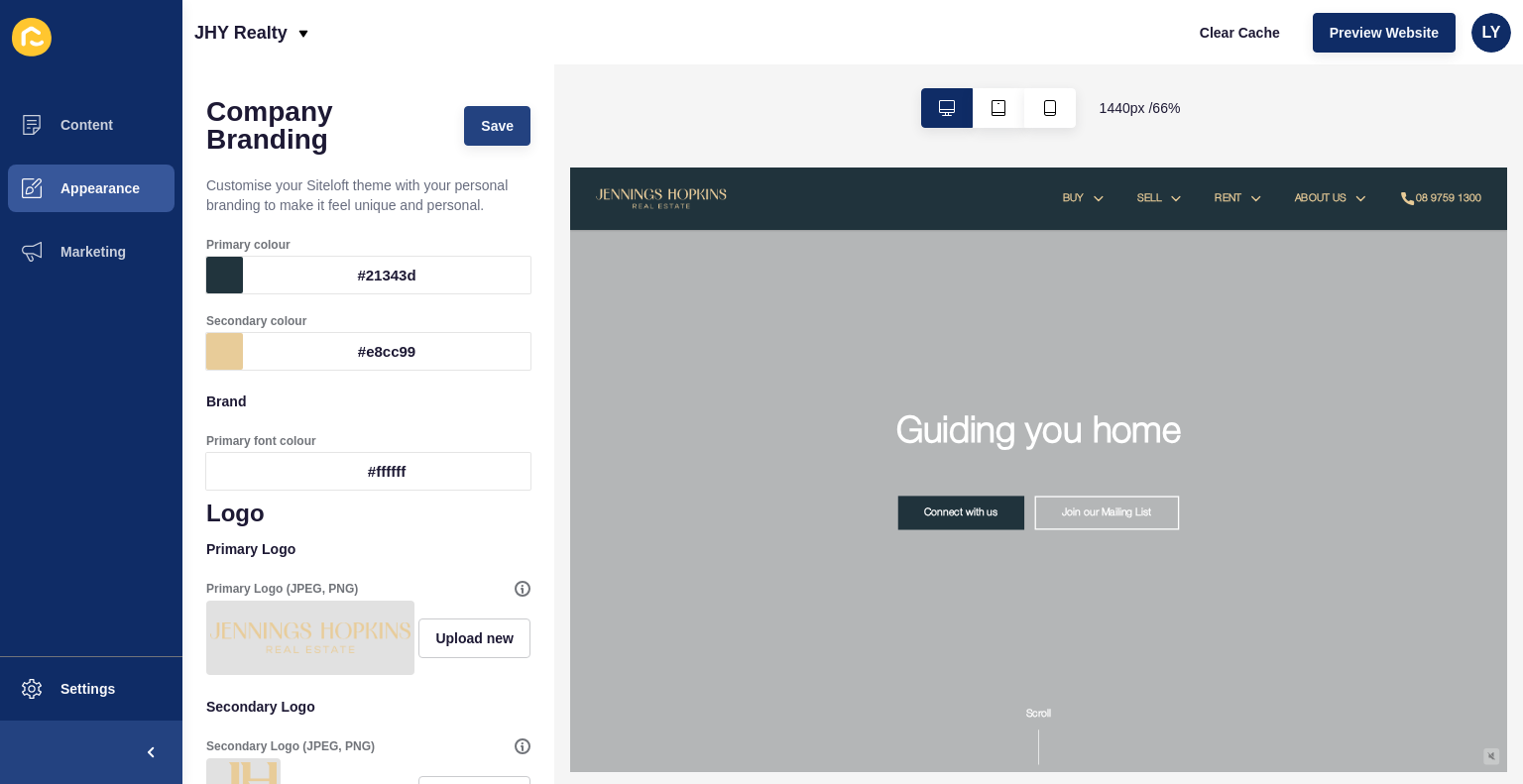 scroll, scrollTop: 0, scrollLeft: 0, axis: both 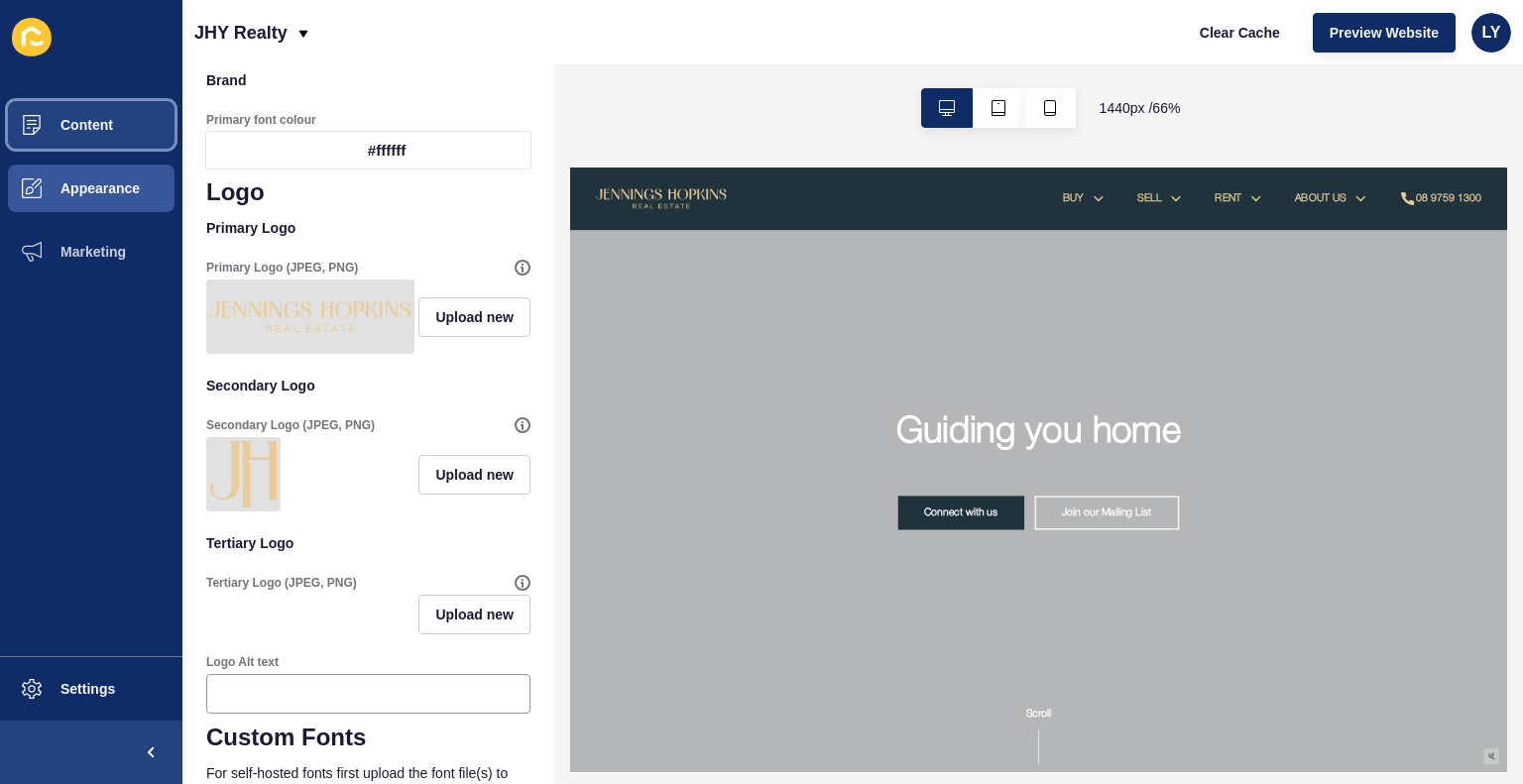 click on "Content" at bounding box center (91, 125) 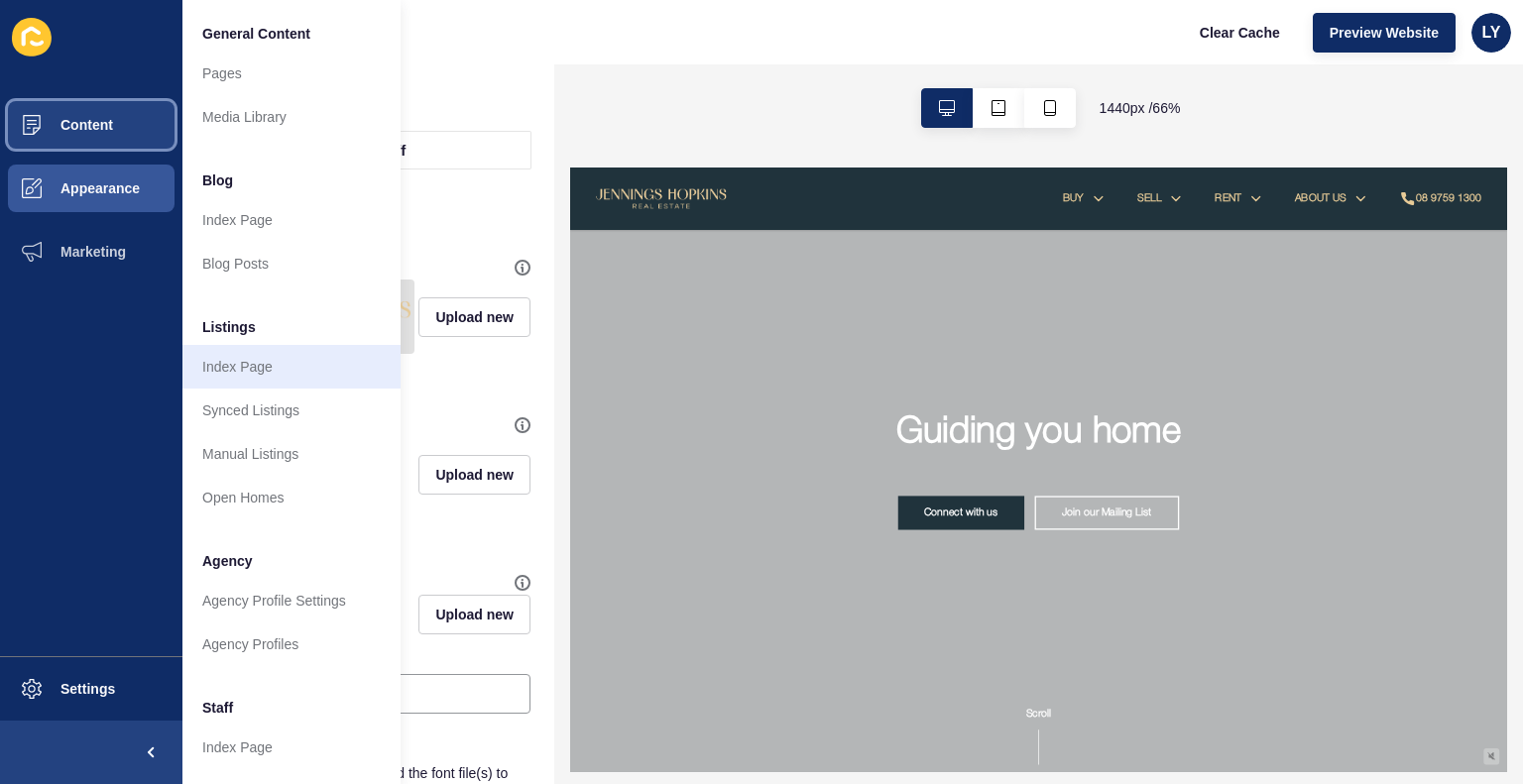 scroll, scrollTop: 392, scrollLeft: 0, axis: vertical 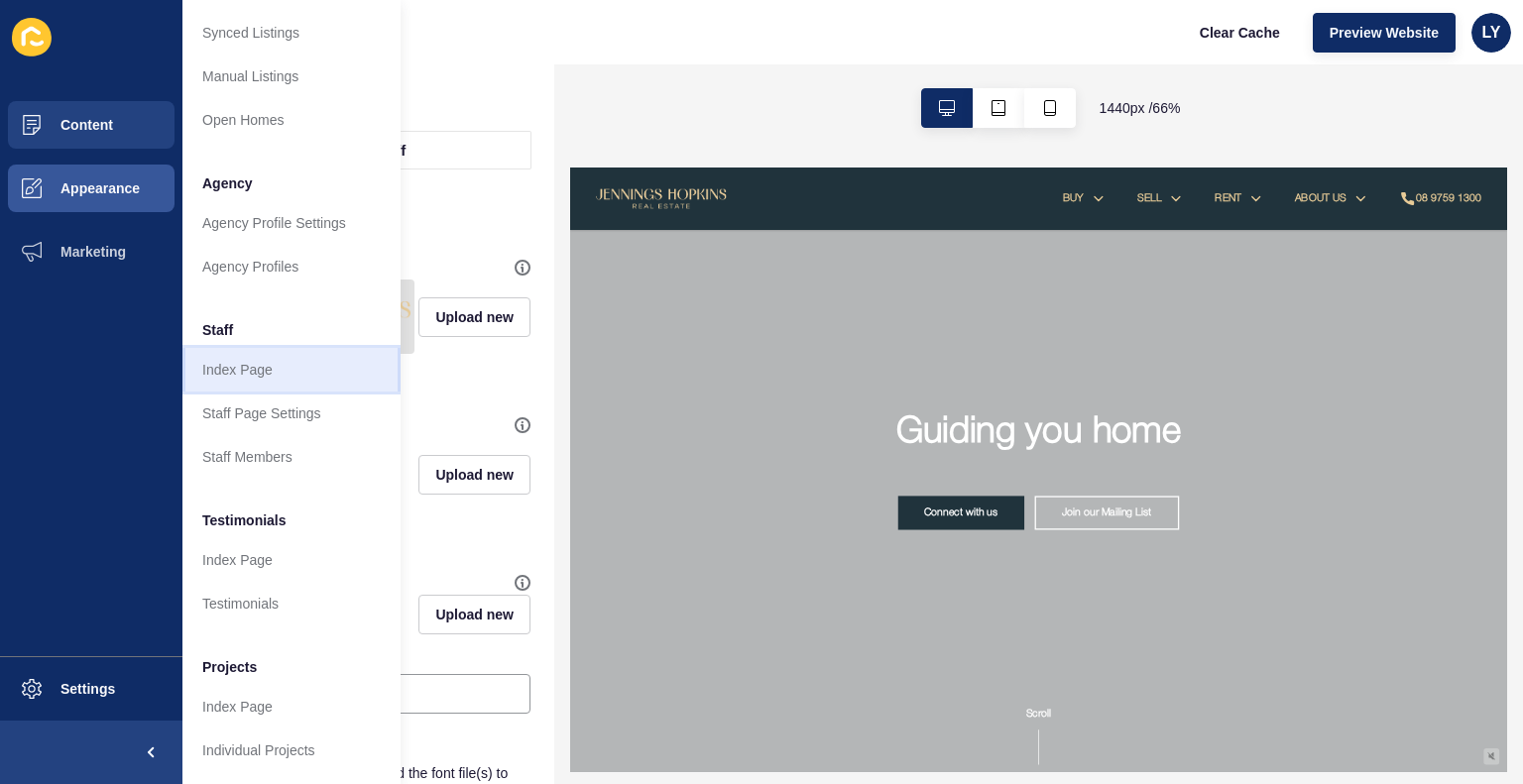 click on "Index Page" at bounding box center (292, 370) 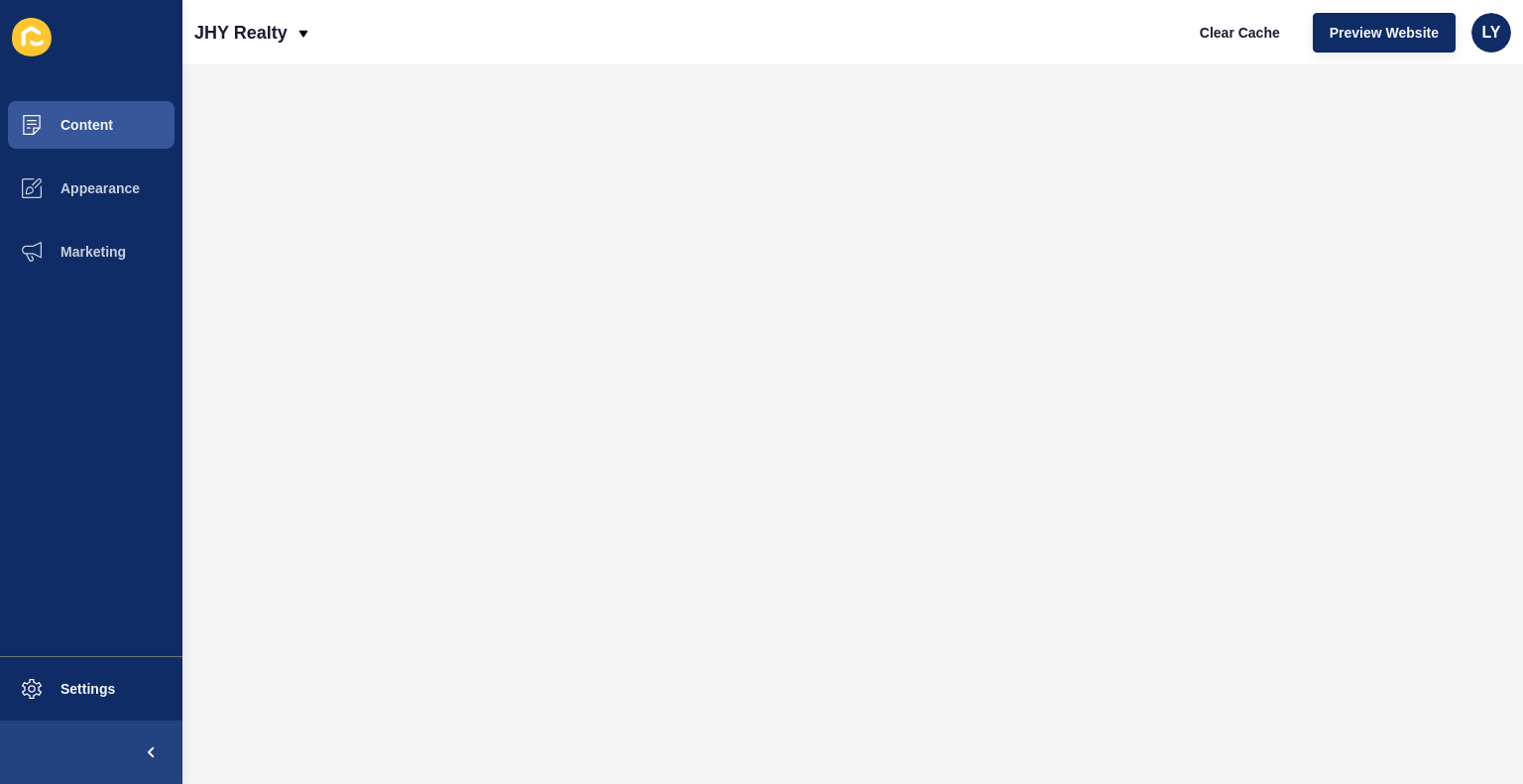 scroll, scrollTop: 0, scrollLeft: 0, axis: both 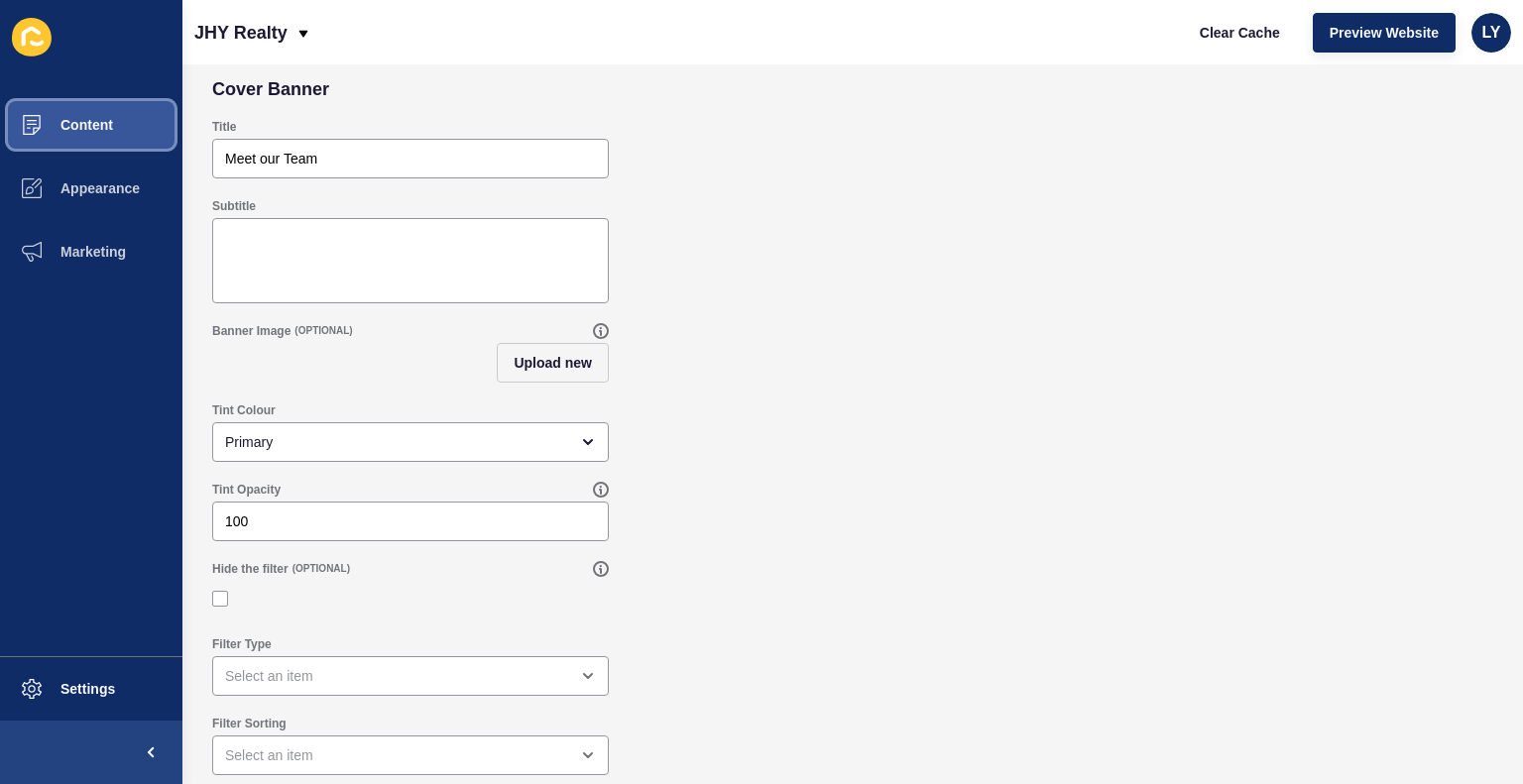 click on "Content" at bounding box center (55, 125) 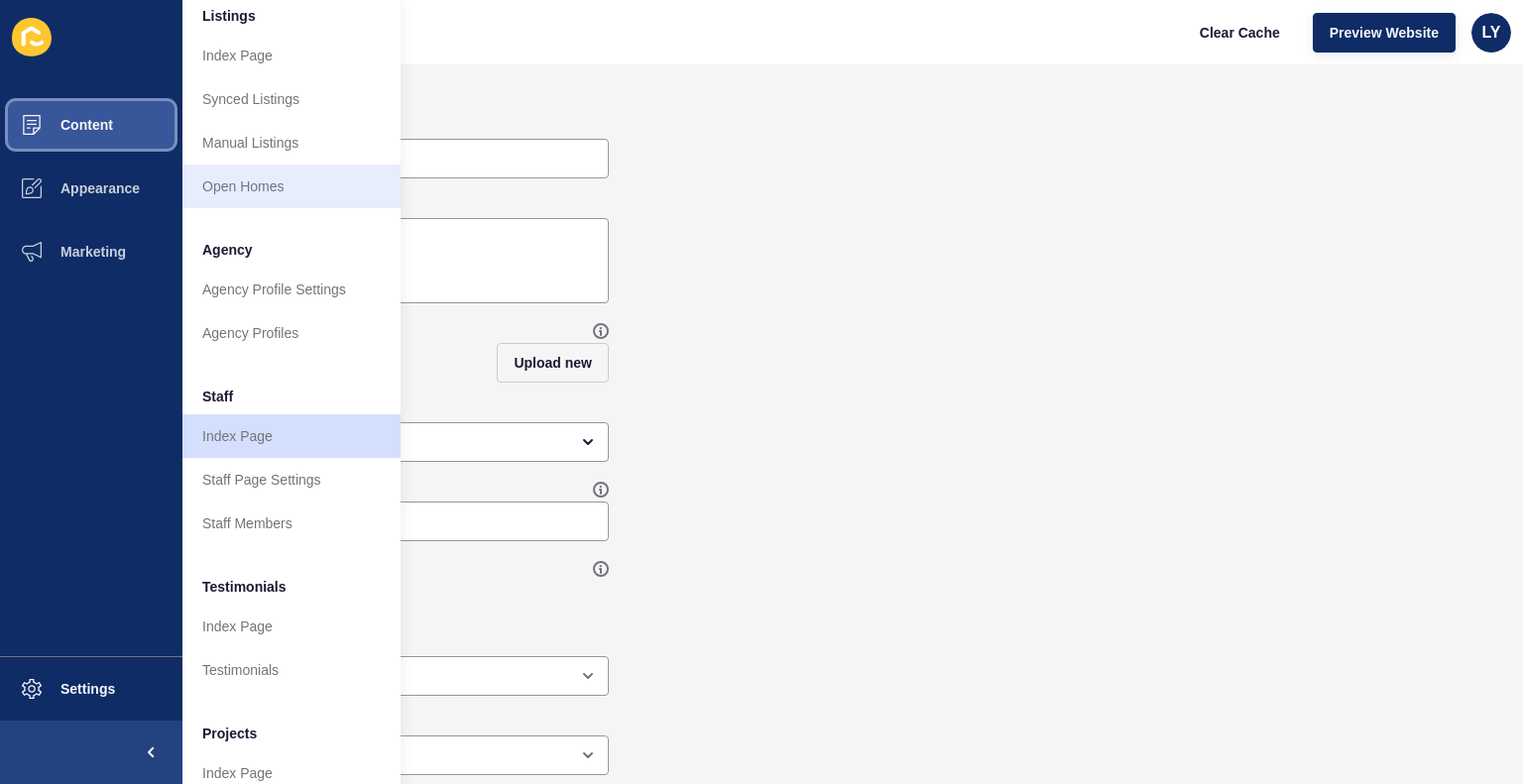 scroll, scrollTop: 392, scrollLeft: 0, axis: vertical 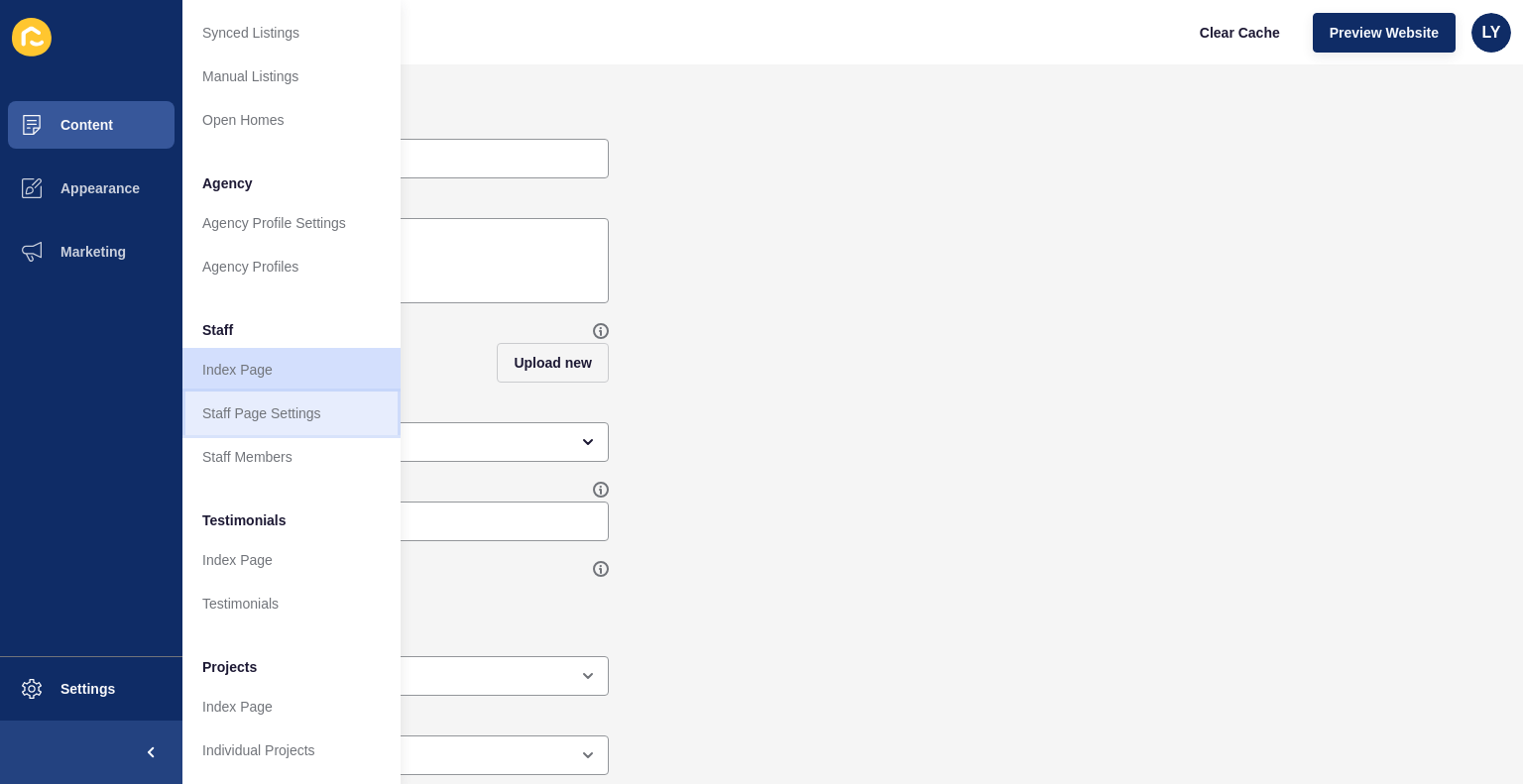 click on "Staff Page Settings" at bounding box center [292, 413] 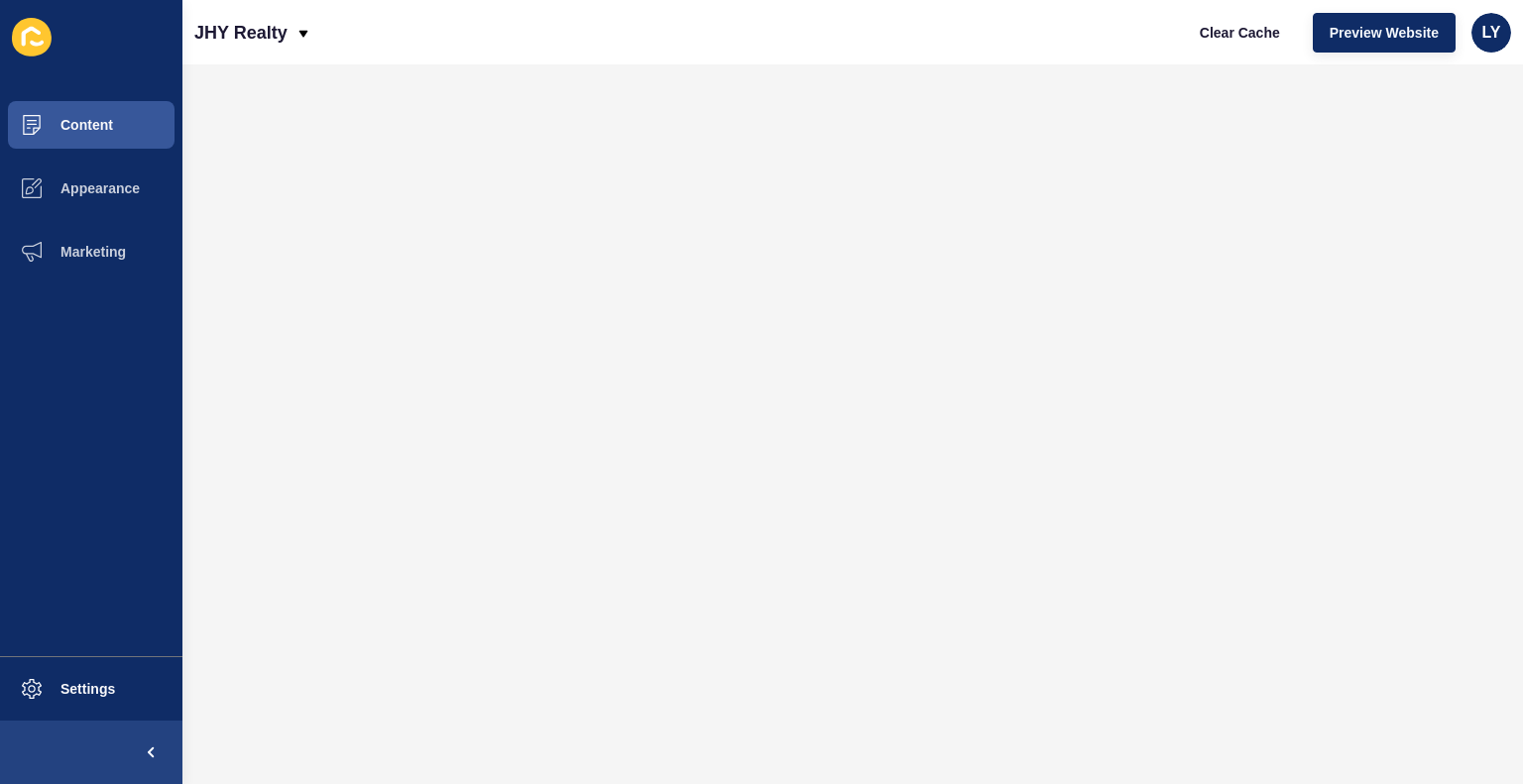 scroll, scrollTop: 0, scrollLeft: 0, axis: both 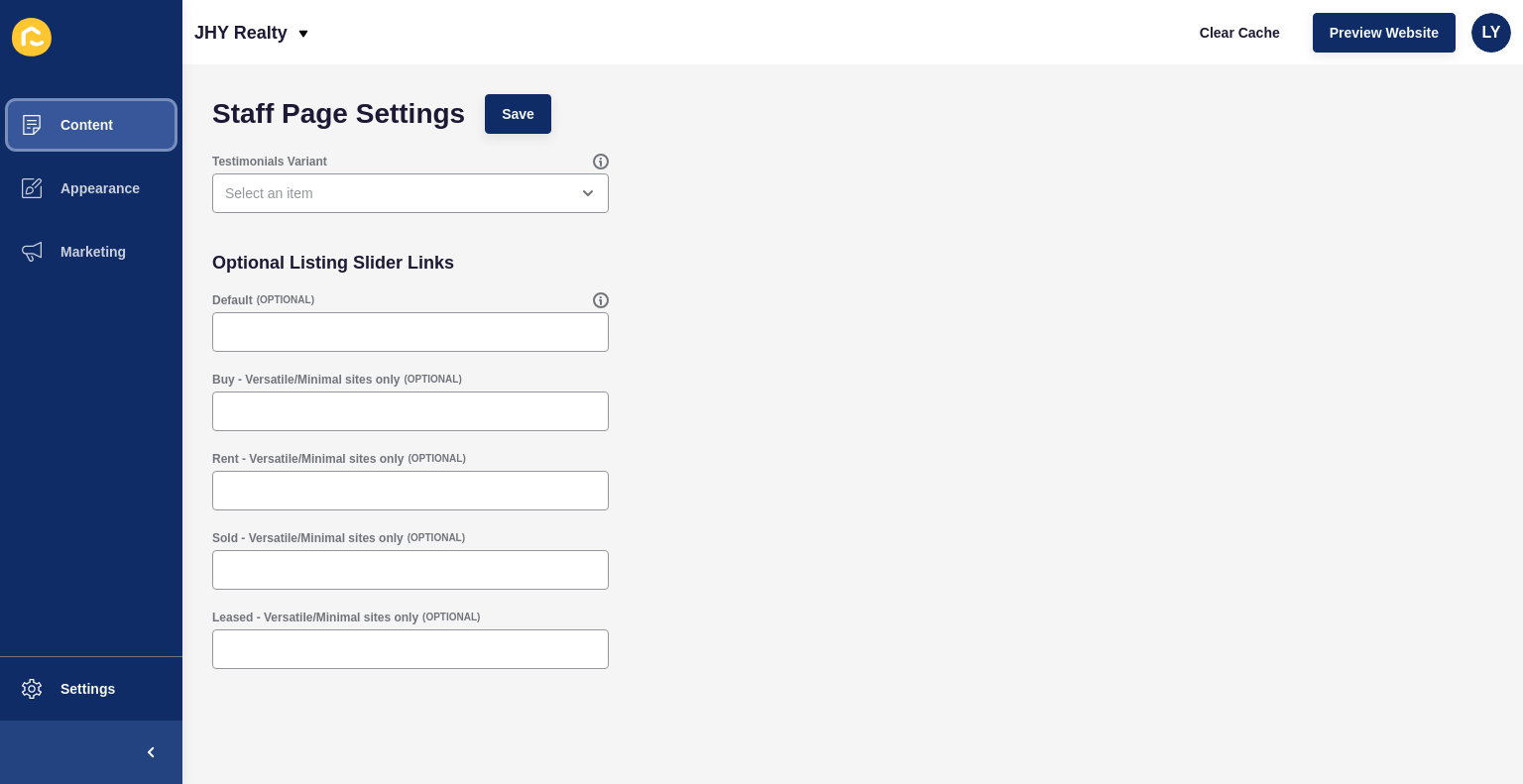 click on "Content" at bounding box center [55, 125] 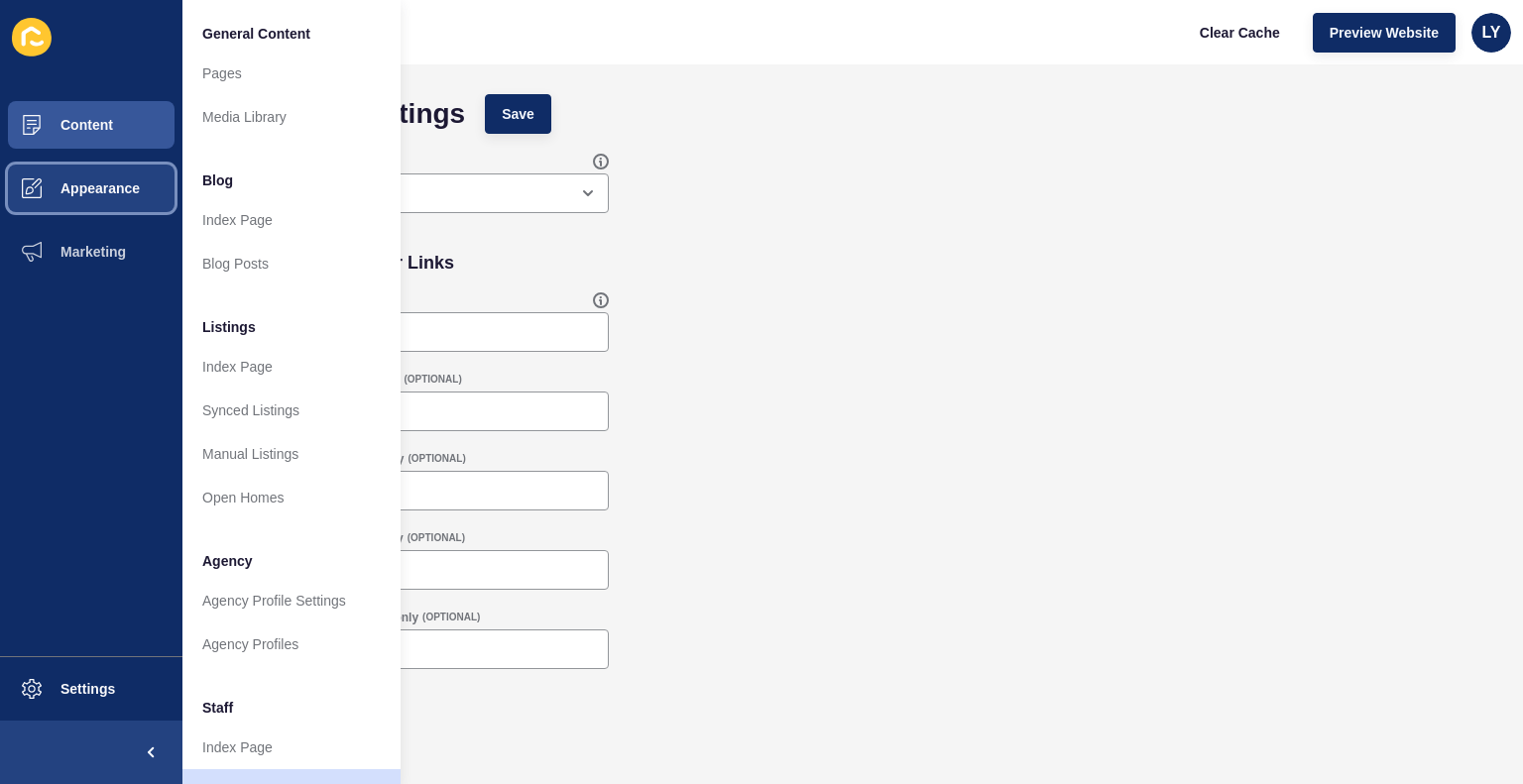 click on "Appearance" at bounding box center [91, 188] 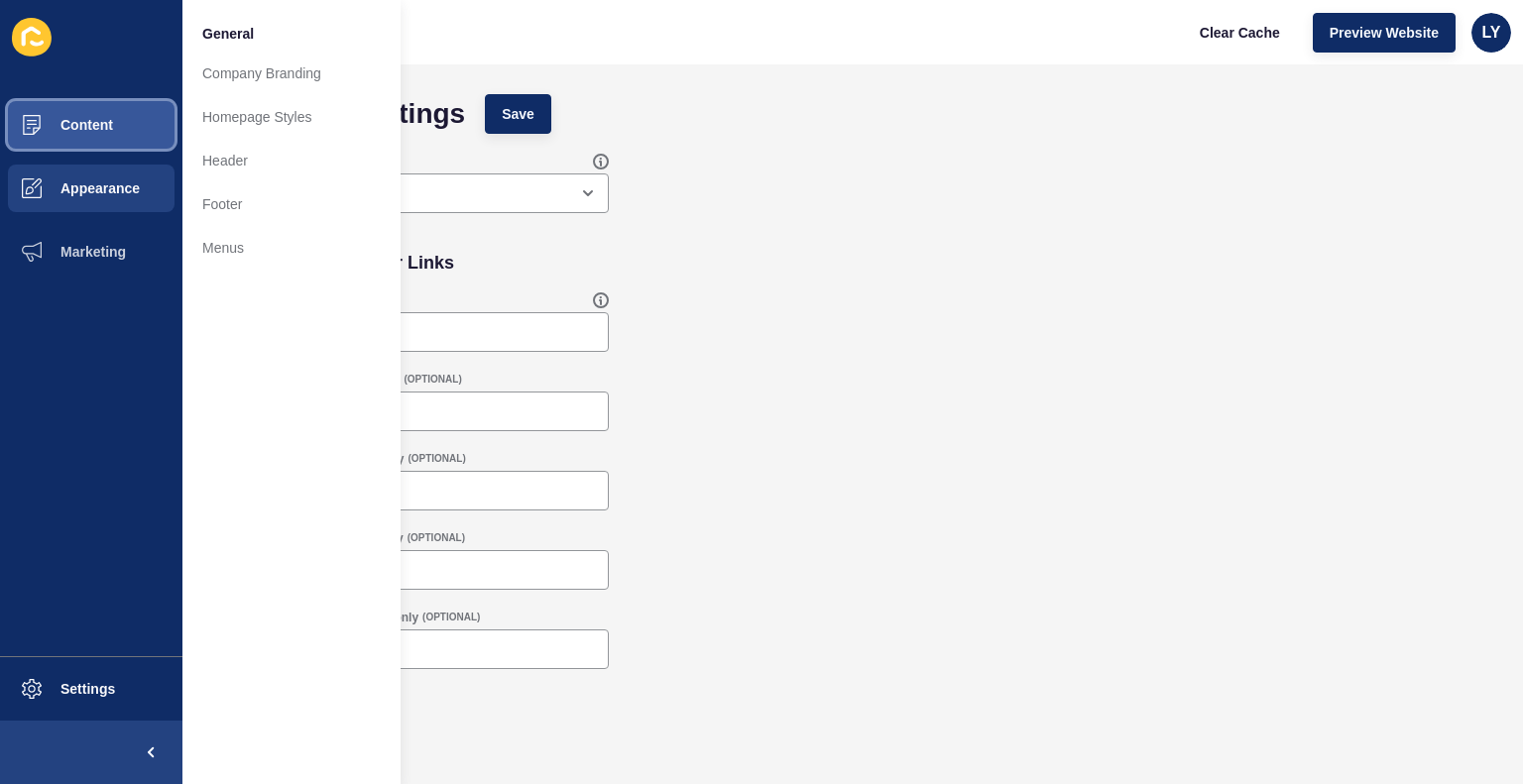 click on "Content" at bounding box center (91, 125) 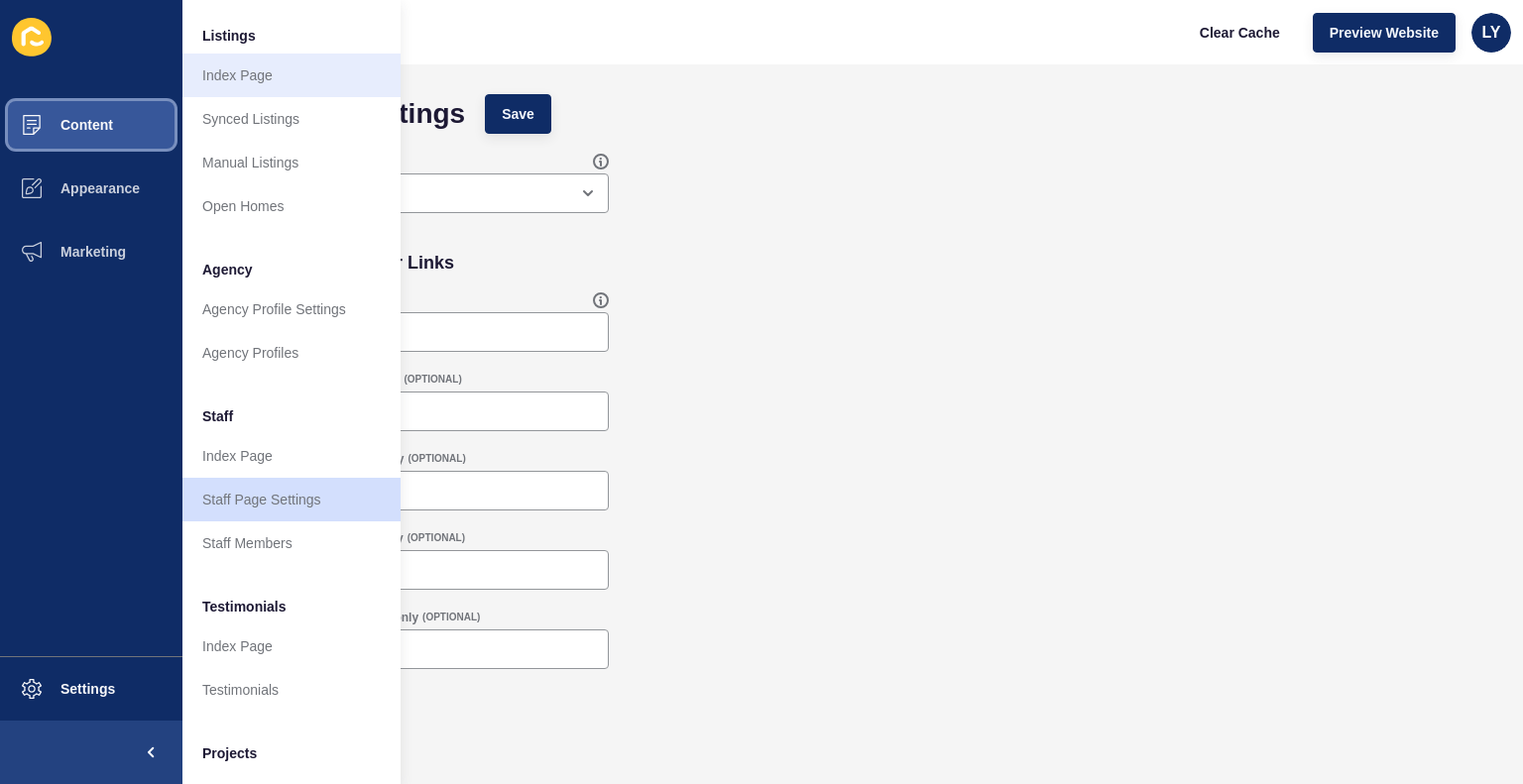 scroll, scrollTop: 392, scrollLeft: 0, axis: vertical 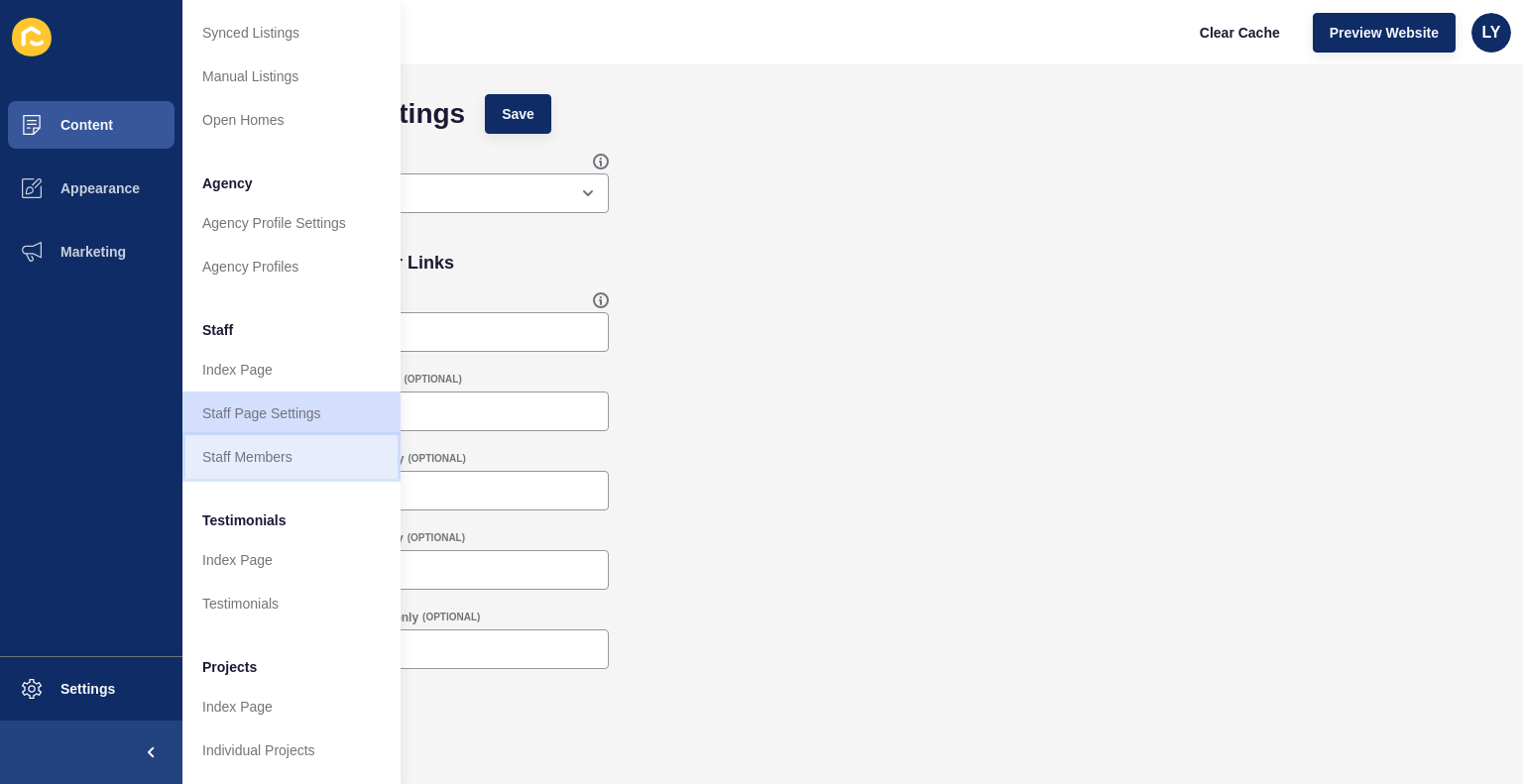 click on "Staff Members" at bounding box center [292, 457] 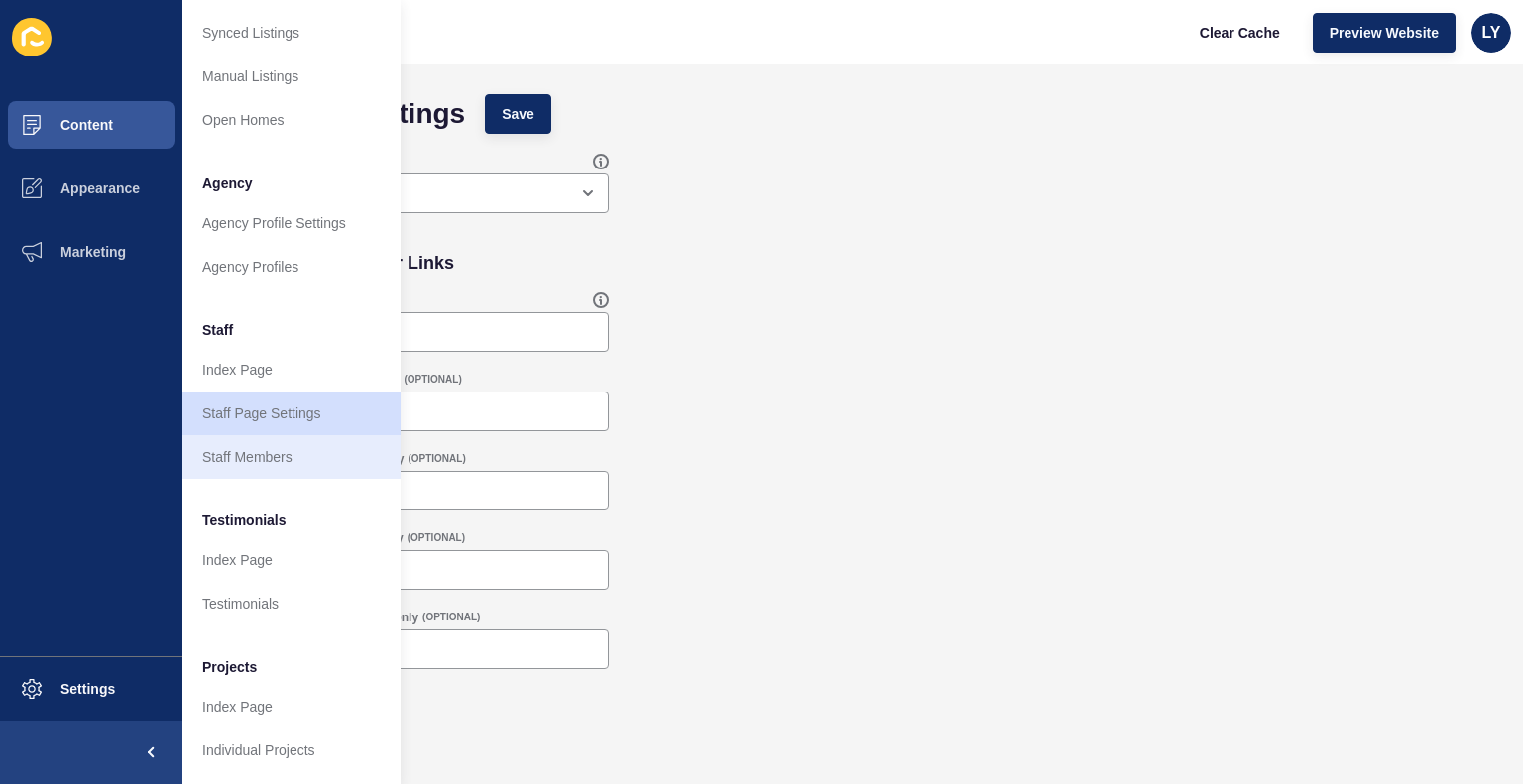 scroll, scrollTop: 0, scrollLeft: 0, axis: both 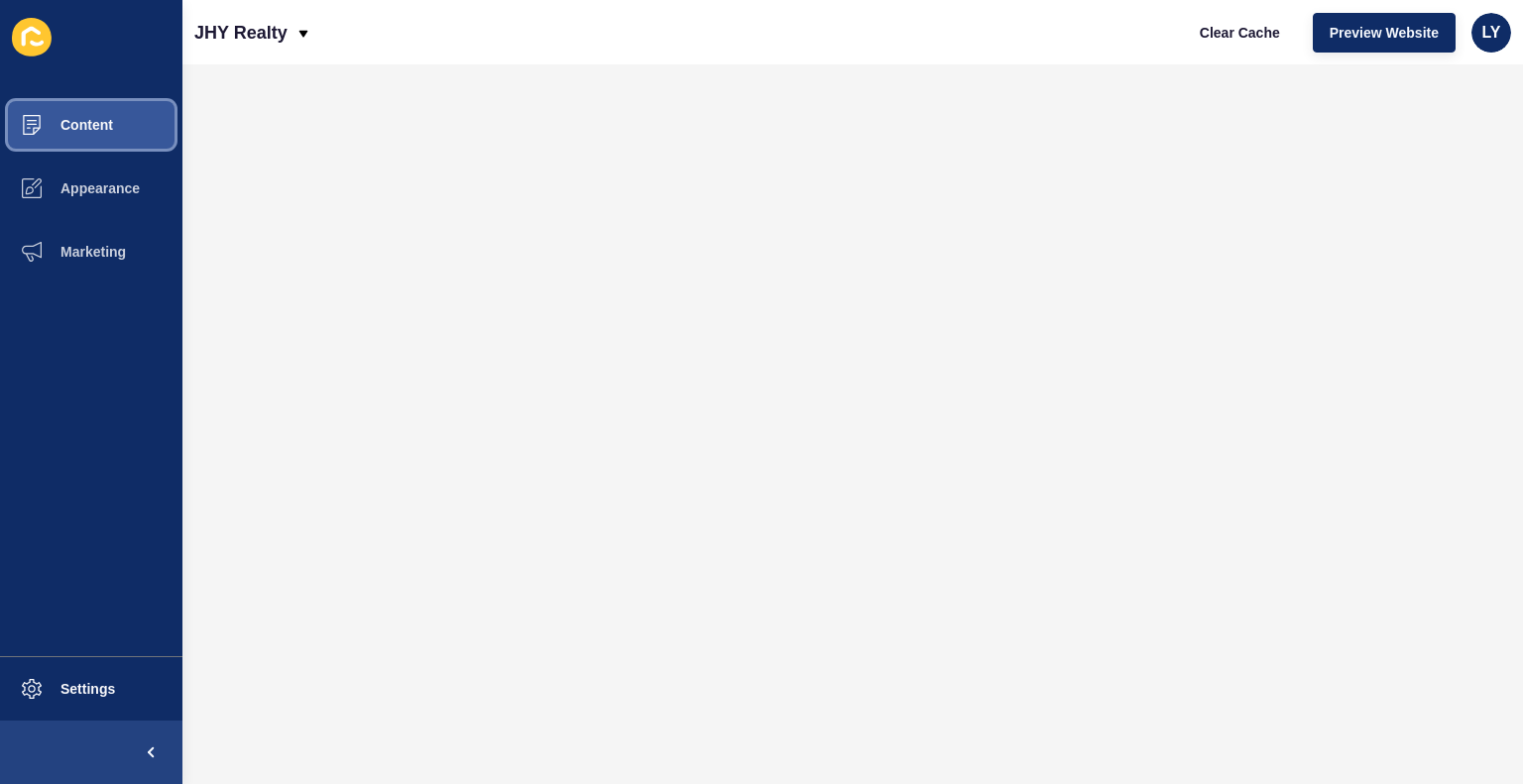 click on "Content" at bounding box center (55, 125) 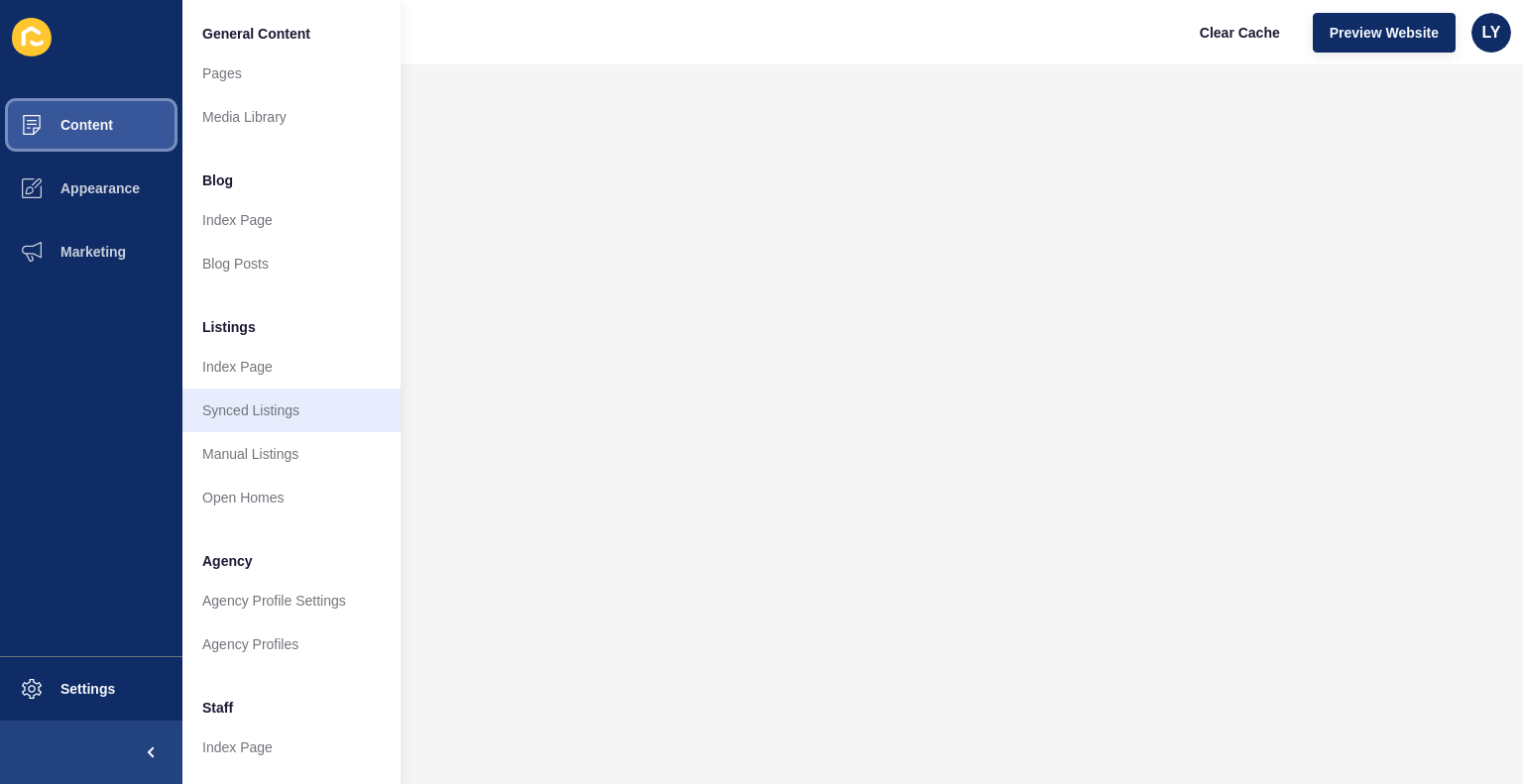 scroll, scrollTop: 392, scrollLeft: 0, axis: vertical 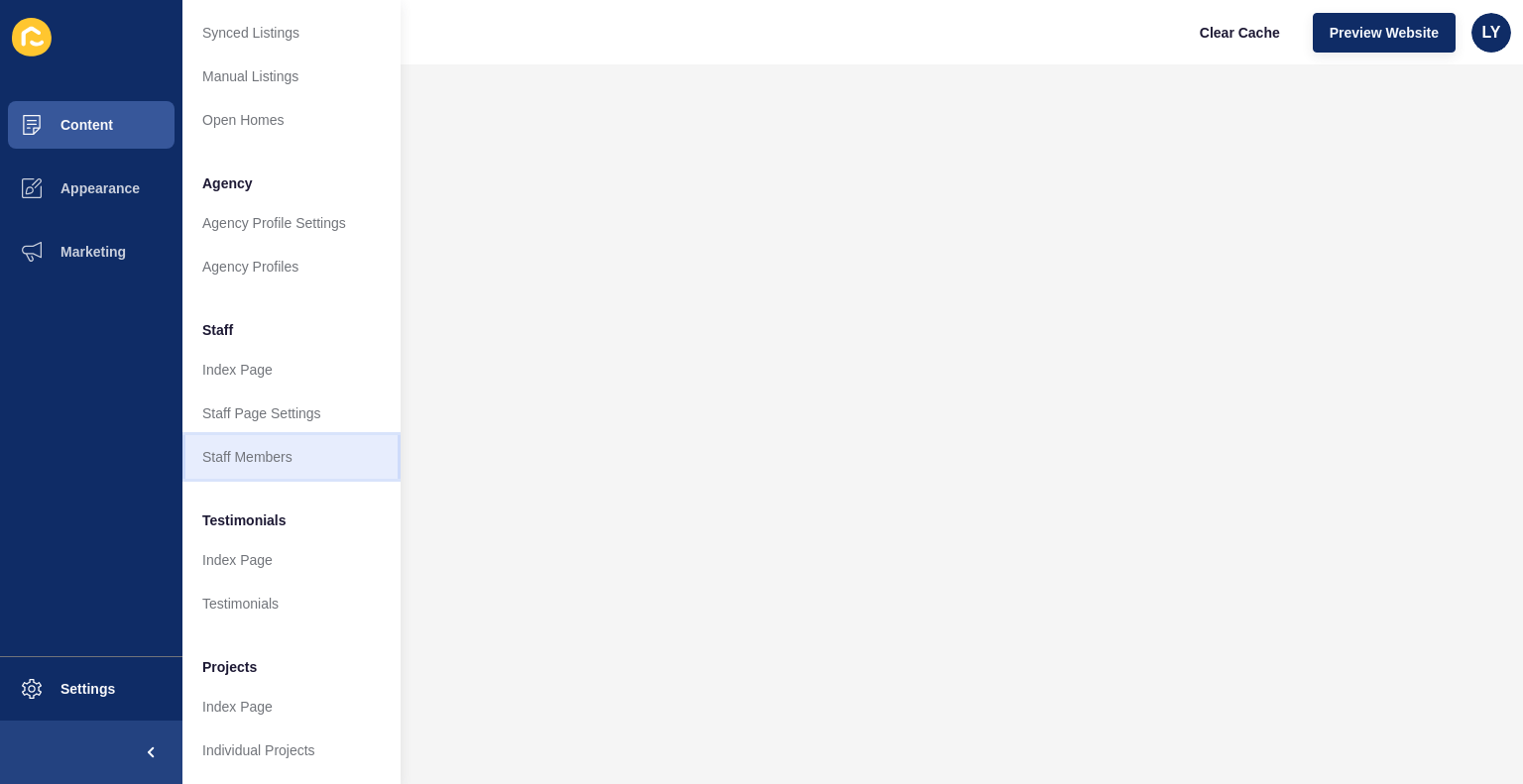 click on "Staff Members" at bounding box center (292, 457) 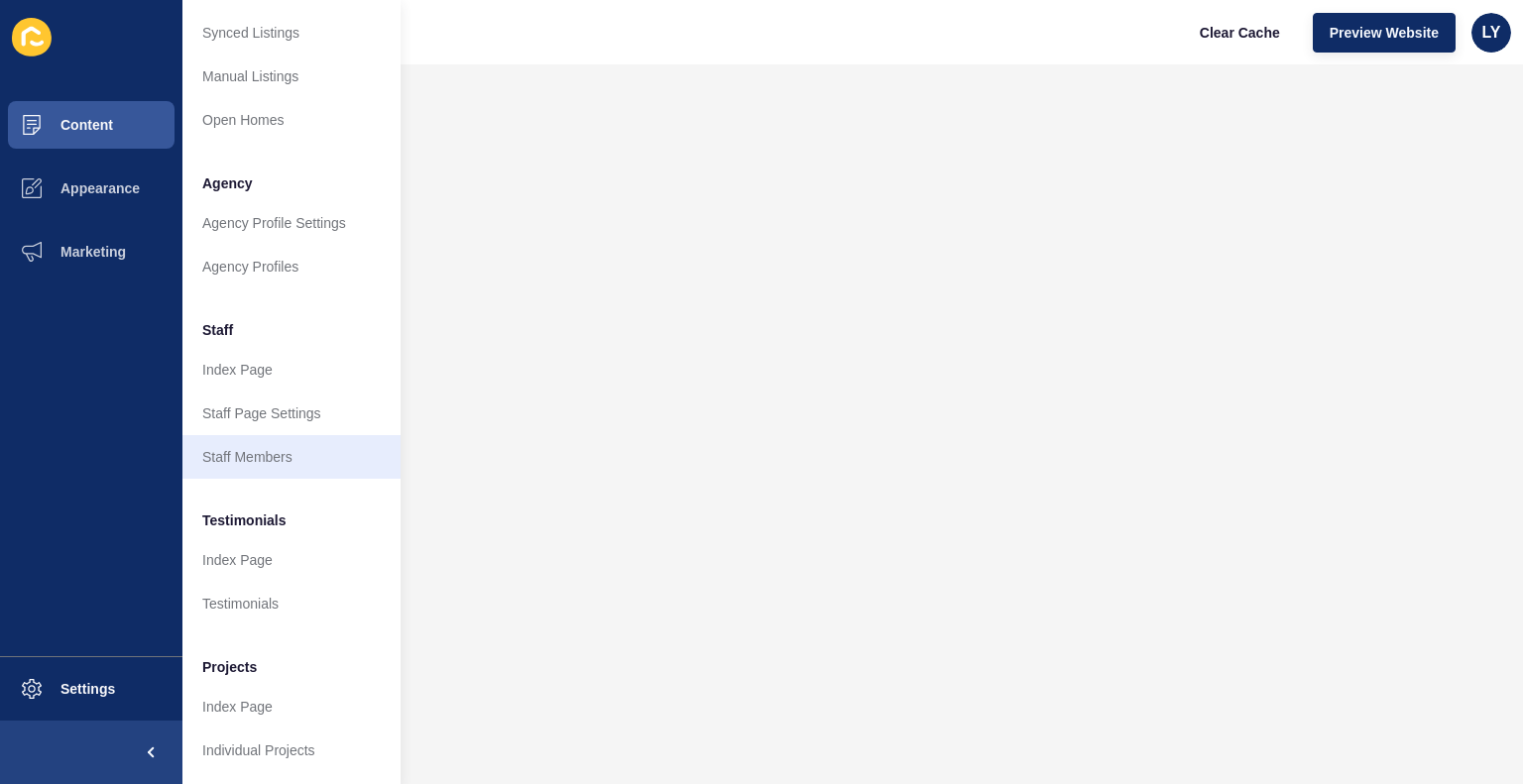 scroll, scrollTop: 0, scrollLeft: 0, axis: both 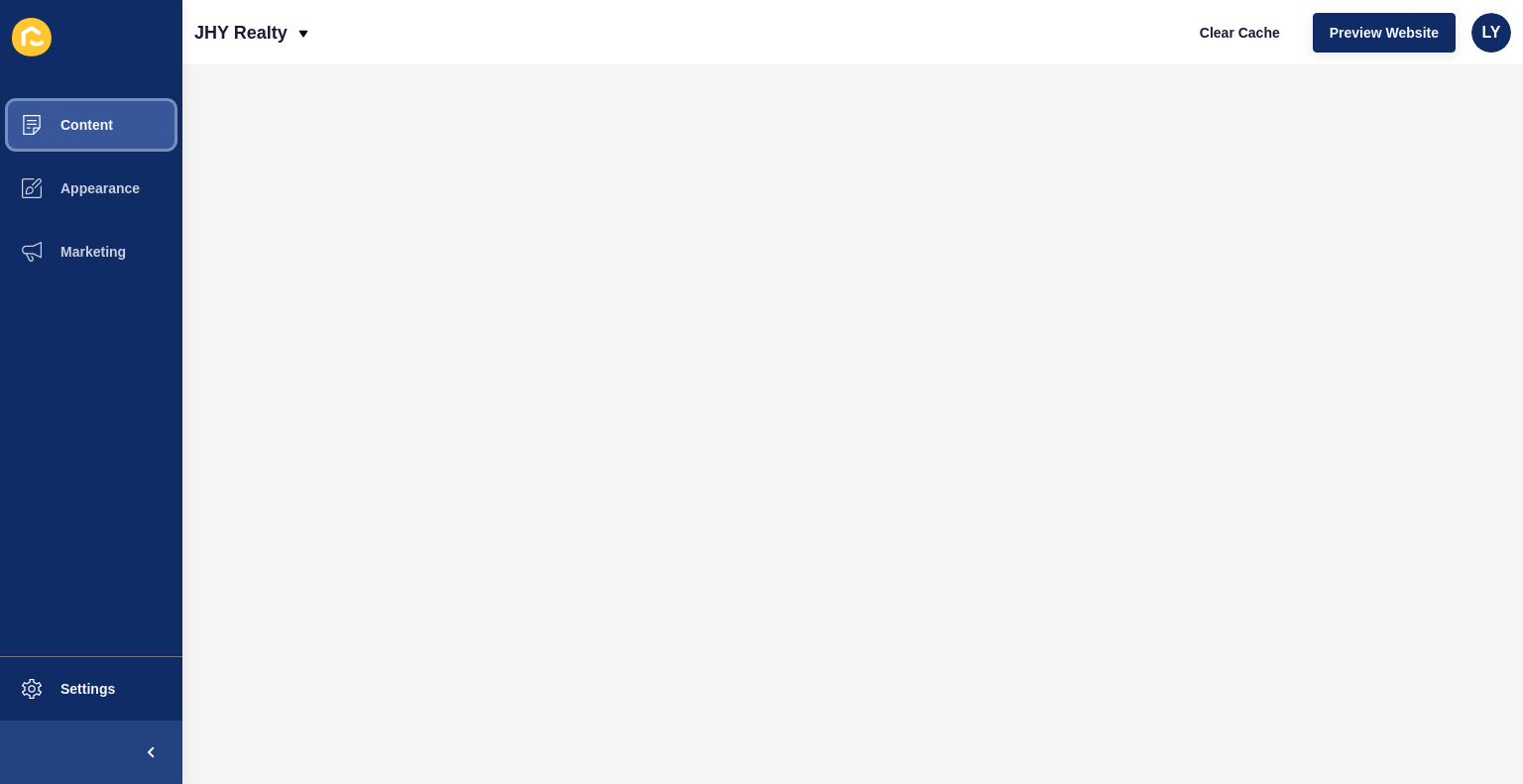click on "Content" at bounding box center [91, 125] 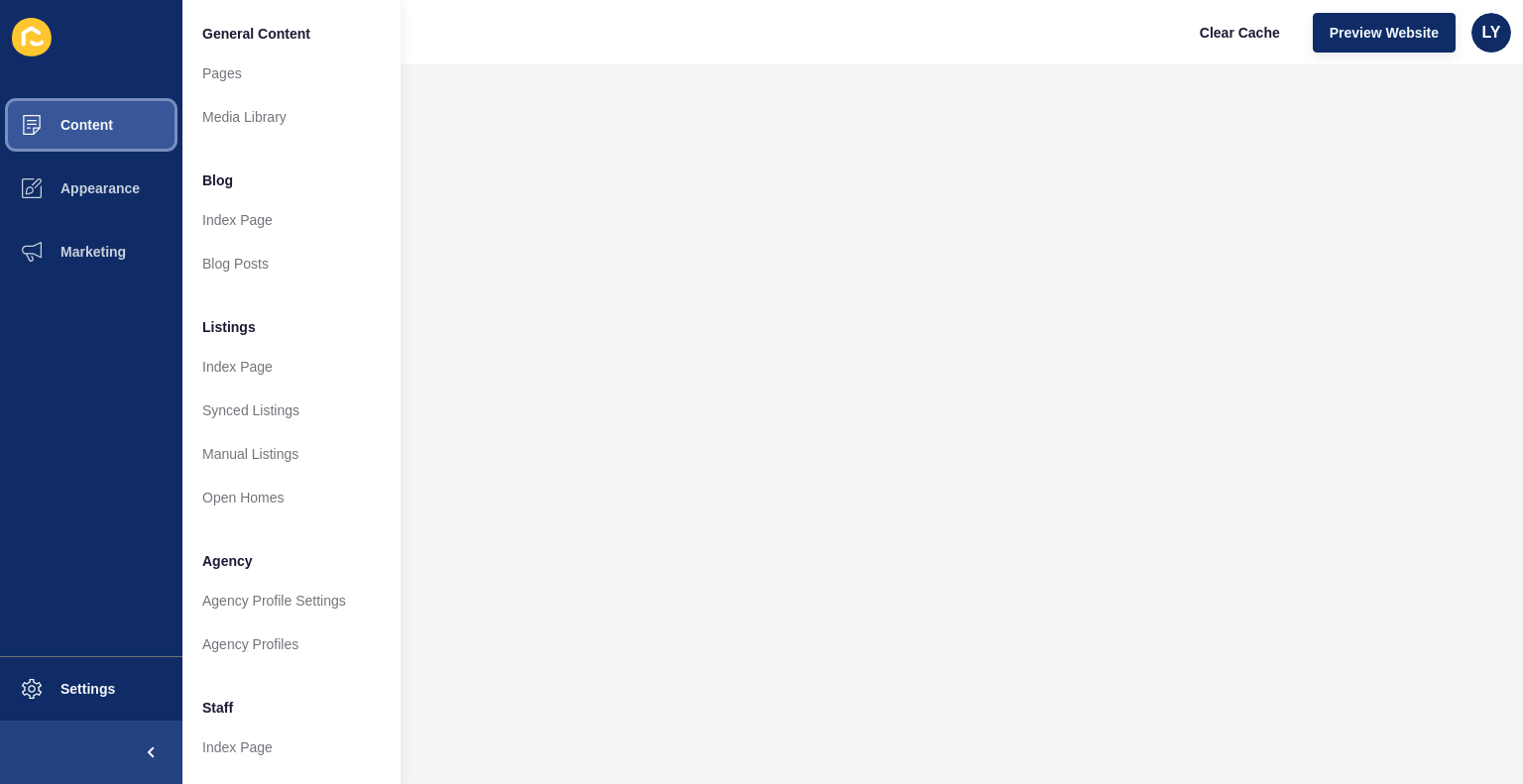 scroll, scrollTop: 392, scrollLeft: 0, axis: vertical 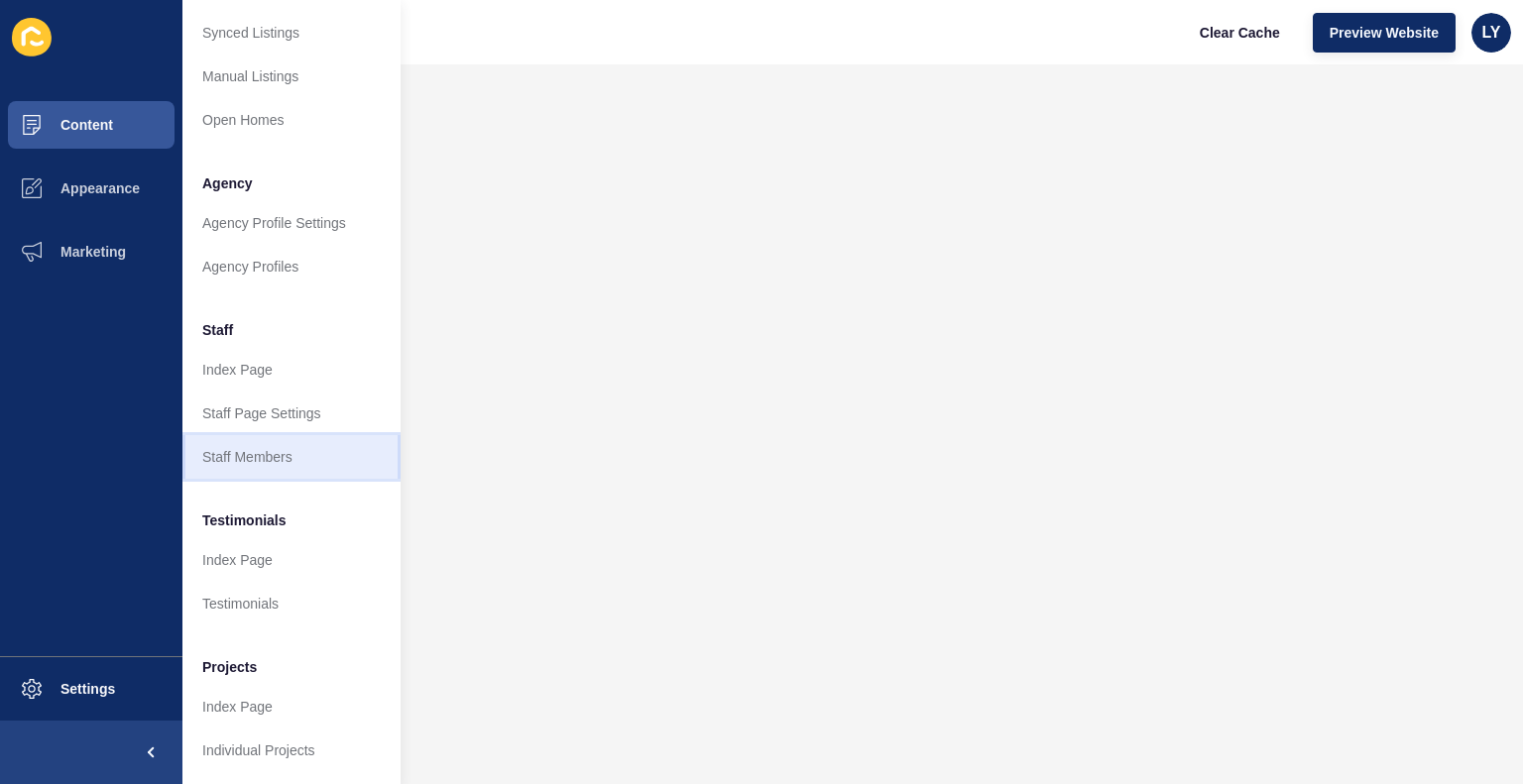 click on "Staff Members" at bounding box center [292, 457] 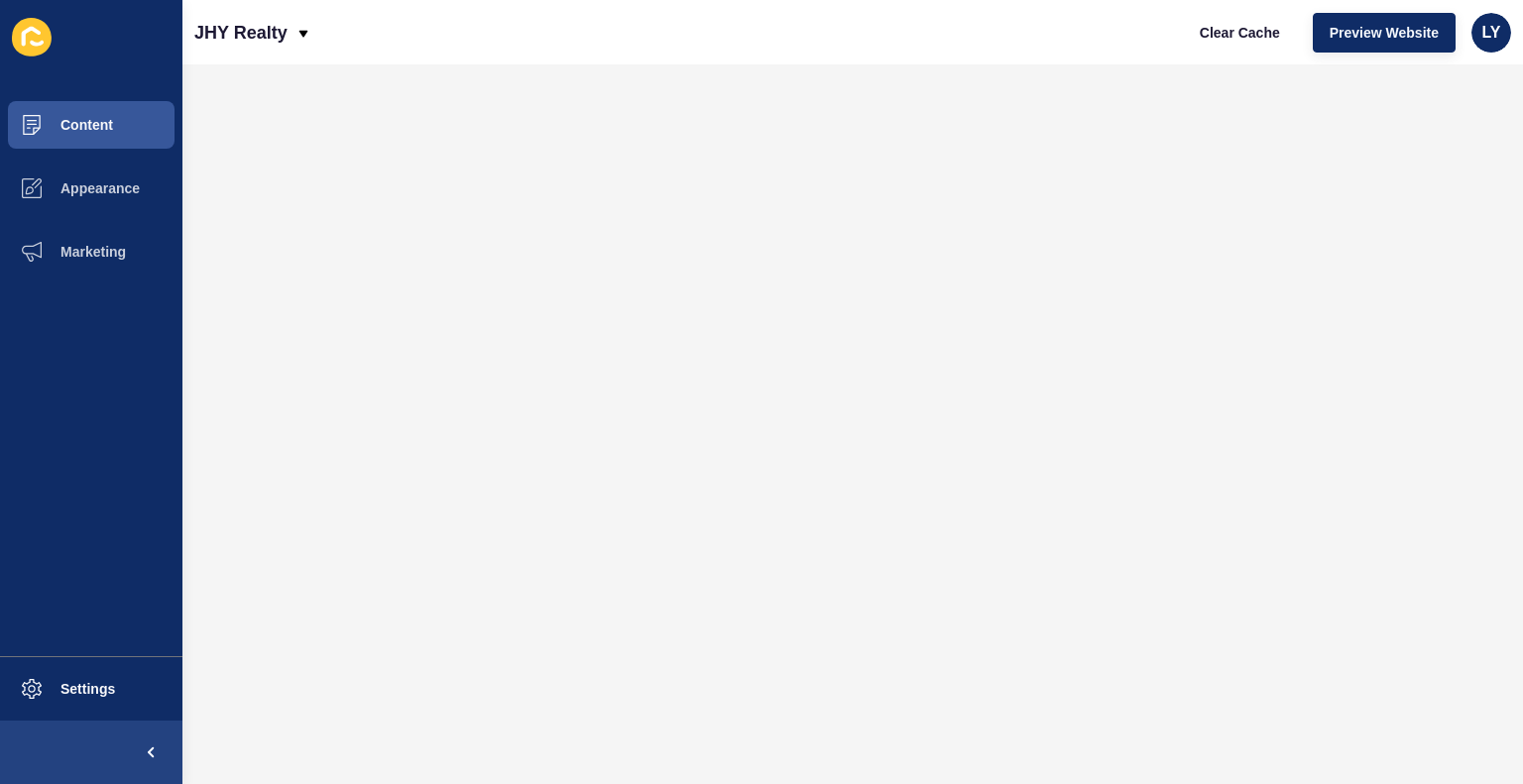 scroll, scrollTop: 0, scrollLeft: 0, axis: both 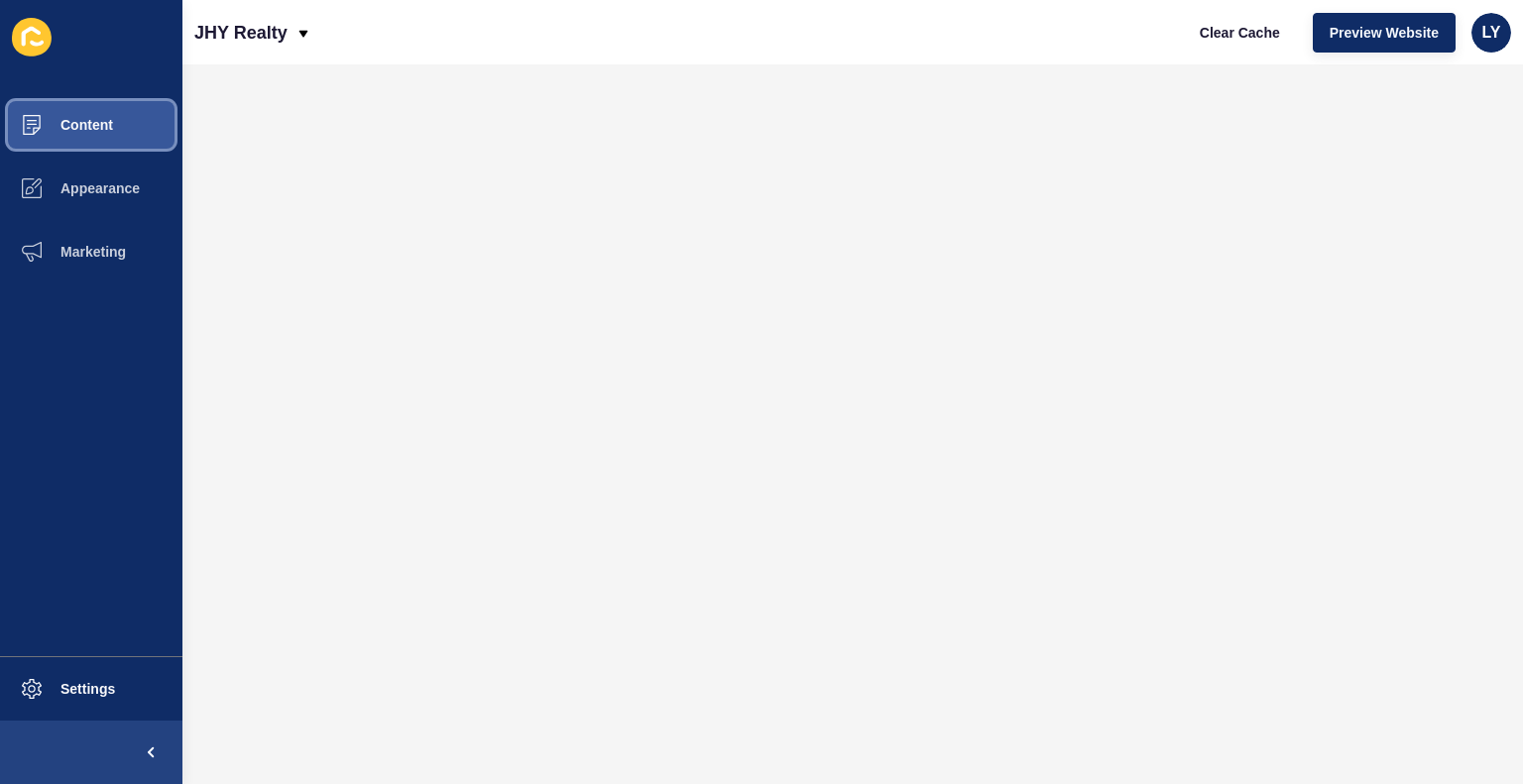 click on "Content" at bounding box center [55, 125] 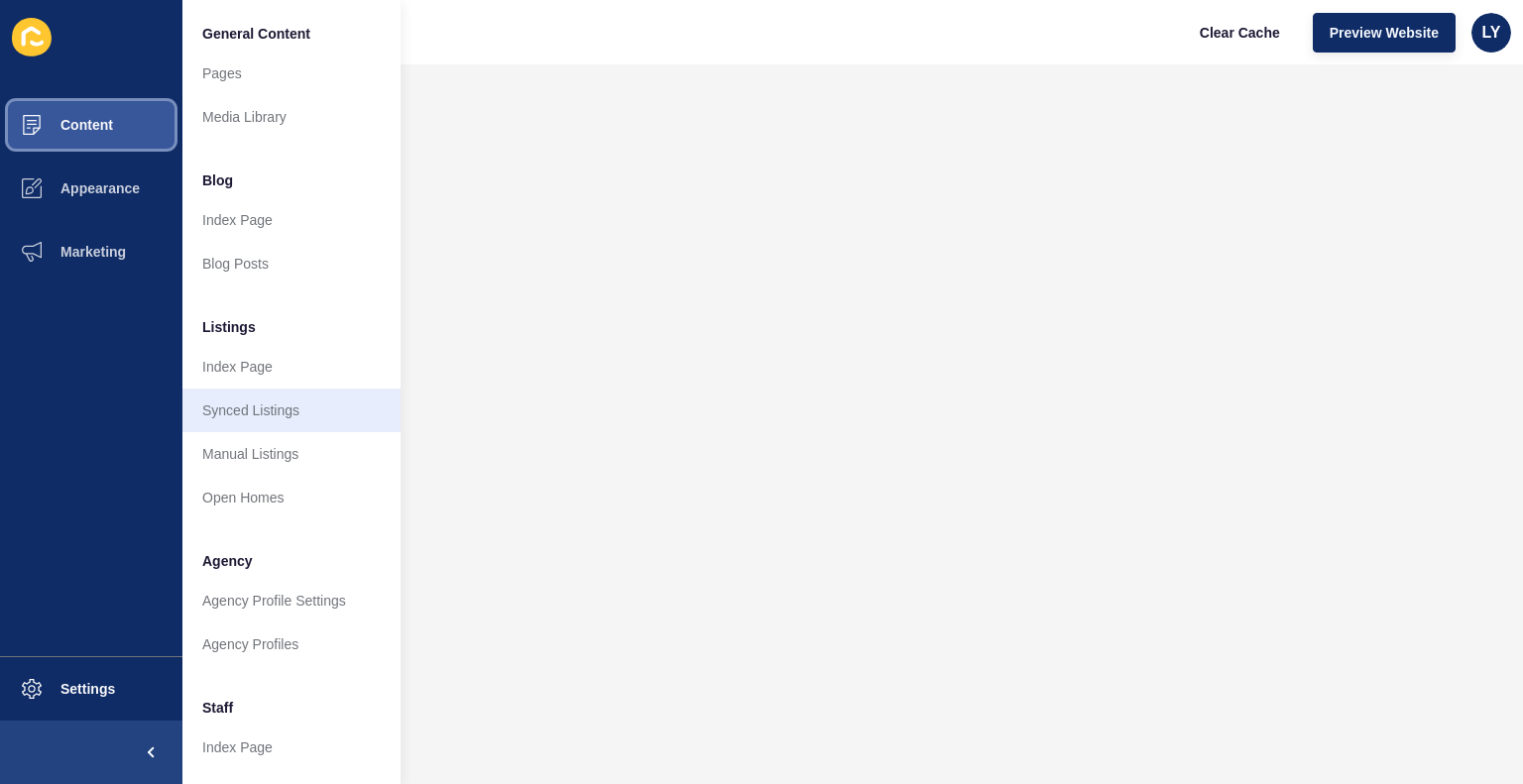 scroll, scrollTop: 392, scrollLeft: 0, axis: vertical 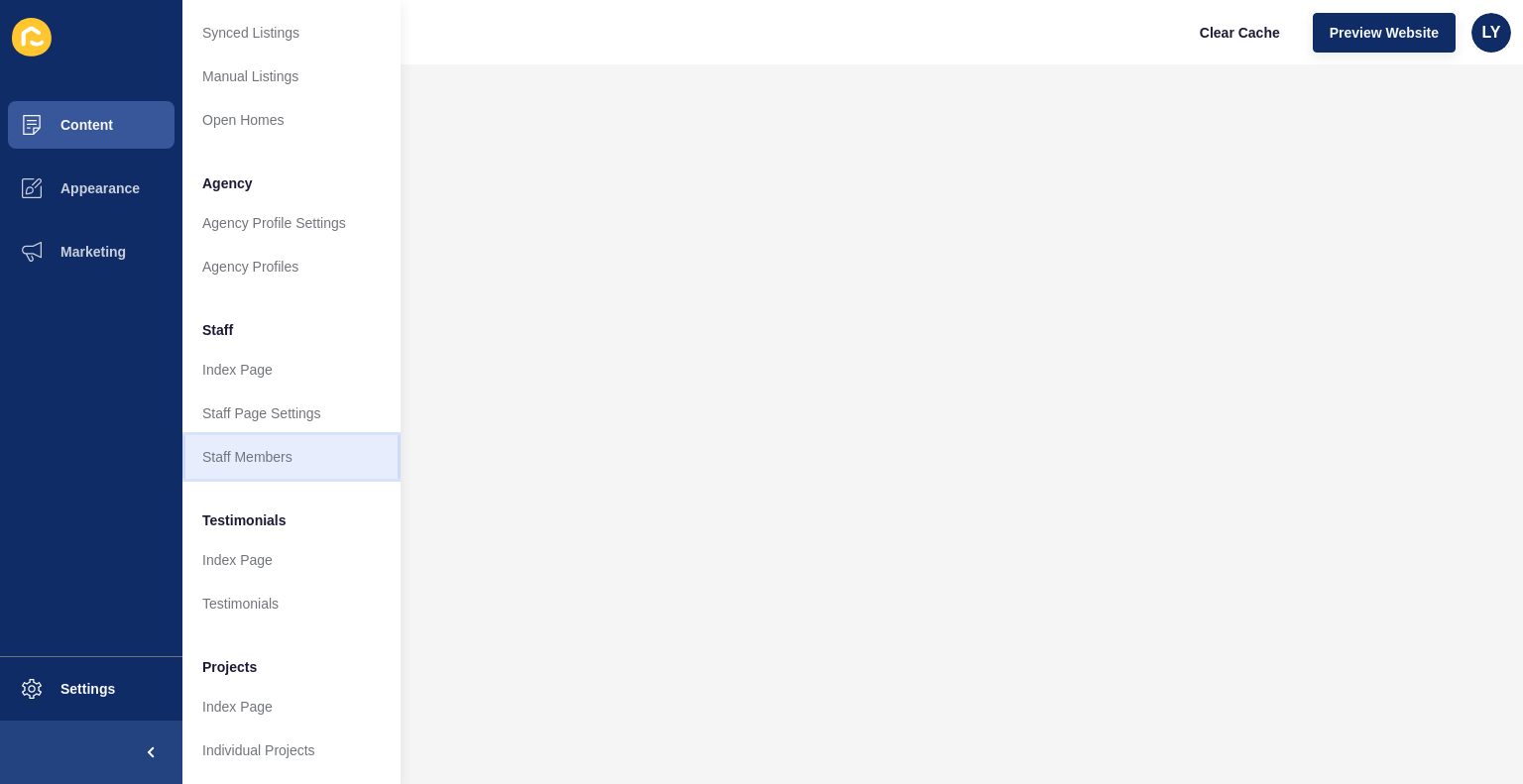 click on "Staff Members" at bounding box center [292, 457] 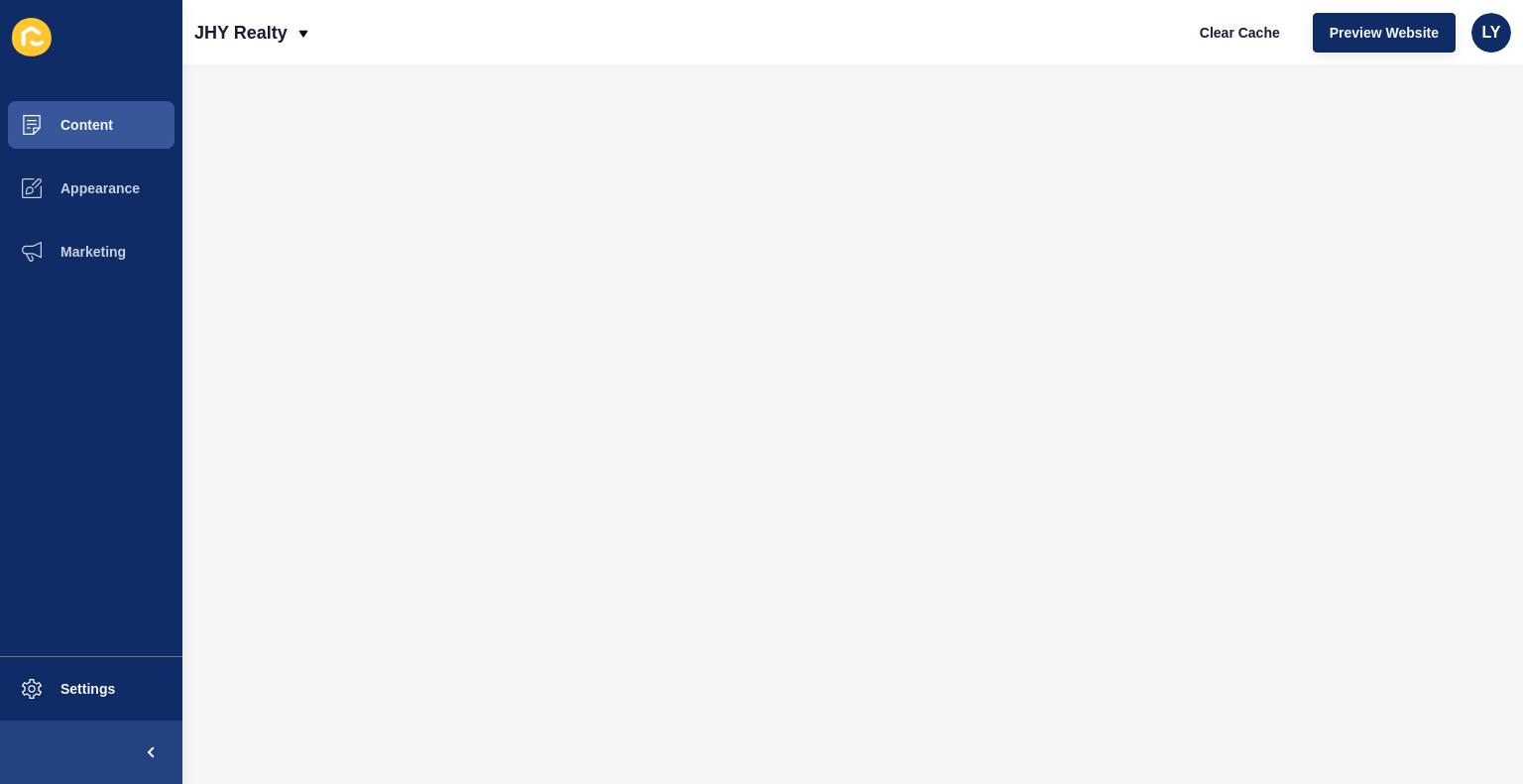 scroll, scrollTop: 0, scrollLeft: 0, axis: both 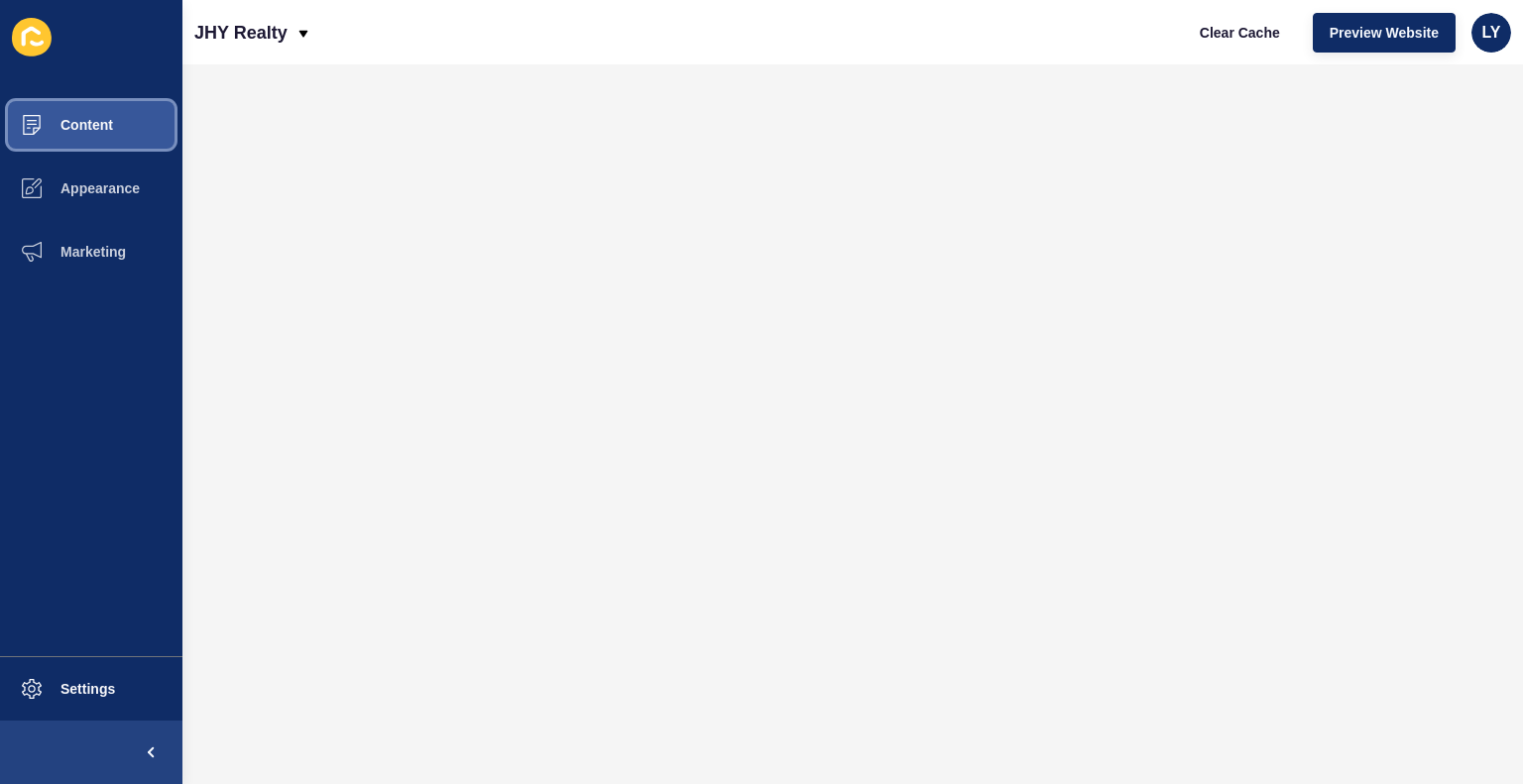 click on "Content" at bounding box center [55, 125] 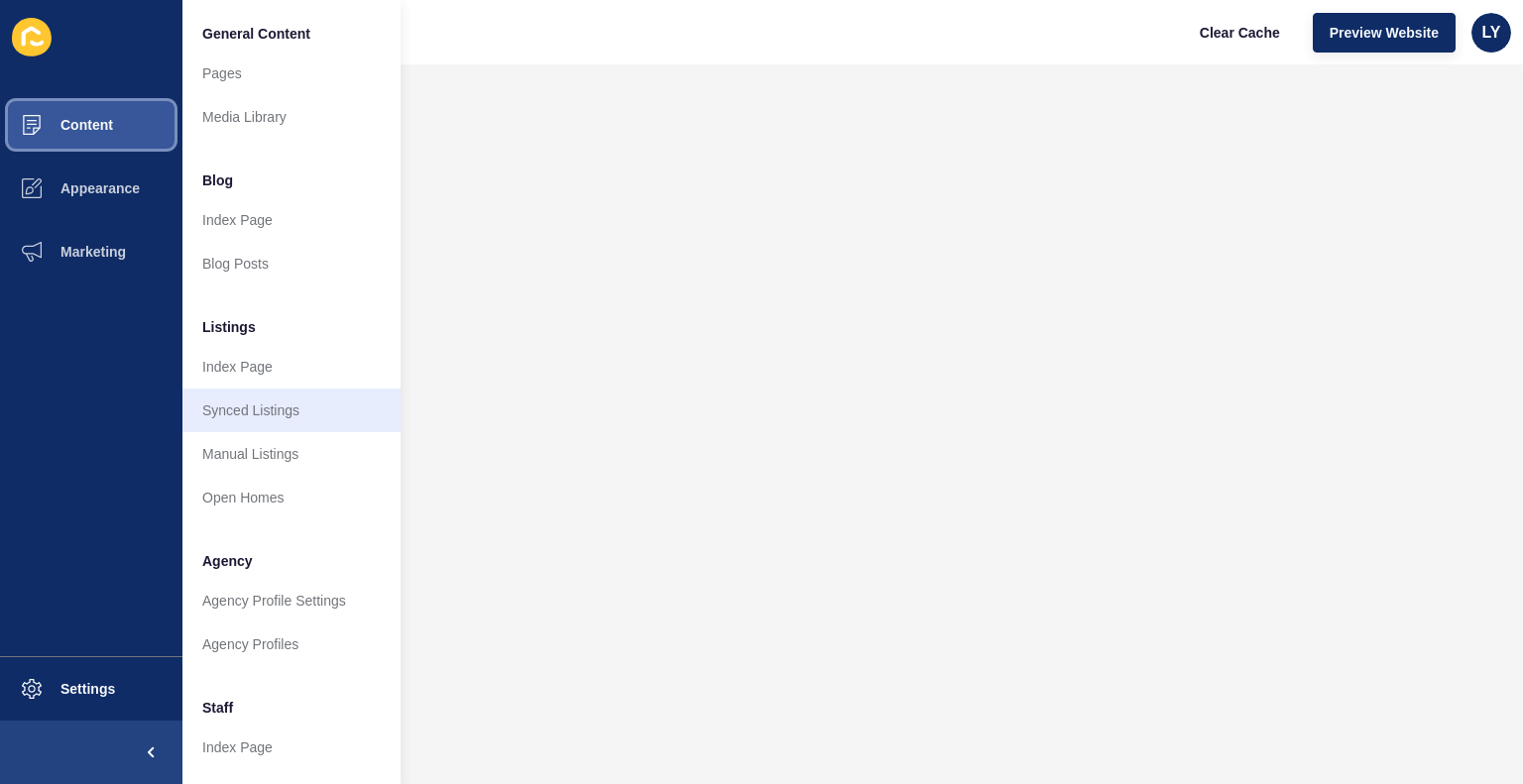 scroll, scrollTop: 392, scrollLeft: 0, axis: vertical 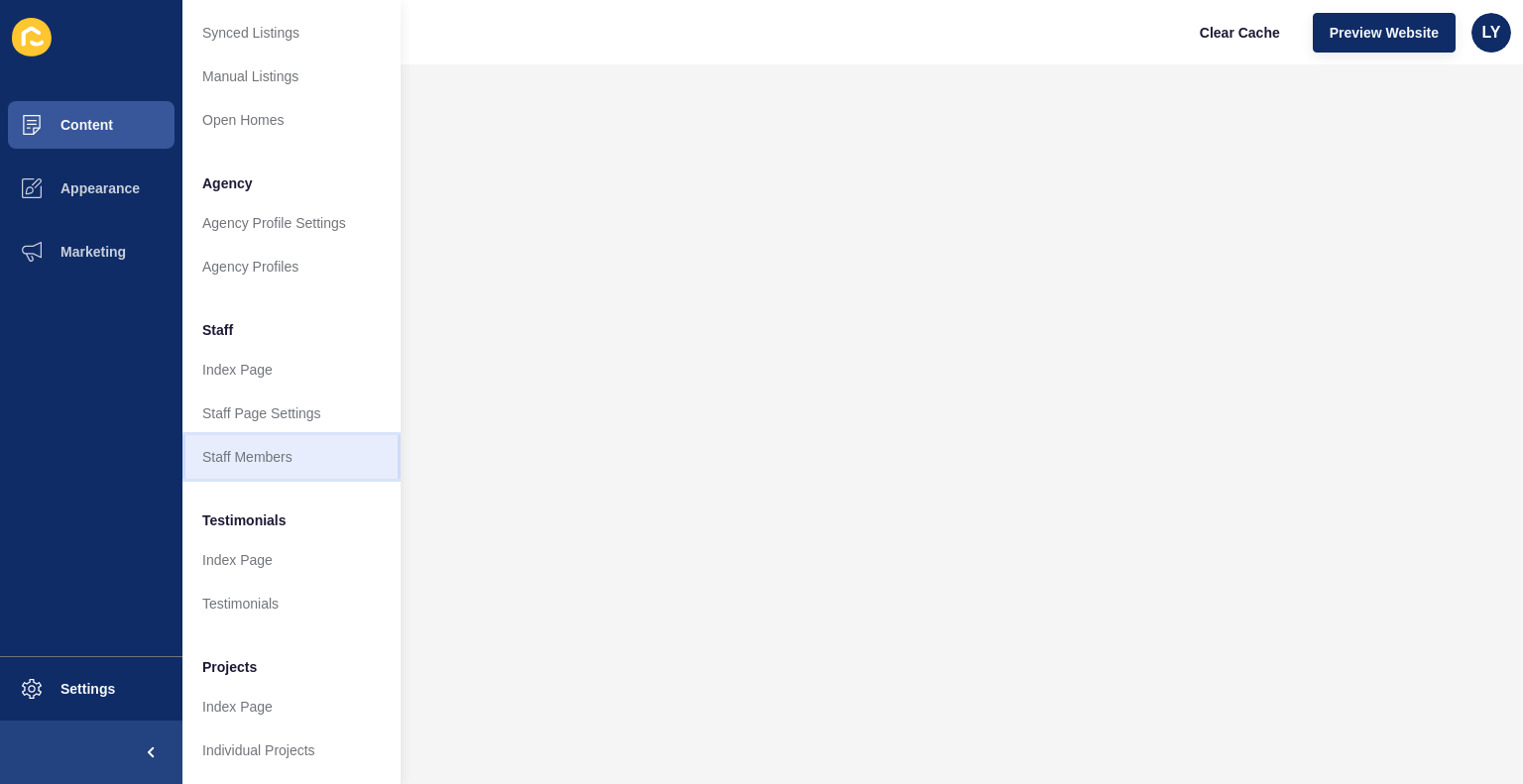 click on "Staff Members" at bounding box center (292, 457) 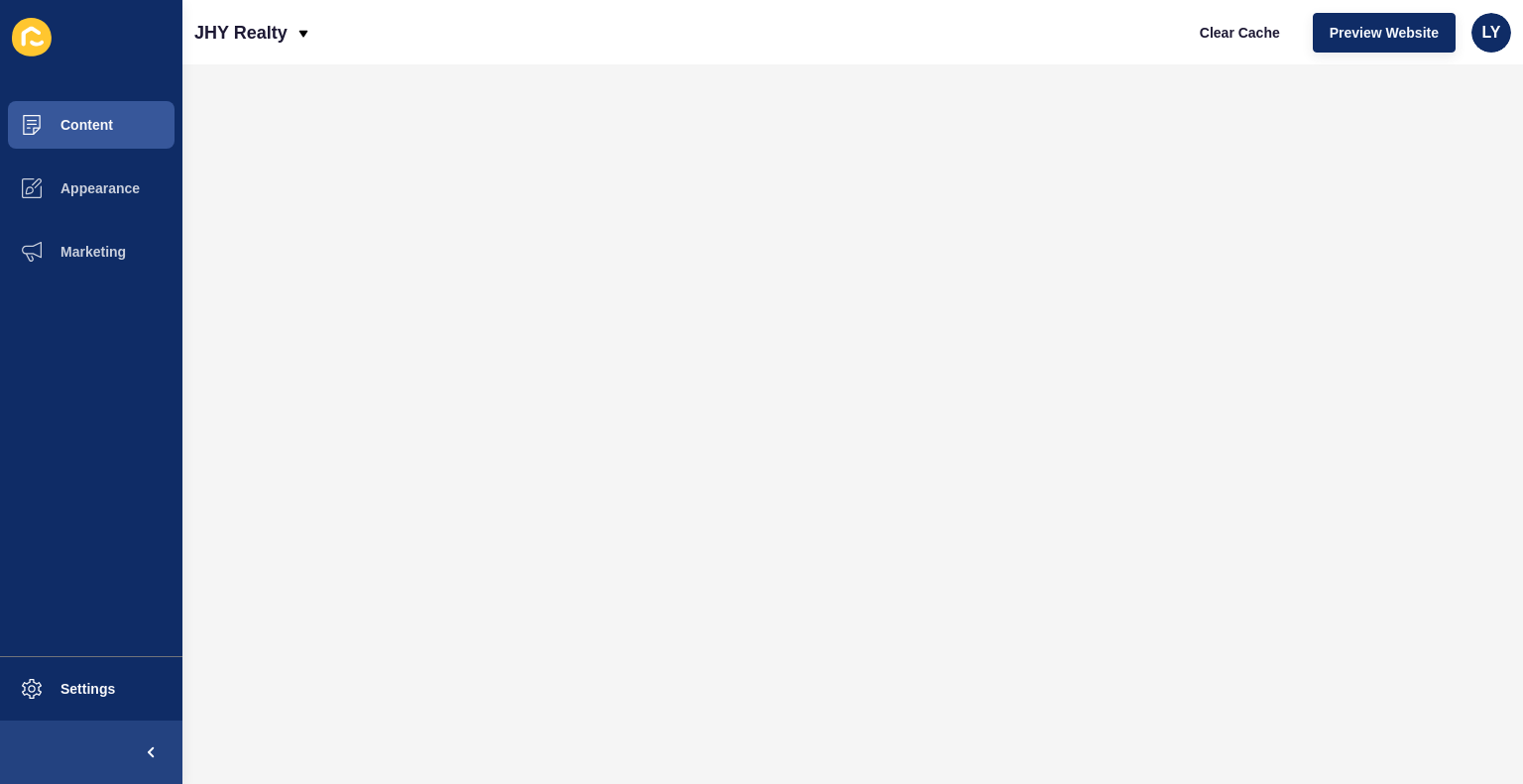 scroll, scrollTop: 0, scrollLeft: 0, axis: both 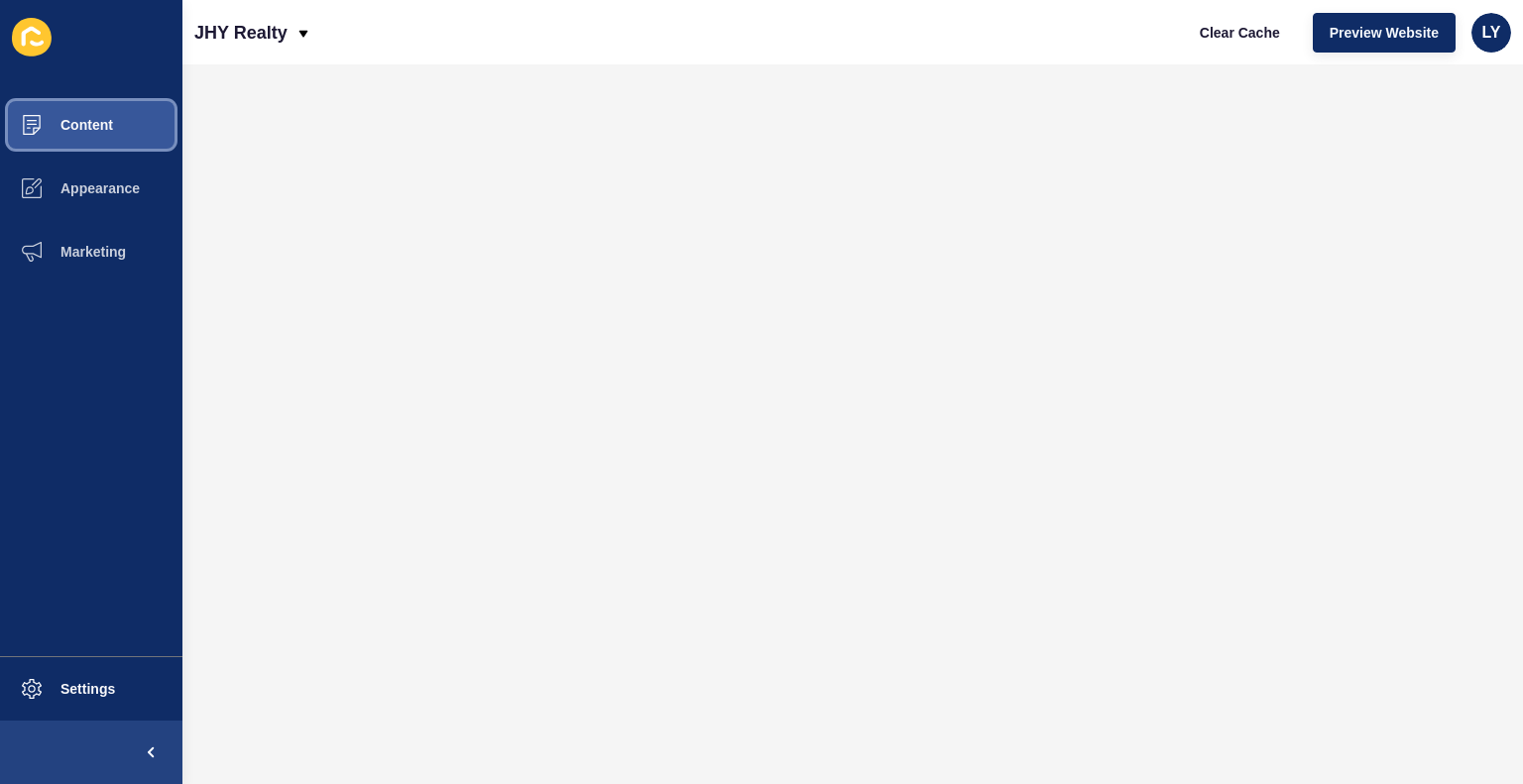 click on "Content" at bounding box center [55, 125] 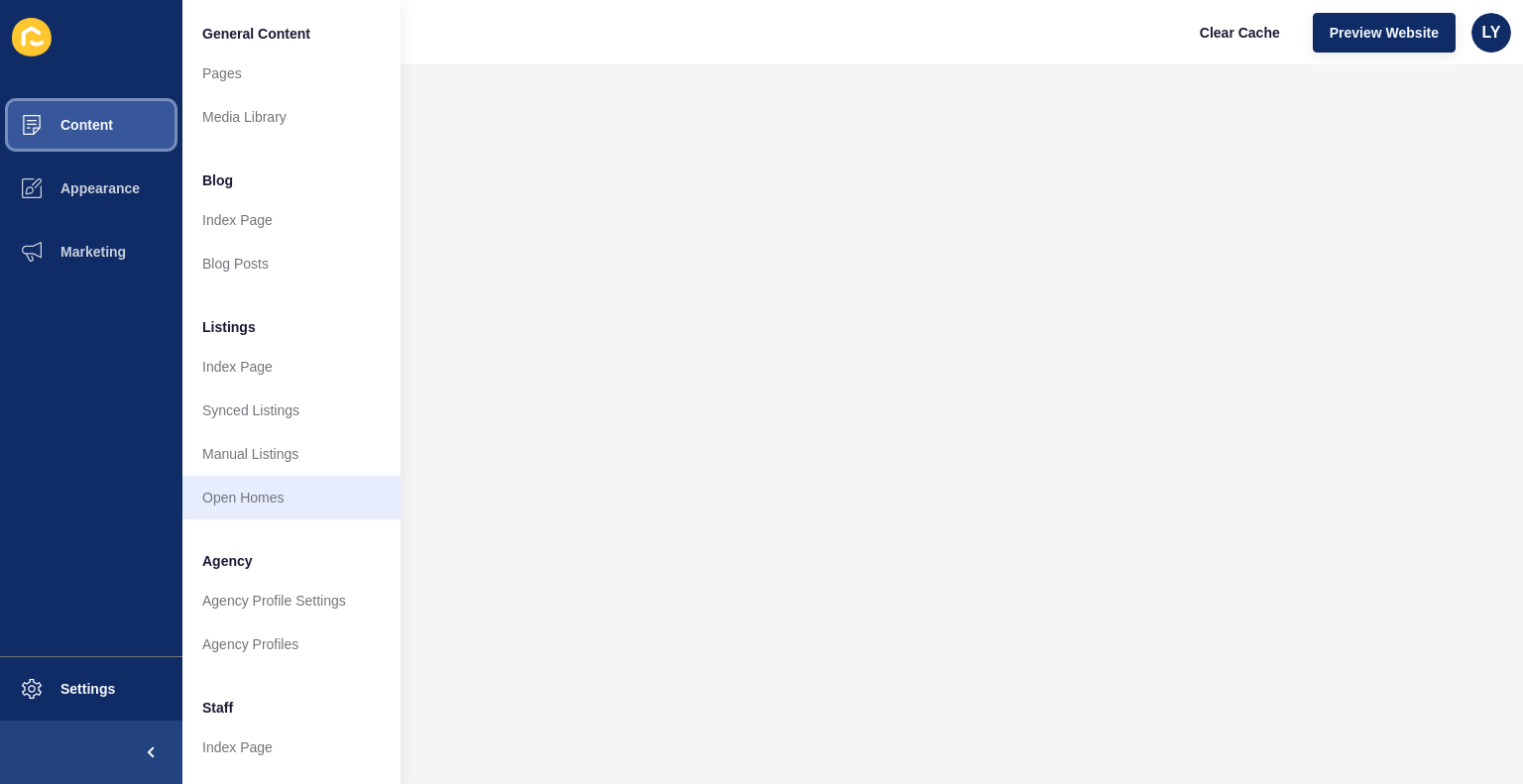 scroll, scrollTop: 392, scrollLeft: 0, axis: vertical 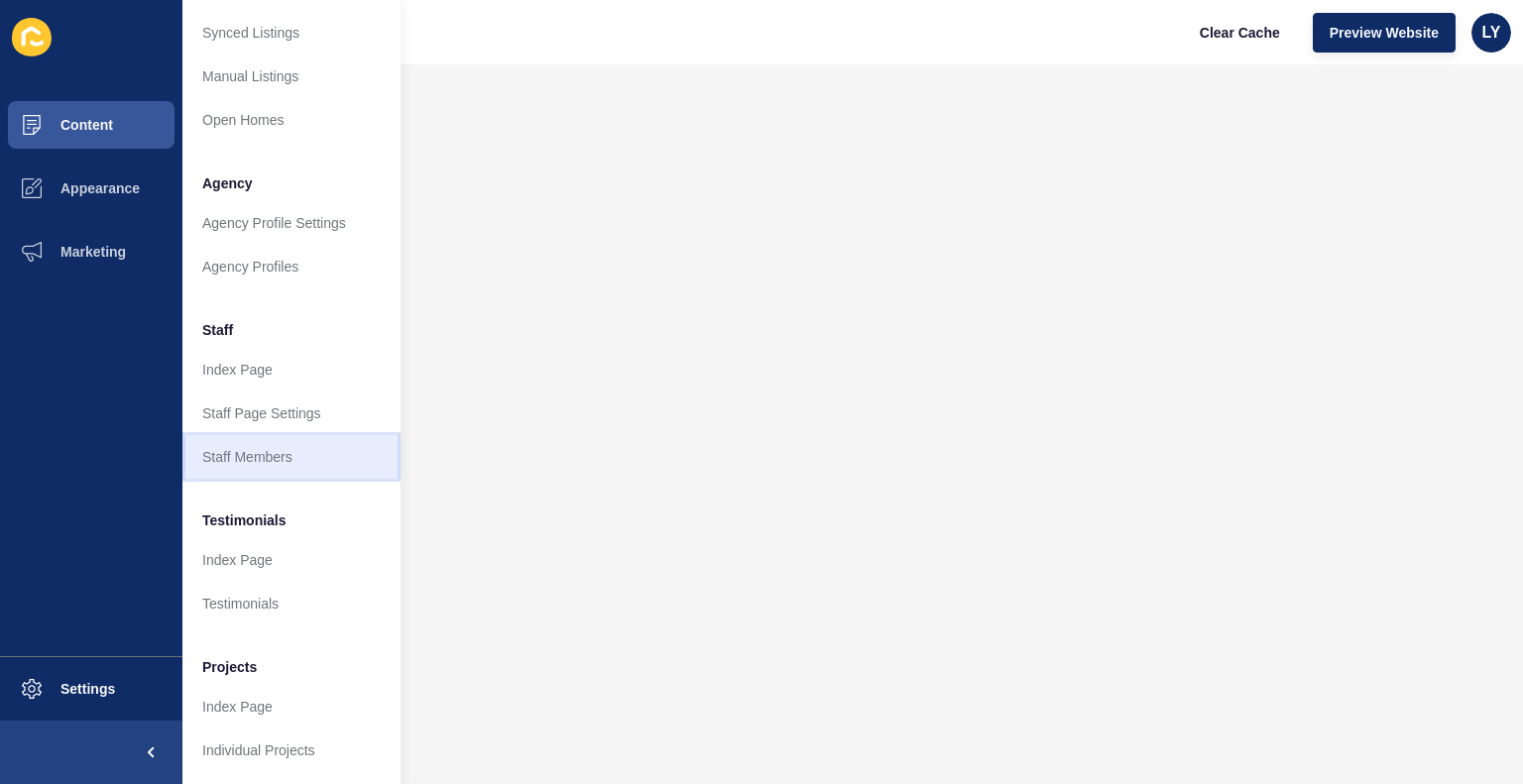click on "Staff Members" at bounding box center (292, 457) 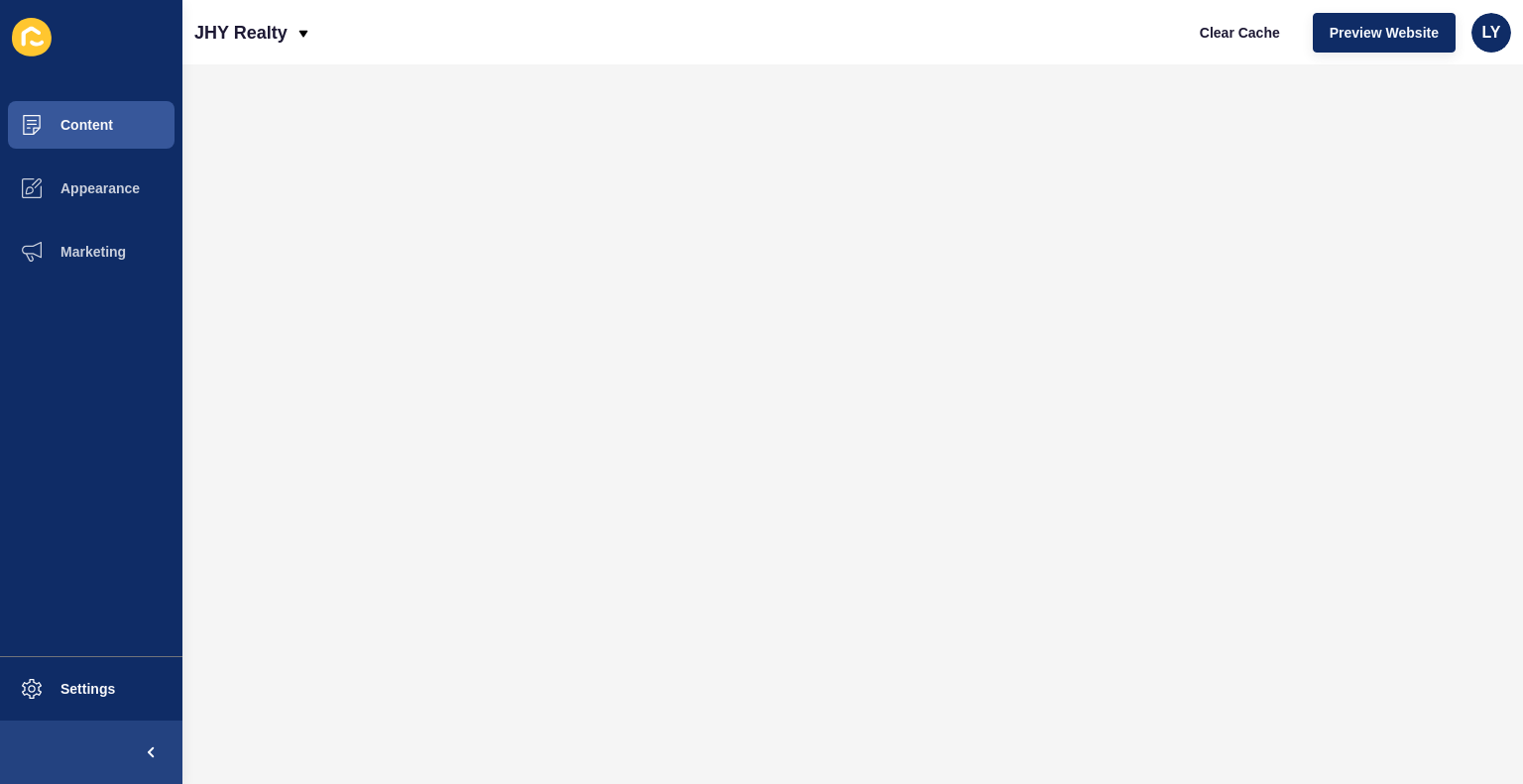 scroll, scrollTop: 0, scrollLeft: 0, axis: both 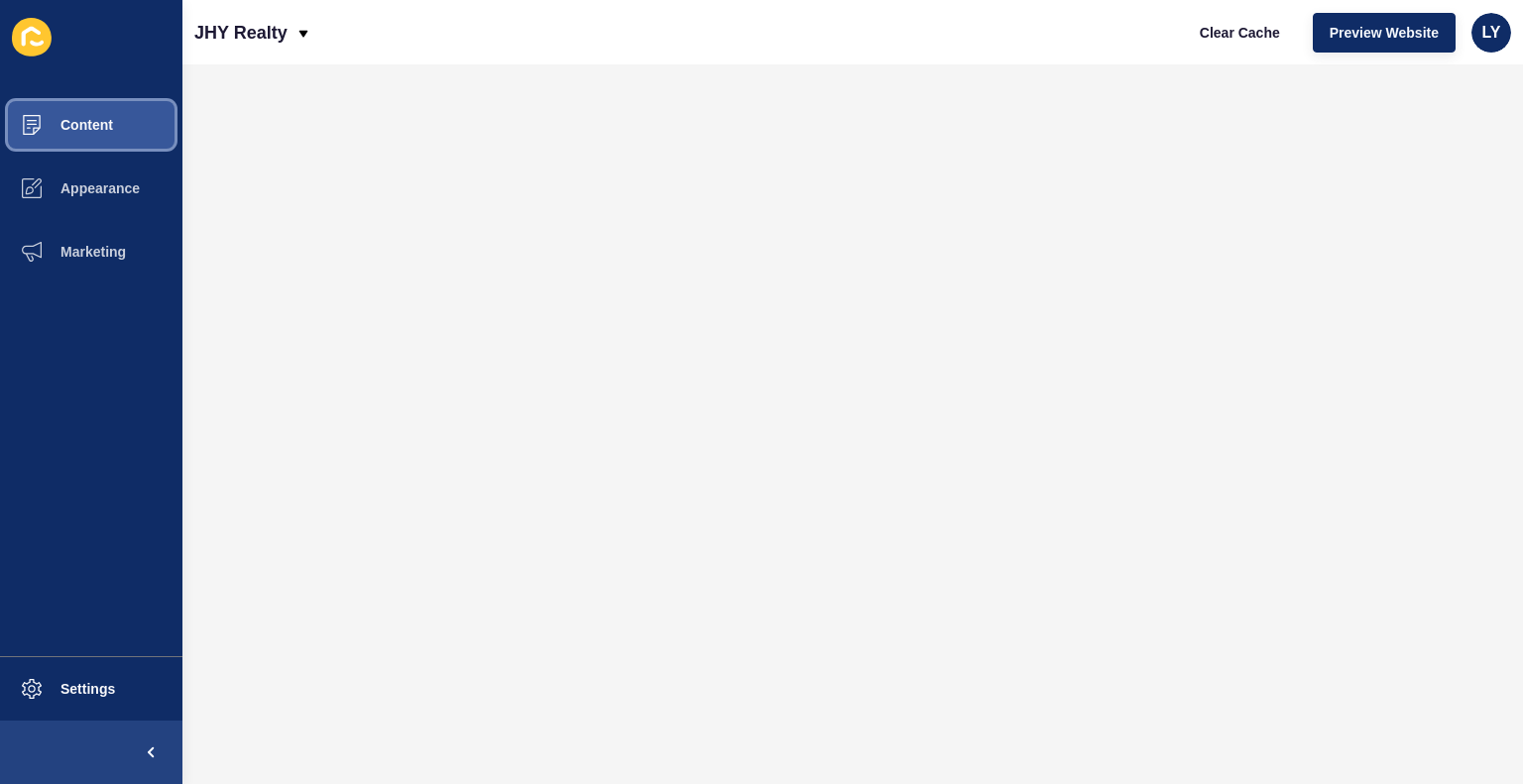 click on "Content" at bounding box center (55, 125) 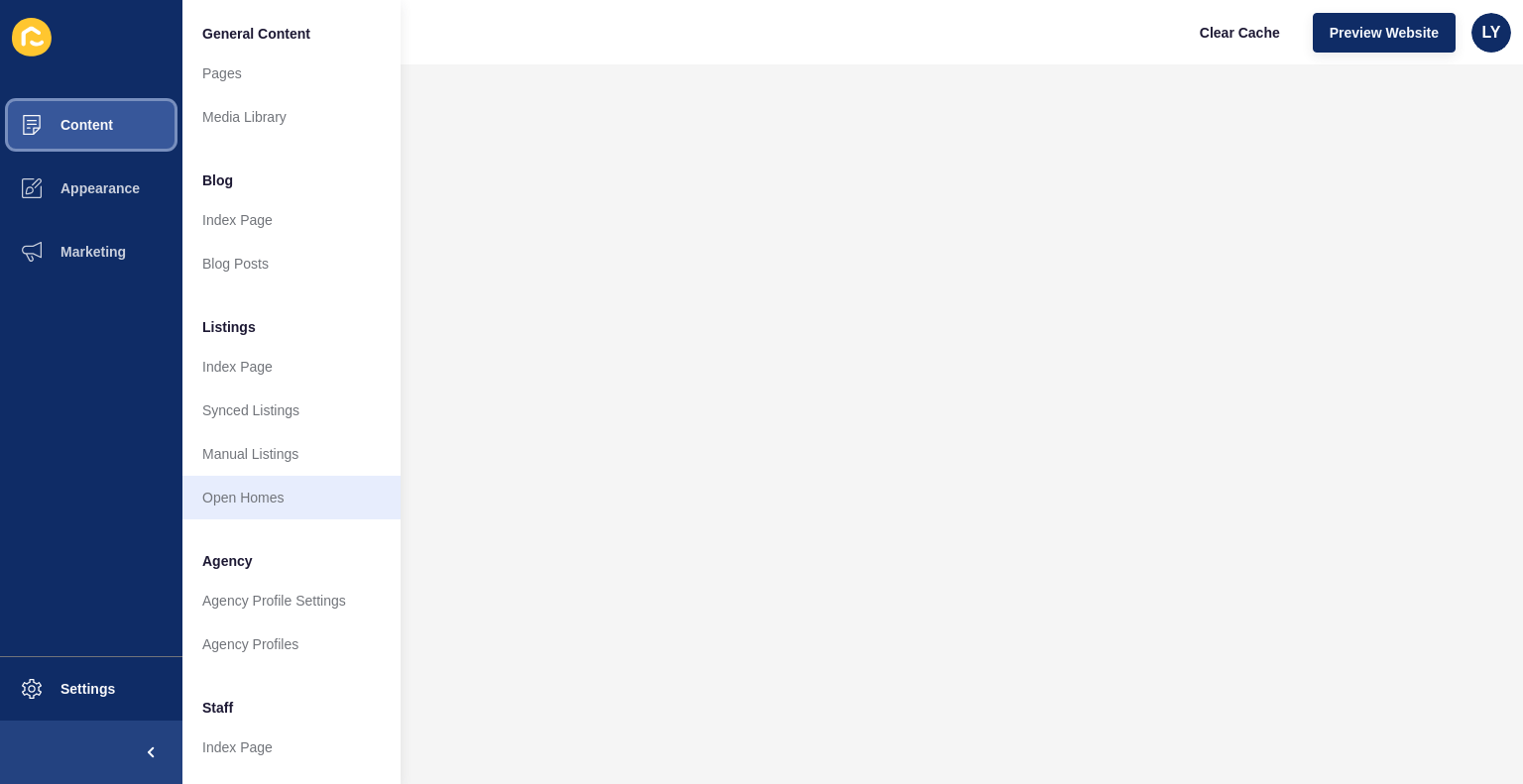 scroll, scrollTop: 392, scrollLeft: 0, axis: vertical 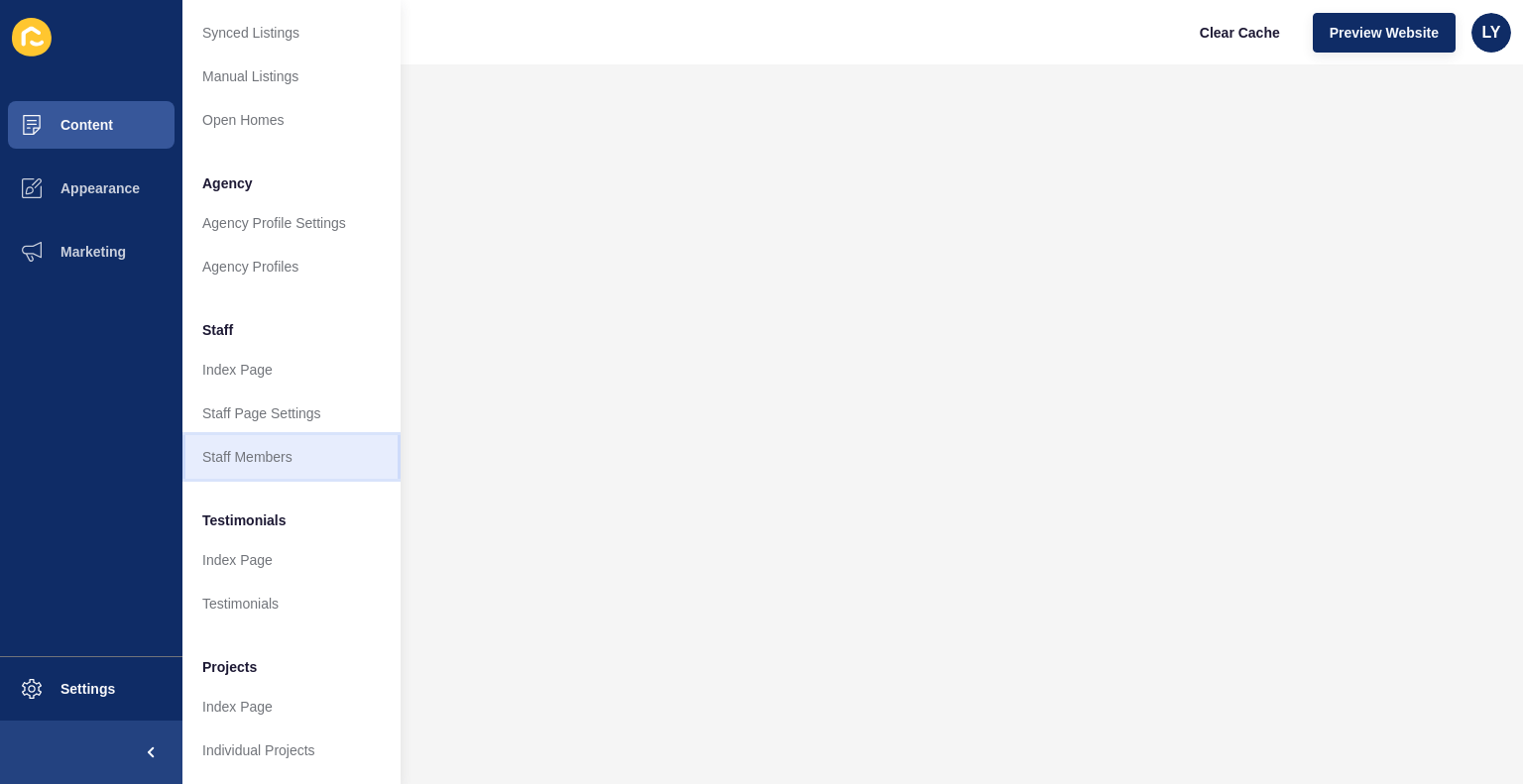 click on "Staff Members" at bounding box center (292, 457) 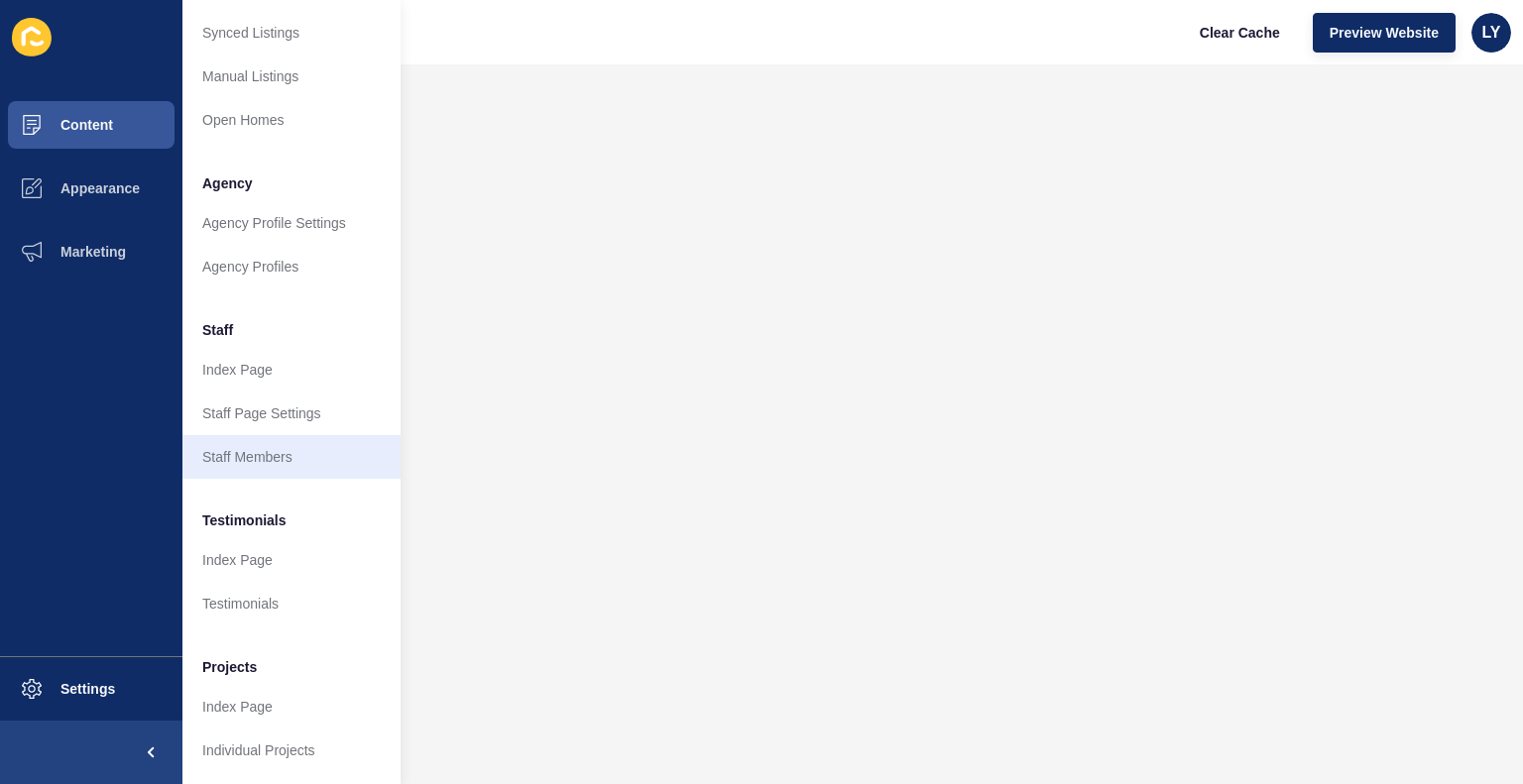 scroll, scrollTop: 0, scrollLeft: 0, axis: both 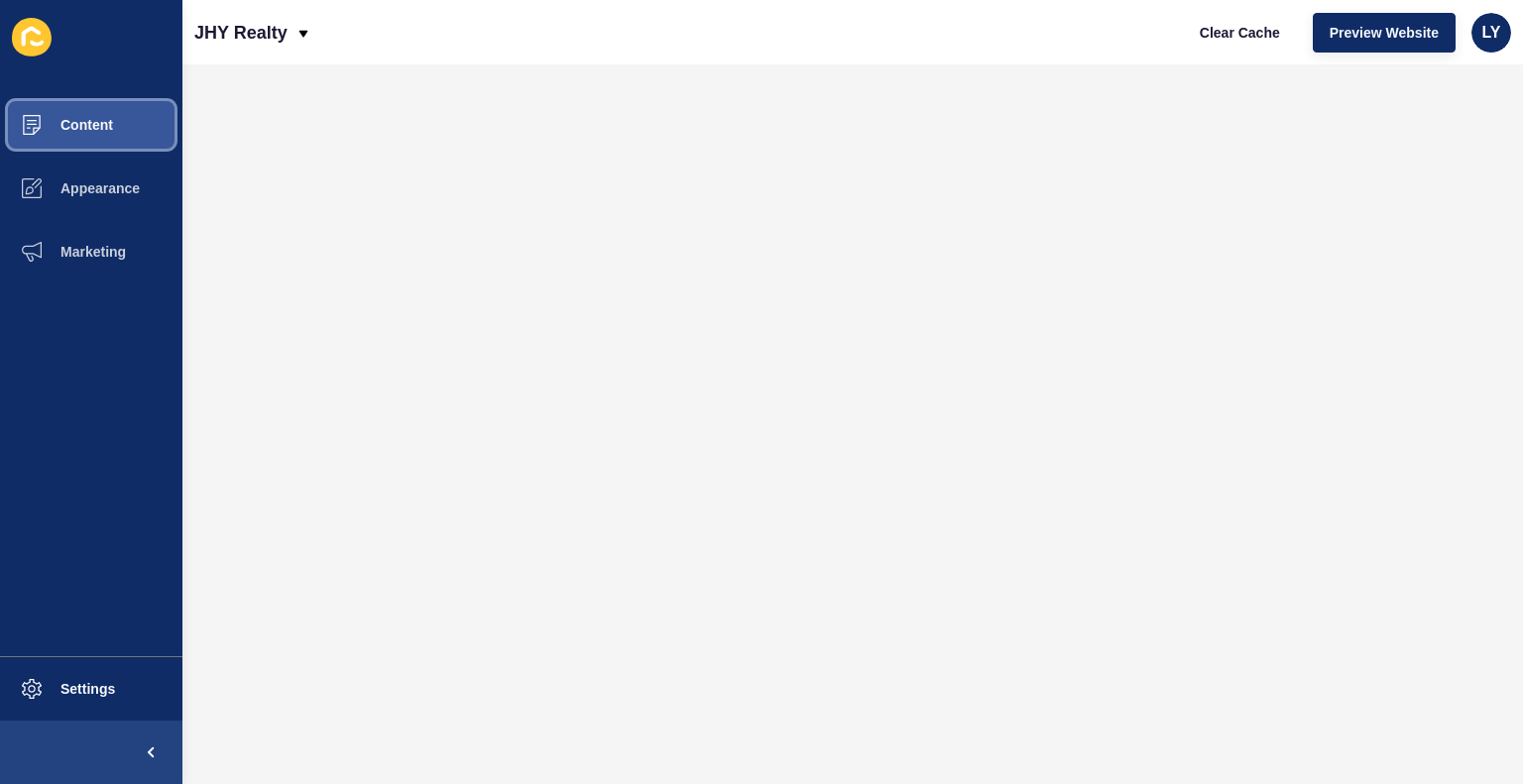 click on "Content" at bounding box center [55, 125] 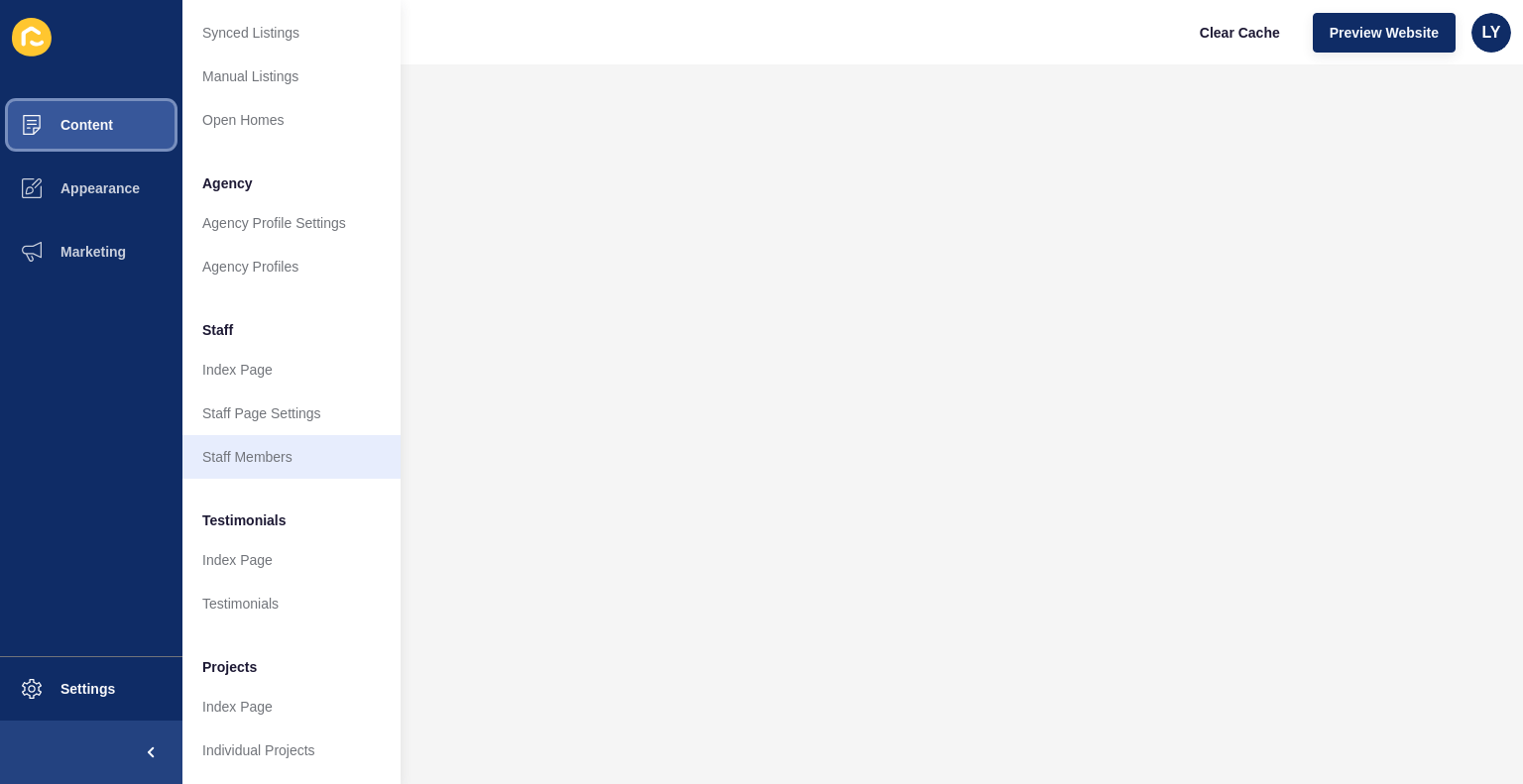 scroll, scrollTop: 392, scrollLeft: 0, axis: vertical 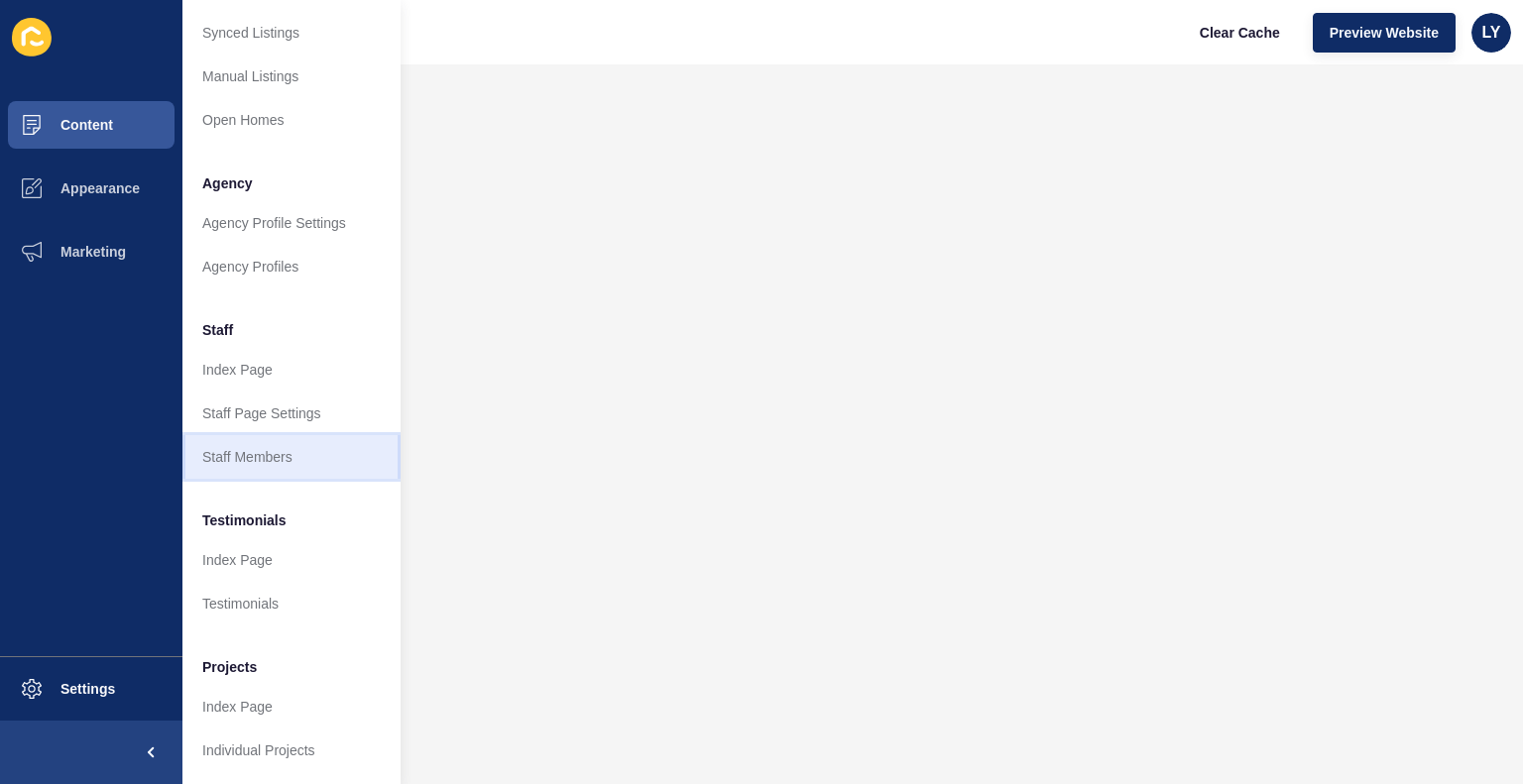 click on "Staff Members" at bounding box center (292, 457) 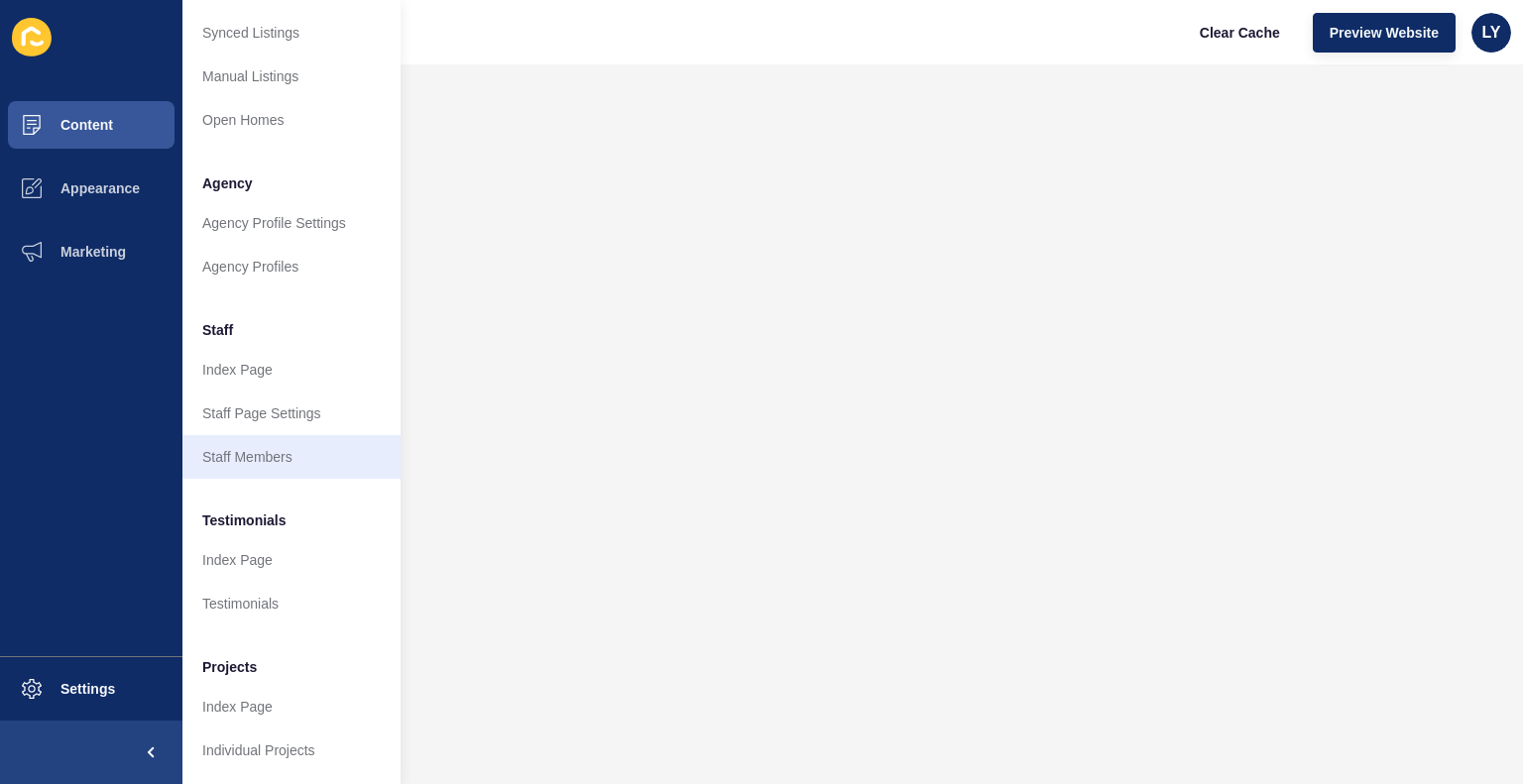 scroll, scrollTop: 0, scrollLeft: 0, axis: both 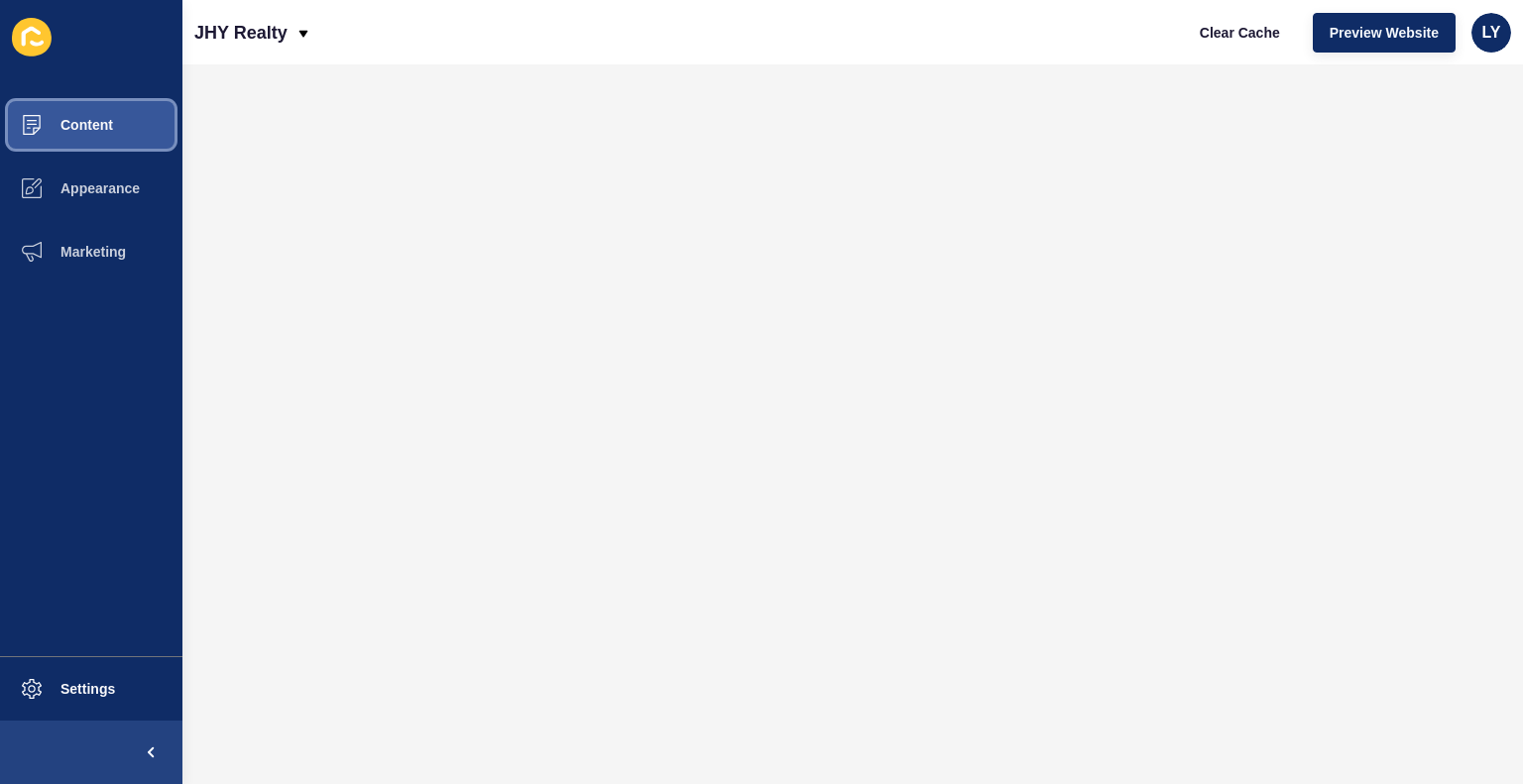 click on "Content" at bounding box center [55, 125] 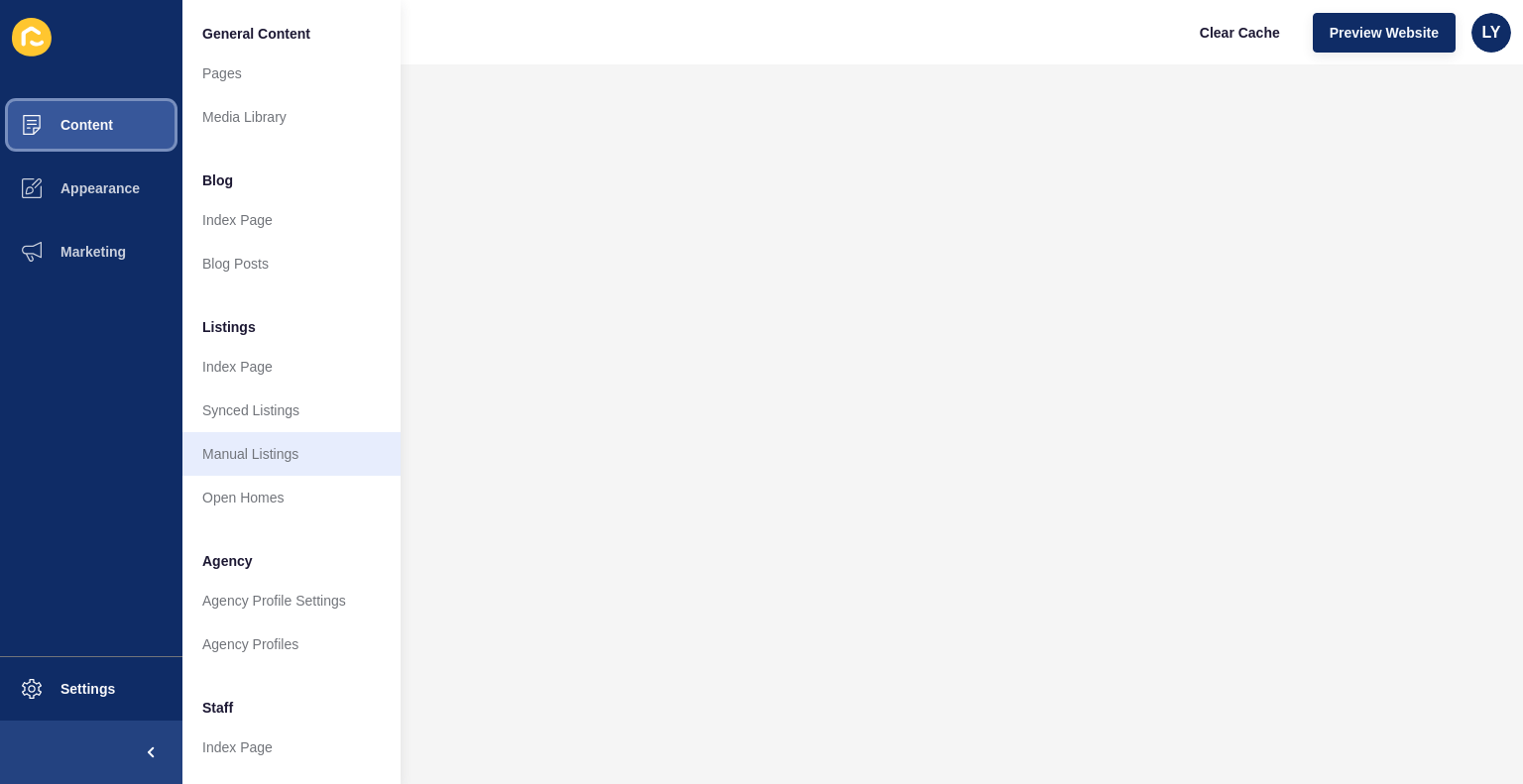 scroll, scrollTop: 392, scrollLeft: 0, axis: vertical 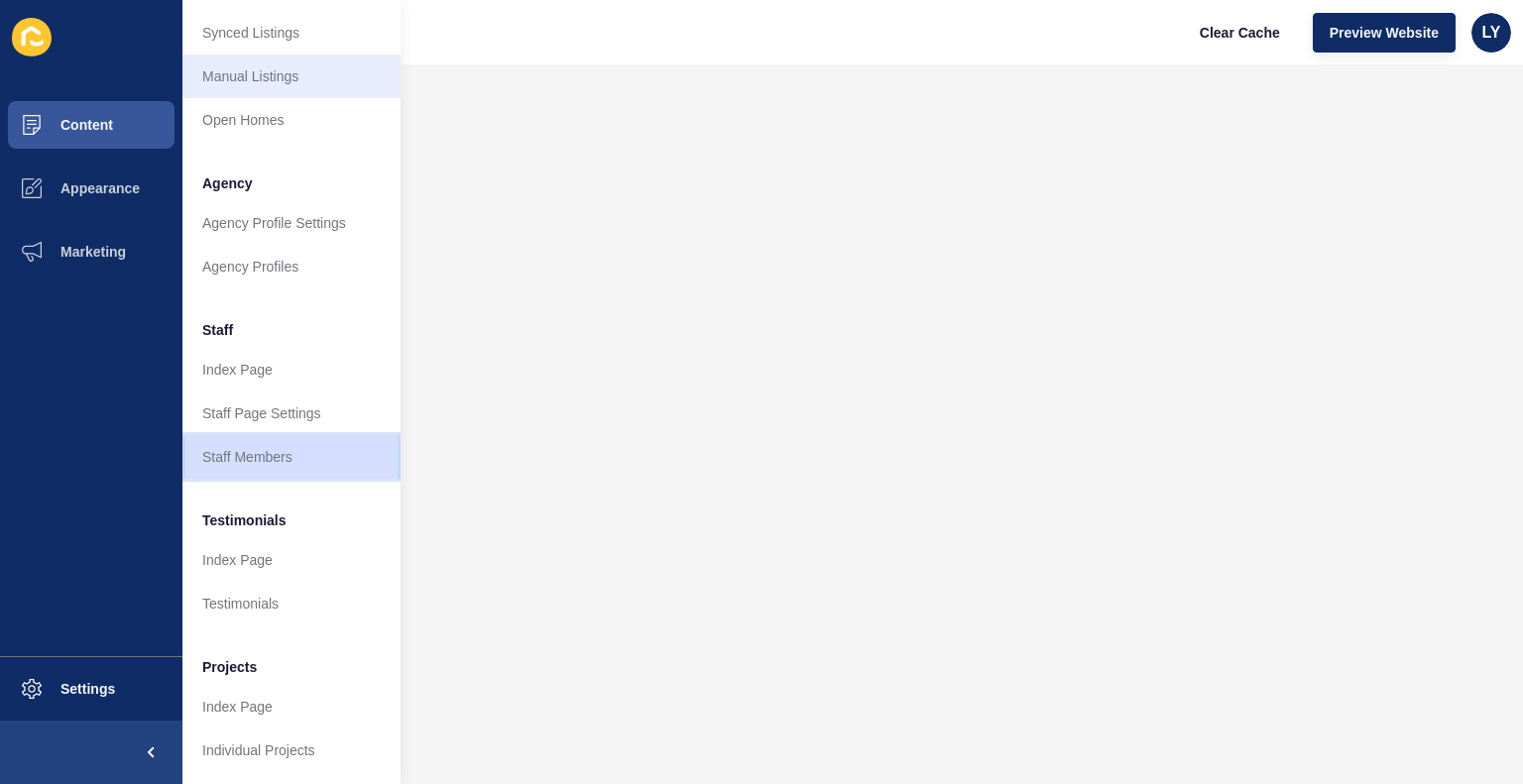 click on "Staff Members" at bounding box center [292, 457] 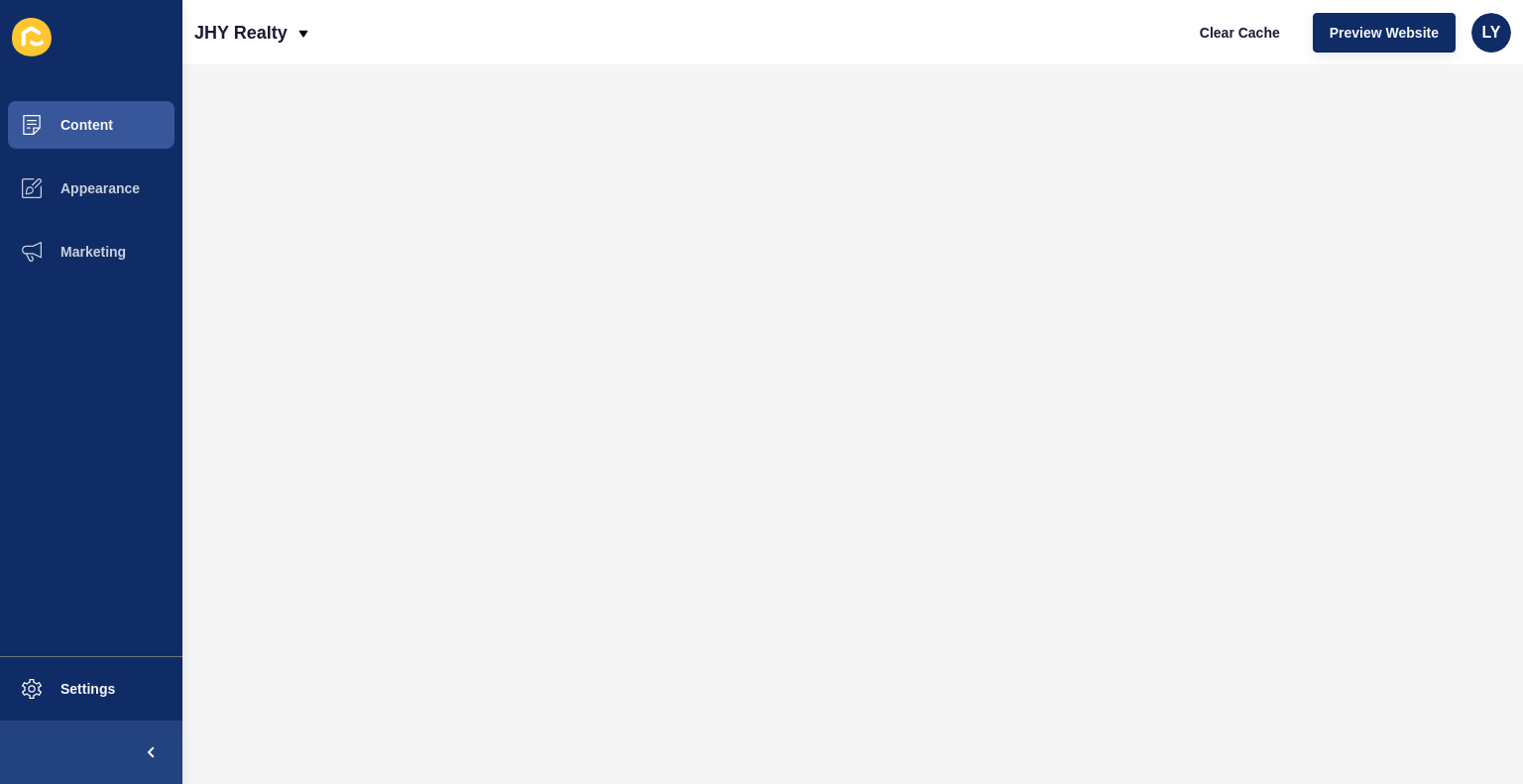 scroll, scrollTop: 0, scrollLeft: 0, axis: both 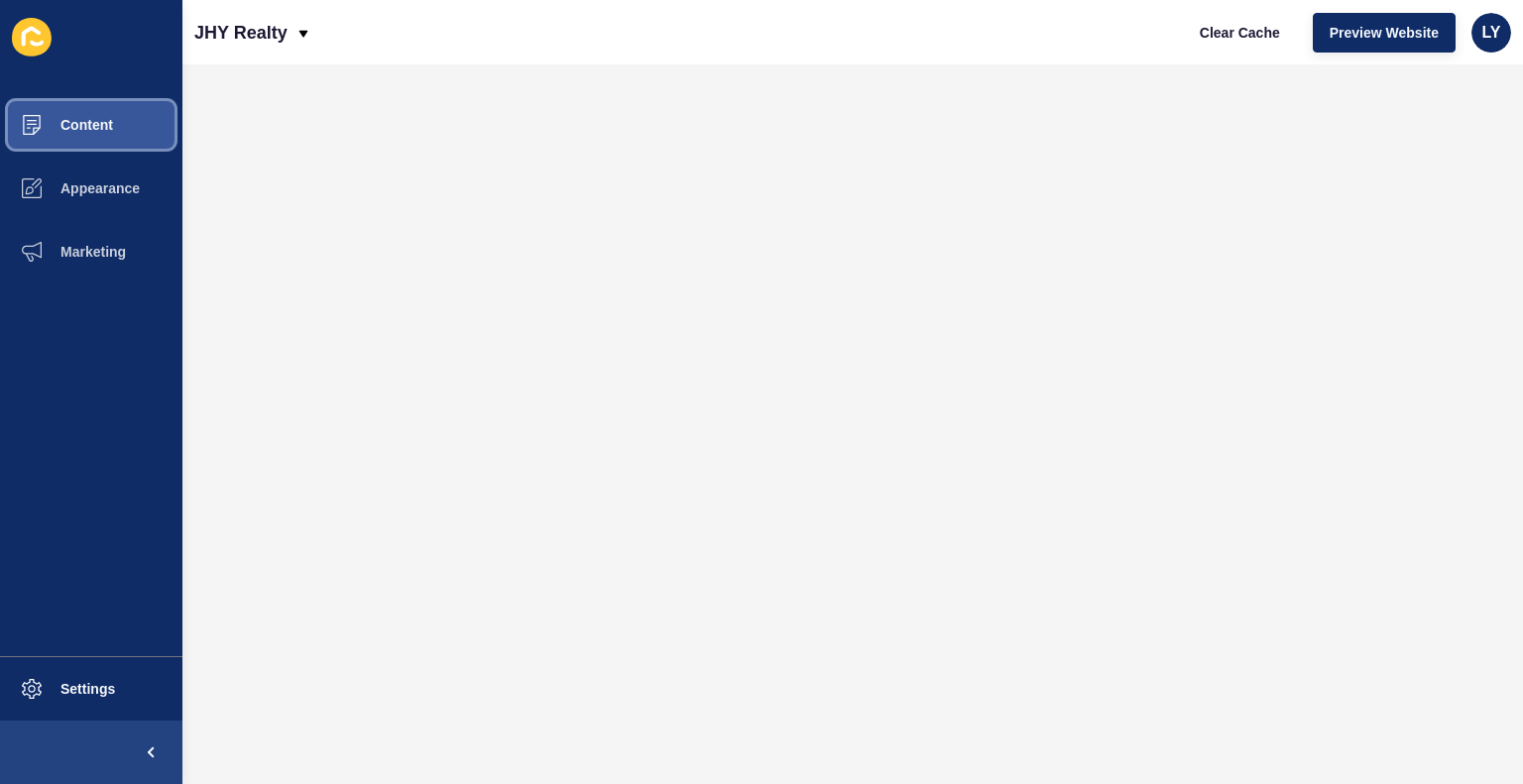 click on "Content" at bounding box center (55, 125) 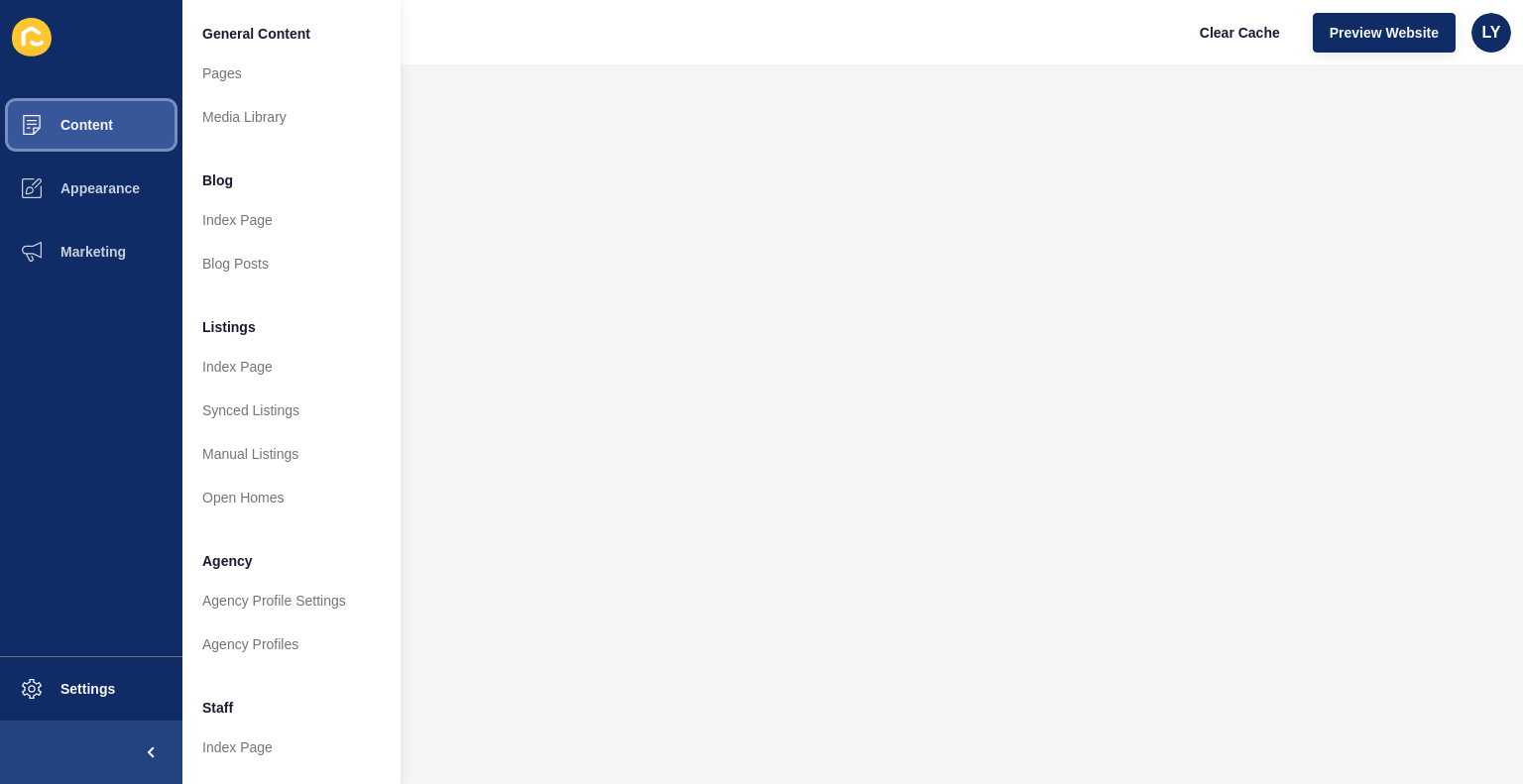 scroll, scrollTop: 392, scrollLeft: 0, axis: vertical 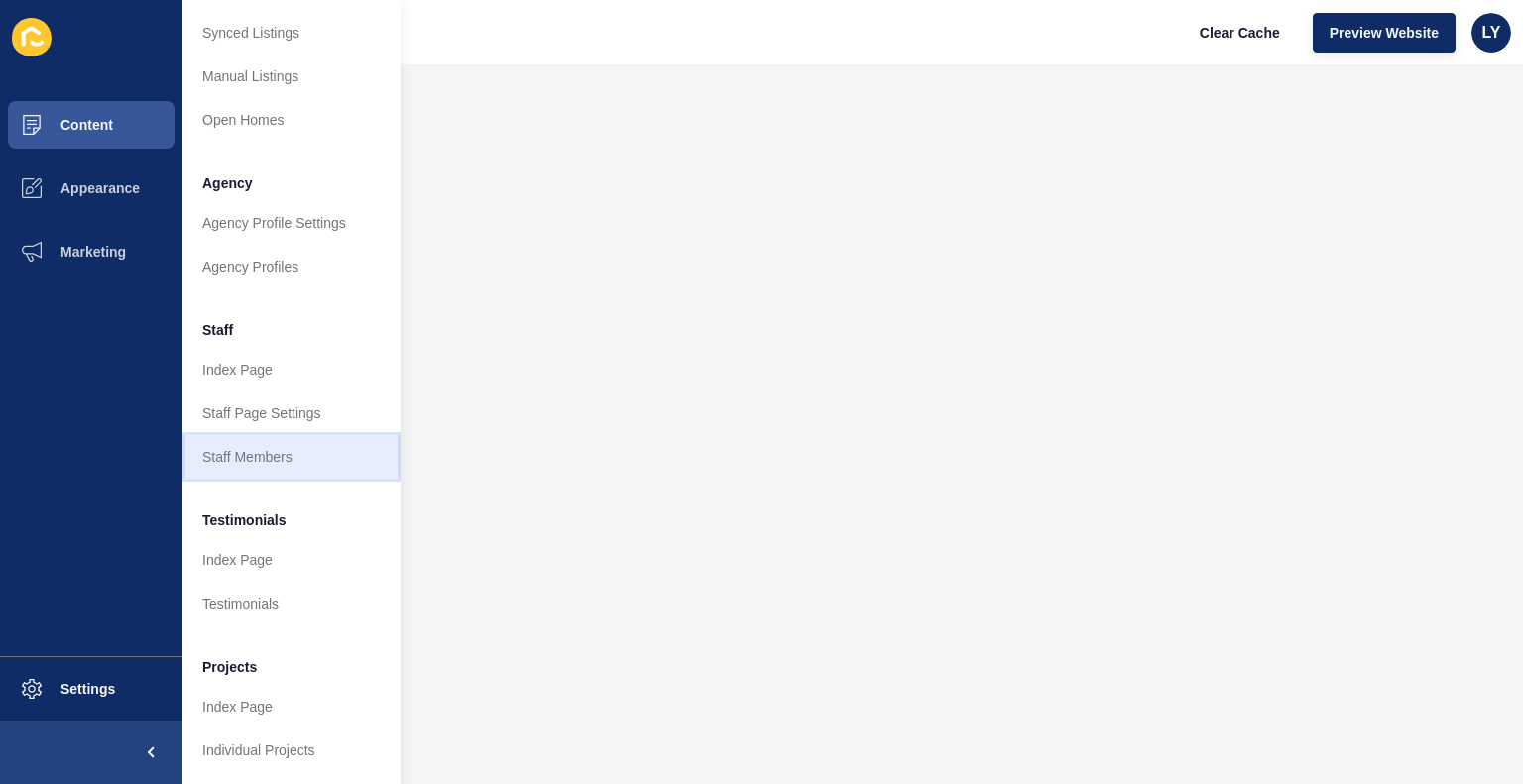 click on "Staff Members" at bounding box center [292, 457] 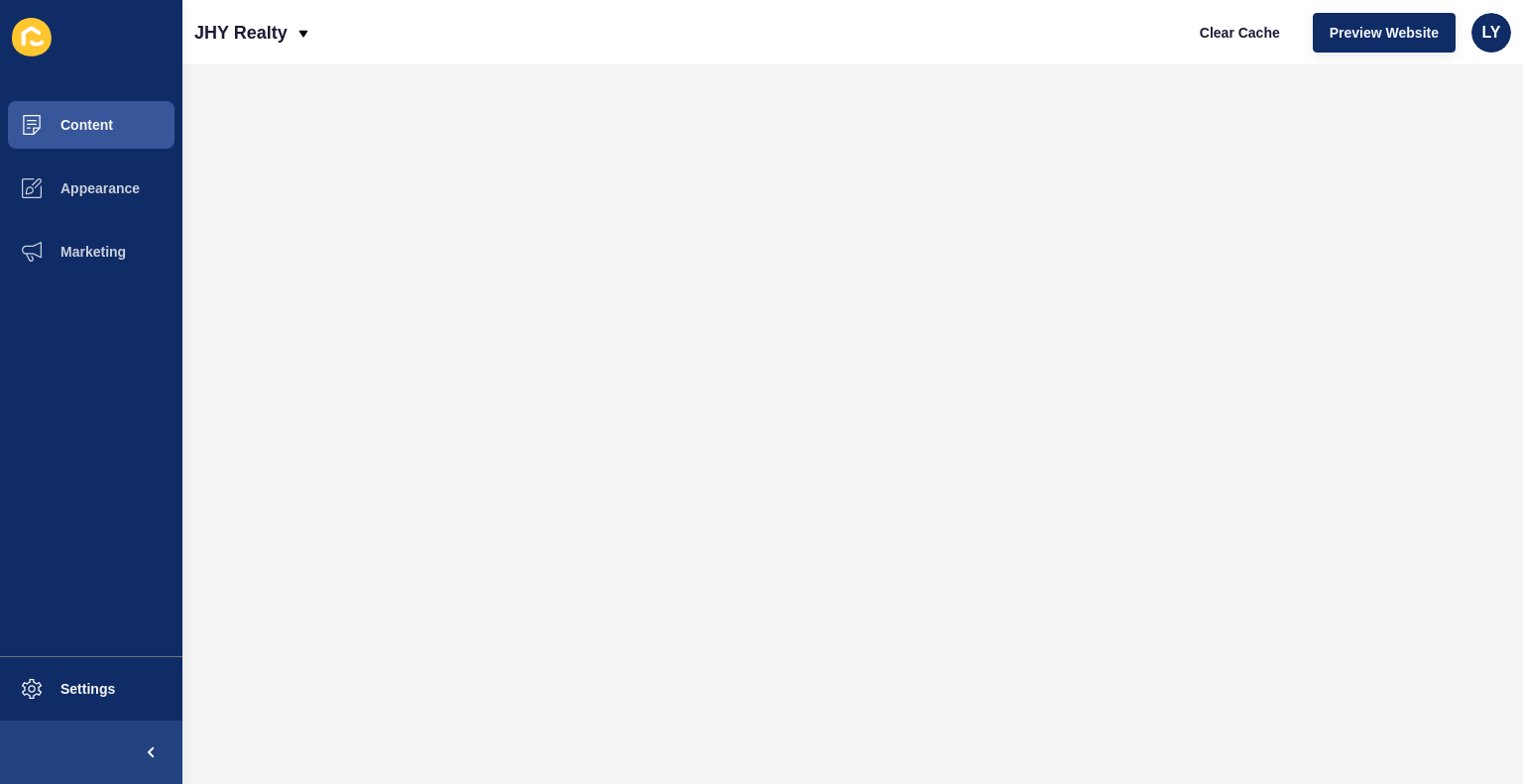 scroll, scrollTop: 0, scrollLeft: 0, axis: both 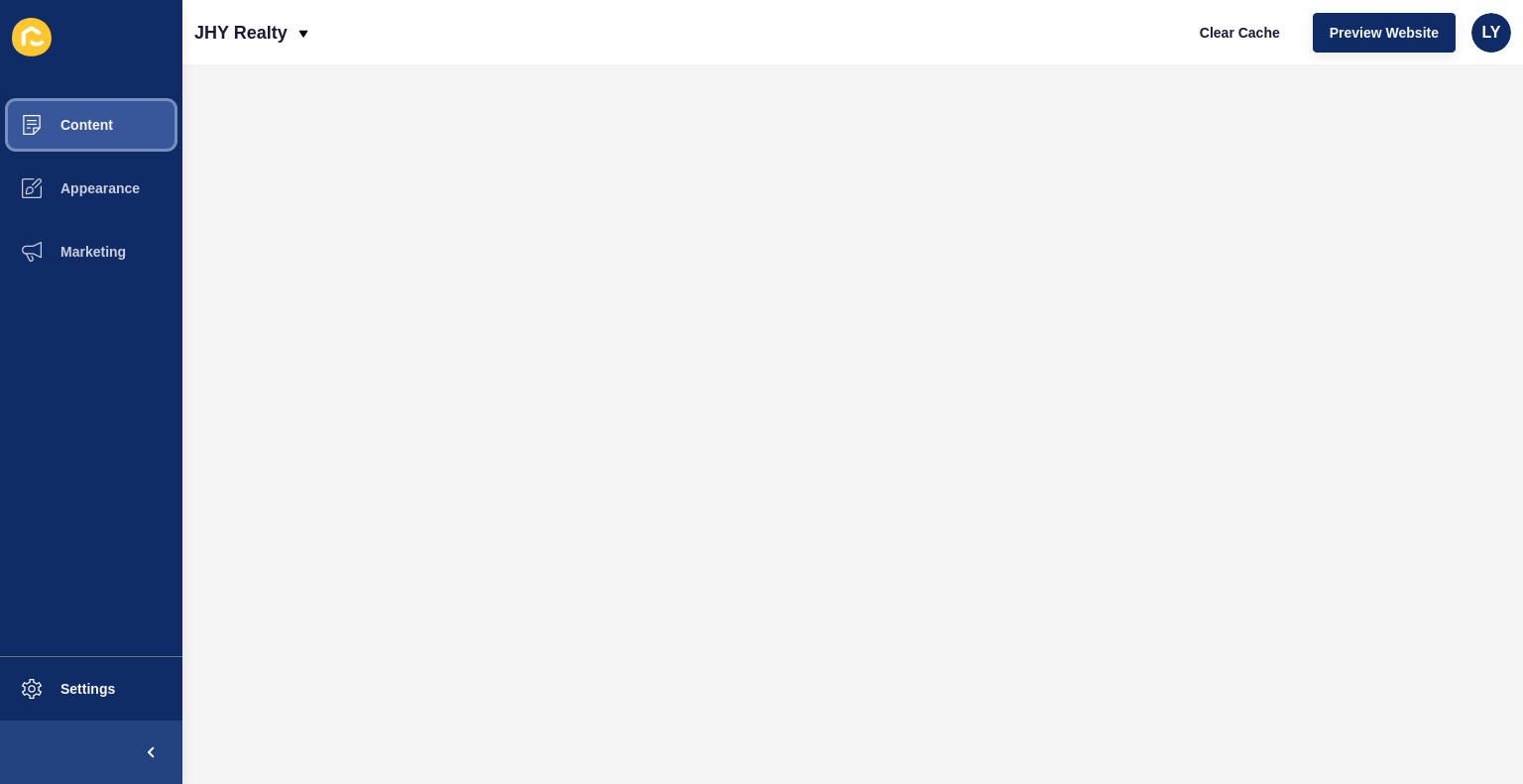 click on "Content" at bounding box center [55, 125] 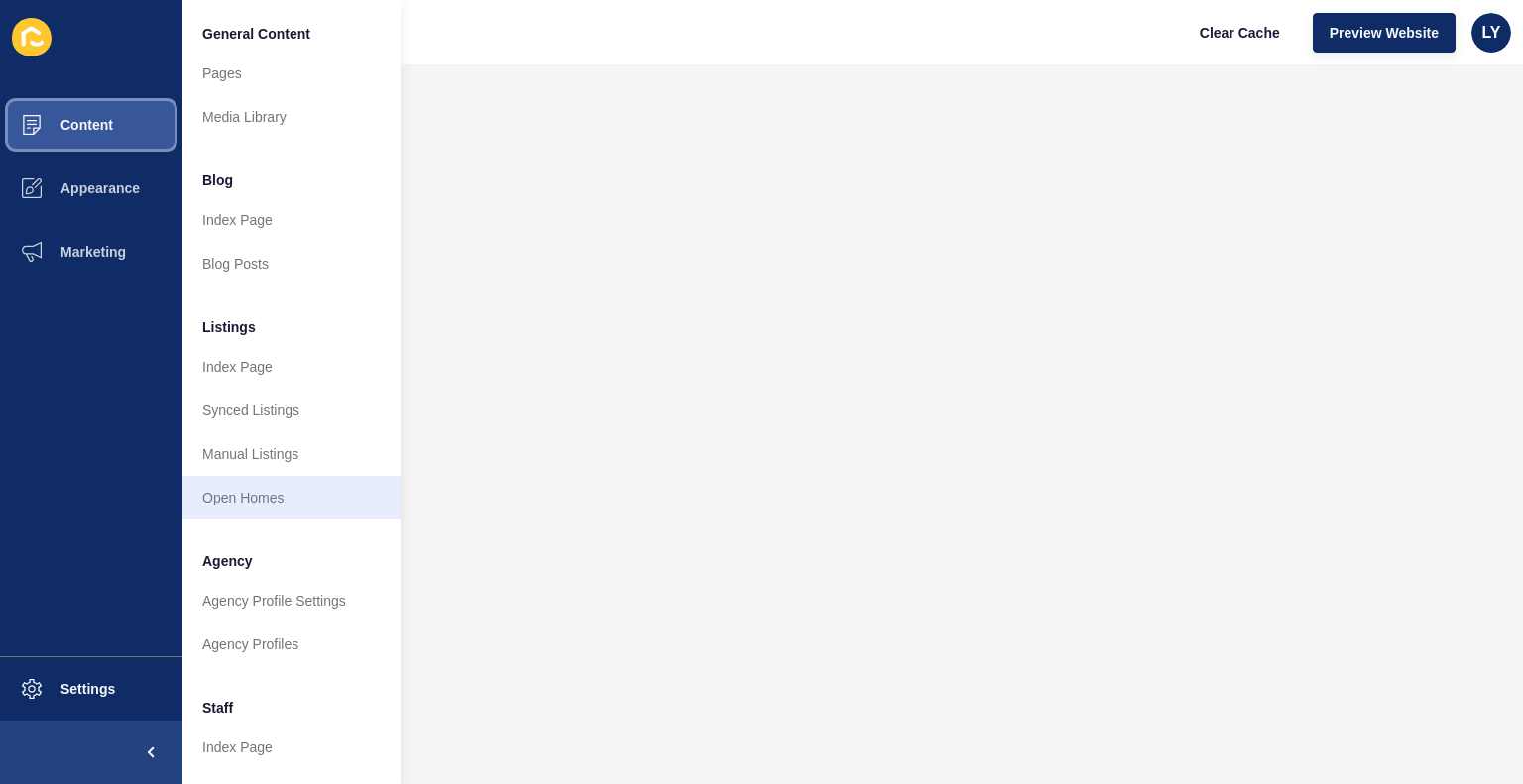 scroll, scrollTop: 392, scrollLeft: 0, axis: vertical 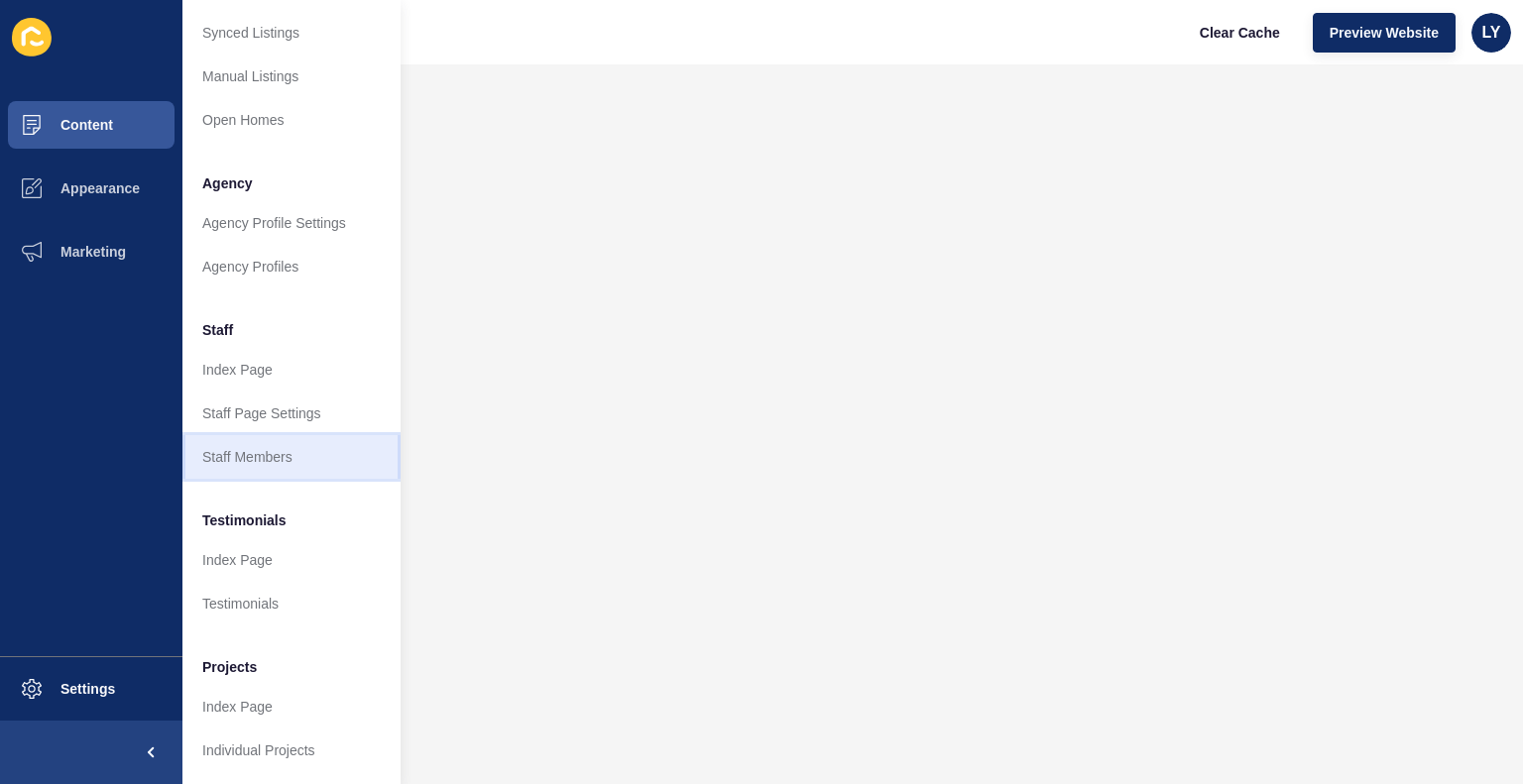click on "Staff Members" at bounding box center (292, 457) 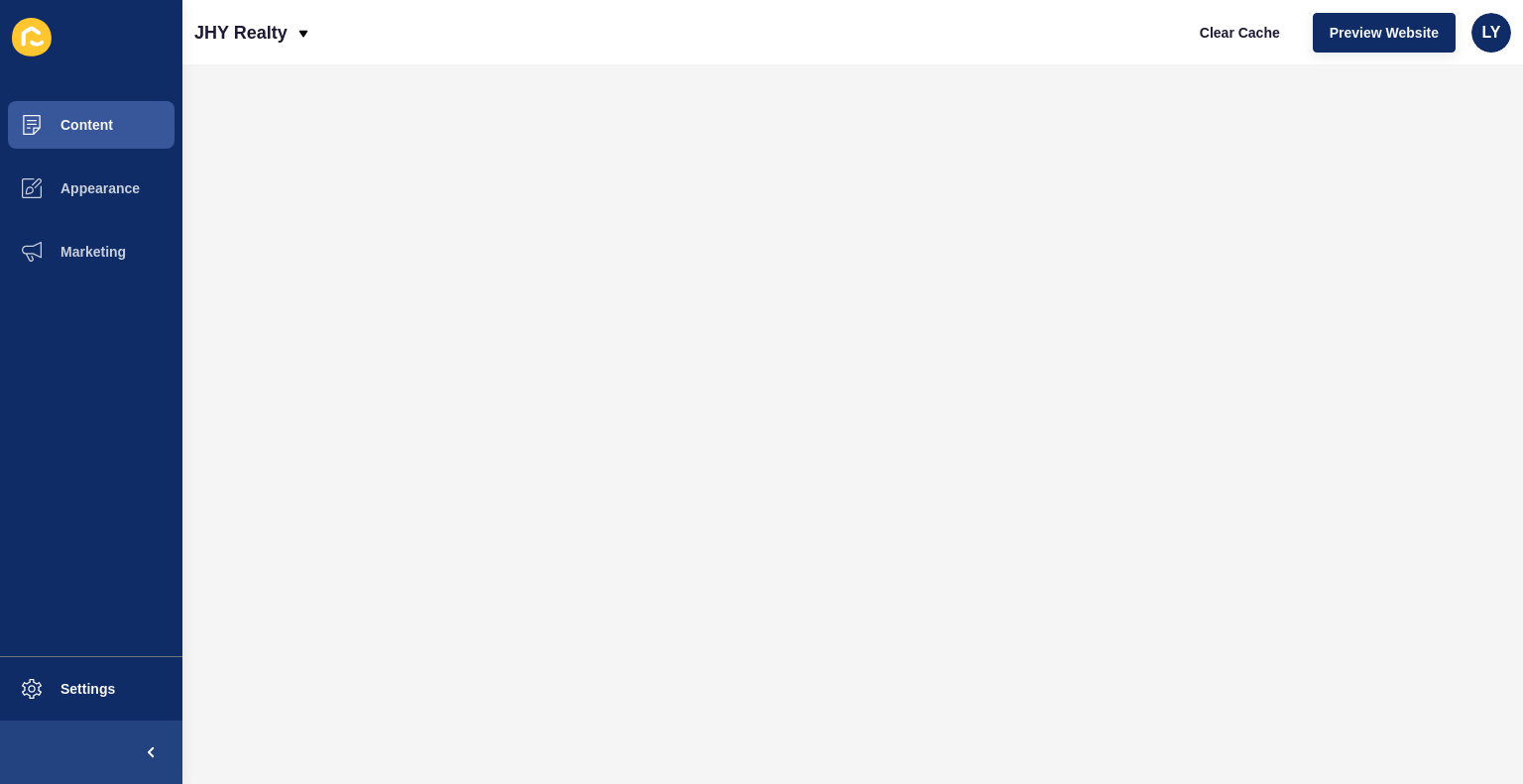 scroll, scrollTop: 0, scrollLeft: 0, axis: both 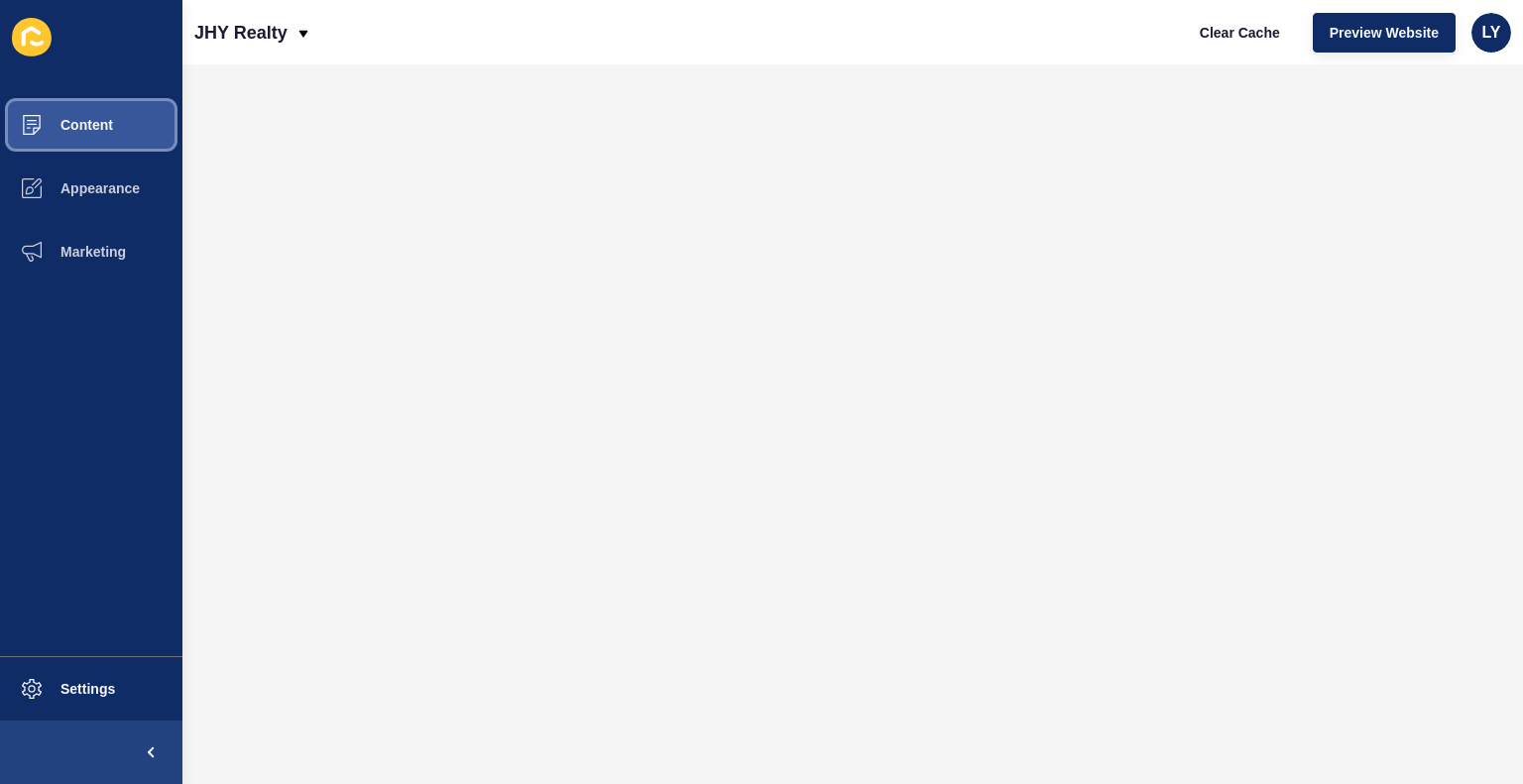 click on "Content" at bounding box center [55, 125] 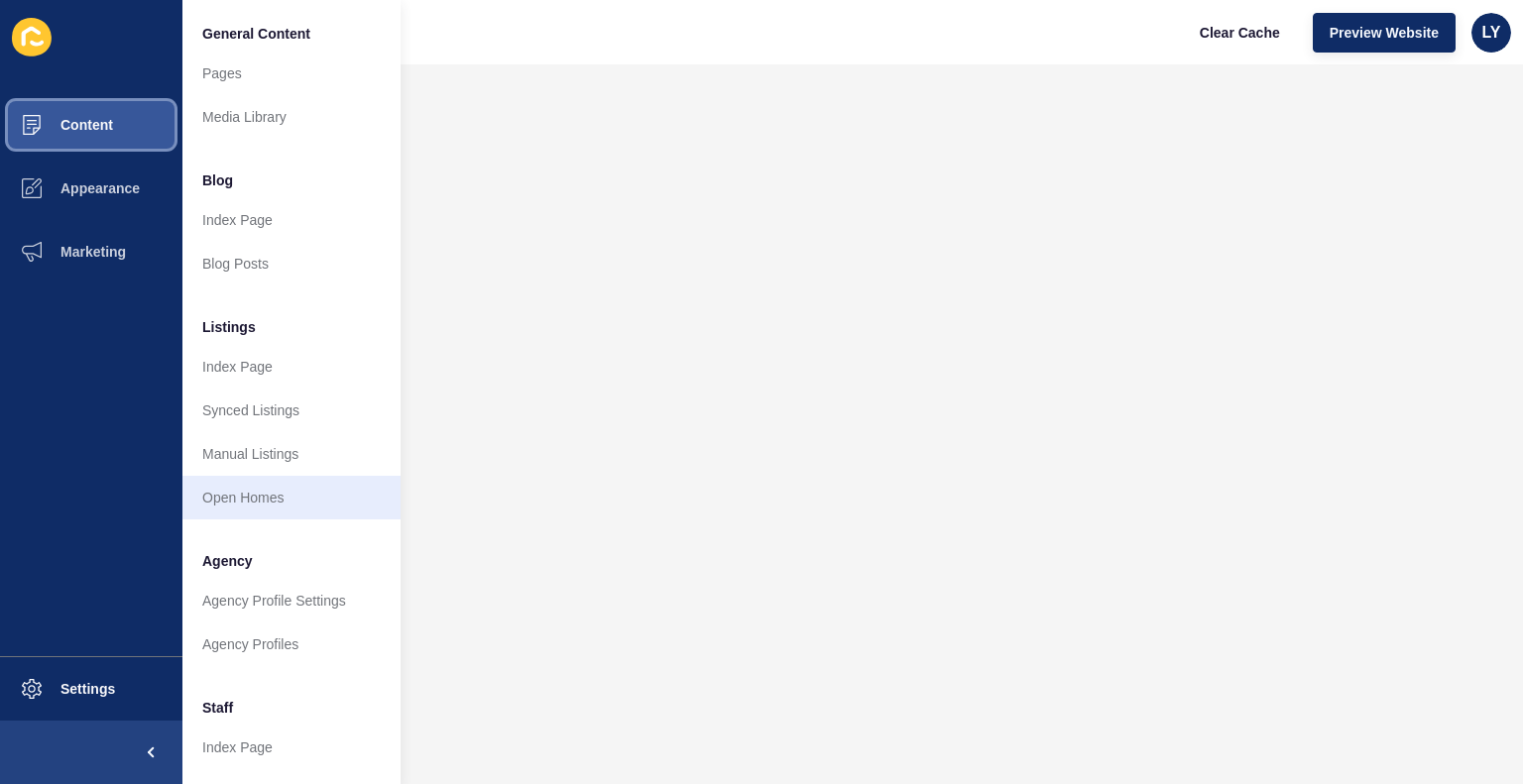 scroll, scrollTop: 392, scrollLeft: 0, axis: vertical 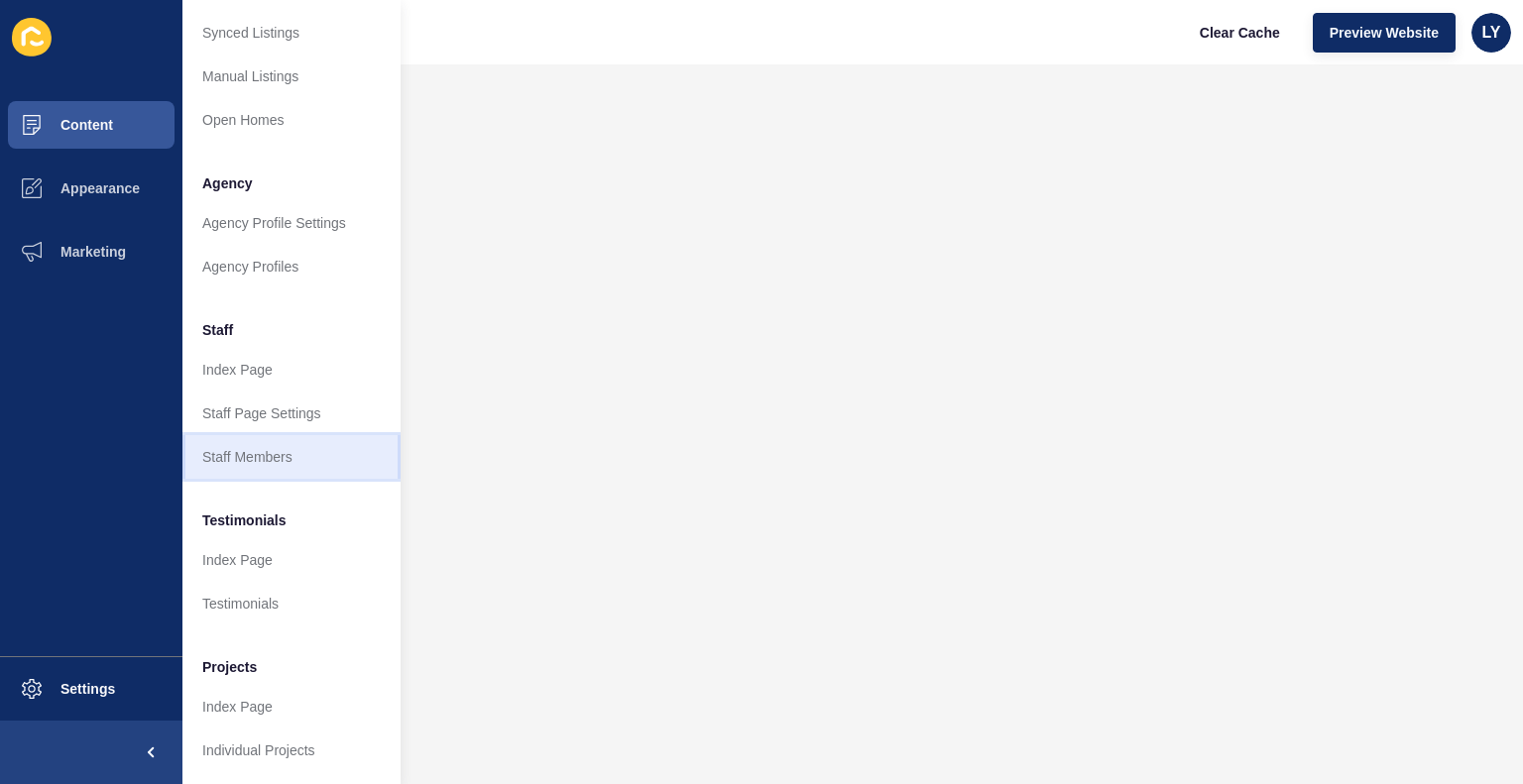 click on "Staff Members" at bounding box center (292, 457) 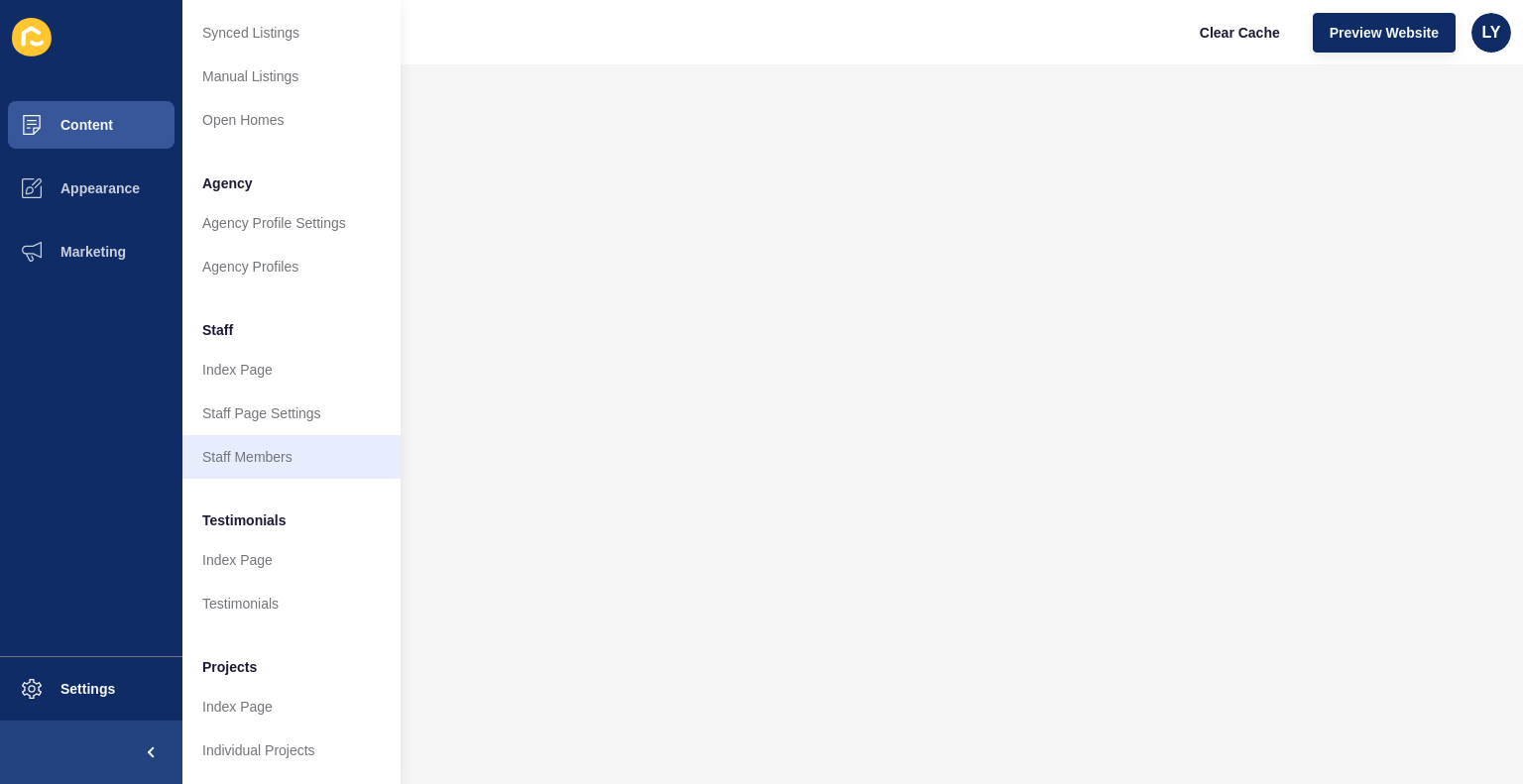 scroll, scrollTop: 0, scrollLeft: 0, axis: both 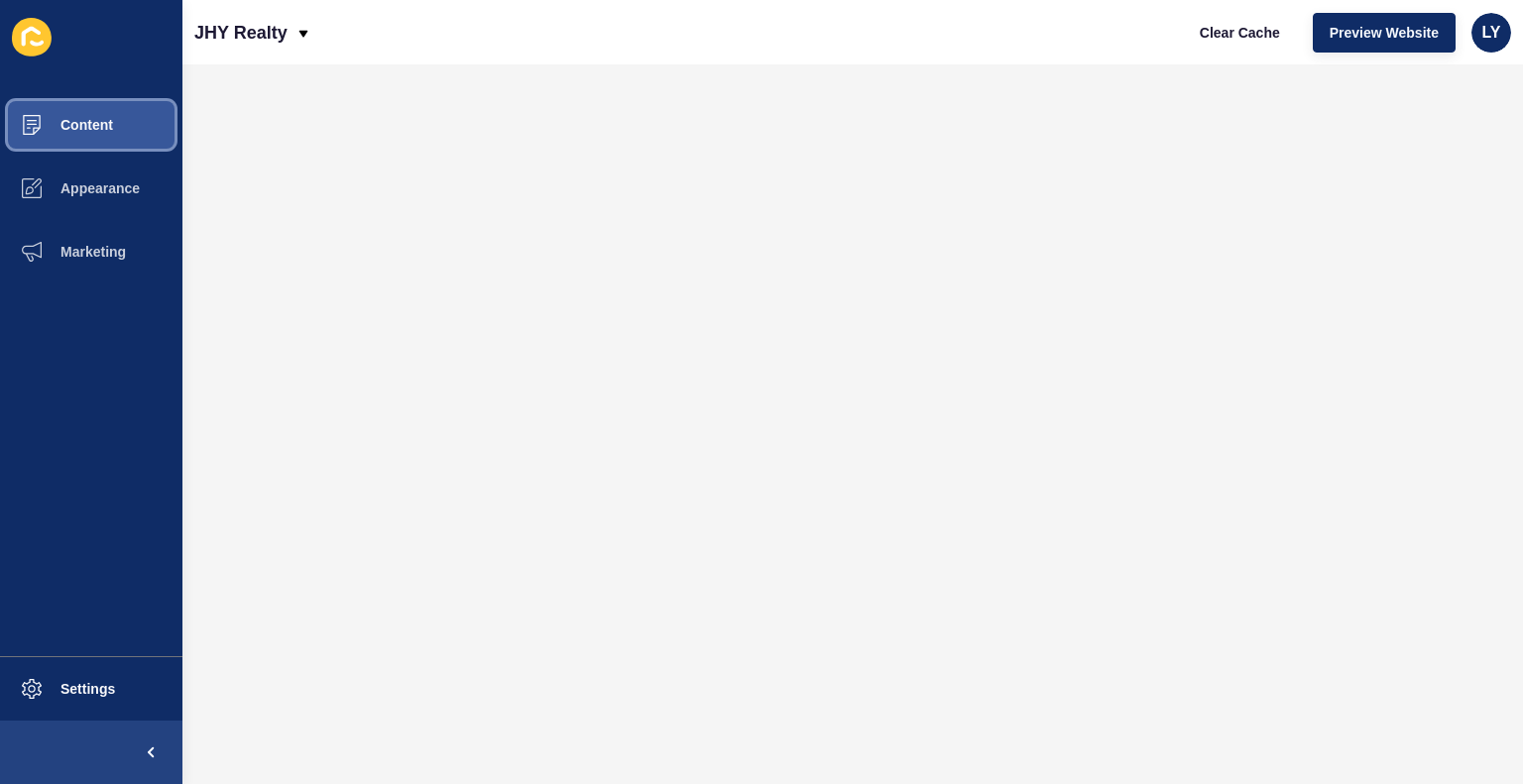 click on "Content" at bounding box center [55, 125] 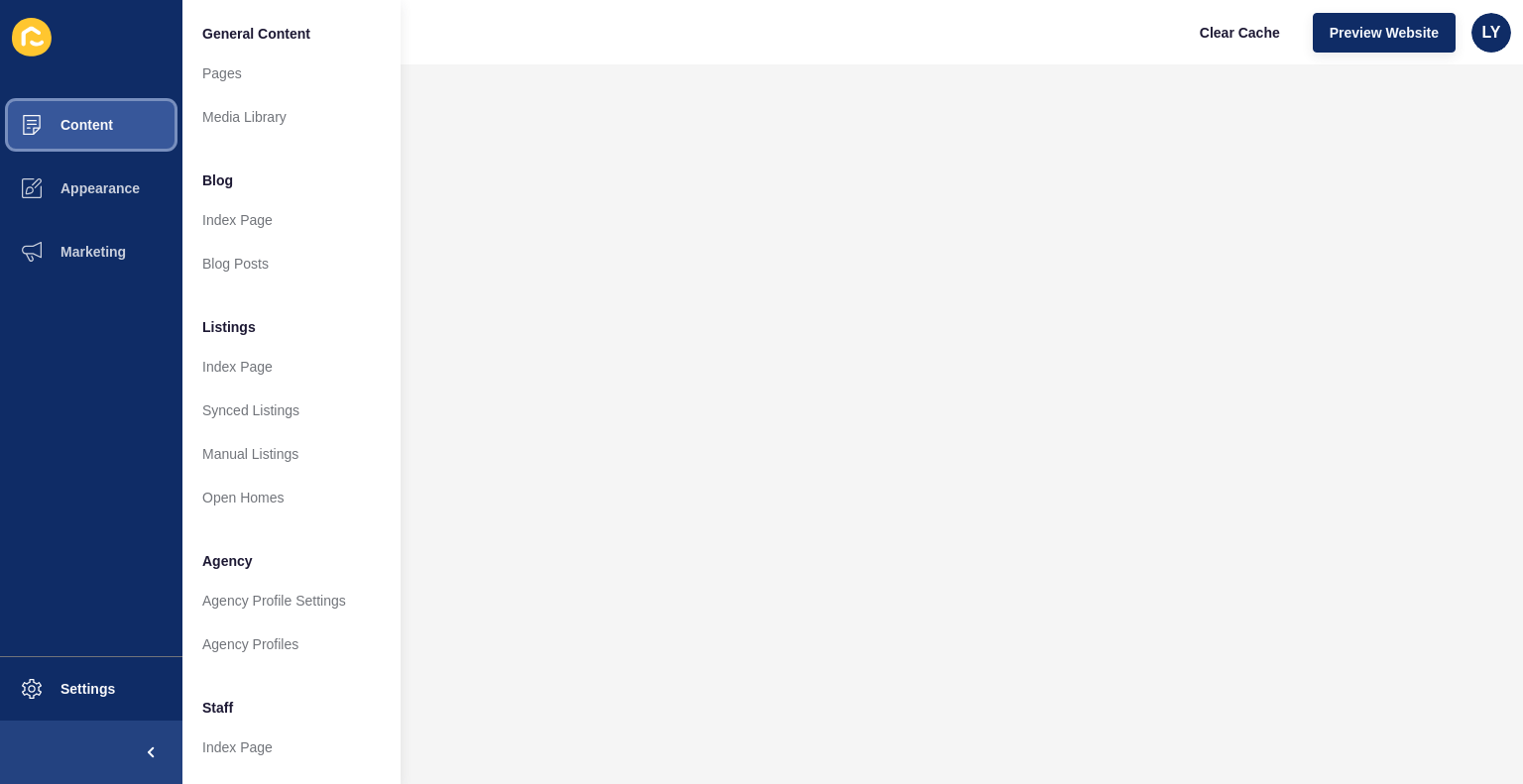 scroll, scrollTop: 392, scrollLeft: 0, axis: vertical 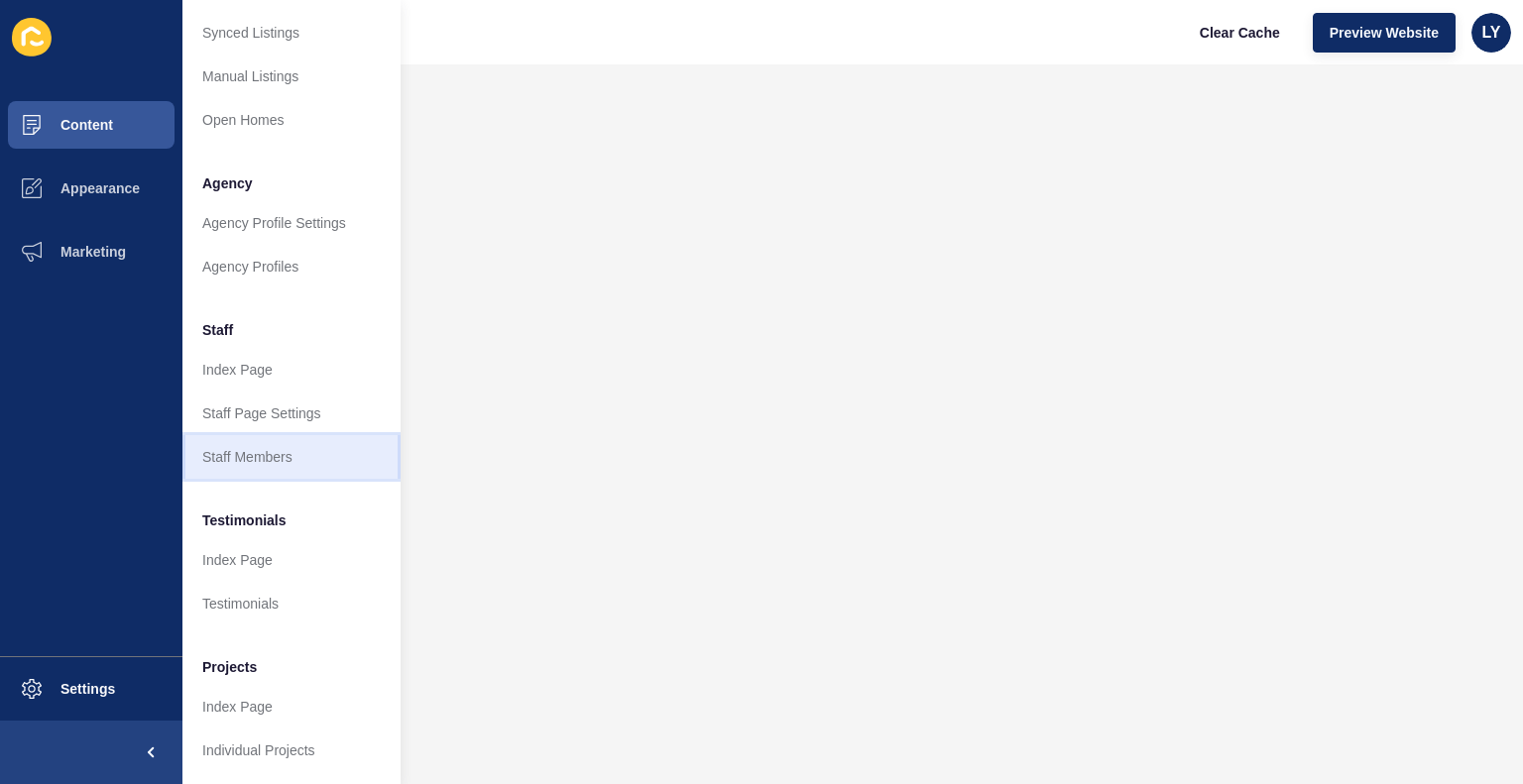 click on "Staff Members" at bounding box center (292, 457) 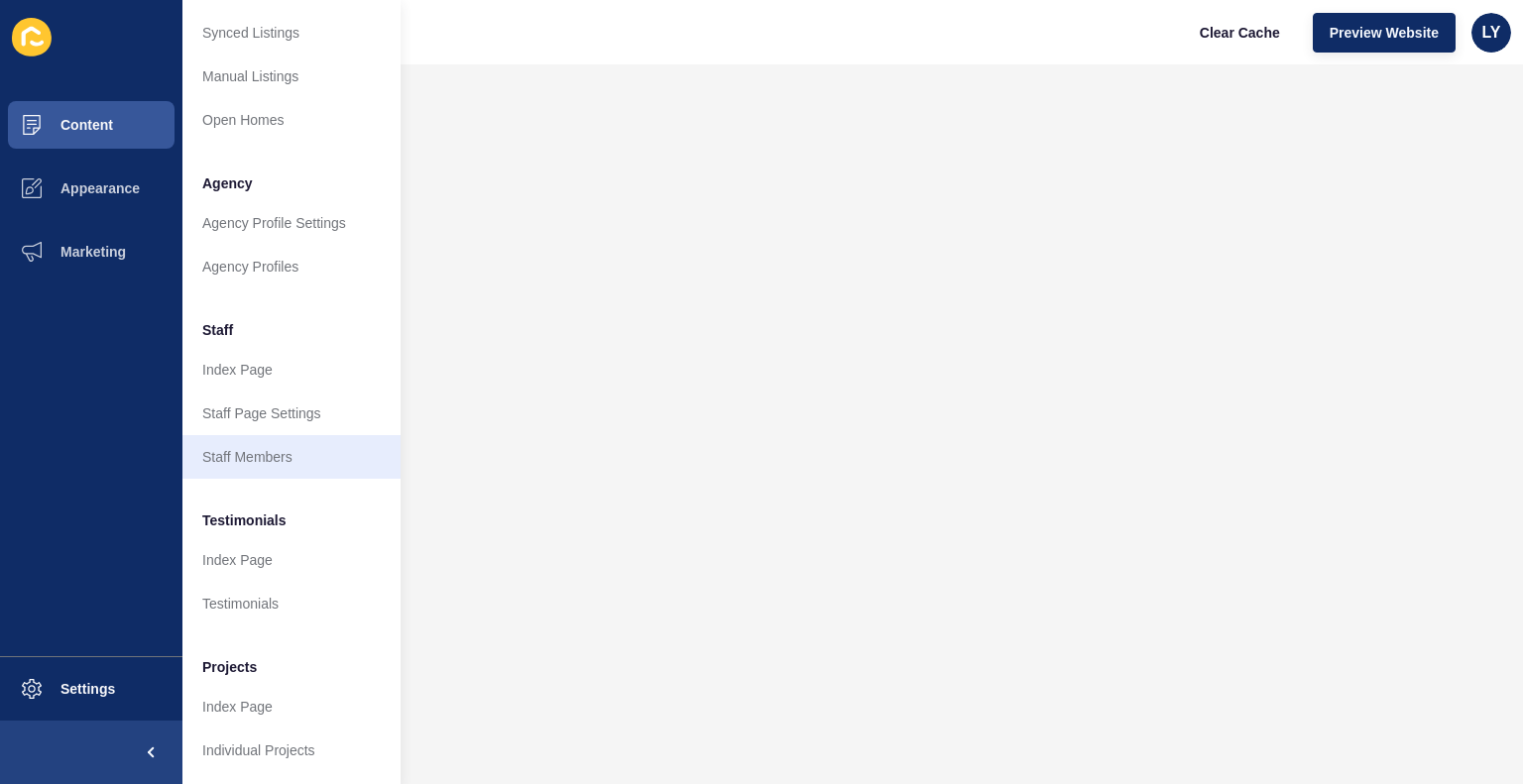 scroll, scrollTop: 0, scrollLeft: 0, axis: both 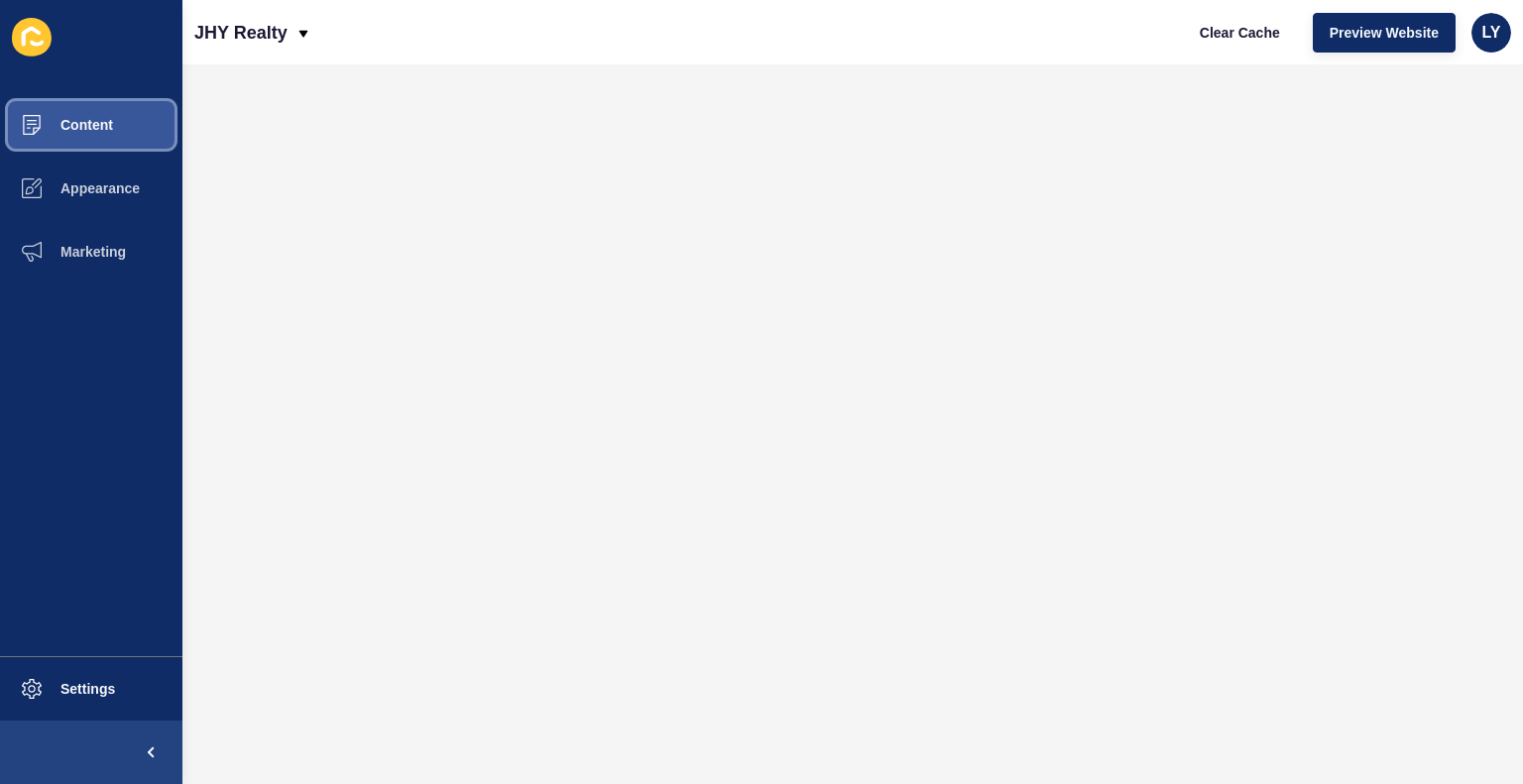 click on "Content" at bounding box center [55, 125] 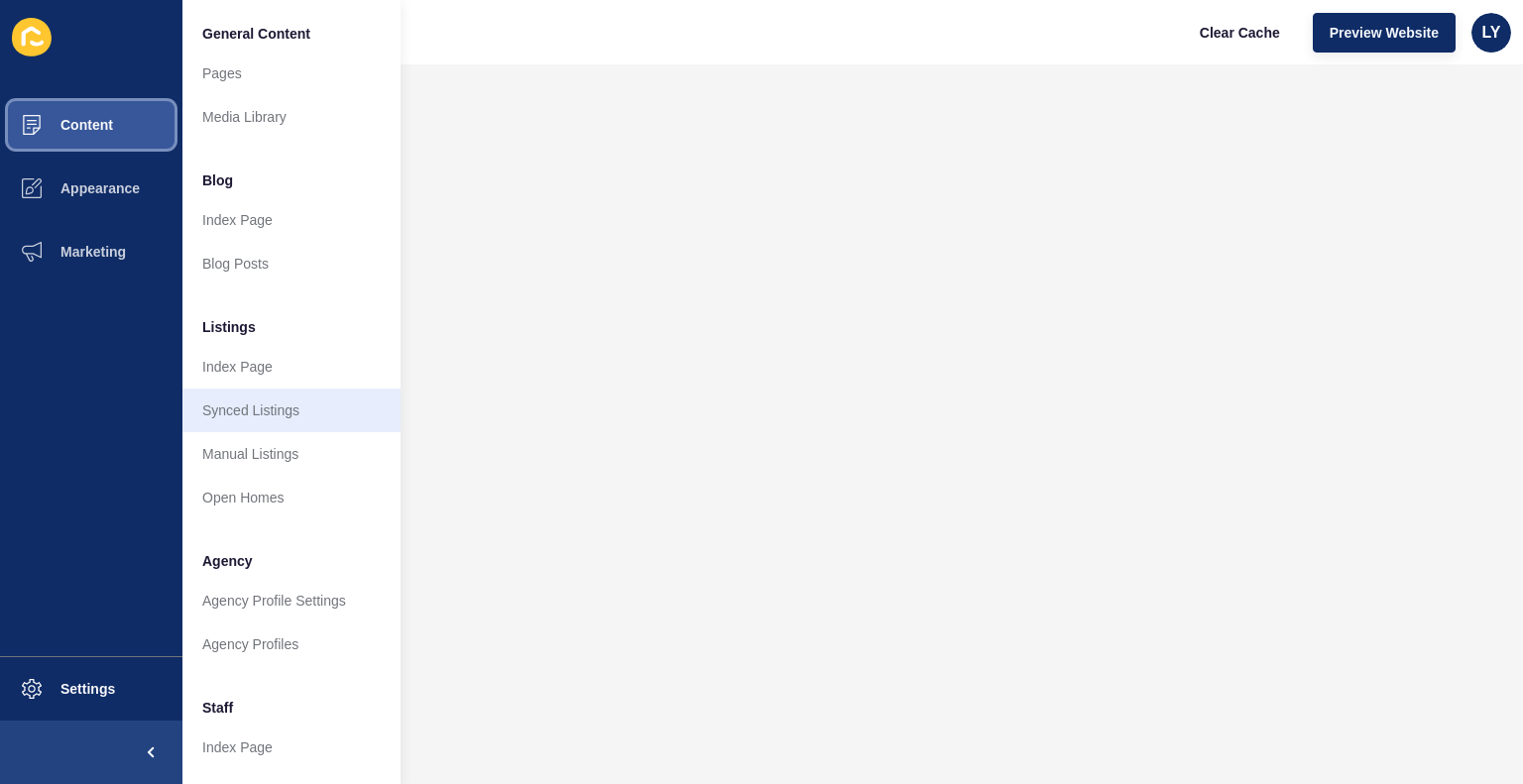 scroll, scrollTop: 392, scrollLeft: 0, axis: vertical 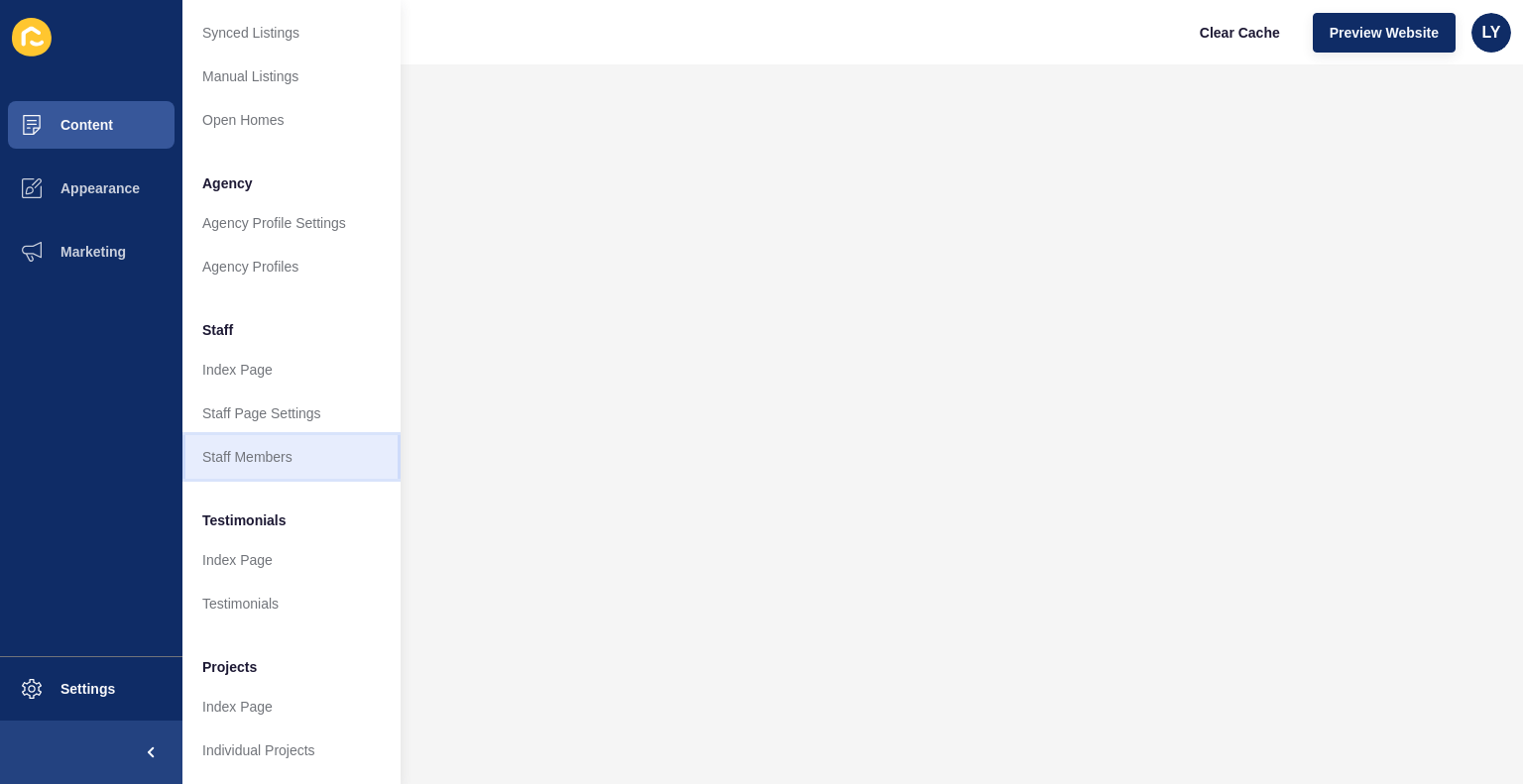 click on "Staff Members" at bounding box center (292, 457) 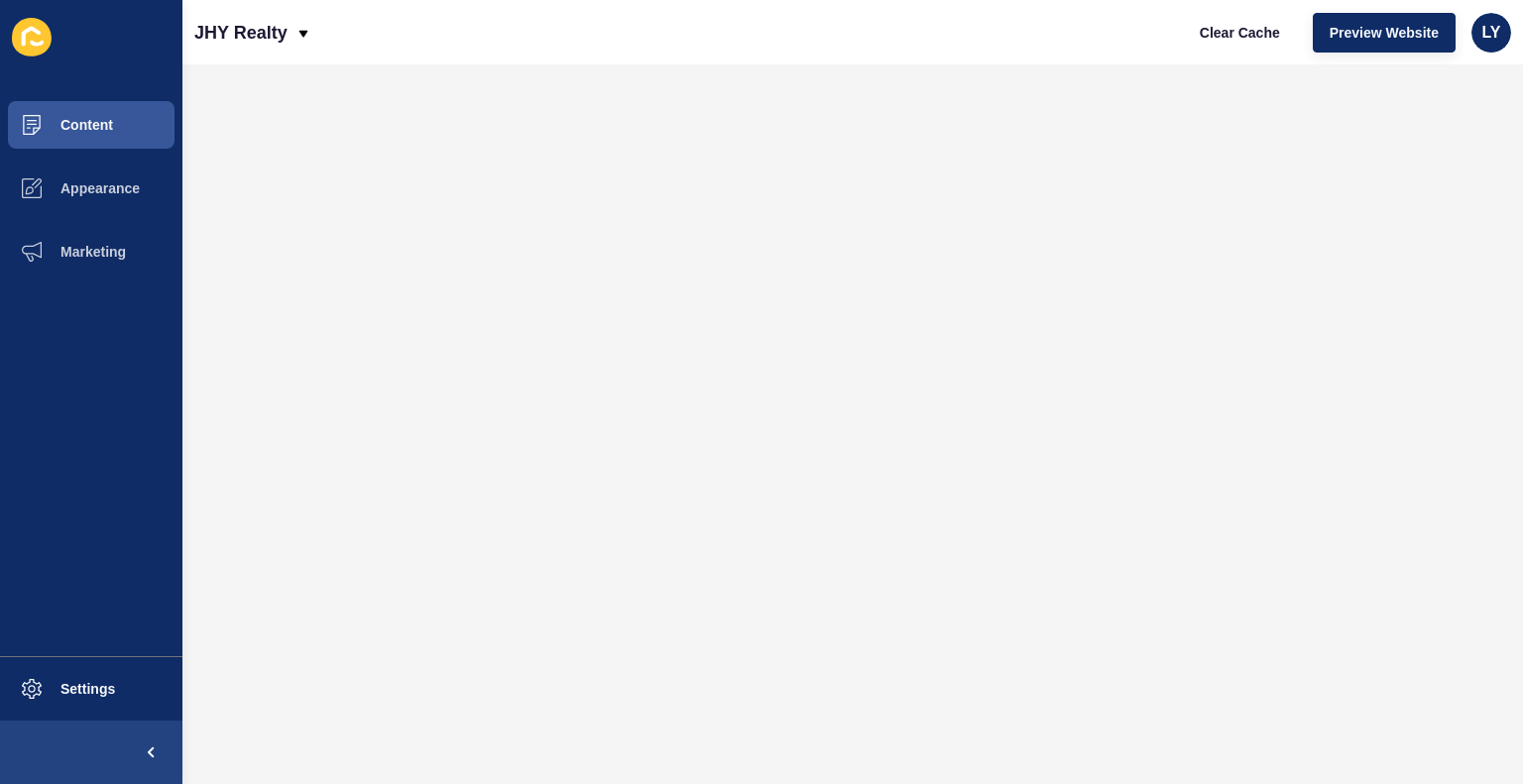 scroll, scrollTop: 0, scrollLeft: 0, axis: both 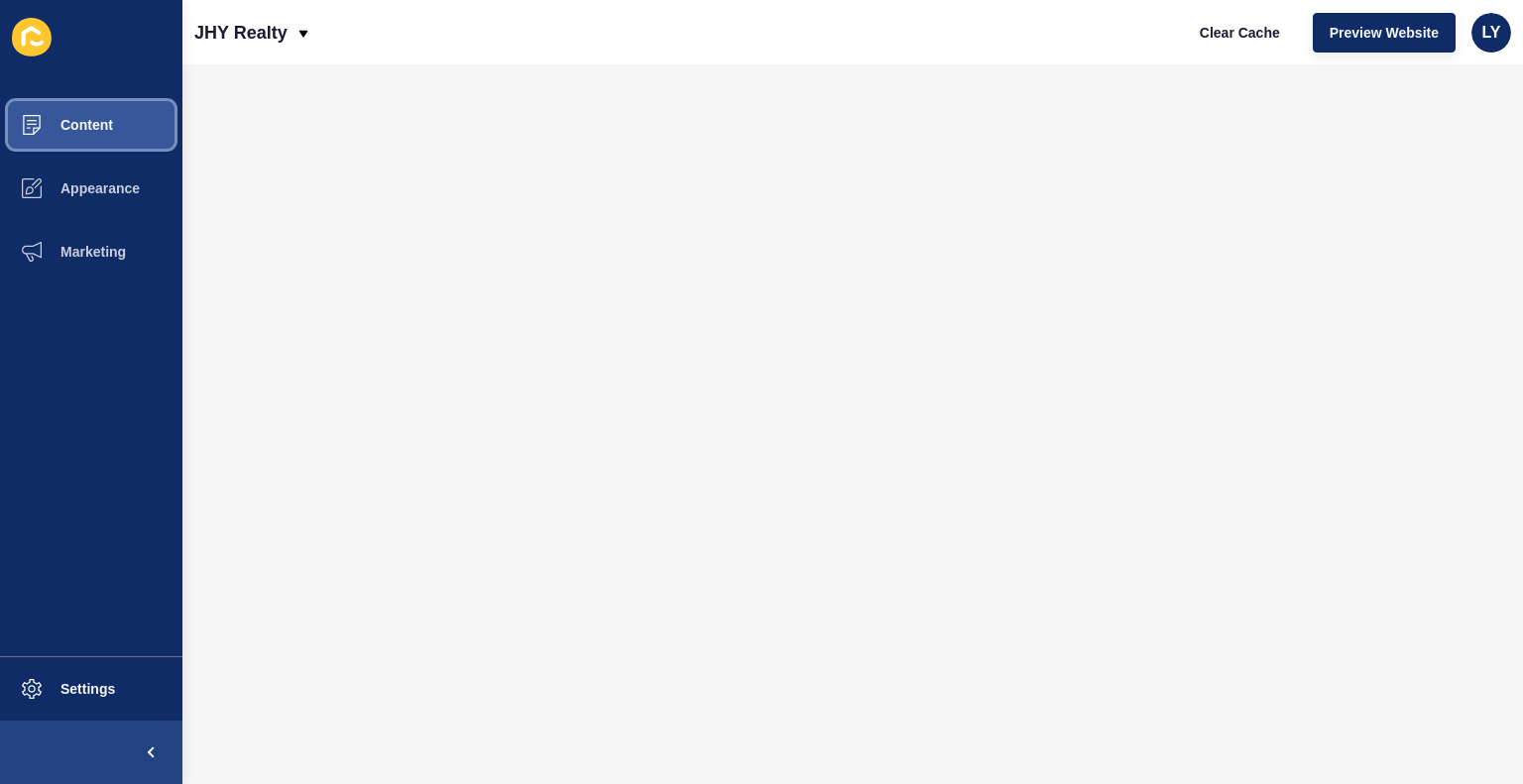 click on "Content" at bounding box center (55, 125) 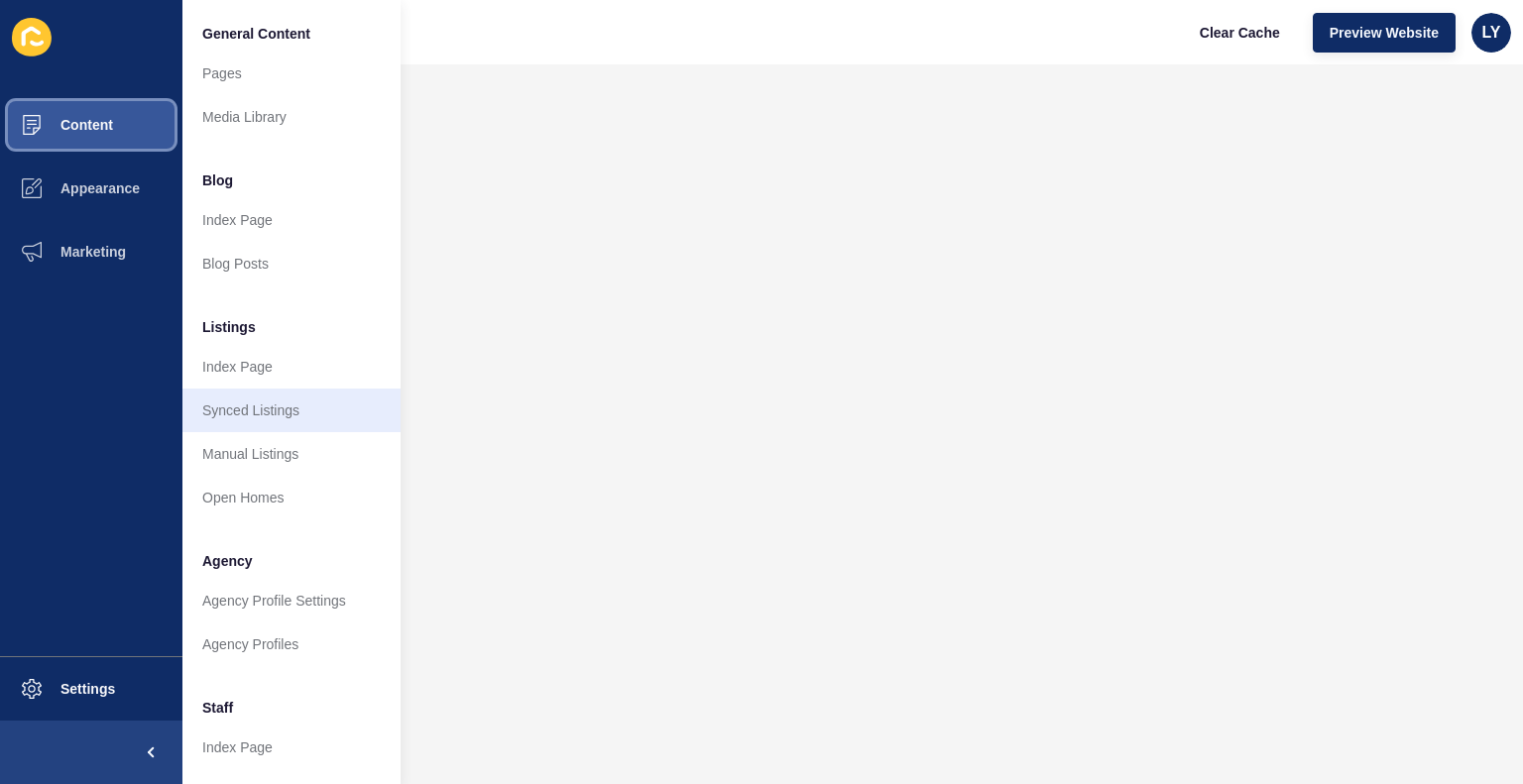 scroll, scrollTop: 392, scrollLeft: 0, axis: vertical 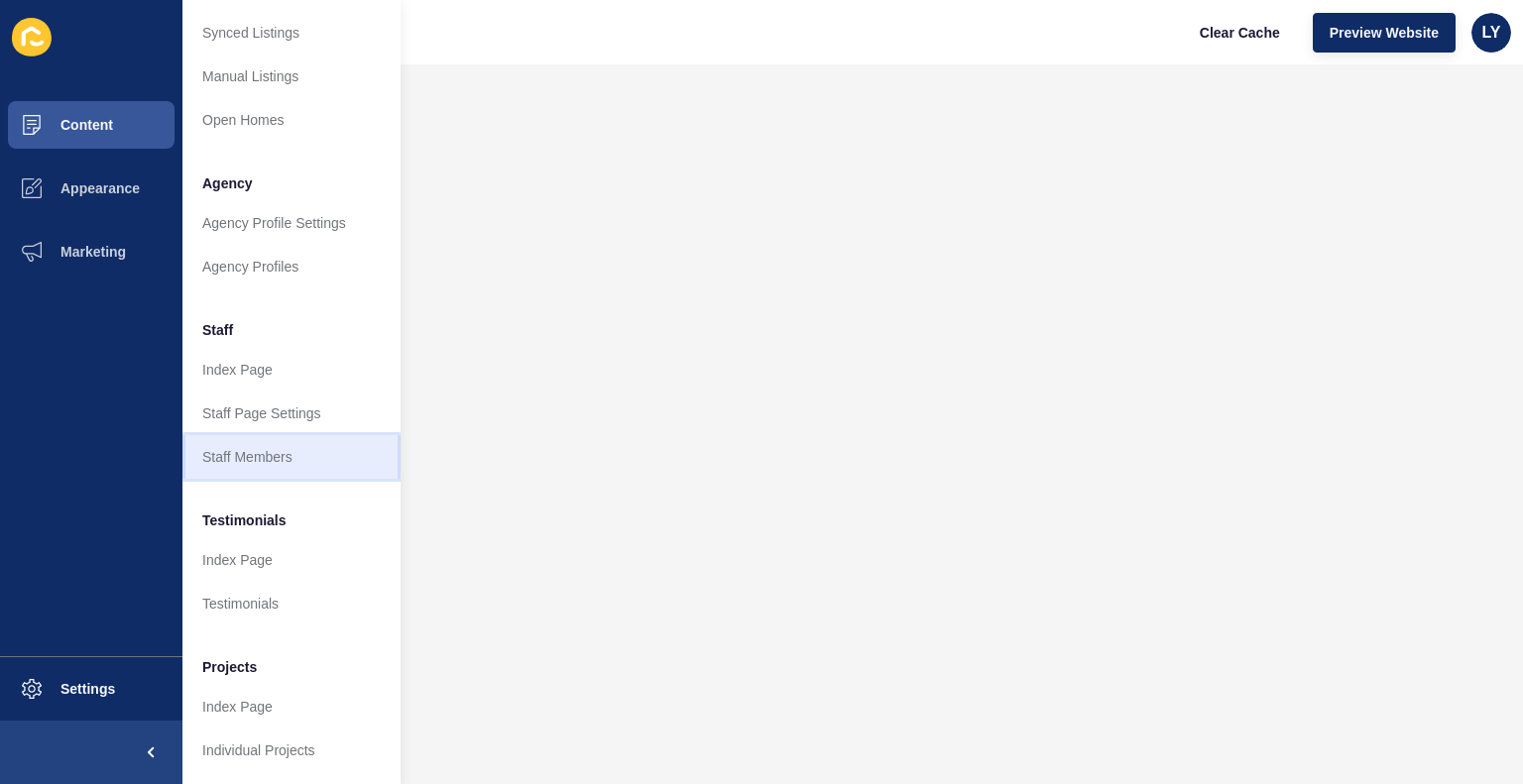 click on "Staff Members" at bounding box center [292, 457] 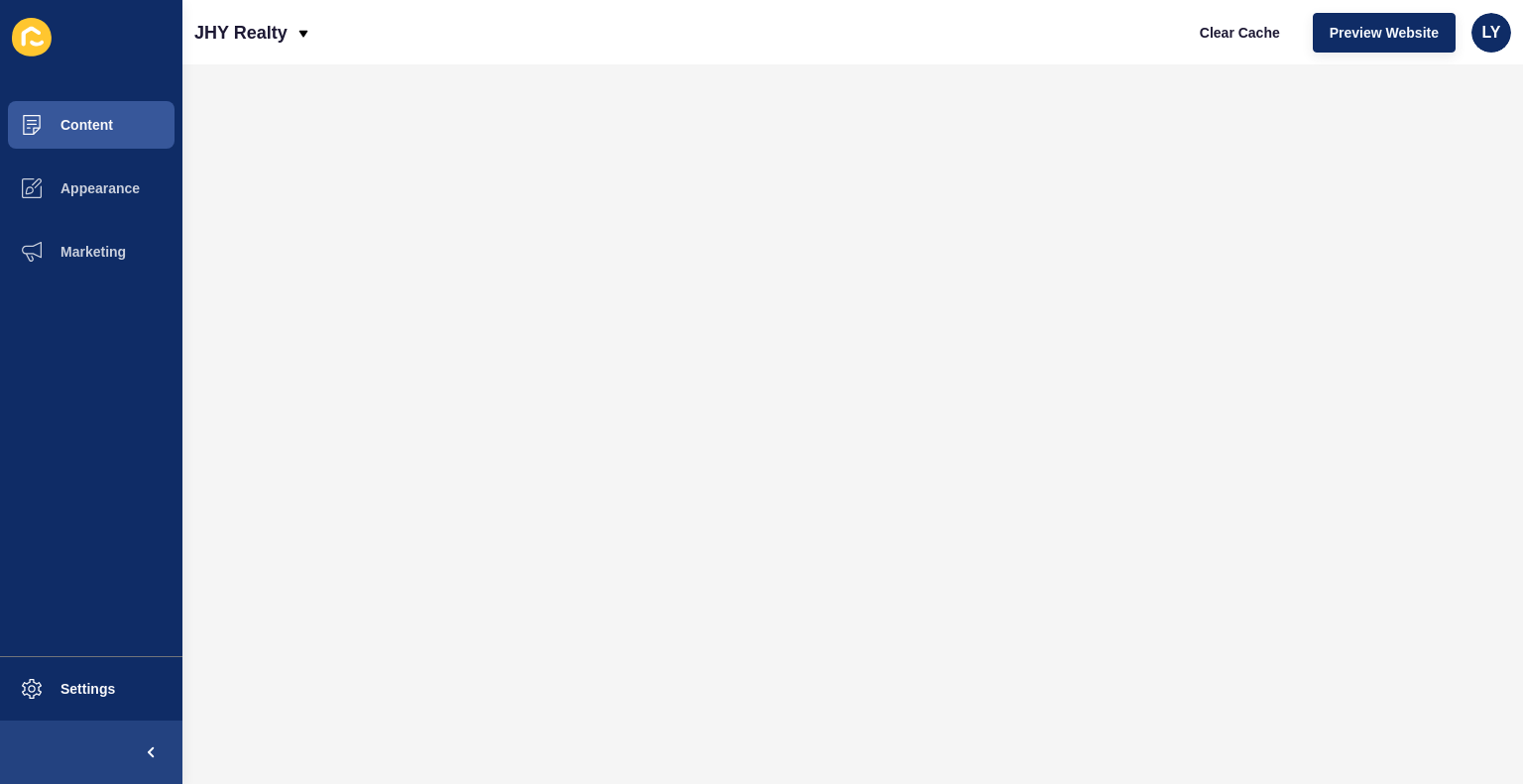 scroll, scrollTop: 0, scrollLeft: 0, axis: both 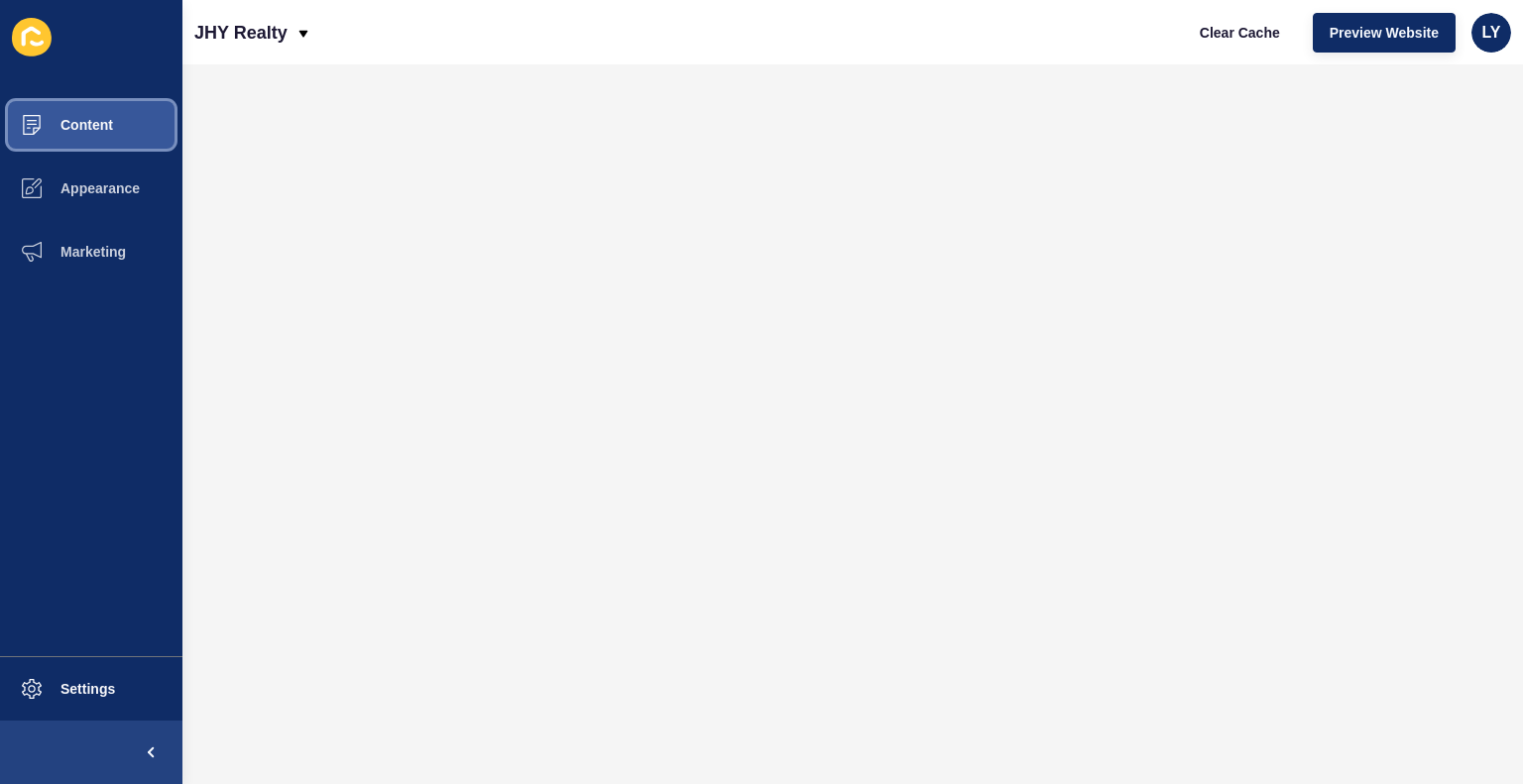 click on "Content" at bounding box center [91, 125] 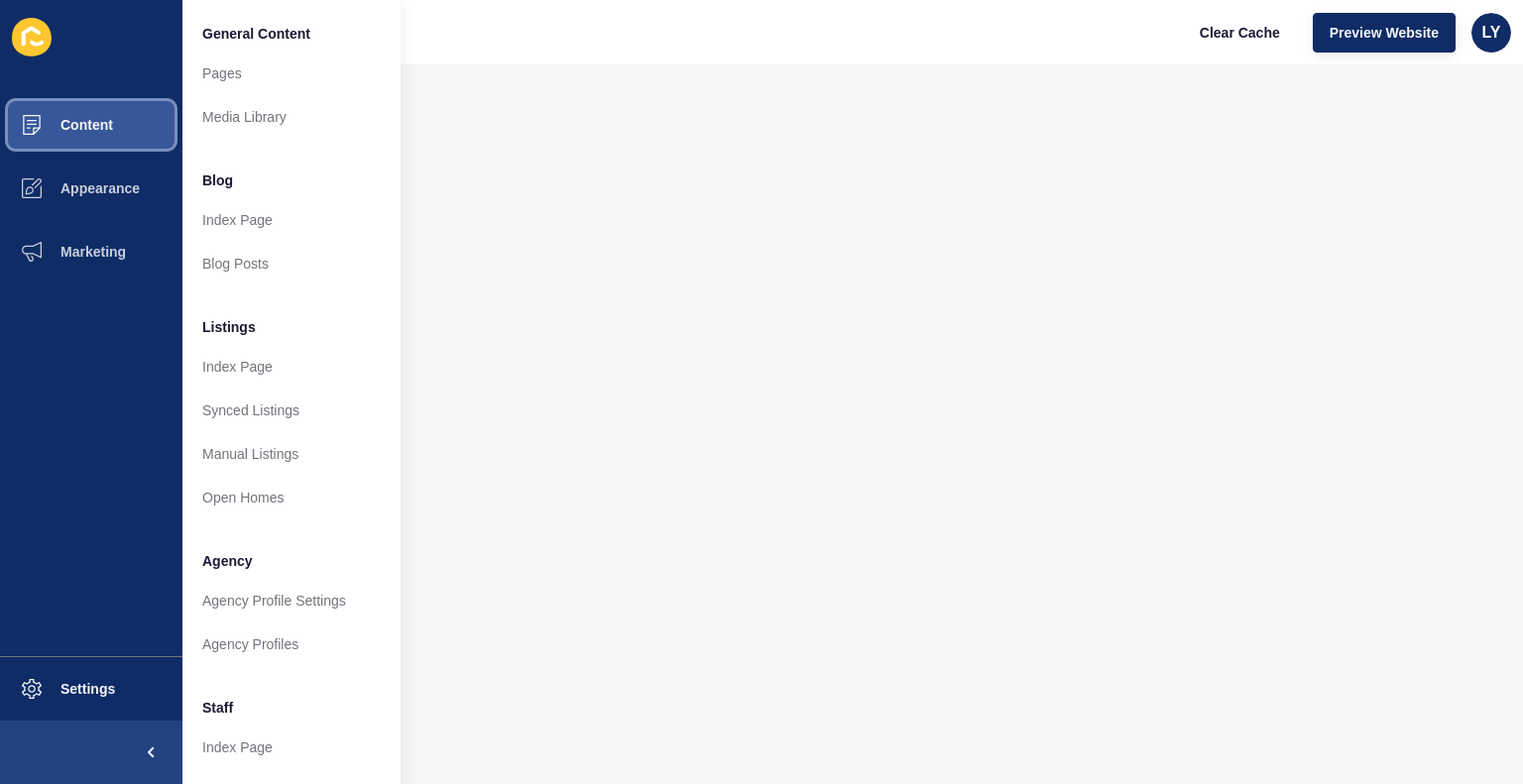 click on "Content" at bounding box center (91, 125) 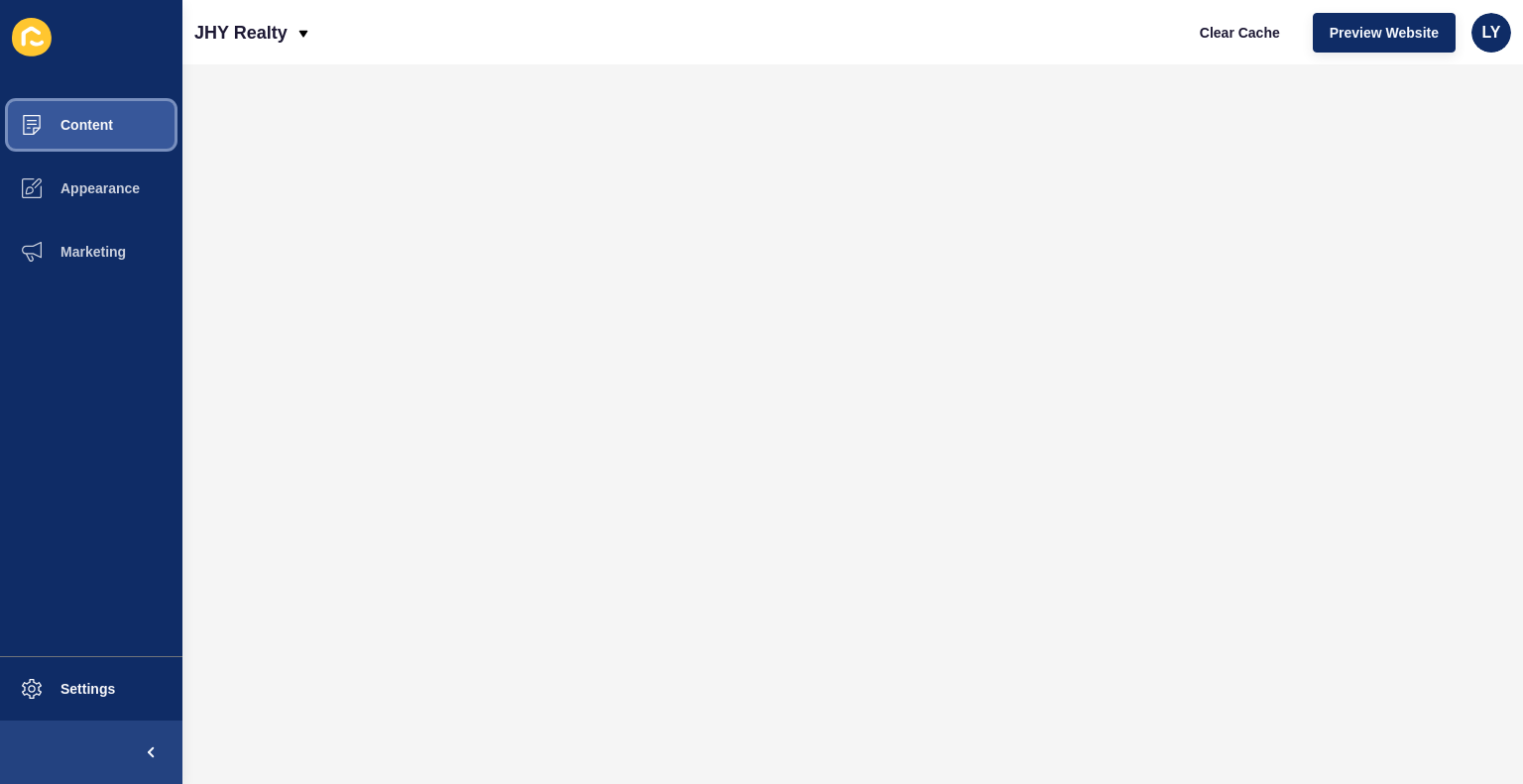 click on "Content" at bounding box center [91, 125] 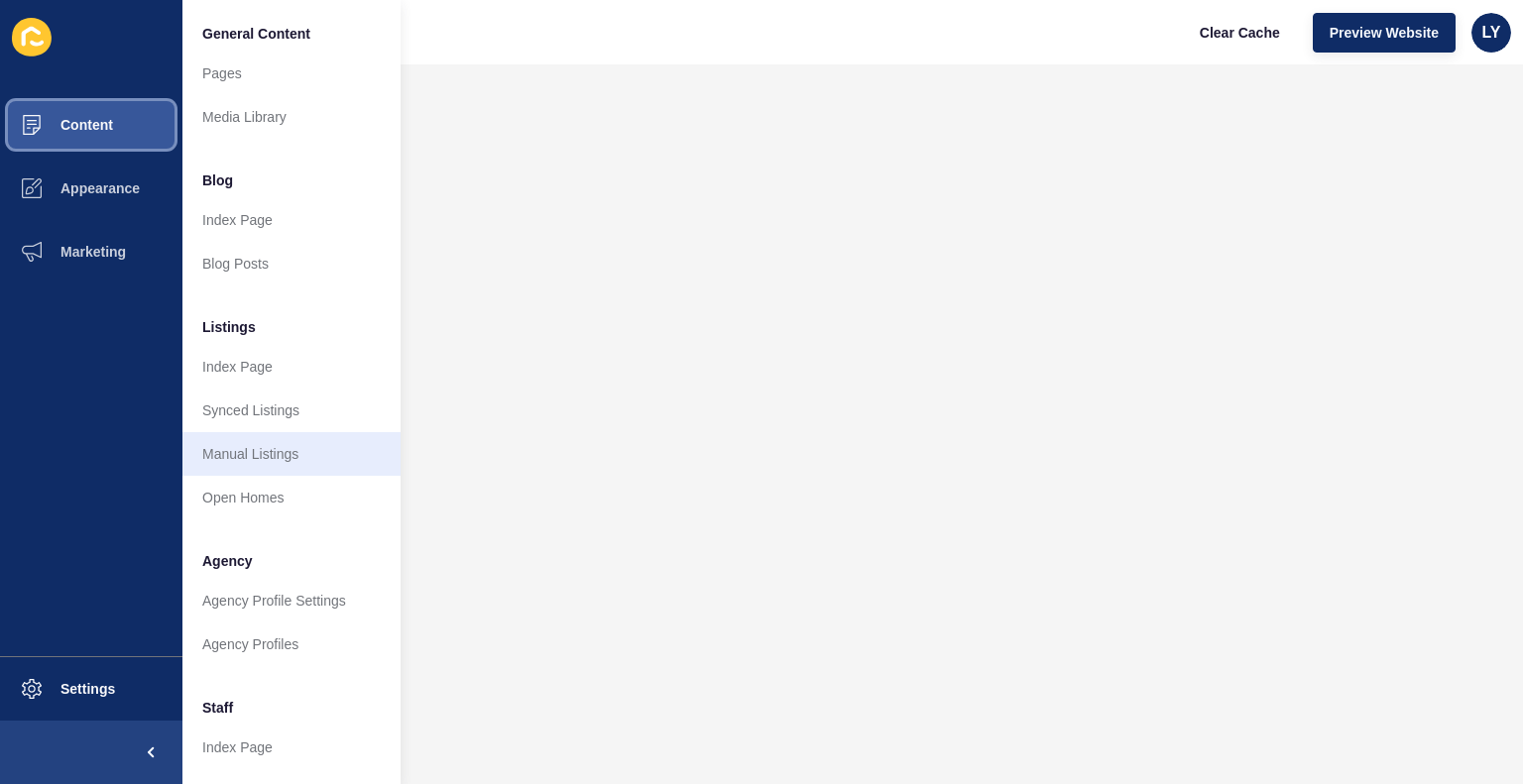scroll, scrollTop: 392, scrollLeft: 0, axis: vertical 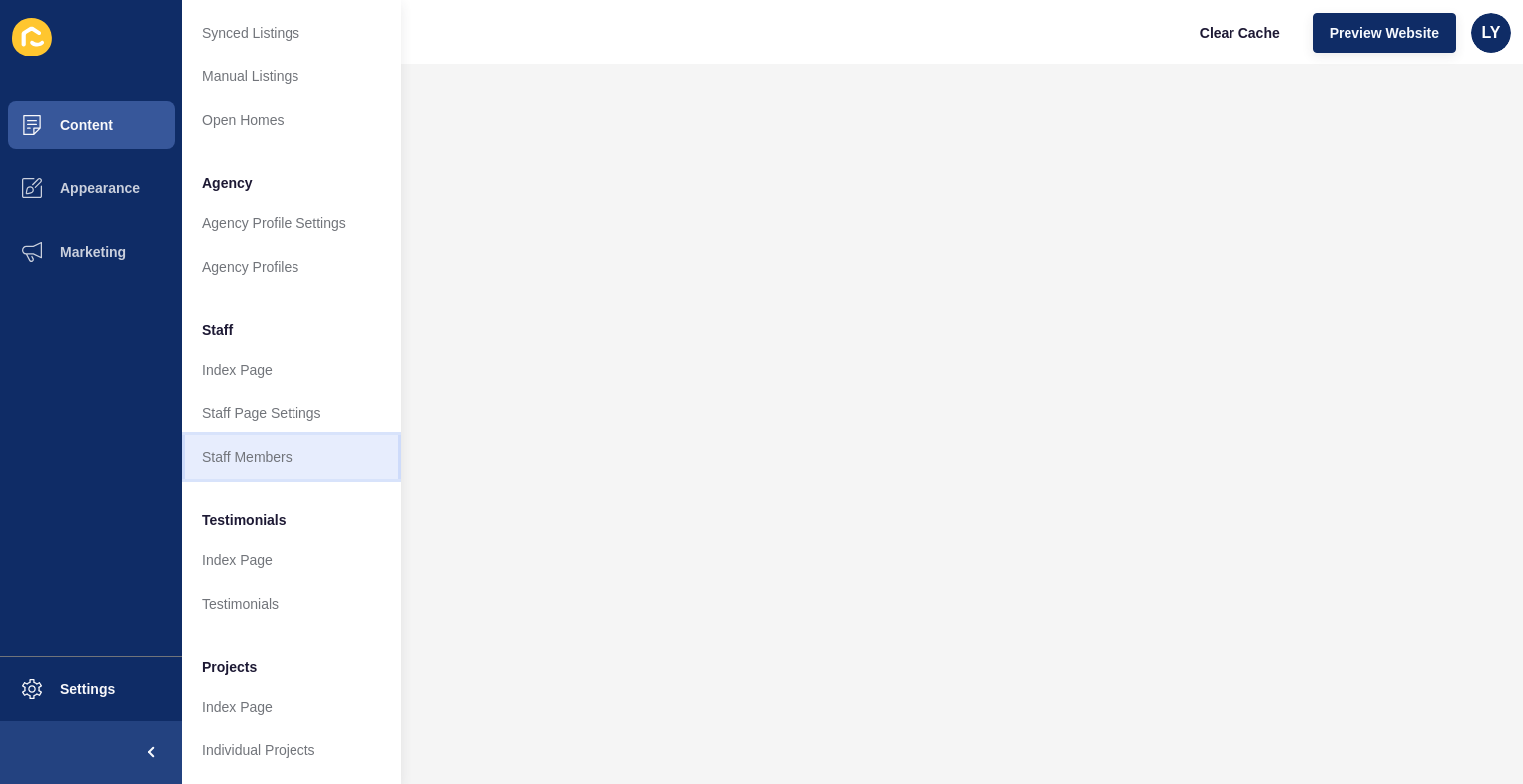 click on "Staff Members" at bounding box center (292, 457) 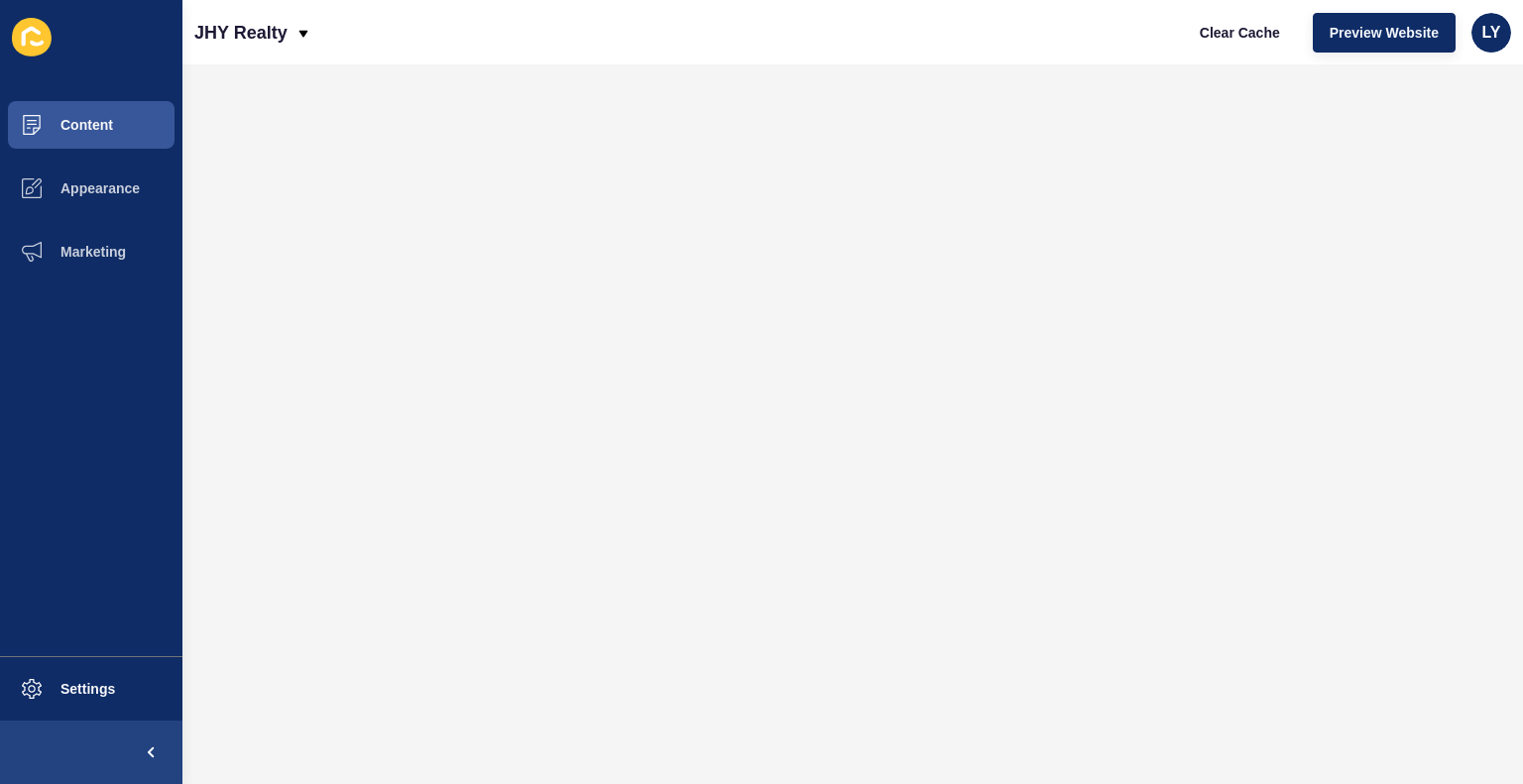 scroll, scrollTop: 0, scrollLeft: 0, axis: both 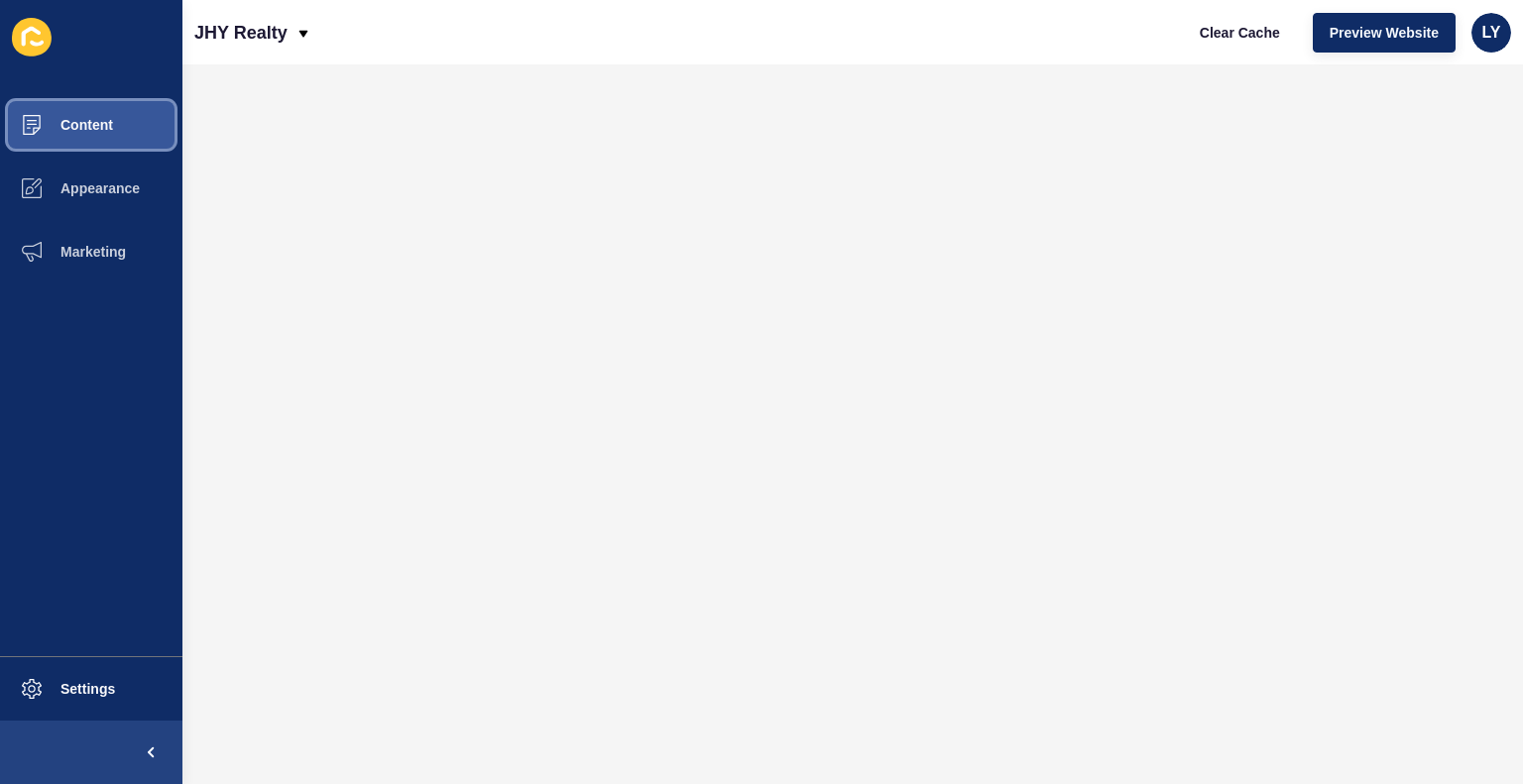 click on "Content" at bounding box center [91, 125] 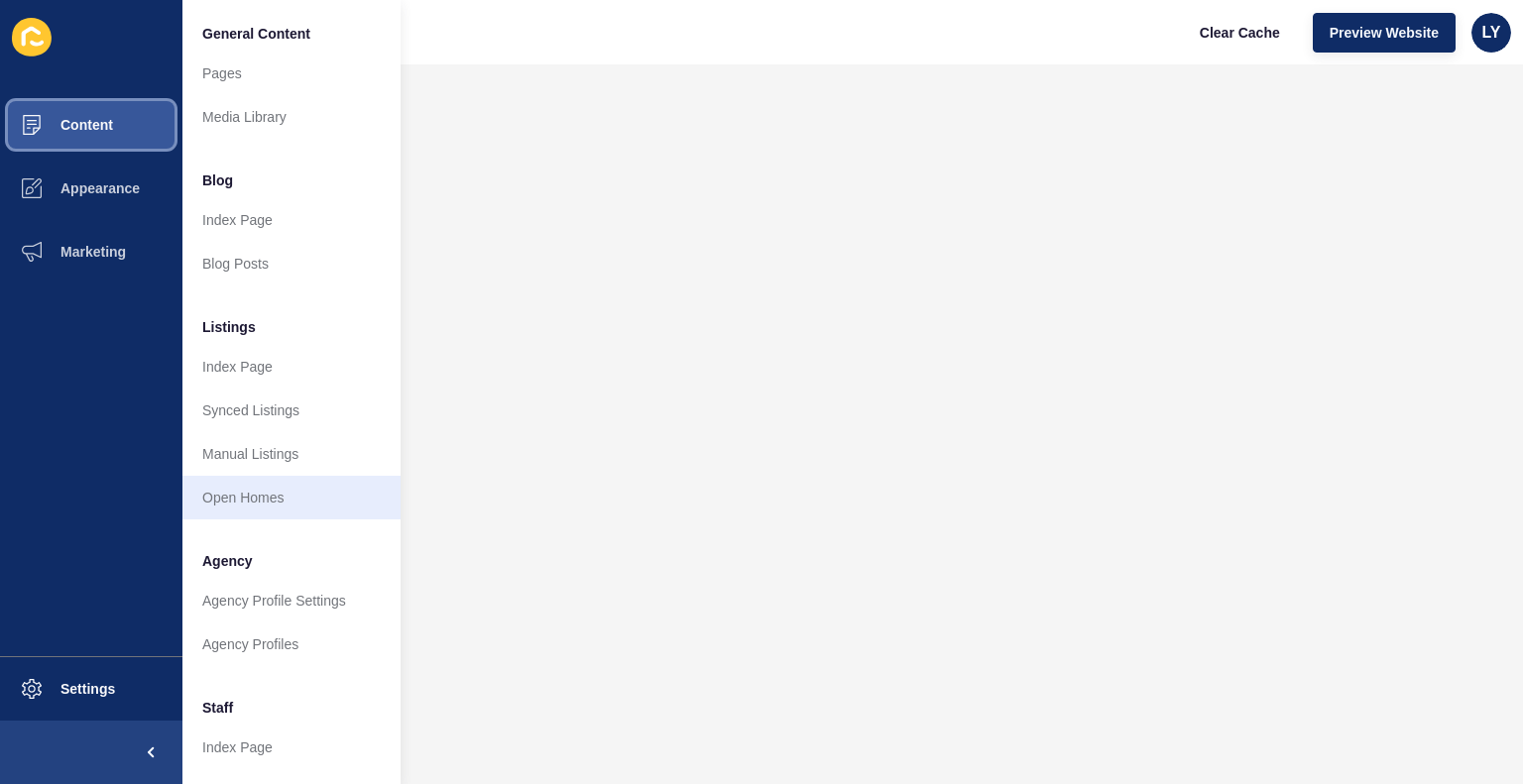 scroll, scrollTop: 392, scrollLeft: 0, axis: vertical 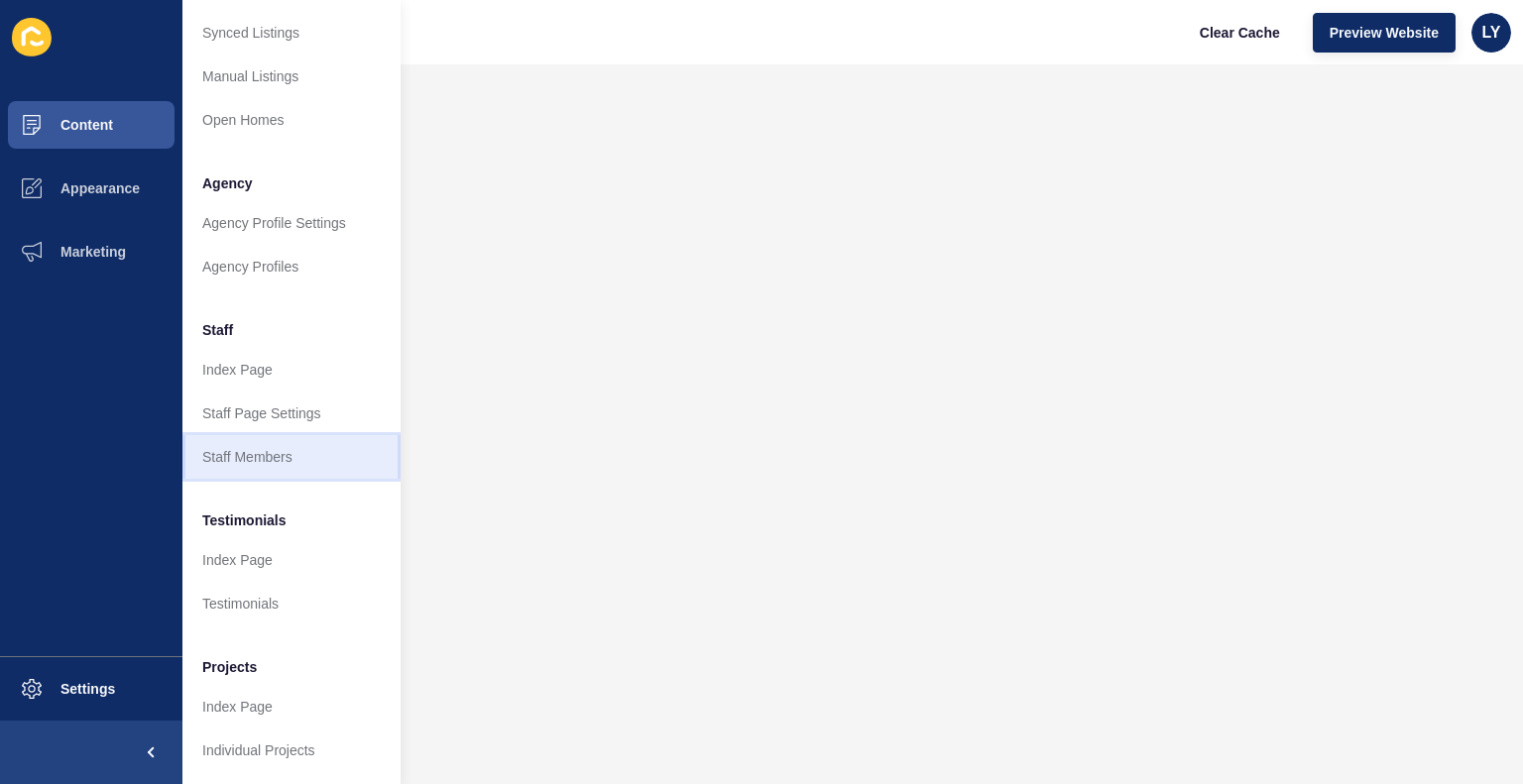 click on "Staff Members" at bounding box center (292, 457) 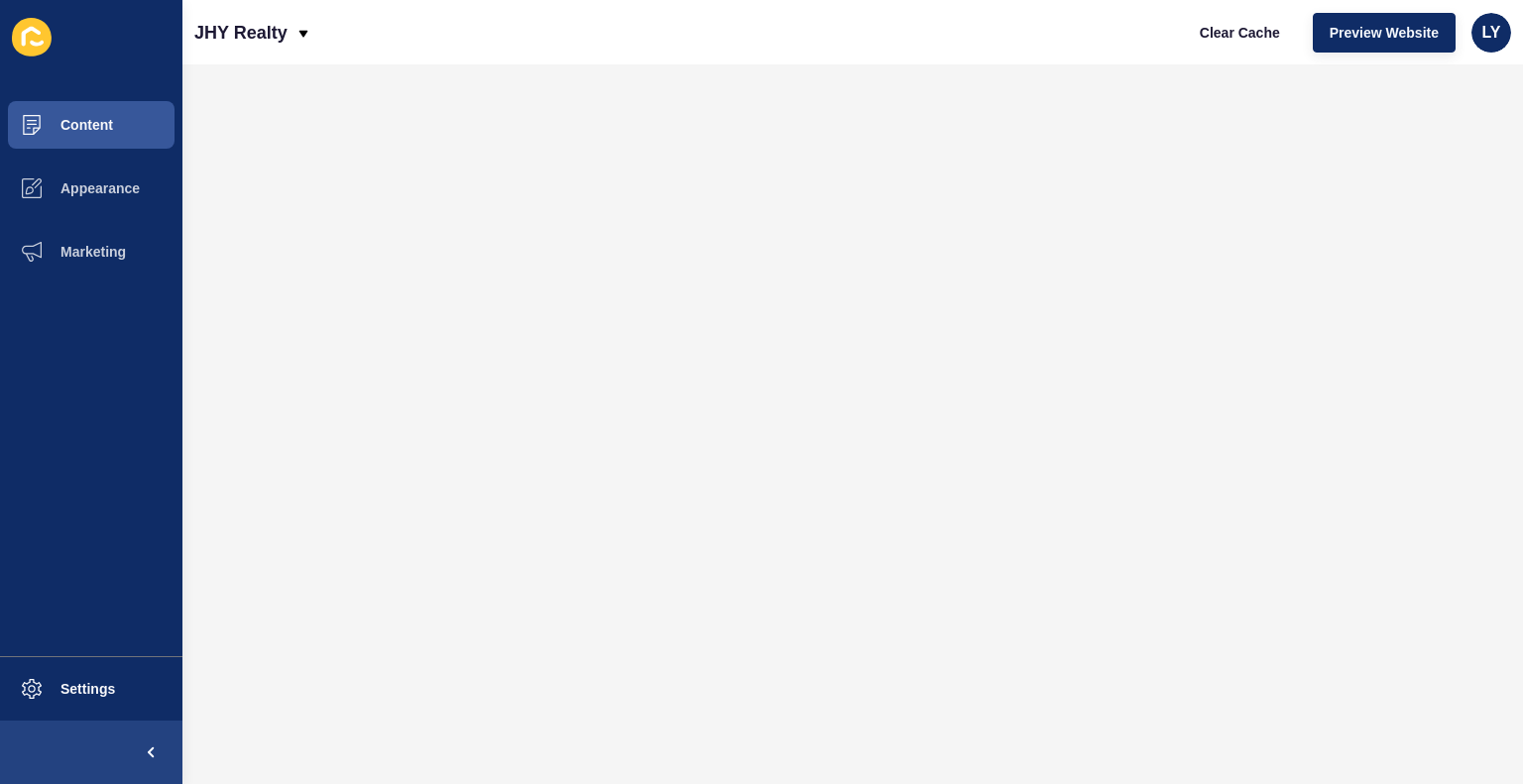 scroll, scrollTop: 0, scrollLeft: 0, axis: both 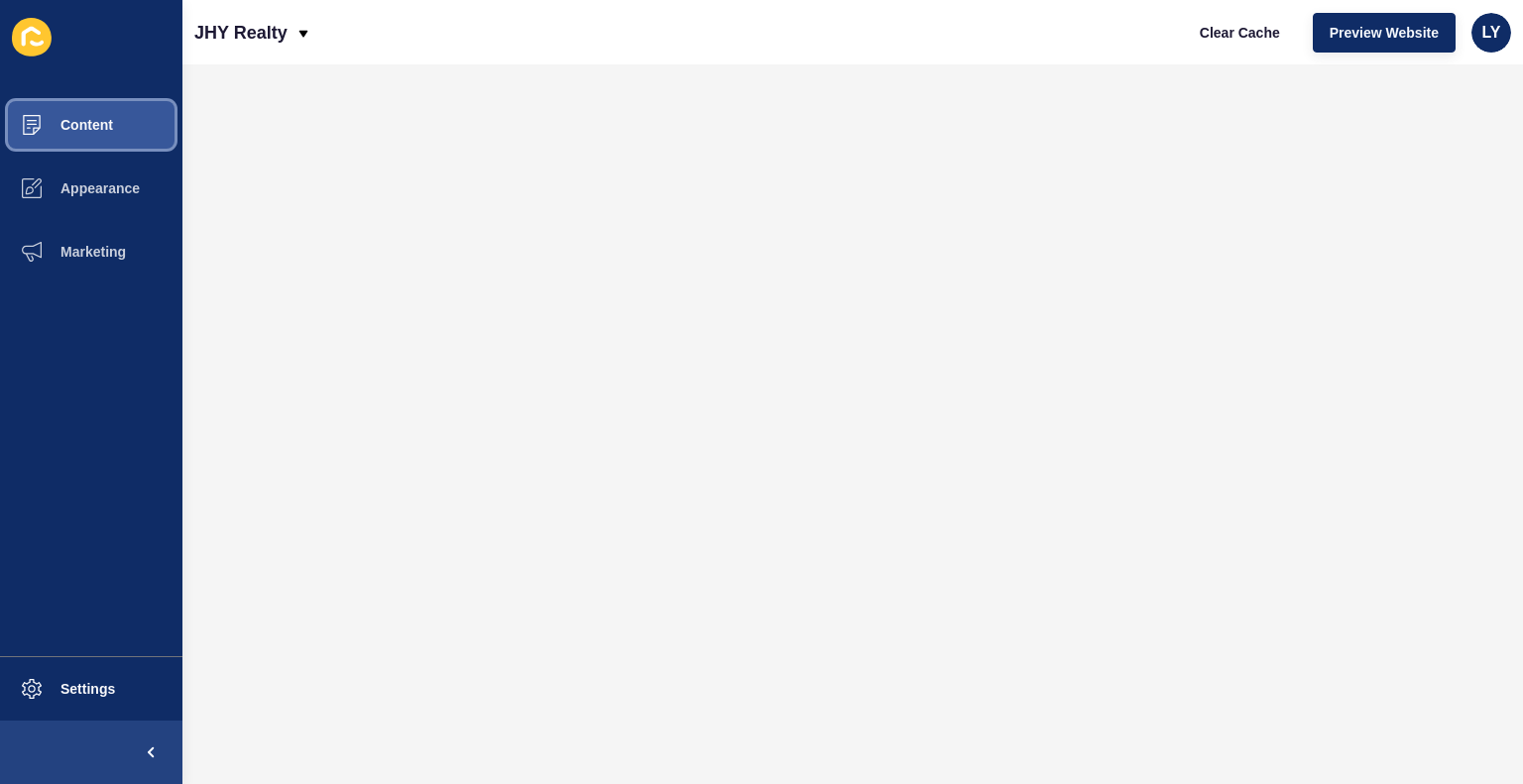 click on "Content" at bounding box center [91, 125] 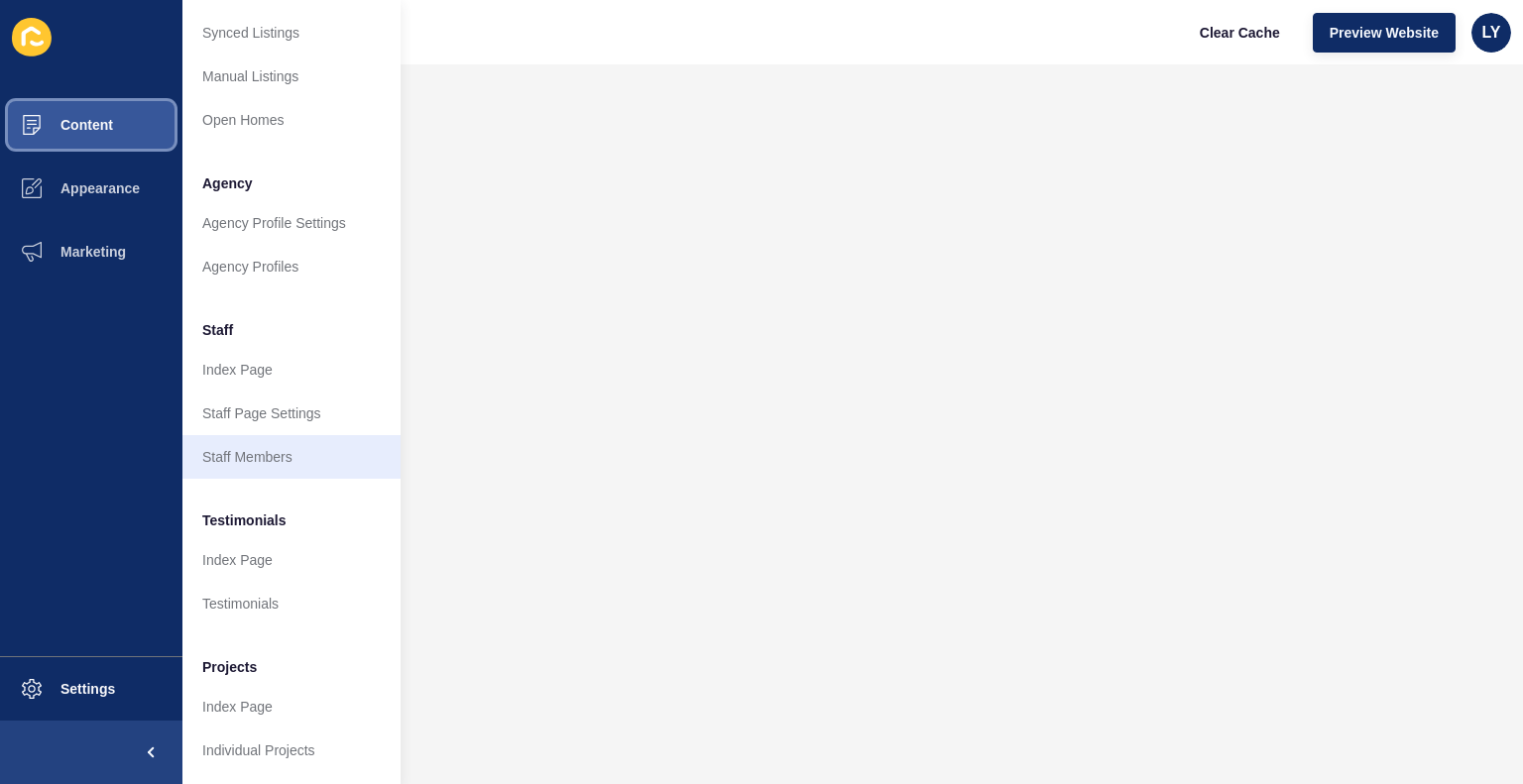 scroll, scrollTop: 392, scrollLeft: 0, axis: vertical 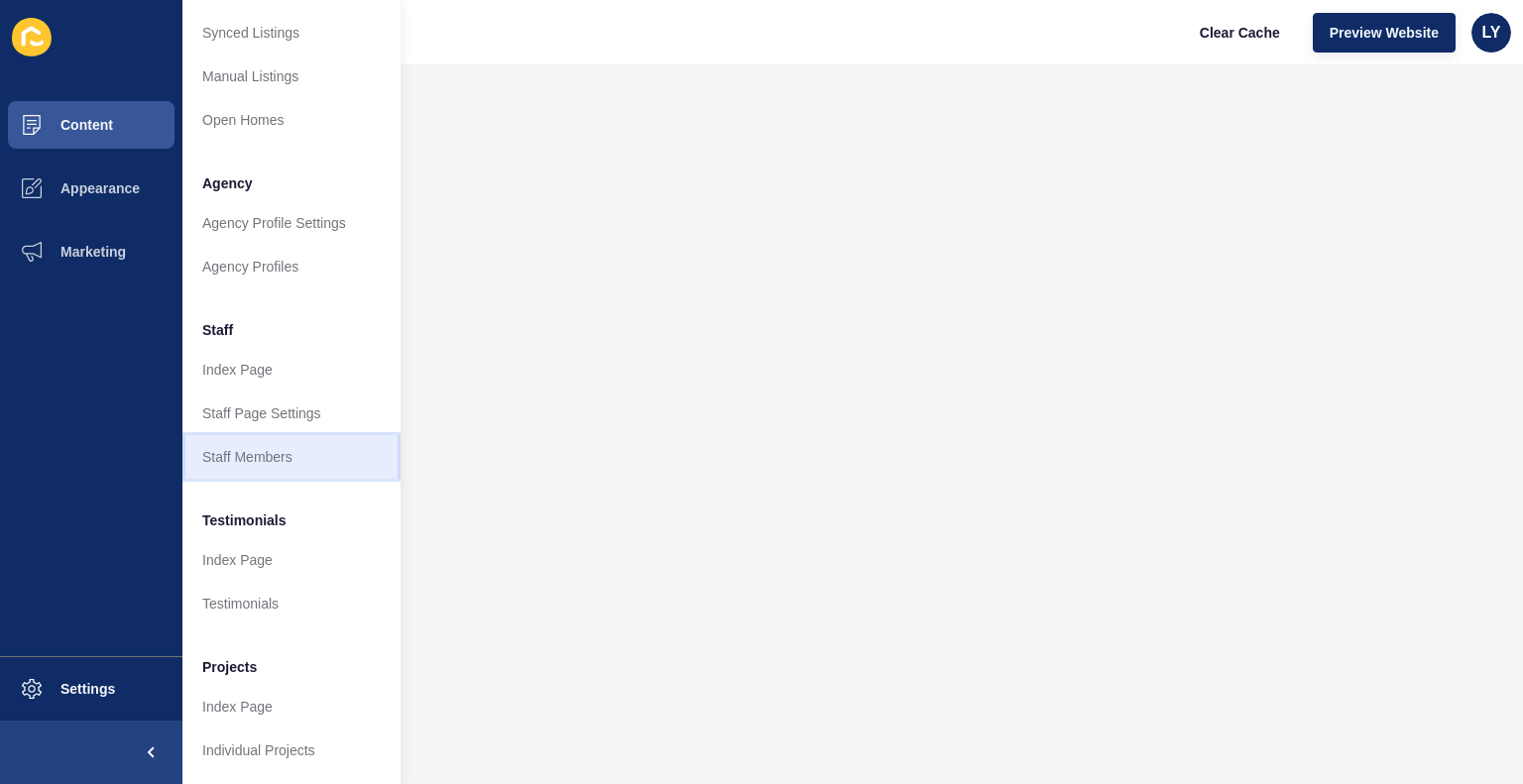 click on "Staff Members" at bounding box center [292, 457] 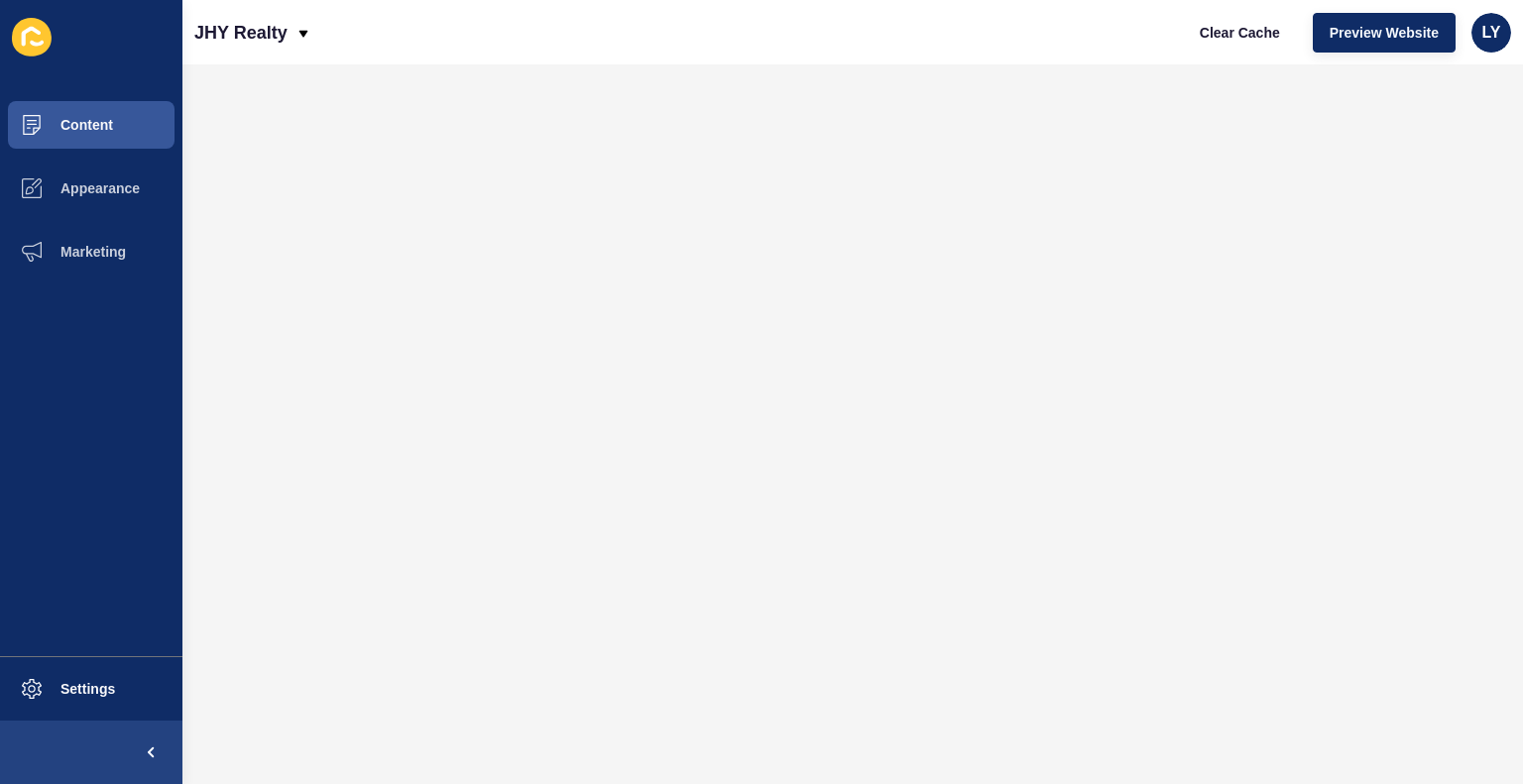 scroll, scrollTop: 0, scrollLeft: 0, axis: both 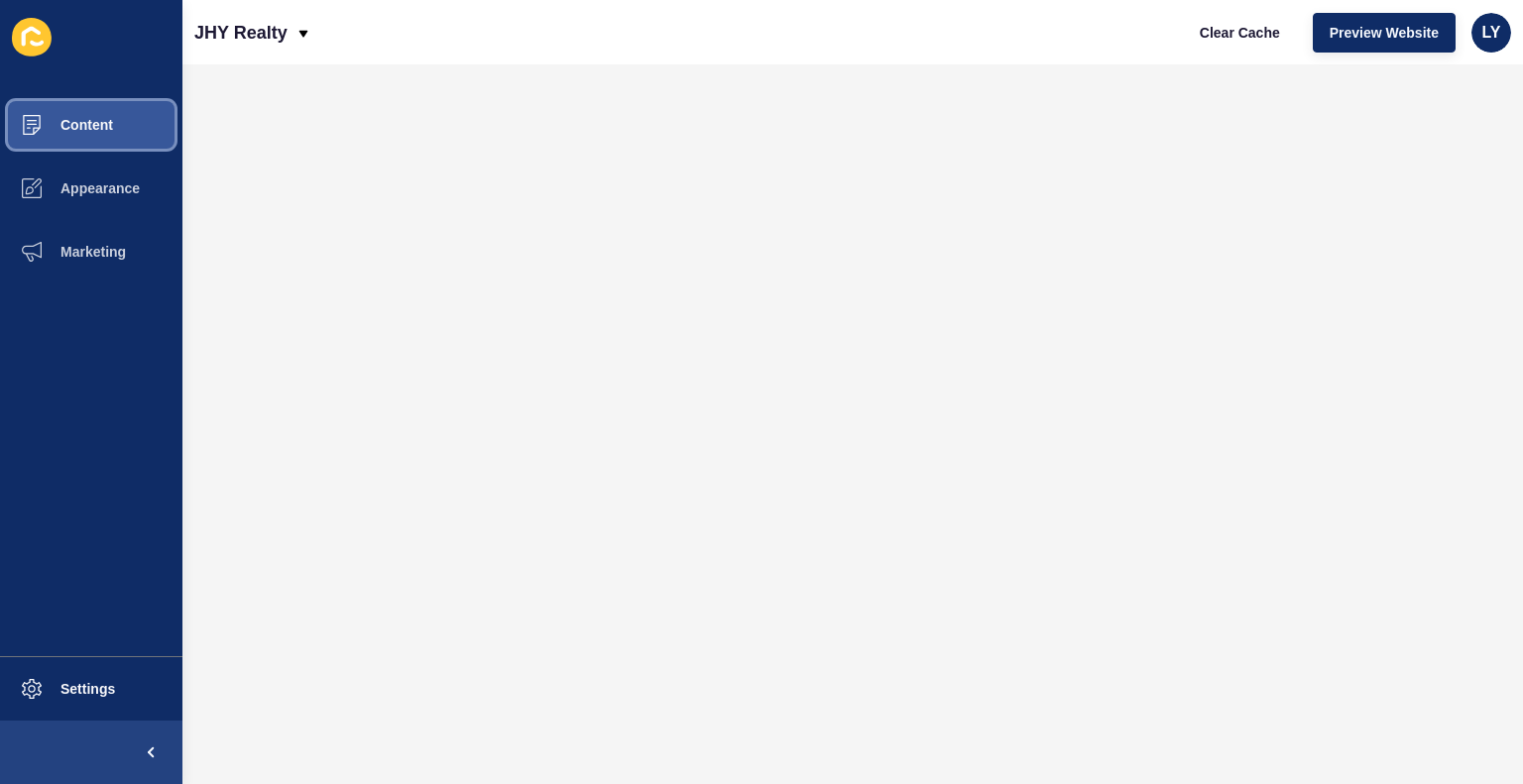 click on "Content" at bounding box center [55, 125] 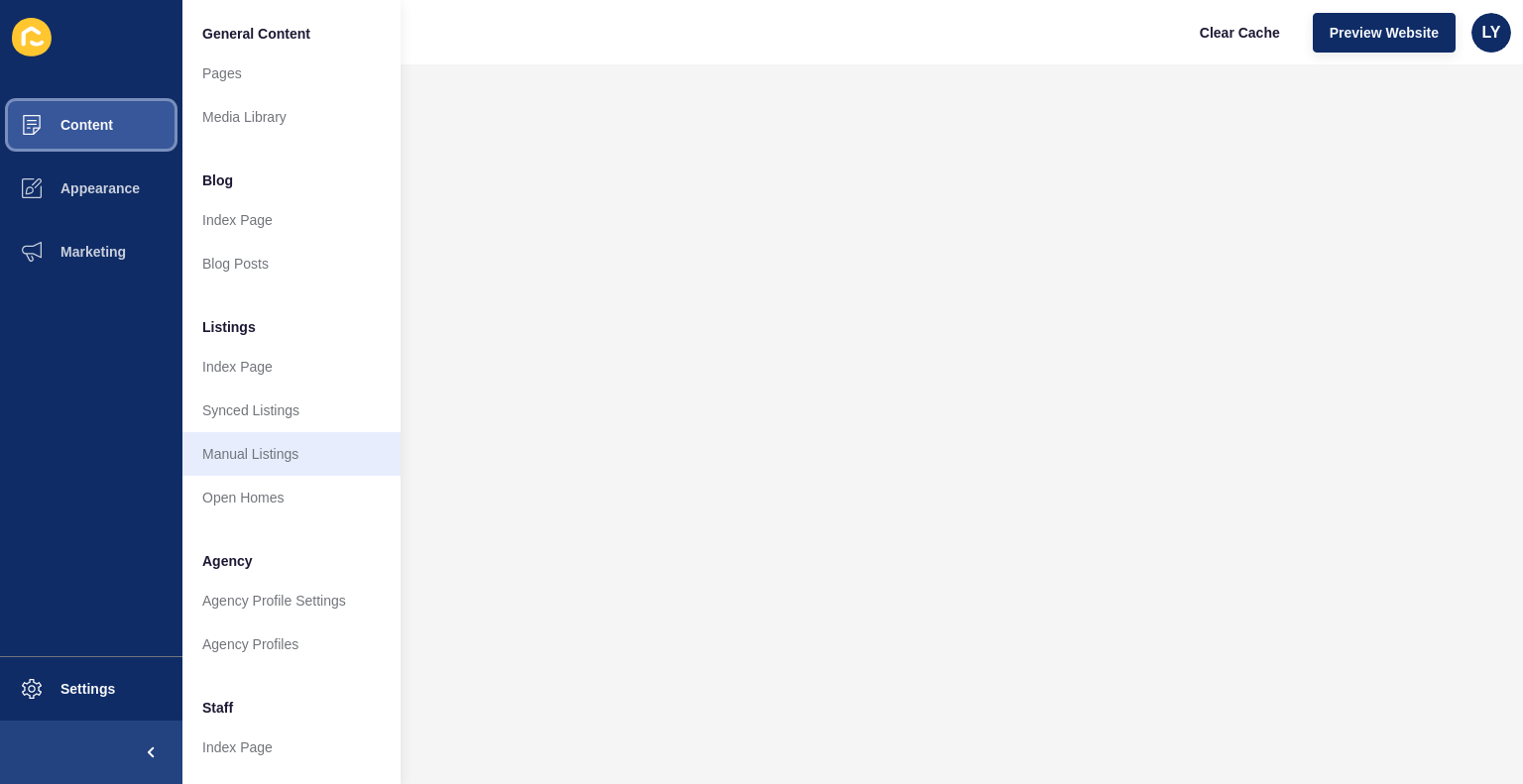 scroll, scrollTop: 392, scrollLeft: 0, axis: vertical 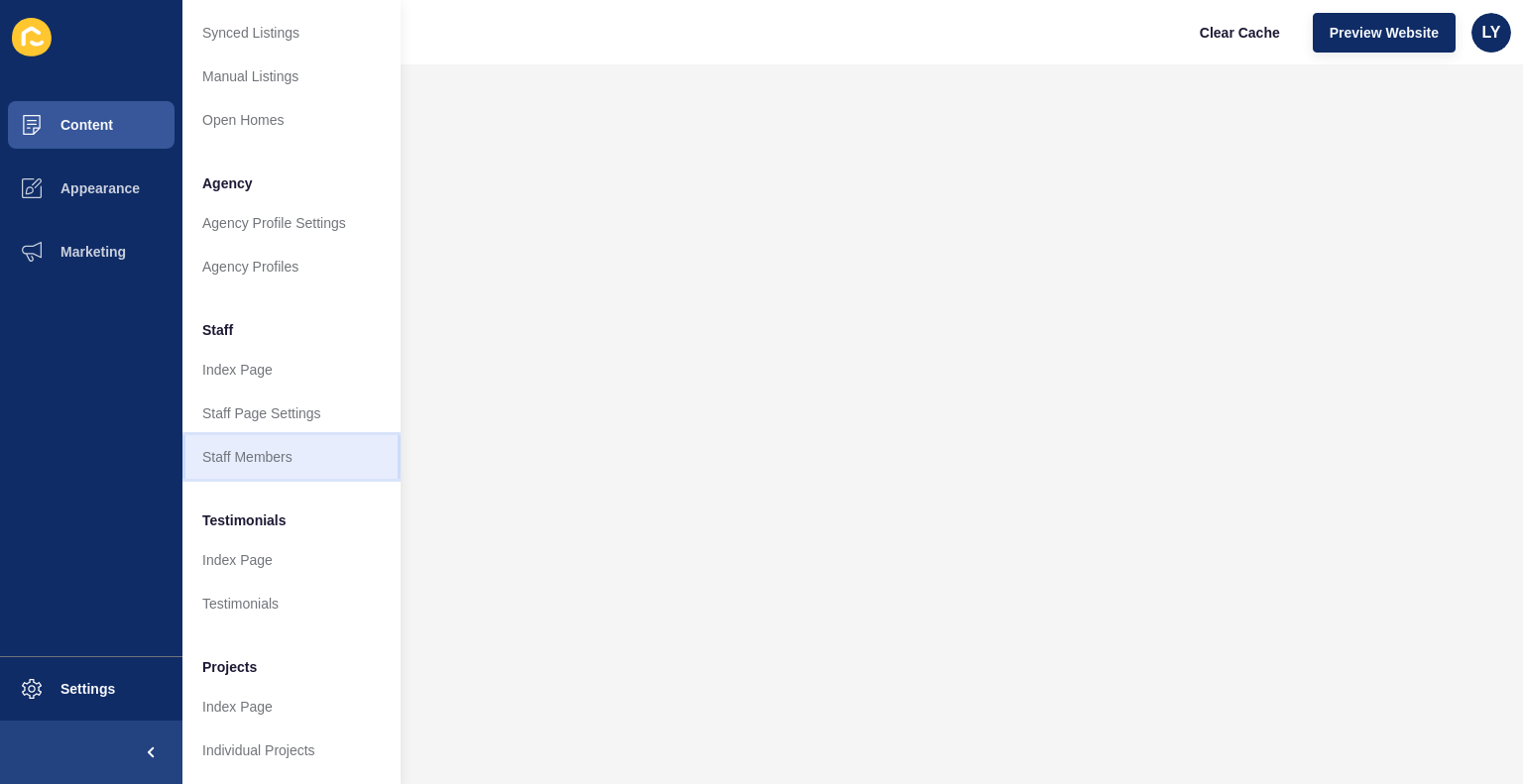 click on "Staff Members" at bounding box center (292, 457) 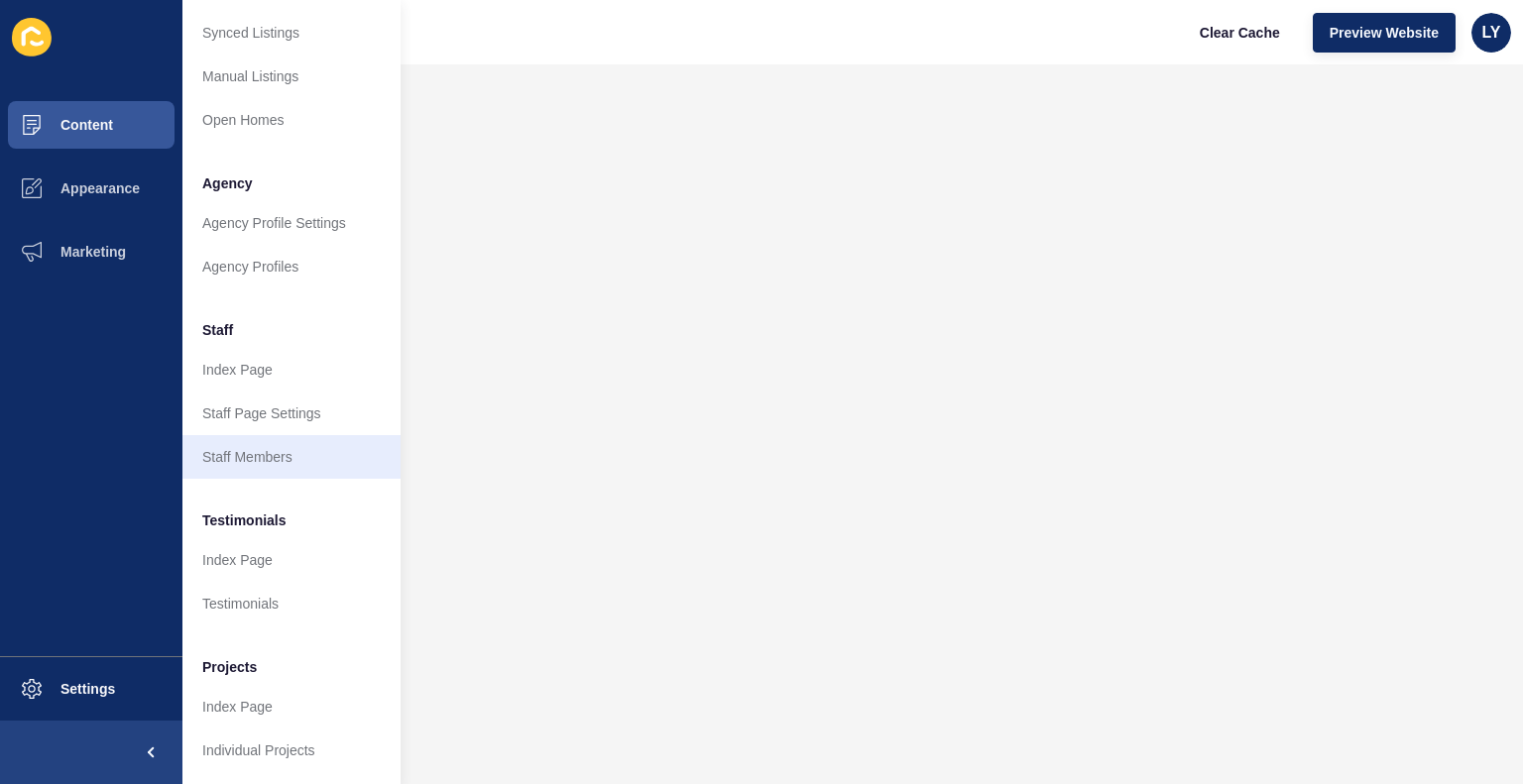 scroll, scrollTop: 0, scrollLeft: 0, axis: both 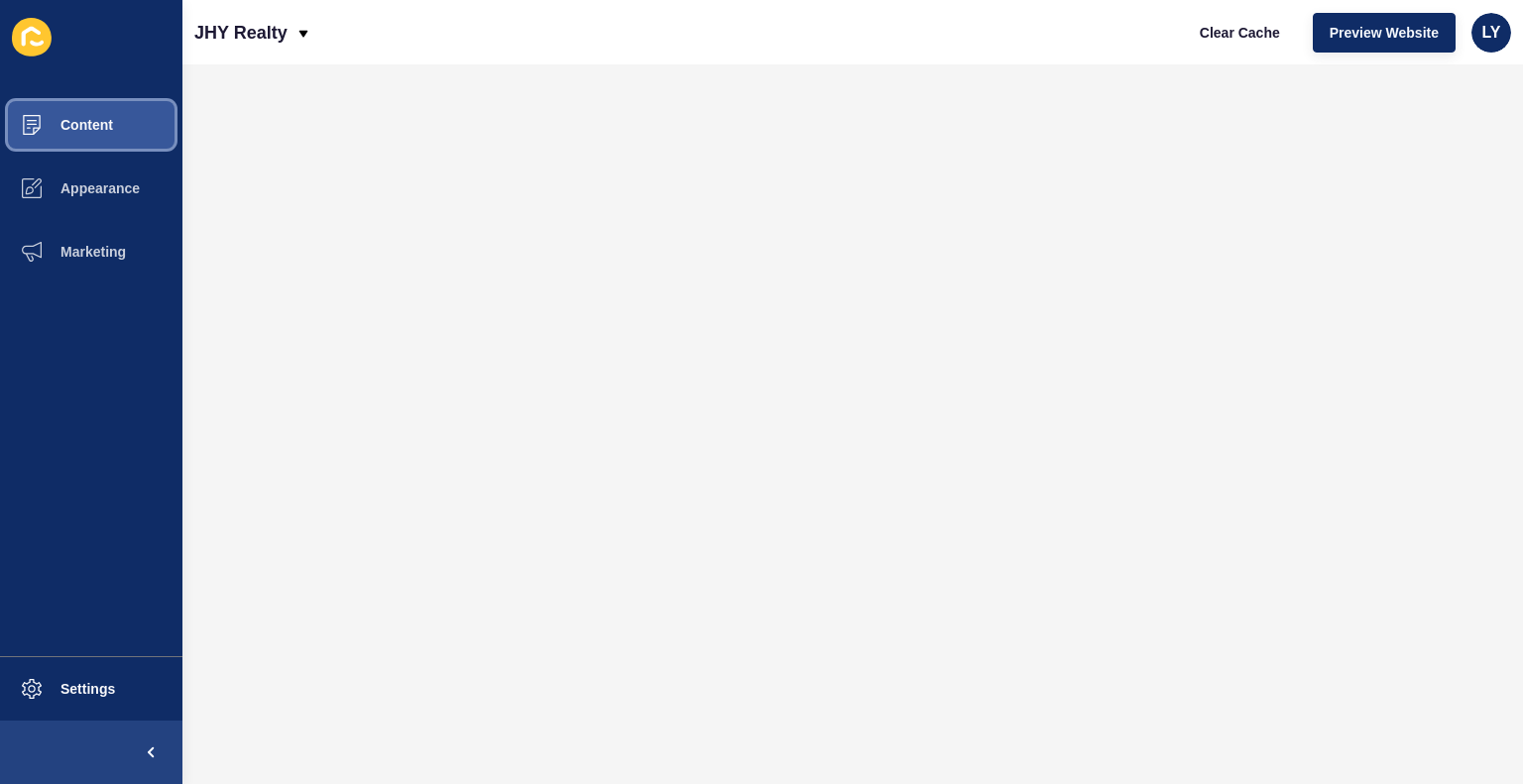 click on "Content" at bounding box center [55, 125] 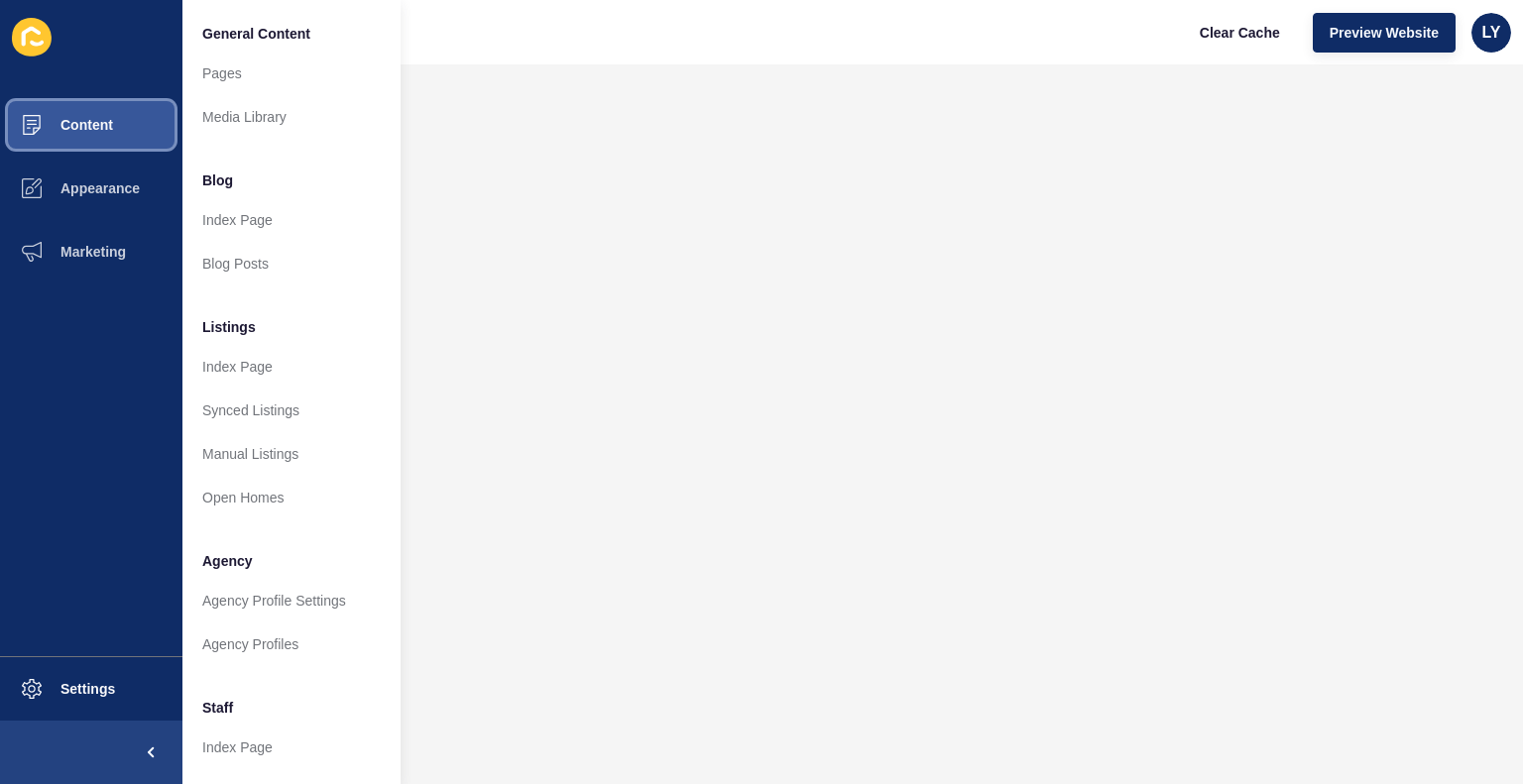 scroll, scrollTop: 392, scrollLeft: 0, axis: vertical 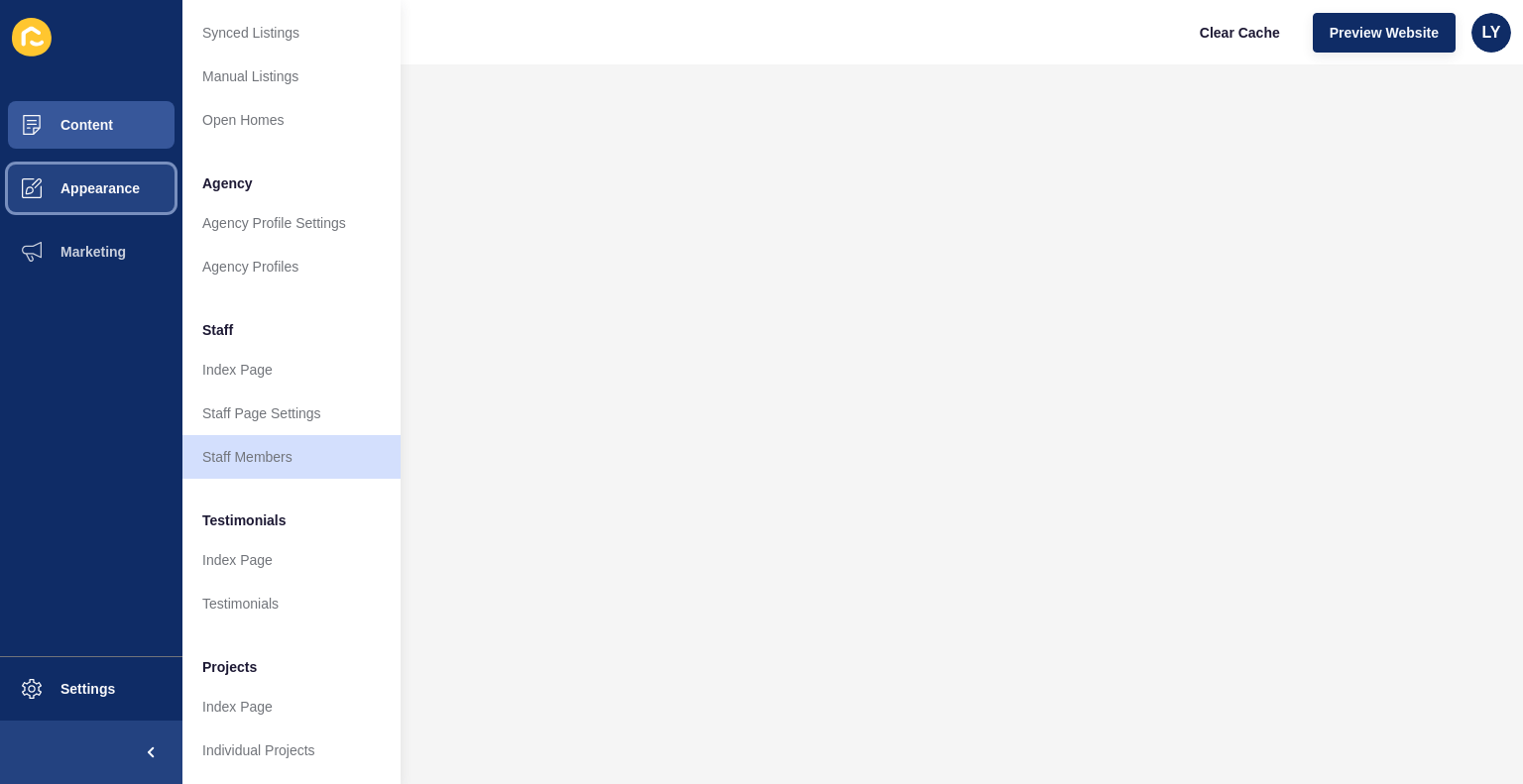 click on "Appearance" at bounding box center [68, 188] 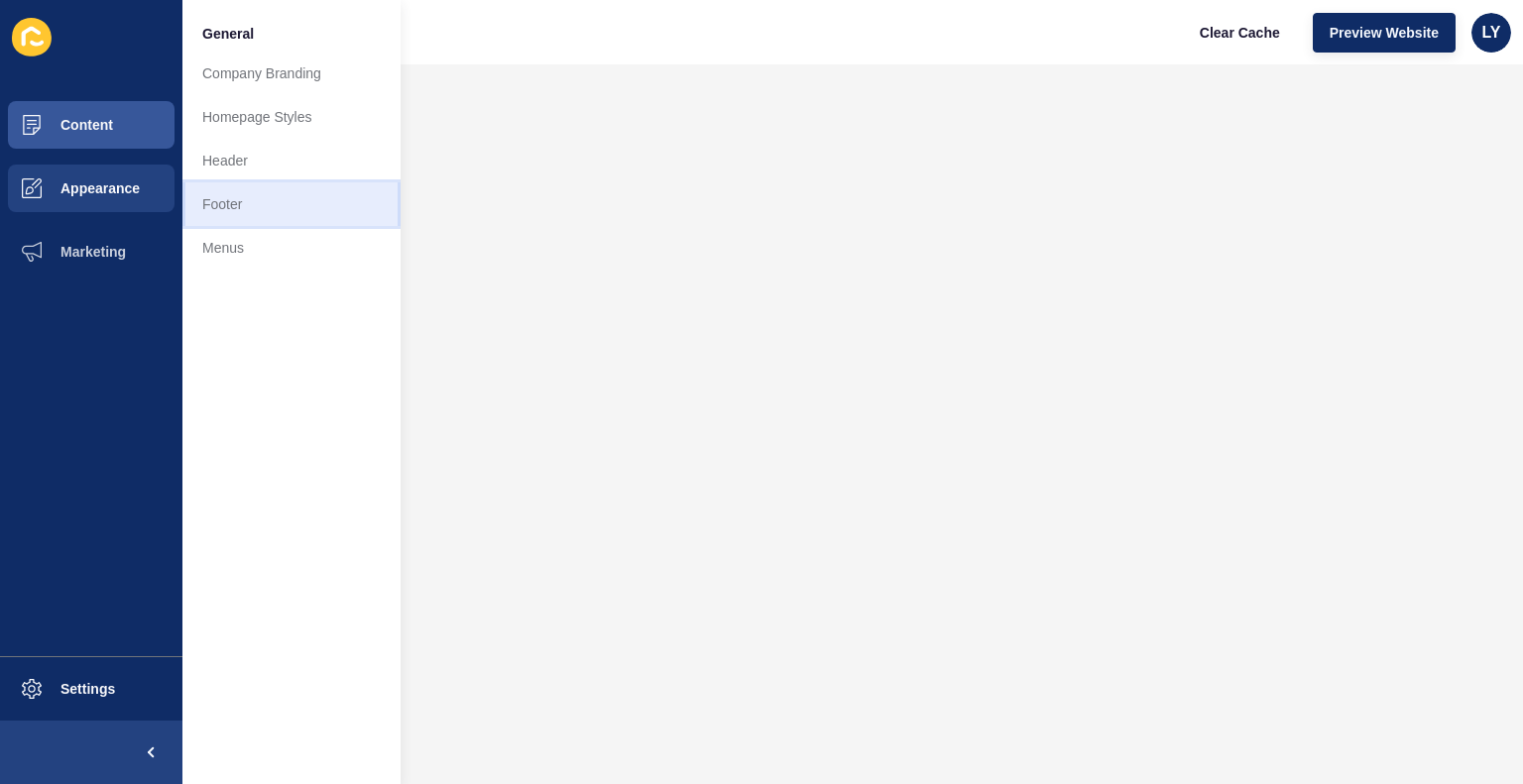 click on "Footer" at bounding box center (292, 204) 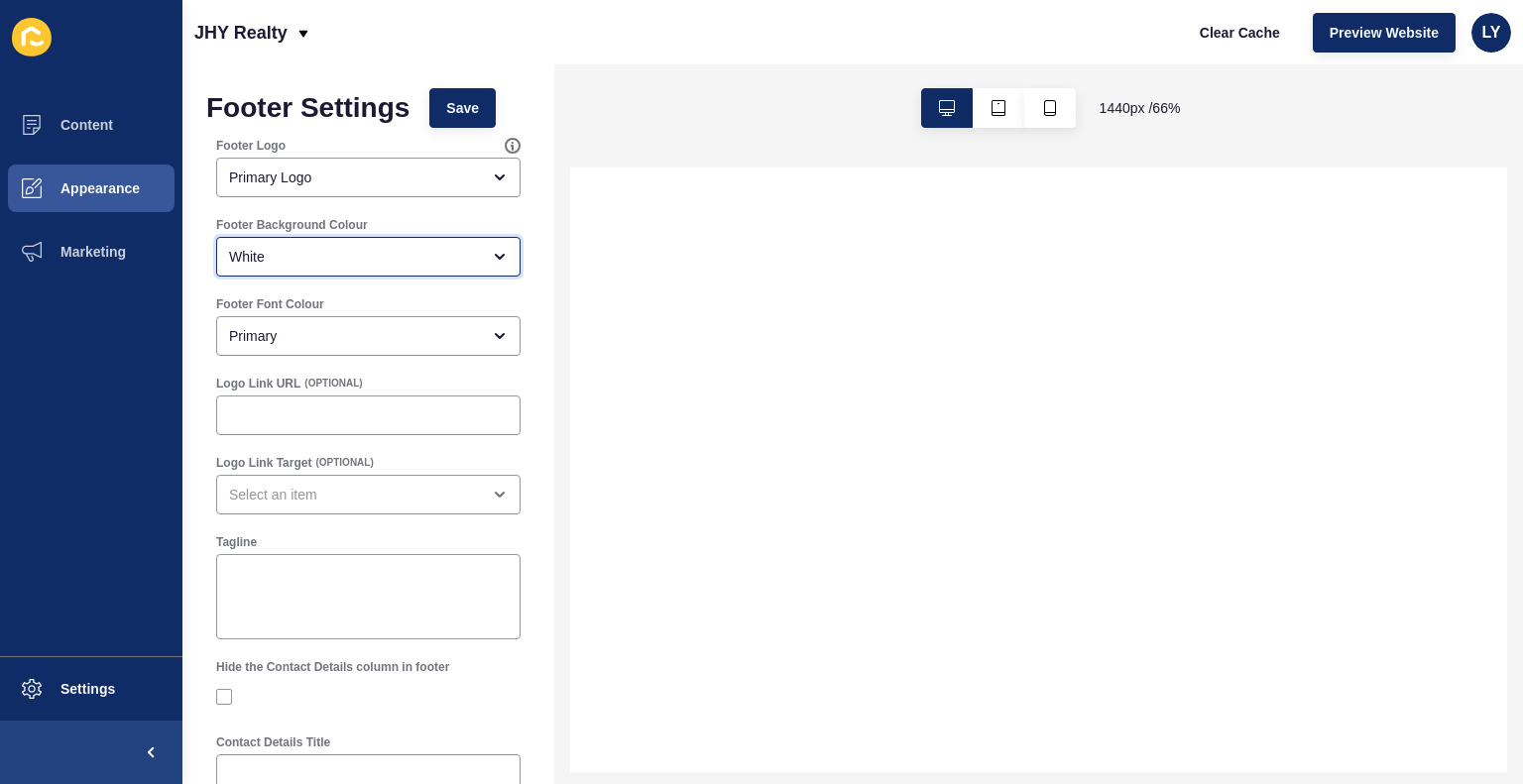click on "White" at bounding box center (354, 257) 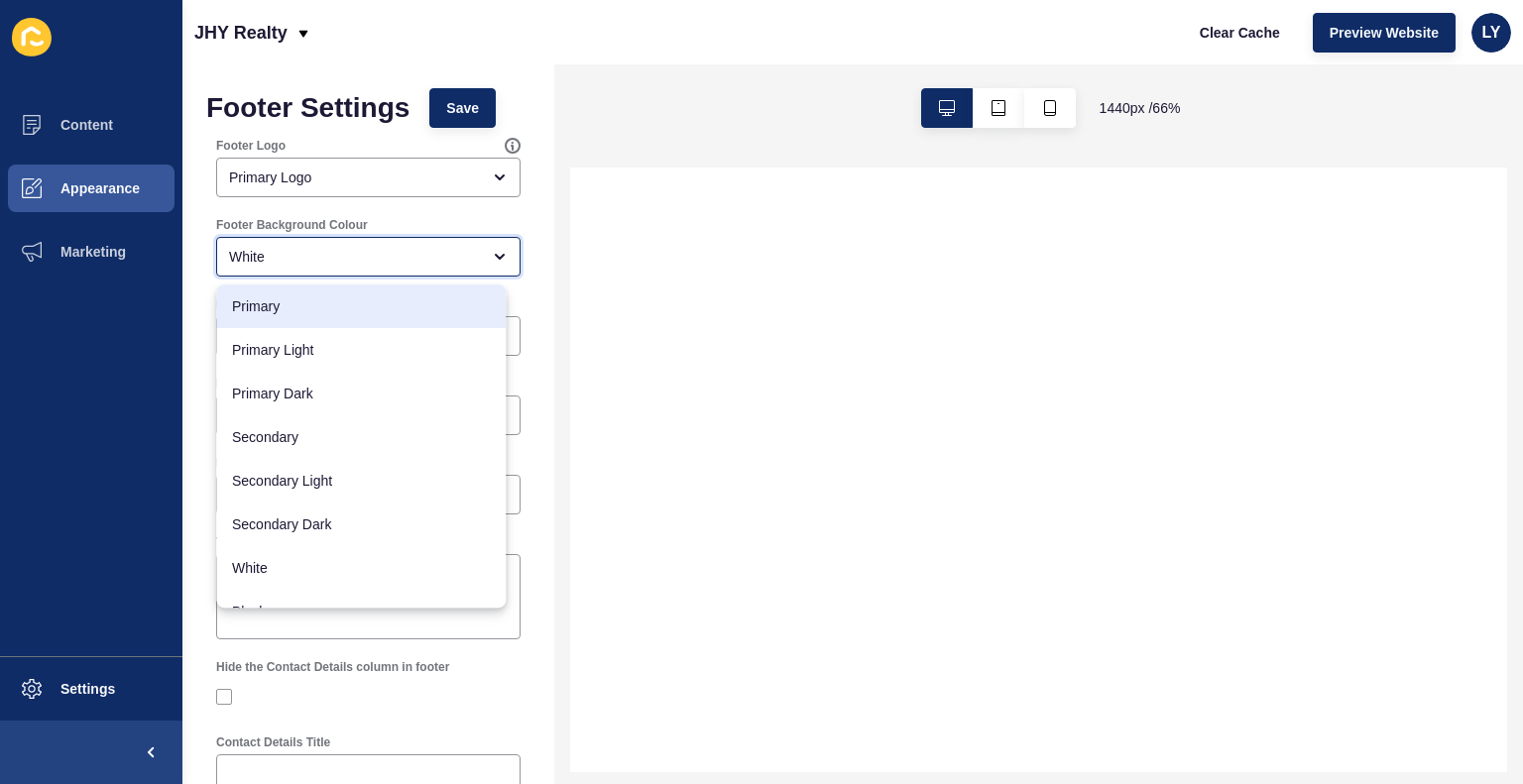 click on "Primary" at bounding box center [361, 306] 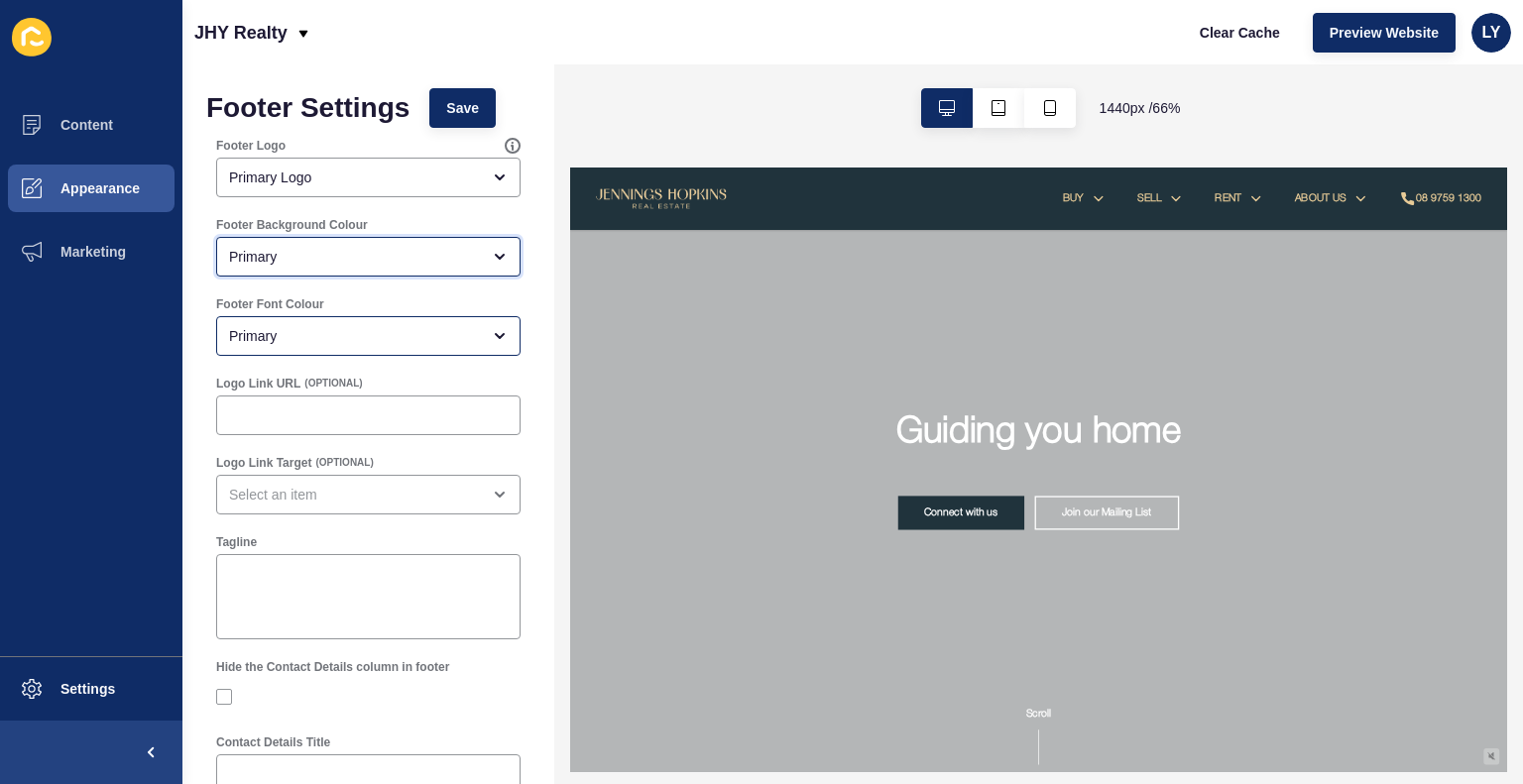 scroll, scrollTop: 0, scrollLeft: 0, axis: both 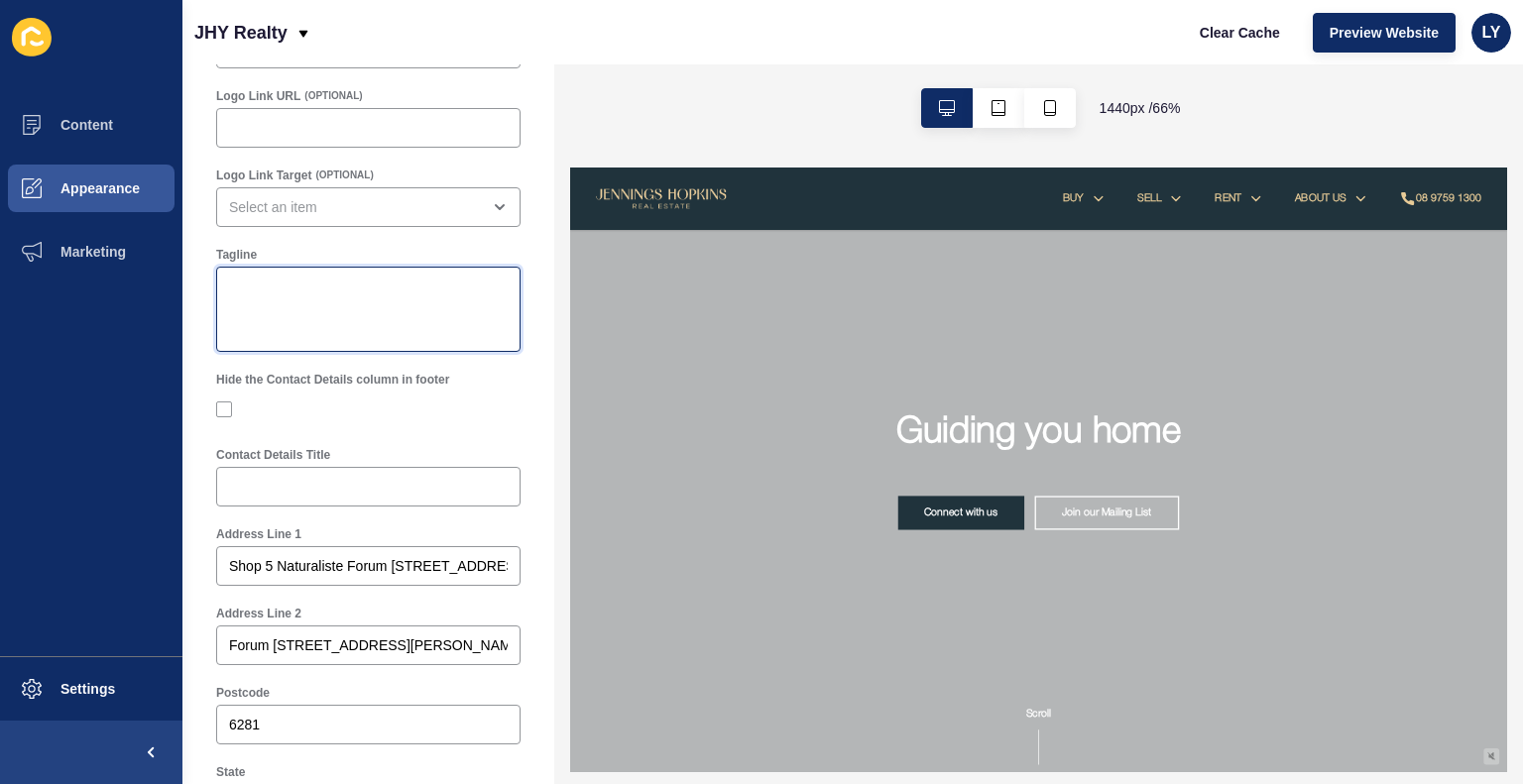 click on "Tagline" at bounding box center (368, 309) 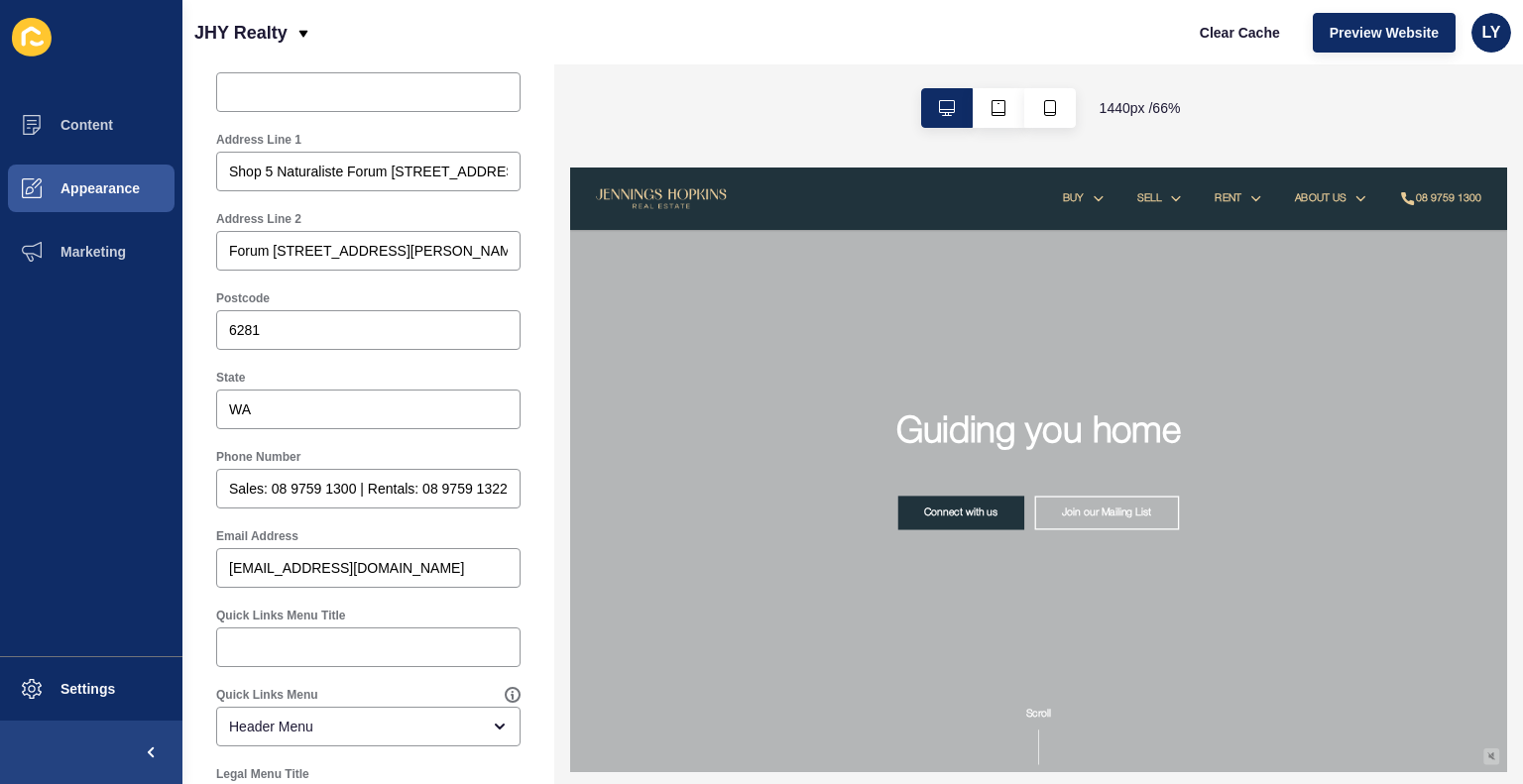 scroll, scrollTop: 694, scrollLeft: 0, axis: vertical 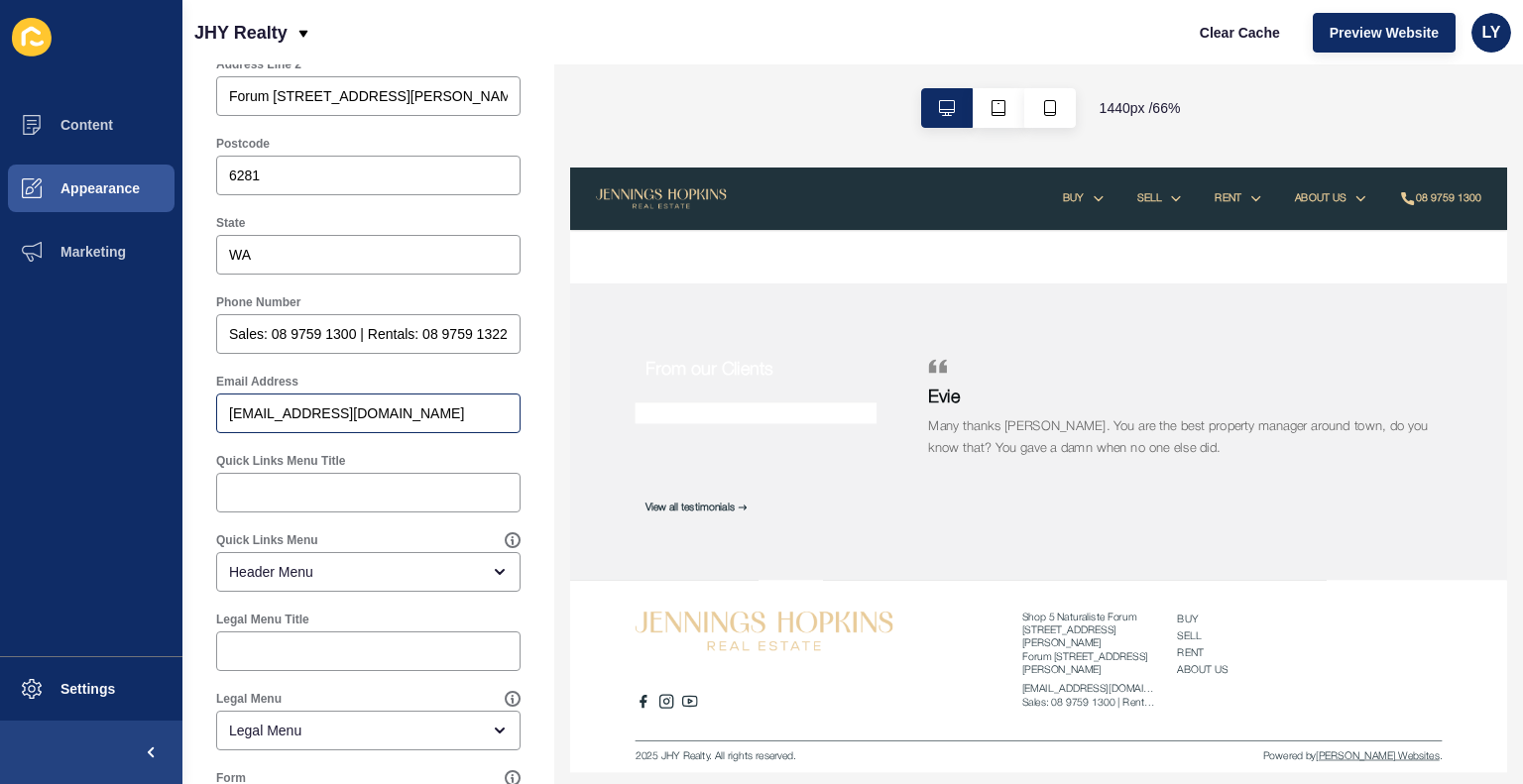 type on "Guiding you home" 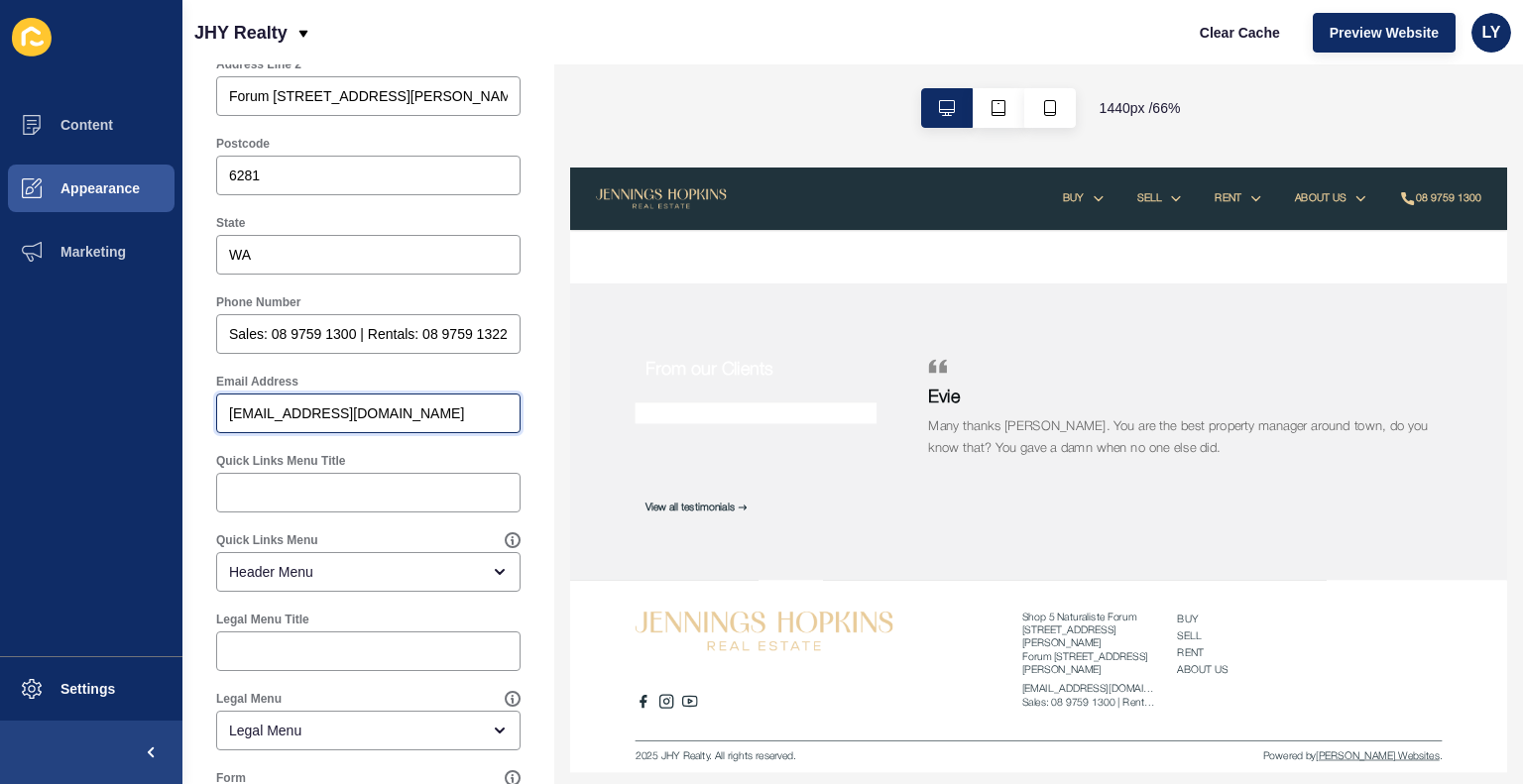 click on "info@jhyrealty.com.au" at bounding box center [368, 413] 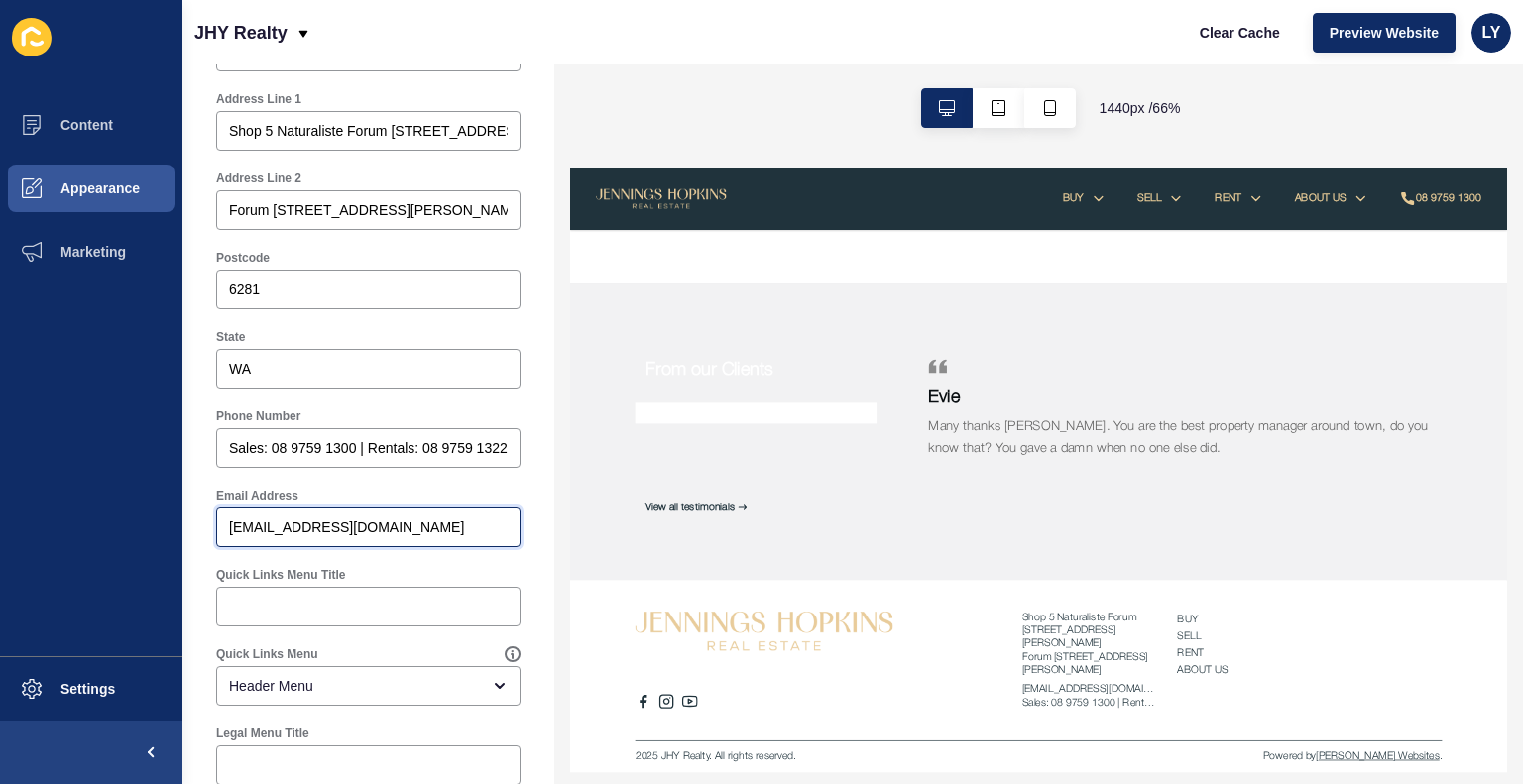 scroll, scrollTop: 709, scrollLeft: 0, axis: vertical 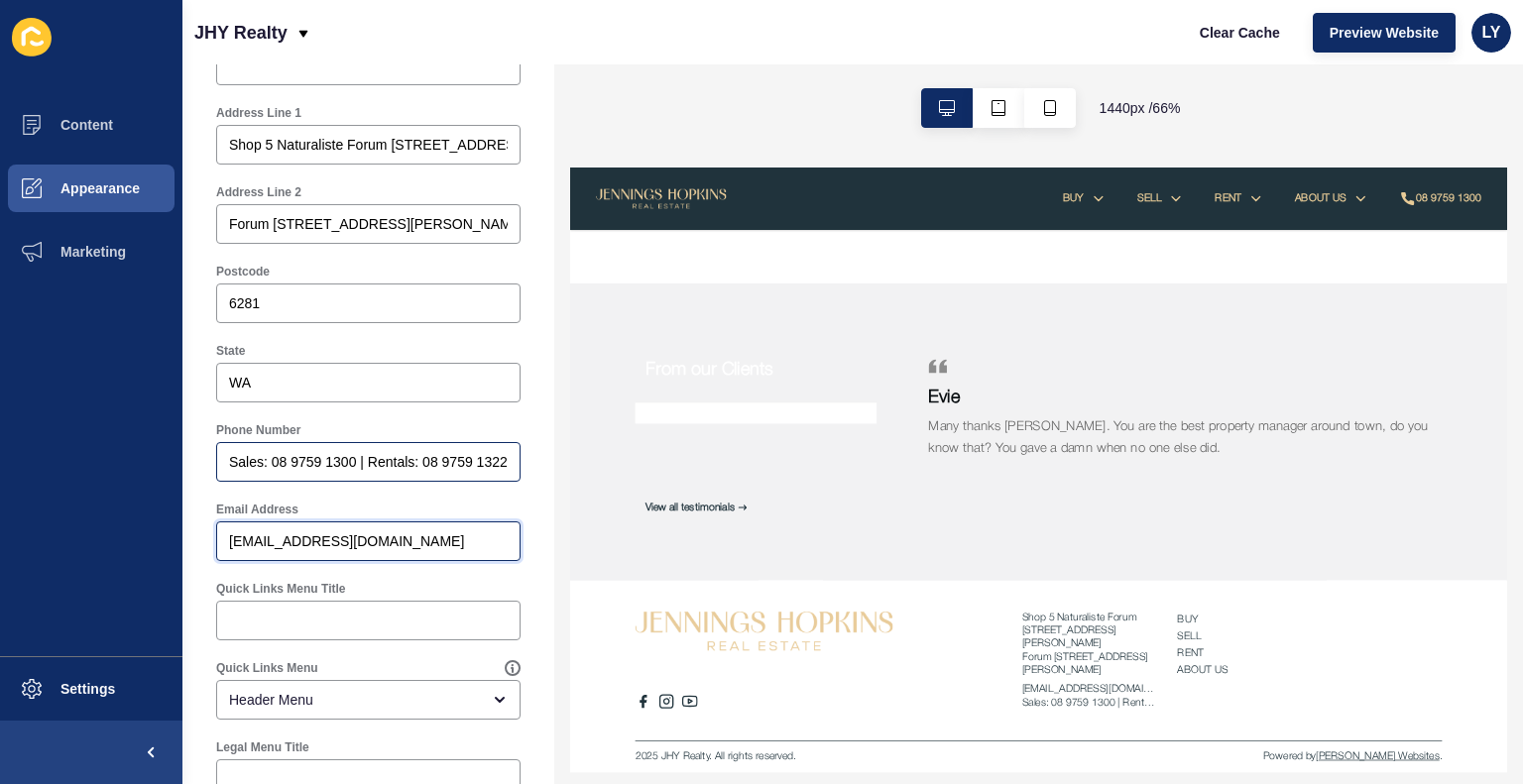 type on "info@jenningshopkins.com.au" 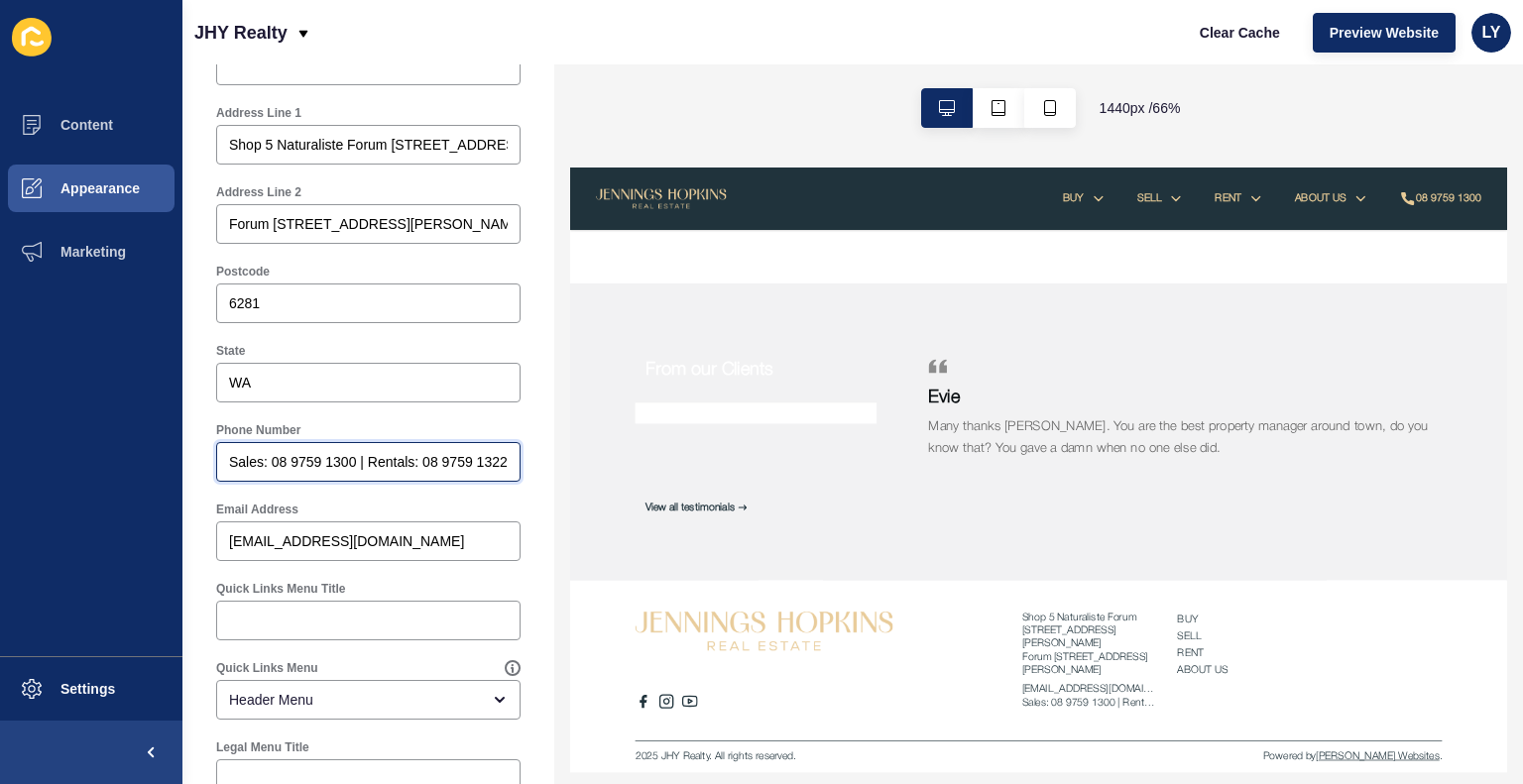 drag, startPoint x: 270, startPoint y: 460, endPoint x: 174, endPoint y: 456, distance: 96.083297 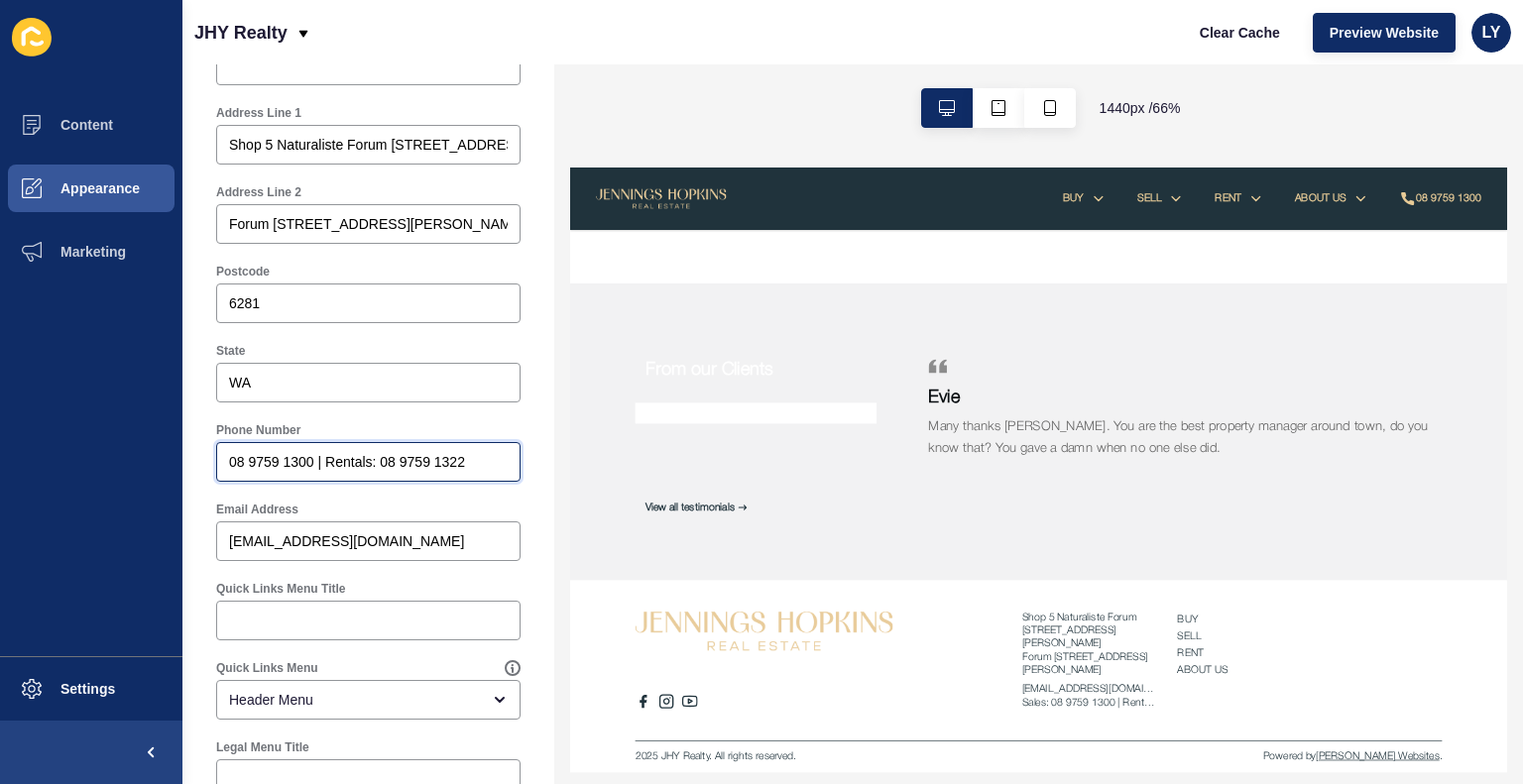 drag, startPoint x: 310, startPoint y: 456, endPoint x: 566, endPoint y: 432, distance: 257.12254 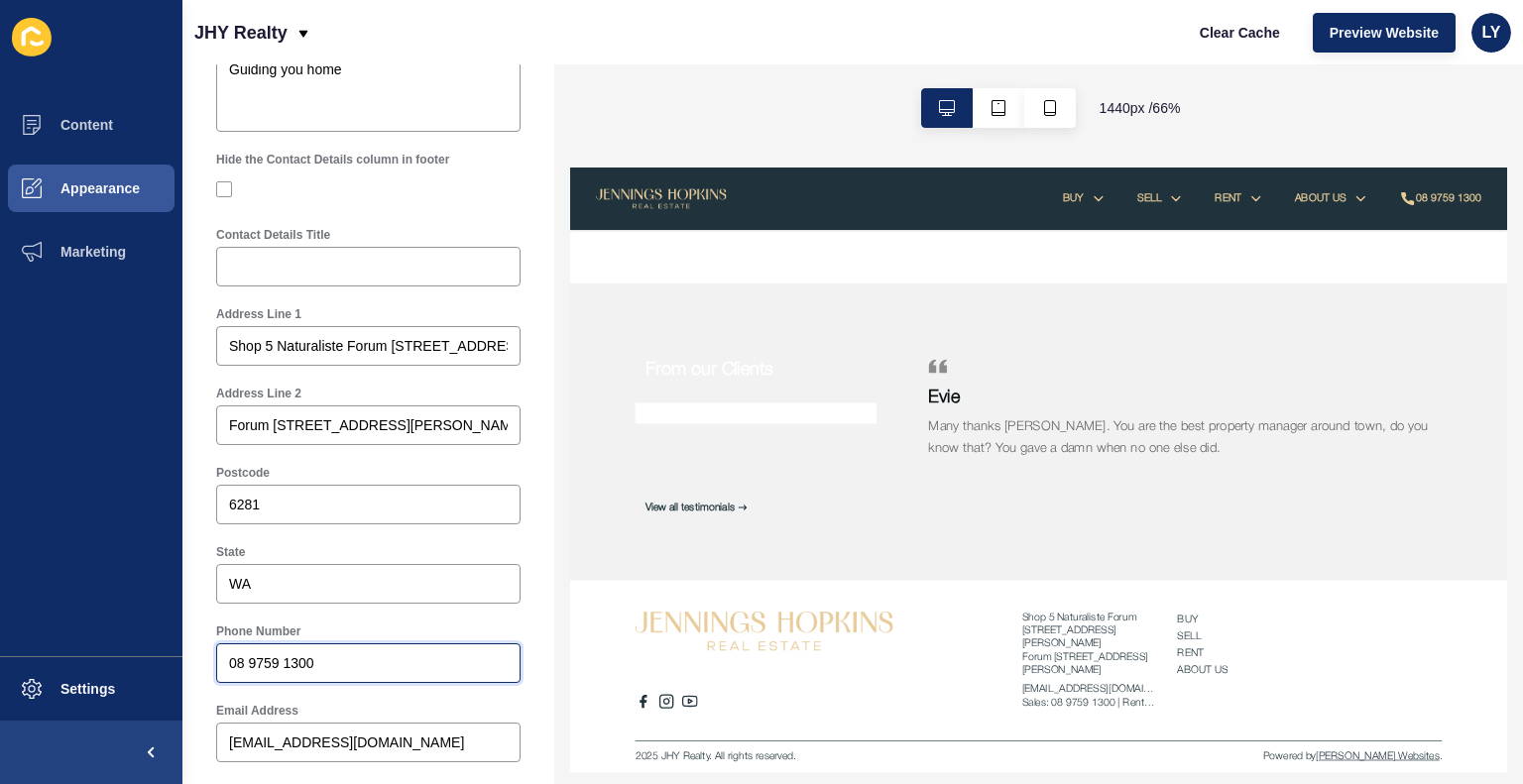 scroll, scrollTop: 504, scrollLeft: 0, axis: vertical 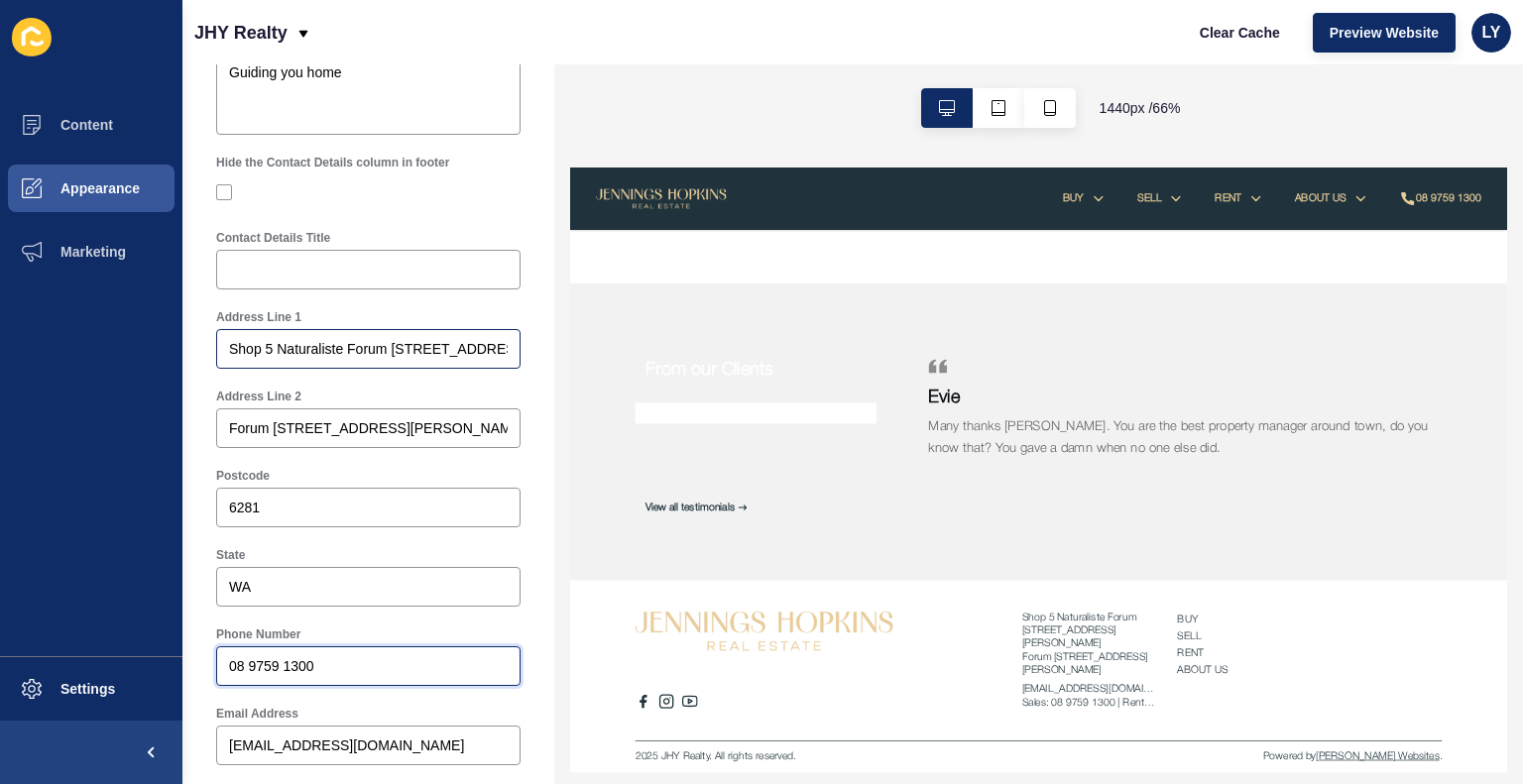 type on "08 9759 1300" 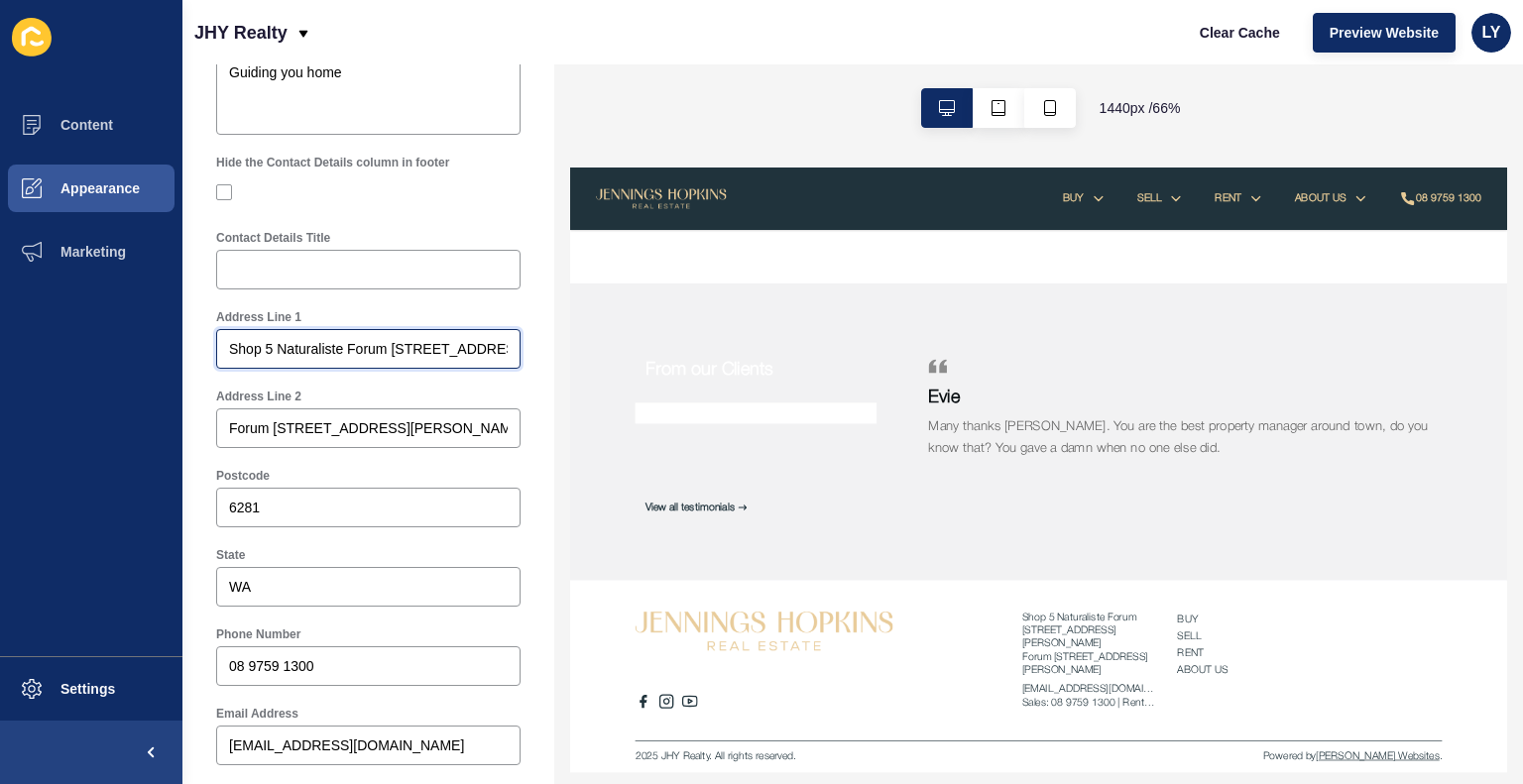 click on "Shop 5 Naturaliste Forum 42-48 Dunn Bay Road" at bounding box center (368, 349) 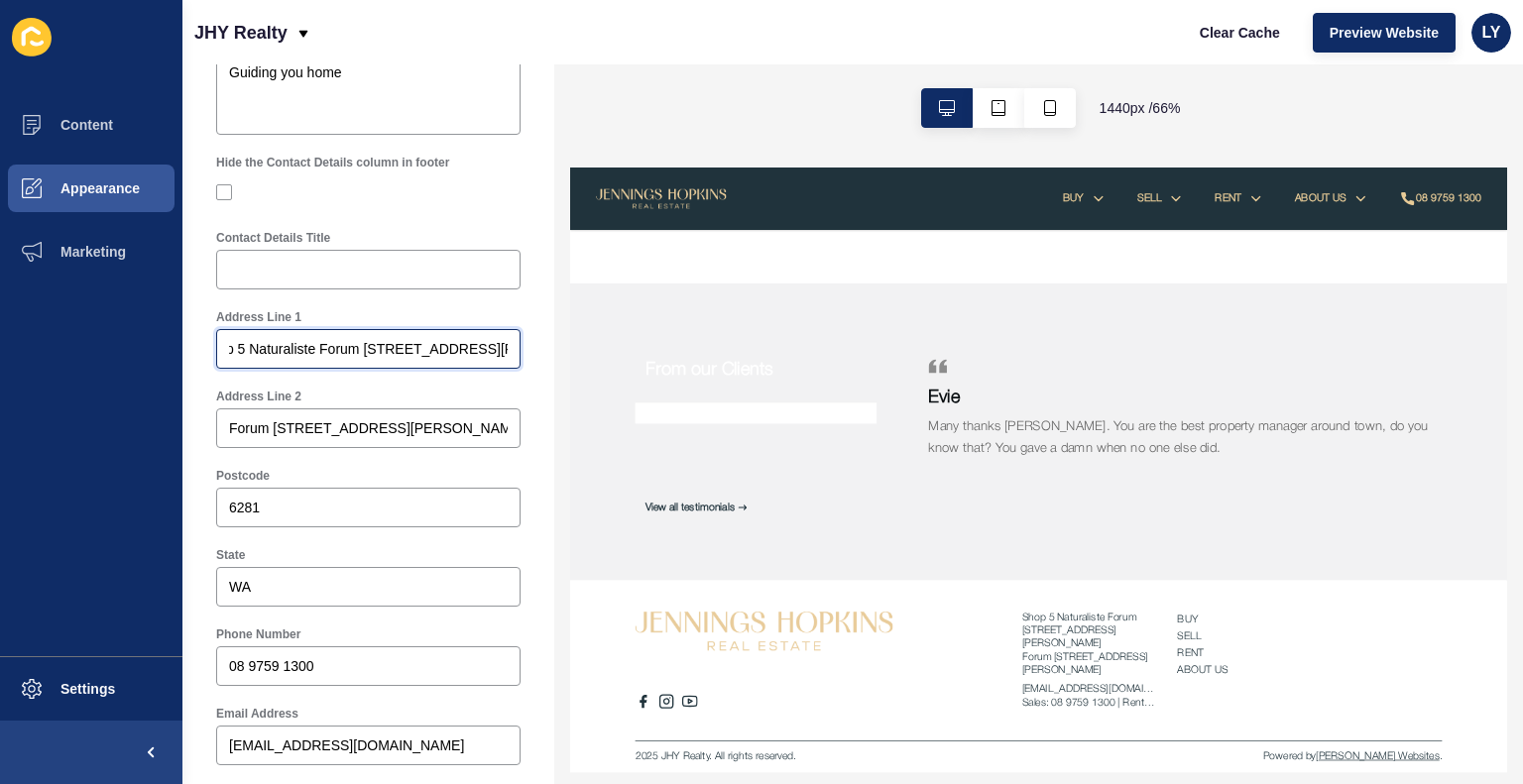 scroll, scrollTop: 0, scrollLeft: 20, axis: horizontal 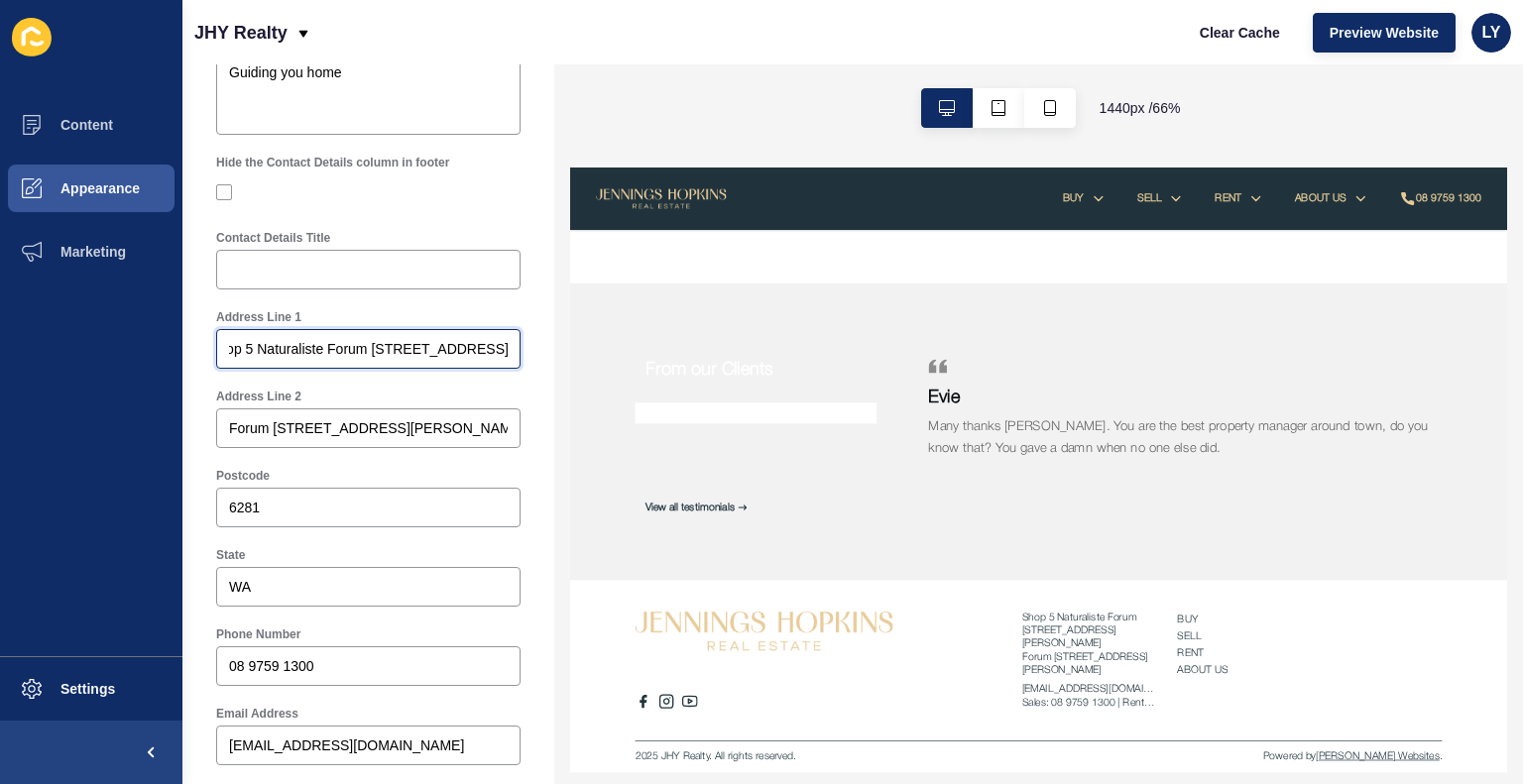 drag, startPoint x: 368, startPoint y: 349, endPoint x: 263, endPoint y: 348, distance: 105.004762 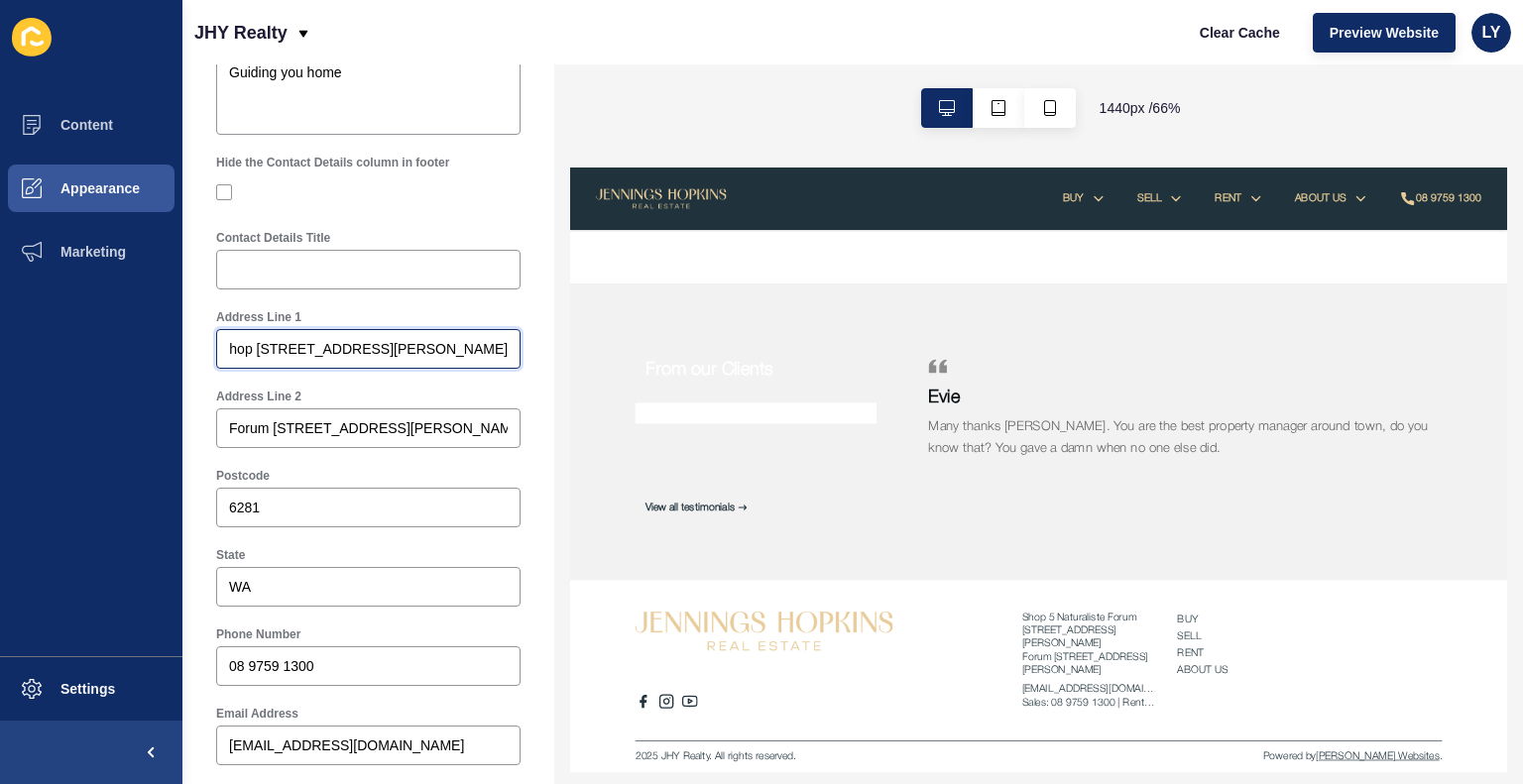 scroll, scrollTop: 0, scrollLeft: 0, axis: both 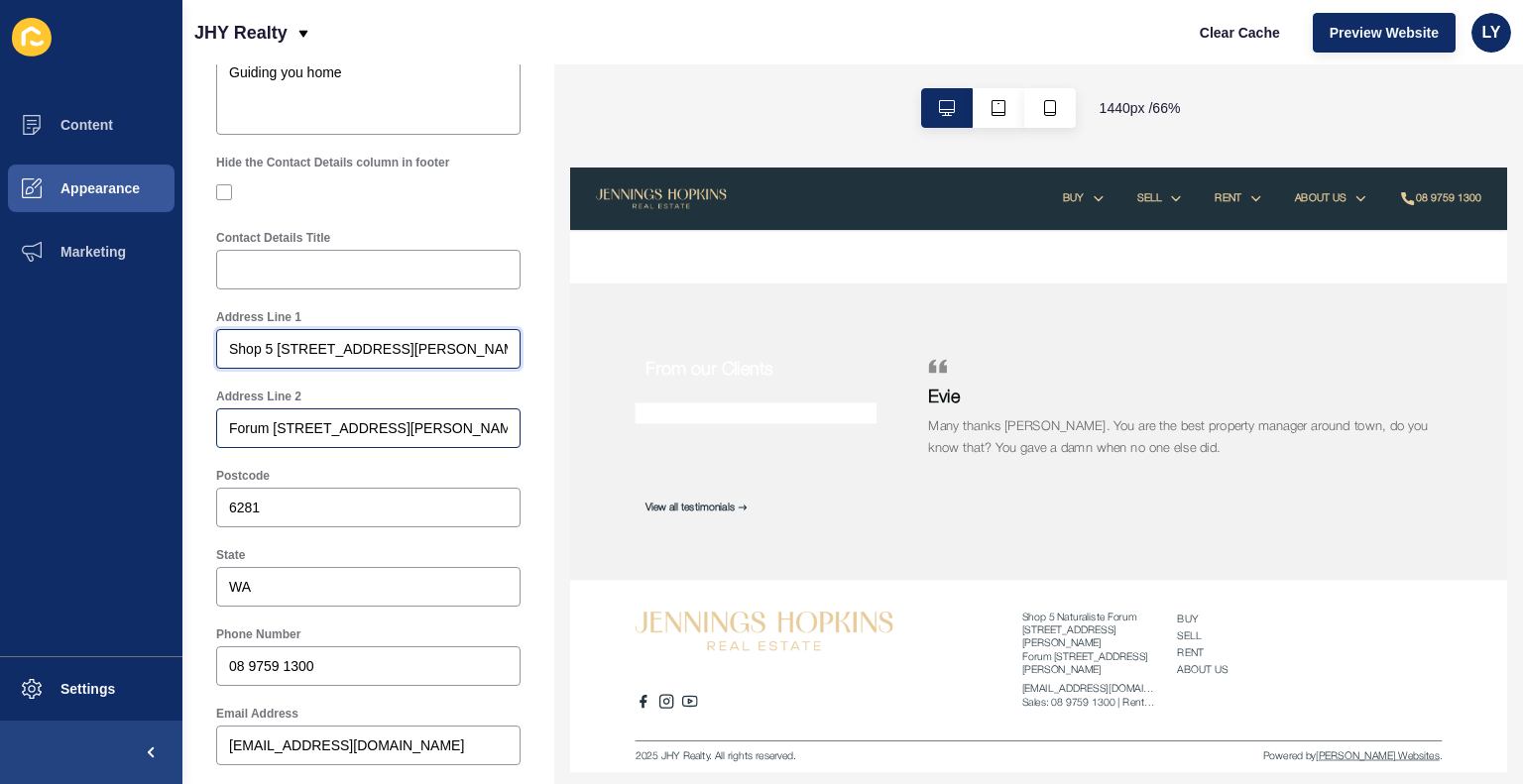 type on "Shop 5 42-48 Dunn Bay Rd" 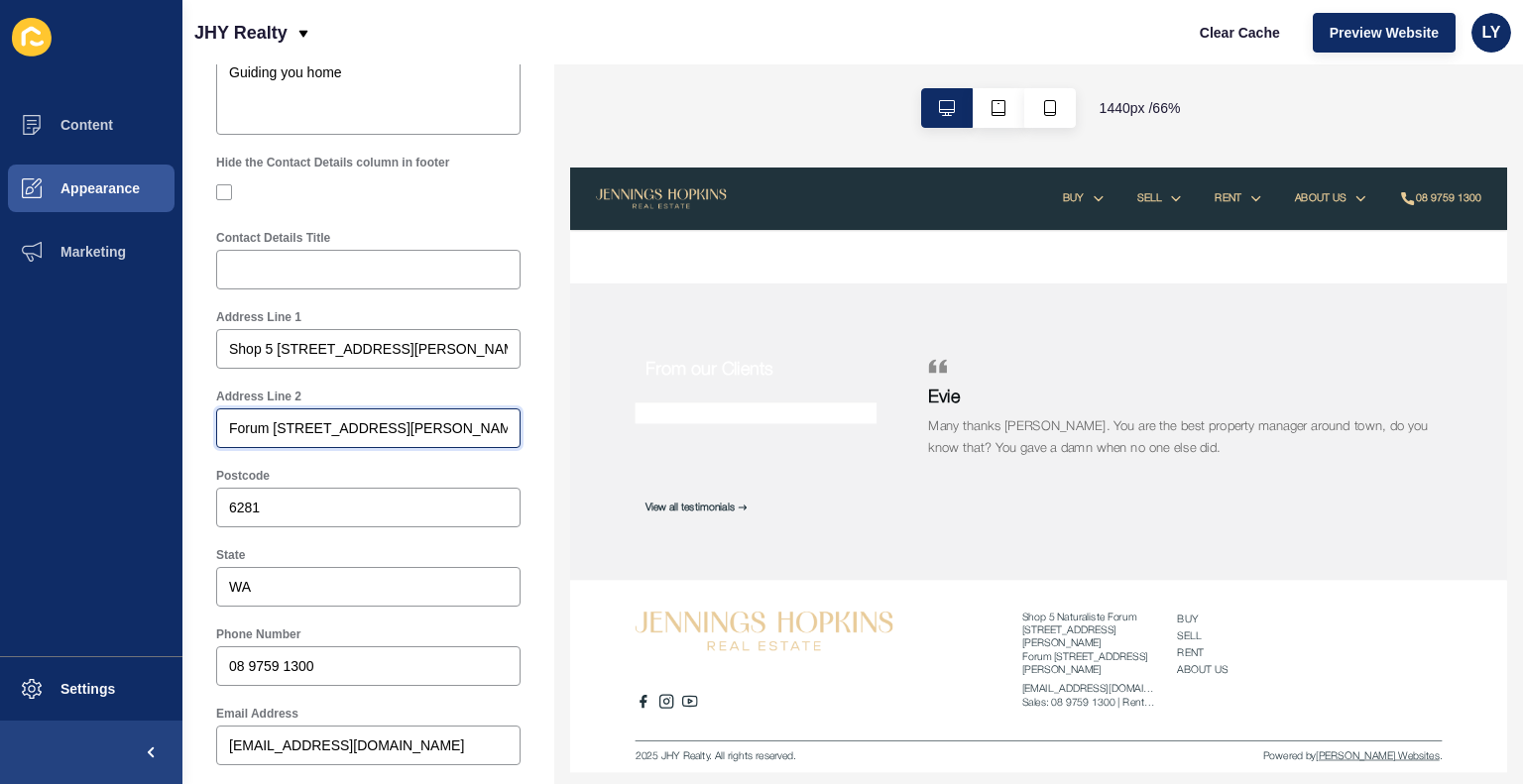 click on "Forum 42-48 Dunn Bay Road, PO Box 550, Dunsborough" at bounding box center [368, 428] 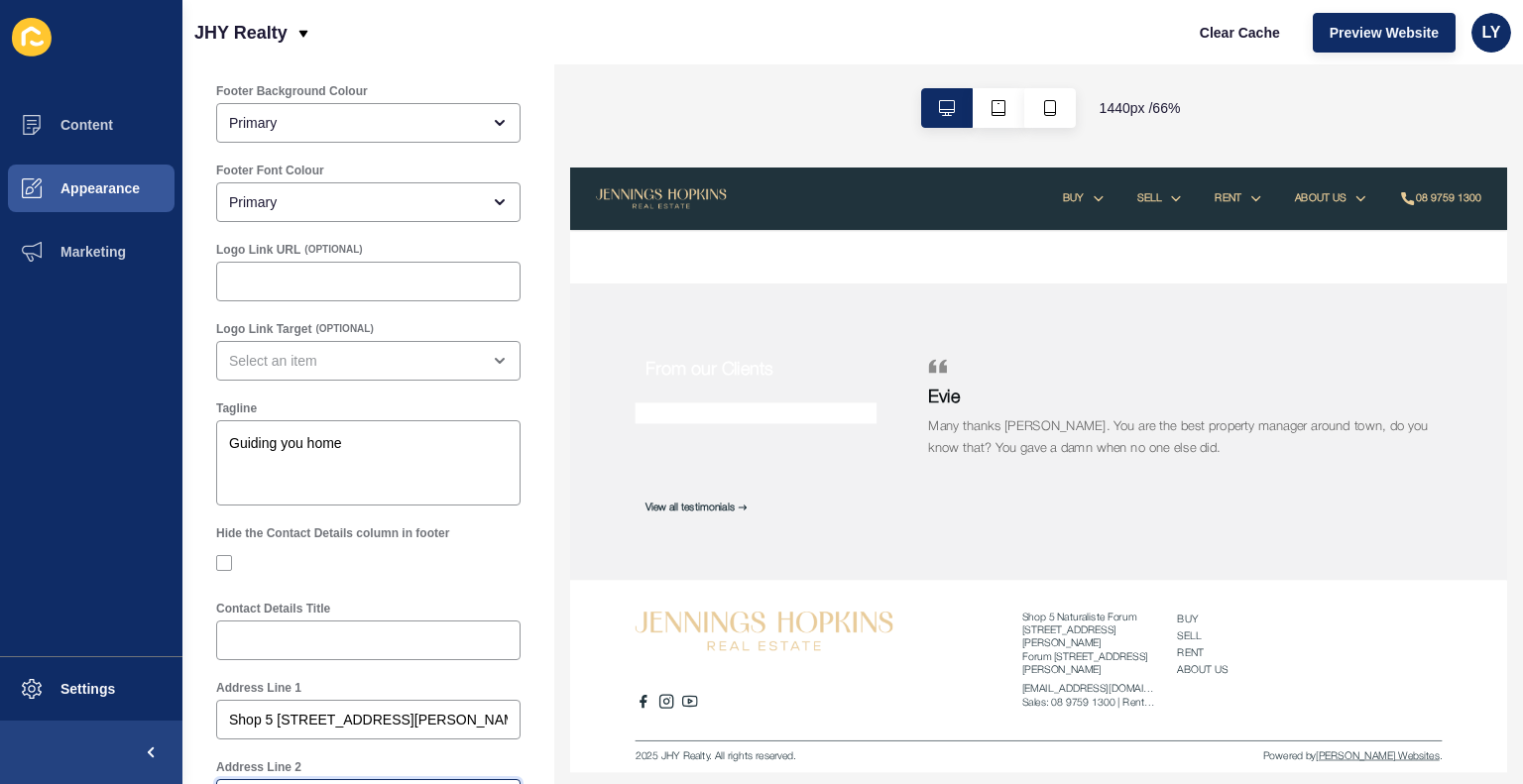 scroll, scrollTop: 0, scrollLeft: 0, axis: both 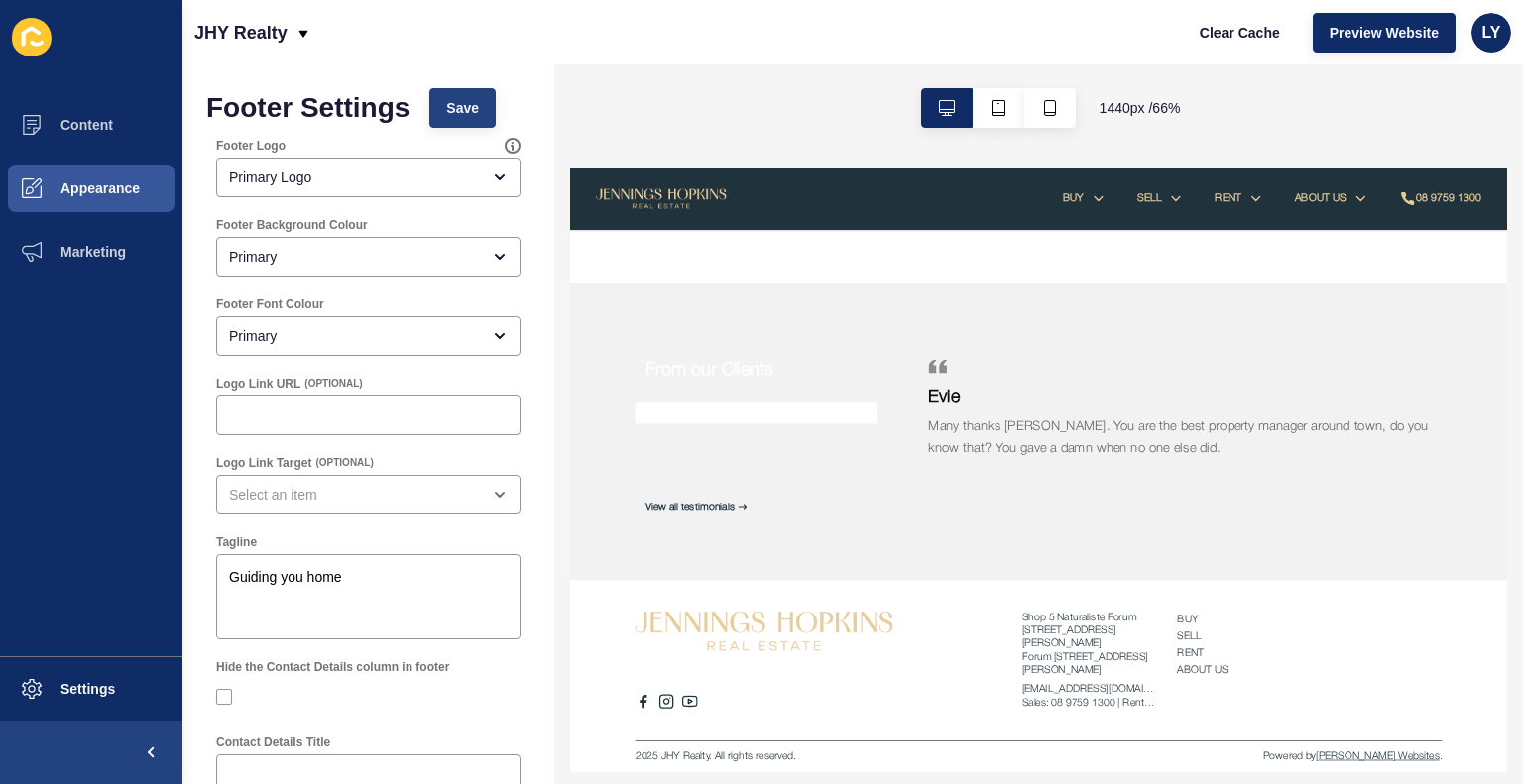 type on "Forum 42-48 Dunn Bay Rd, PO Box 550, Dunsborough" 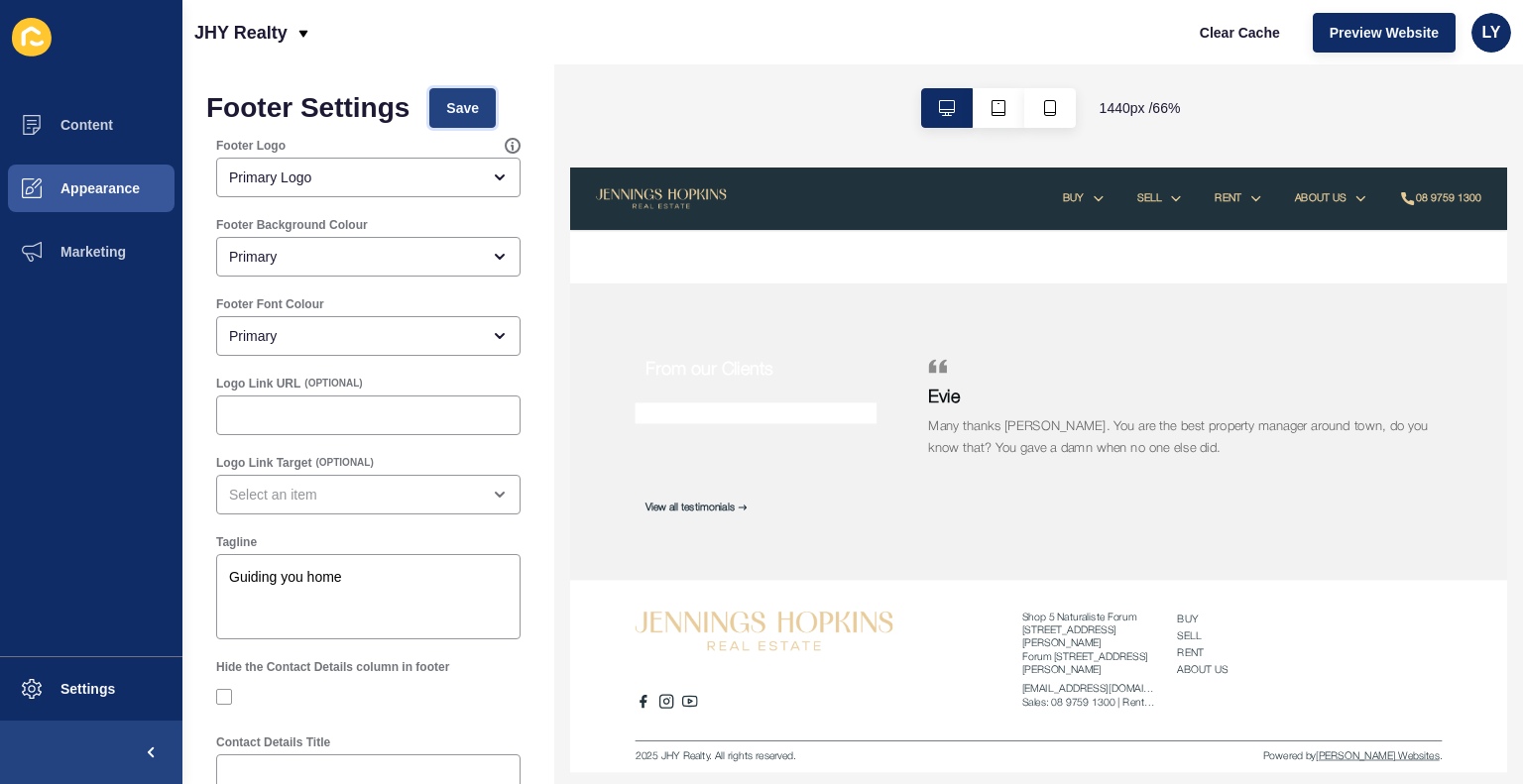 click on "Save" at bounding box center (462, 108) 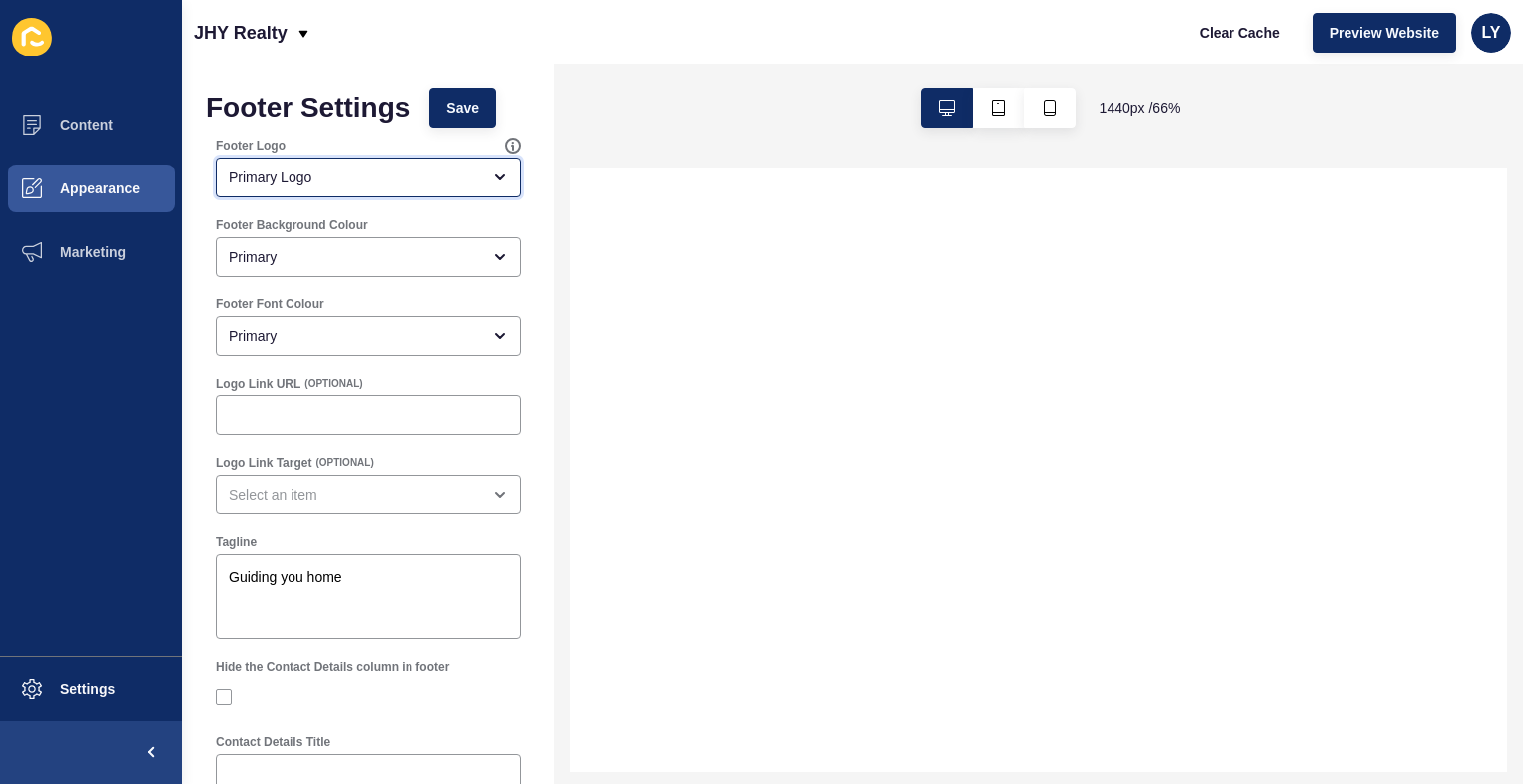 click on "Primary Logo" at bounding box center [368, 177] 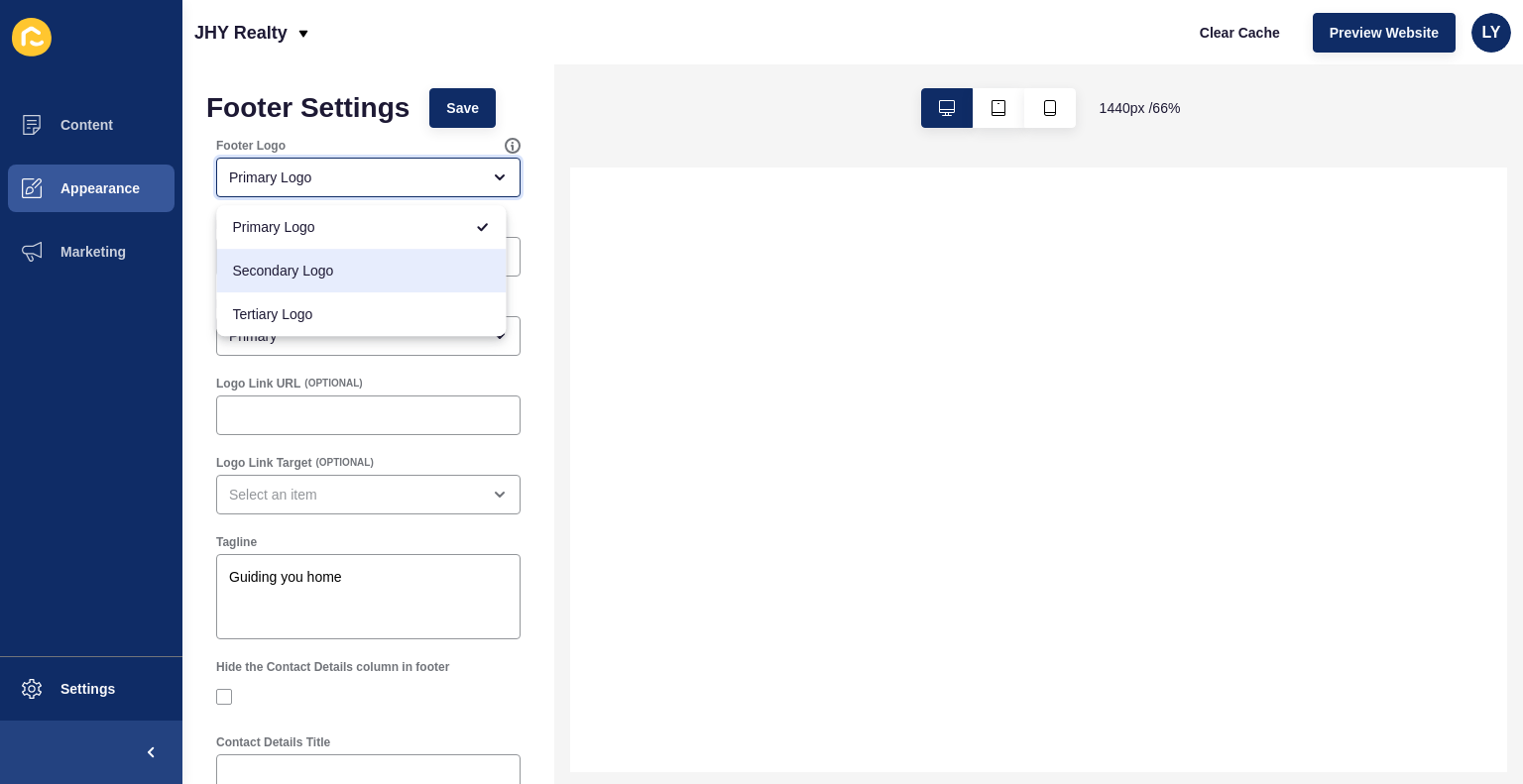 click on "Secondary Logo" at bounding box center [361, 271] 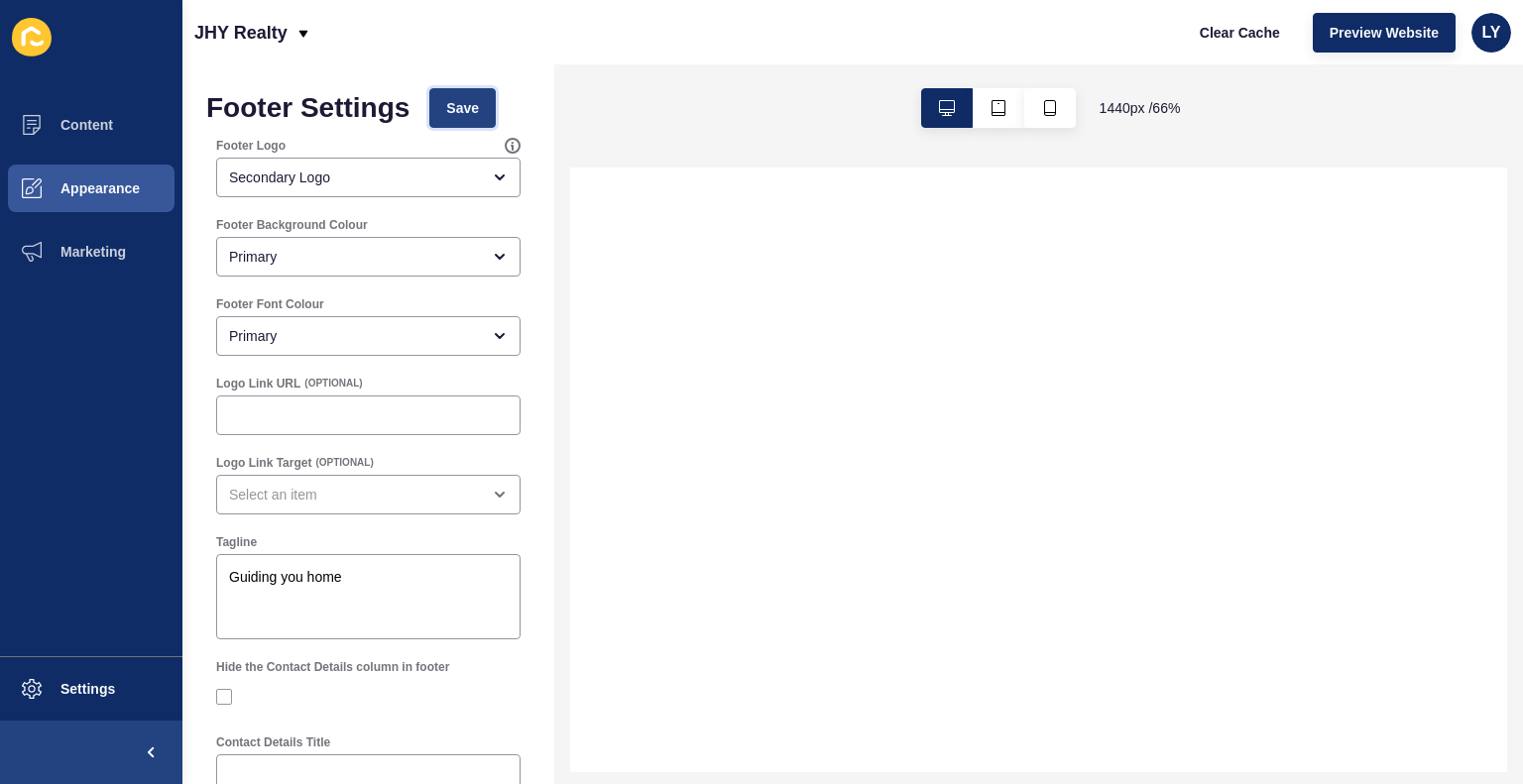 click on "Save" at bounding box center [462, 108] 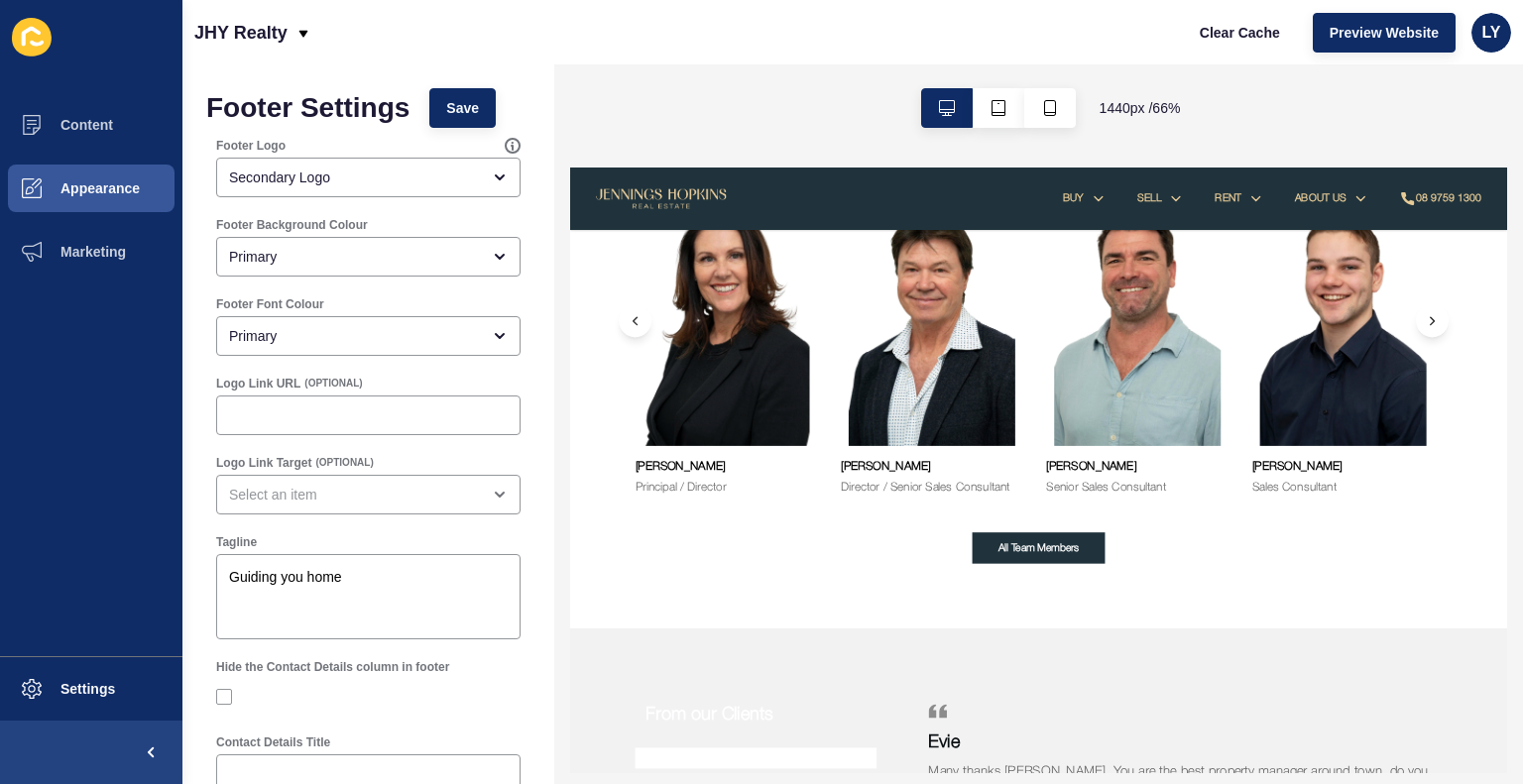 scroll, scrollTop: 2821, scrollLeft: 0, axis: vertical 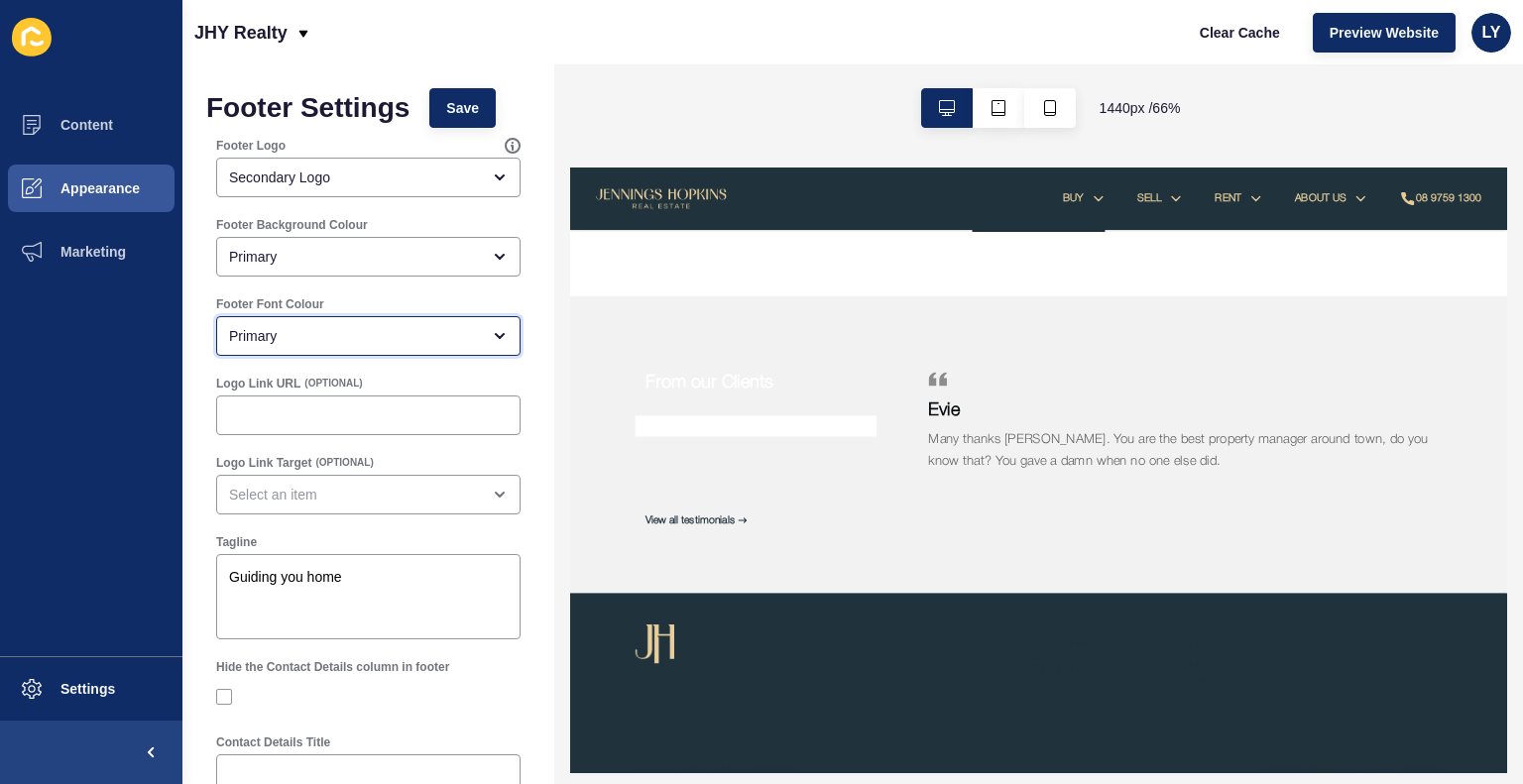 click on "Primary" at bounding box center [354, 336] 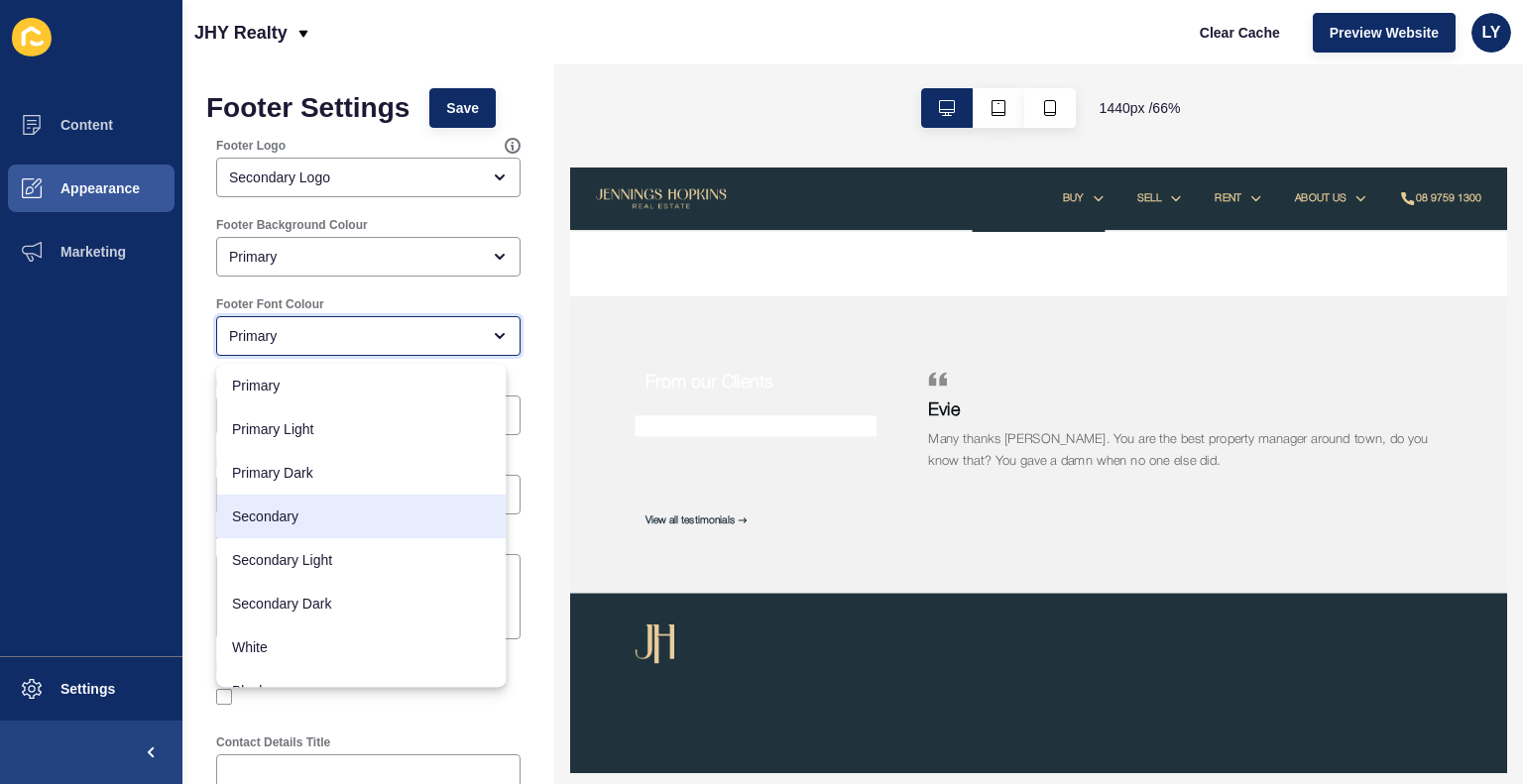 click on "Secondary" at bounding box center (361, 516) 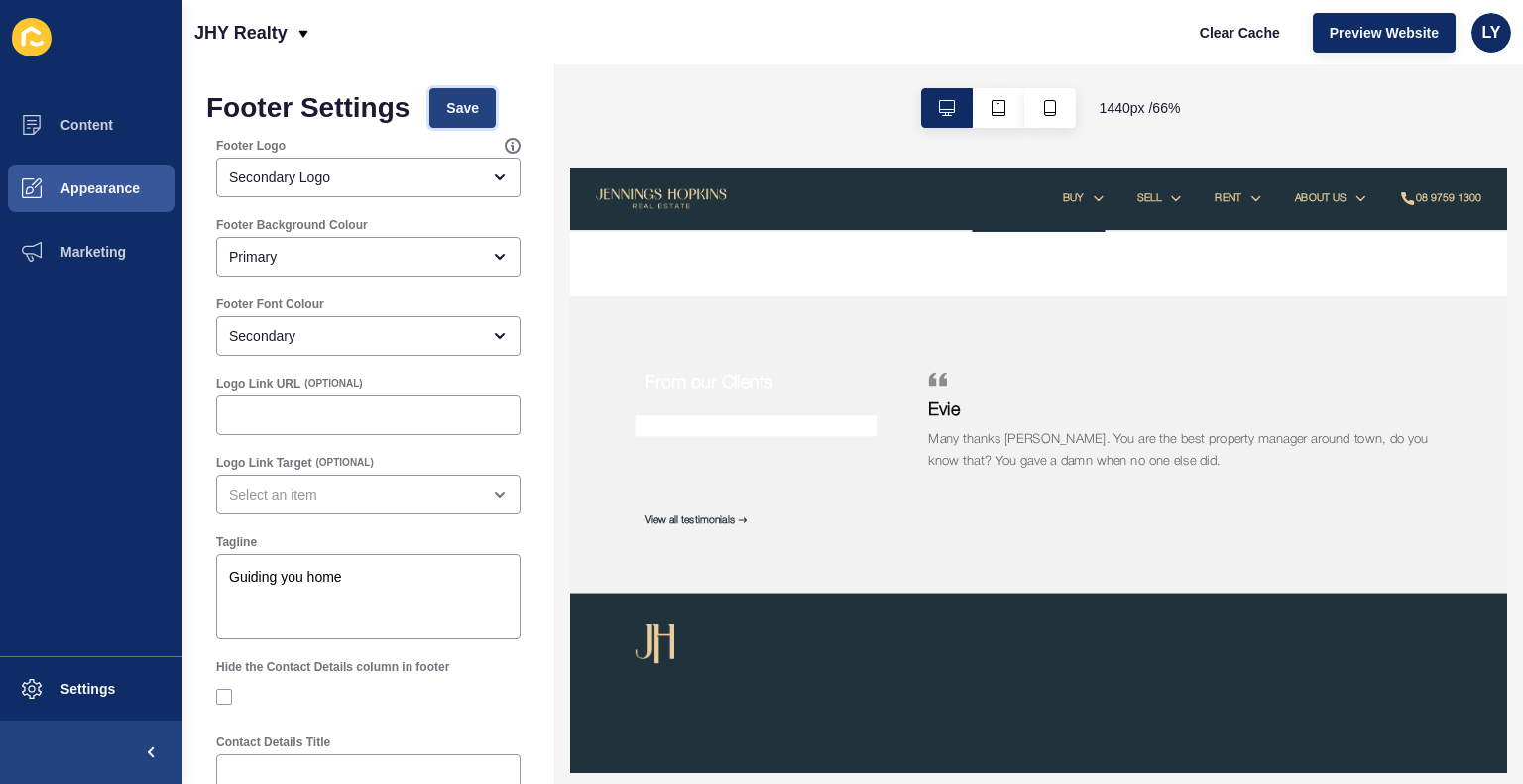 click on "Save" at bounding box center (462, 108) 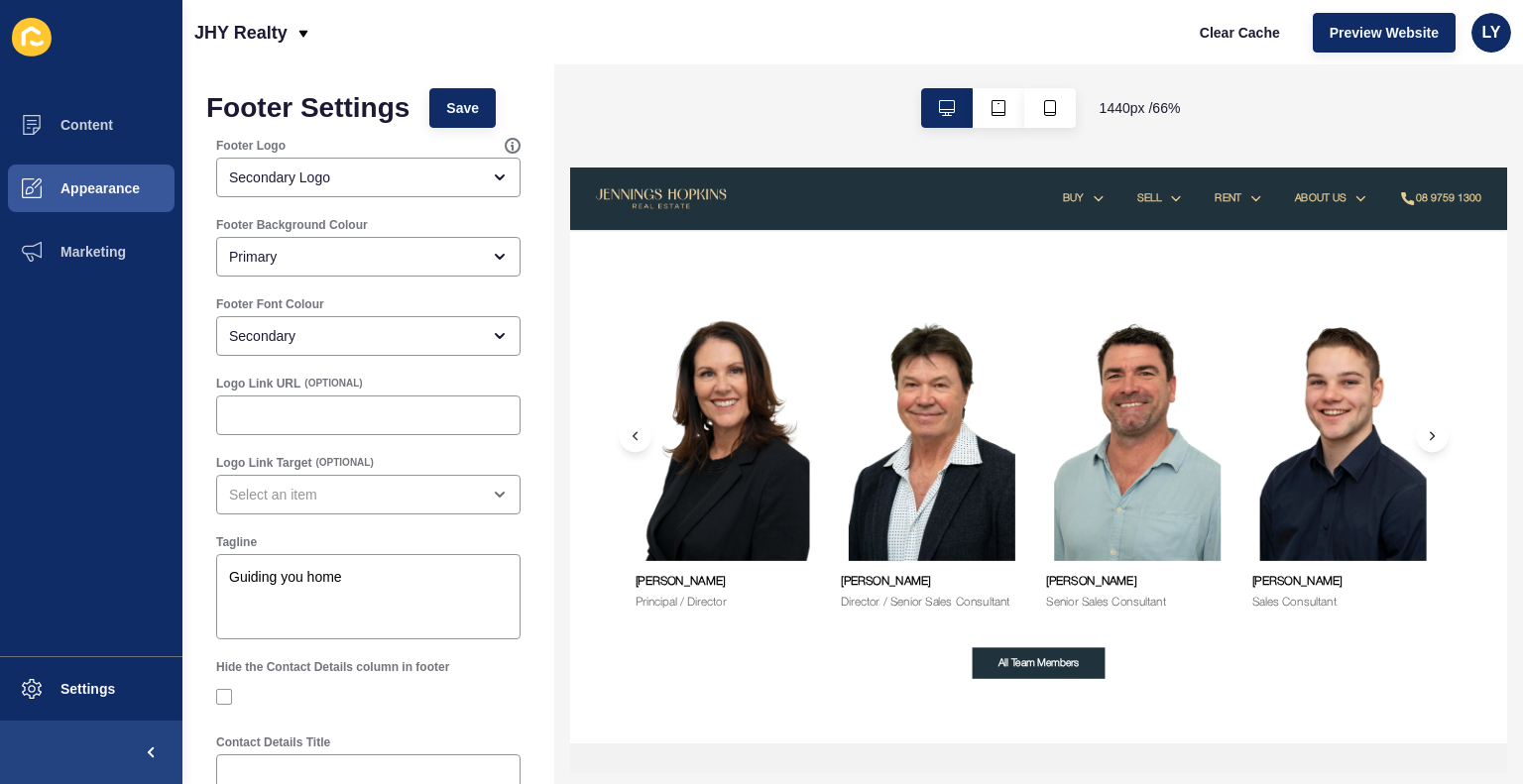 scroll, scrollTop: 2839, scrollLeft: 0, axis: vertical 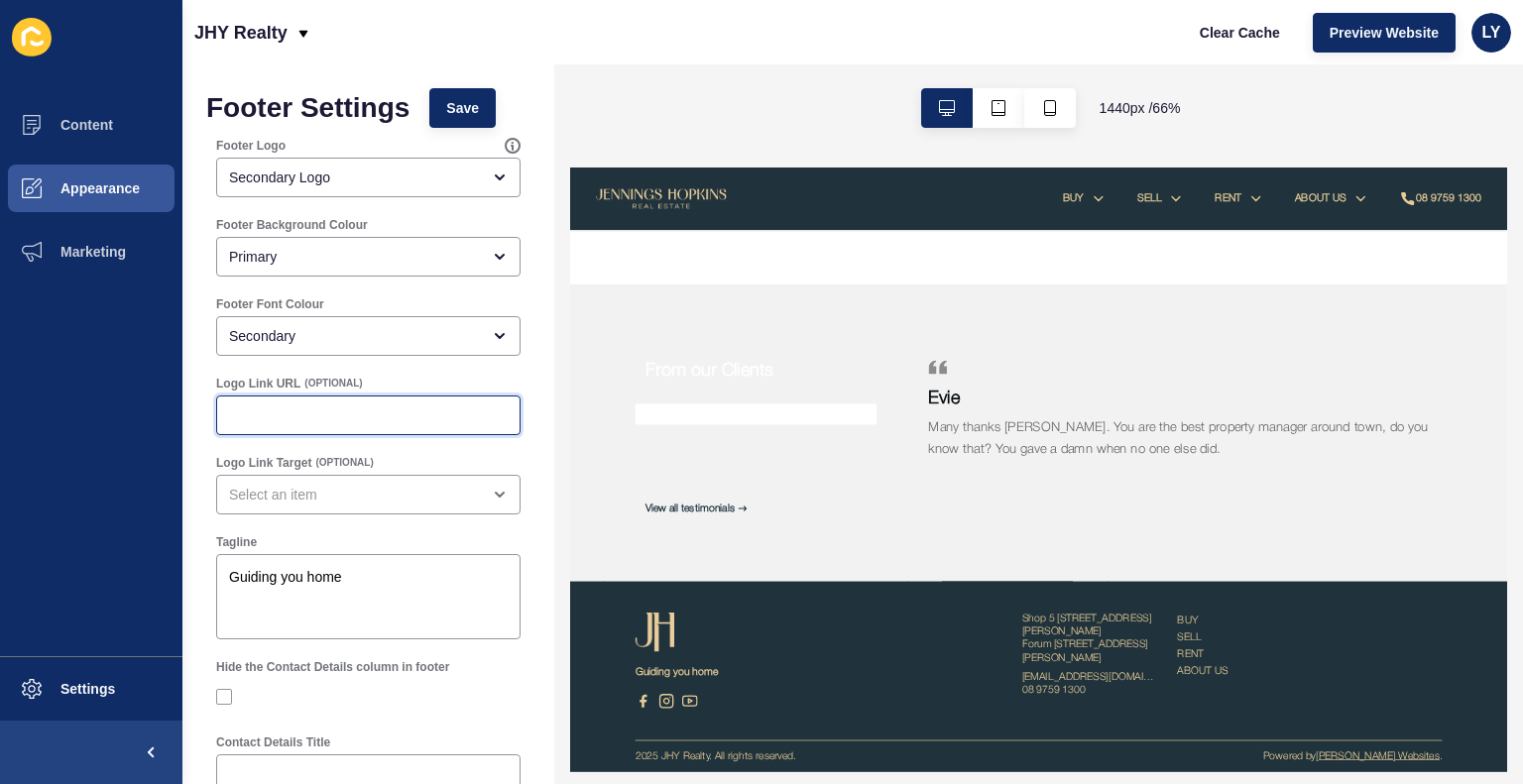 click on "Logo Link URL" at bounding box center [368, 415] 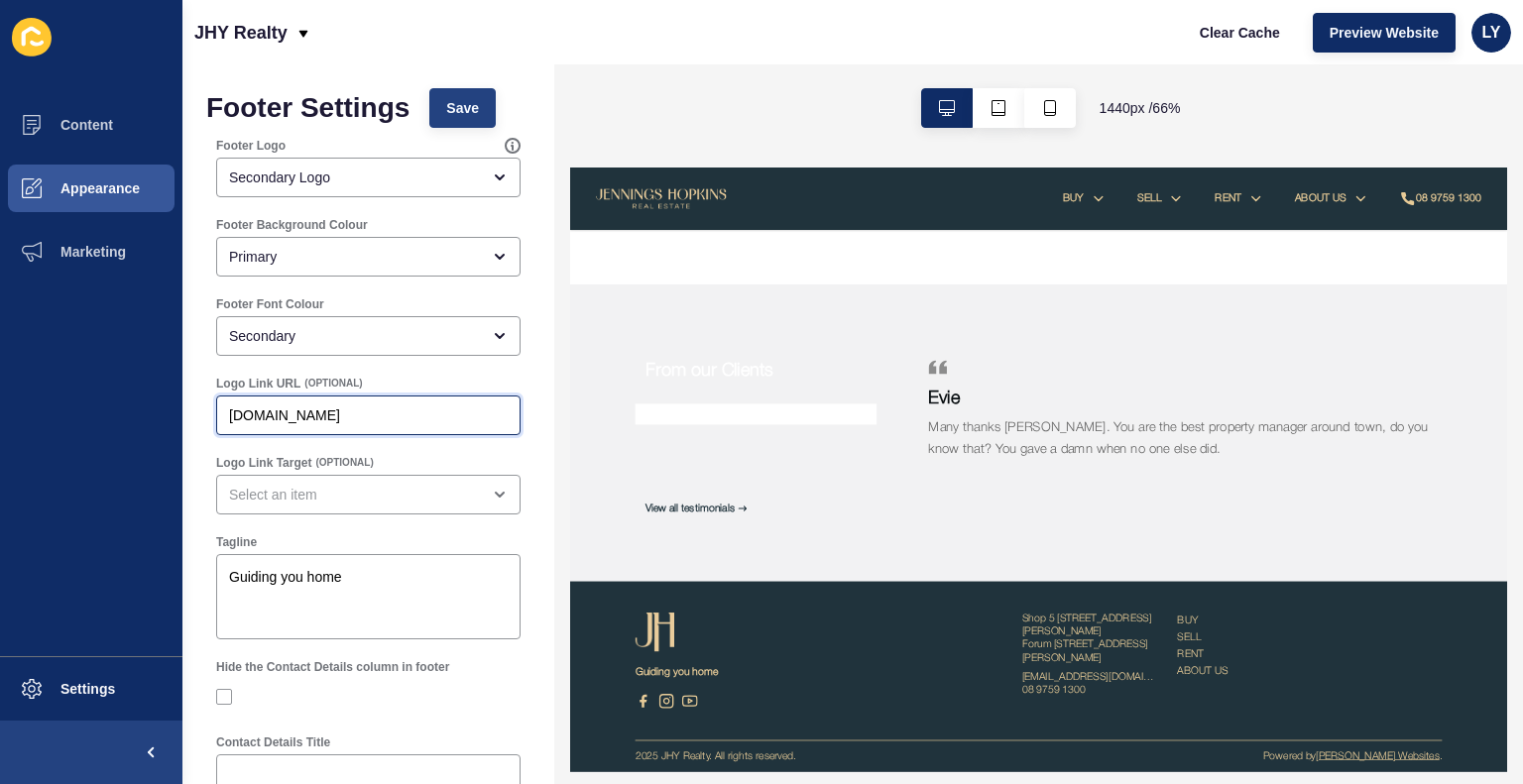 type on "www.jenningshopkins.com.au" 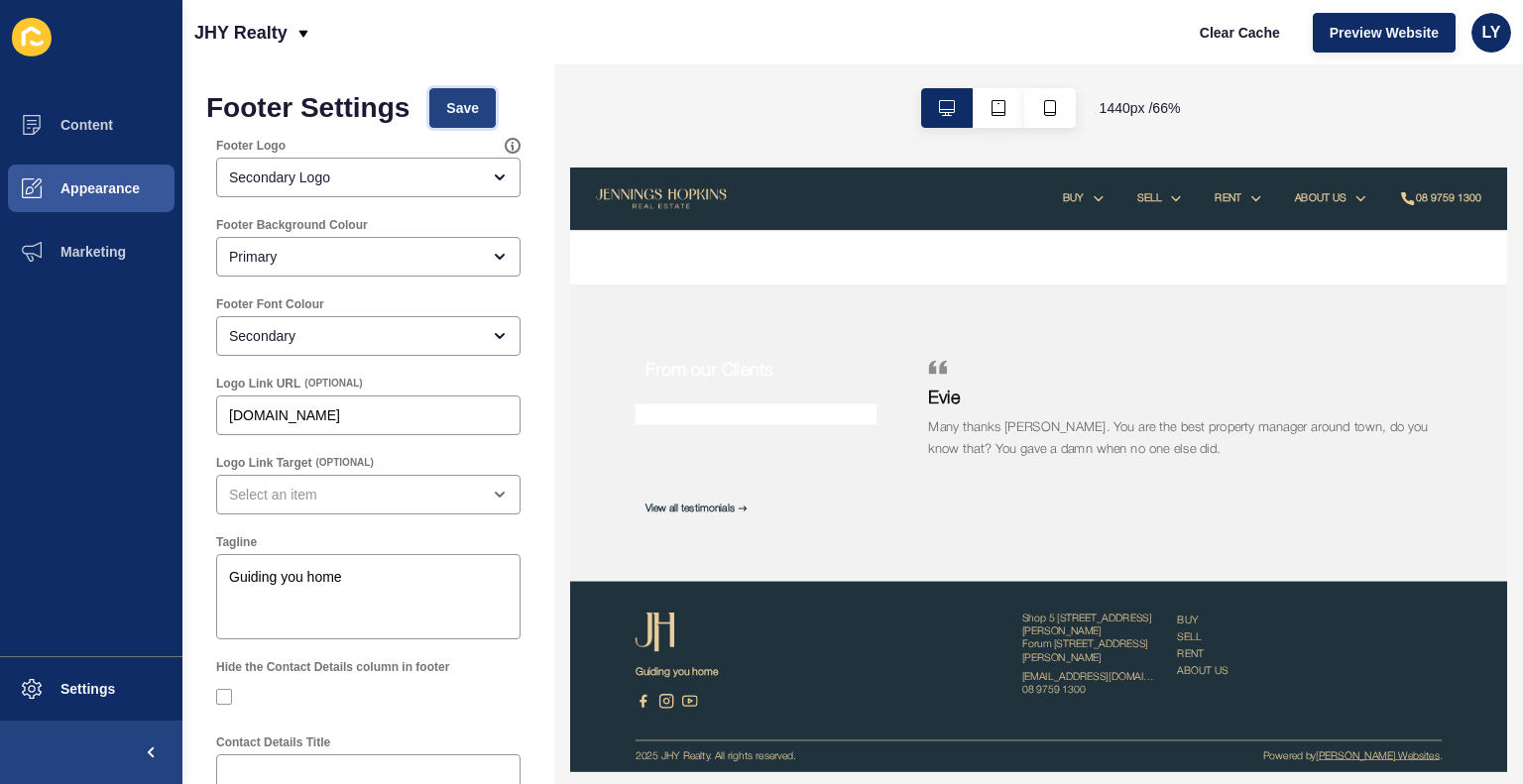 click on "Save" at bounding box center (462, 108) 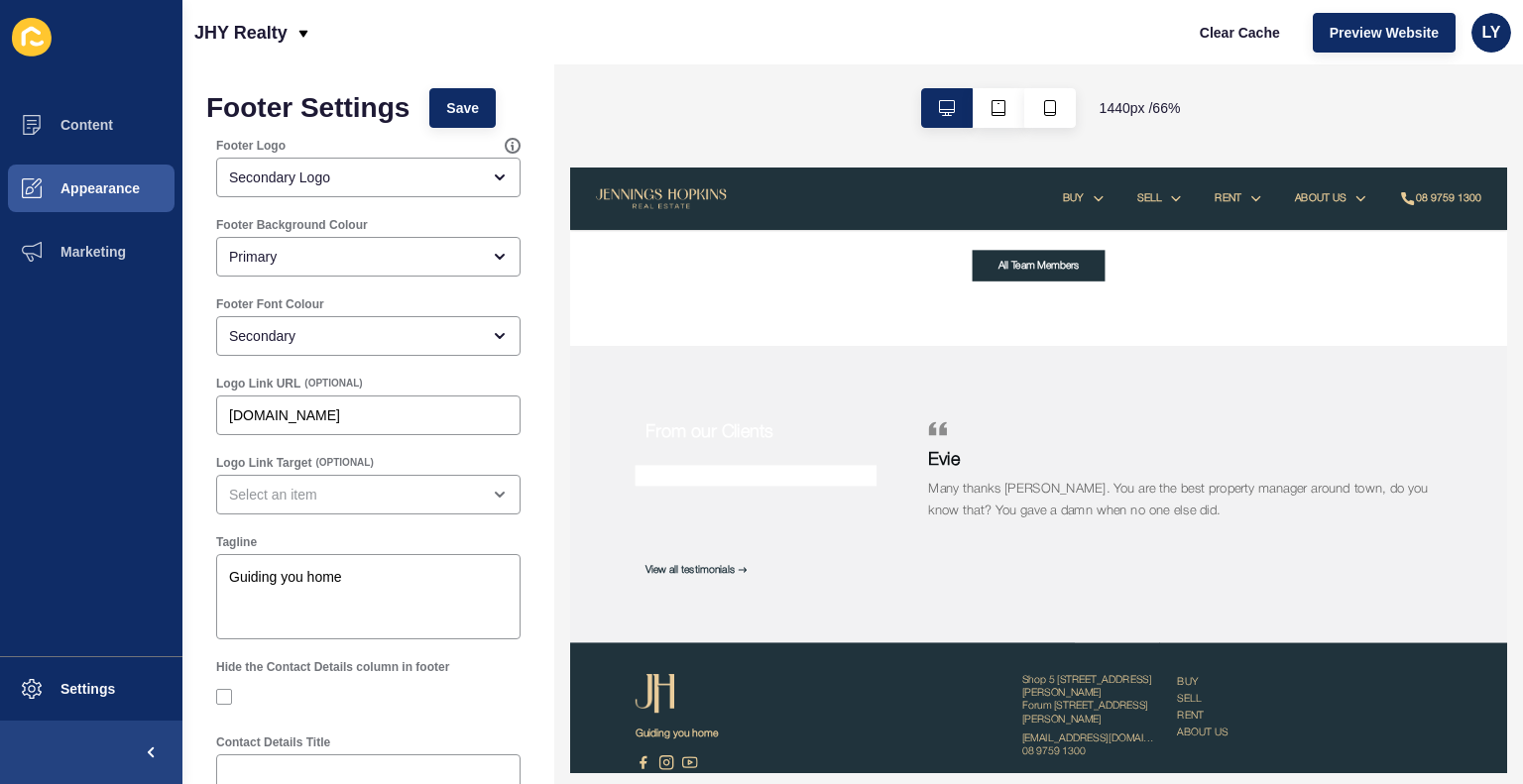 scroll, scrollTop: 2839, scrollLeft: 0, axis: vertical 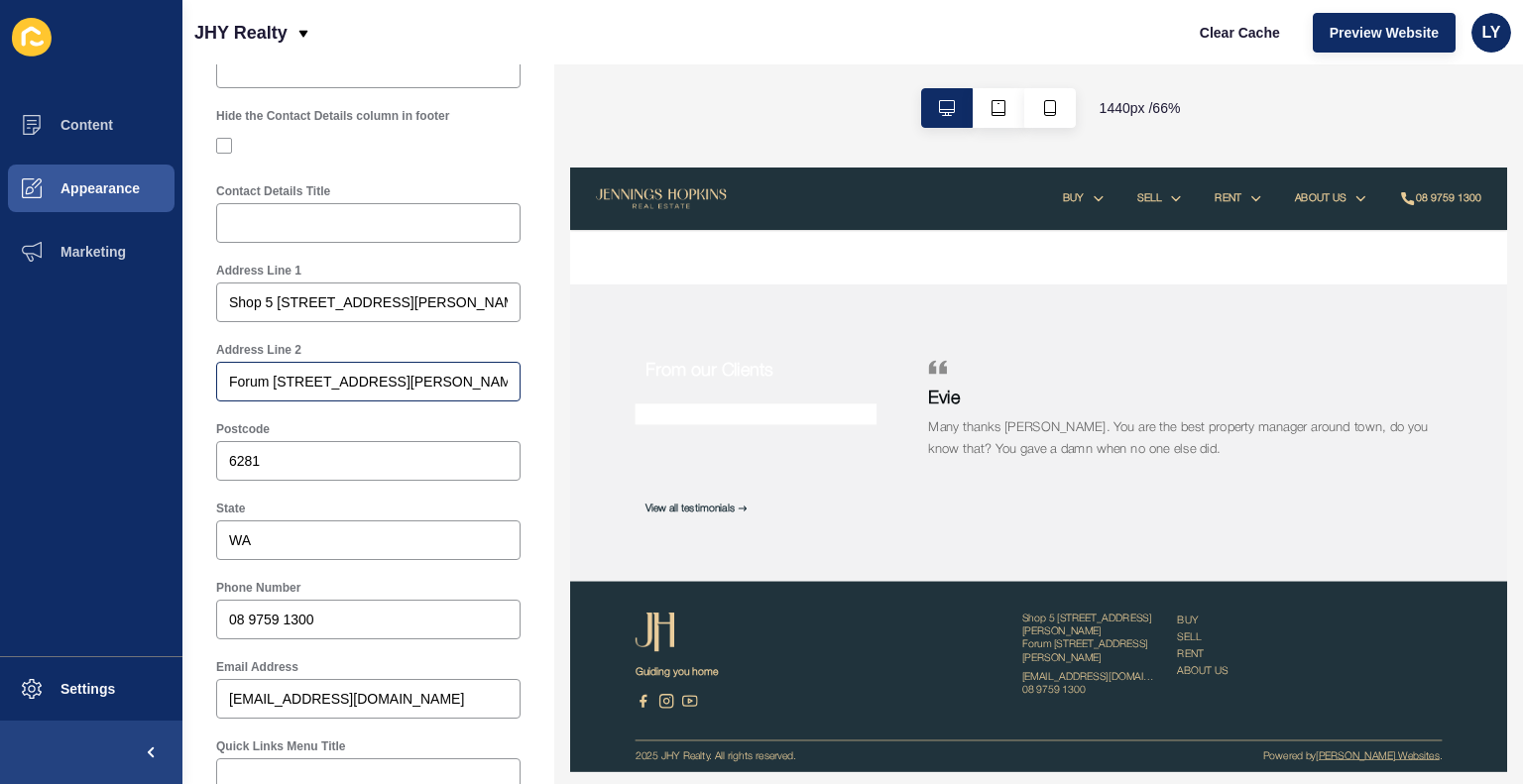 click on "Forum 42-48 Dunn Bay Rd, PO Box 550, Dunsborough" at bounding box center (368, 382) 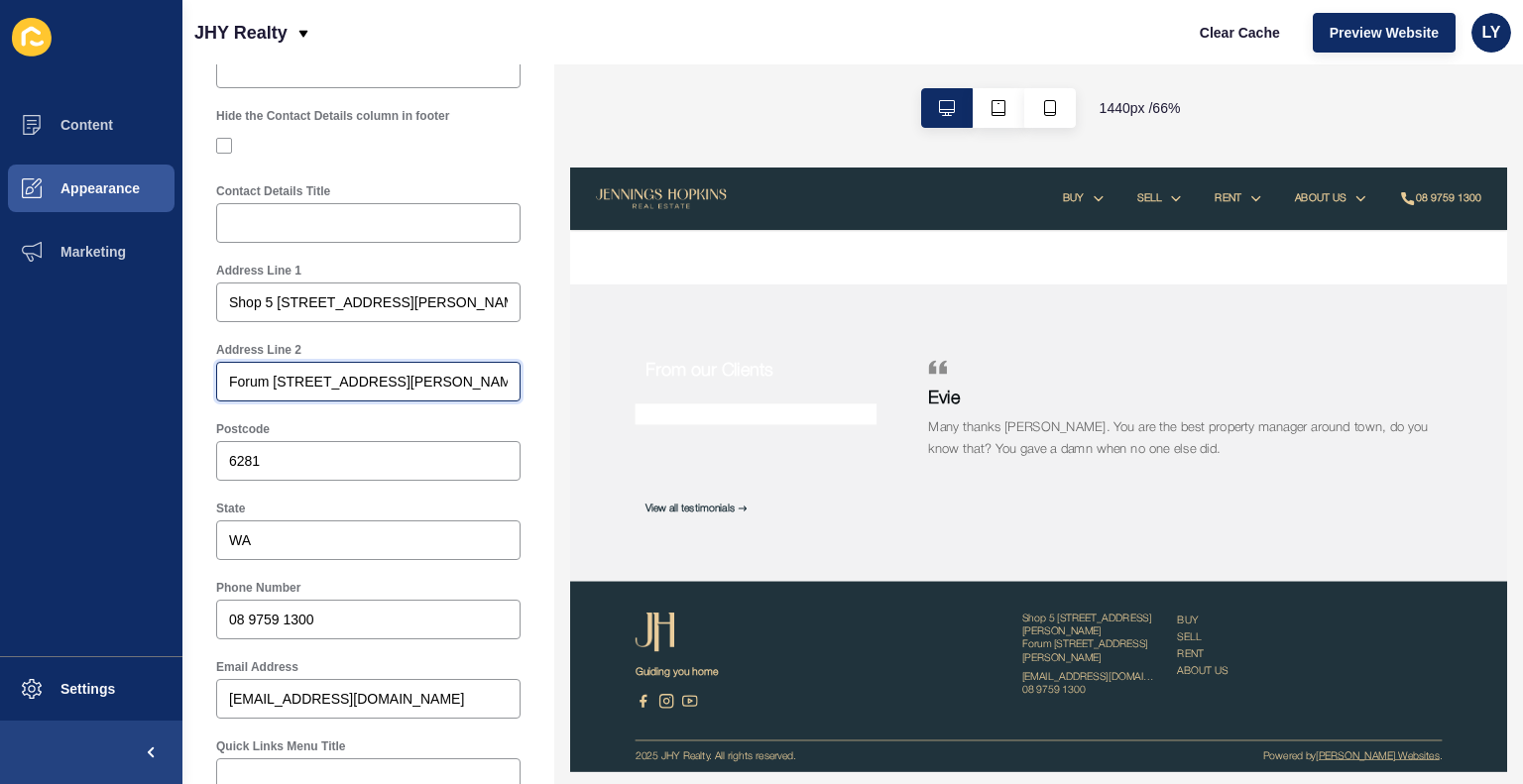 click on "Forum 42-48 Dunn Bay Rd, PO Box 550, Dunsborough" at bounding box center [368, 382] 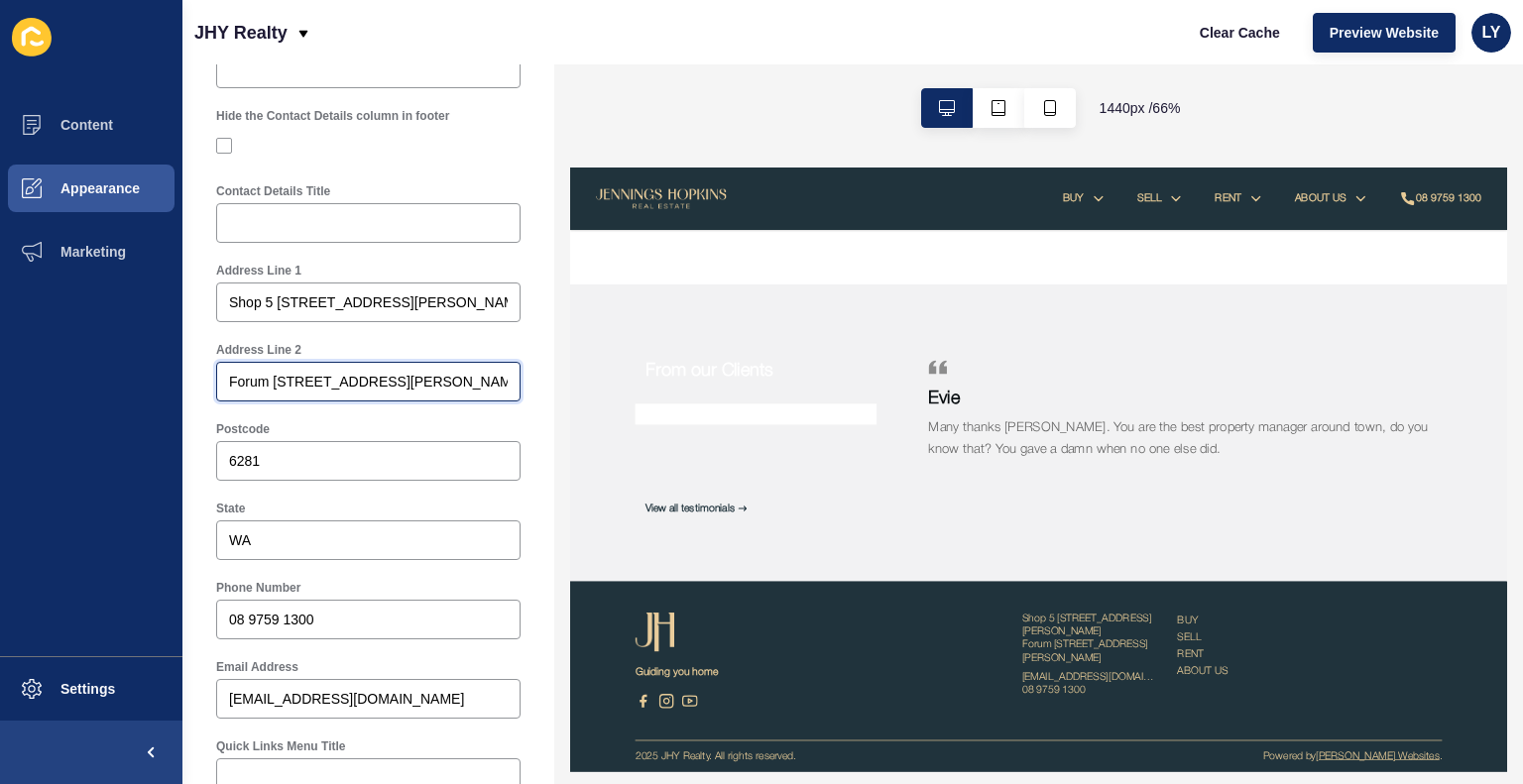 drag, startPoint x: 272, startPoint y: 382, endPoint x: 157, endPoint y: 370, distance: 115.62439 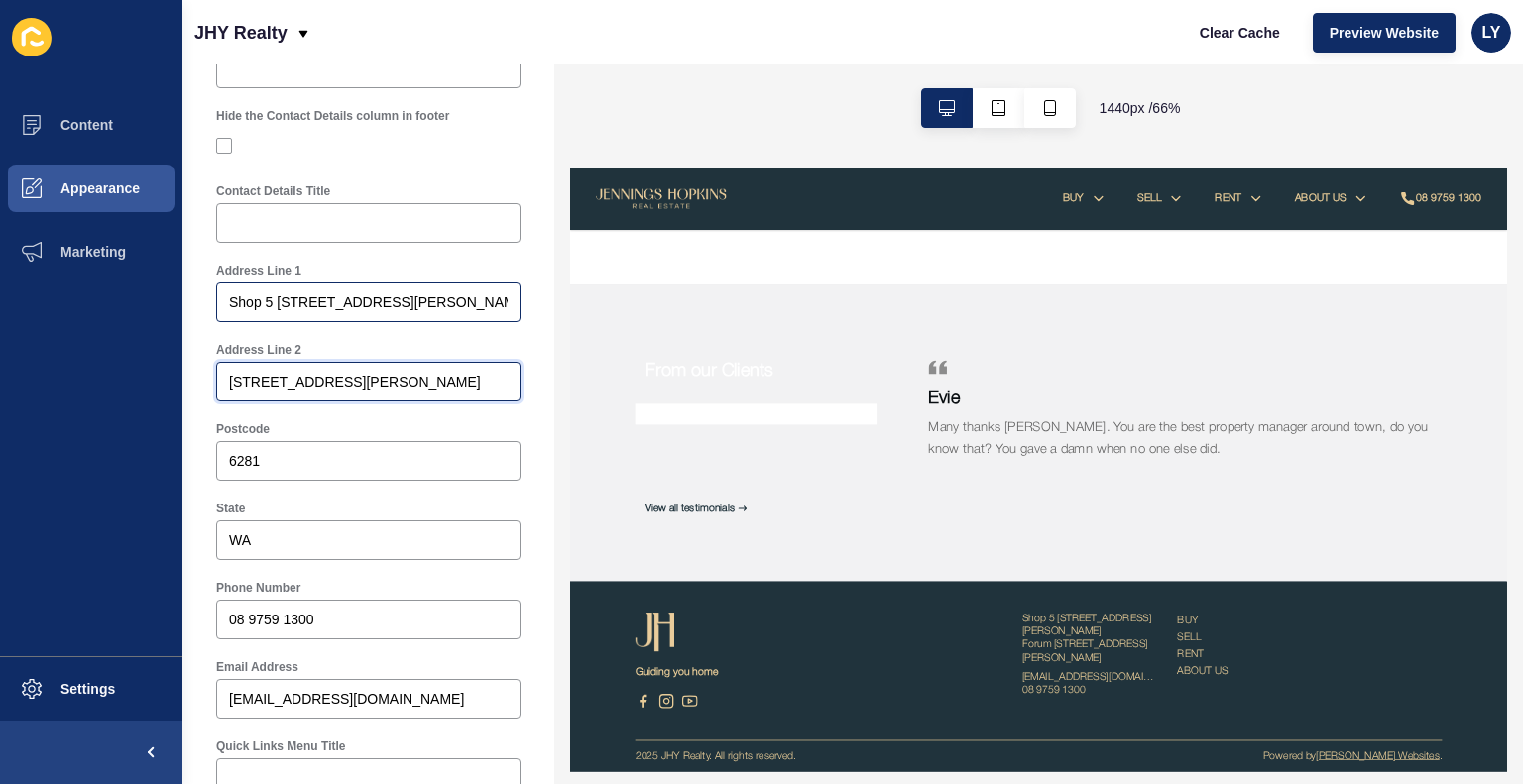 type on "42-48 Dunn Bay Rd, PO Box 550, Dunsborough" 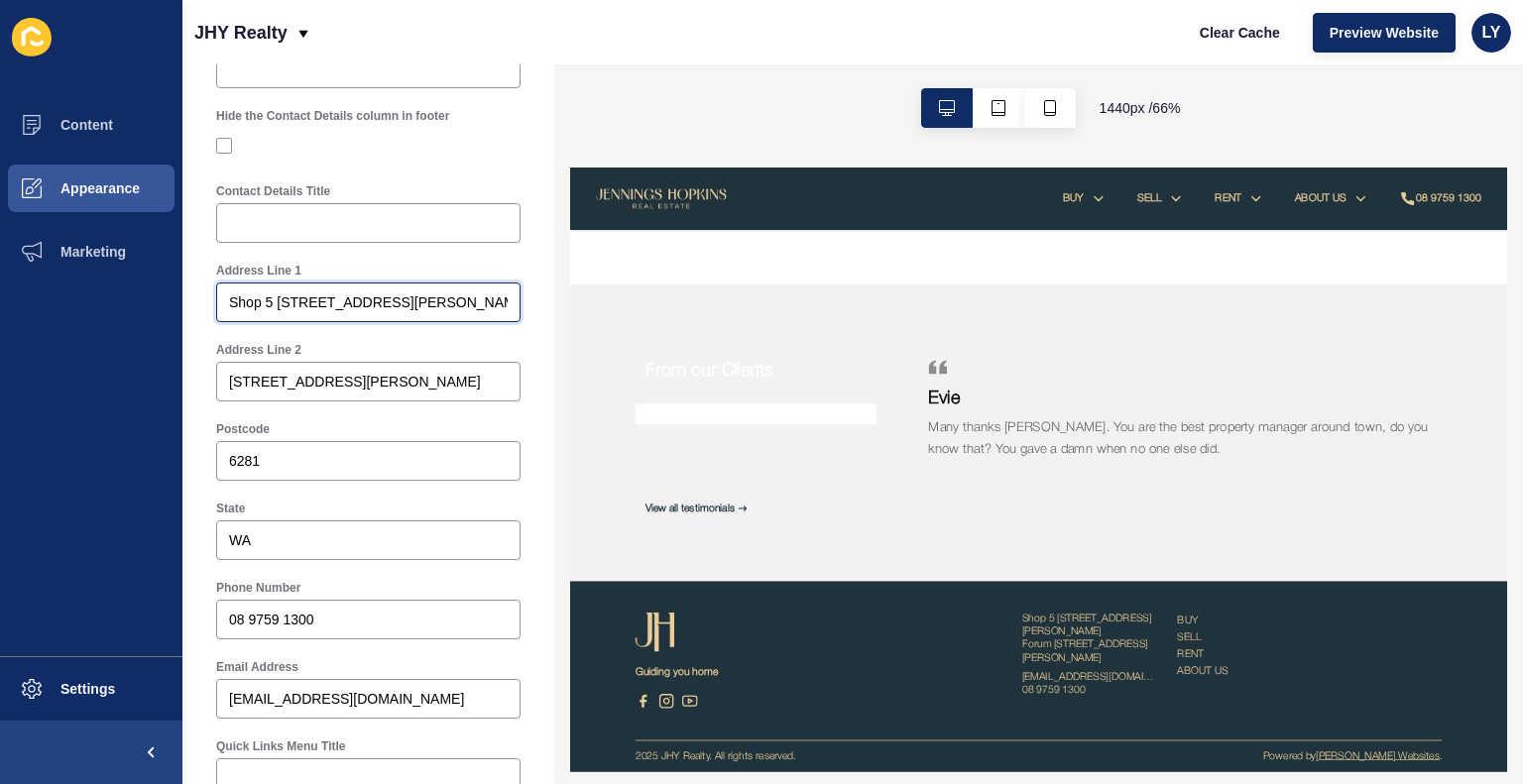 drag, startPoint x: 404, startPoint y: 307, endPoint x: 278, endPoint y: 304, distance: 126.03571 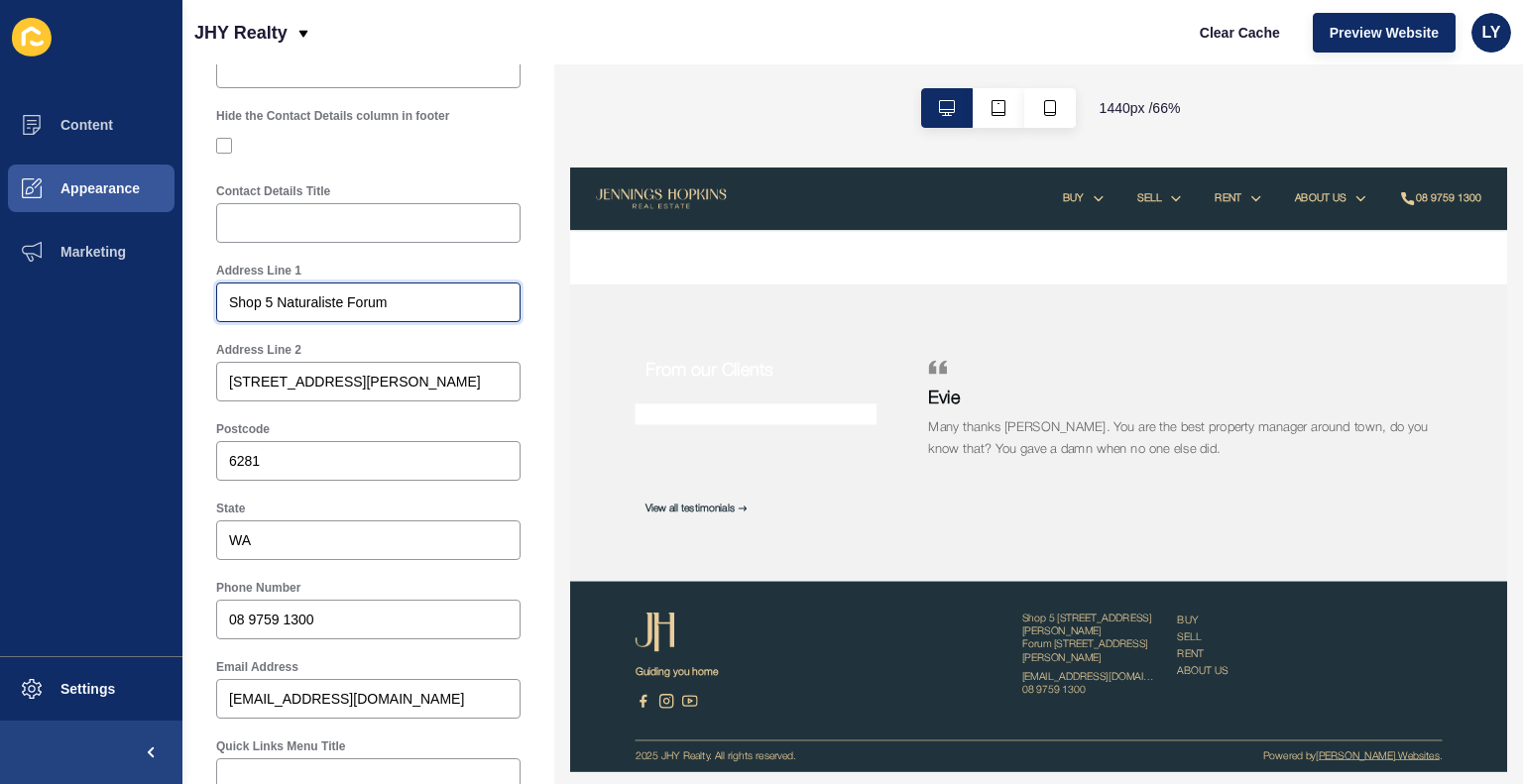click on "Shop 5 Naturaliste Forum" at bounding box center (368, 302) 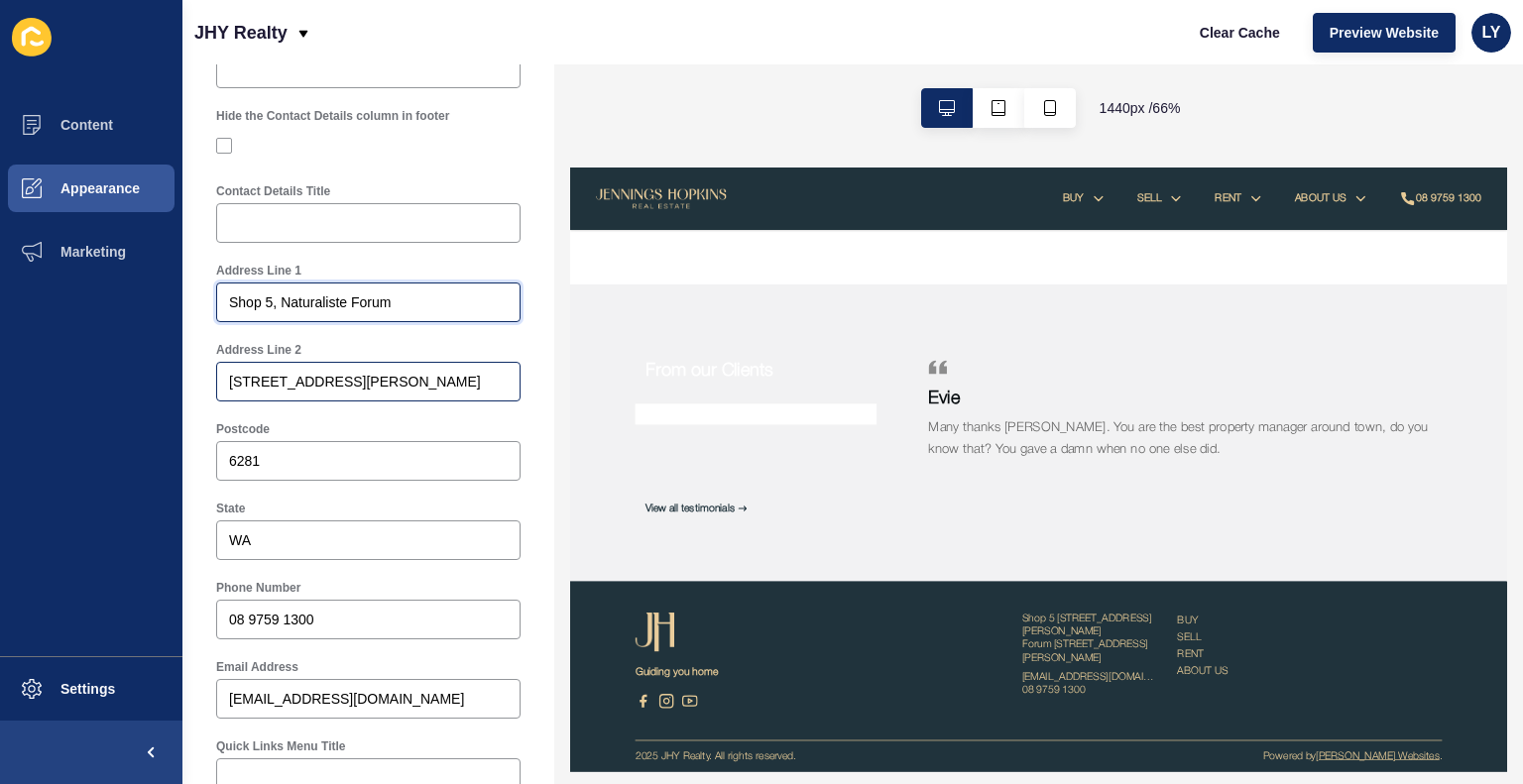 type on "Shop 5, Naturaliste Forum" 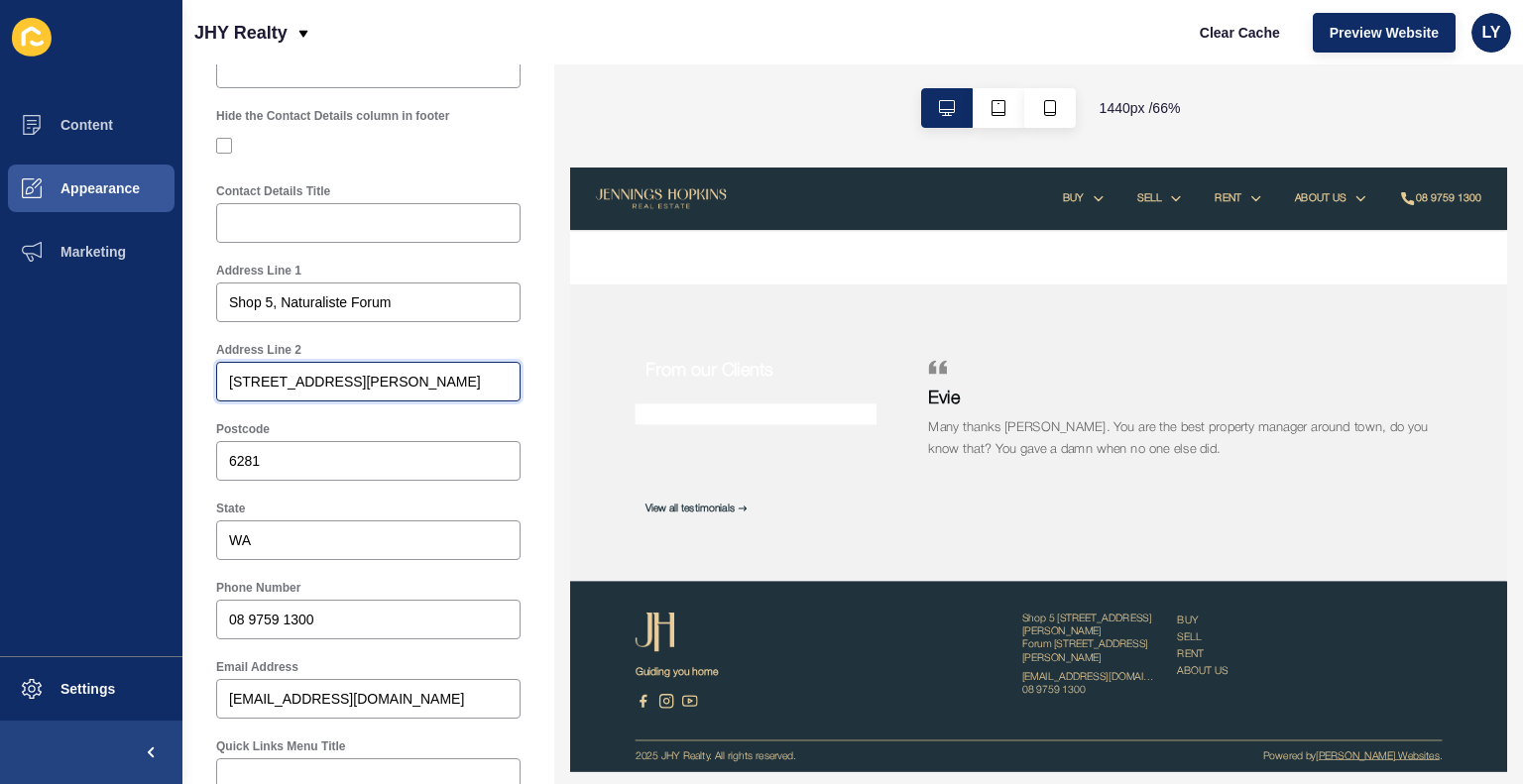 drag, startPoint x: 361, startPoint y: 380, endPoint x: 198, endPoint y: 389, distance: 163.24828 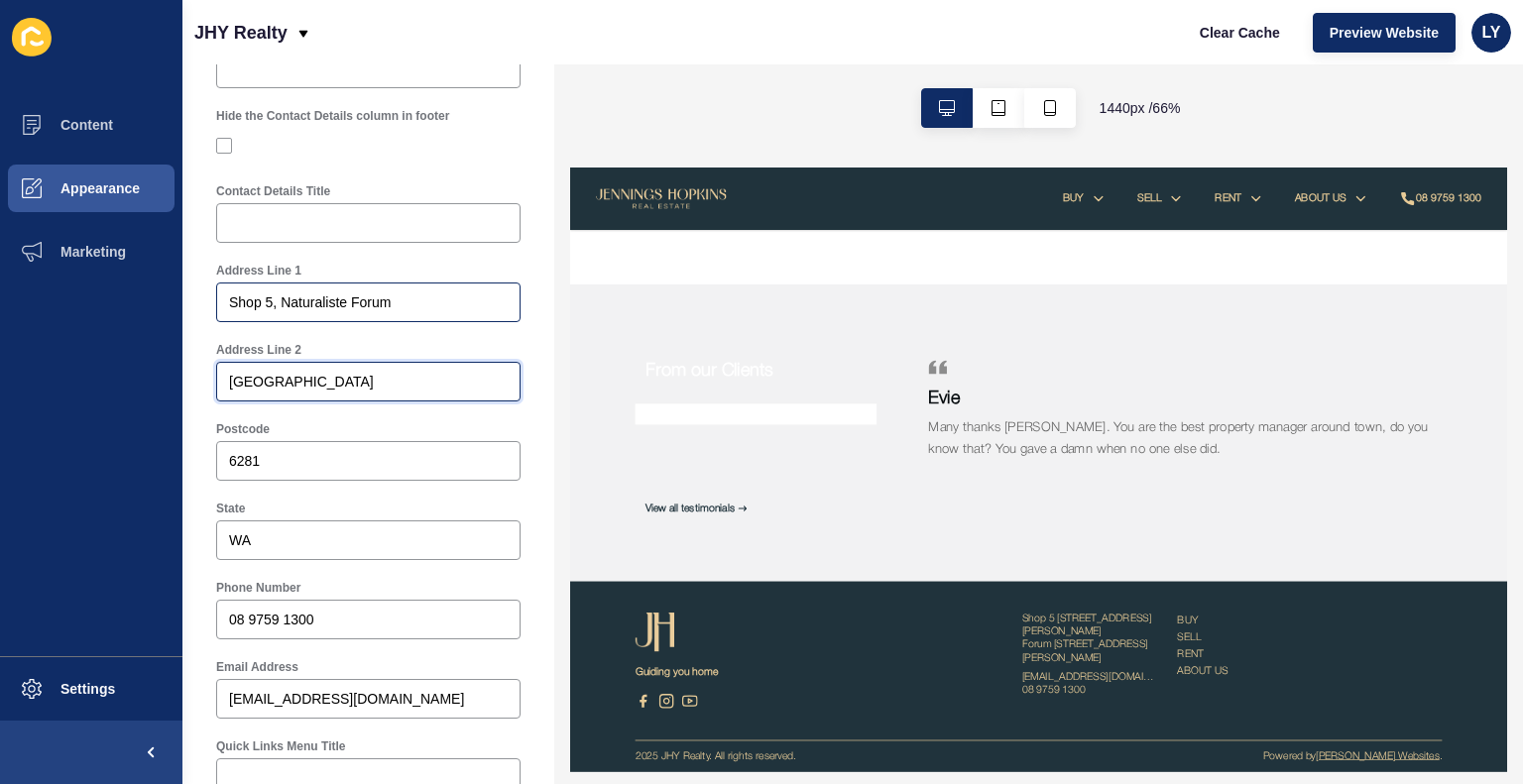 type on "PO Box 550, Dunsborough" 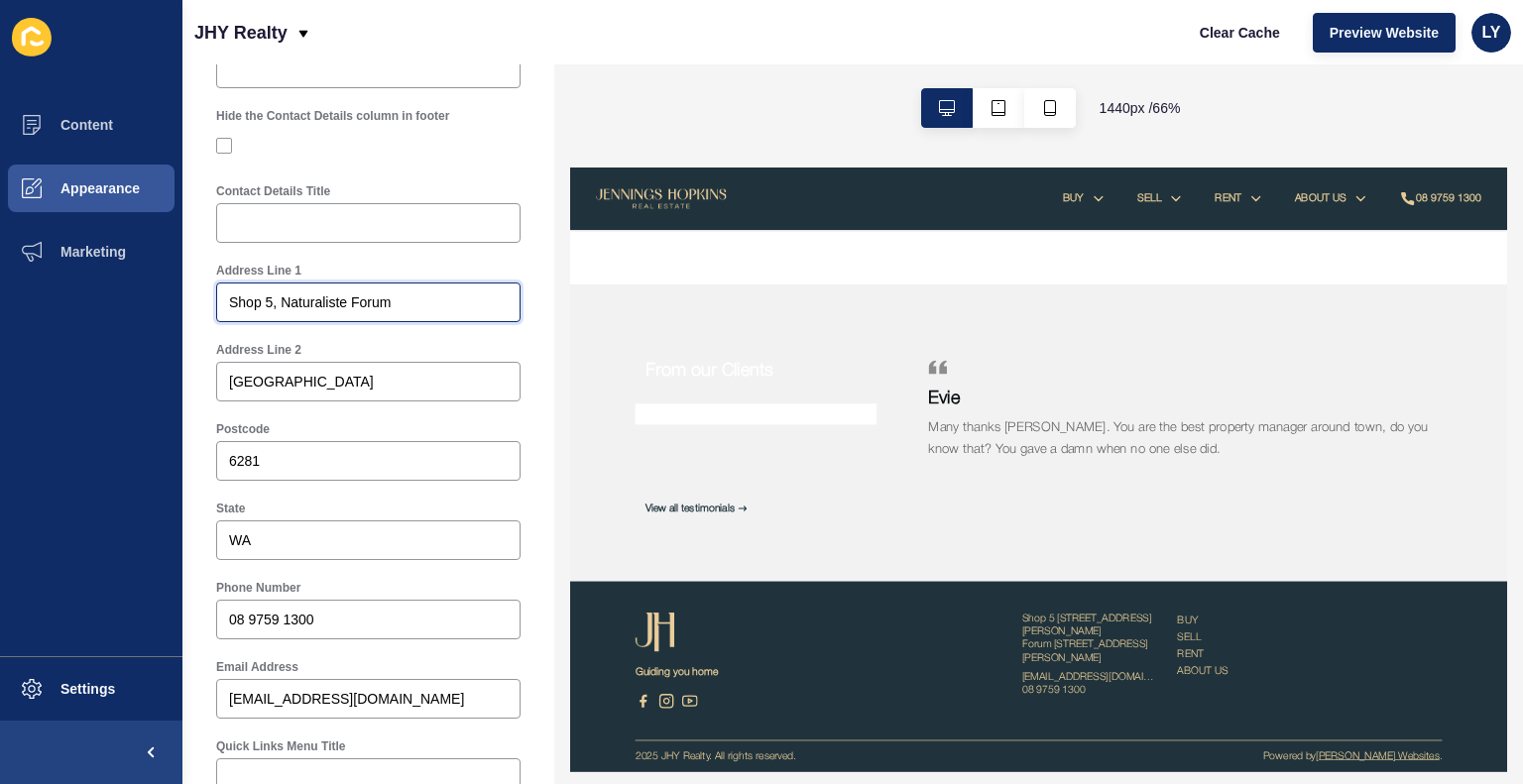 drag, startPoint x: 405, startPoint y: 298, endPoint x: 290, endPoint y: 293, distance: 115.10864 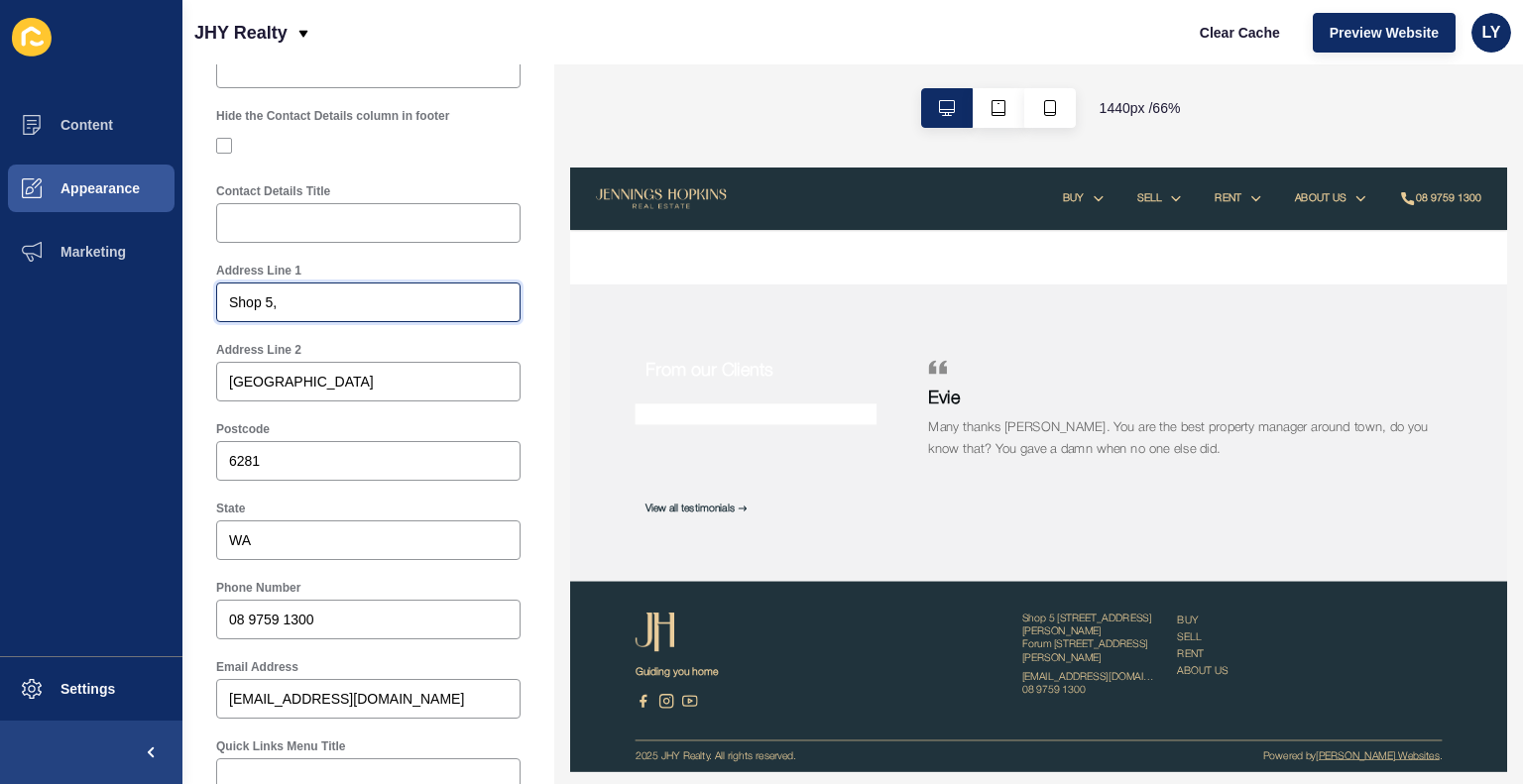 paste on "42-48 Dunn Bay Rd," 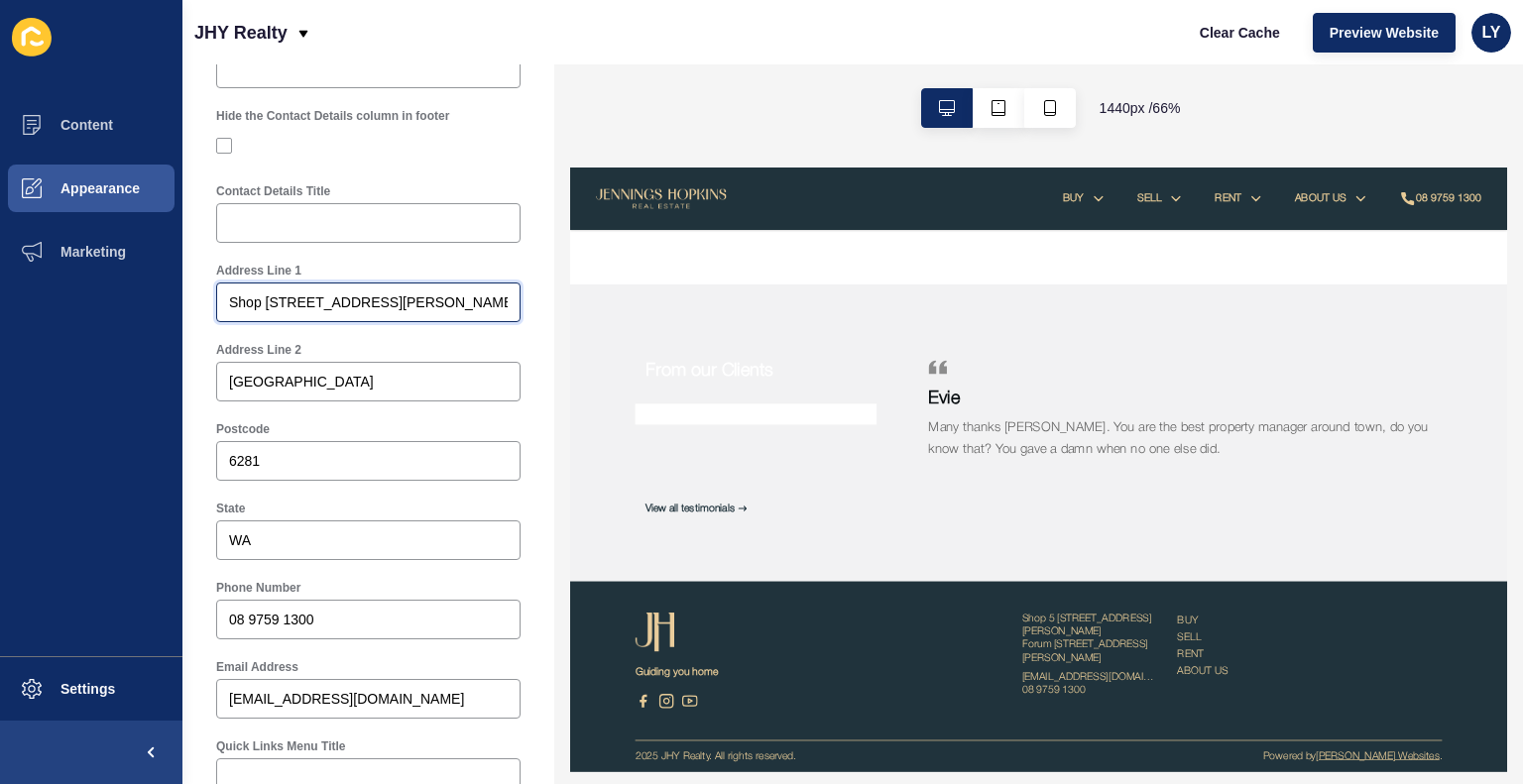 scroll, scrollTop: 0, scrollLeft: 0, axis: both 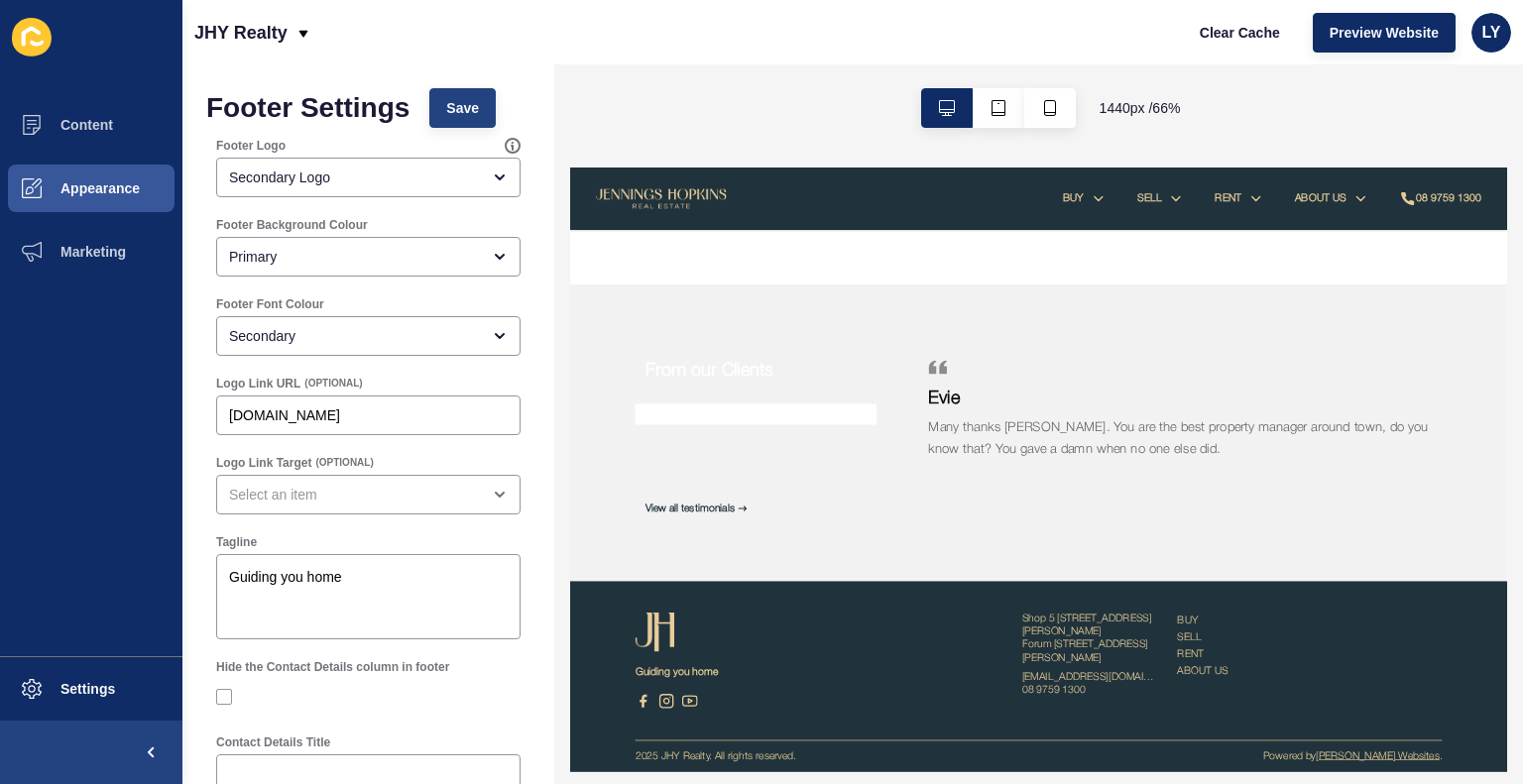 type on "Shop 5, 42-48 Dunn Bay Rd, Dunsborough" 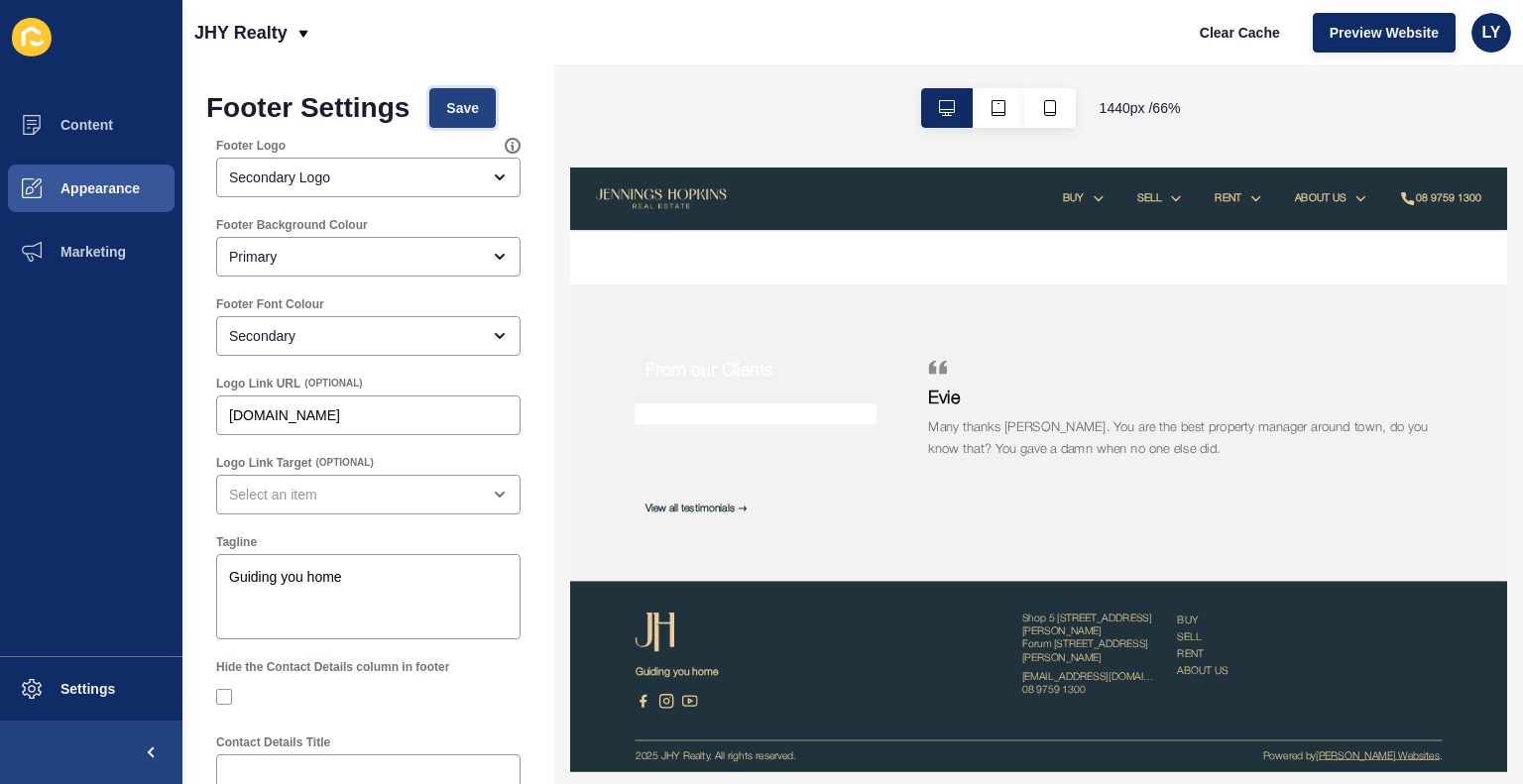 click on "Save" at bounding box center (462, 108) 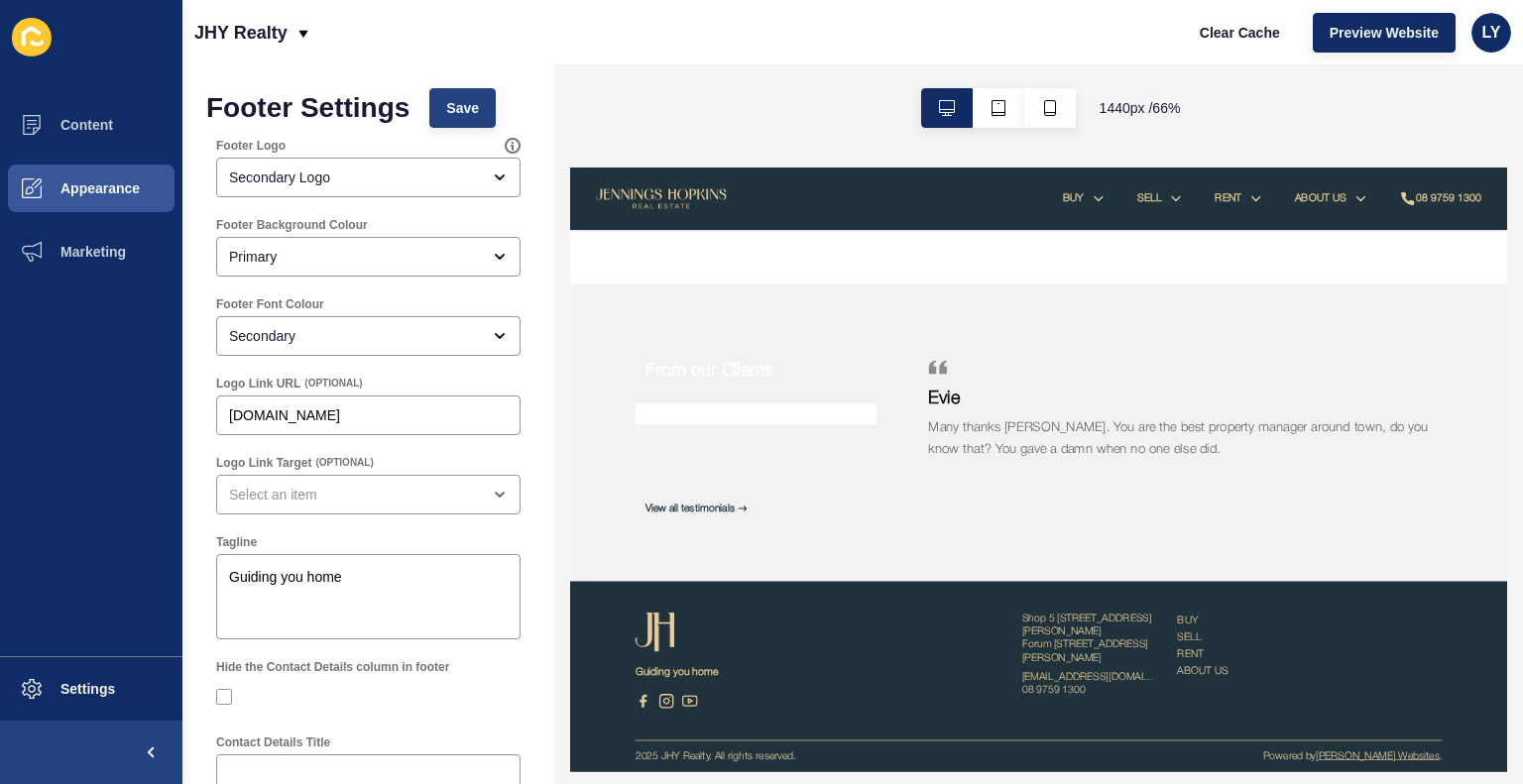 scroll, scrollTop: 0, scrollLeft: 0, axis: both 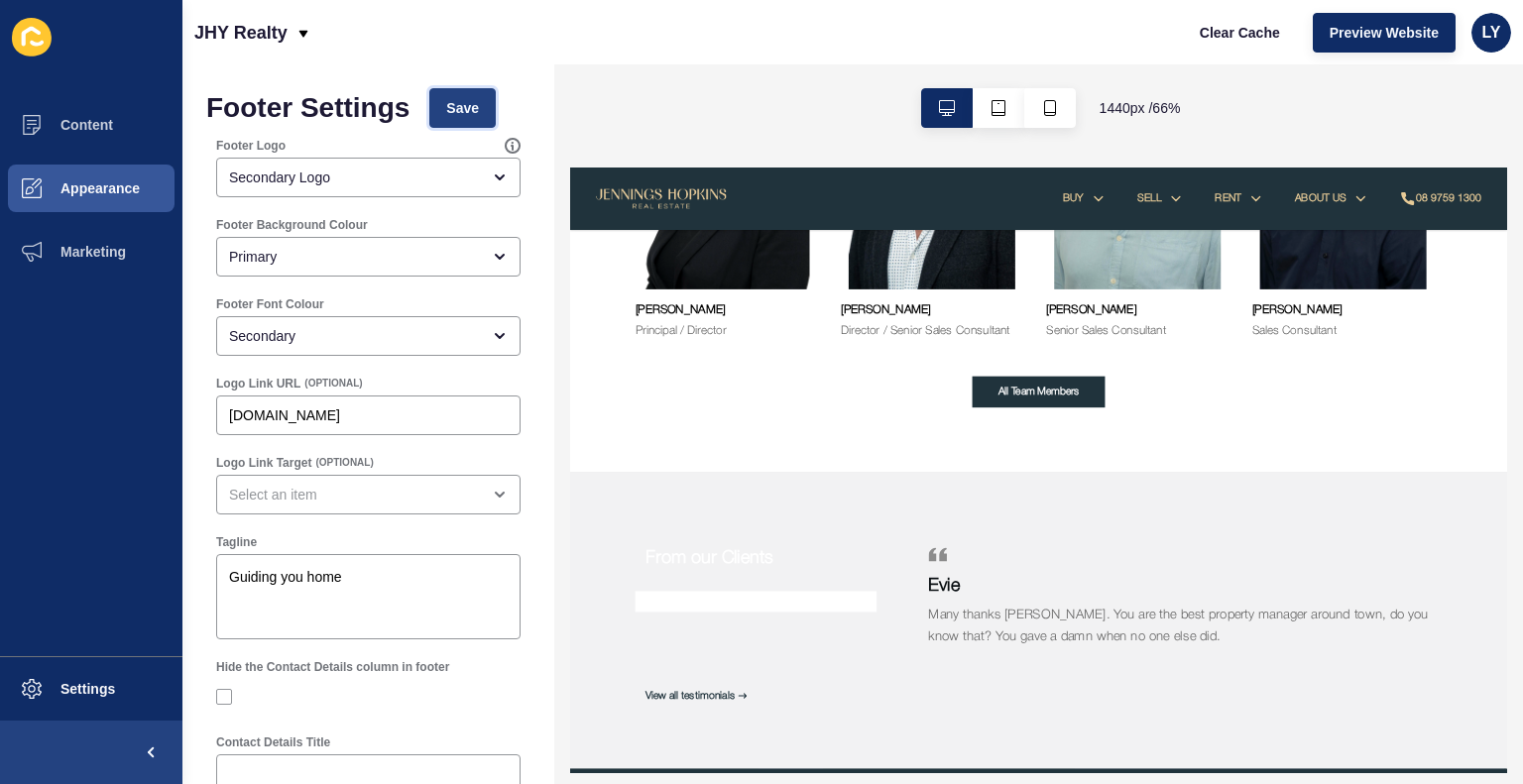 click on "Save" at bounding box center (462, 108) 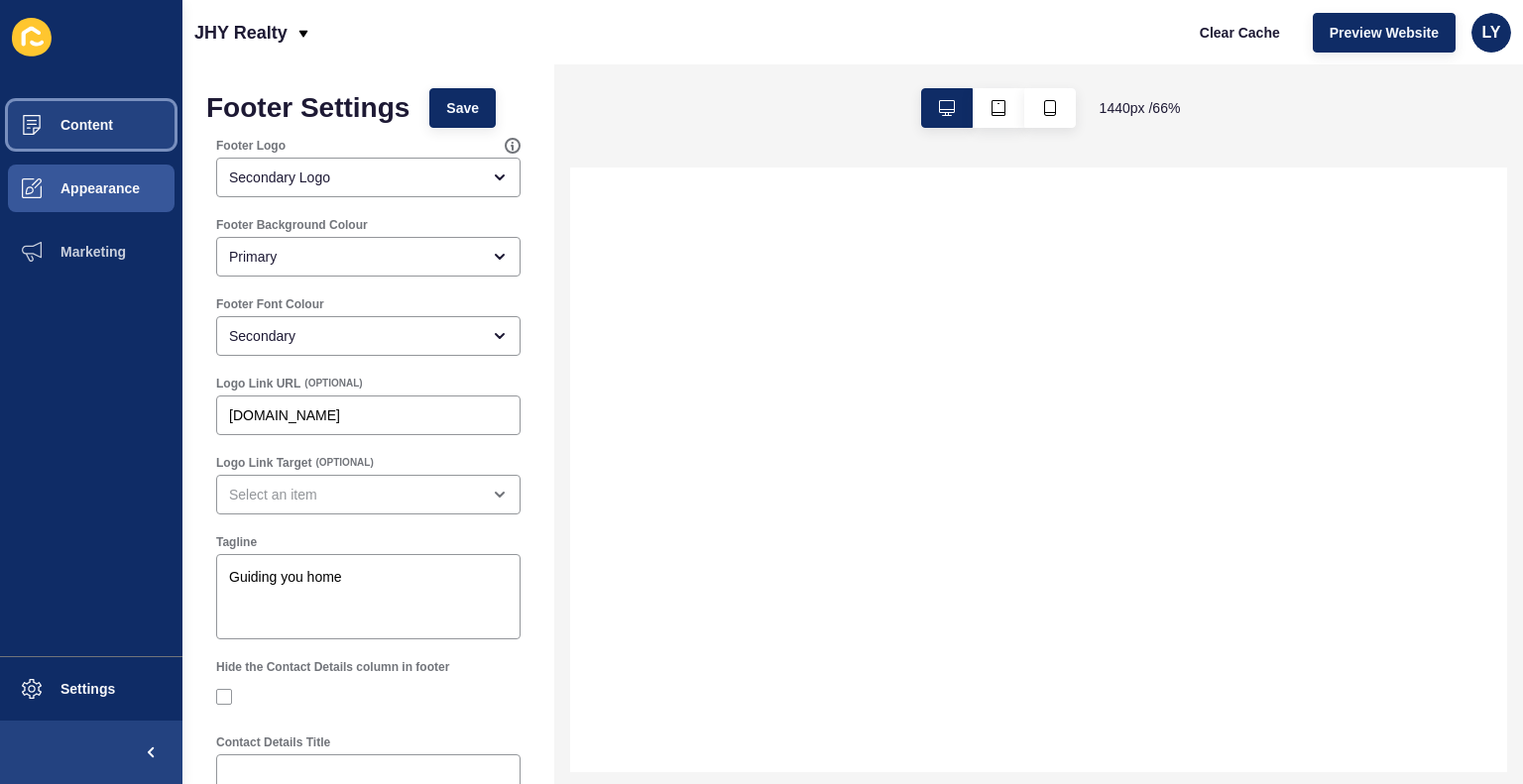 click on "Content" at bounding box center [91, 125] 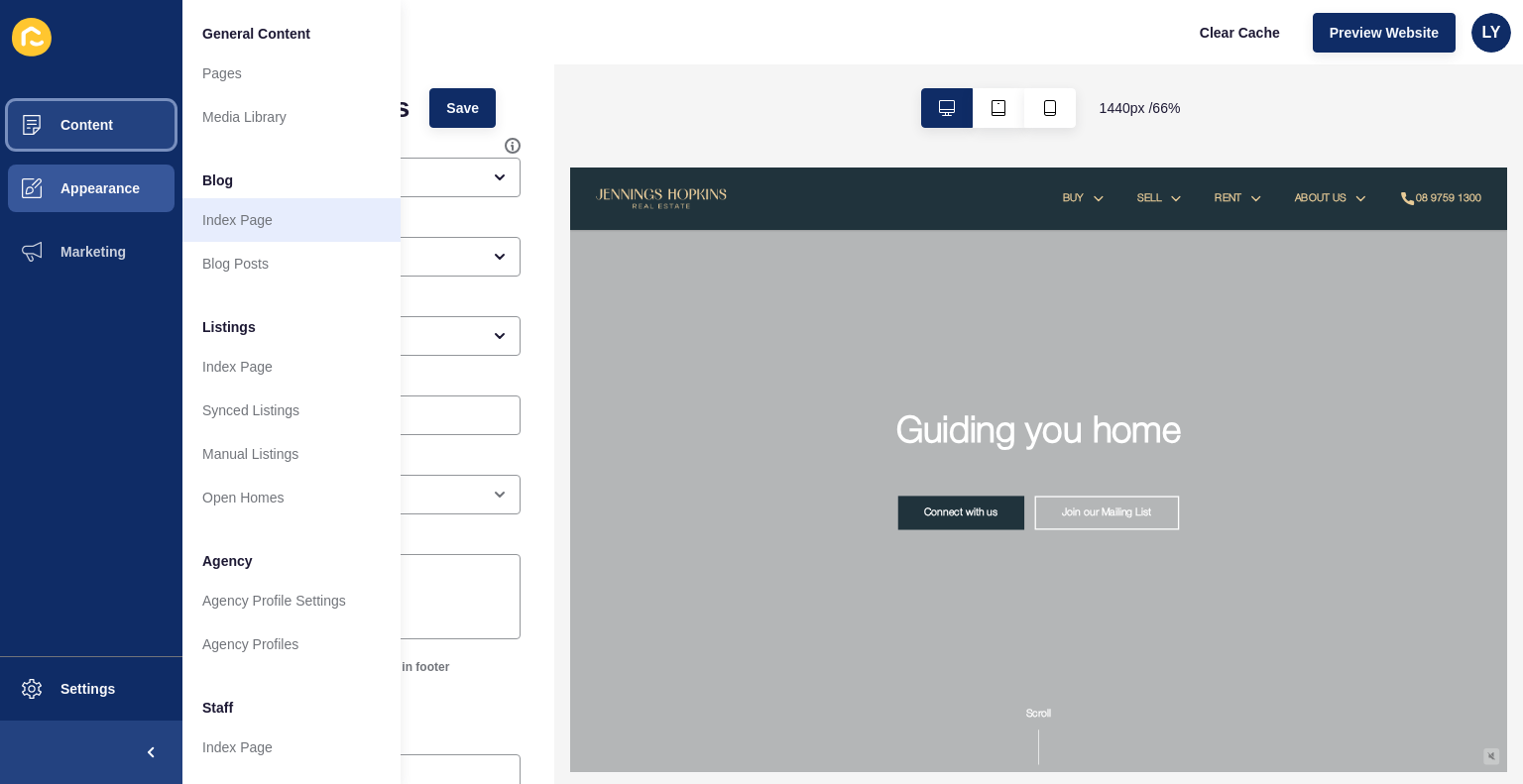scroll, scrollTop: 0, scrollLeft: 0, axis: both 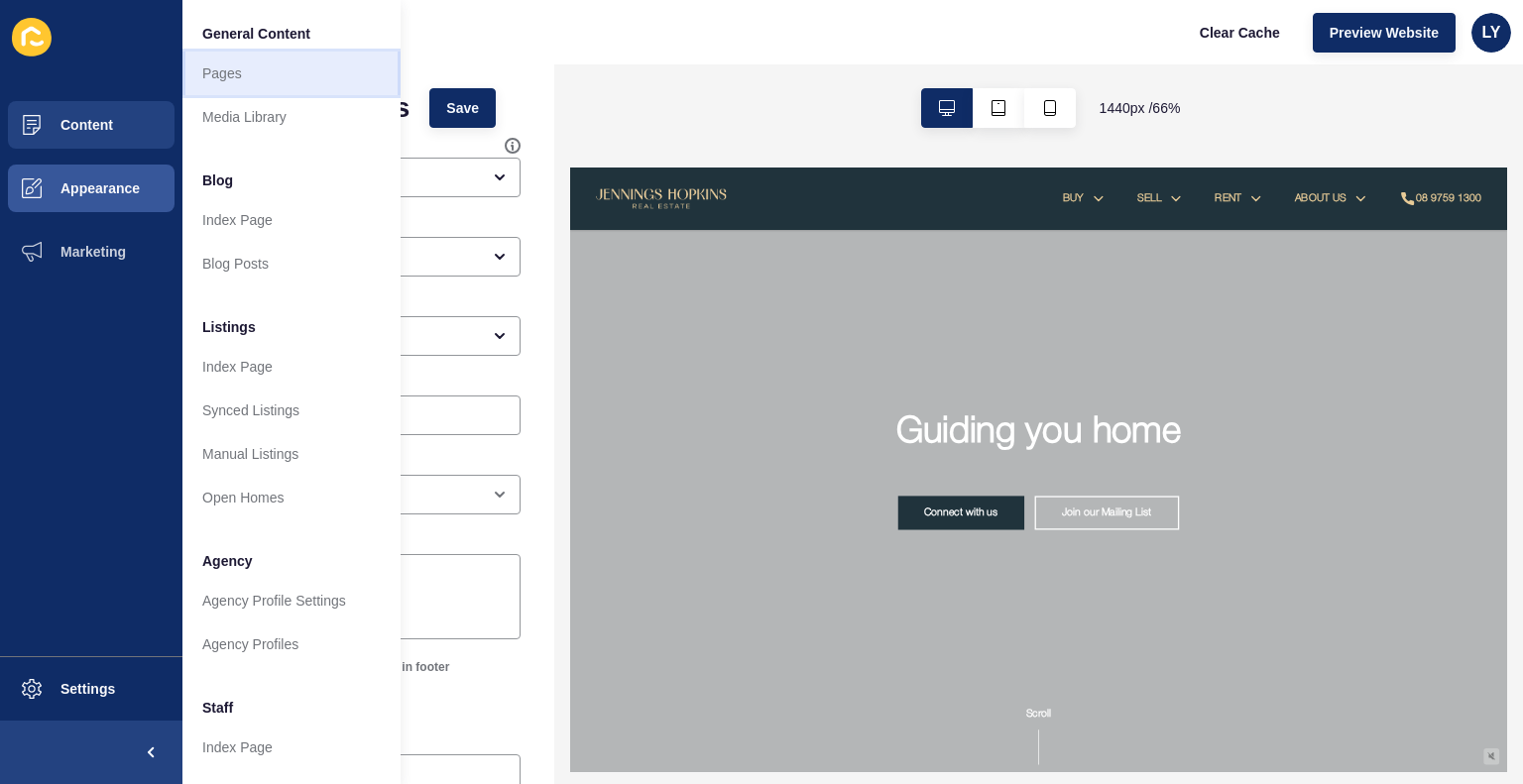 click on "Pages" at bounding box center [292, 73] 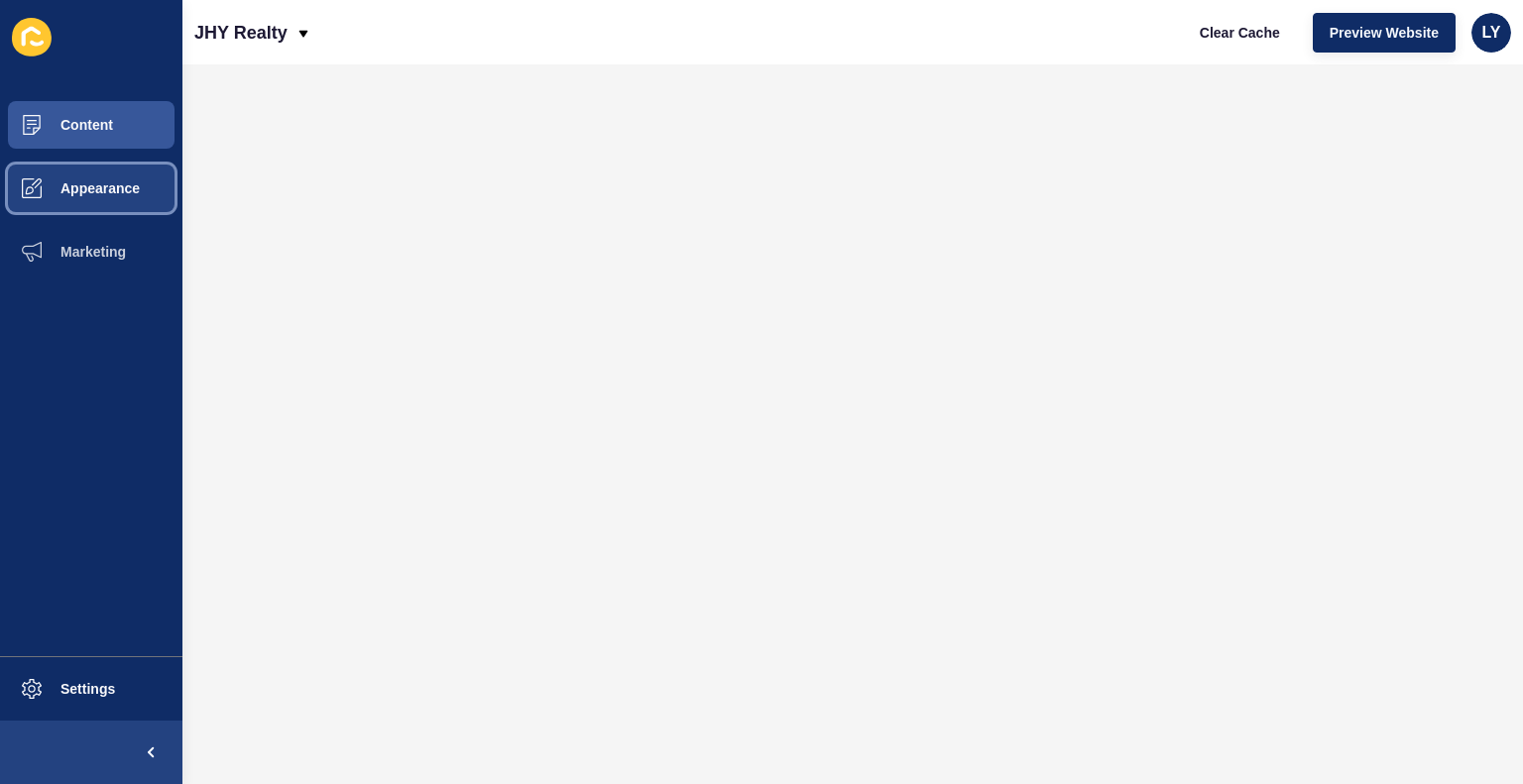 click on "Appearance" at bounding box center (68, 188) 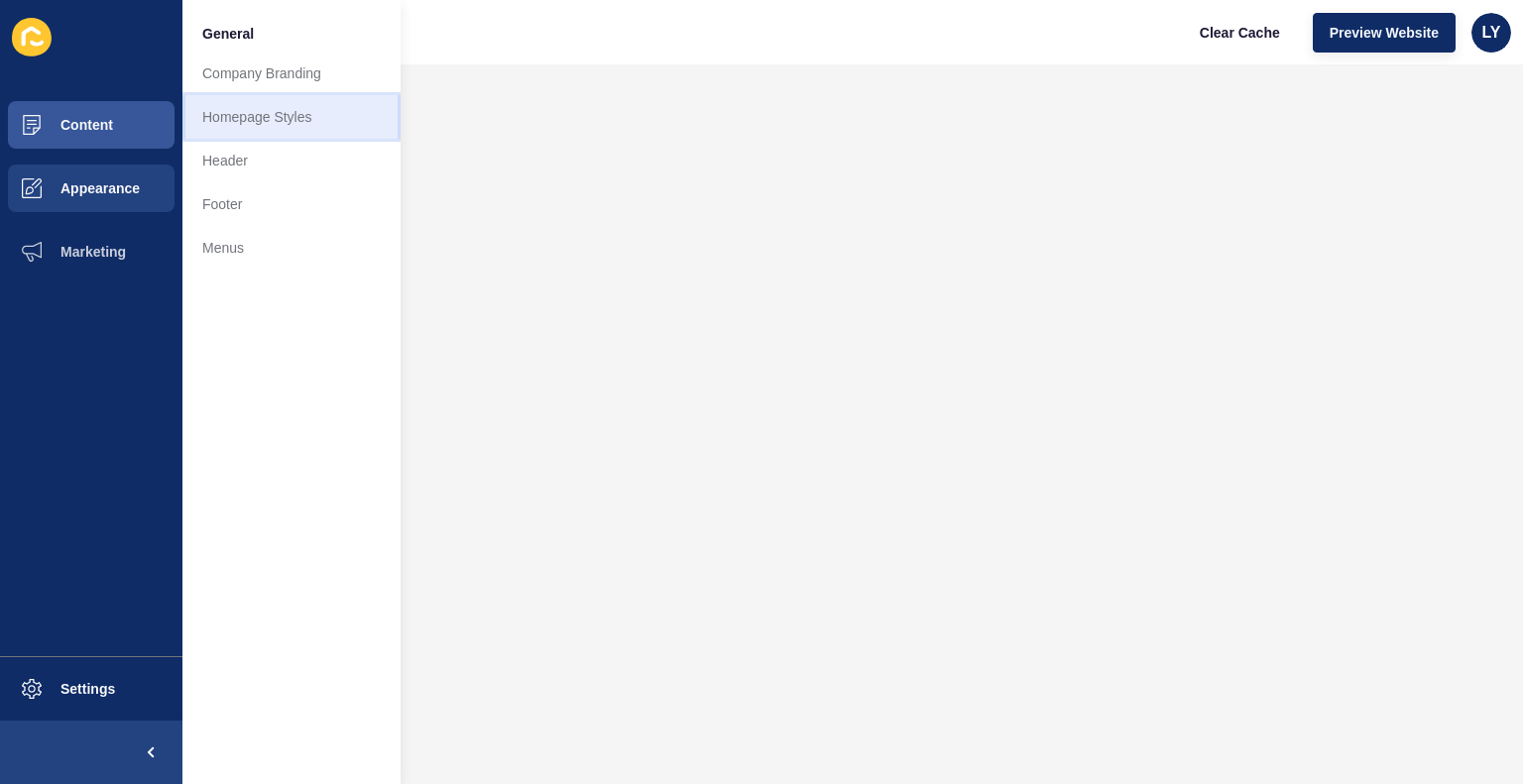 click on "Homepage Styles" at bounding box center (292, 117) 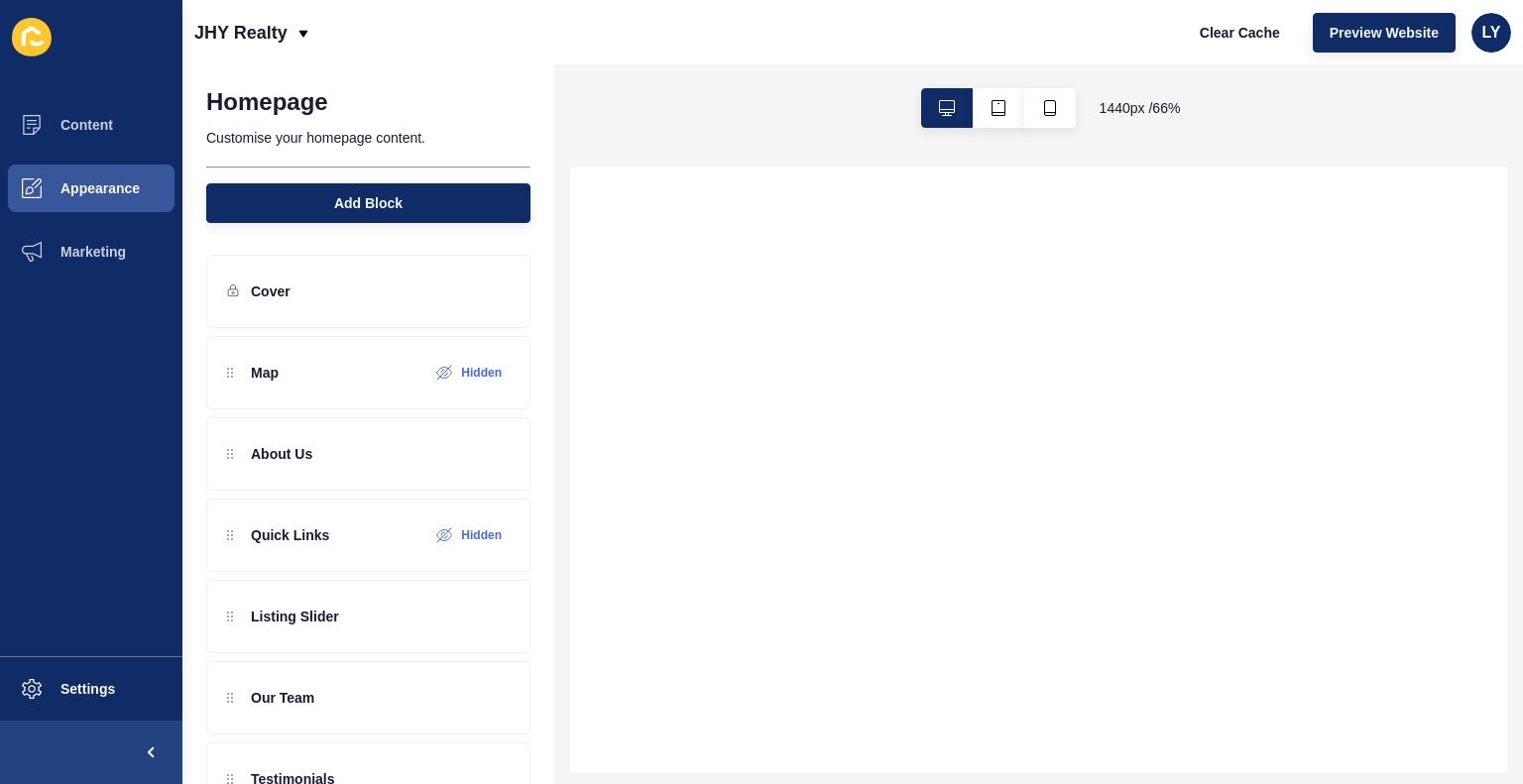 scroll, scrollTop: 0, scrollLeft: 0, axis: both 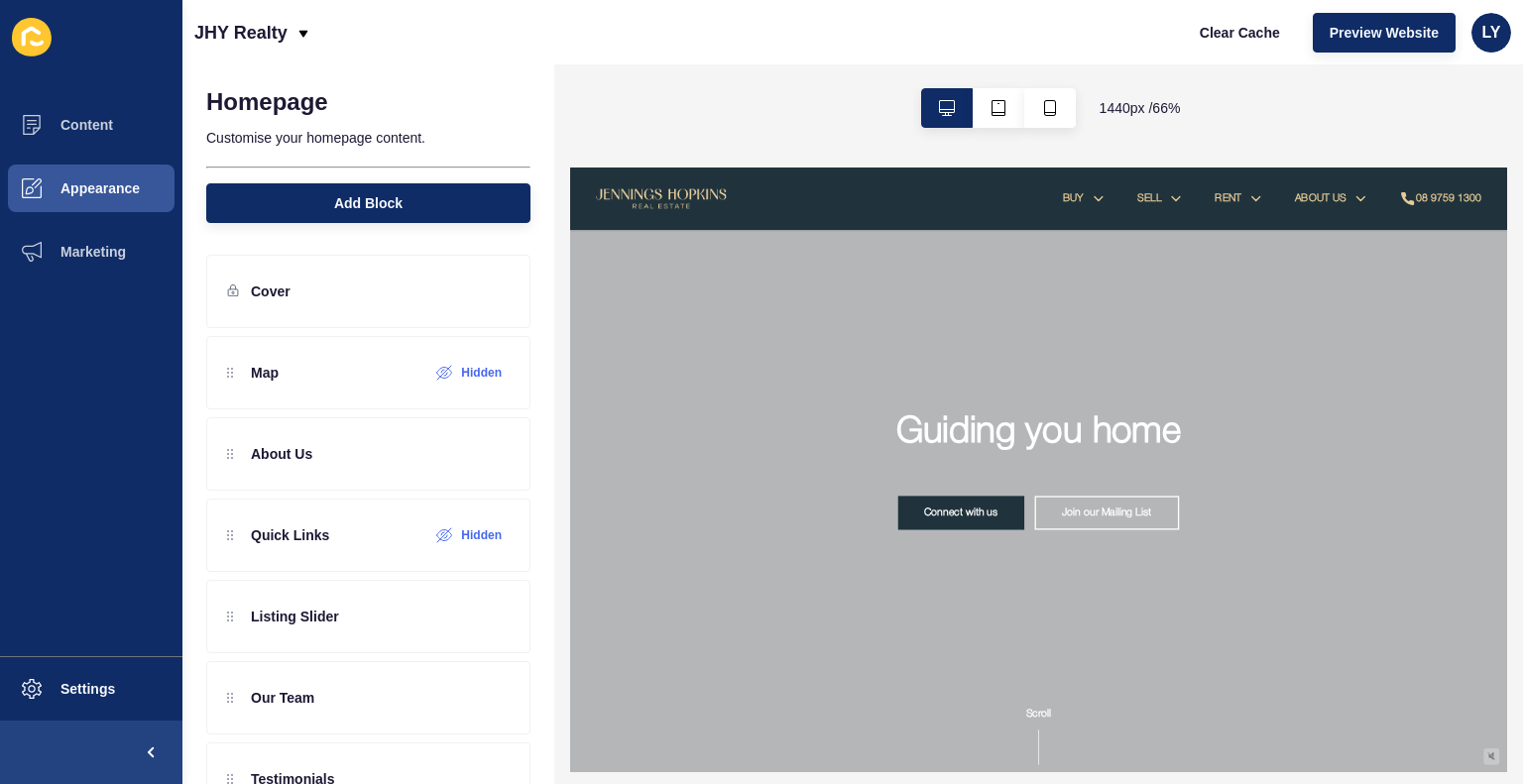 click on "Guiding you home
Connect with us
Join our Mailing List" at bounding box center (1284, 628) 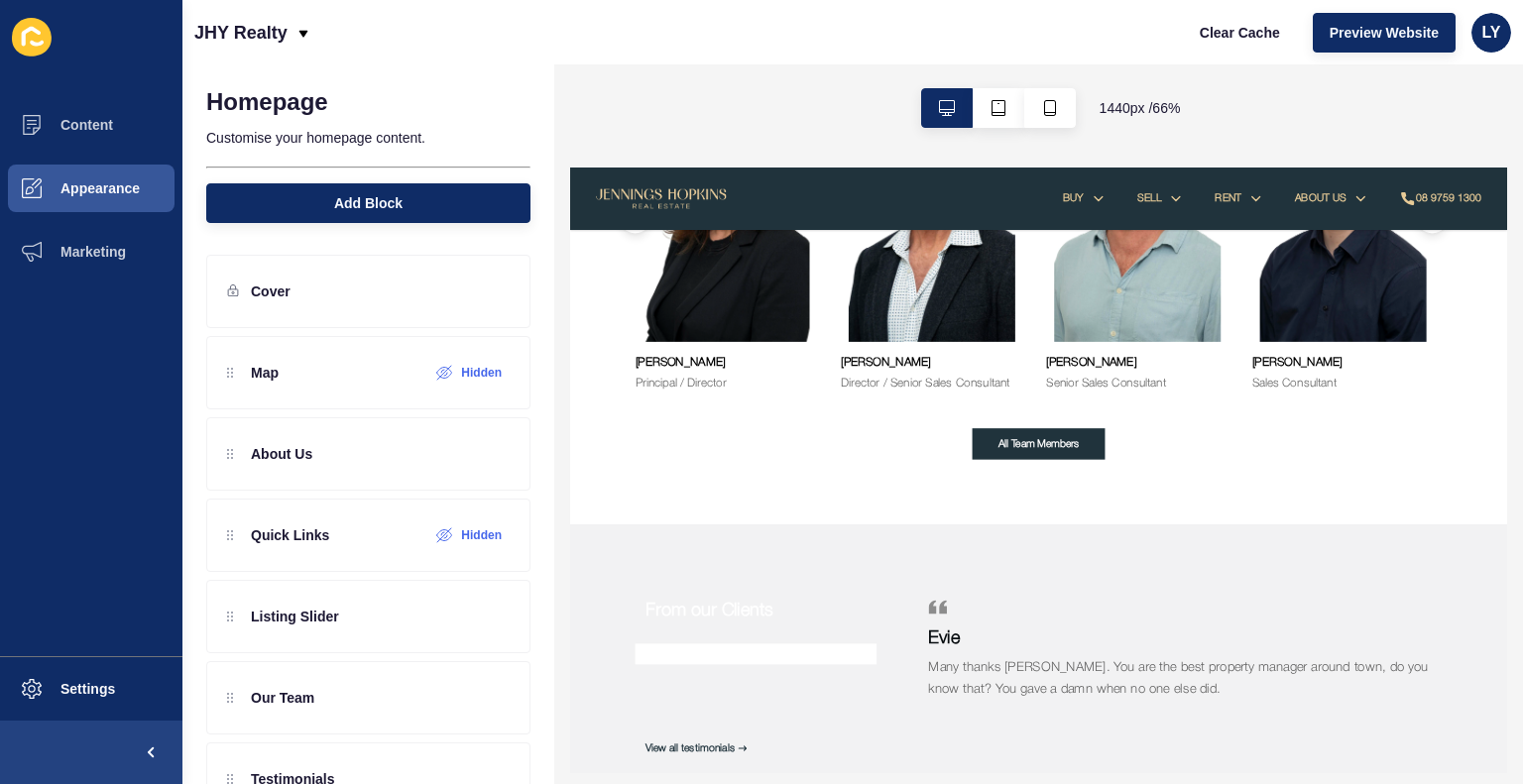 scroll, scrollTop: 2839, scrollLeft: 0, axis: vertical 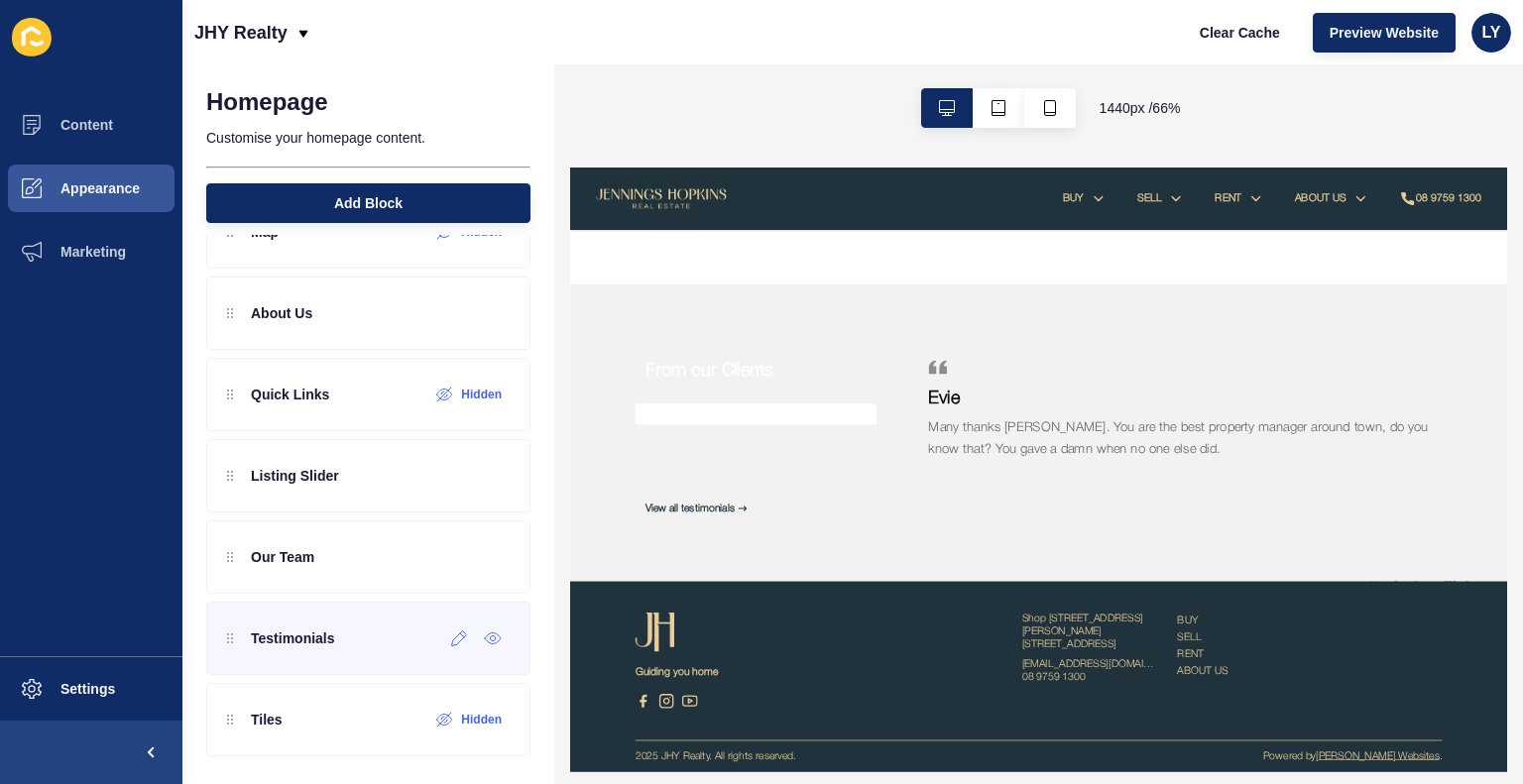 click on "Testimonials" at bounding box center [368, 638] 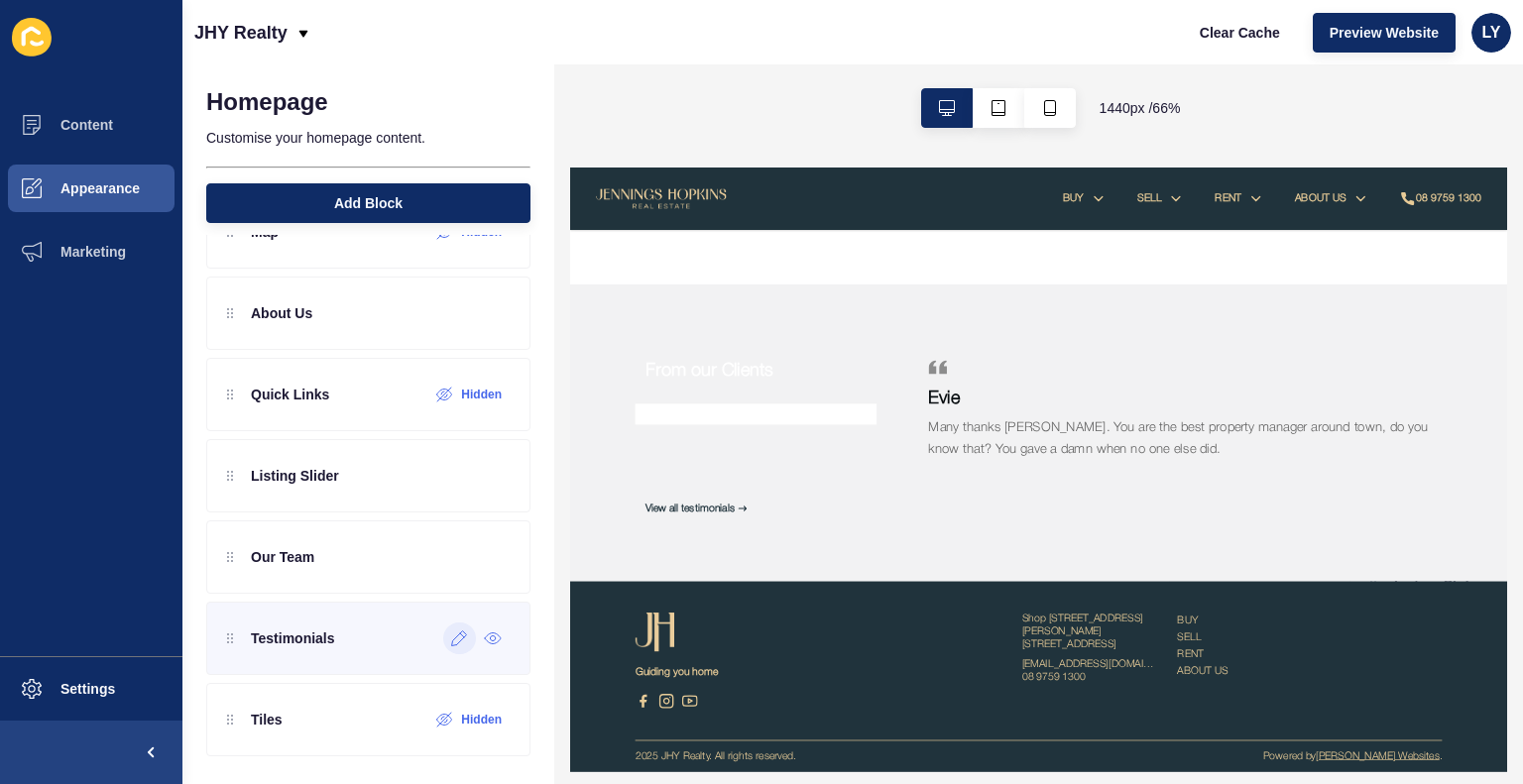 click 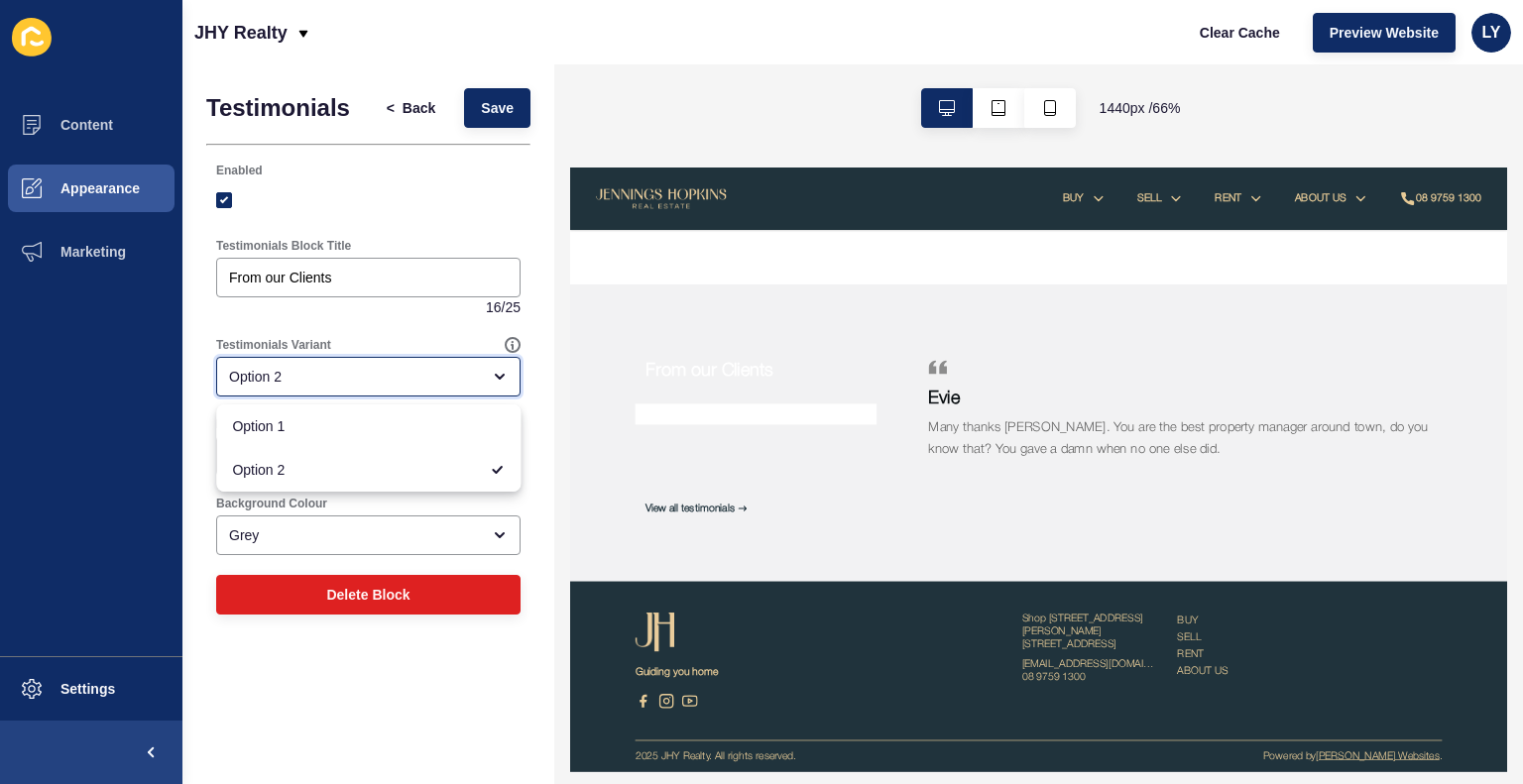 click on "Option 2" at bounding box center [354, 377] 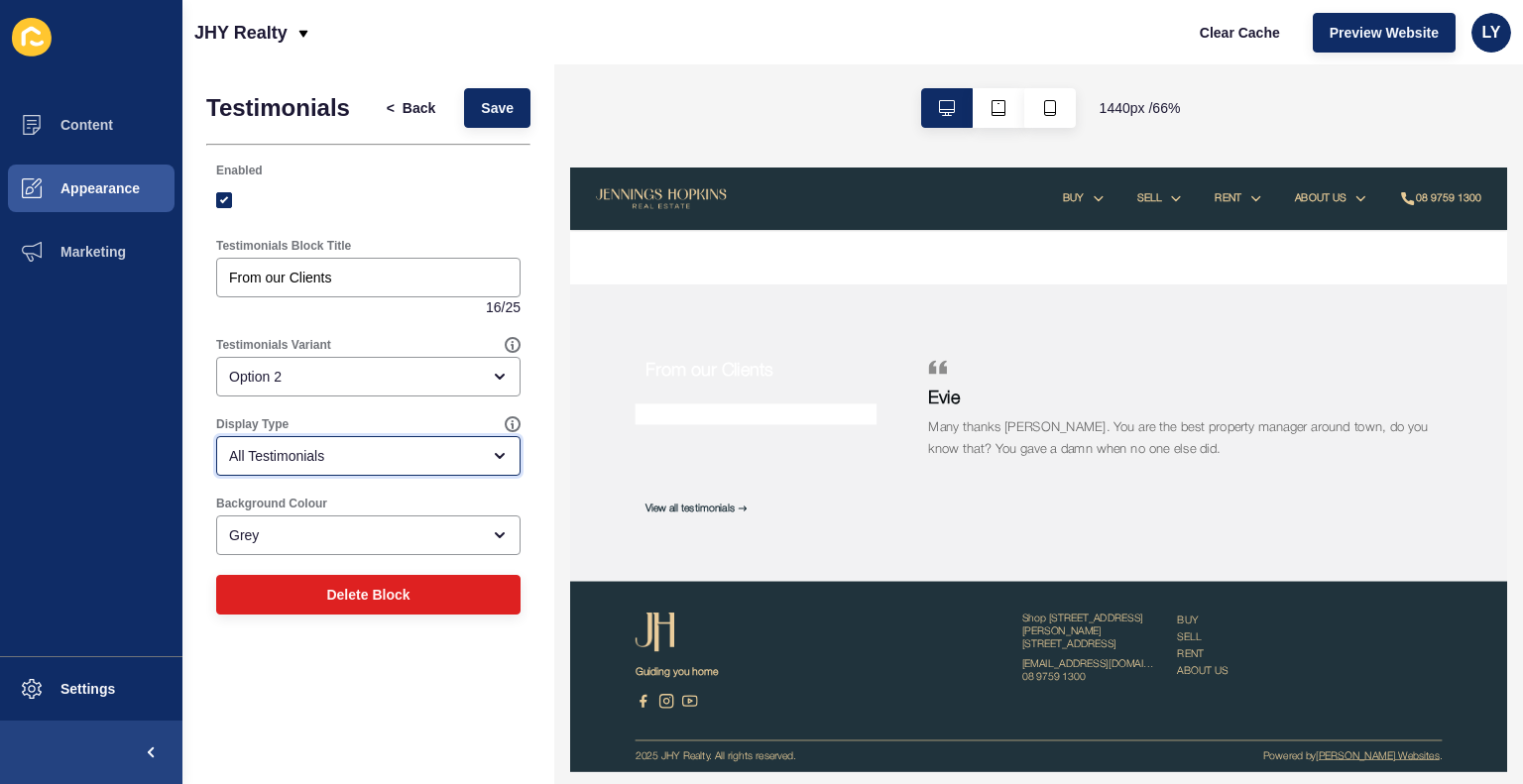 click on "All Testimonials" at bounding box center [368, 456] 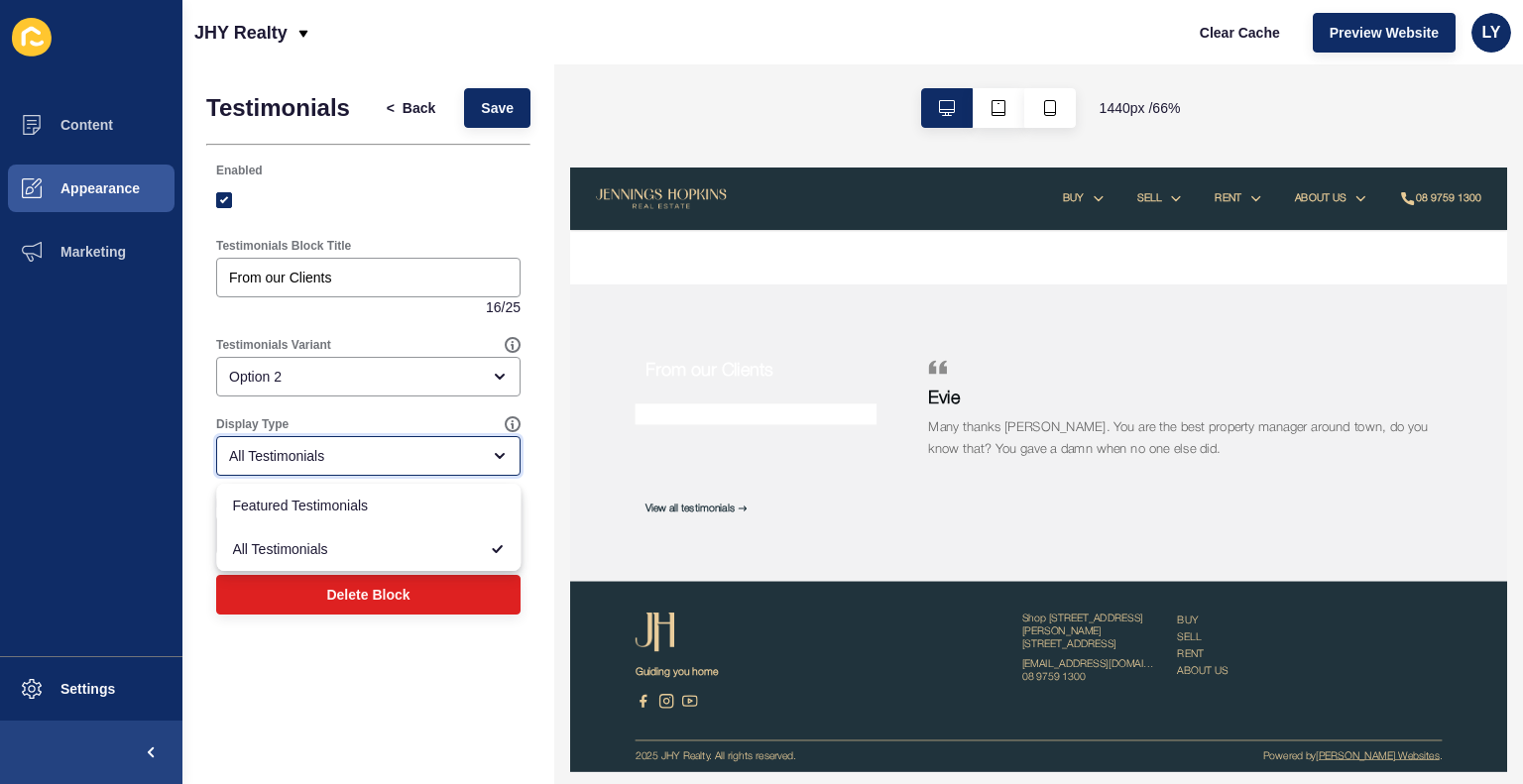 click on "All Testimonials" at bounding box center [368, 456] 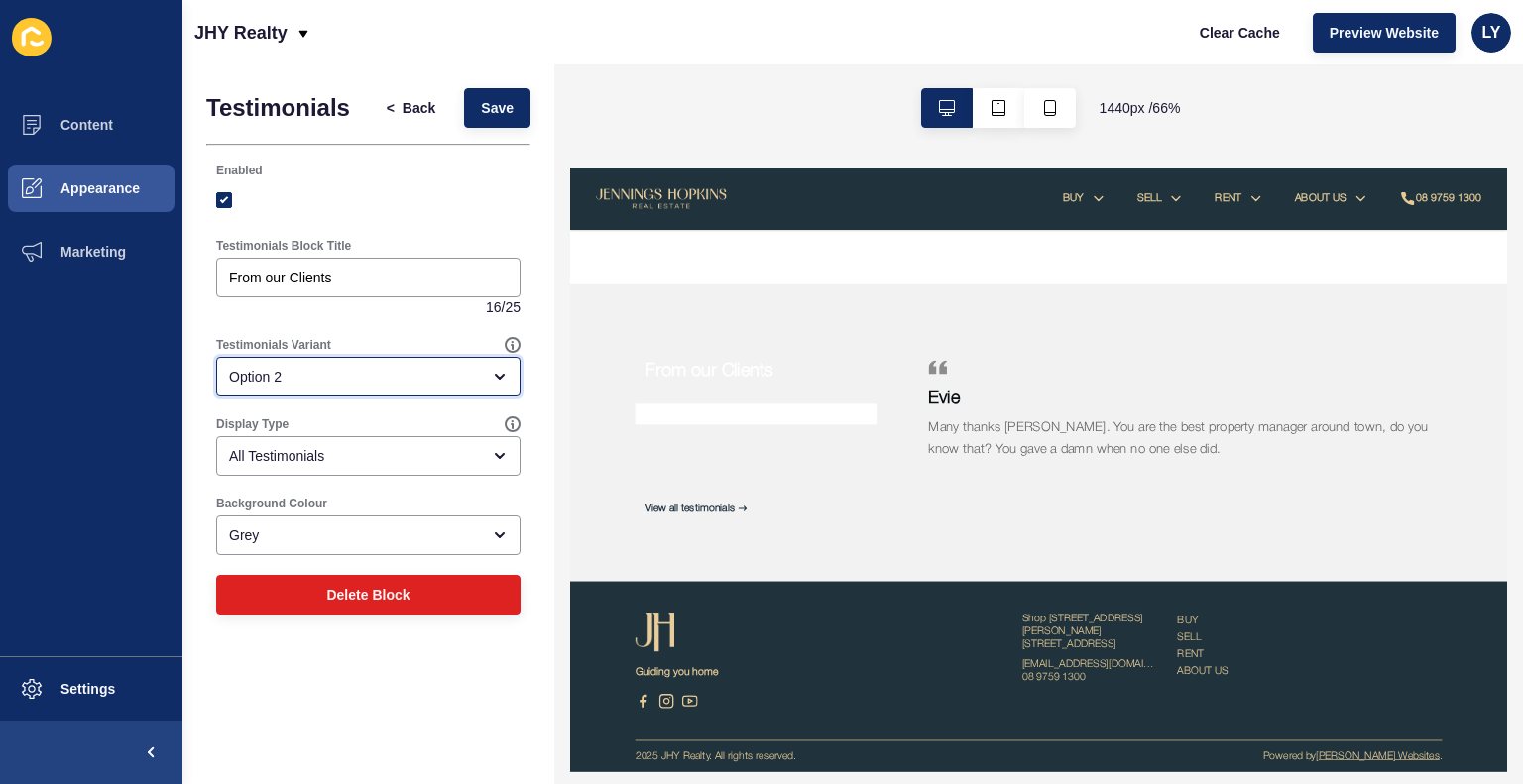 click on "Option 2" at bounding box center (368, 377) 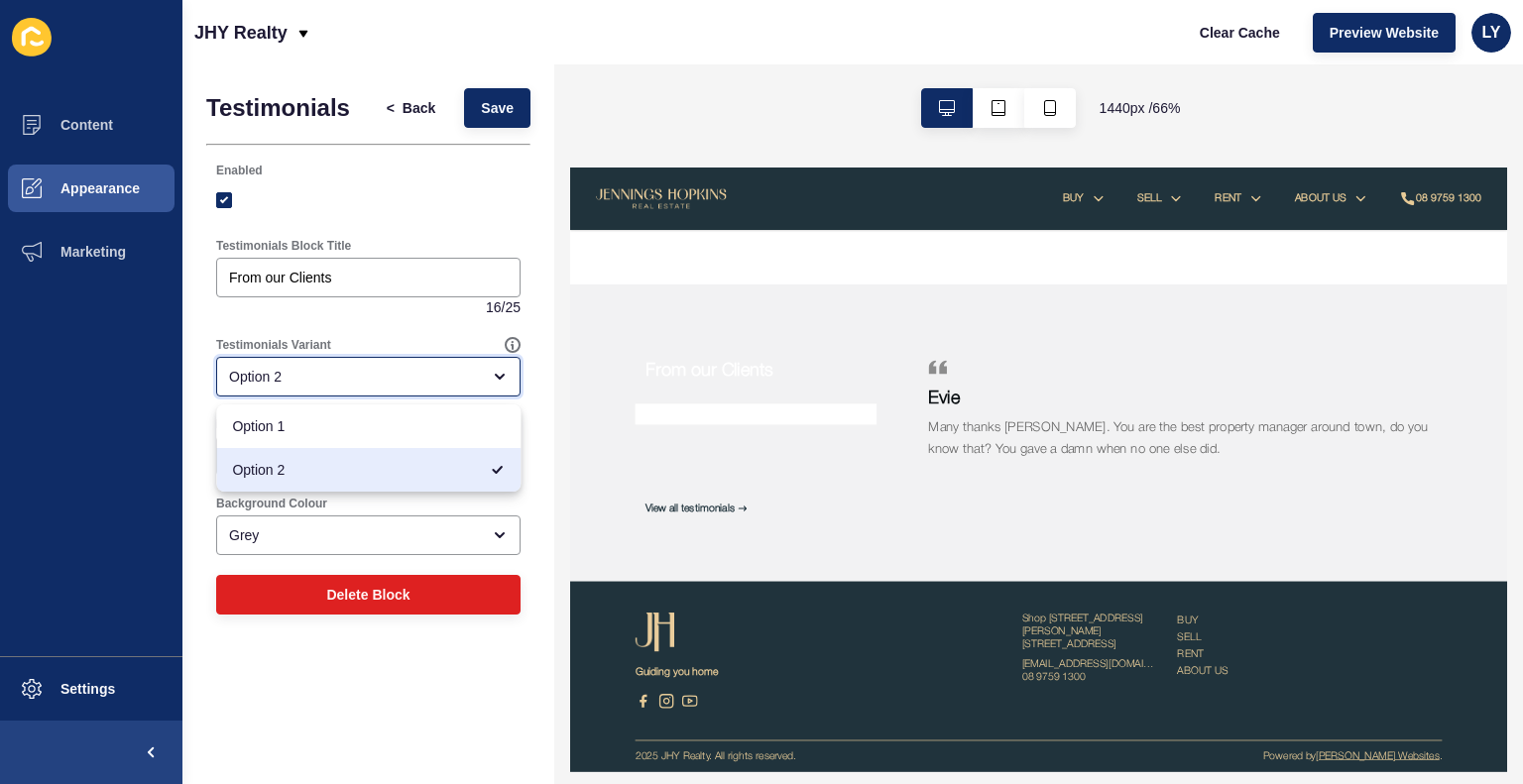 click on "Option 2" at bounding box center [368, 377] 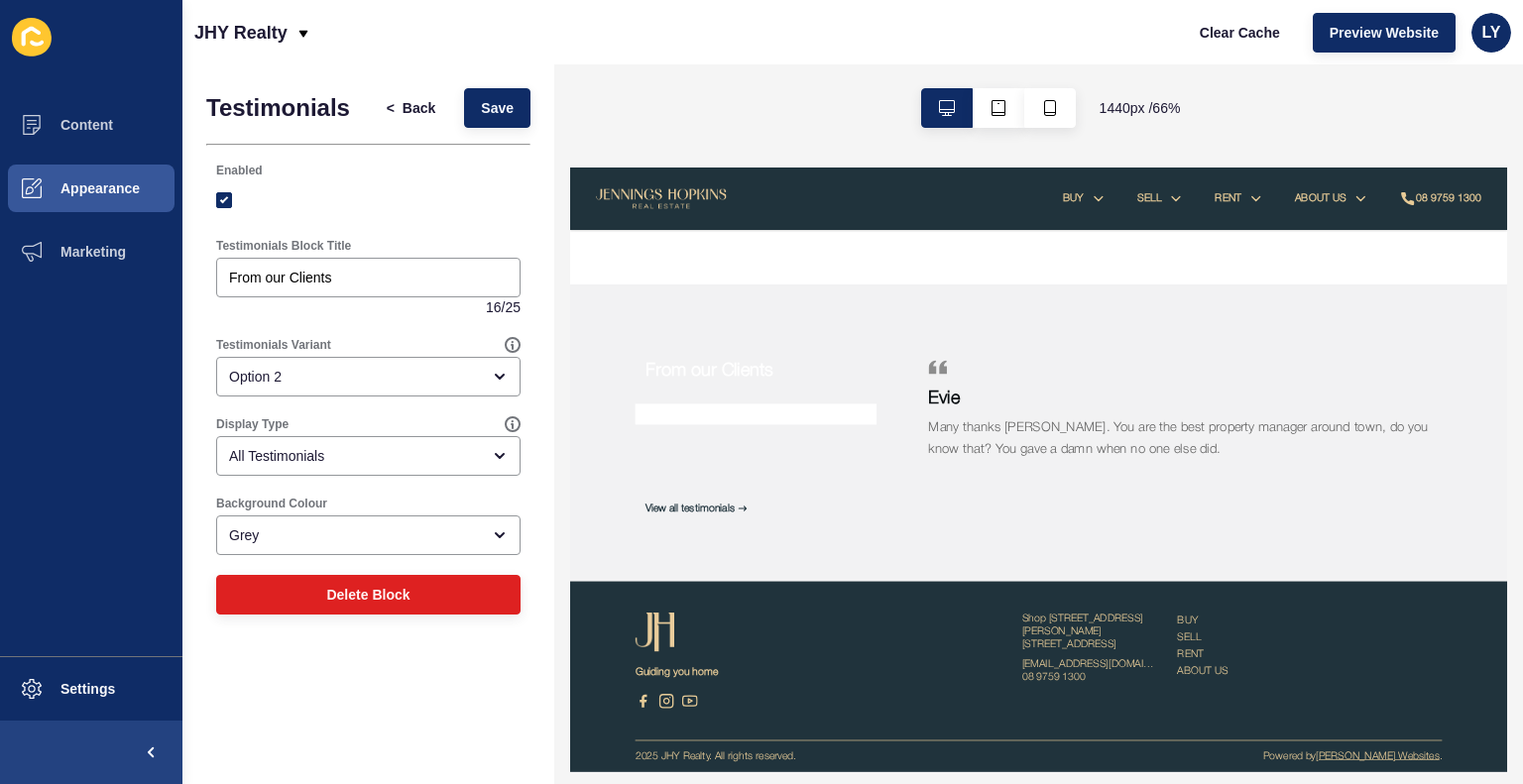 click at bounding box center (368, 200) 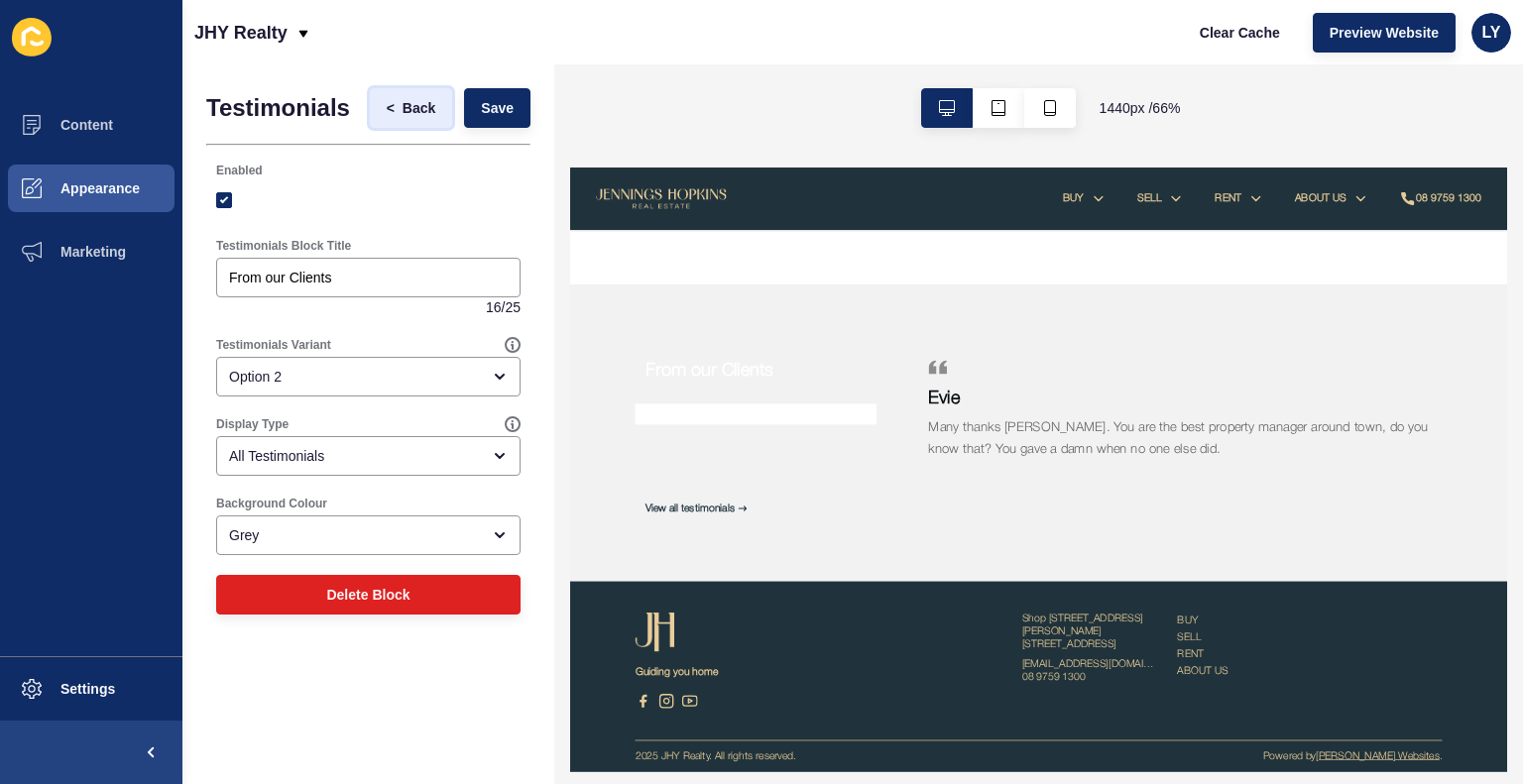 click on "Back" at bounding box center [418, 108] 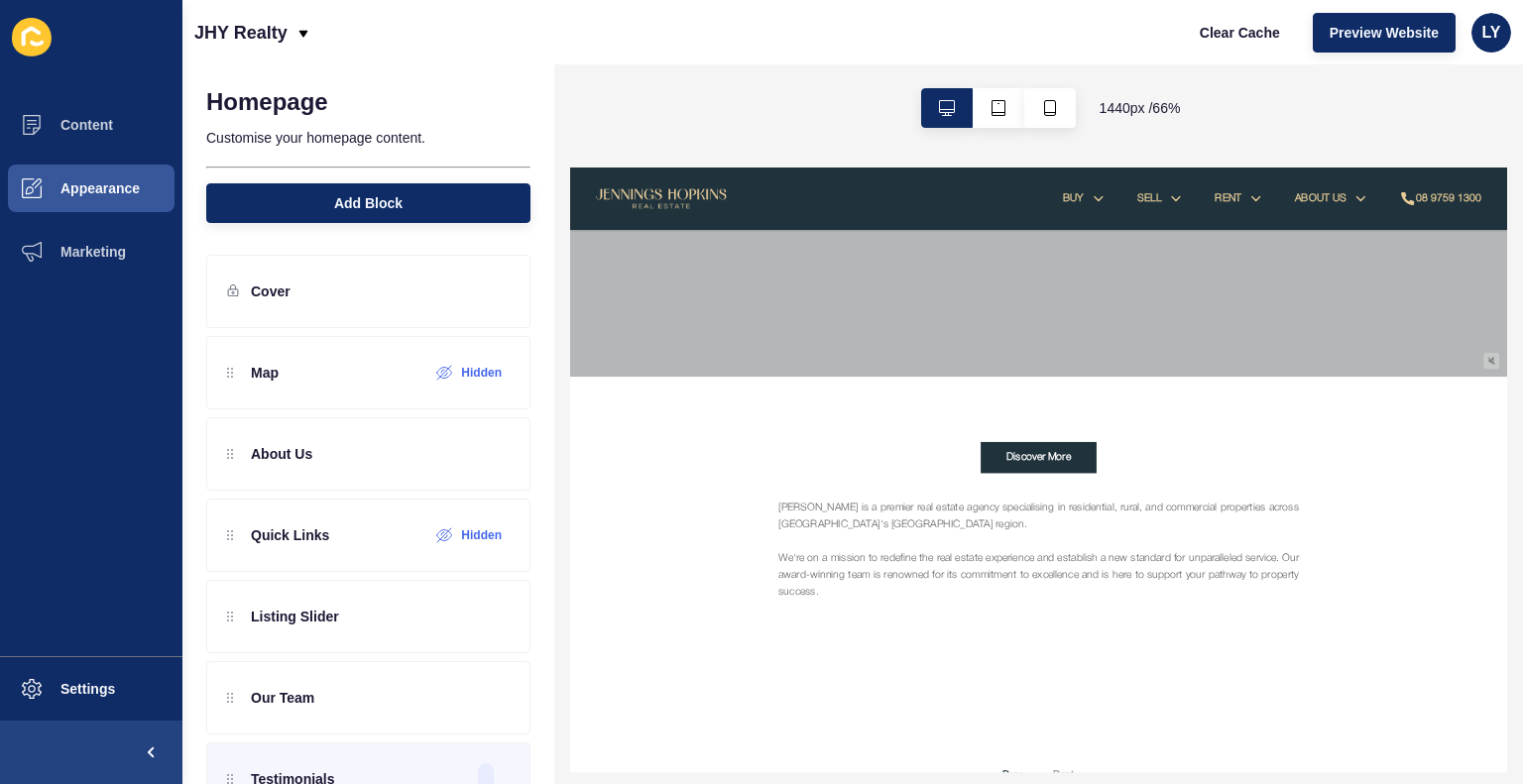scroll, scrollTop: 609, scrollLeft: 0, axis: vertical 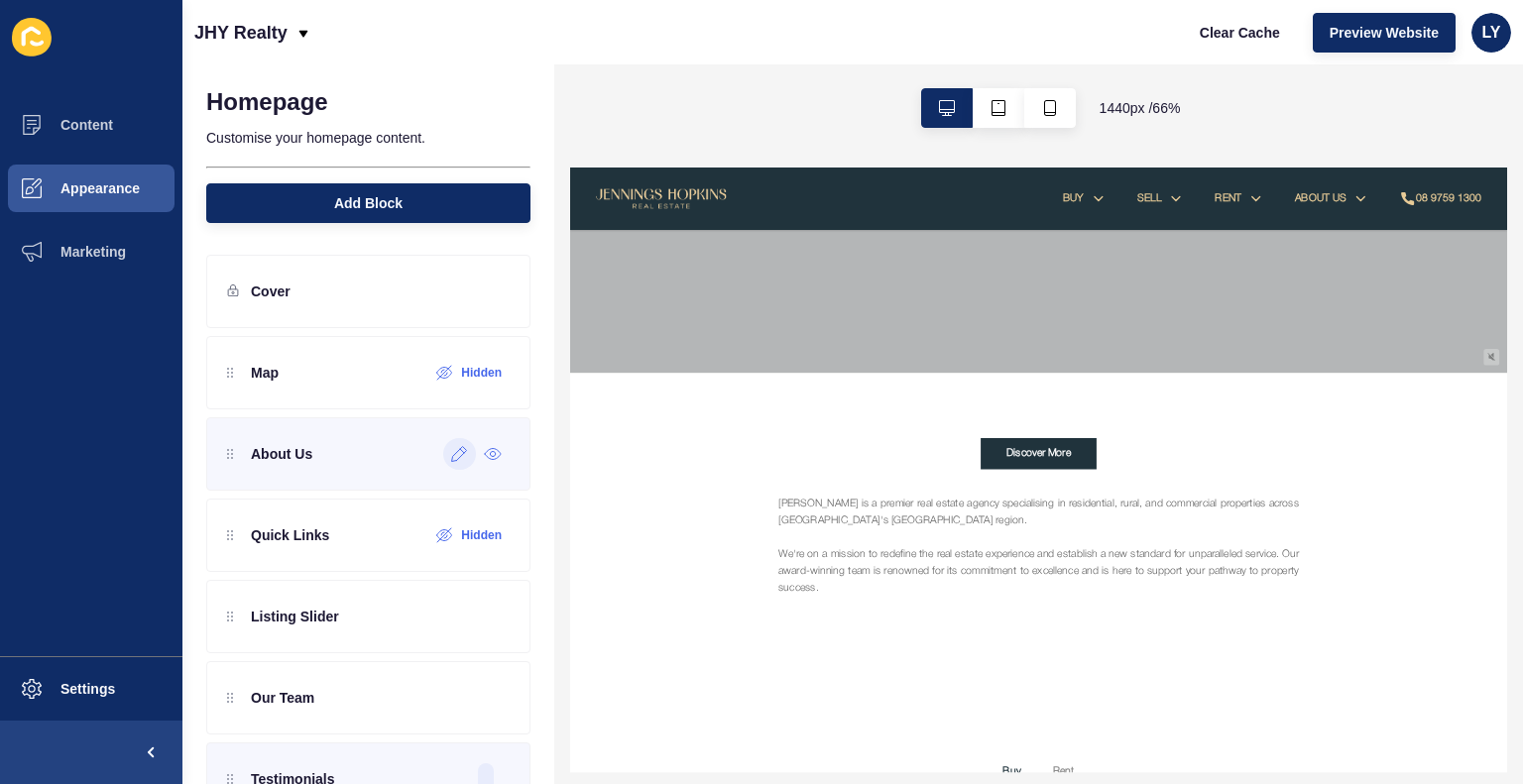 click 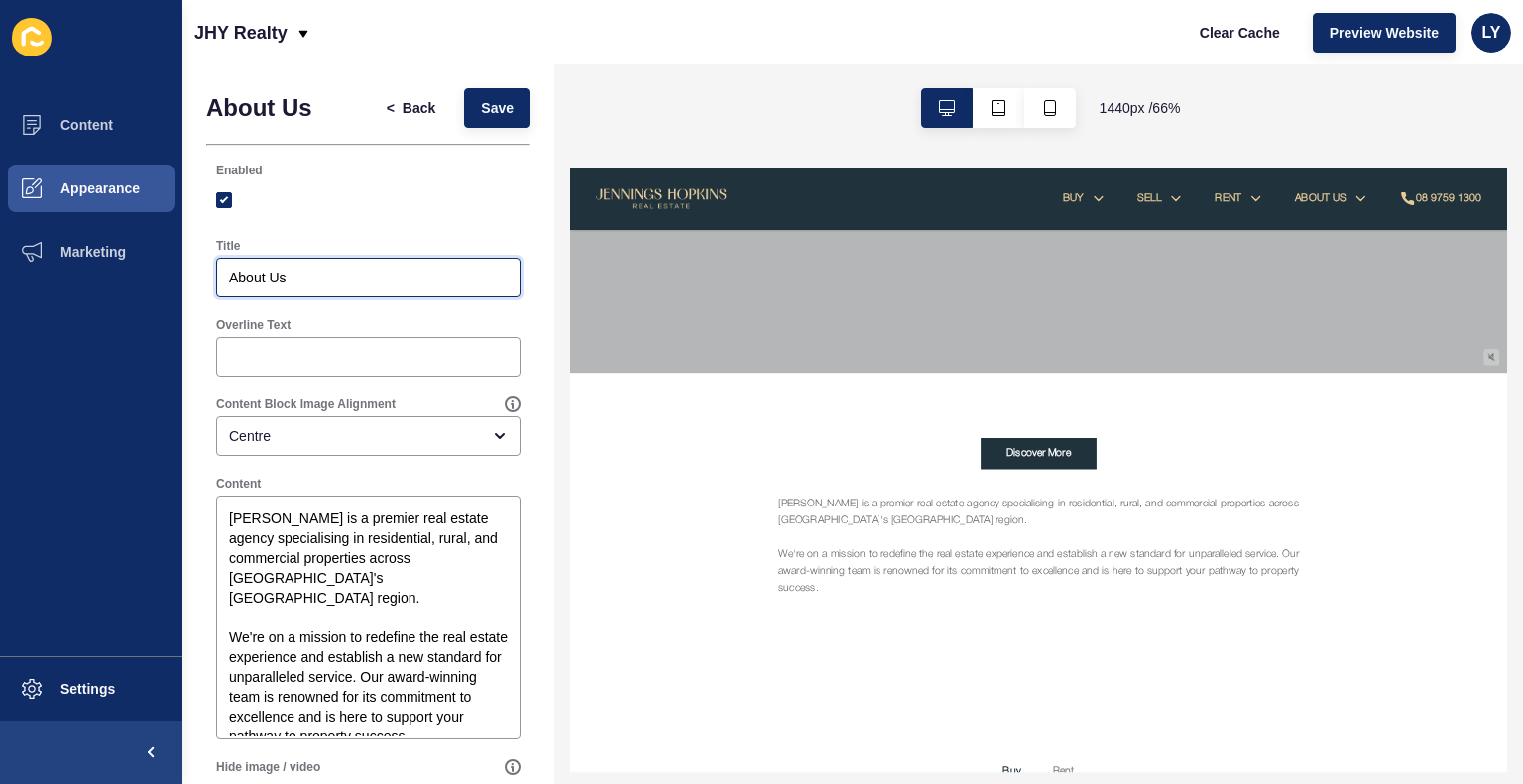 click on "About Us" at bounding box center [368, 278] 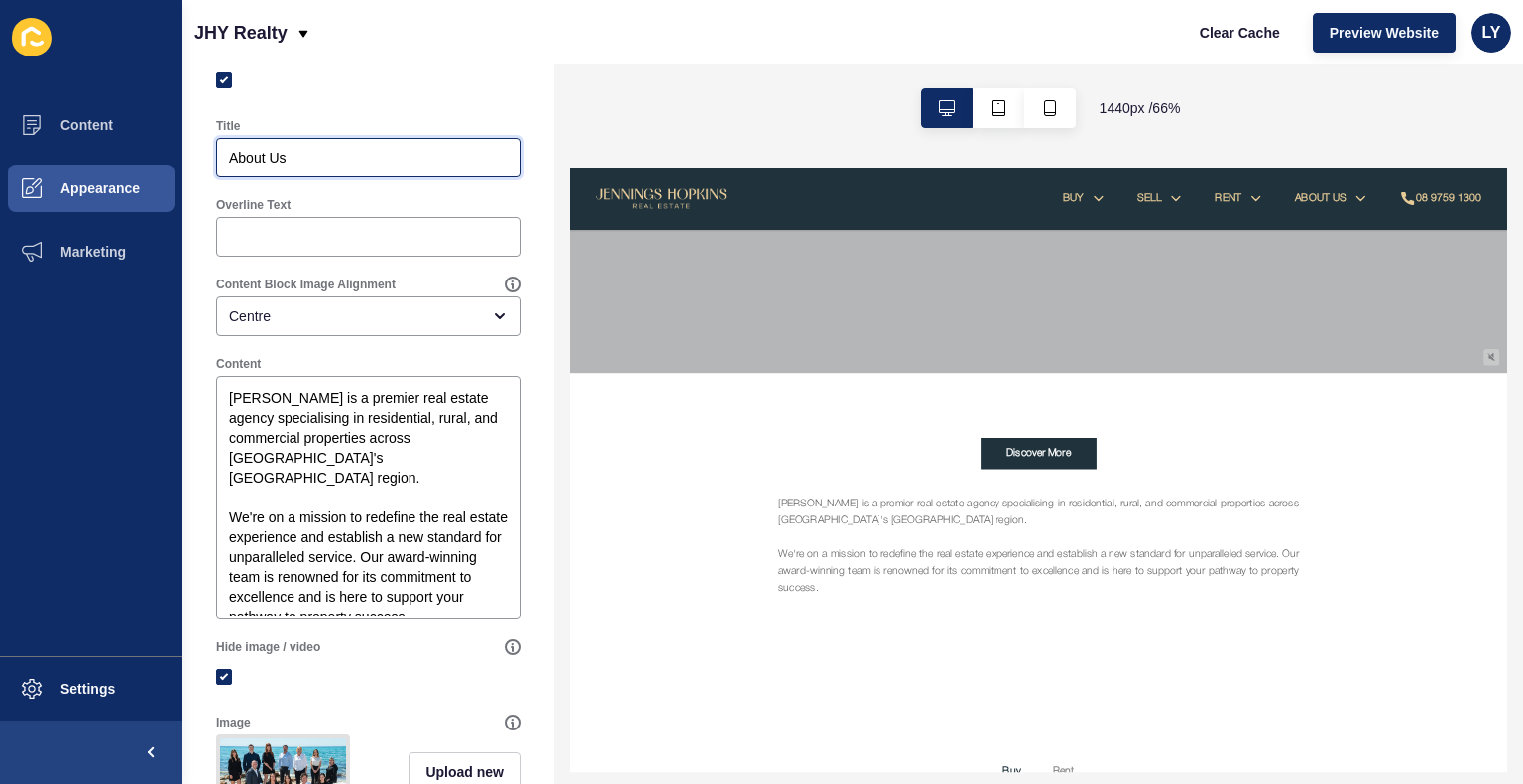 scroll, scrollTop: 0, scrollLeft: 0, axis: both 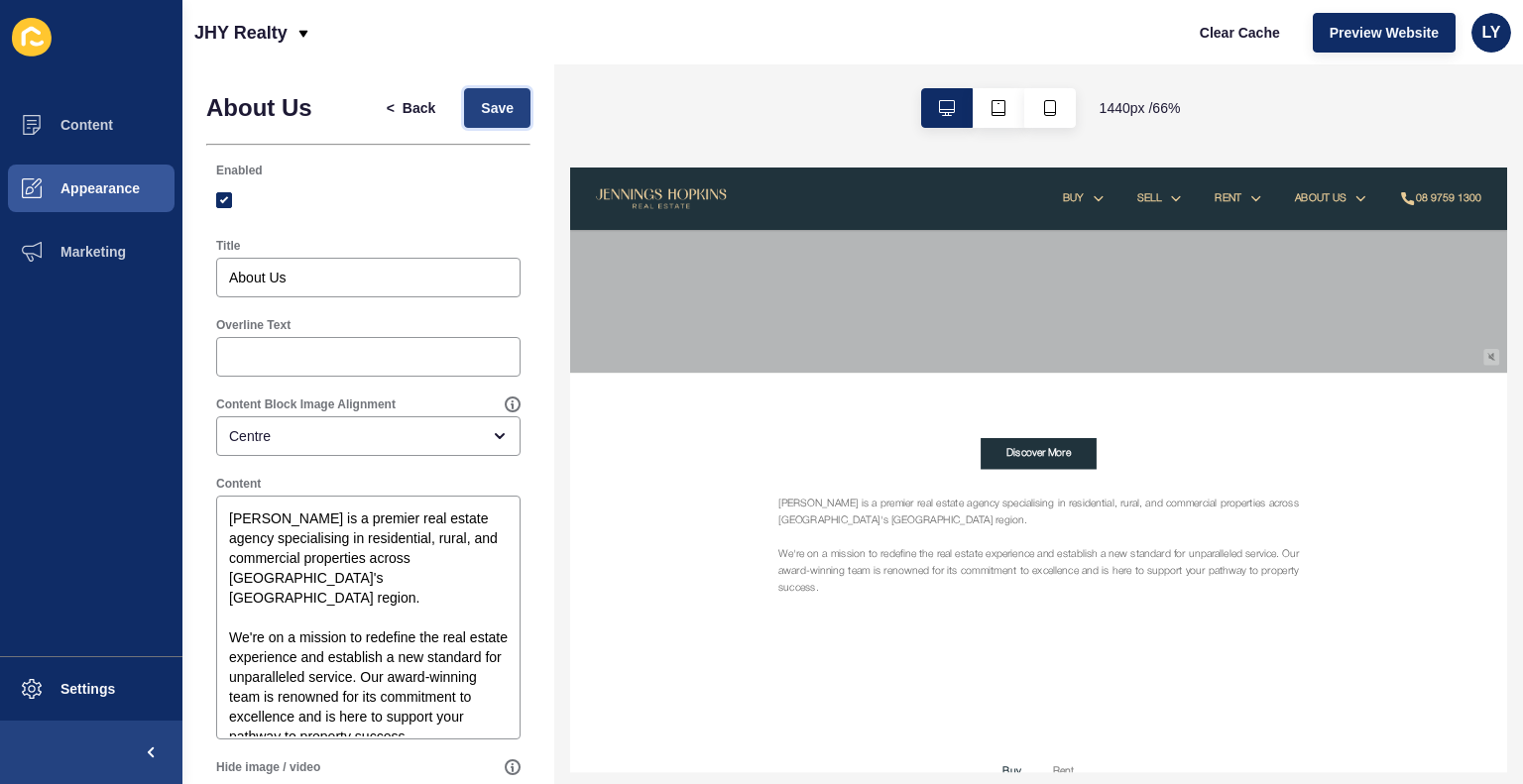 click on "Save" at bounding box center (497, 108) 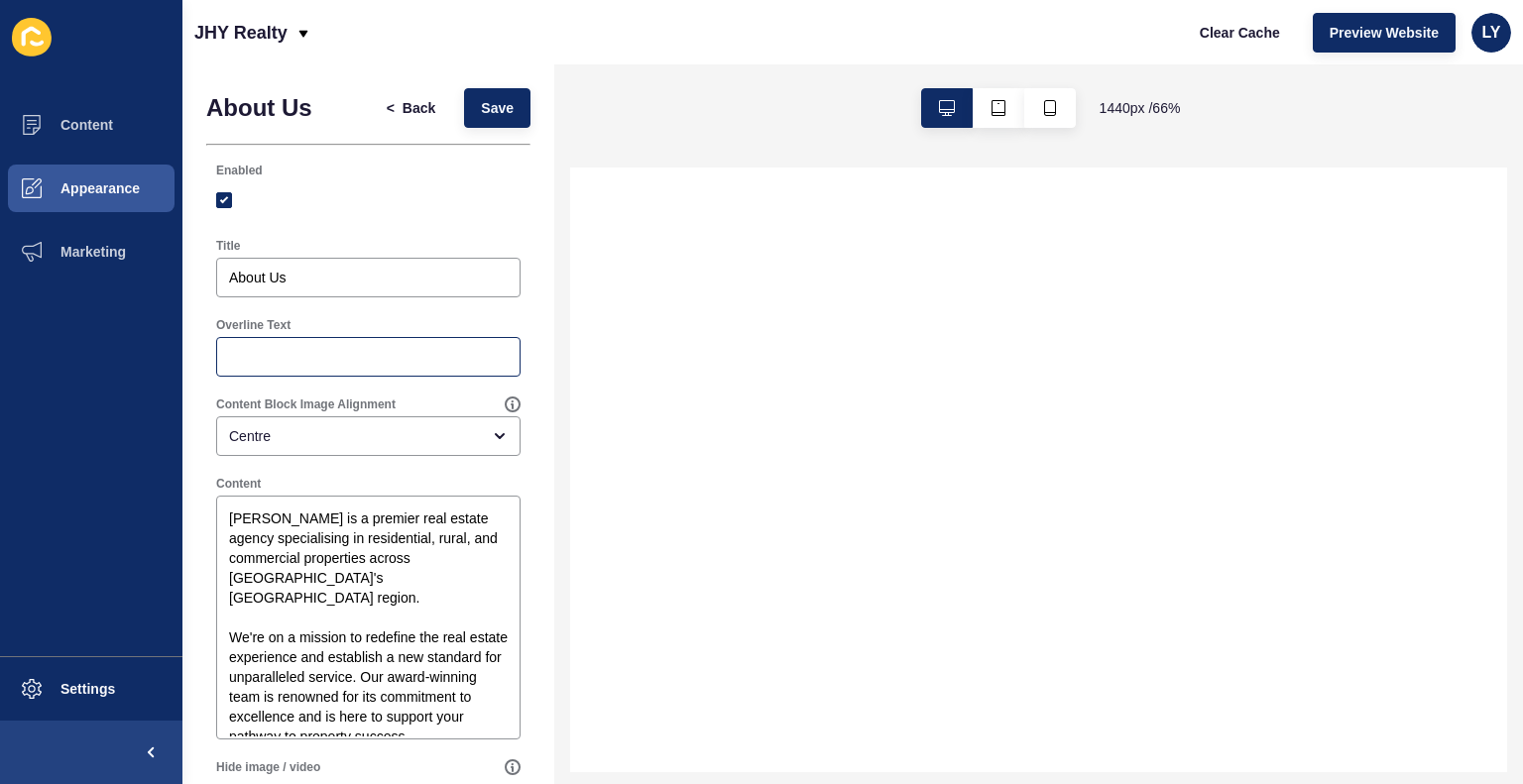 scroll, scrollTop: 0, scrollLeft: 0, axis: both 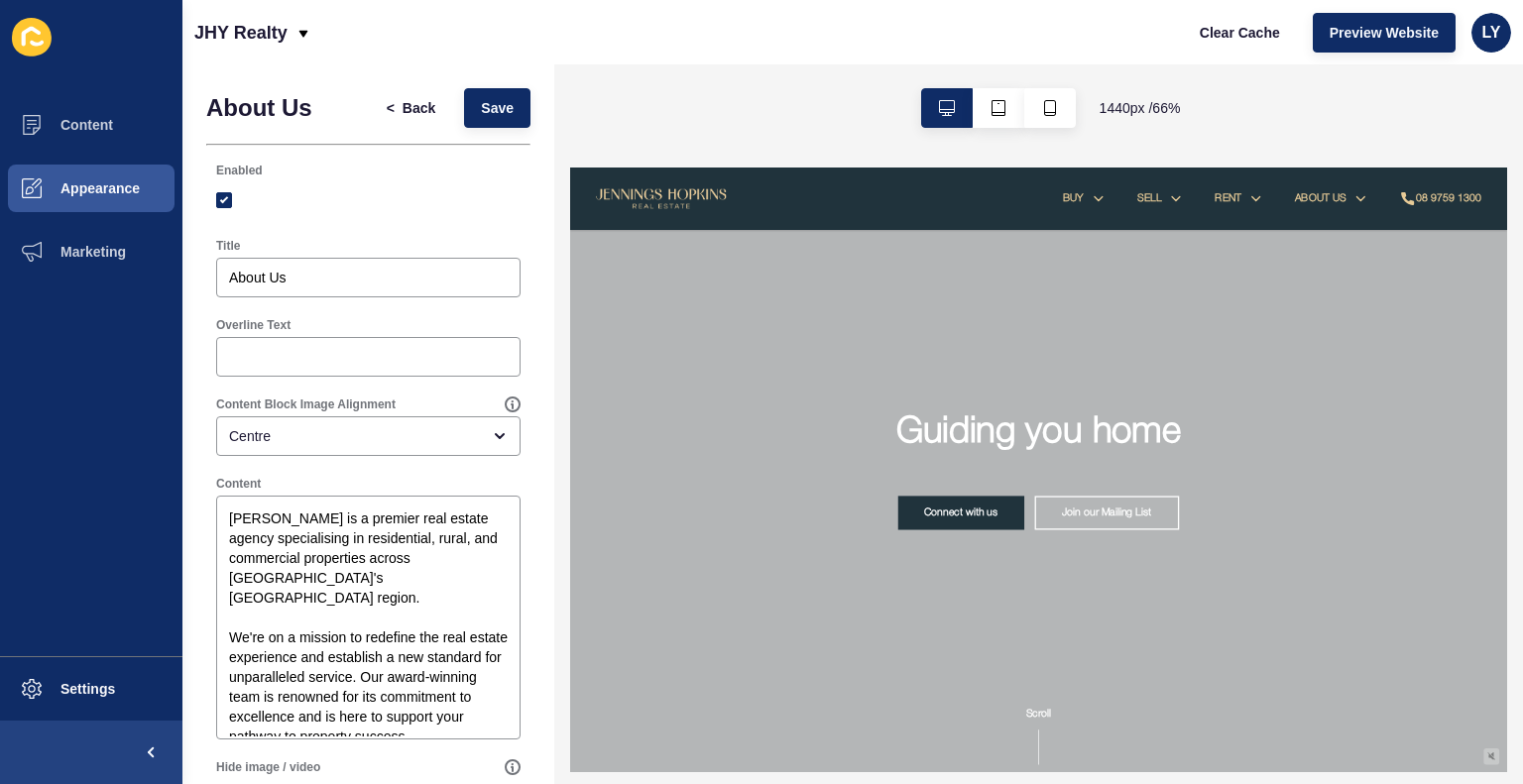 click on "Title About Us" at bounding box center (368, 268) 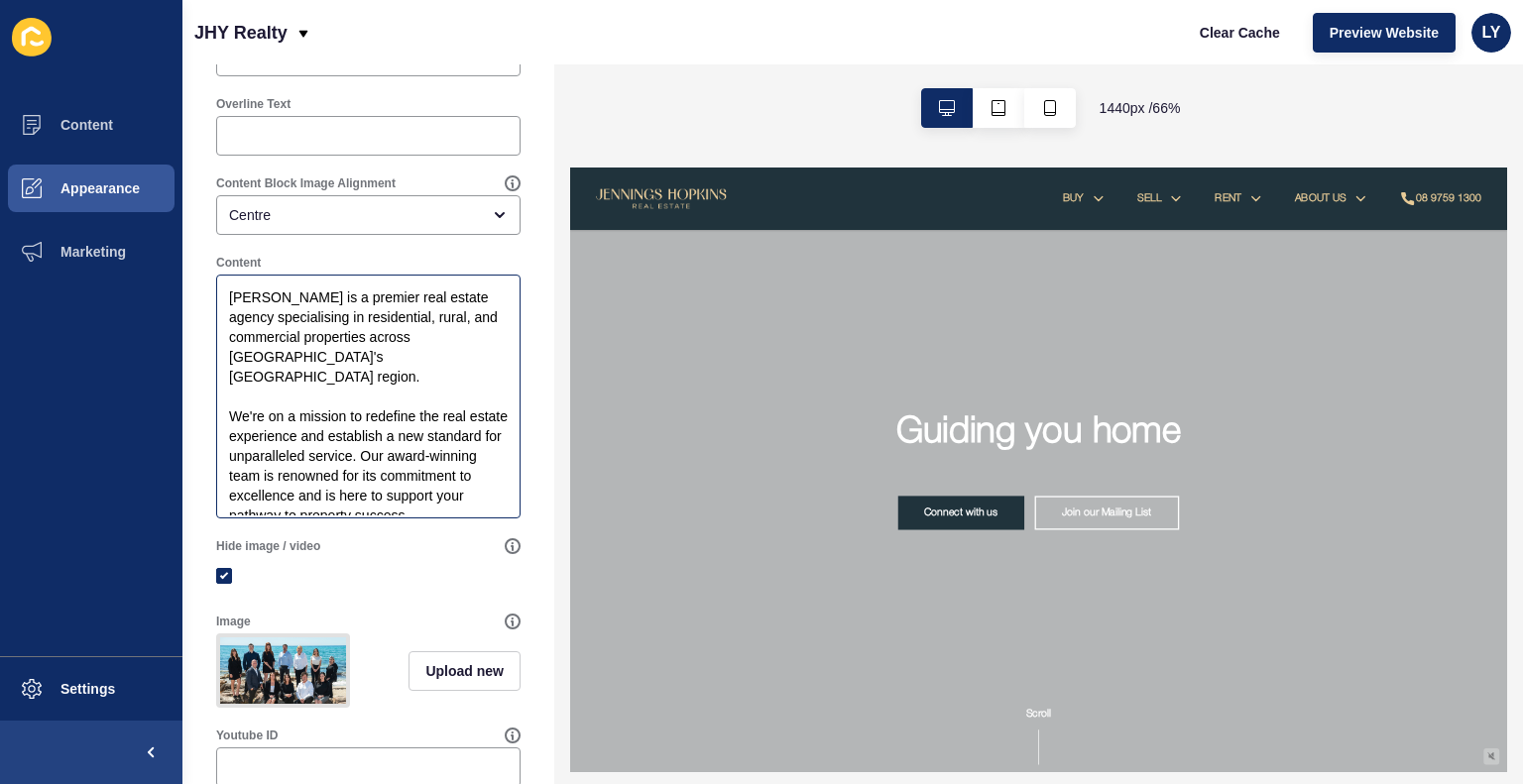 scroll, scrollTop: 222, scrollLeft: 0, axis: vertical 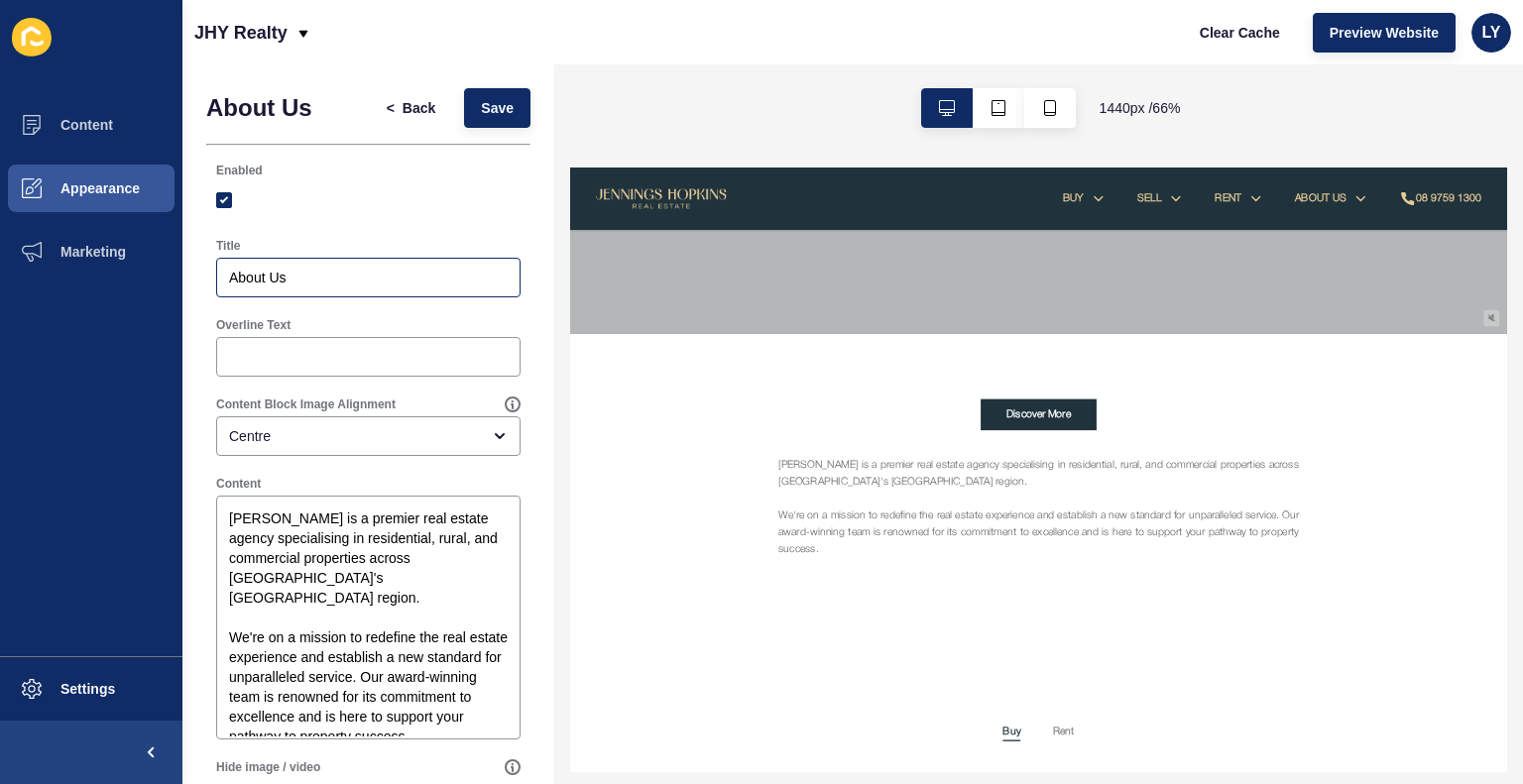 click on "About Us" at bounding box center (368, 278) 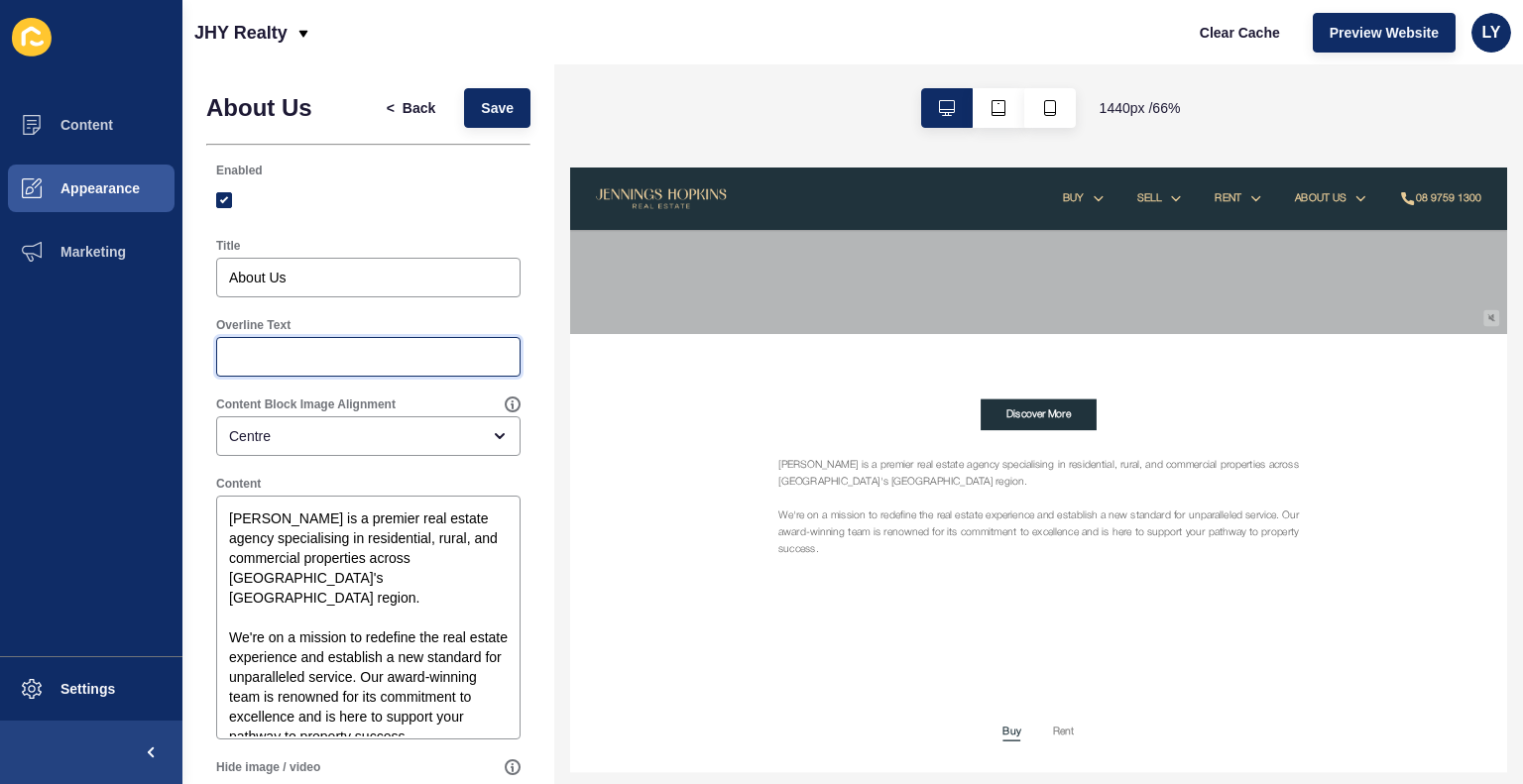 click on "Overline Text" at bounding box center [368, 357] 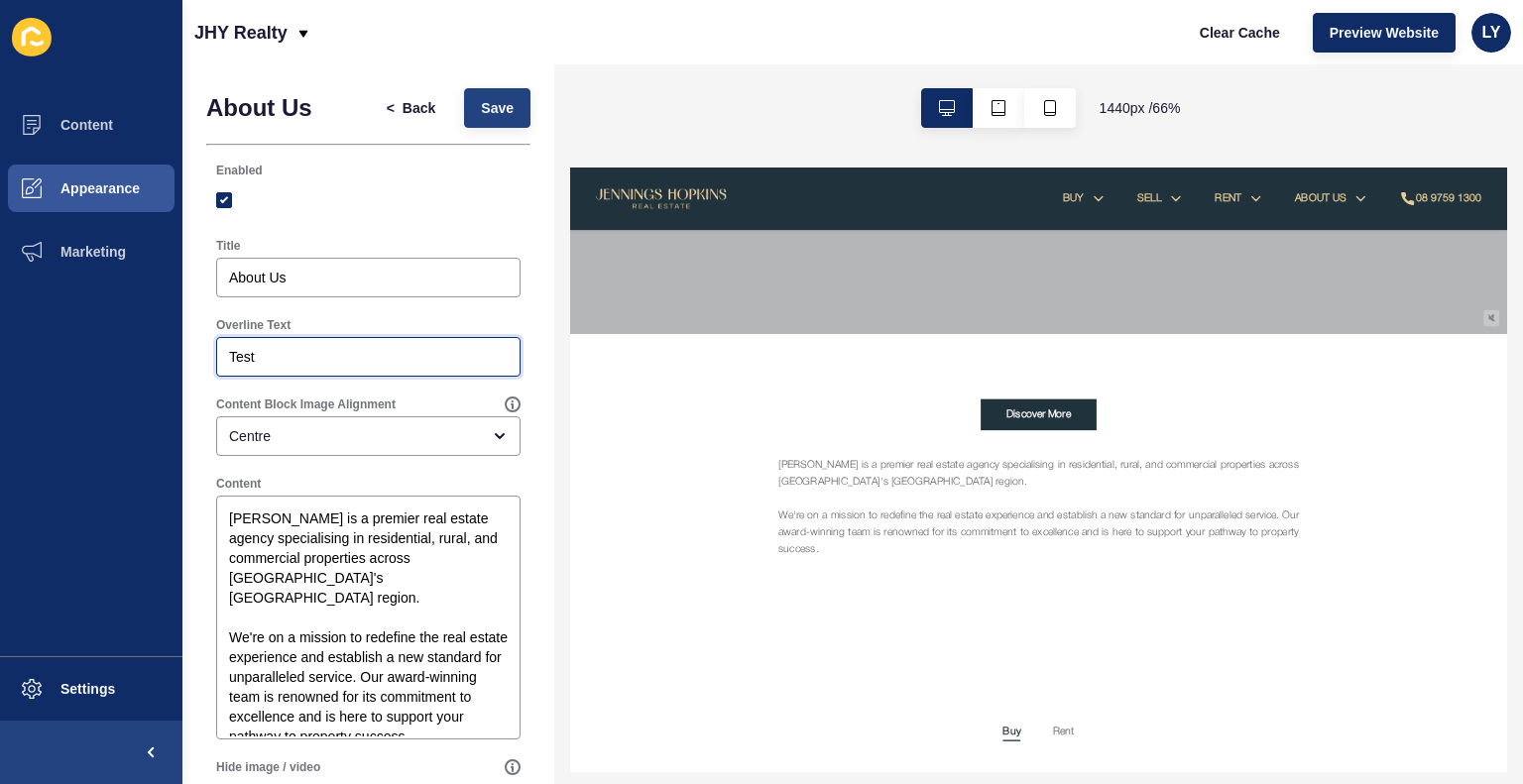 type on "Test" 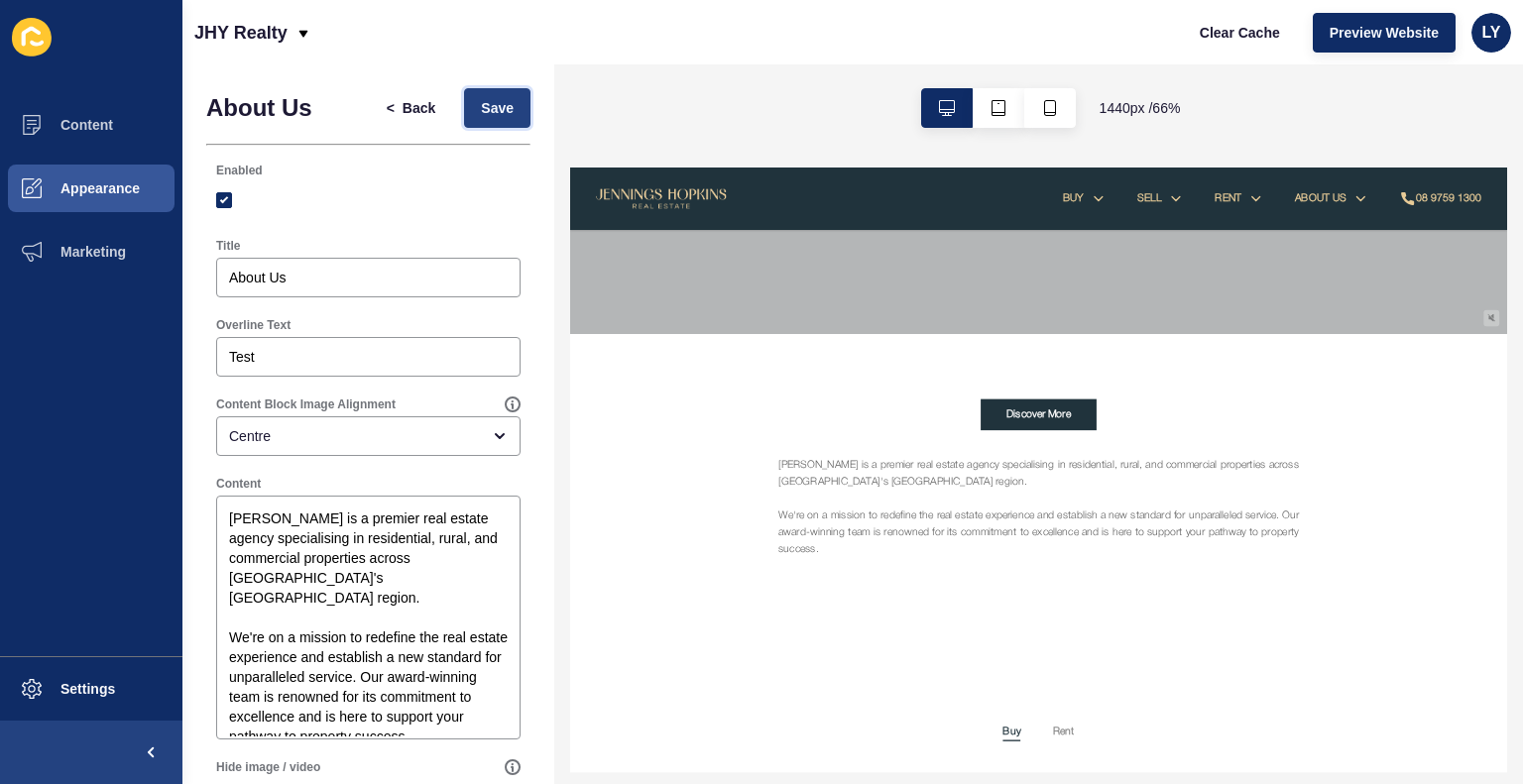 click on "Save" at bounding box center [497, 108] 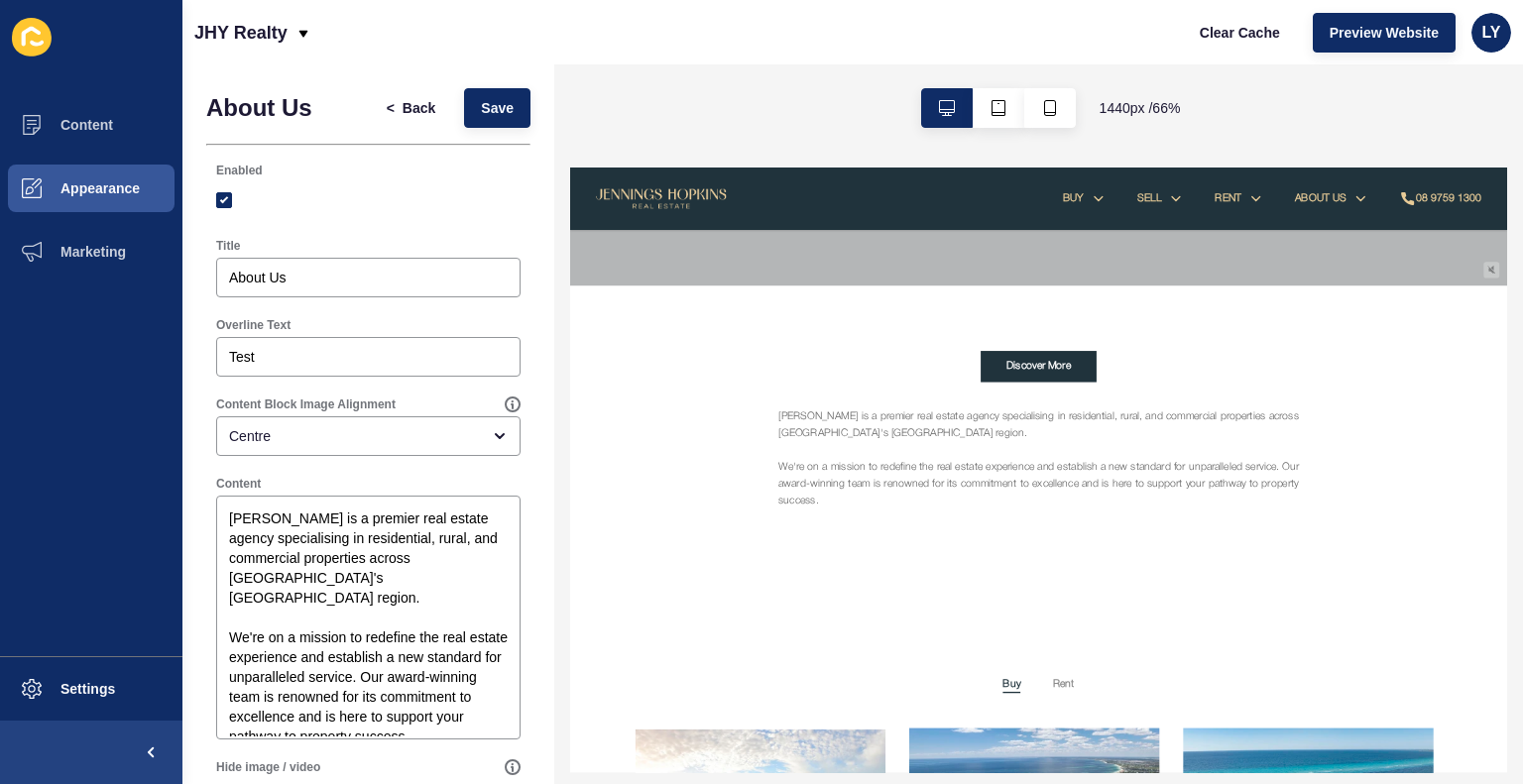scroll, scrollTop: 726, scrollLeft: 0, axis: vertical 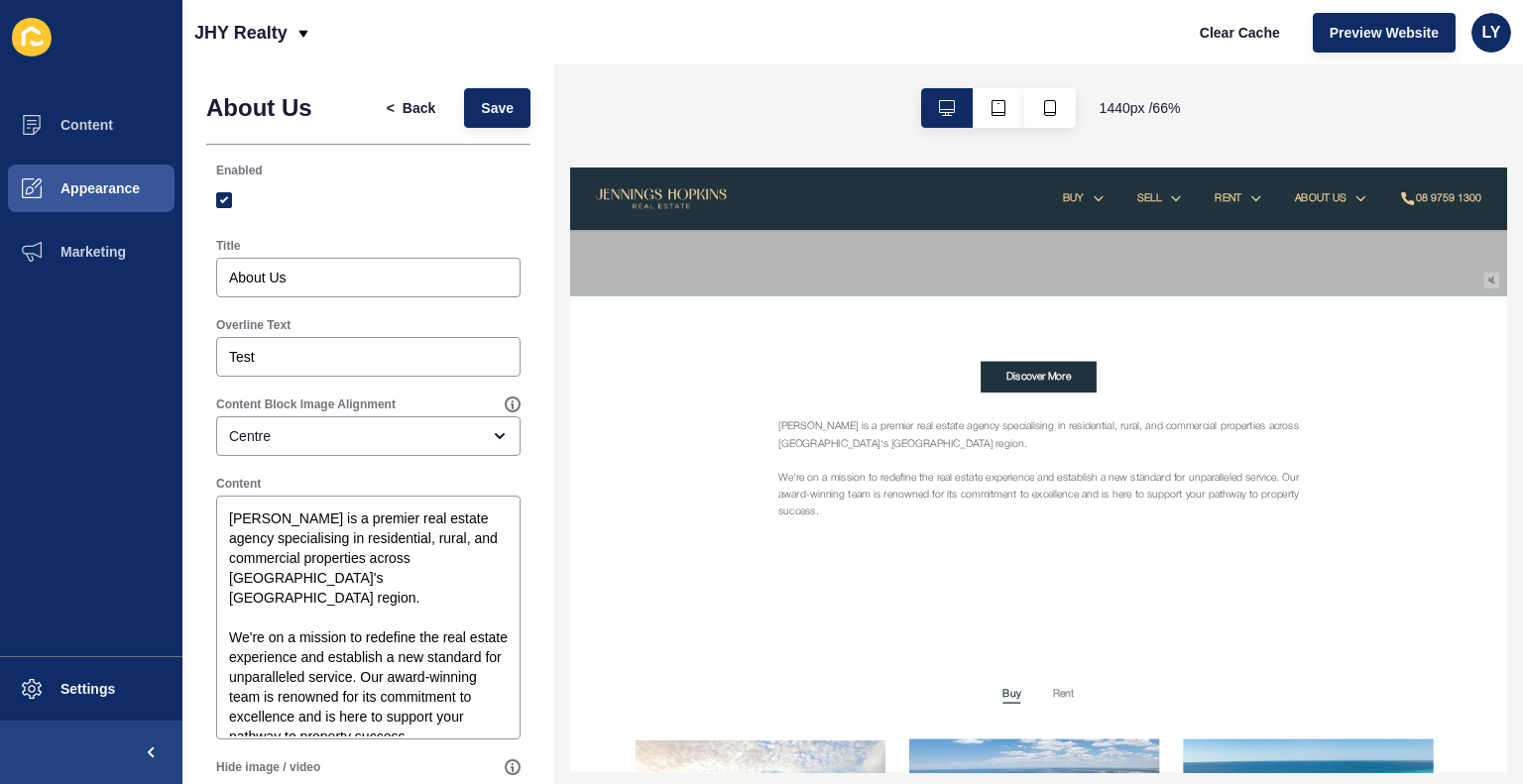 drag, startPoint x: 353, startPoint y: 344, endPoint x: 205, endPoint y: 344, distance: 148 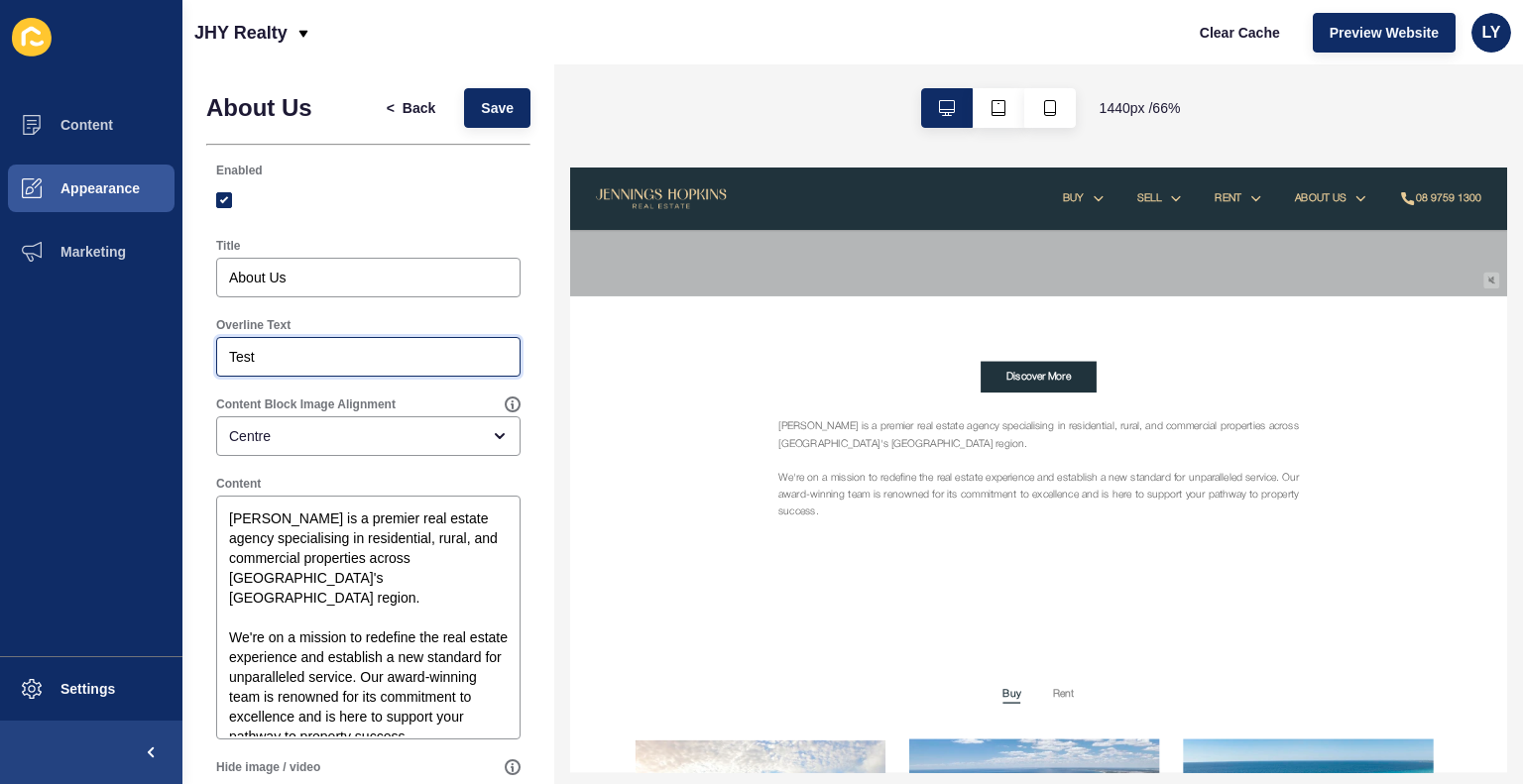 drag, startPoint x: 276, startPoint y: 354, endPoint x: 180, endPoint y: 343, distance: 96.62815 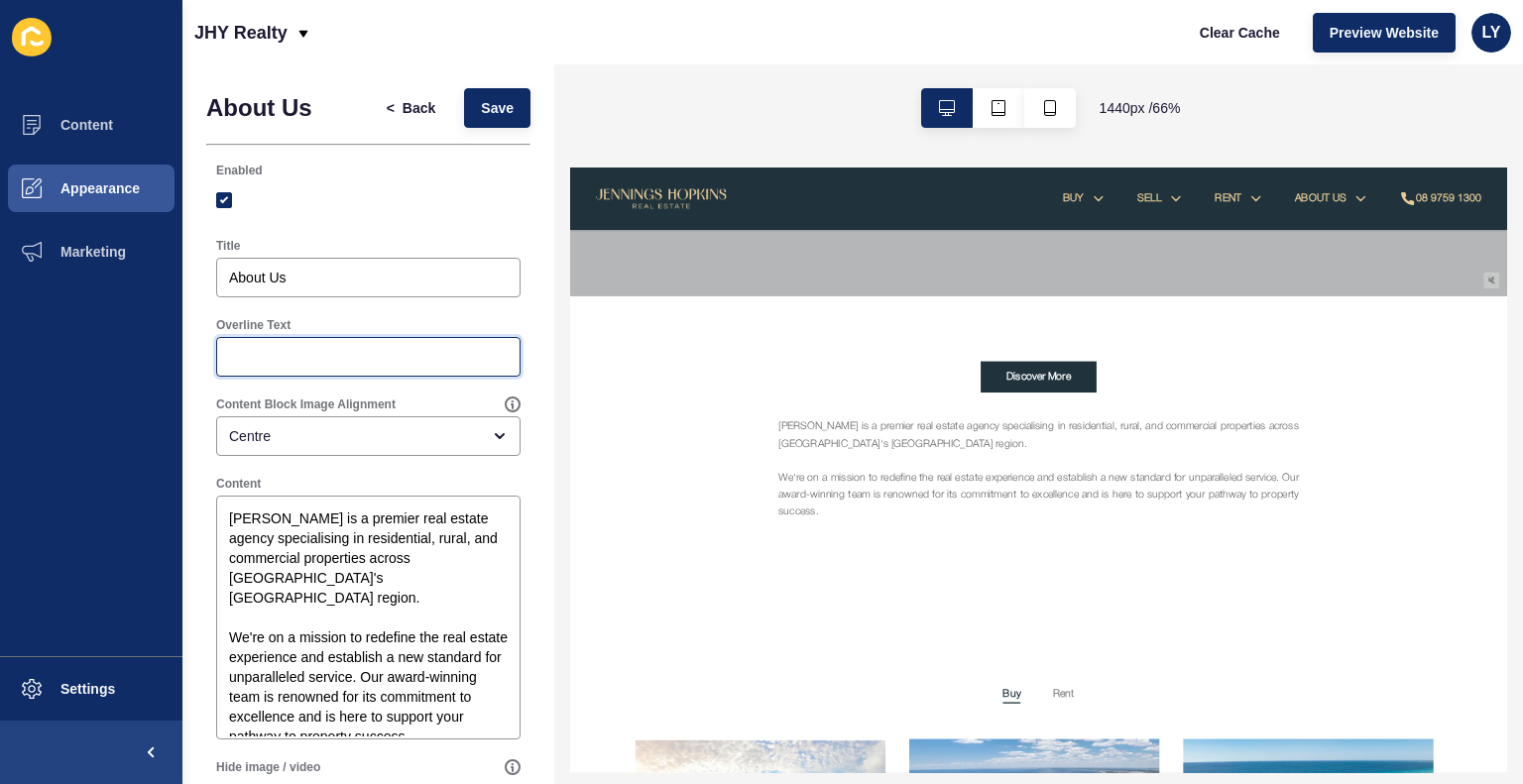 type 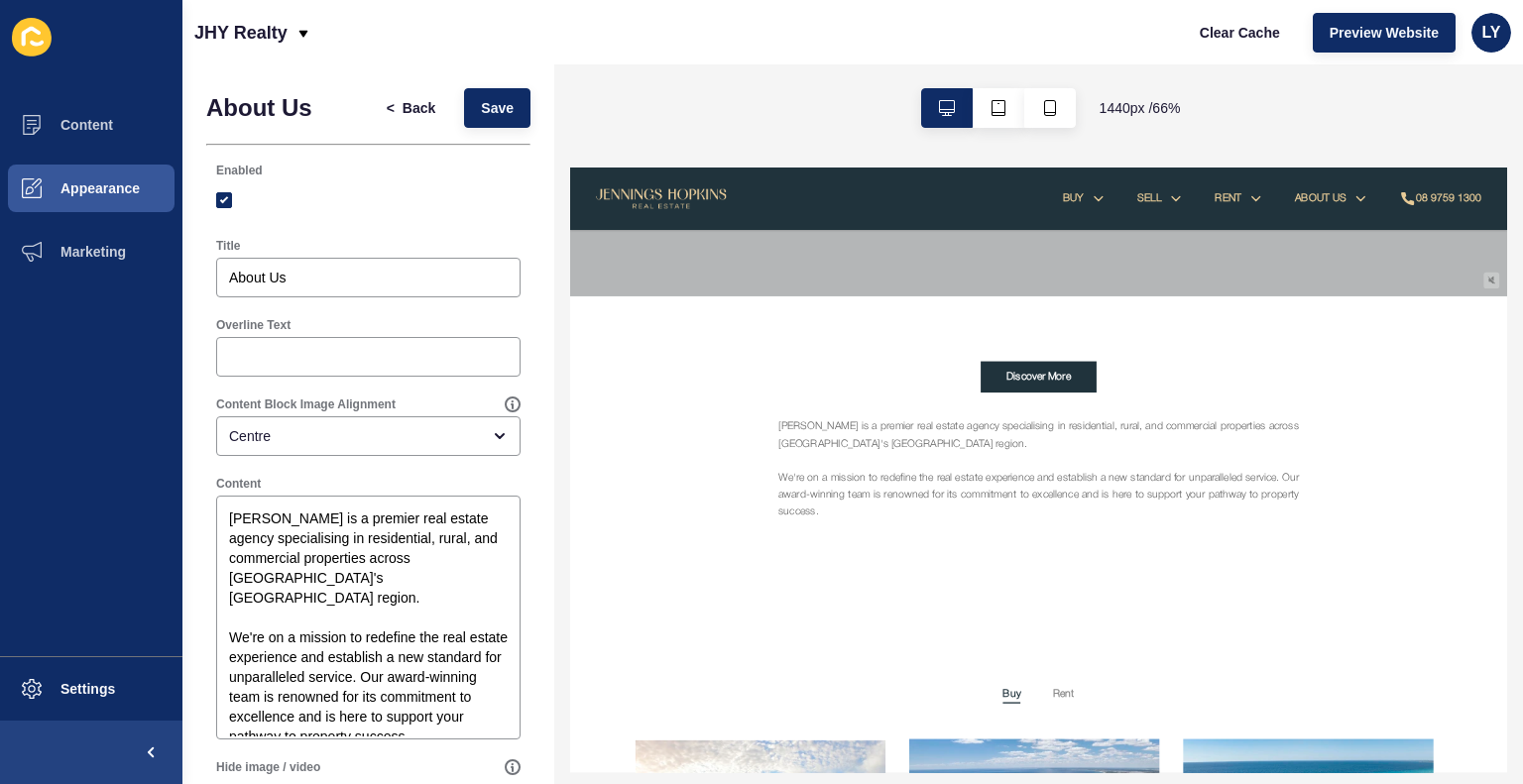 click on "Title" at bounding box center [368, 246] 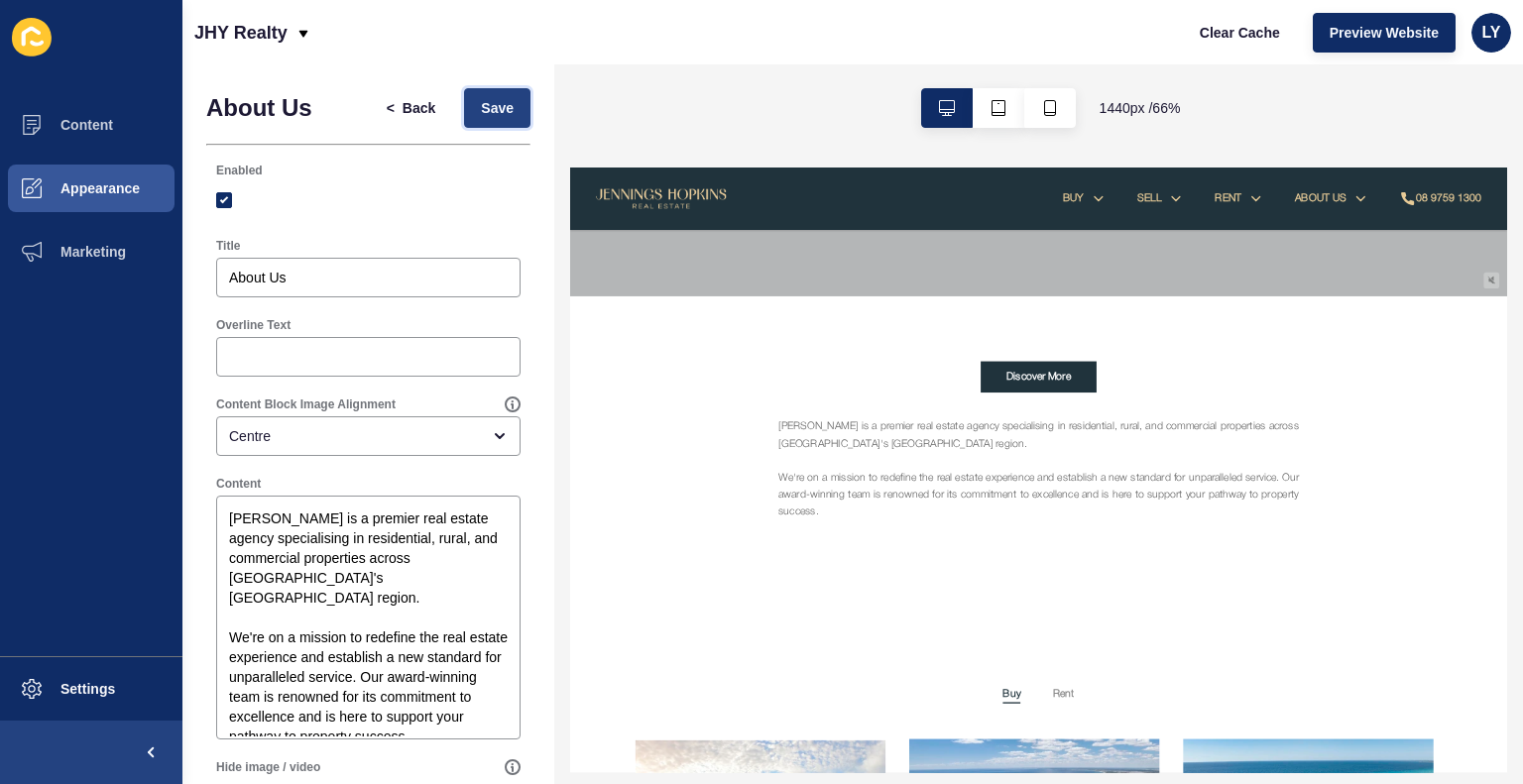 click on "Save" at bounding box center (497, 108) 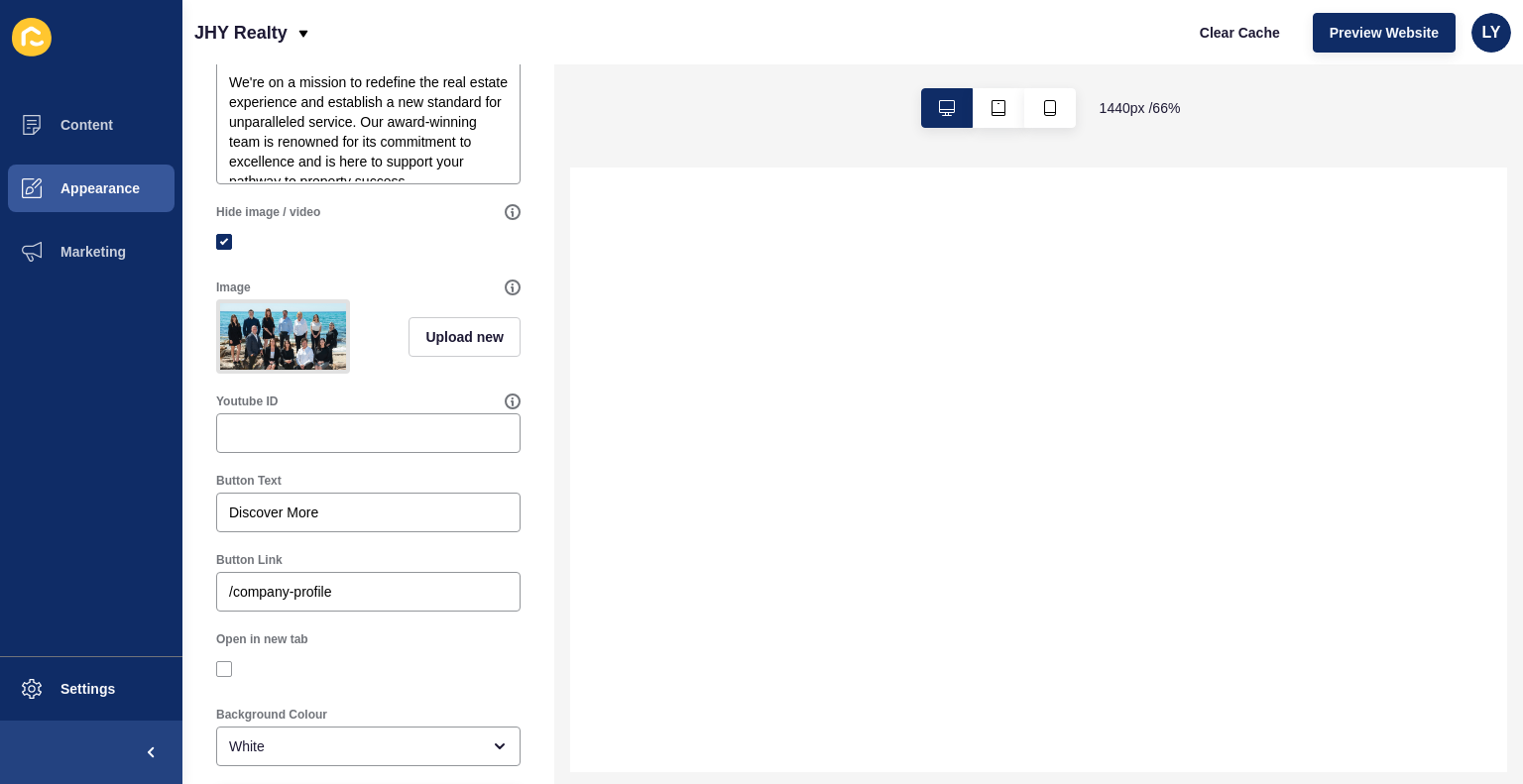 scroll, scrollTop: 644, scrollLeft: 0, axis: vertical 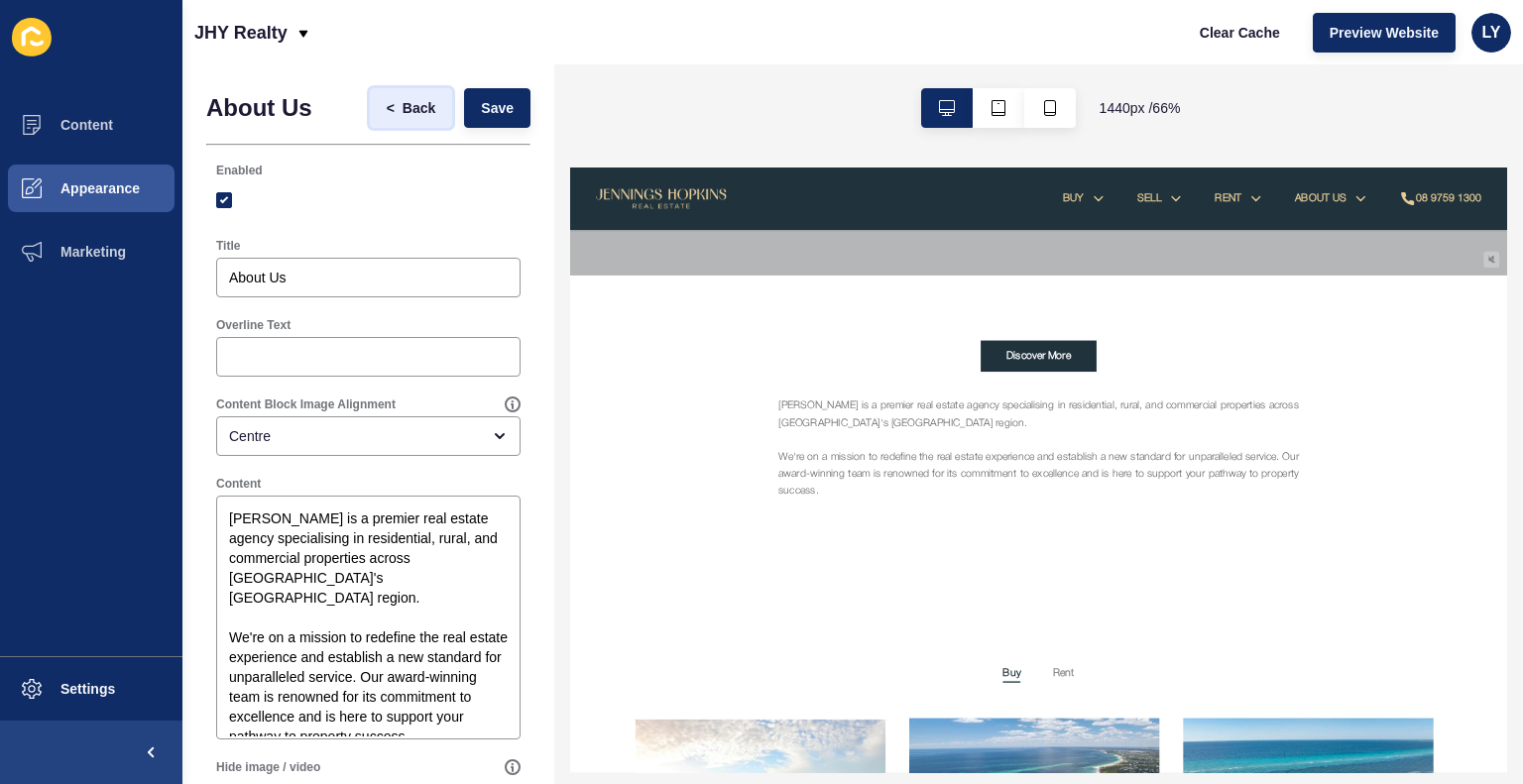click on "Back" at bounding box center [418, 108] 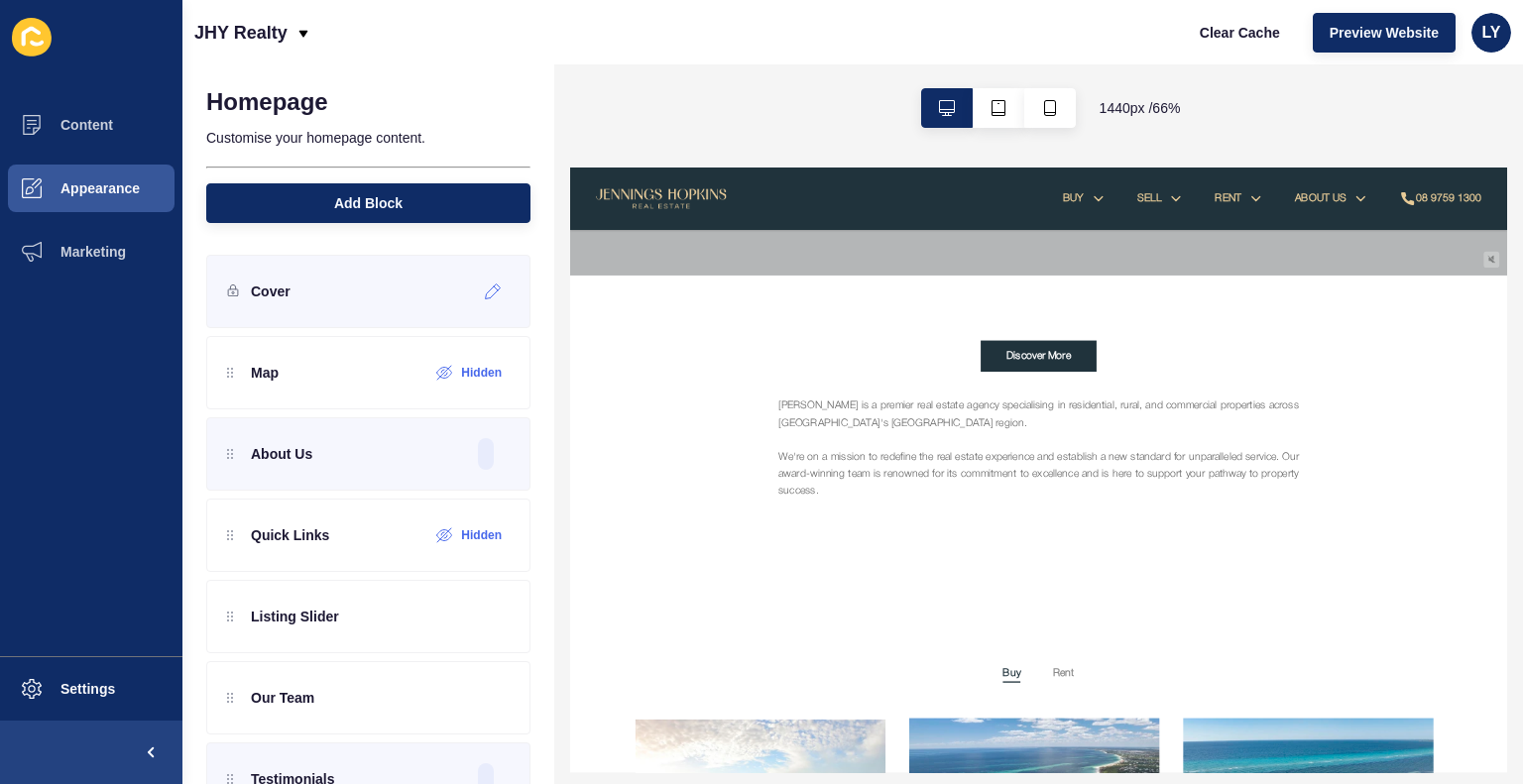 click on "Cover" at bounding box center [368, 291] 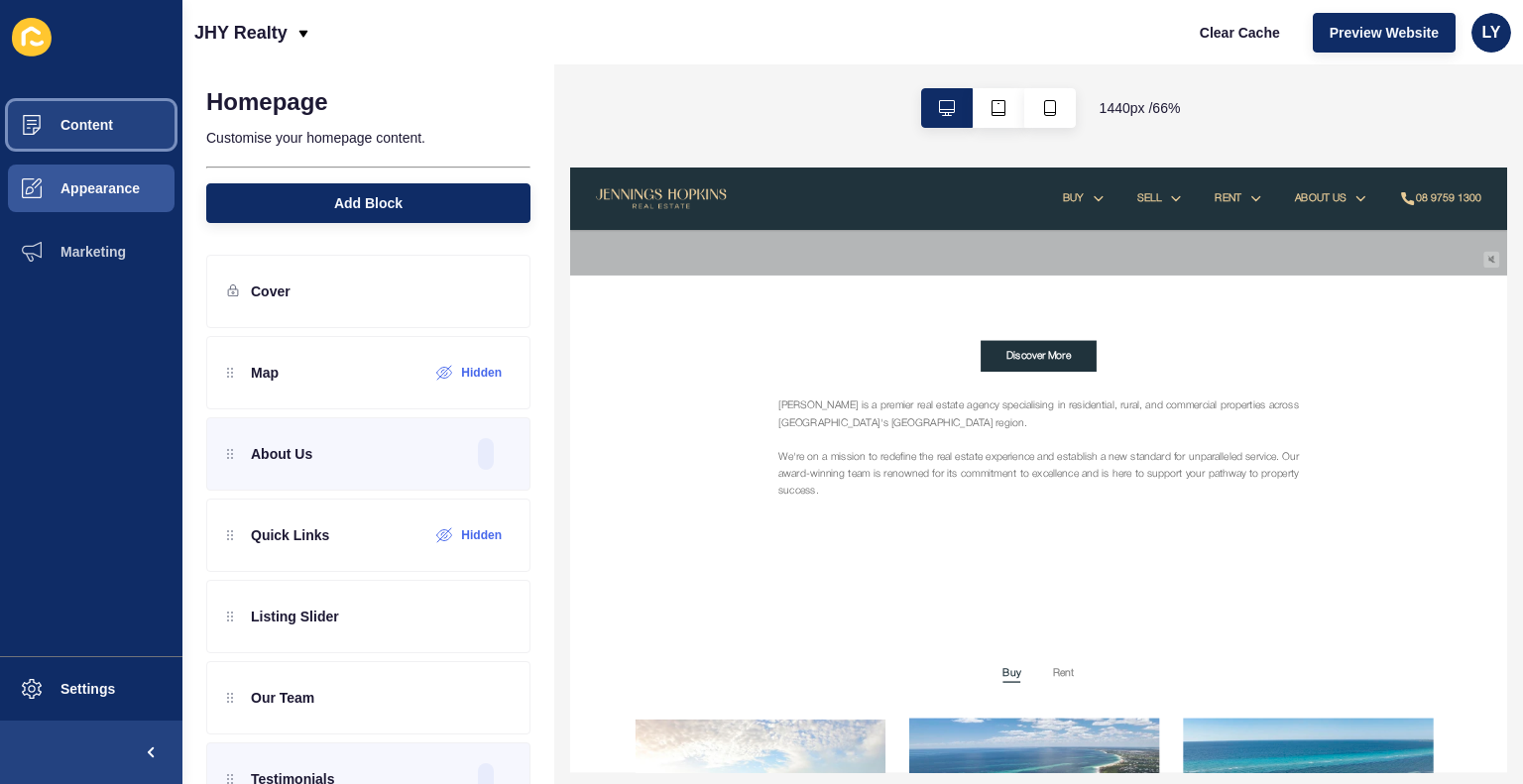 click on "Content" at bounding box center (55, 125) 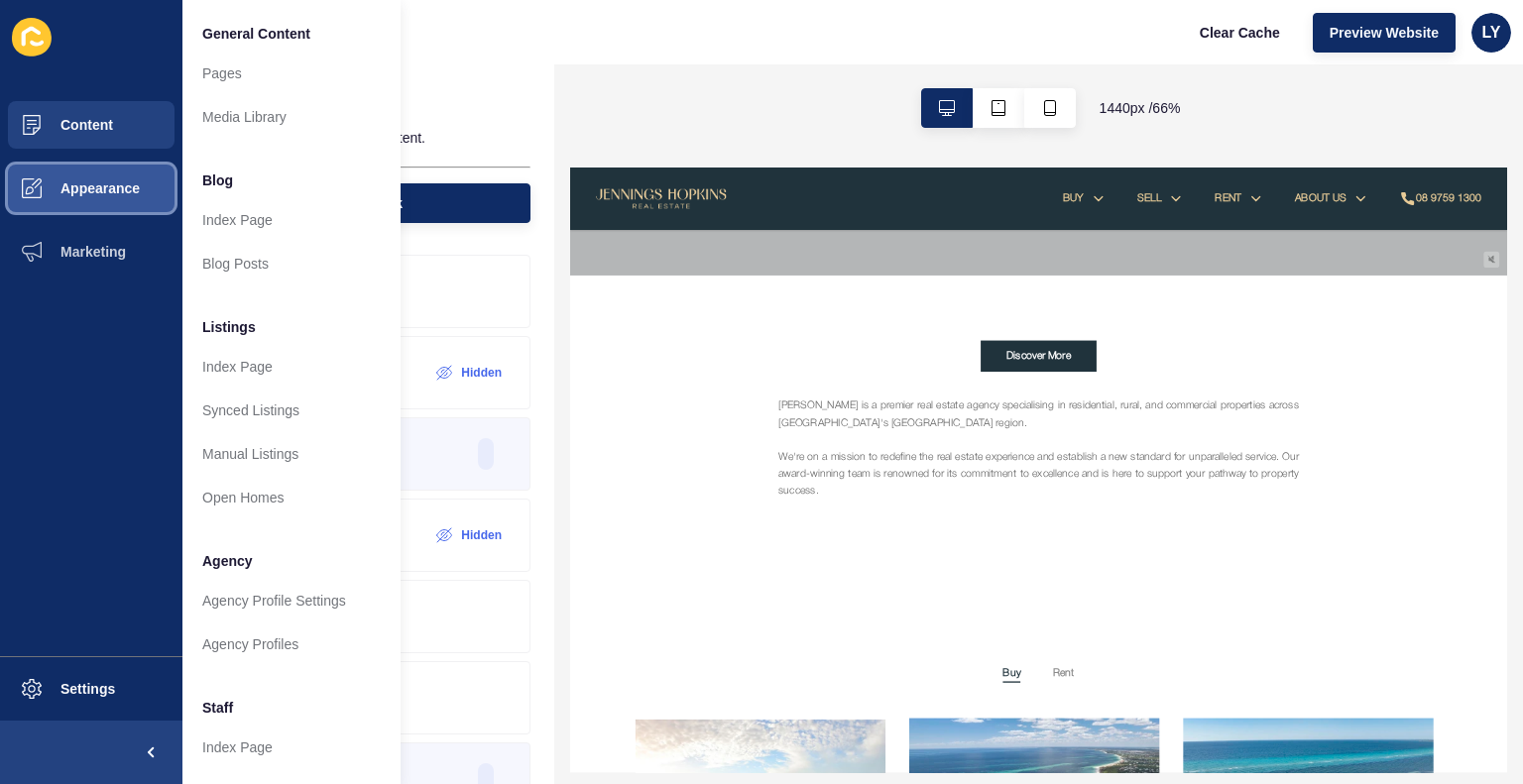 click on "Appearance" at bounding box center (91, 188) 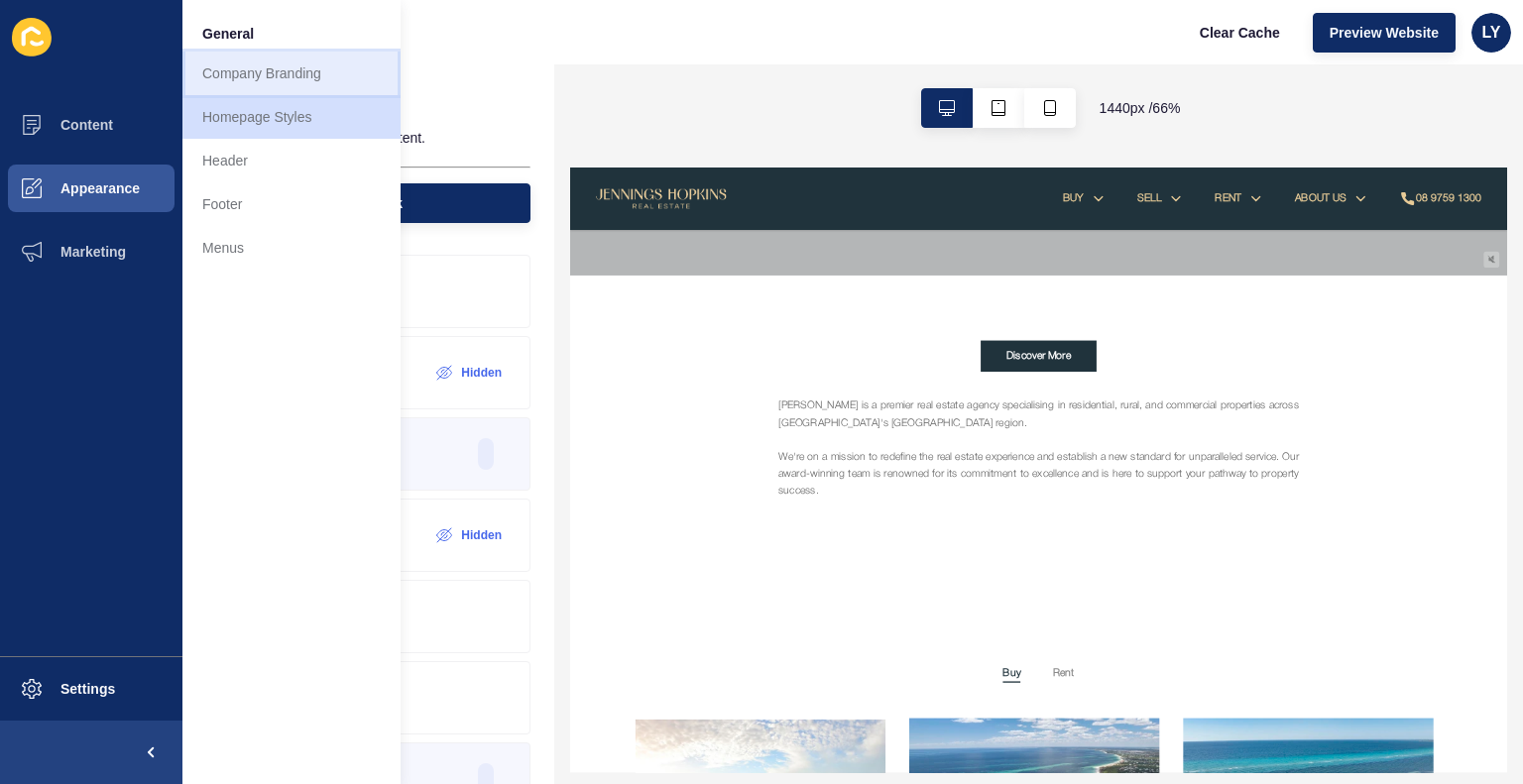 click on "Company Branding" at bounding box center [292, 73] 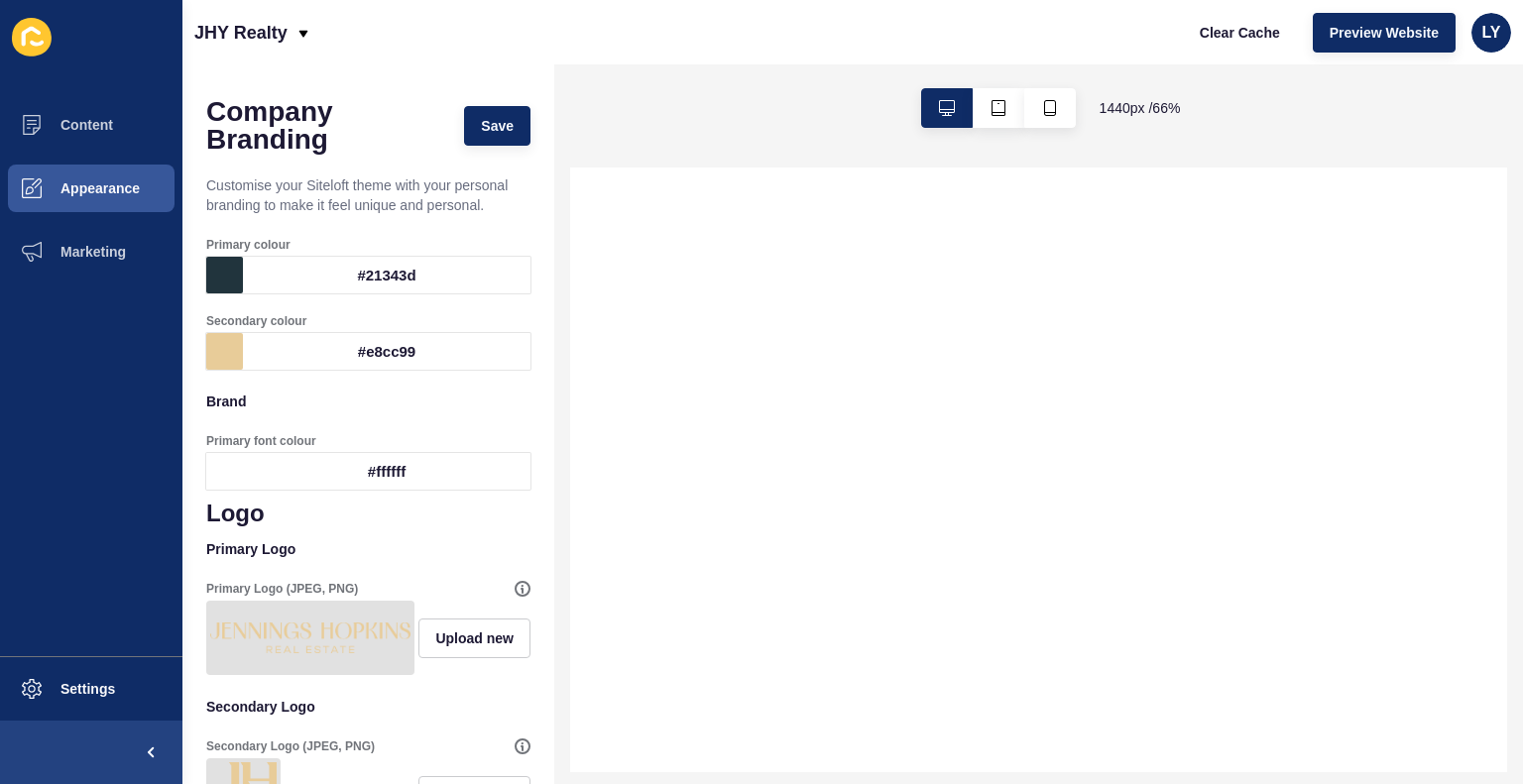 scroll, scrollTop: 0, scrollLeft: 0, axis: both 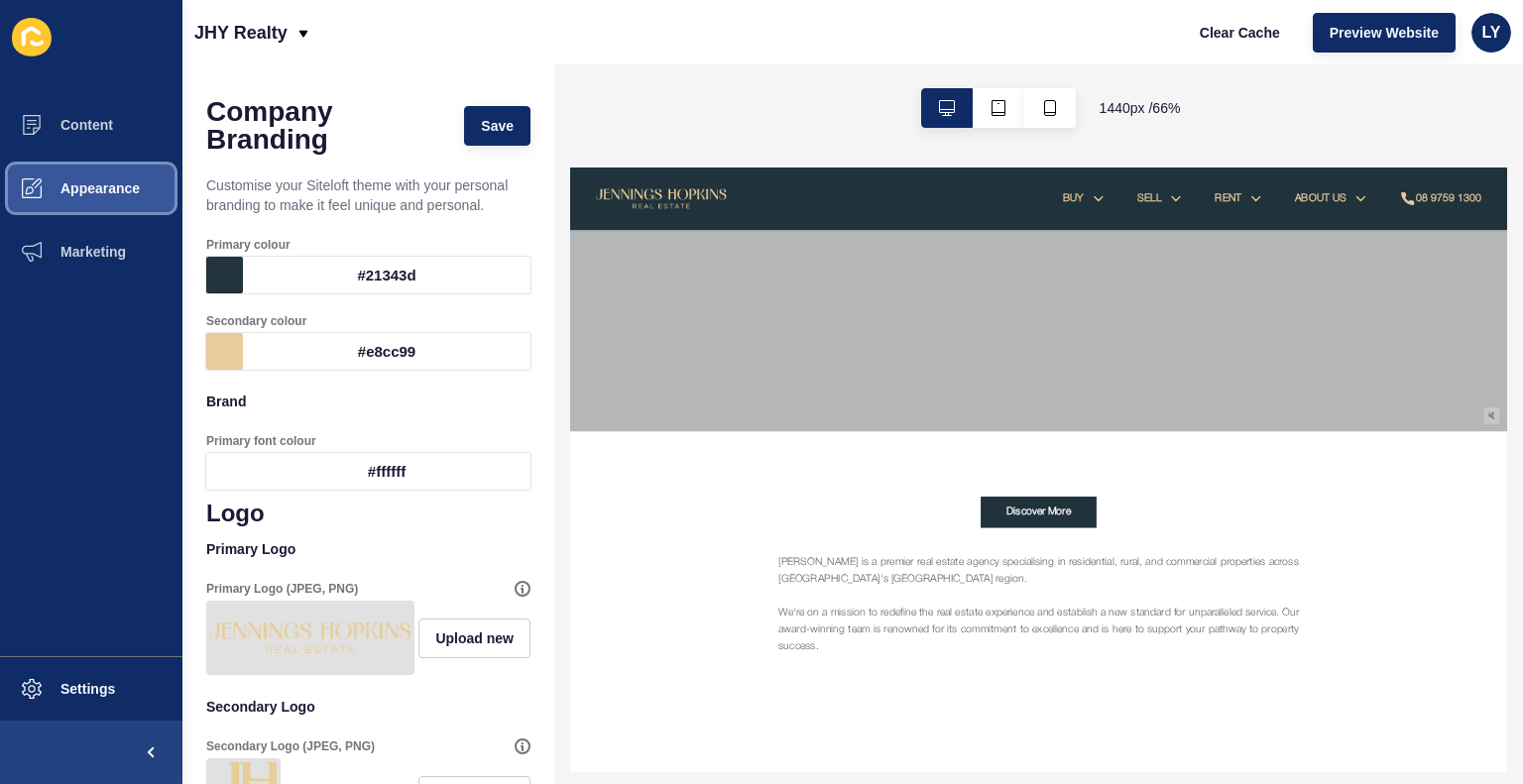 click on "Appearance" at bounding box center [68, 188] 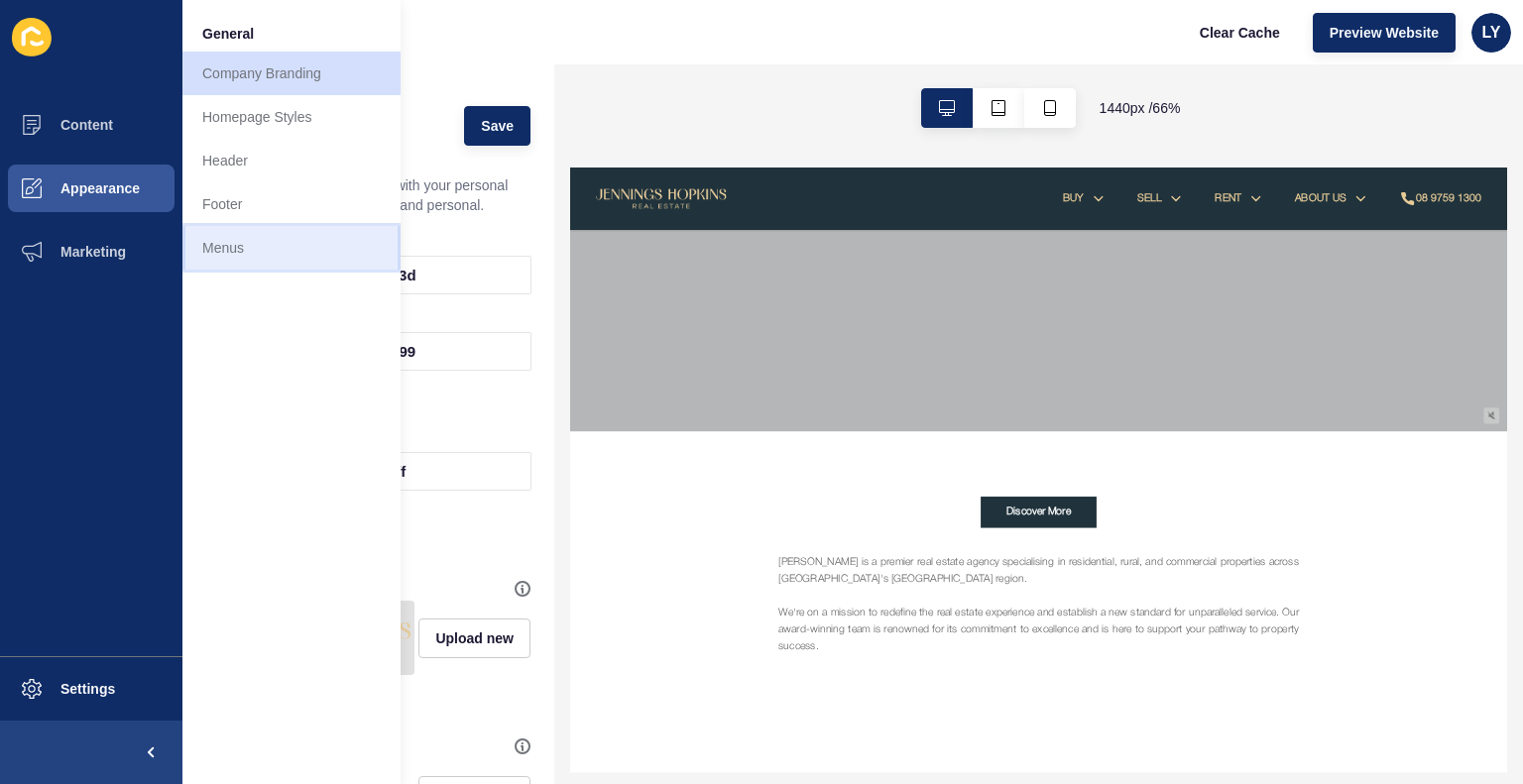 click on "Menus" at bounding box center (292, 248) 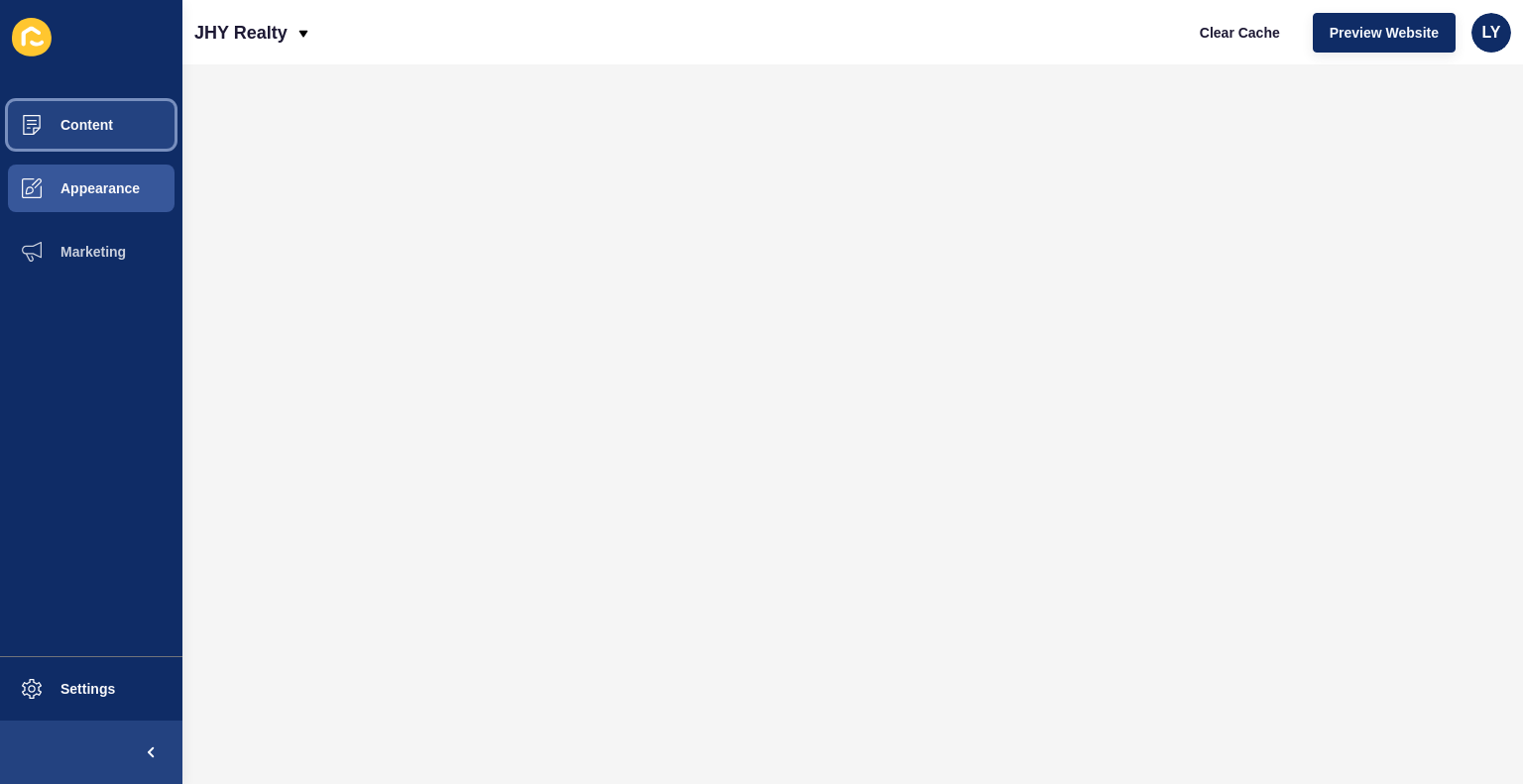 click on "Content" at bounding box center [55, 125] 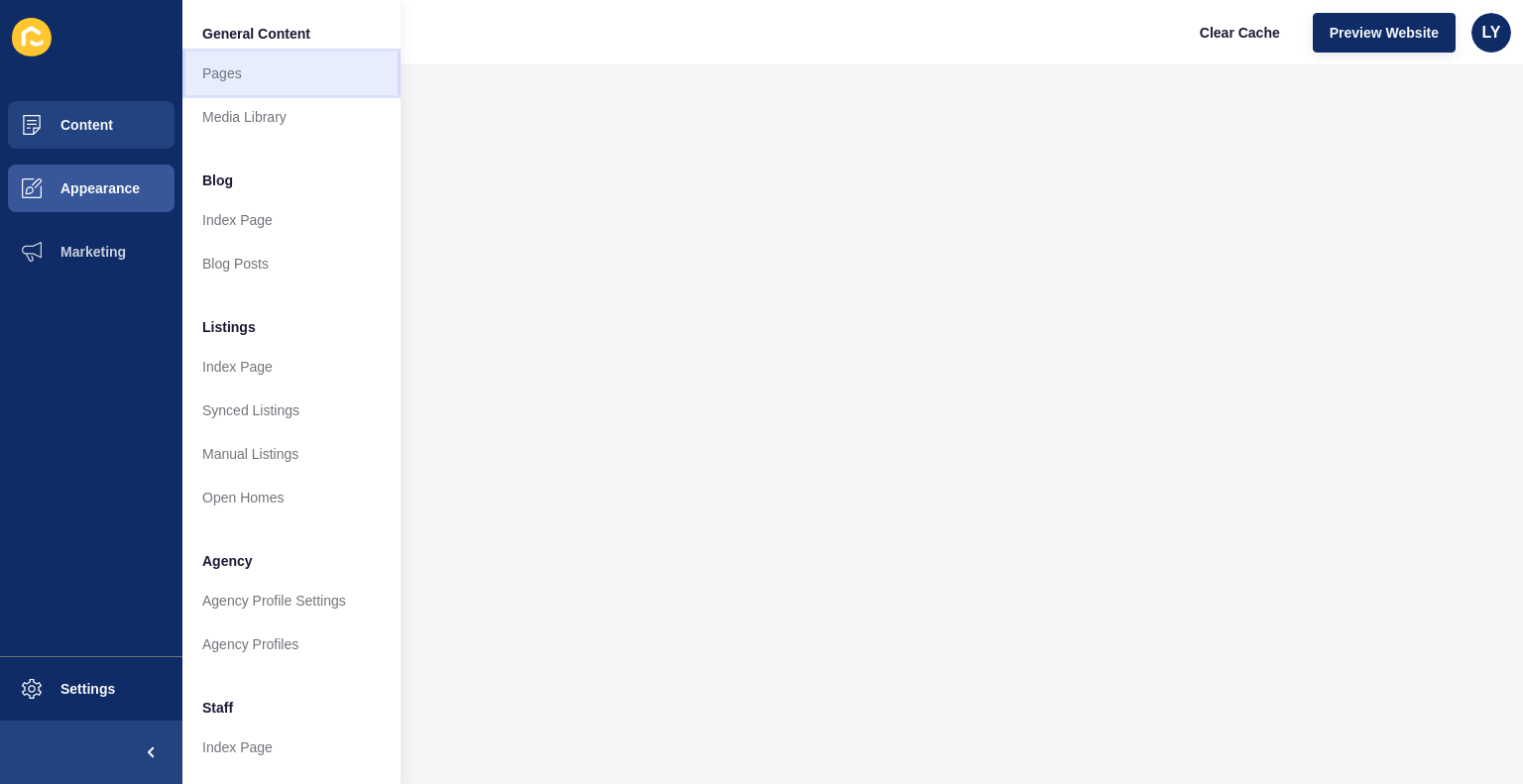 click on "Pages" at bounding box center (292, 73) 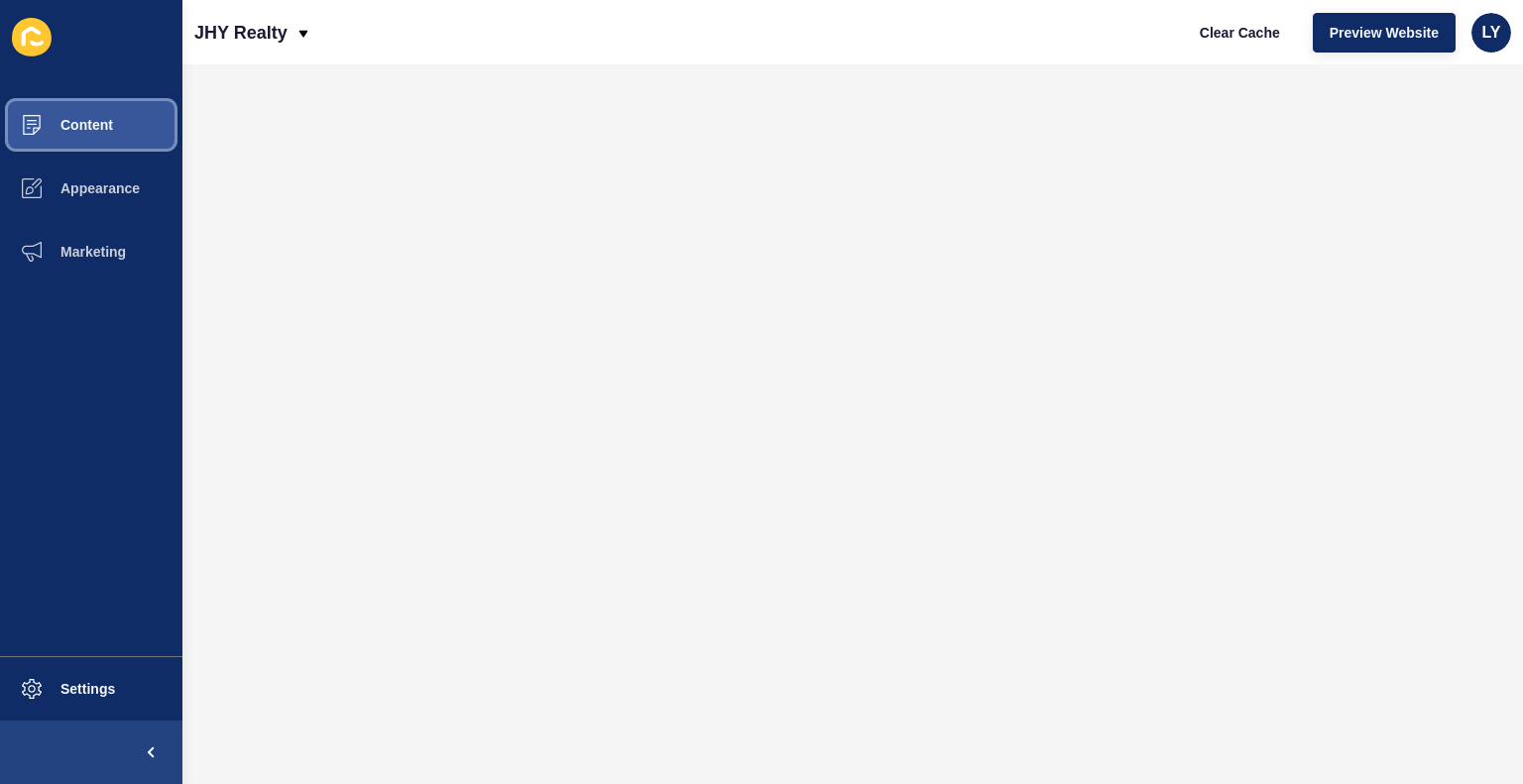 click on "Content" at bounding box center (55, 125) 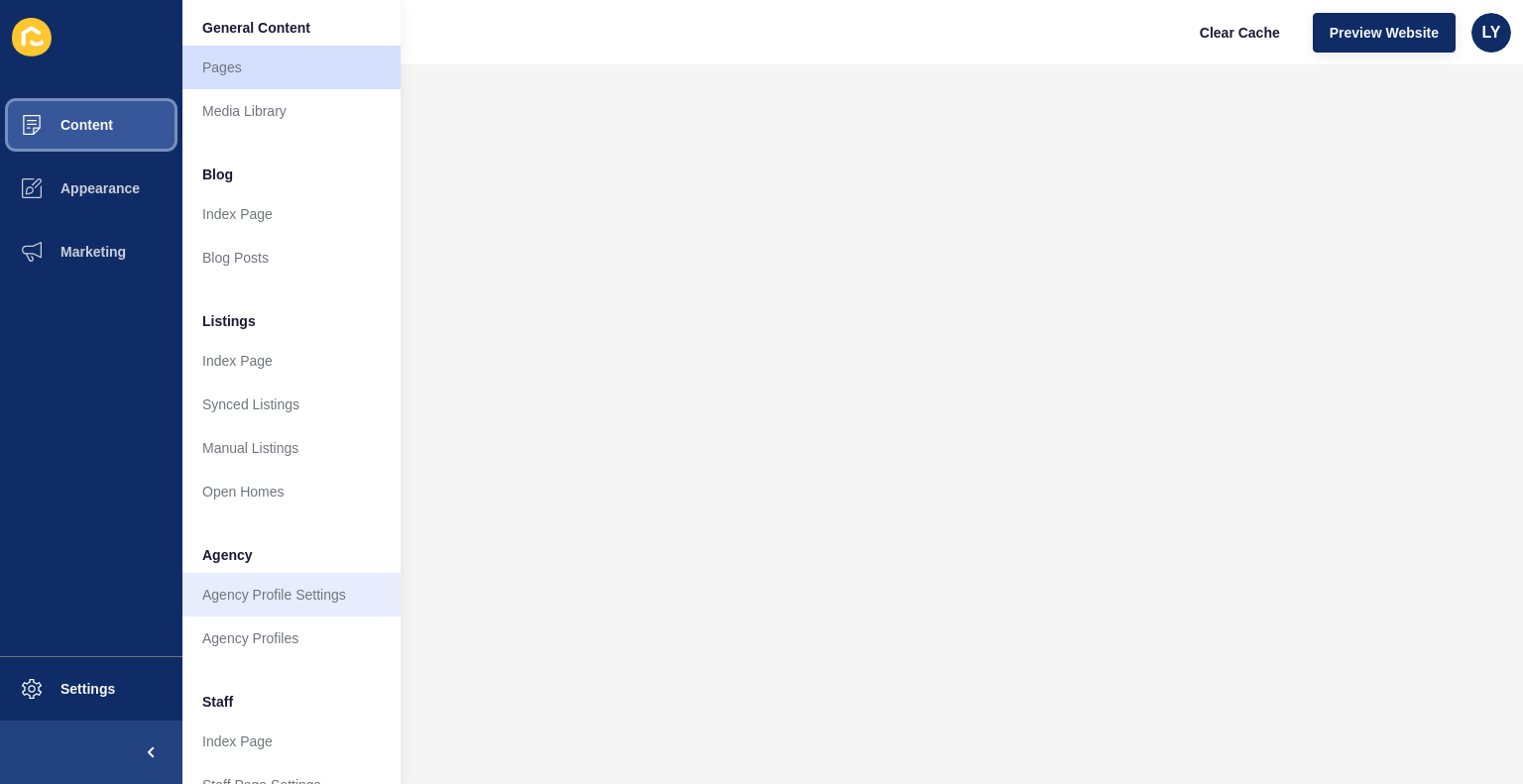 scroll, scrollTop: 0, scrollLeft: 0, axis: both 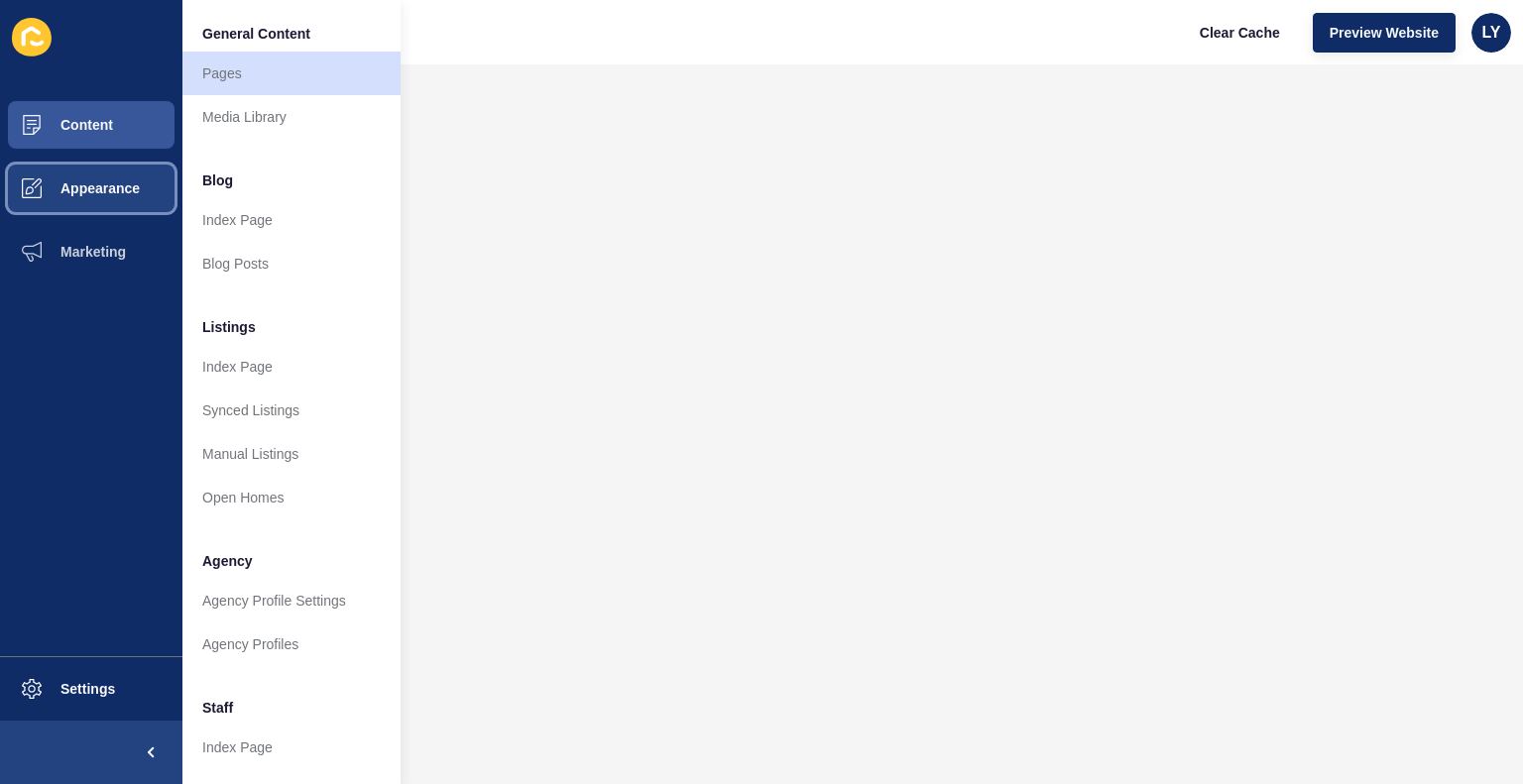 click on "Appearance" at bounding box center [68, 188] 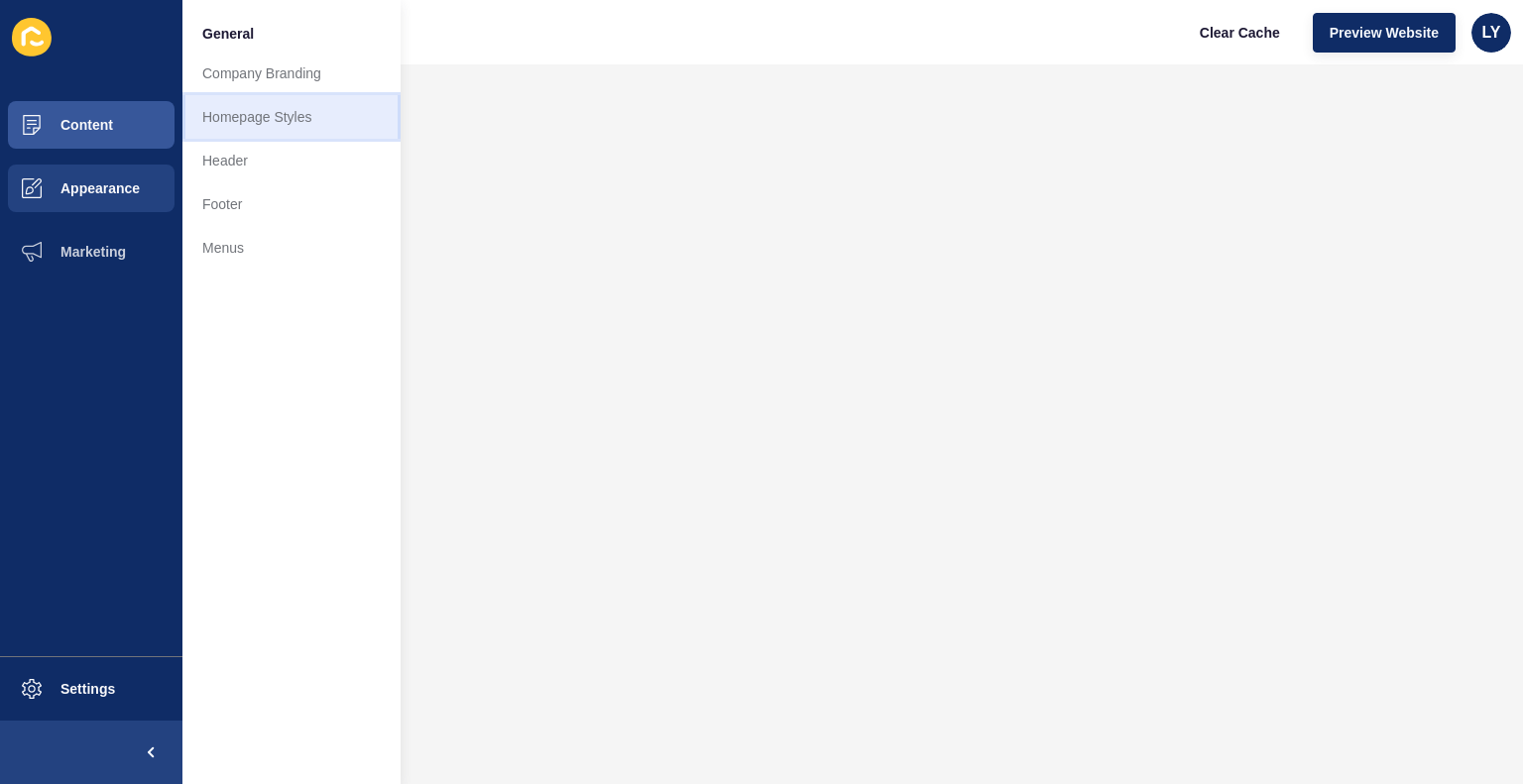 click on "Homepage Styles" at bounding box center (292, 117) 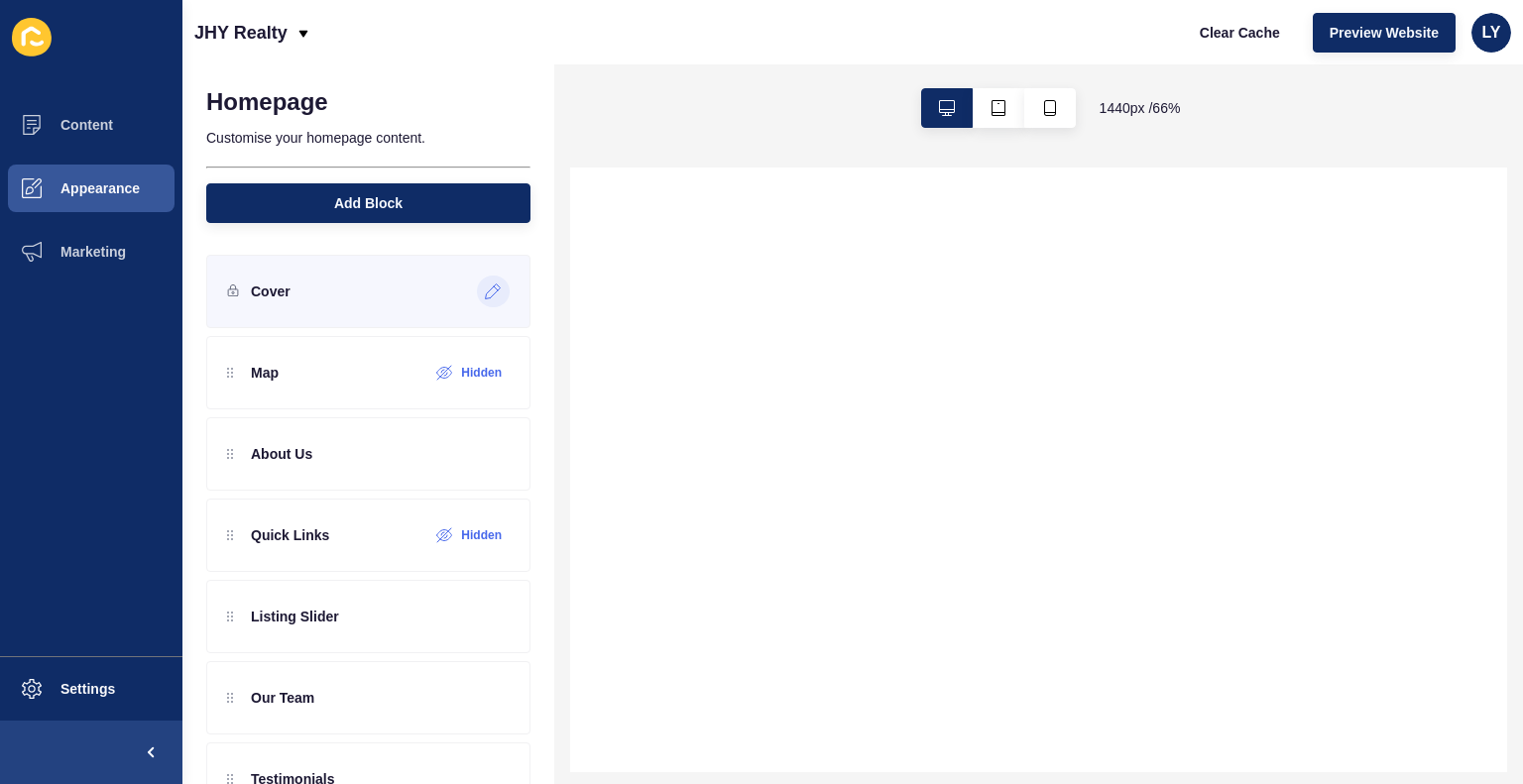 click 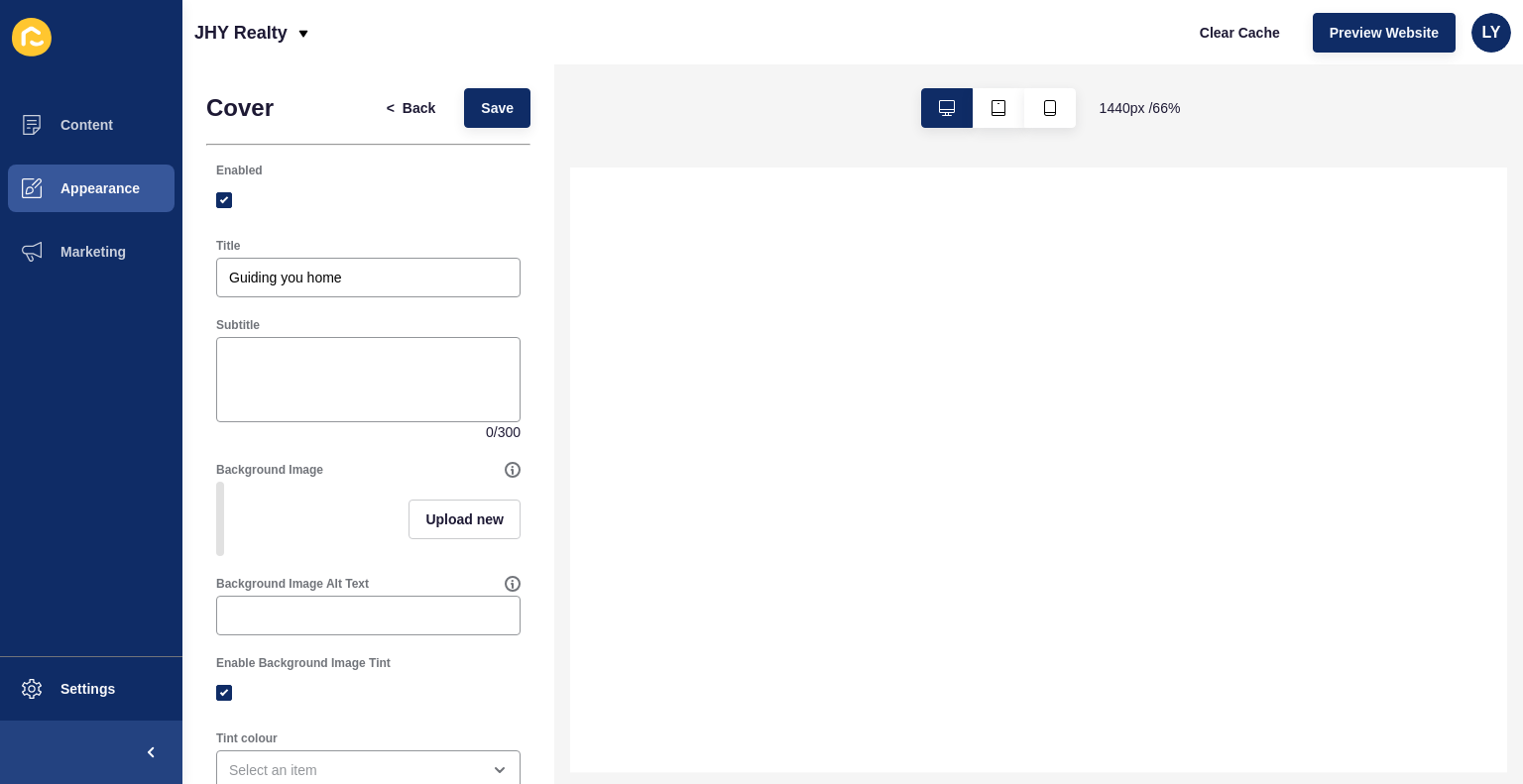 scroll, scrollTop: 52, scrollLeft: 0, axis: vertical 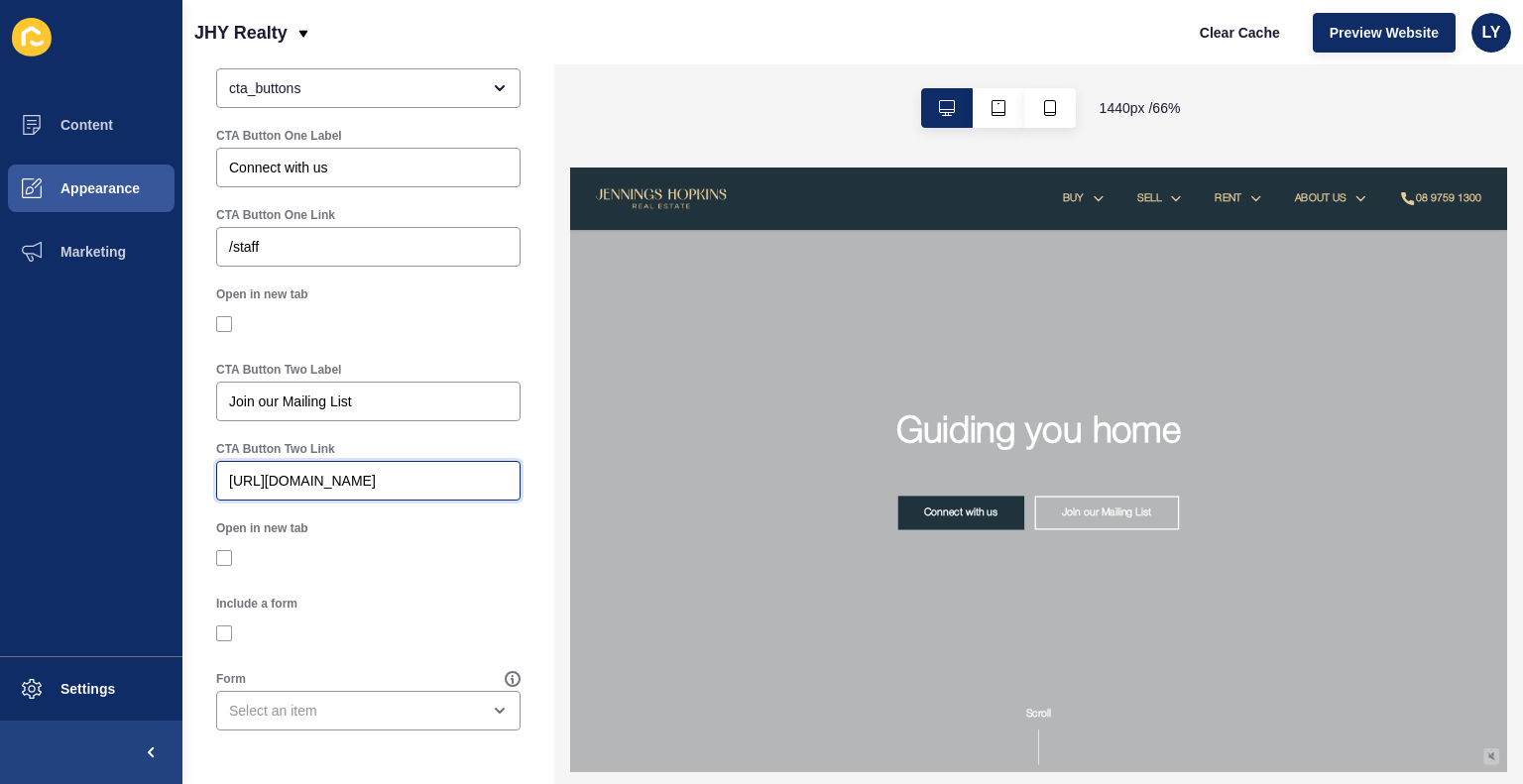drag, startPoint x: 320, startPoint y: 482, endPoint x: 277, endPoint y: 479, distance: 43.104524 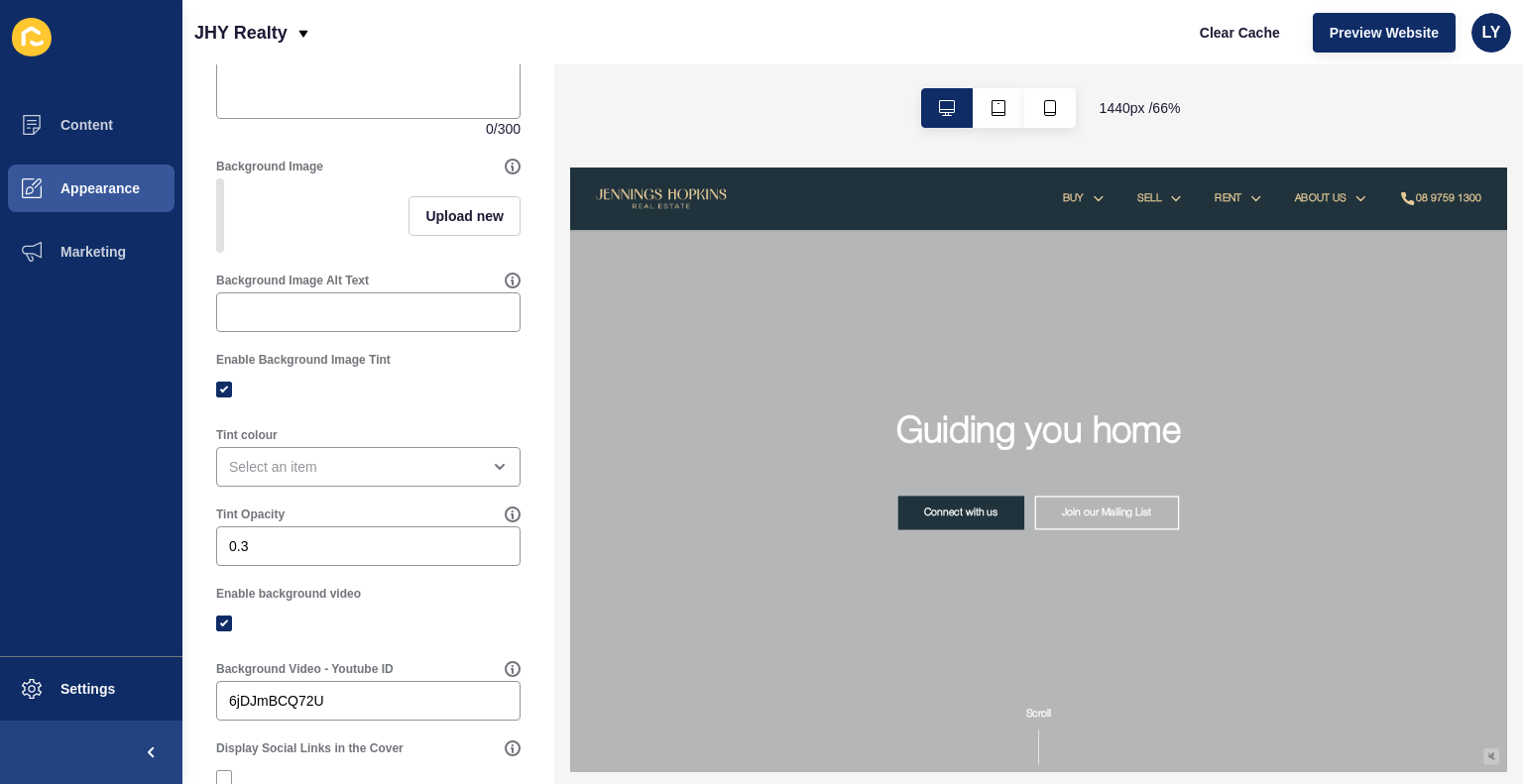 scroll, scrollTop: 0, scrollLeft: 0, axis: both 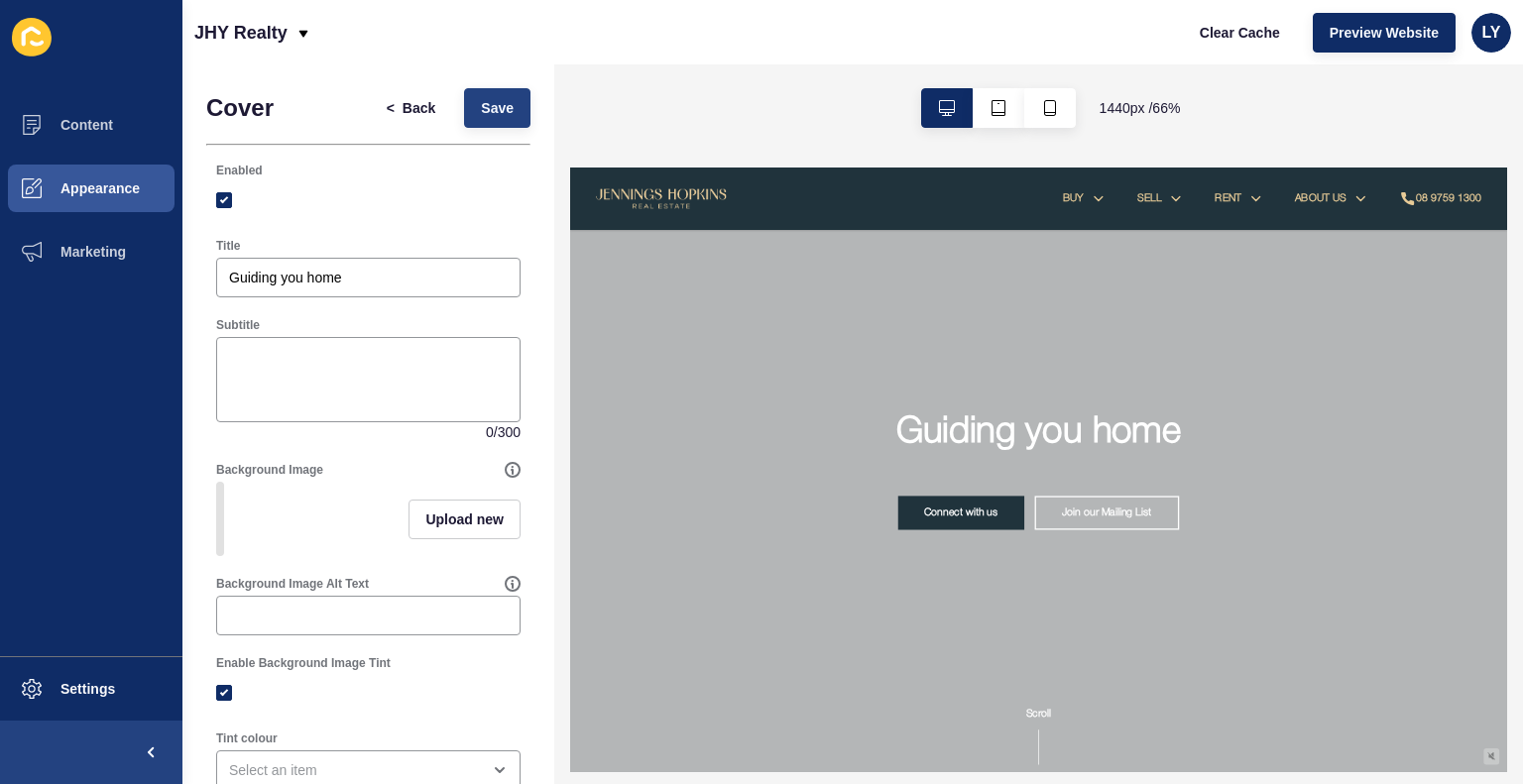 type on "https://jenningshopkins.com.au/receive-property-alerts" 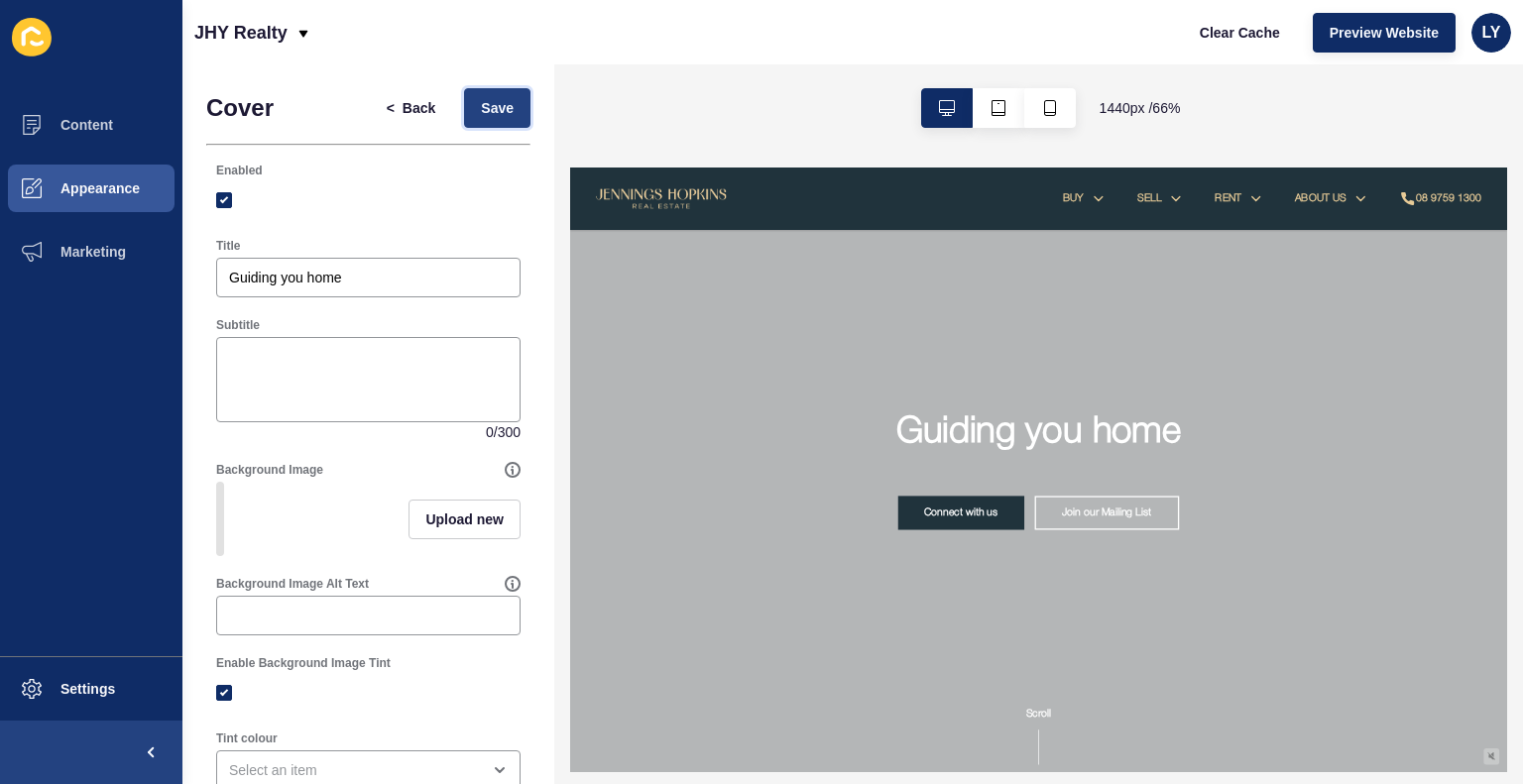 click on "Save" at bounding box center (497, 108) 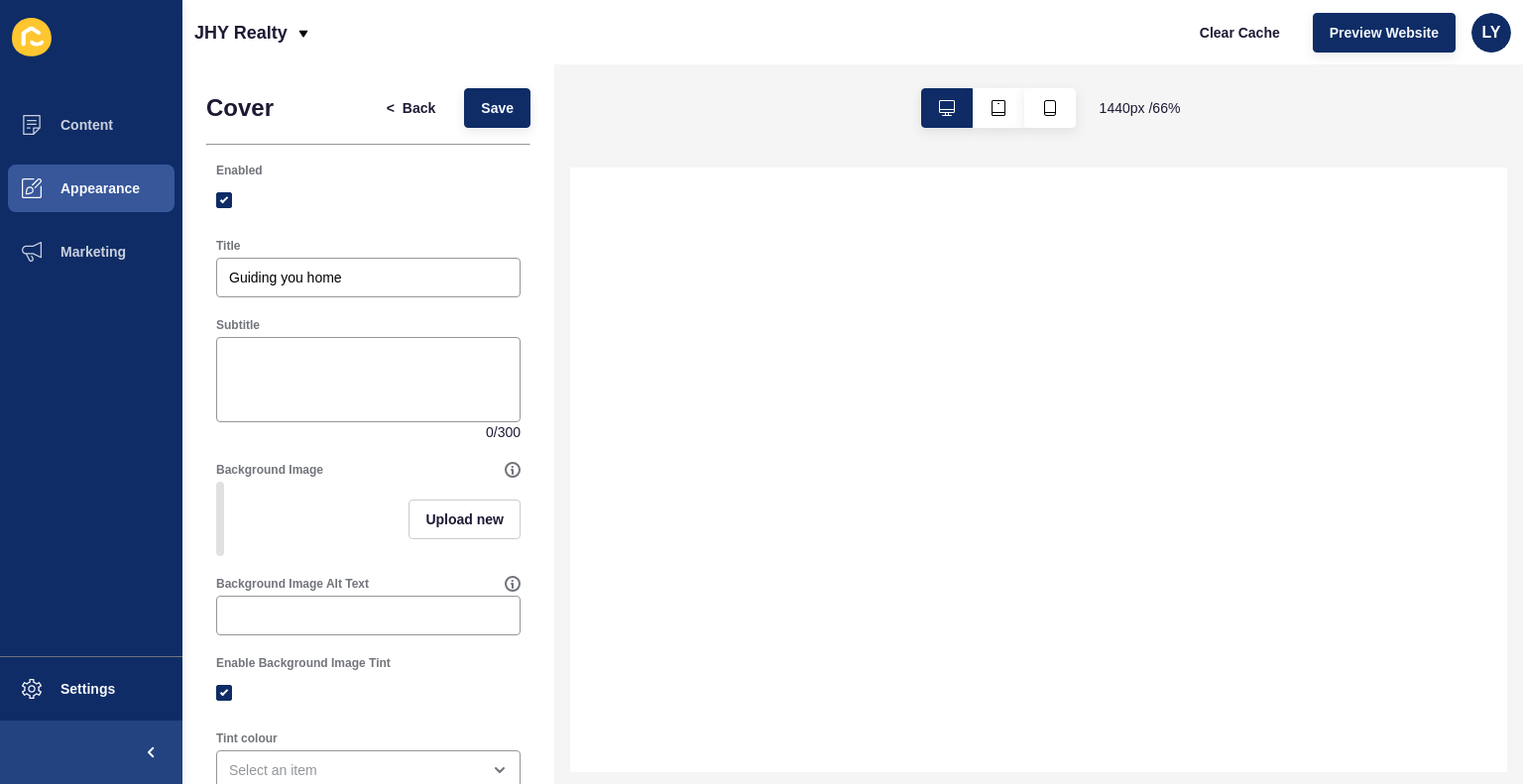 scroll, scrollTop: 0, scrollLeft: 0, axis: both 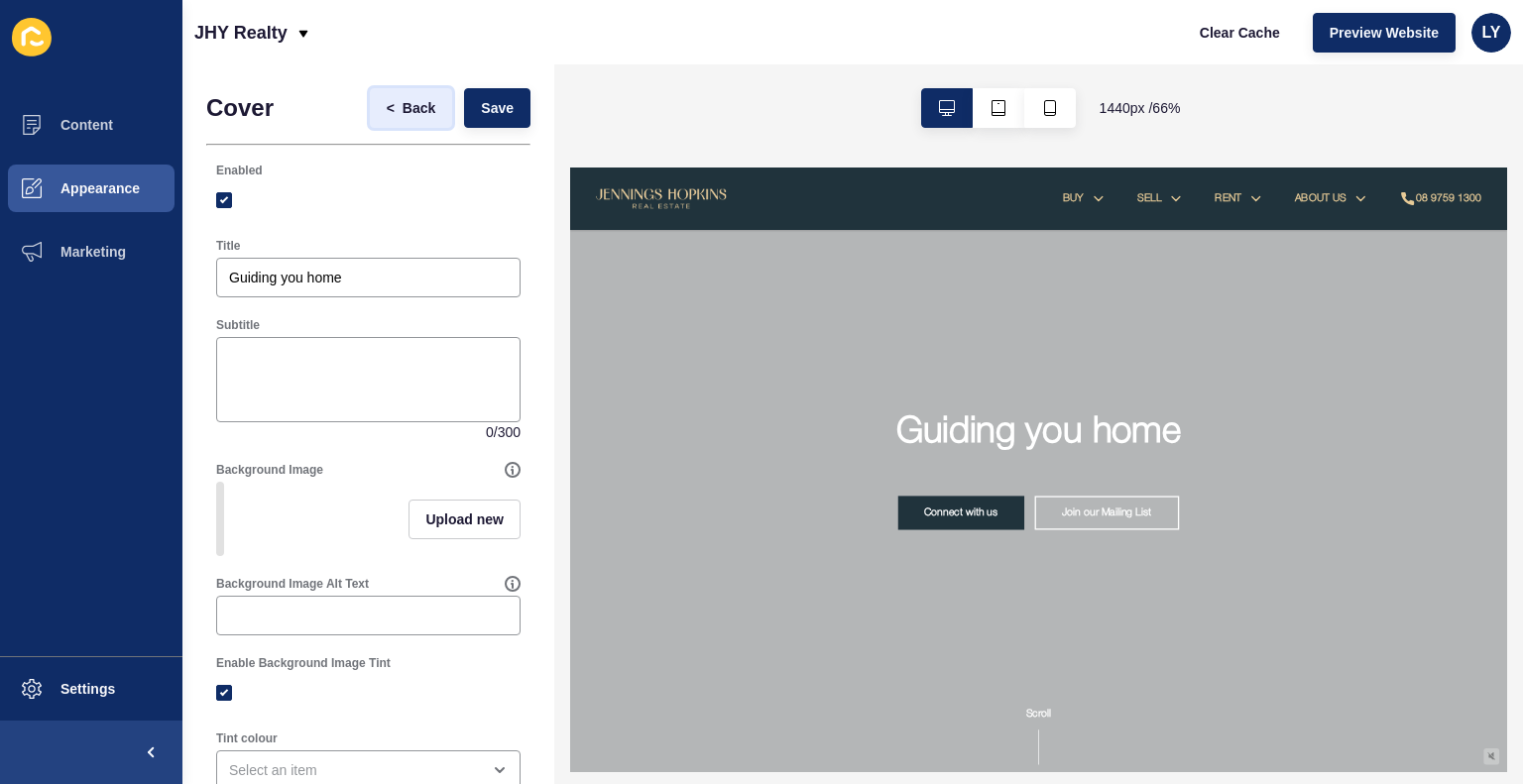 click on "Back" at bounding box center [418, 108] 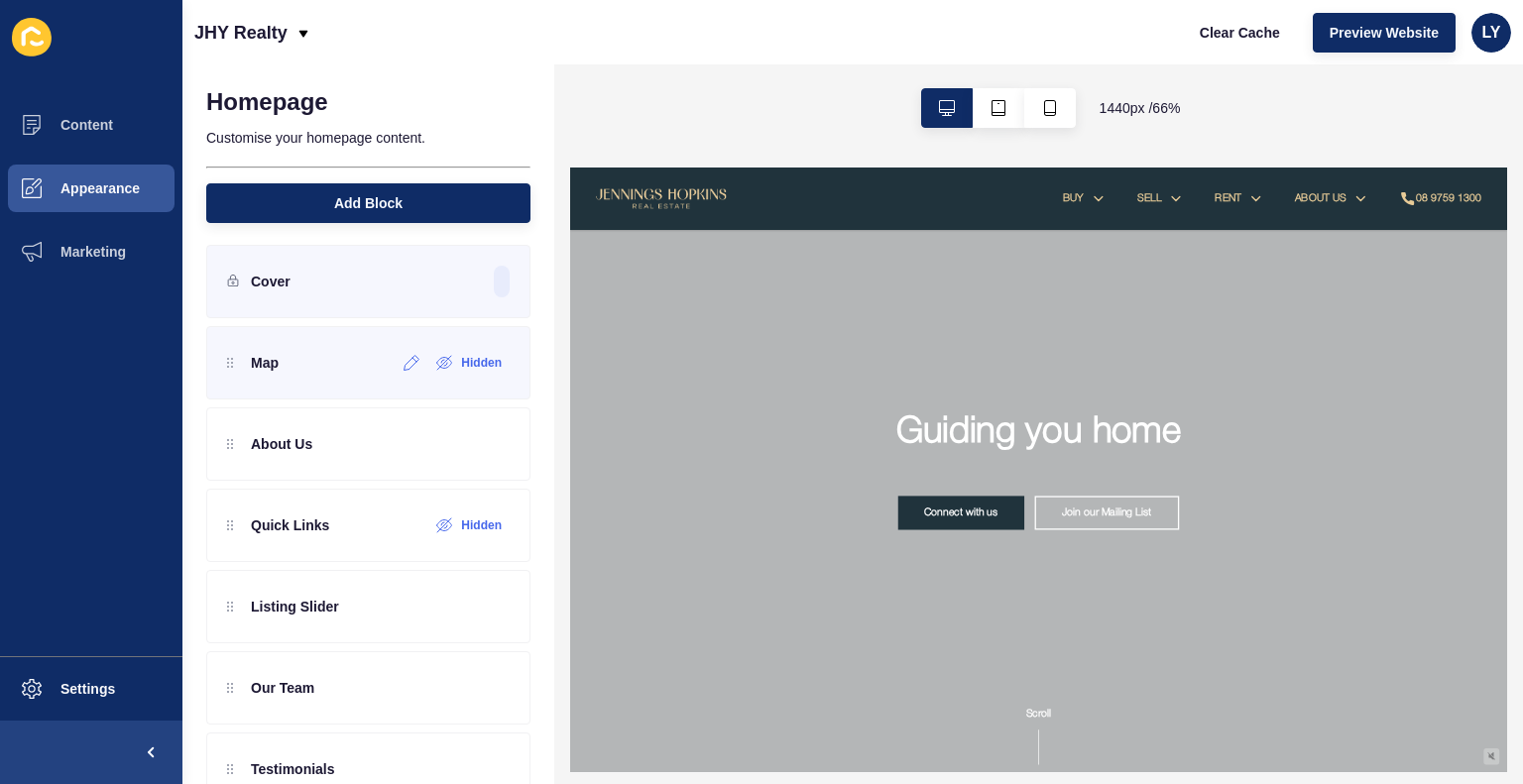 scroll, scrollTop: 8, scrollLeft: 0, axis: vertical 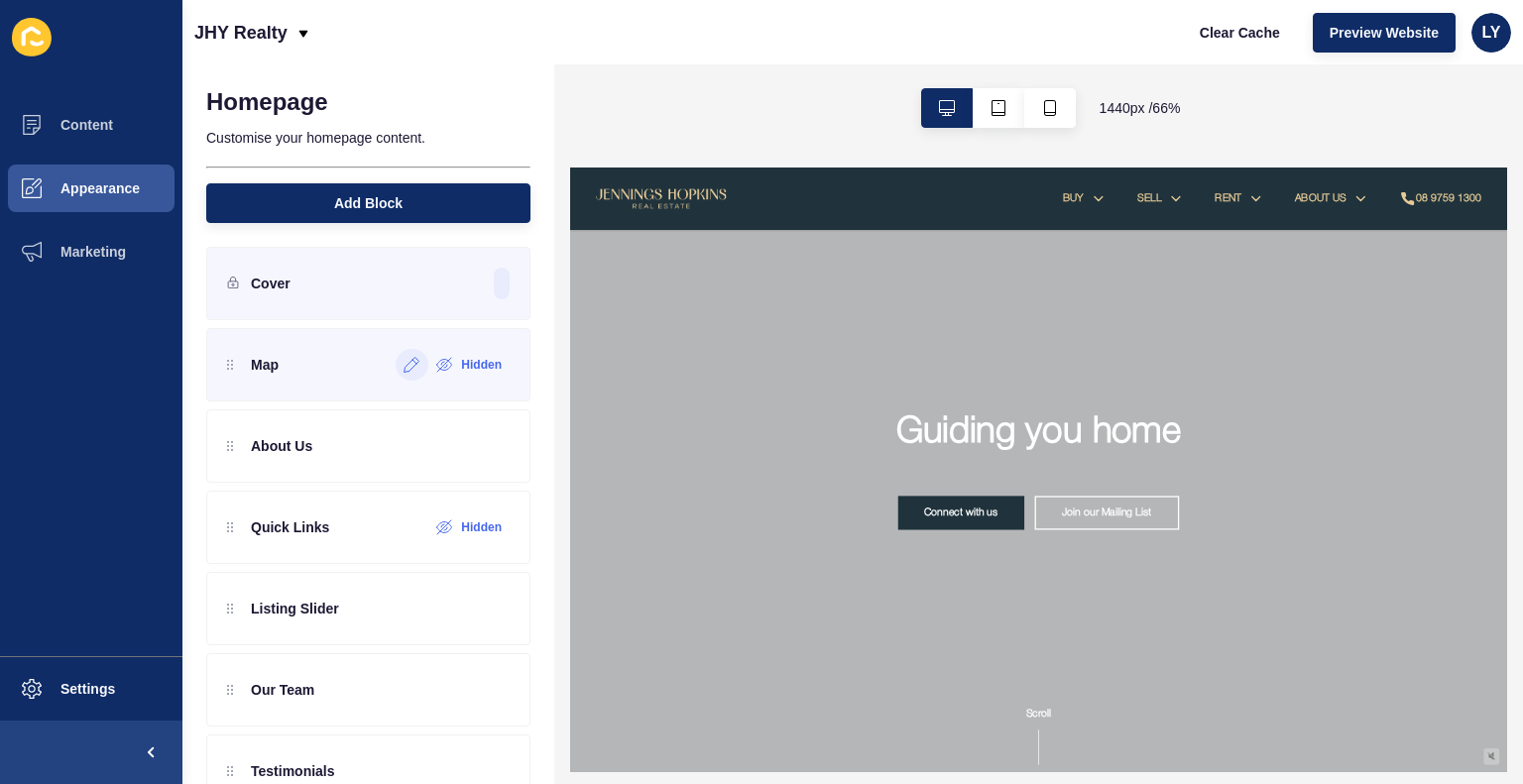 click 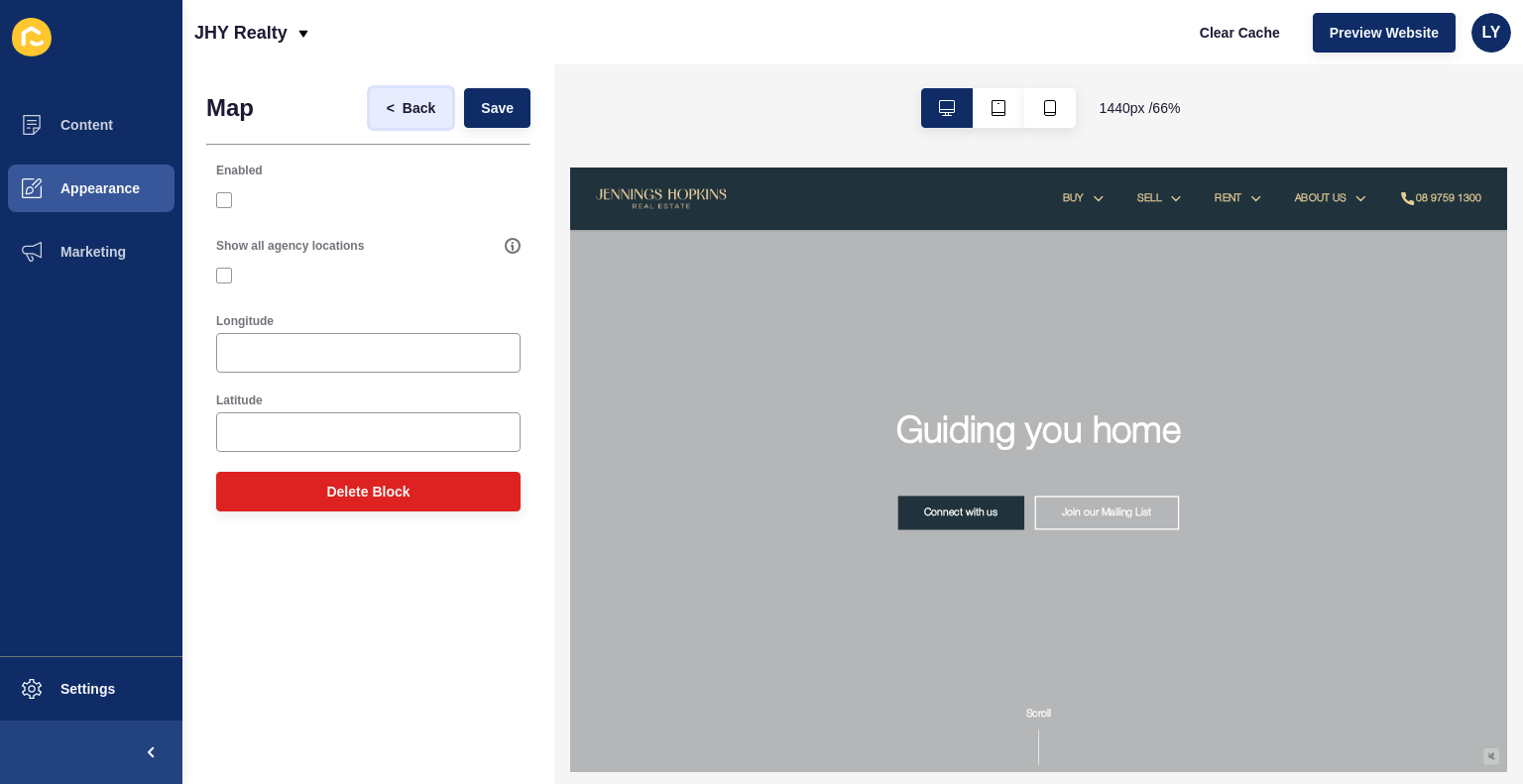 click on "<" at bounding box center (391, 108) 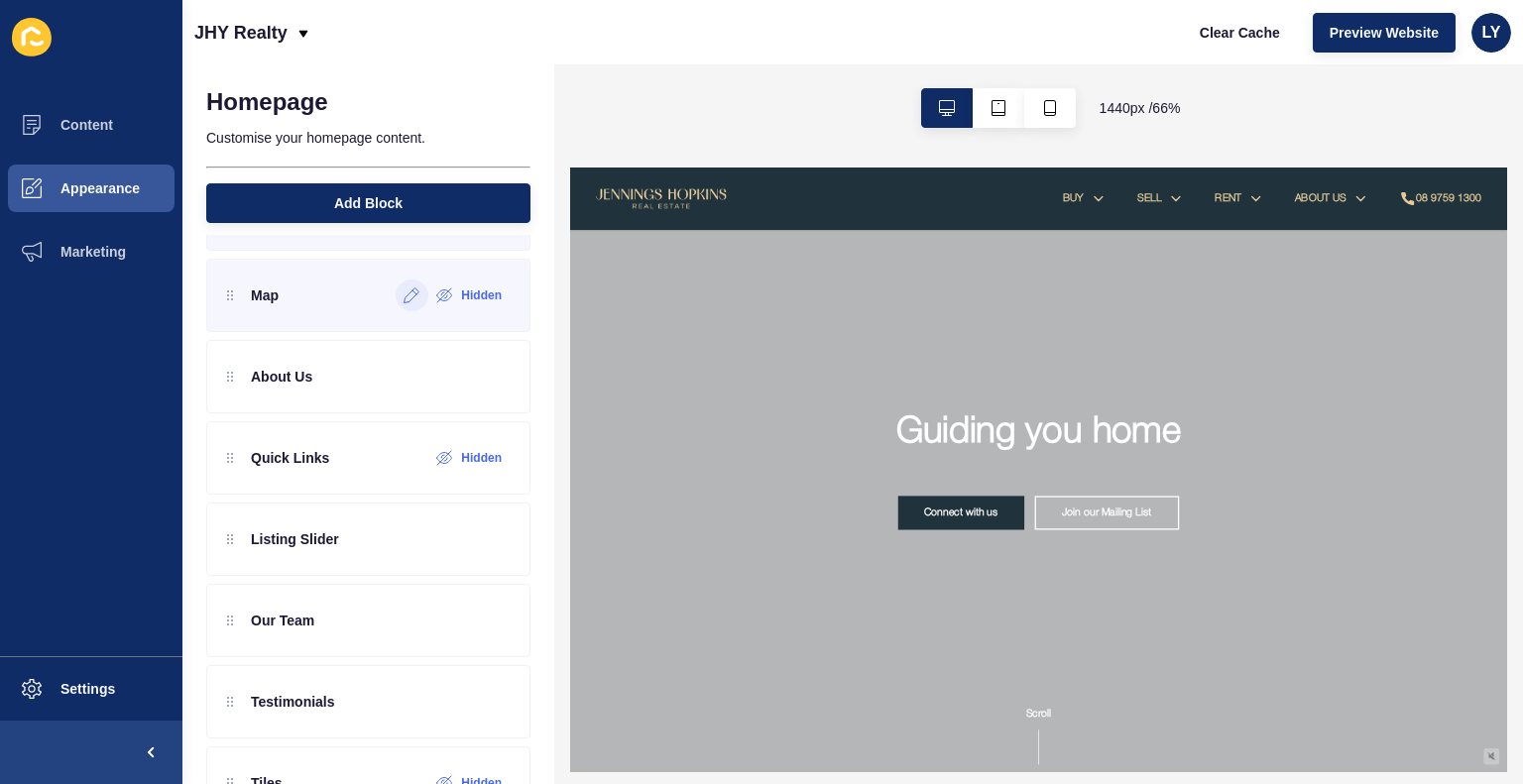 scroll, scrollTop: 81, scrollLeft: 0, axis: vertical 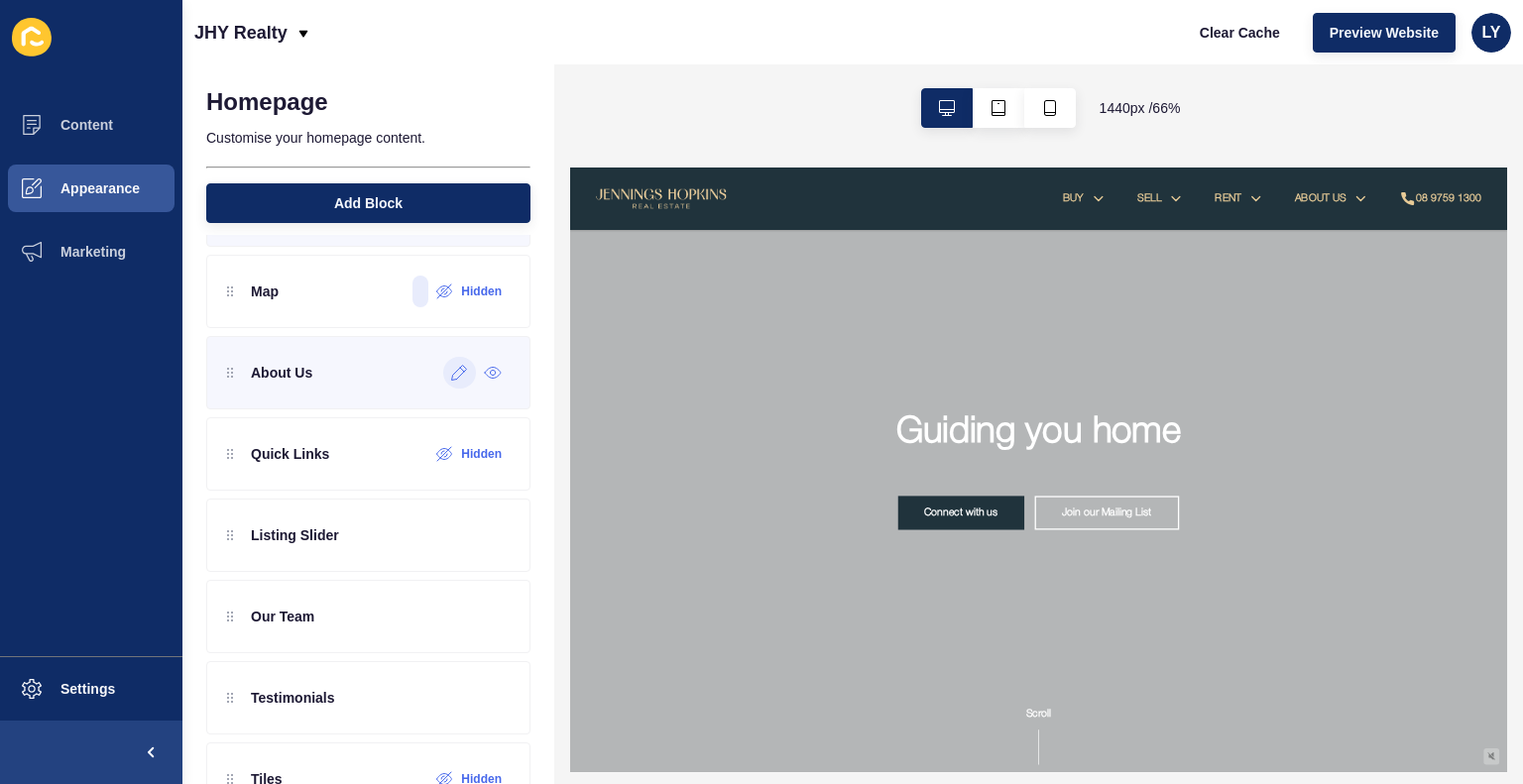 click 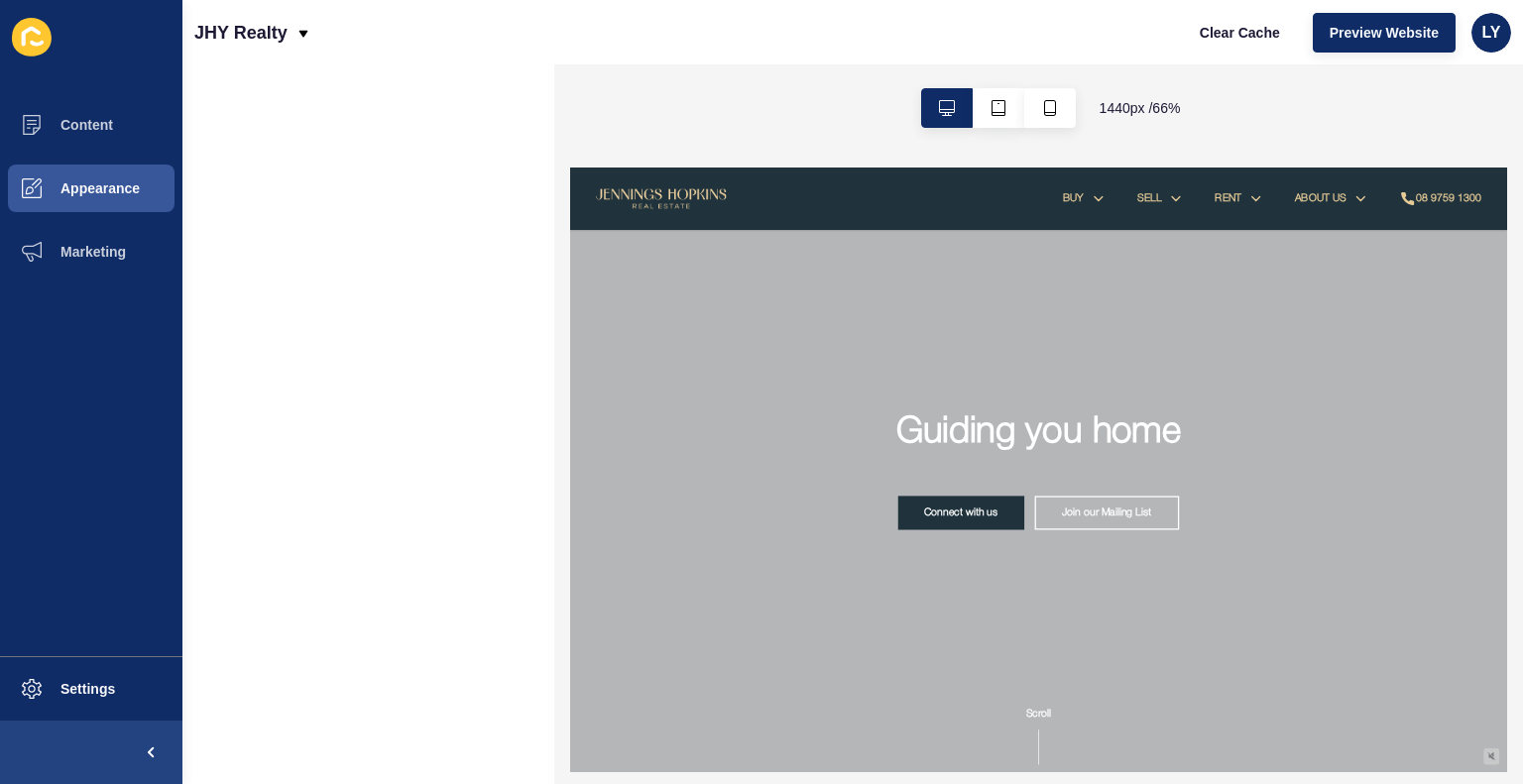 scroll, scrollTop: 0, scrollLeft: 0, axis: both 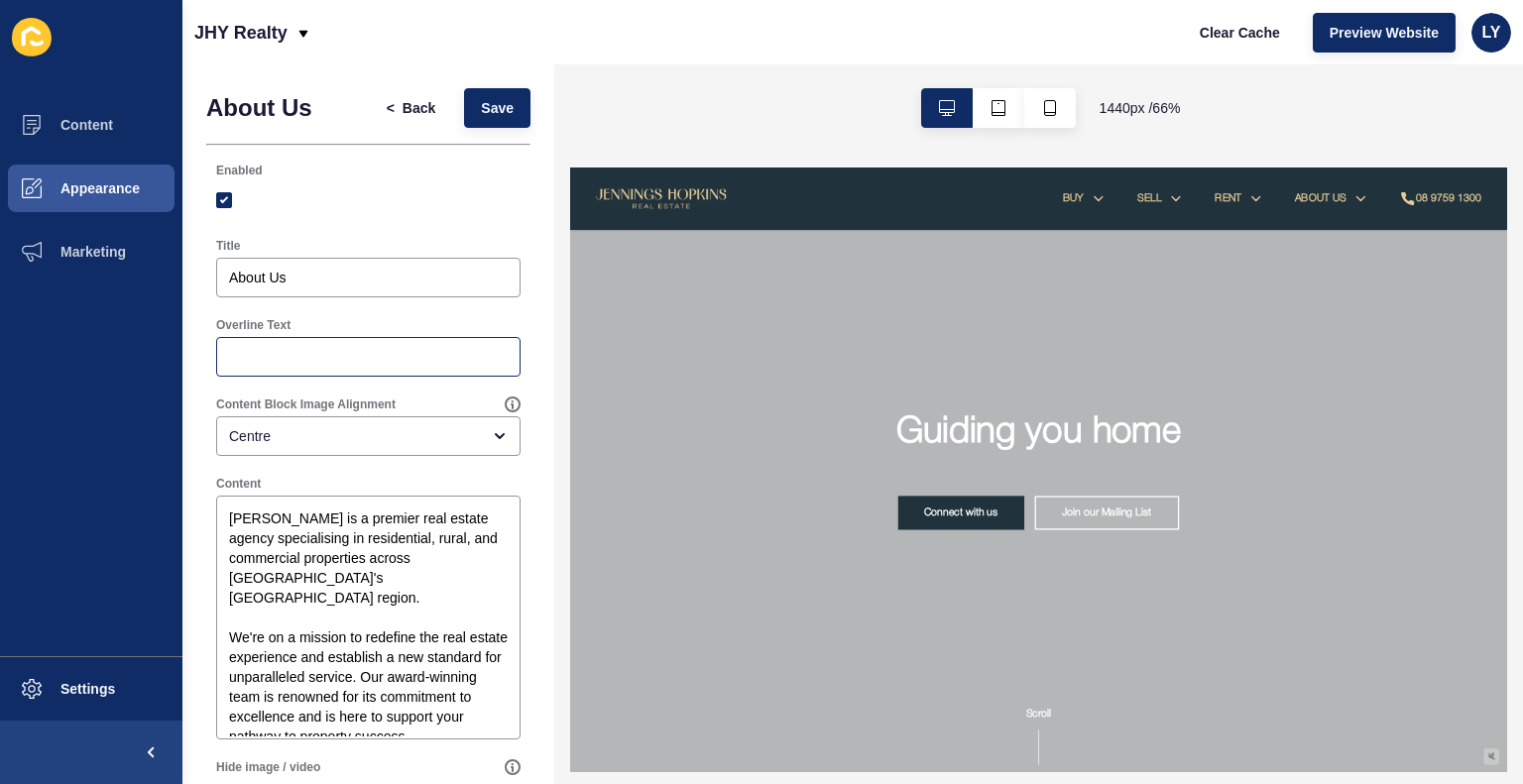 click at bounding box center (368, 357) 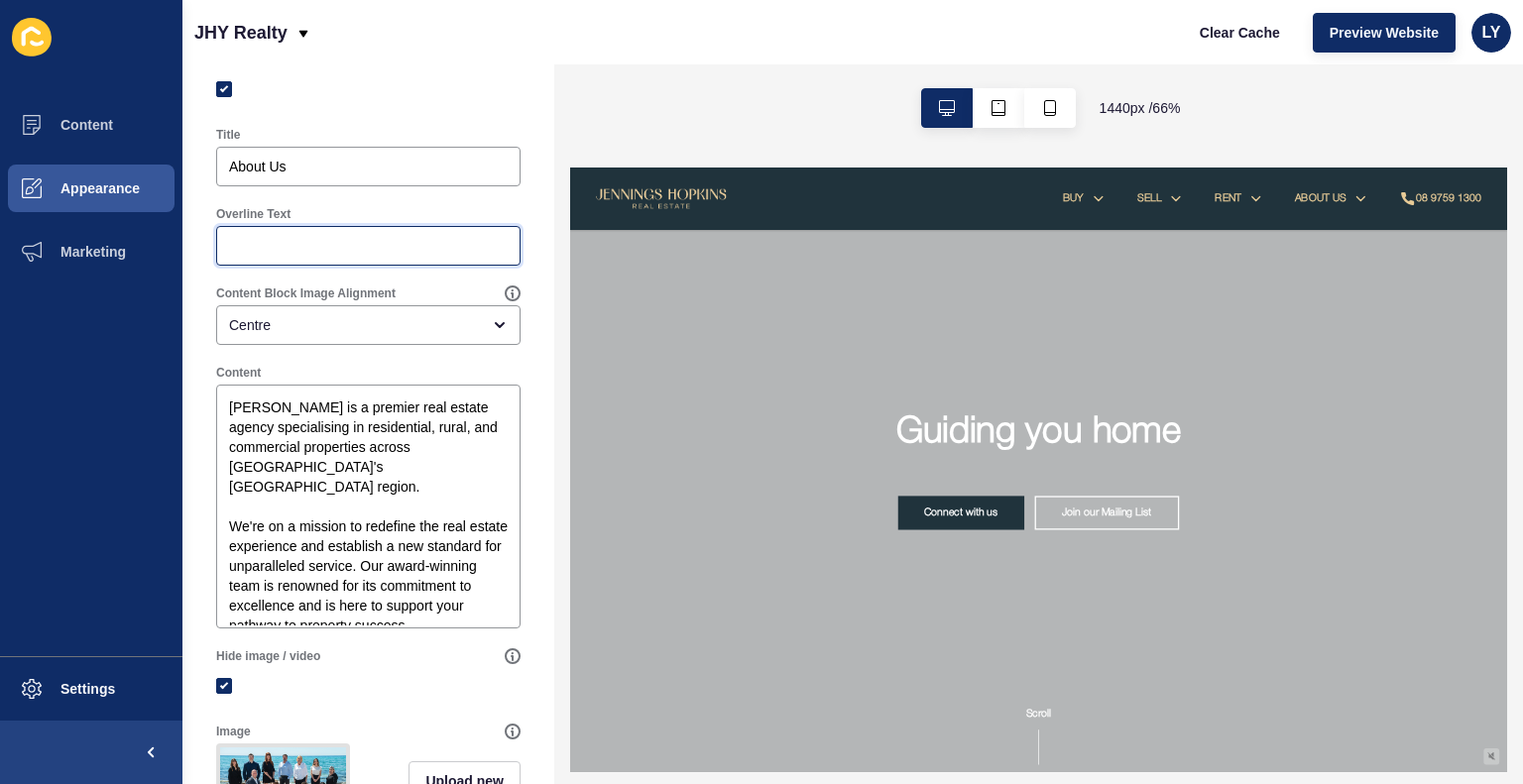 scroll, scrollTop: 111, scrollLeft: 0, axis: vertical 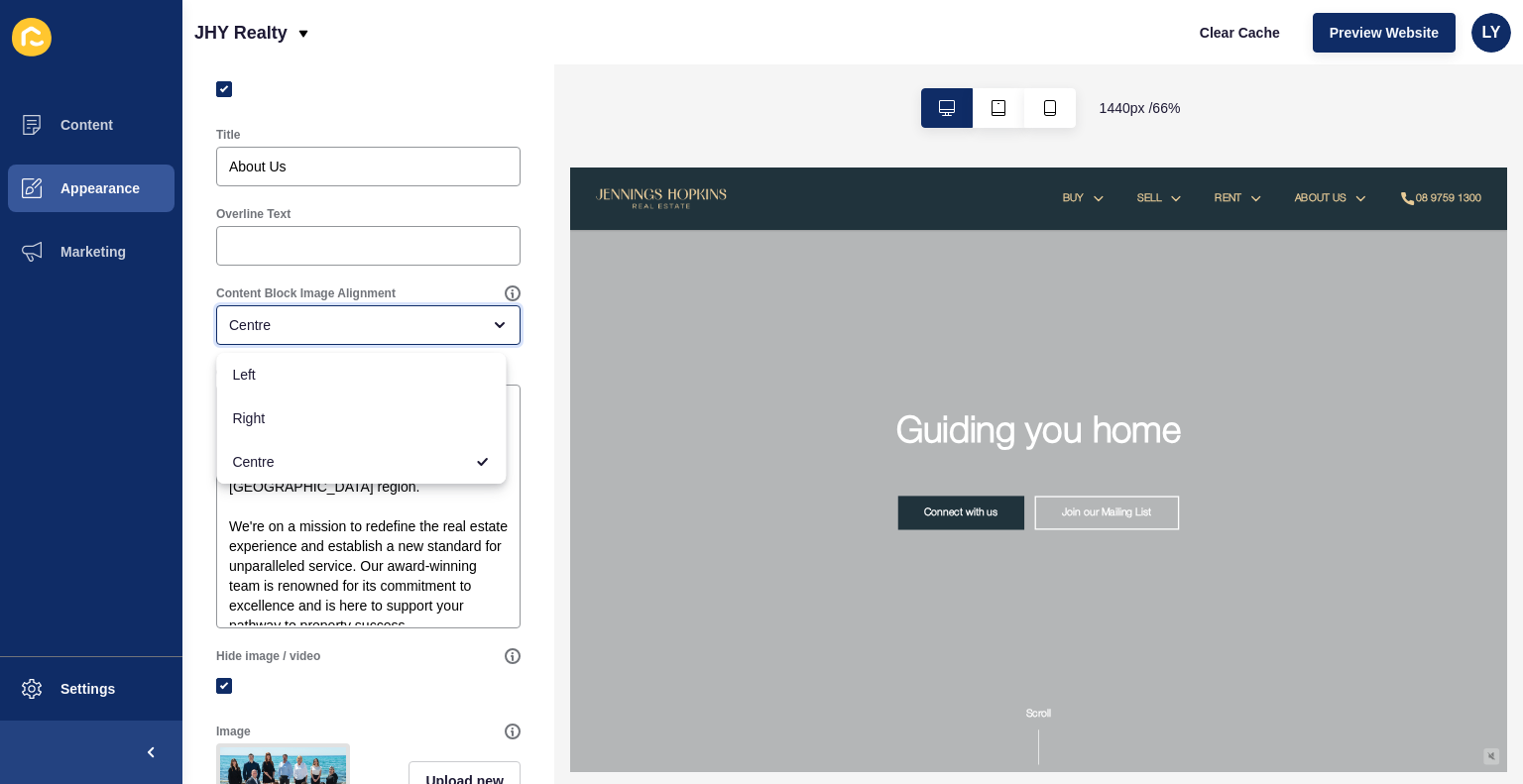 click on "Centre" at bounding box center (354, 325) 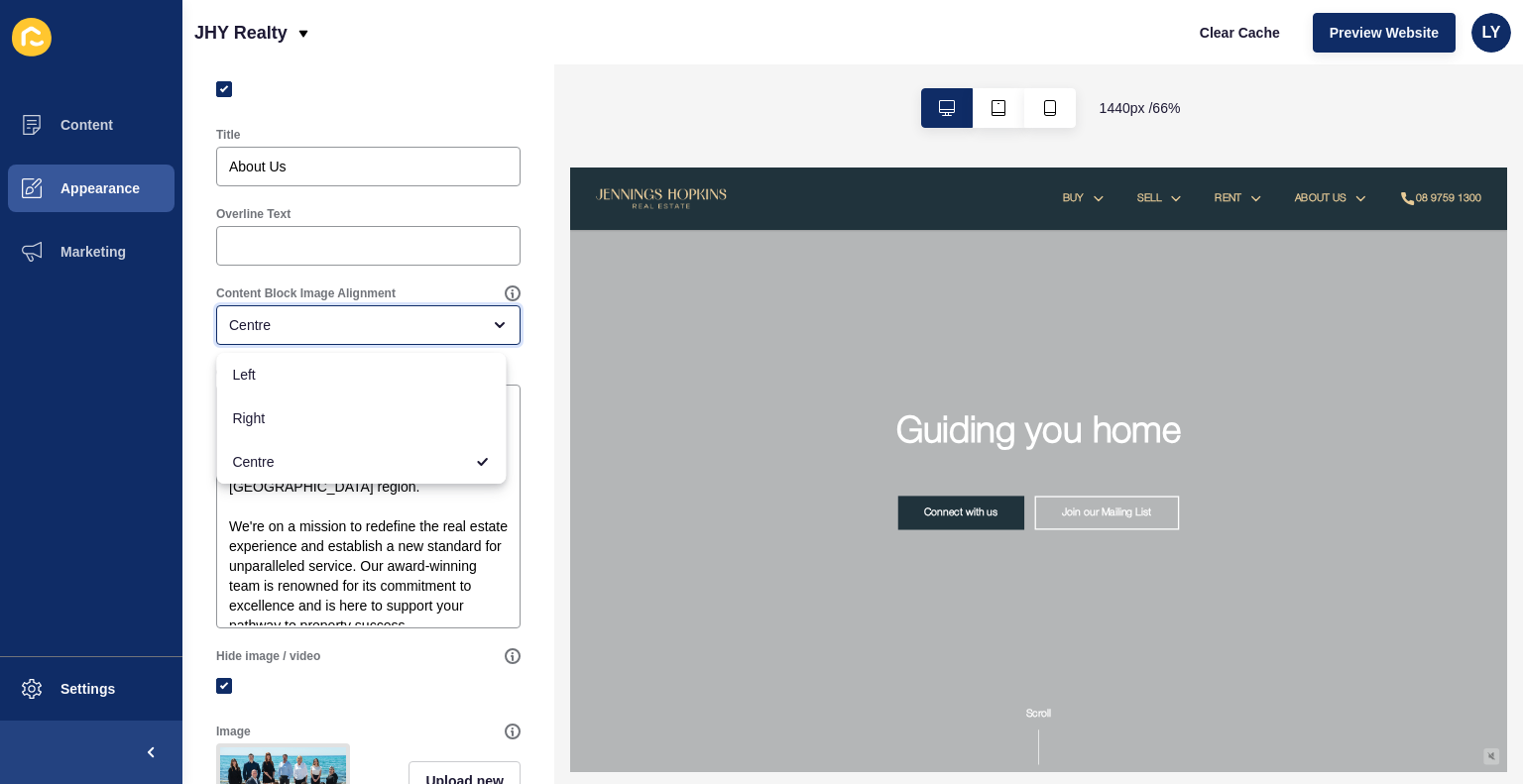 click on "Centre" at bounding box center [354, 325] 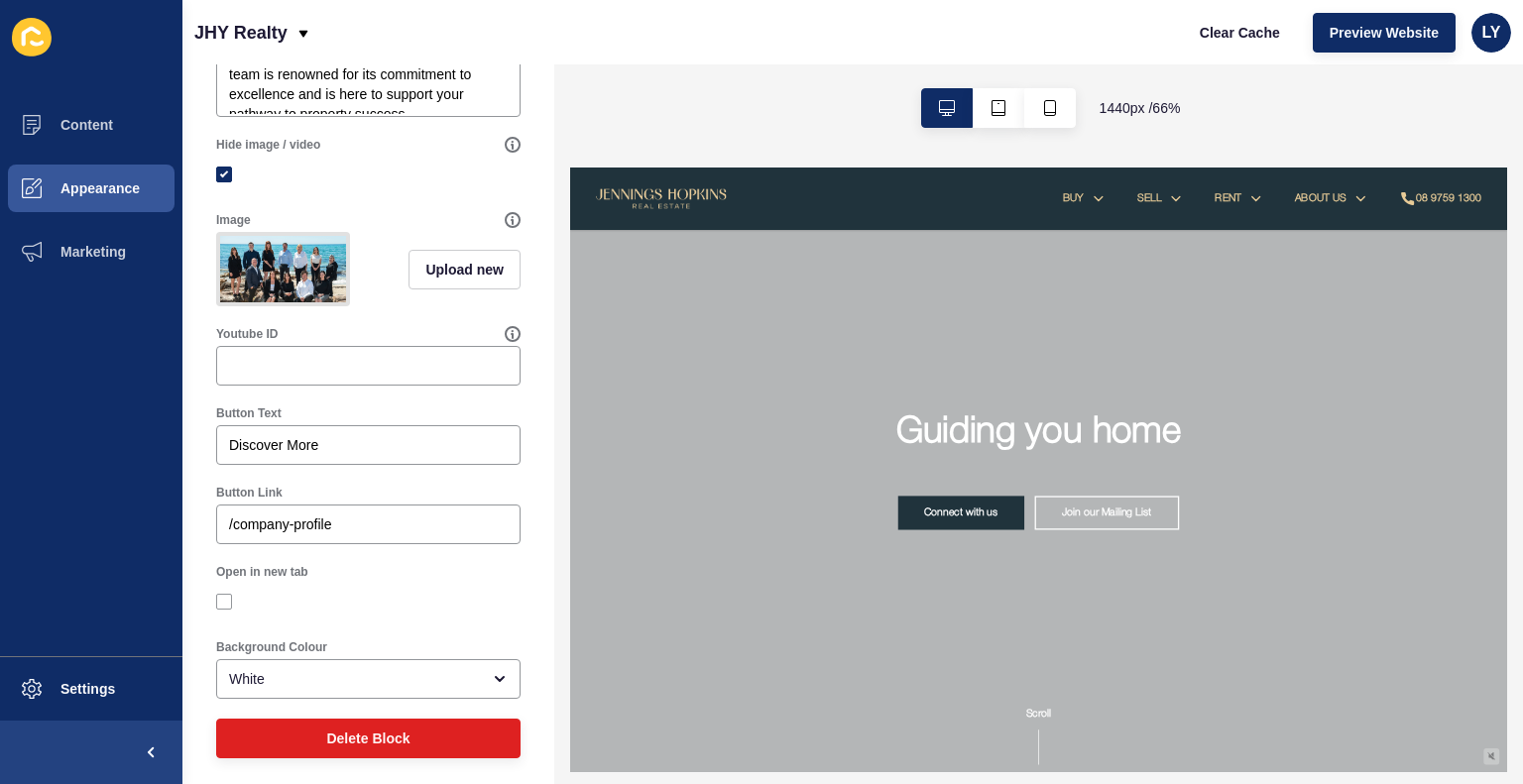 scroll, scrollTop: 644, scrollLeft: 0, axis: vertical 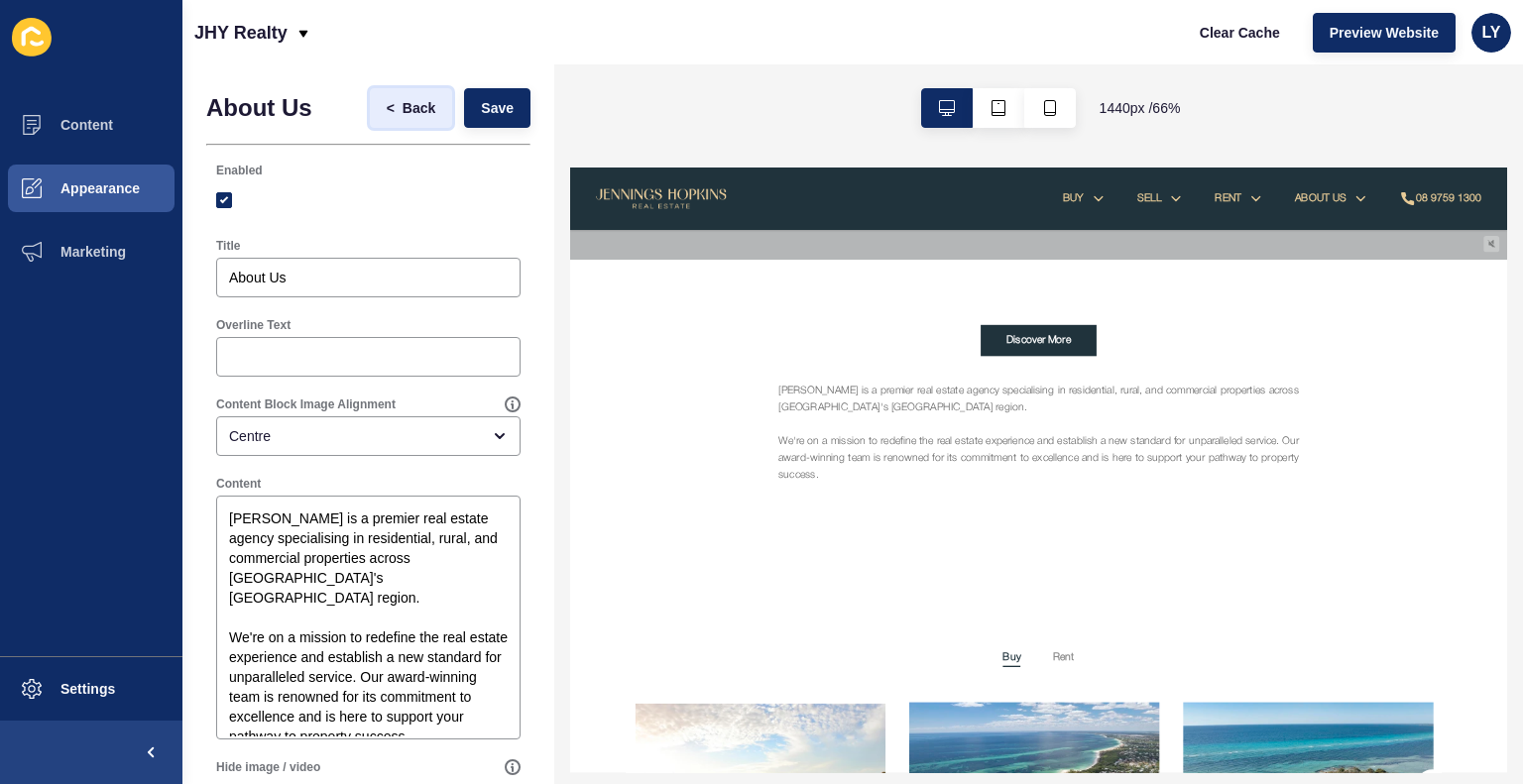 click on "<" at bounding box center [395, 108] 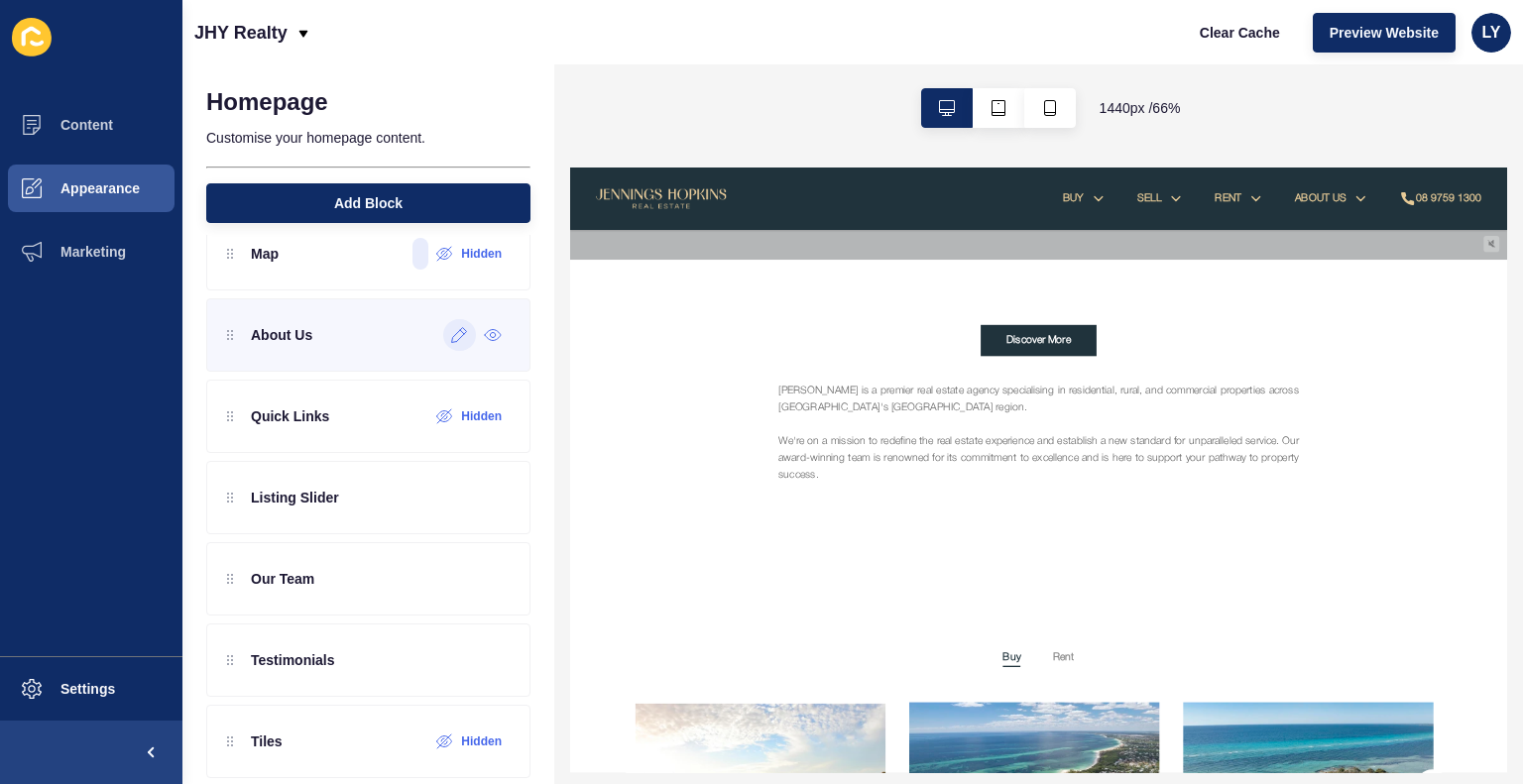scroll, scrollTop: 141, scrollLeft: 0, axis: vertical 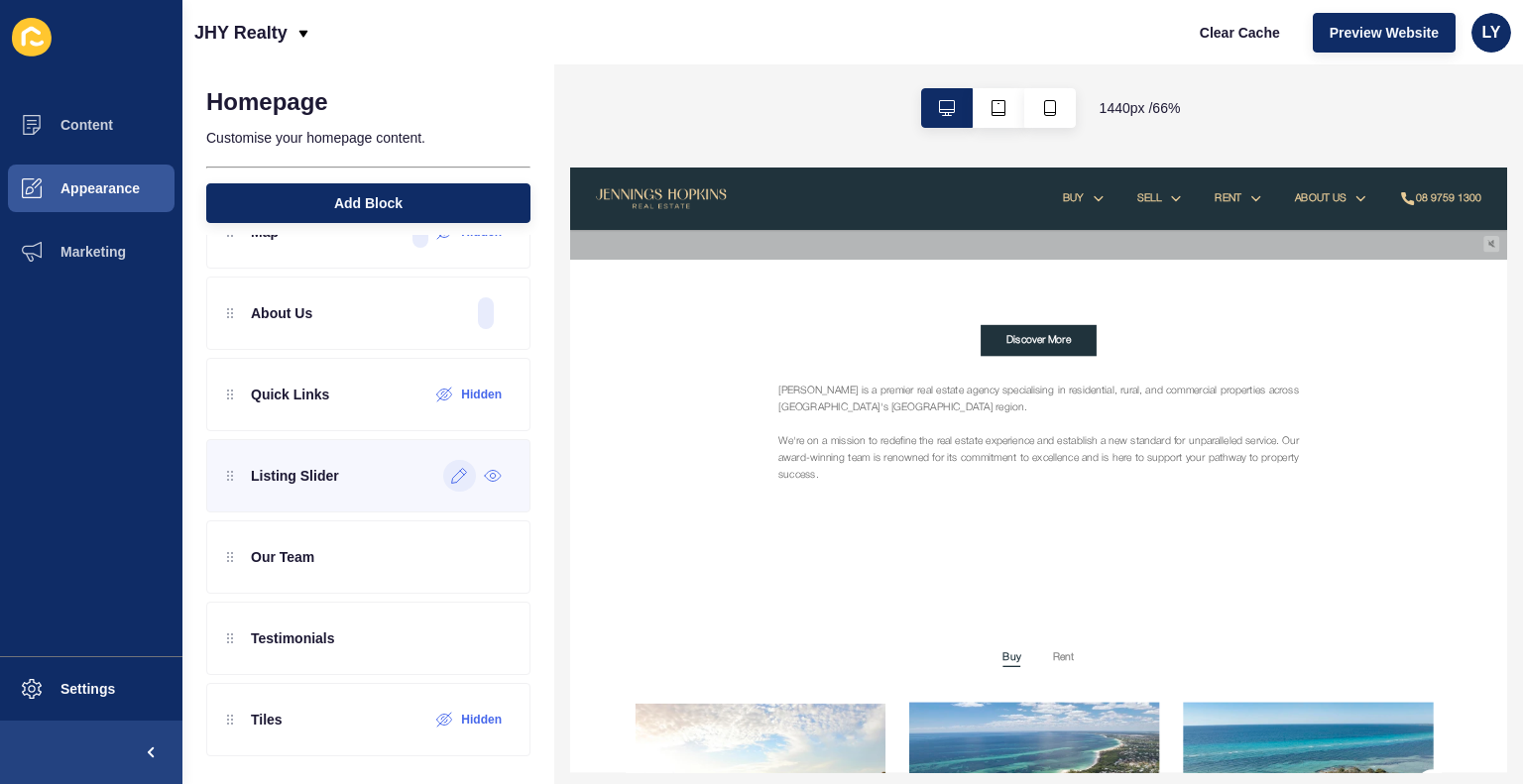 click at bounding box center [459, 476] 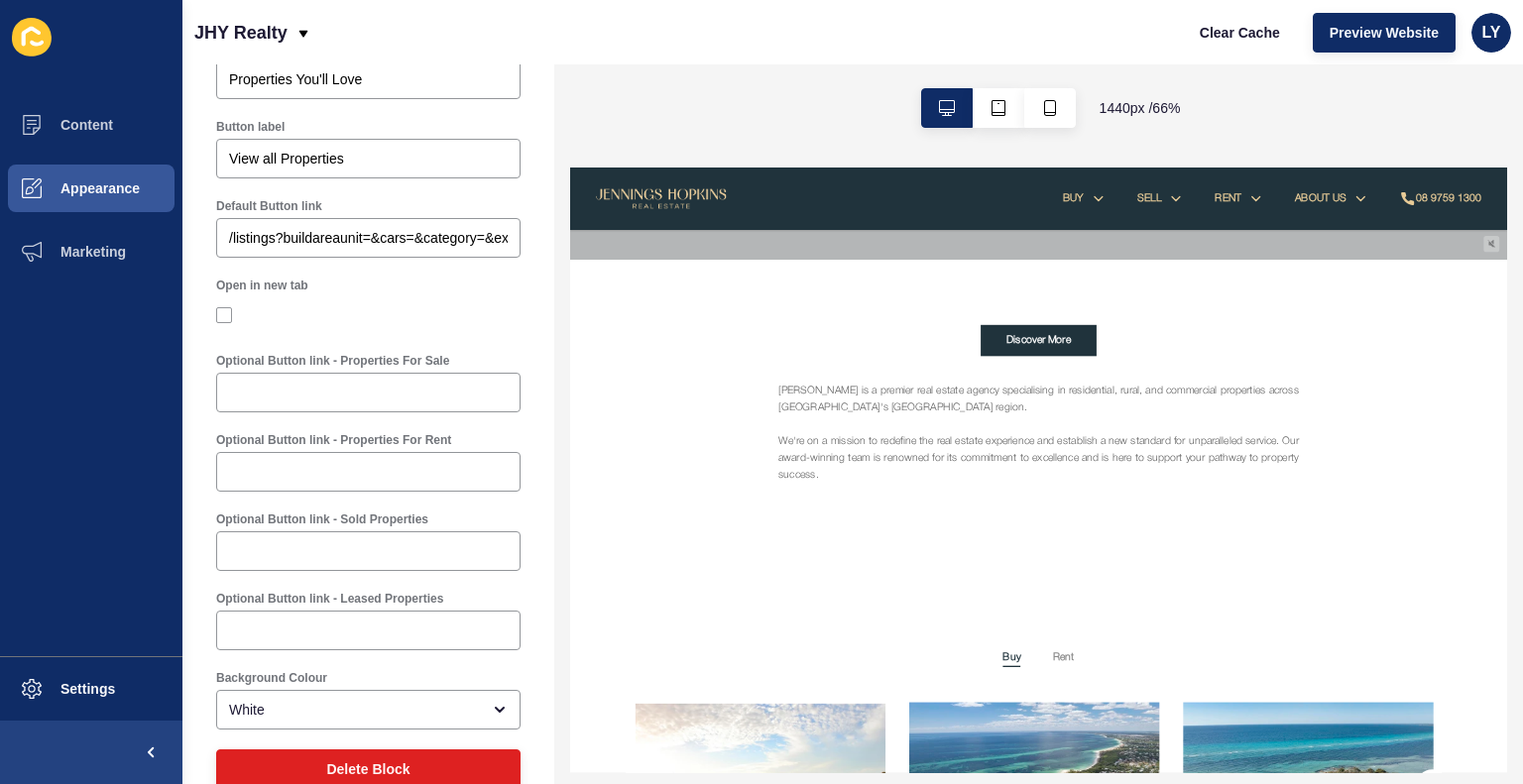 scroll, scrollTop: 331, scrollLeft: 0, axis: vertical 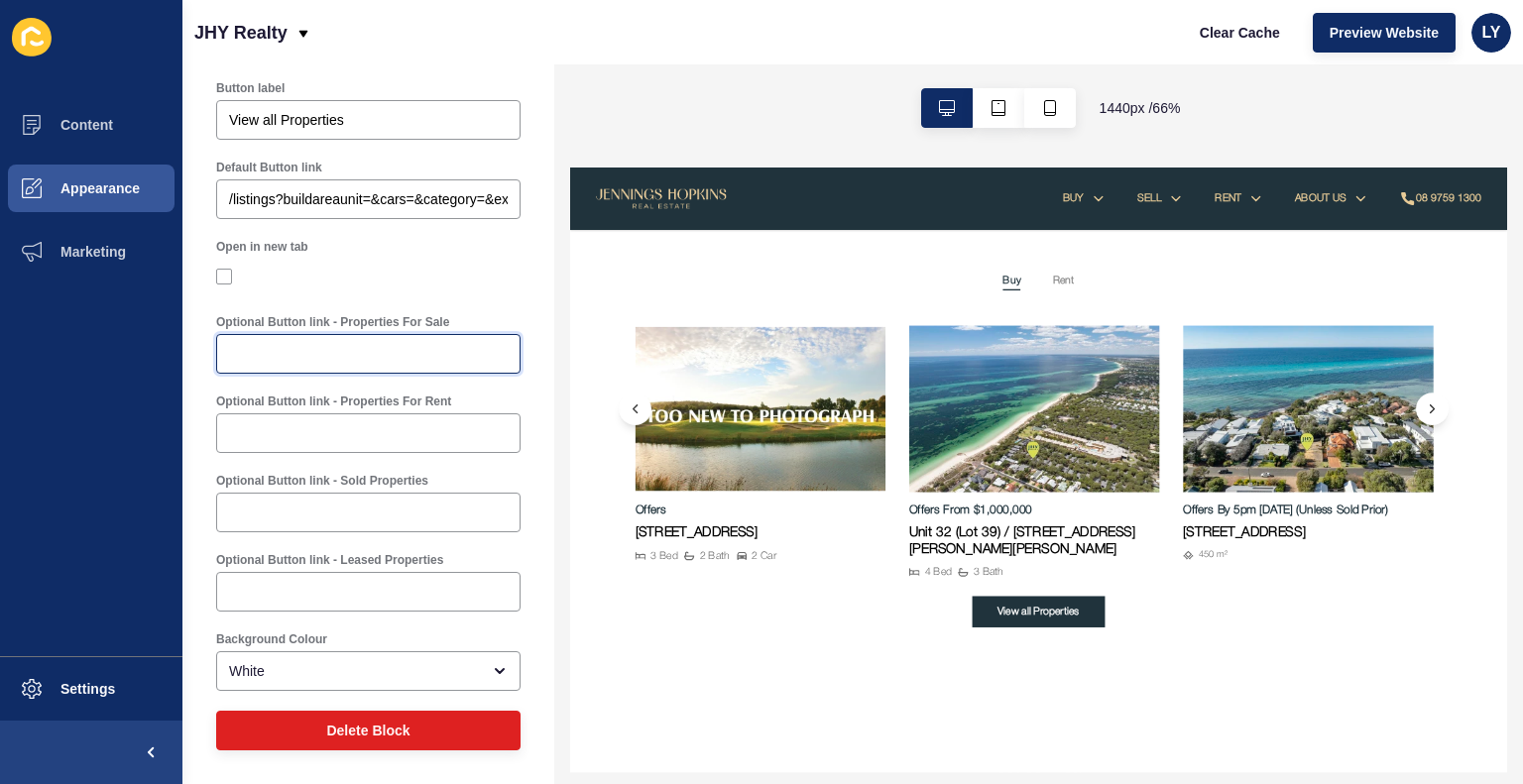 click on "Optional Button link - Properties For Sale" at bounding box center (368, 354) 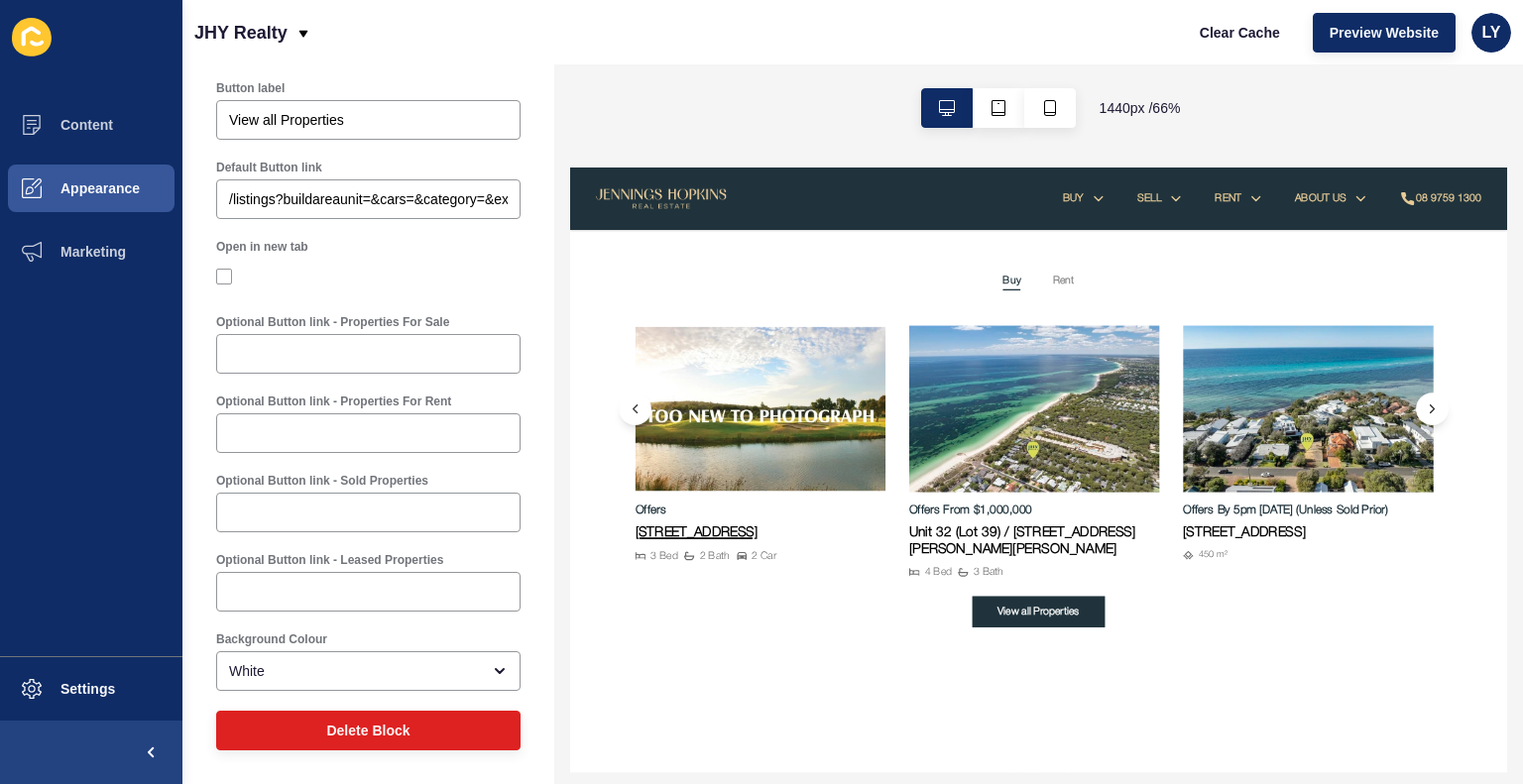 click on "5 Woodynook Court, Dunsborough WA 6281" at bounding box center [762, 724] 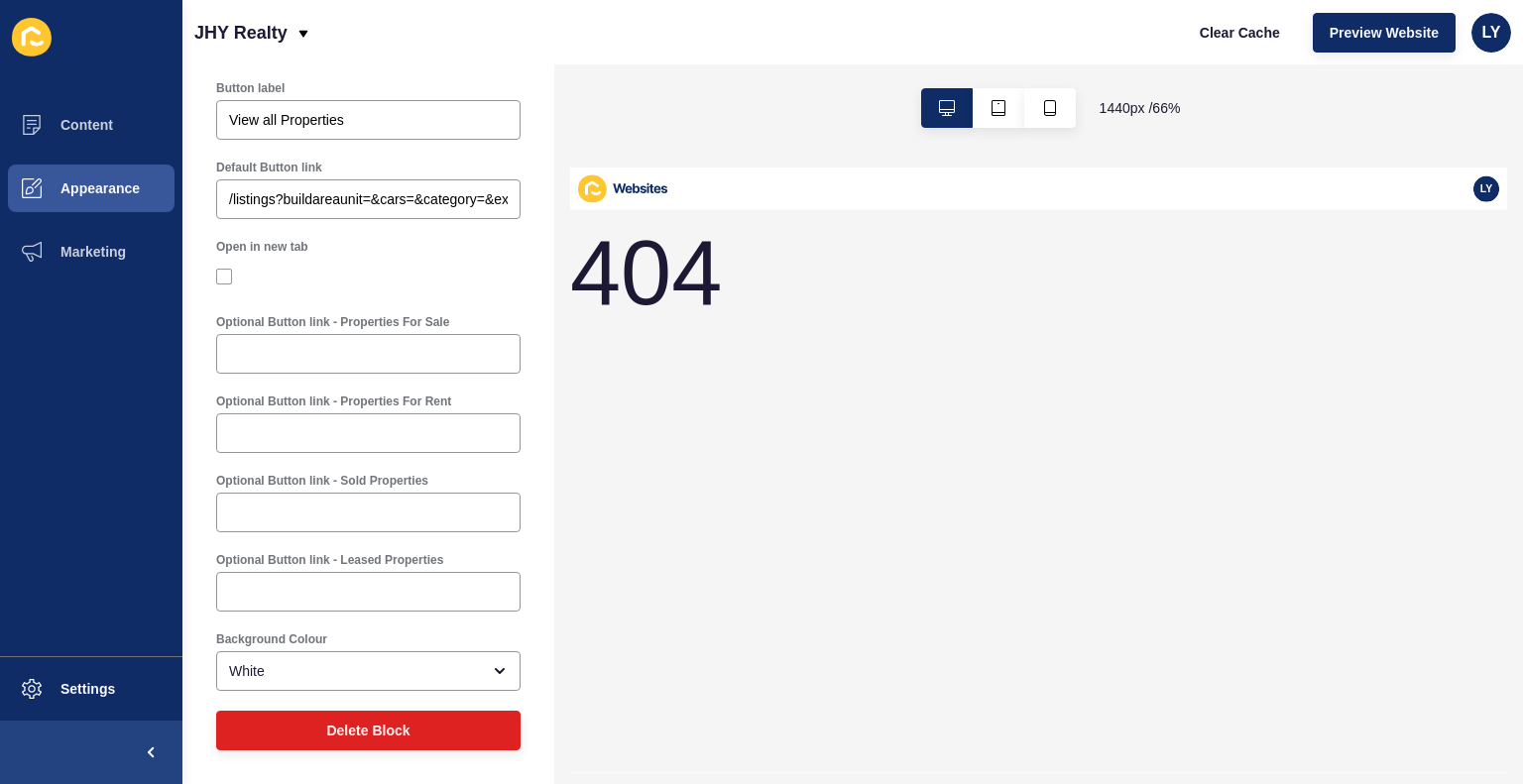 scroll, scrollTop: 0, scrollLeft: 0, axis: both 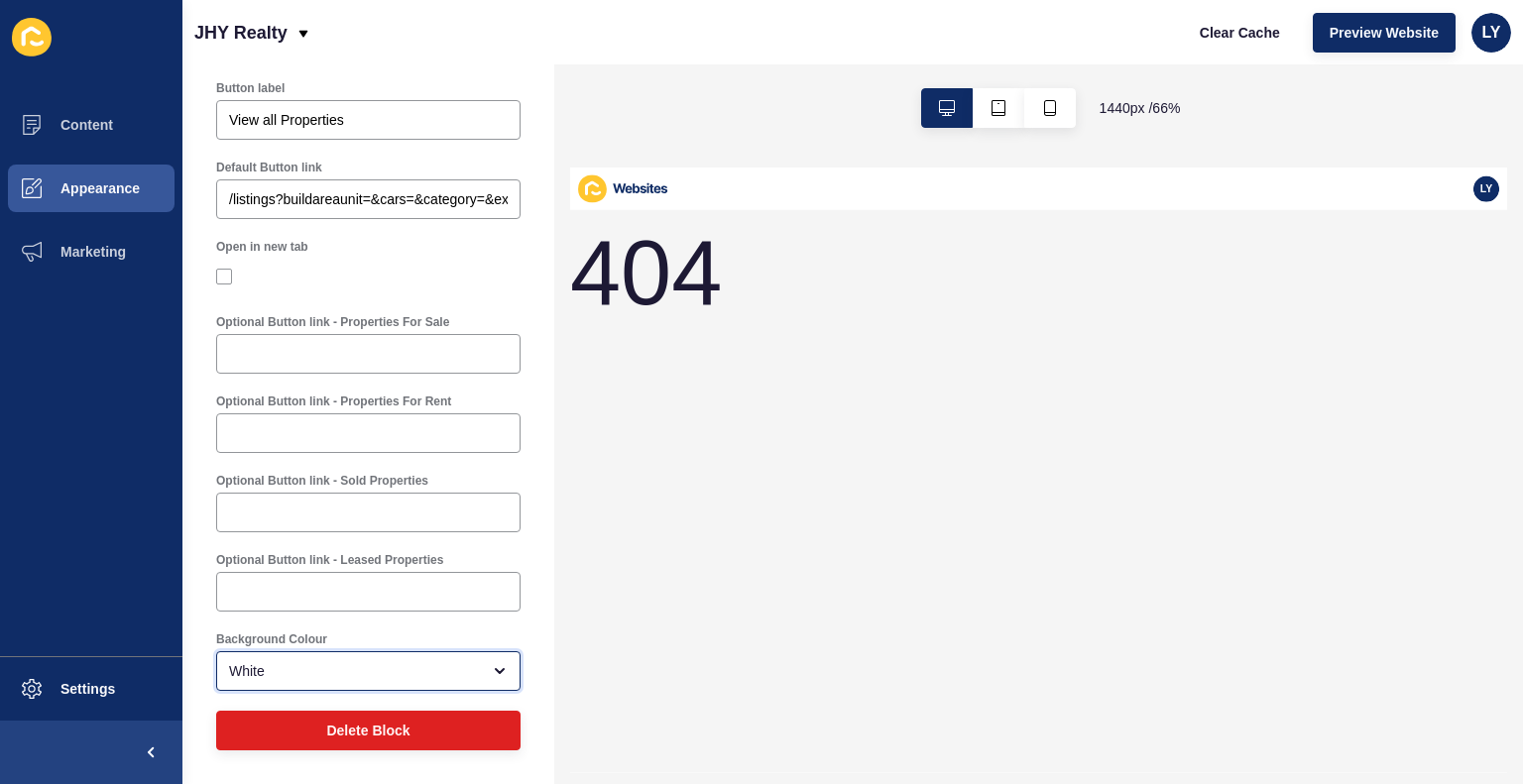 click on "White" at bounding box center [368, 671] 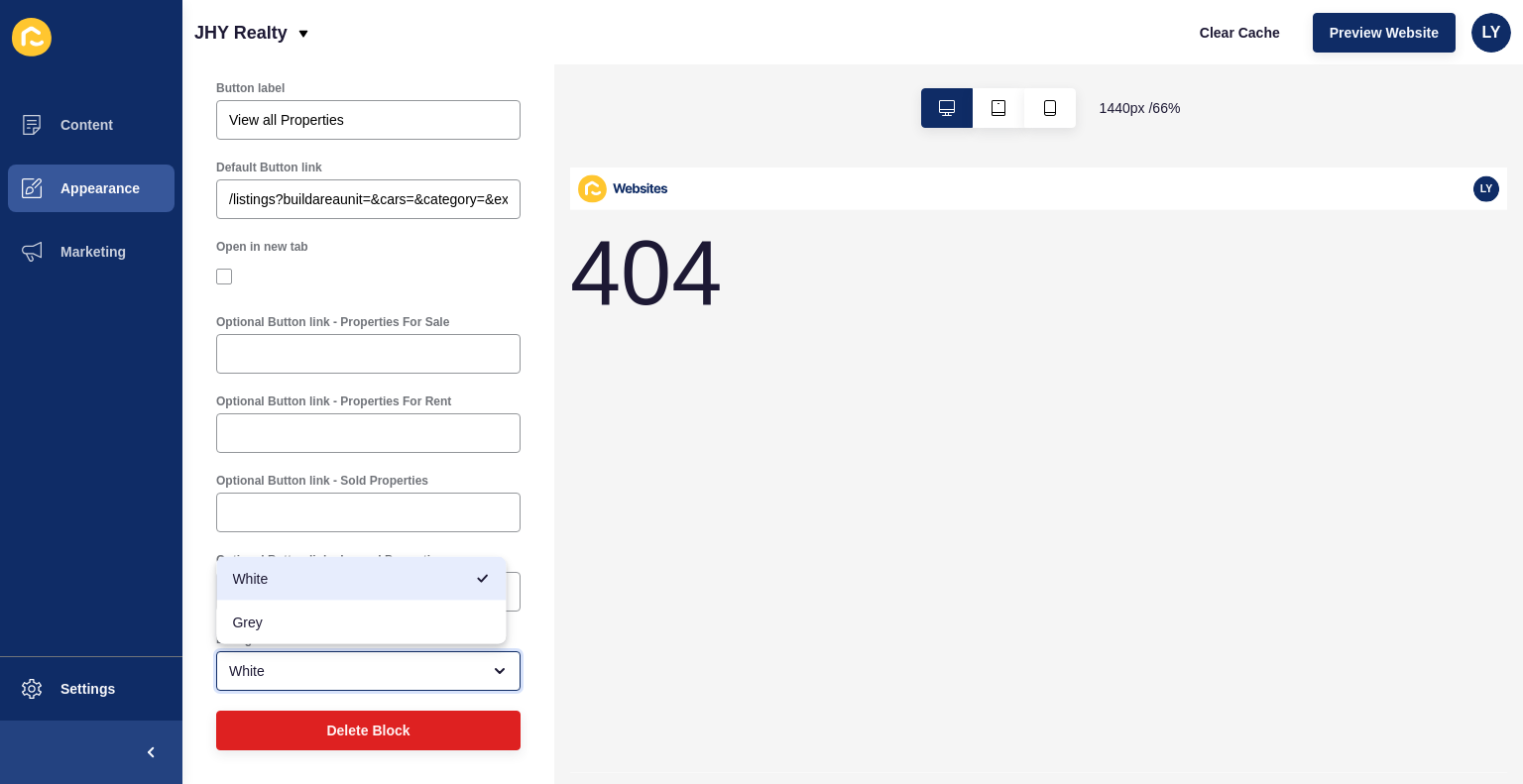 click on "White" at bounding box center [347, 579] 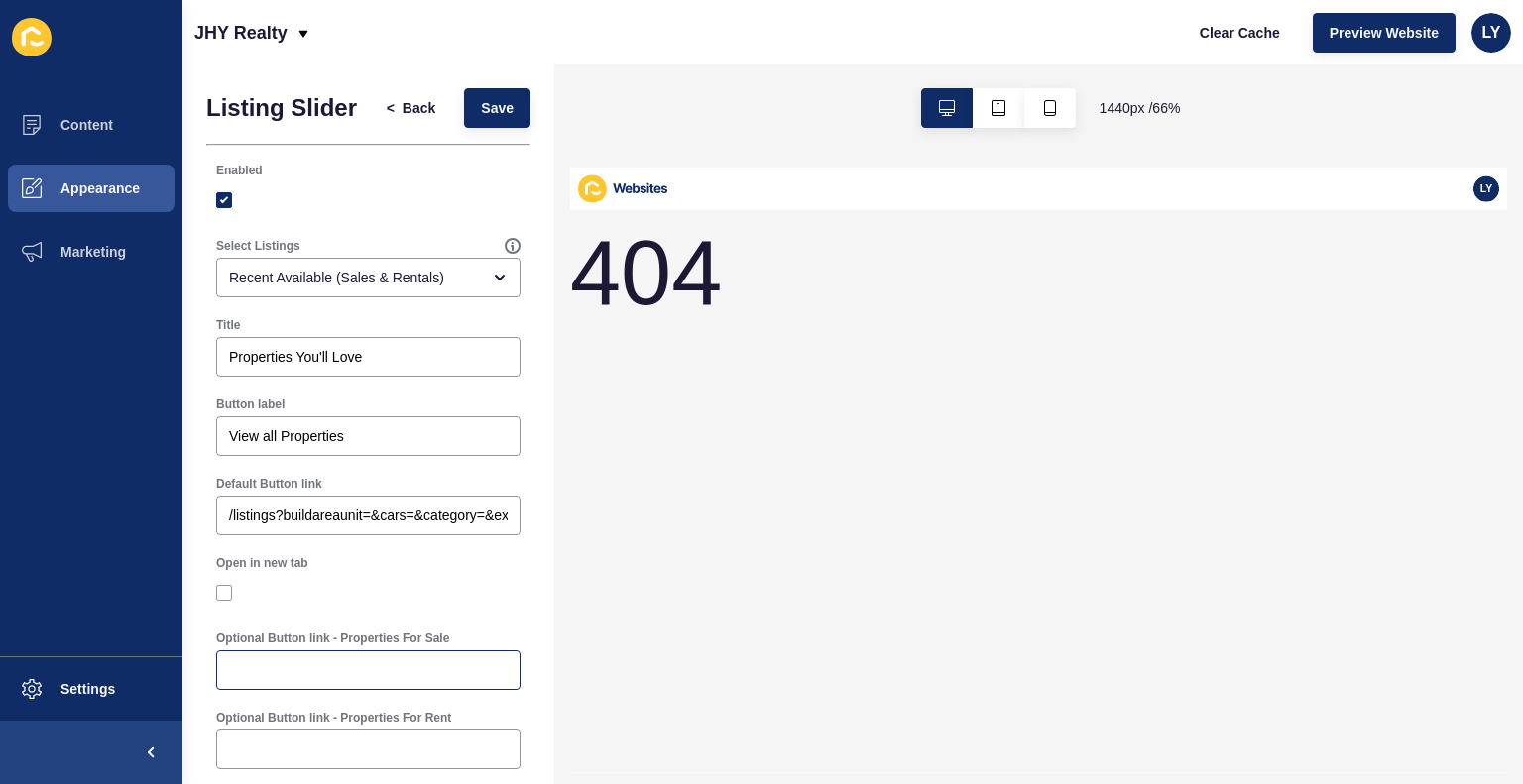 scroll, scrollTop: 331, scrollLeft: 0, axis: vertical 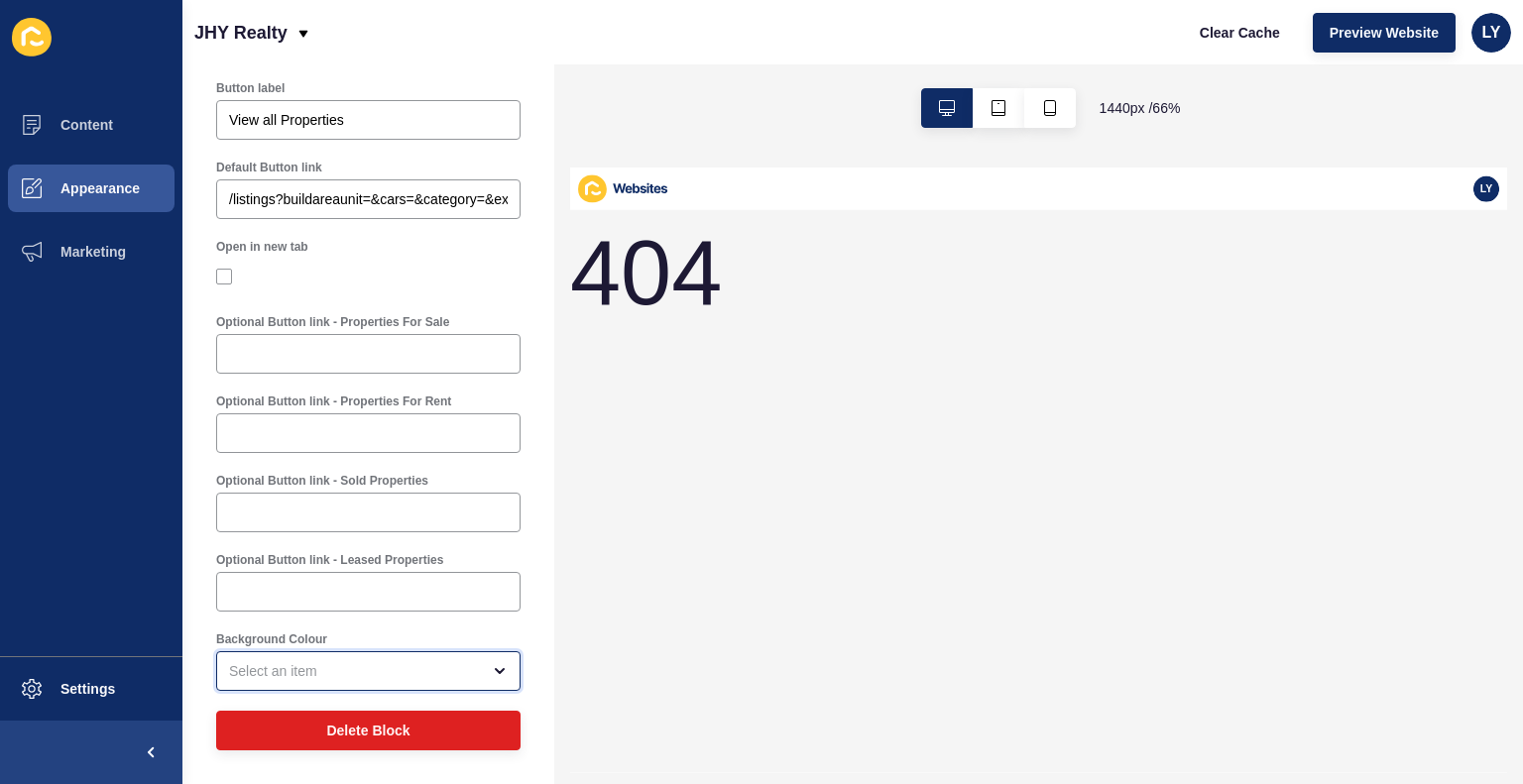 click at bounding box center [354, 671] 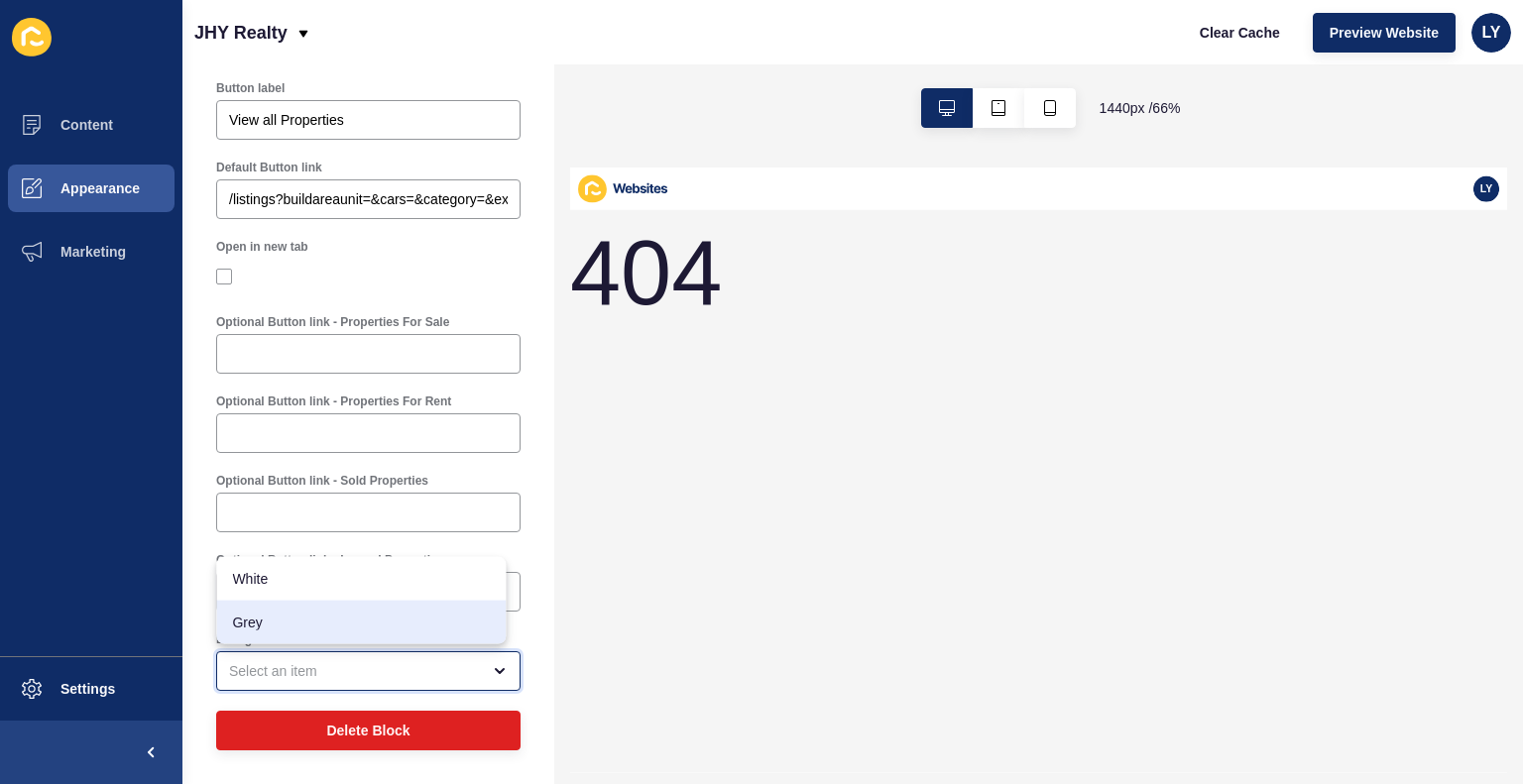 click on "Grey" at bounding box center (361, 622) 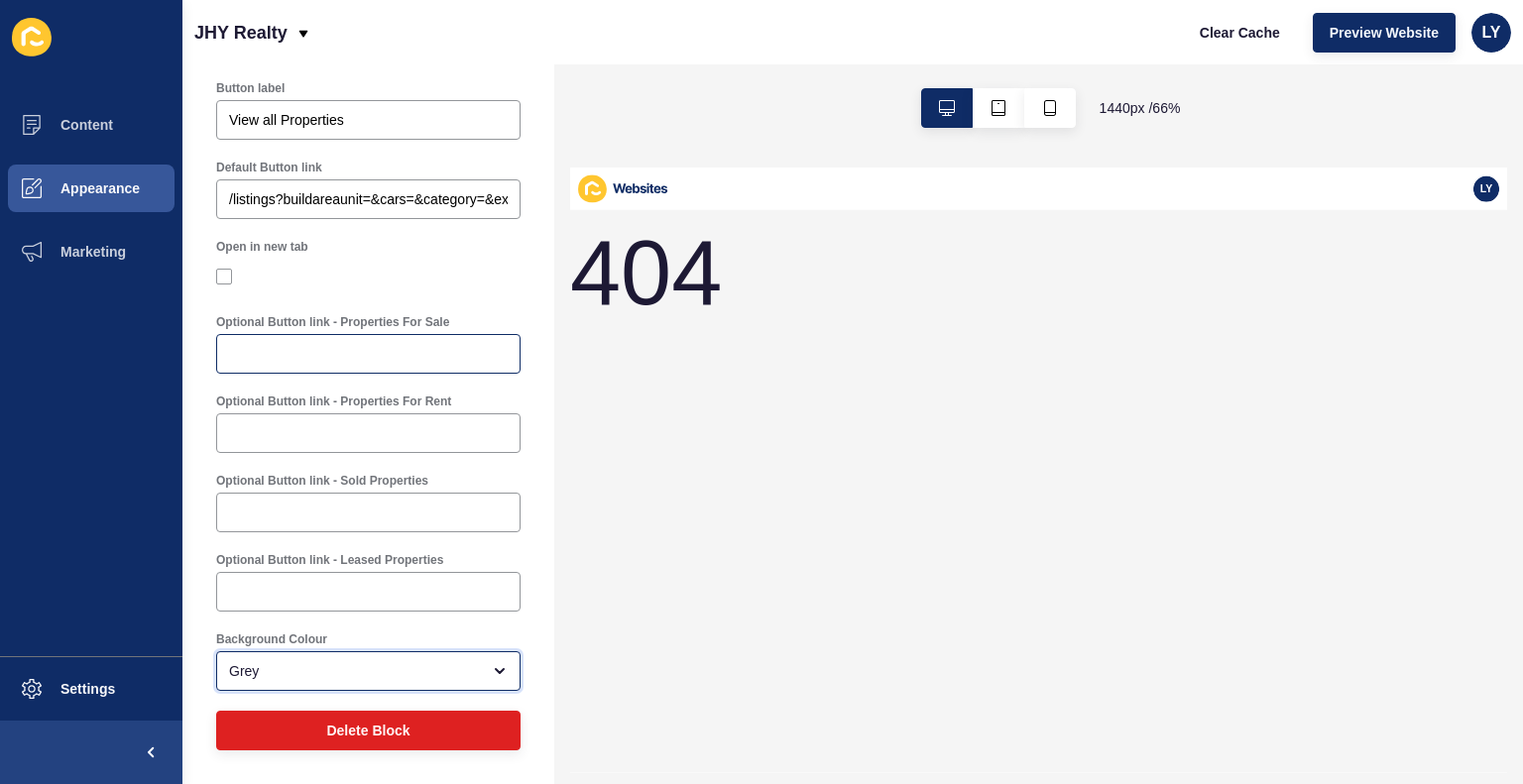 scroll, scrollTop: 0, scrollLeft: 0, axis: both 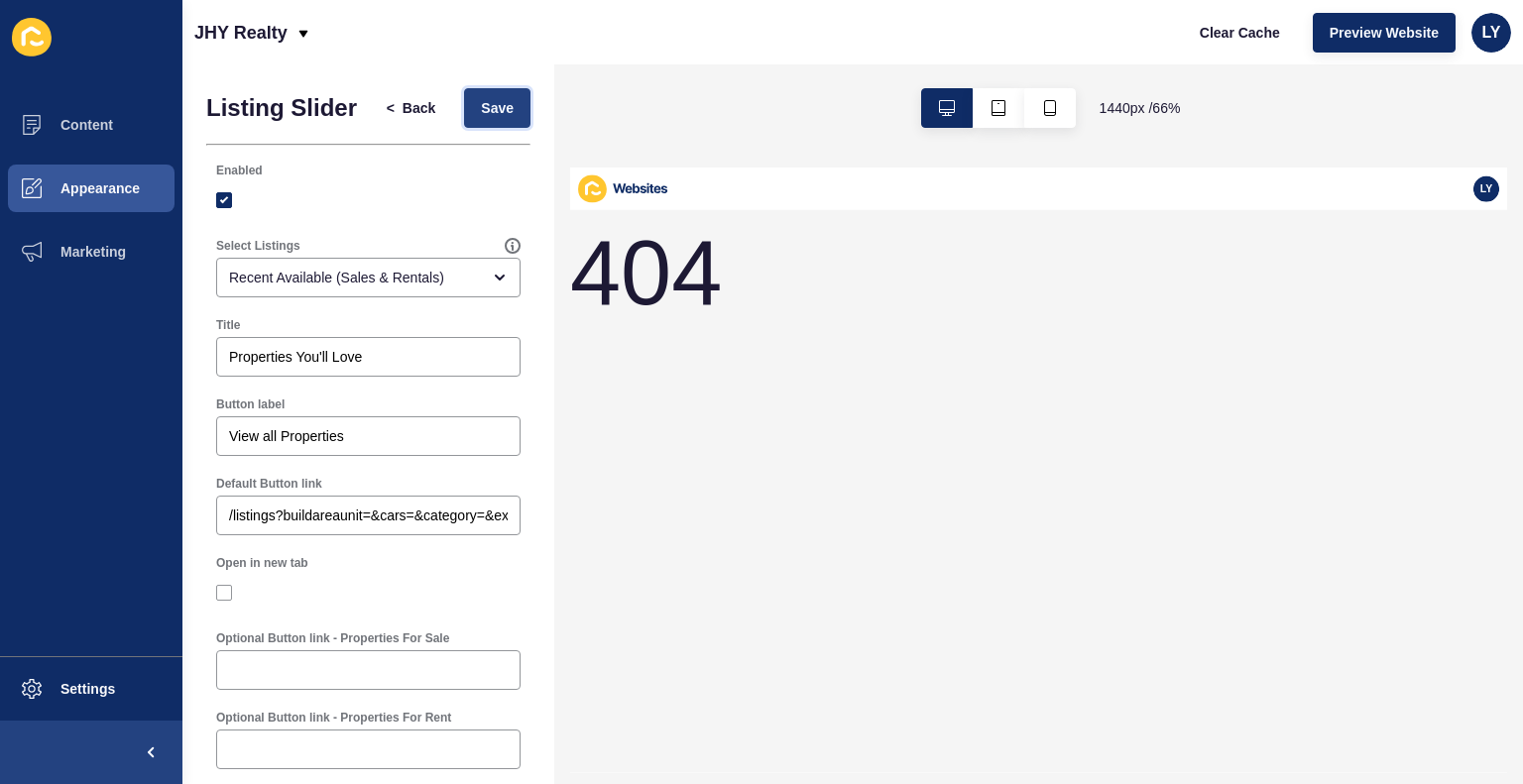 click on "Save" at bounding box center [497, 108] 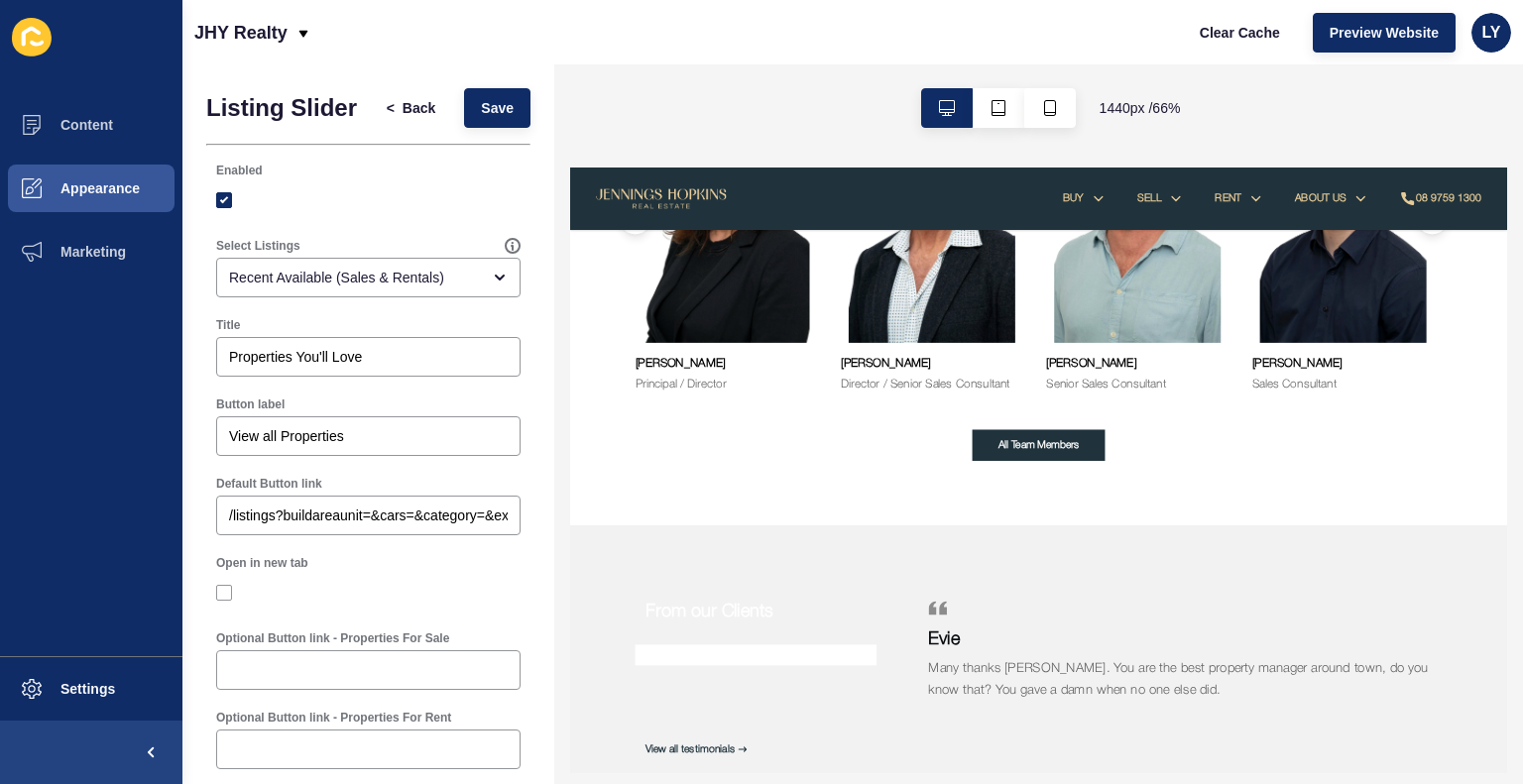 scroll, scrollTop: 2839, scrollLeft: 0, axis: vertical 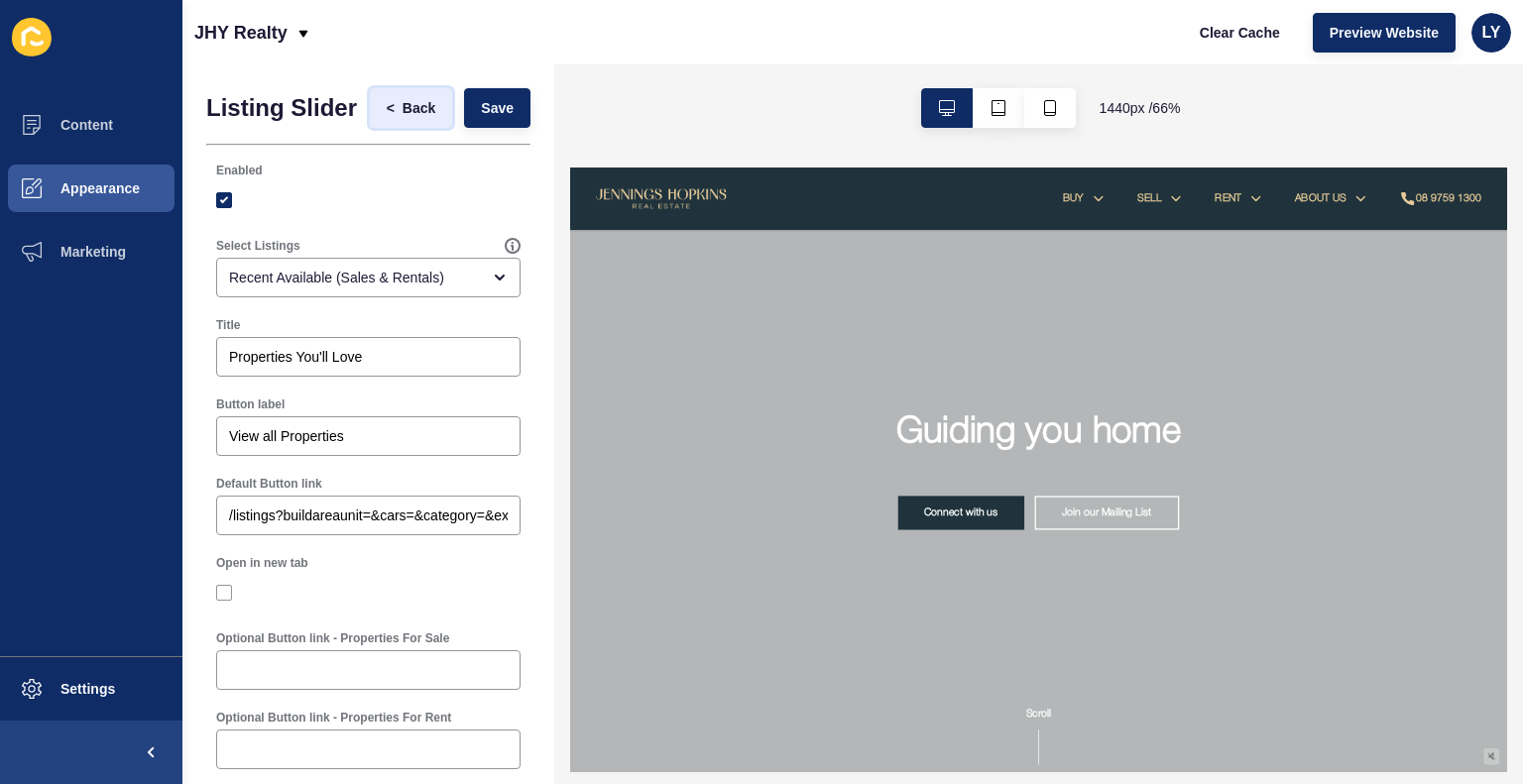 click on "Back" at bounding box center (418, 108) 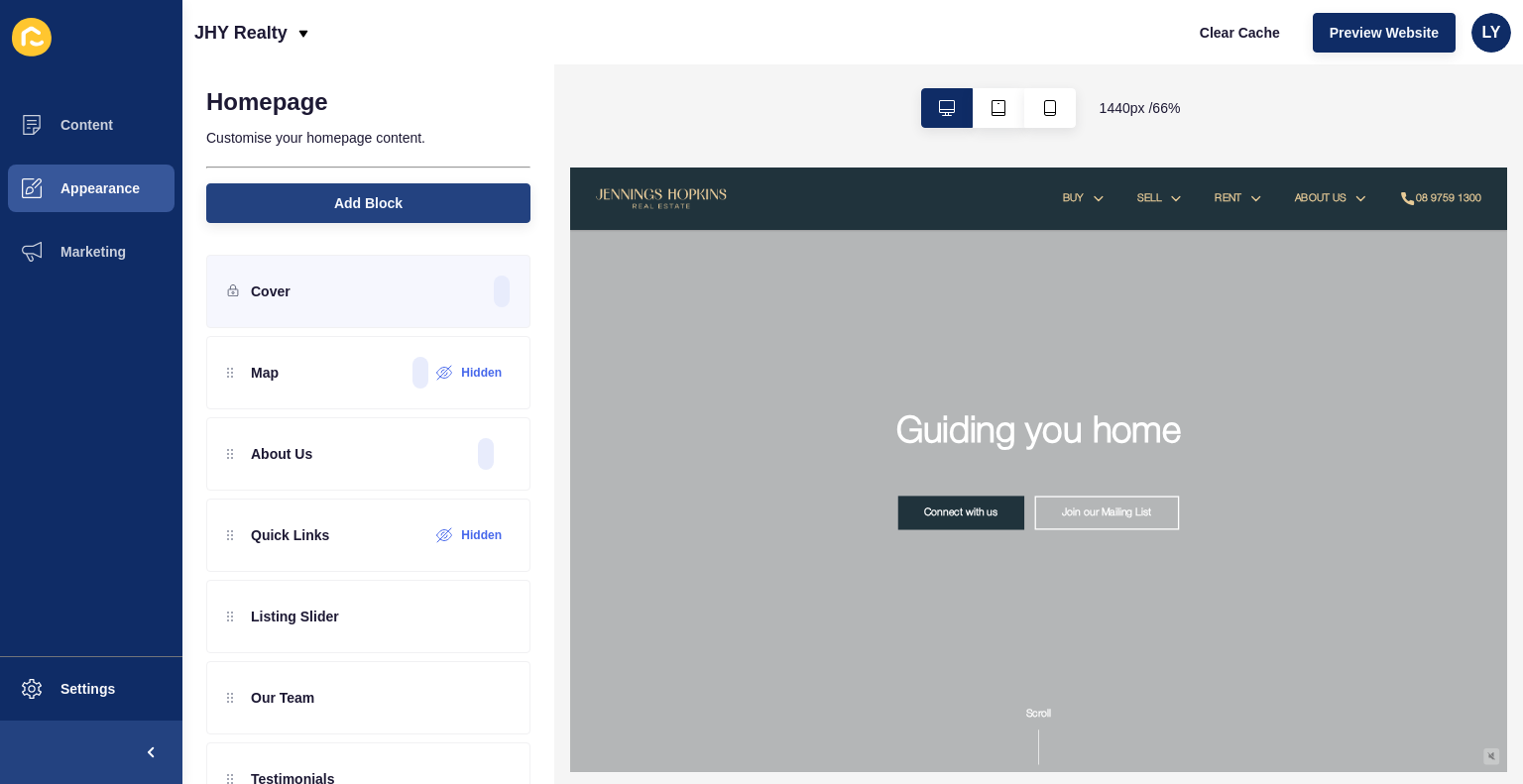 scroll, scrollTop: 0, scrollLeft: 0, axis: both 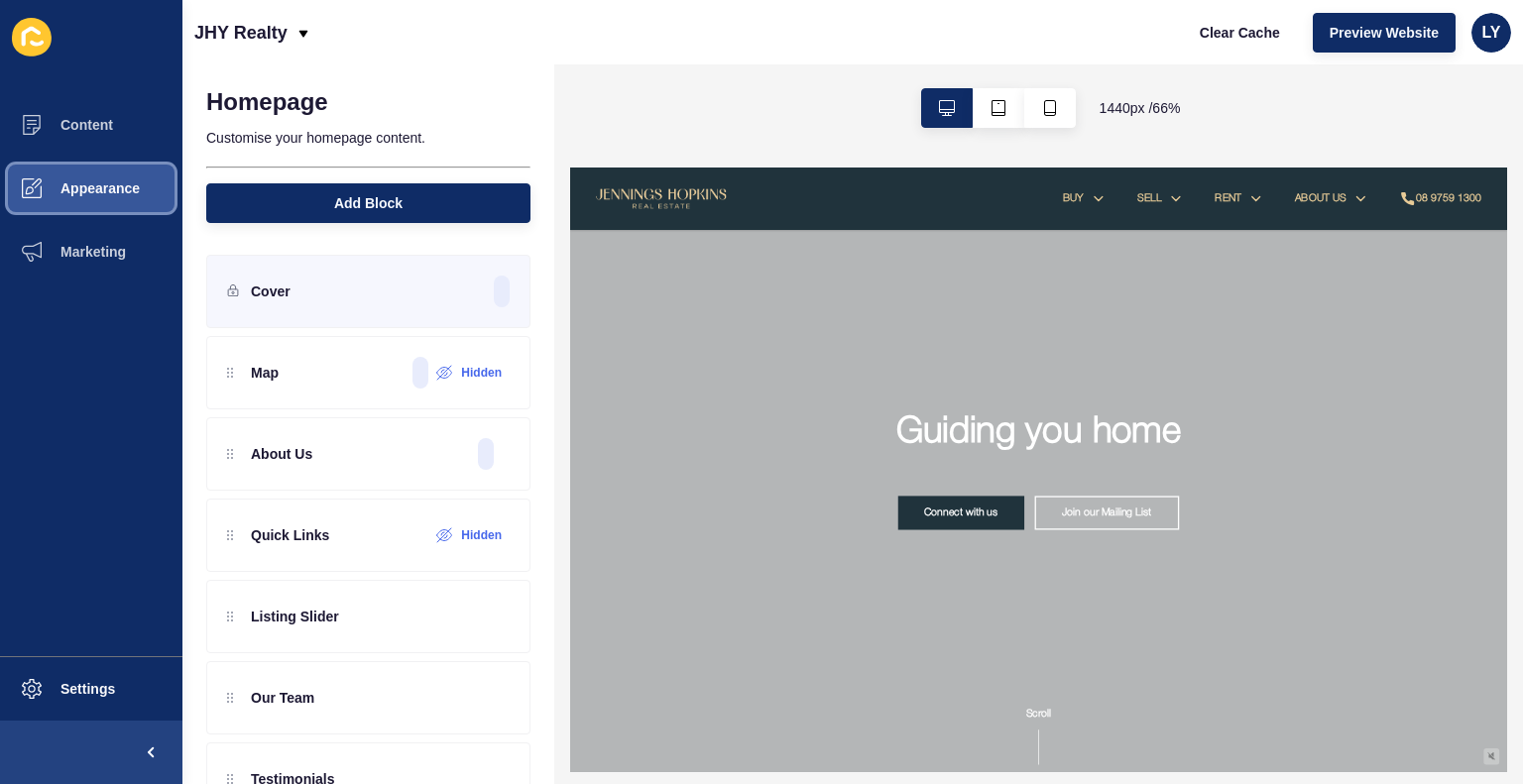 click on "Appearance" at bounding box center [91, 188] 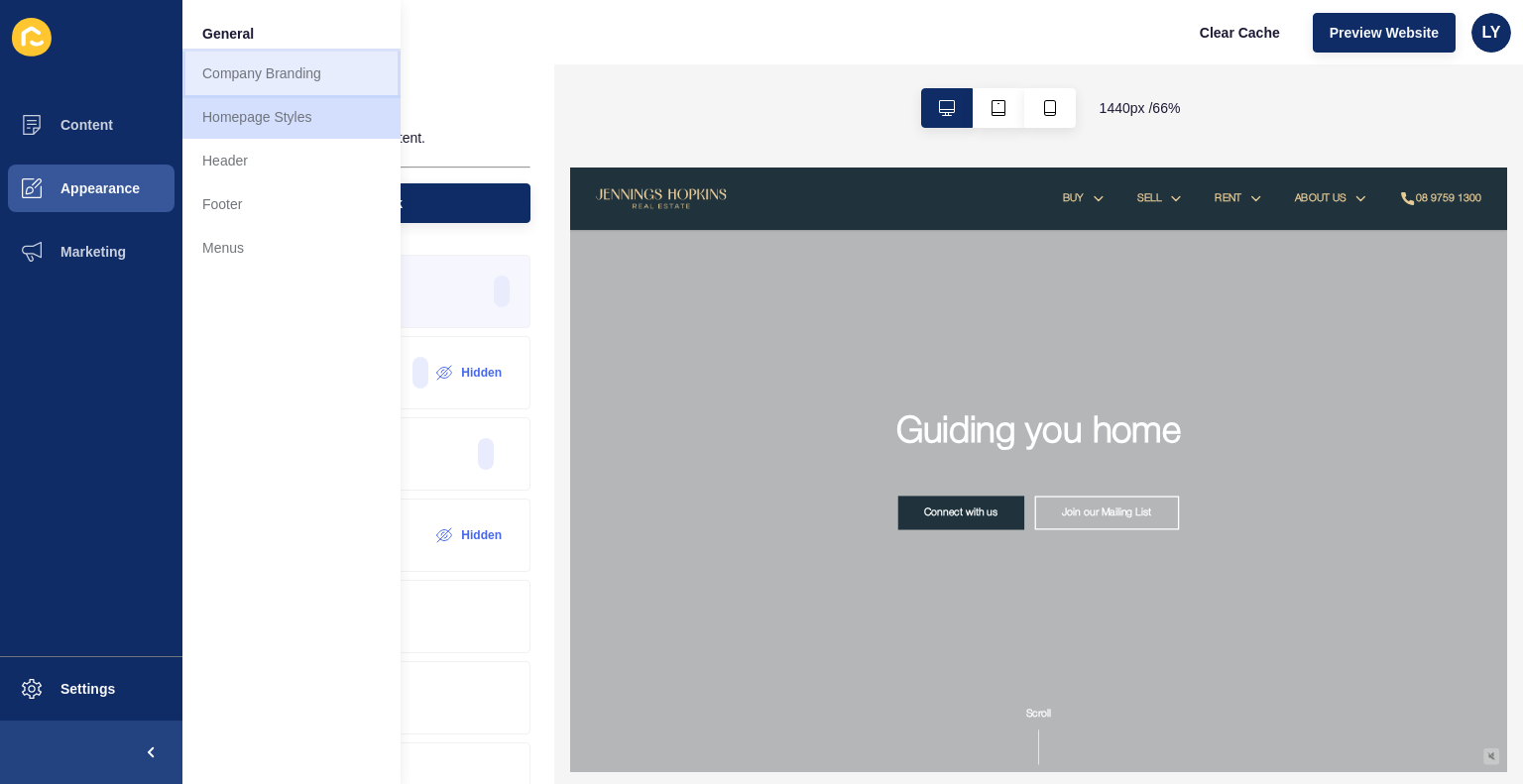 click on "Company Branding" at bounding box center [292, 73] 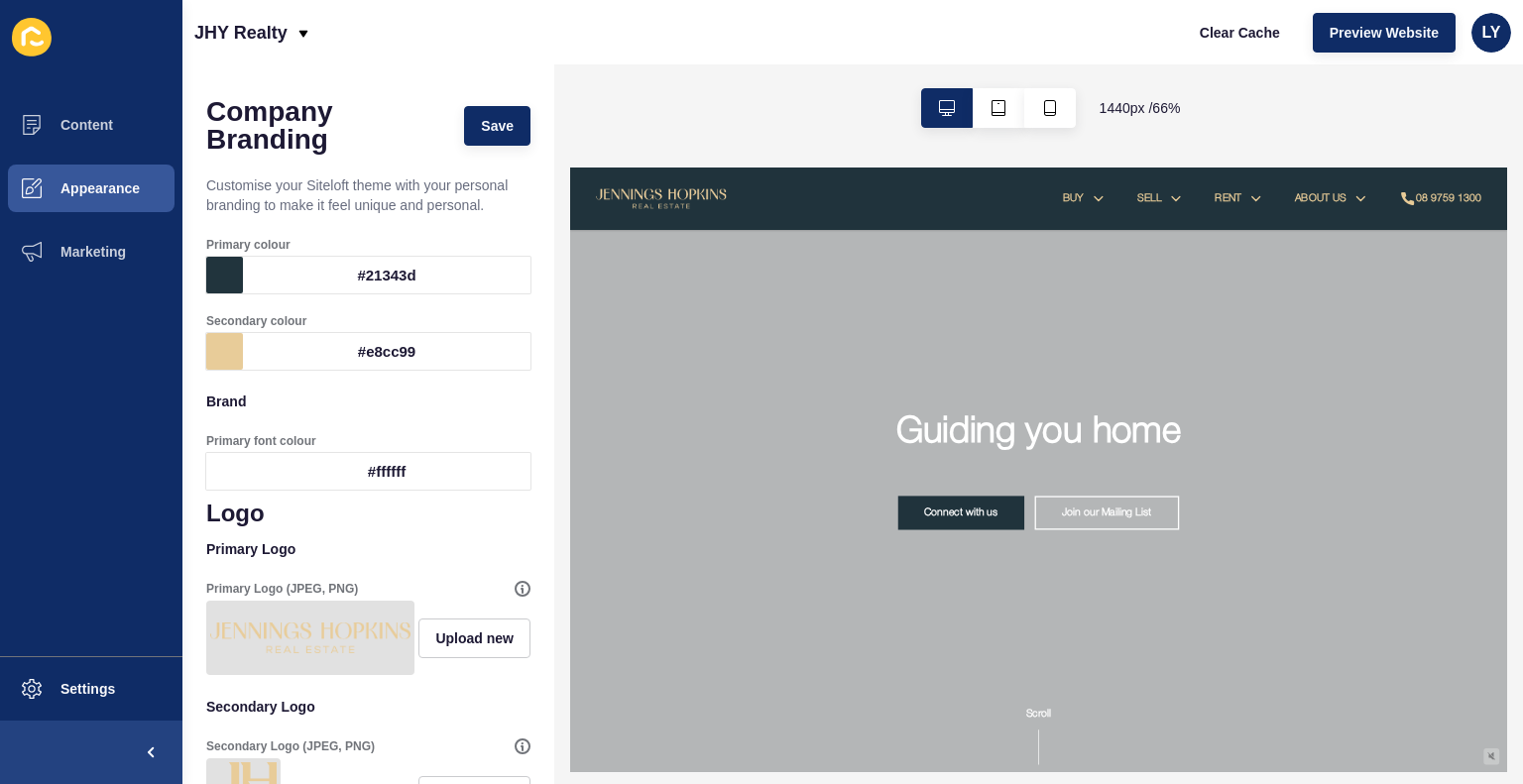 scroll, scrollTop: 0, scrollLeft: 0, axis: both 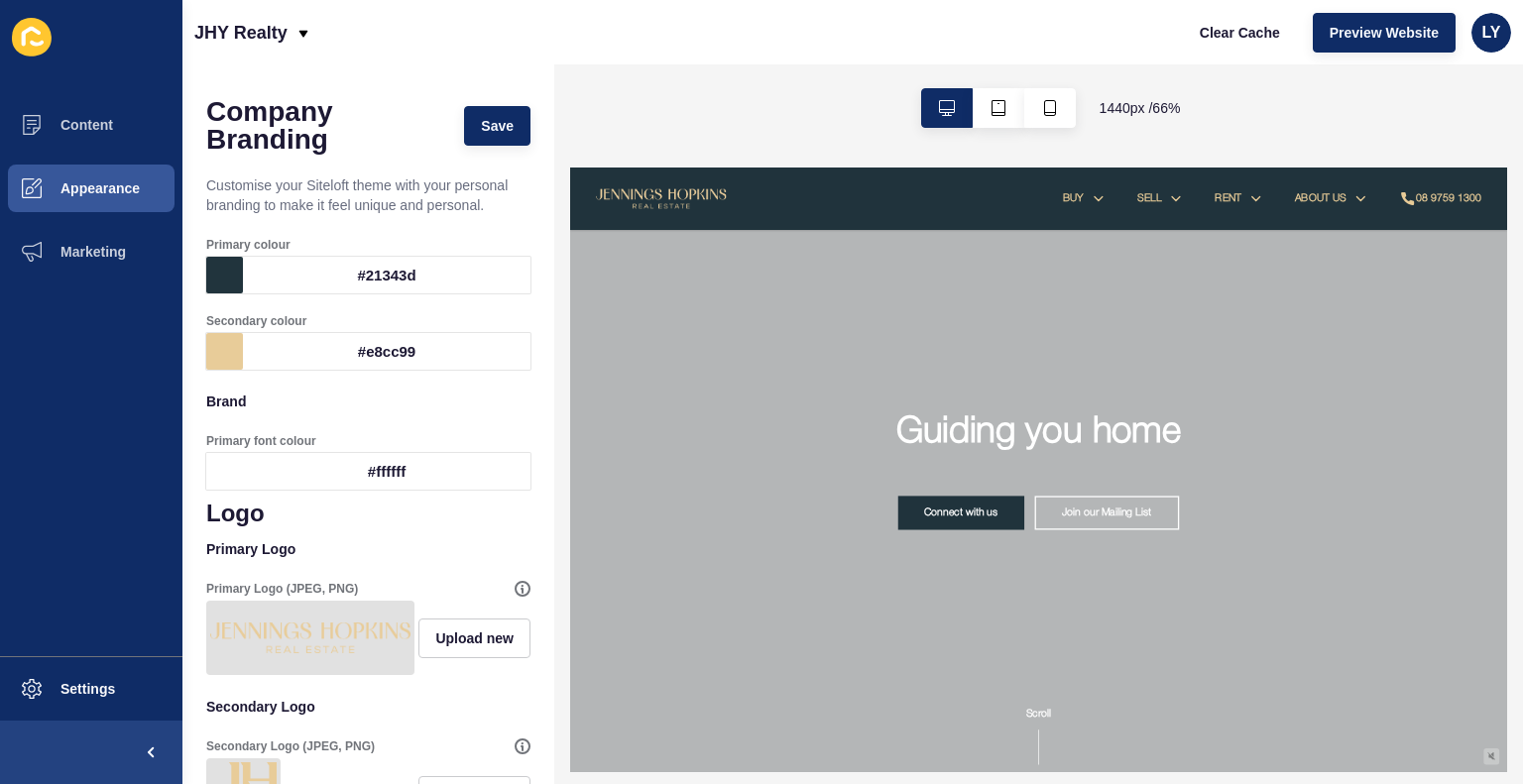 click on "#21343d" at bounding box center [387, 275] 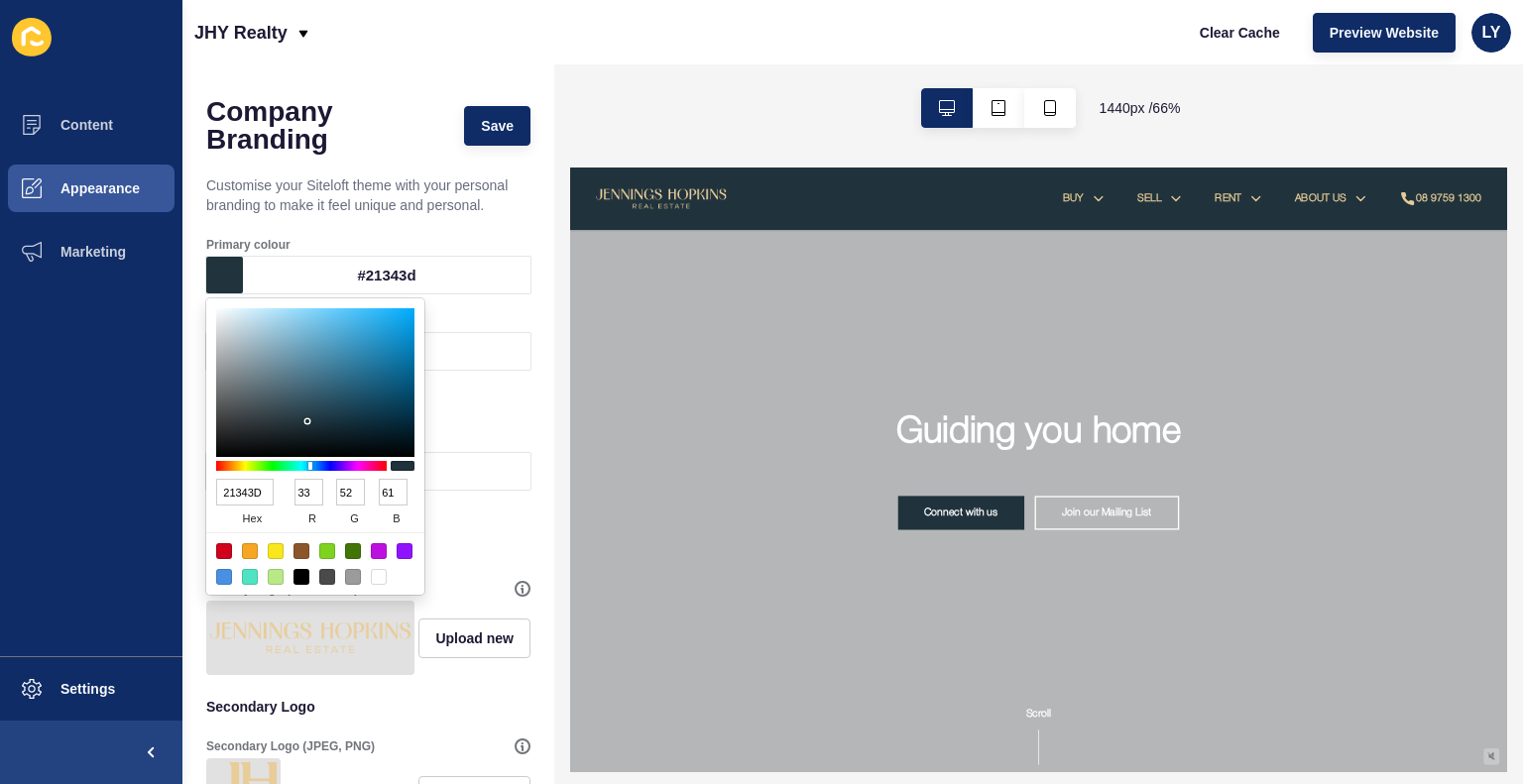 drag, startPoint x: 262, startPoint y: 490, endPoint x: 188, endPoint y: 490, distance: 74 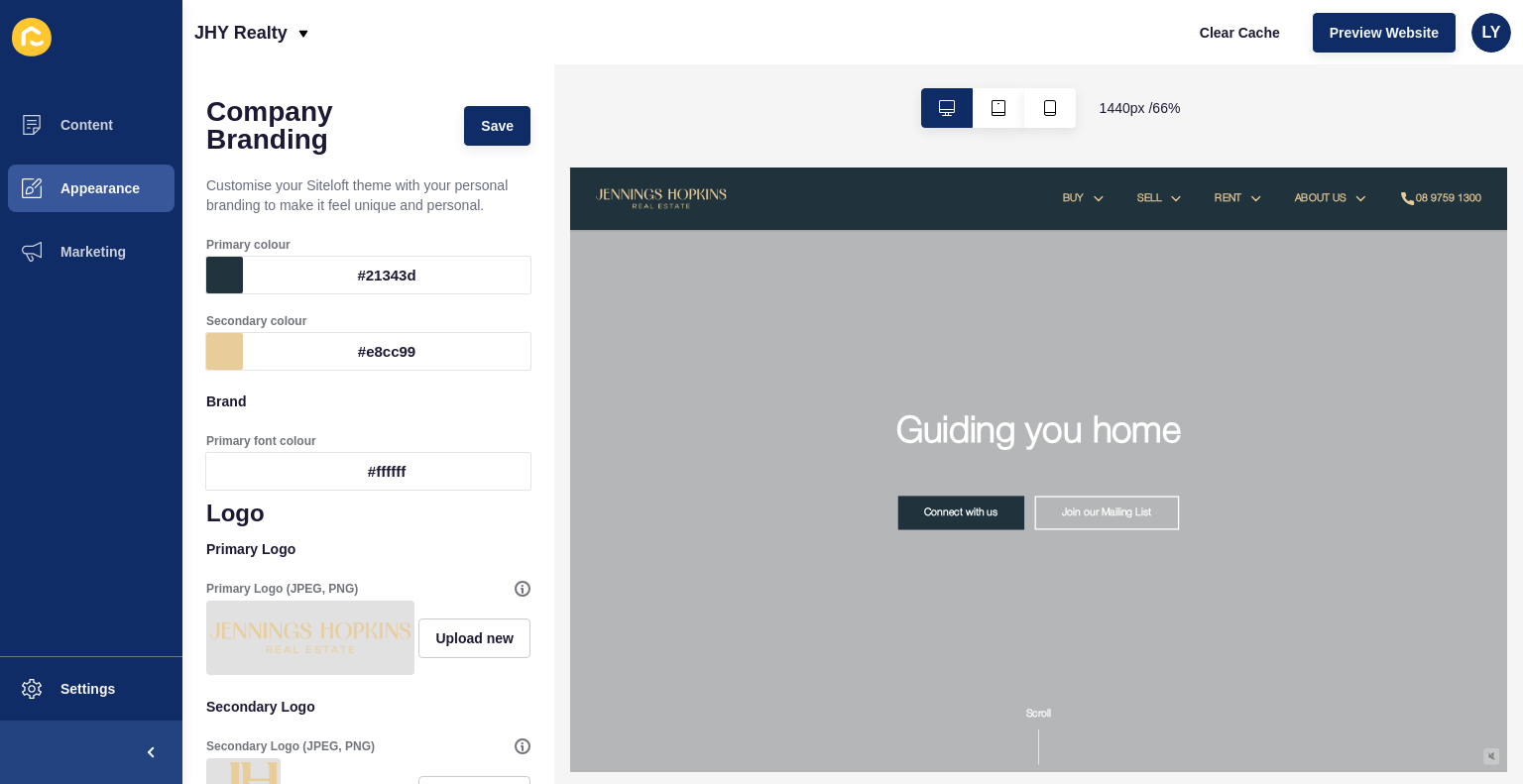 click on "#ffffff" at bounding box center [387, 471] 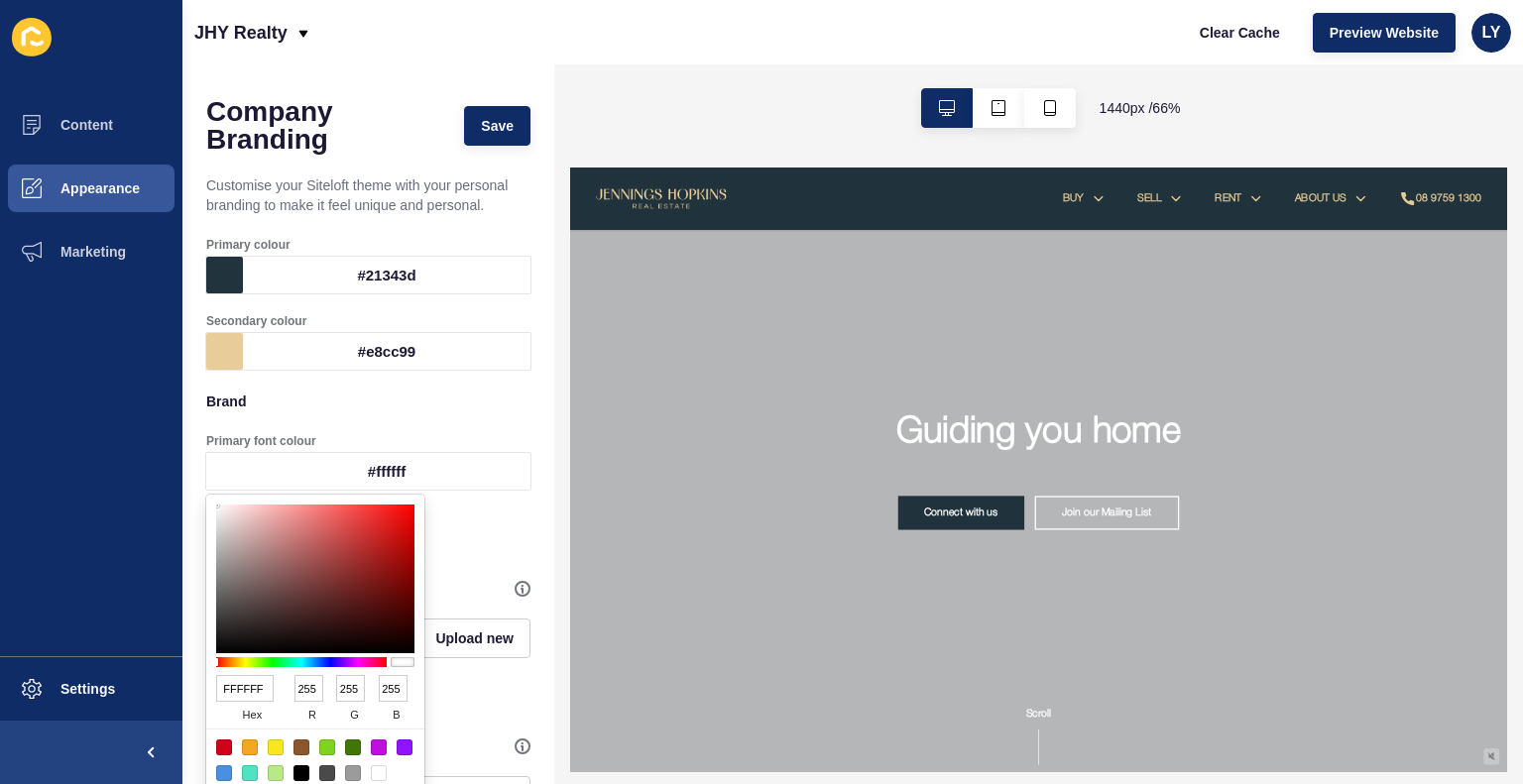 click on "FFFFFF" at bounding box center (245, 688) 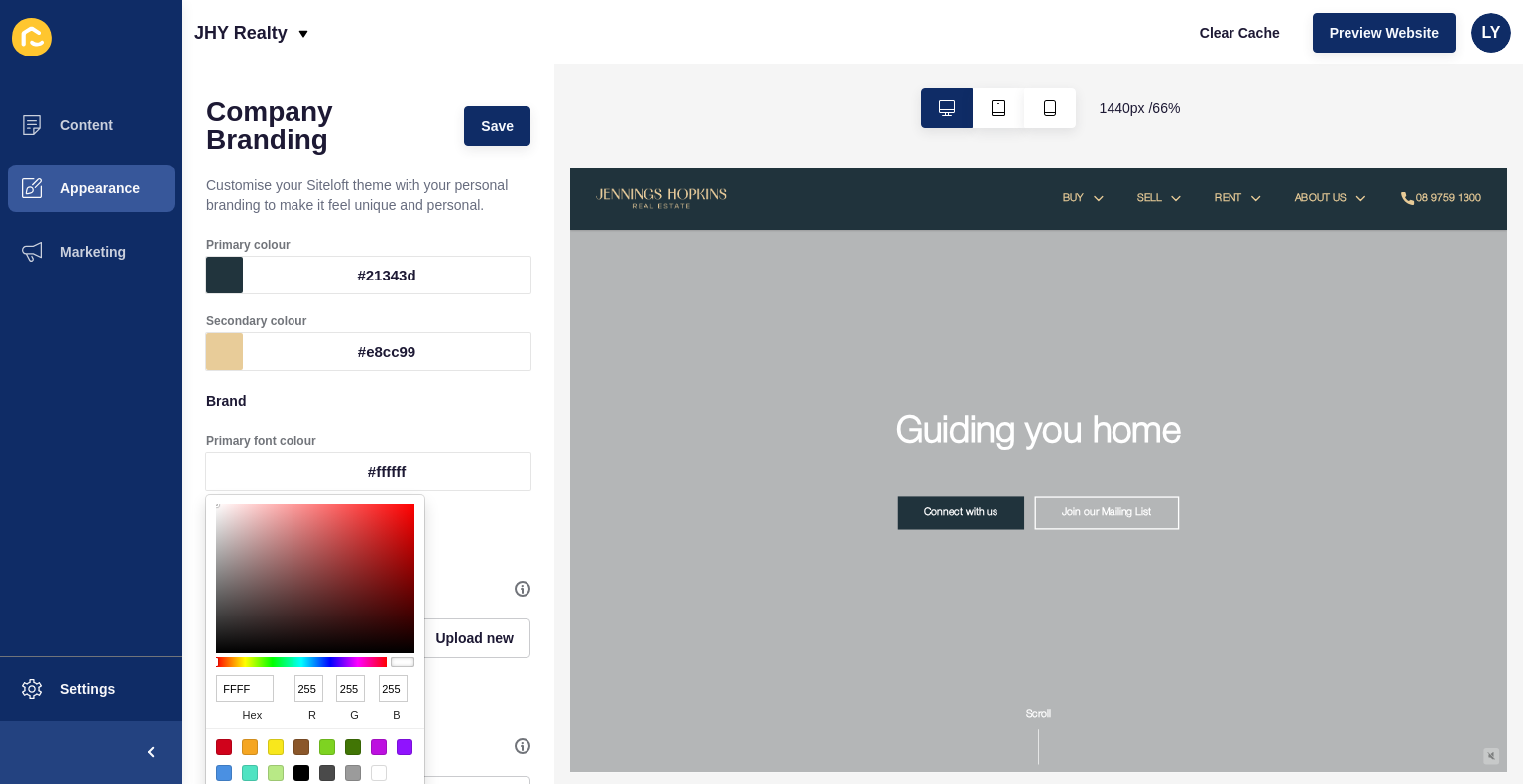 type on "FFF" 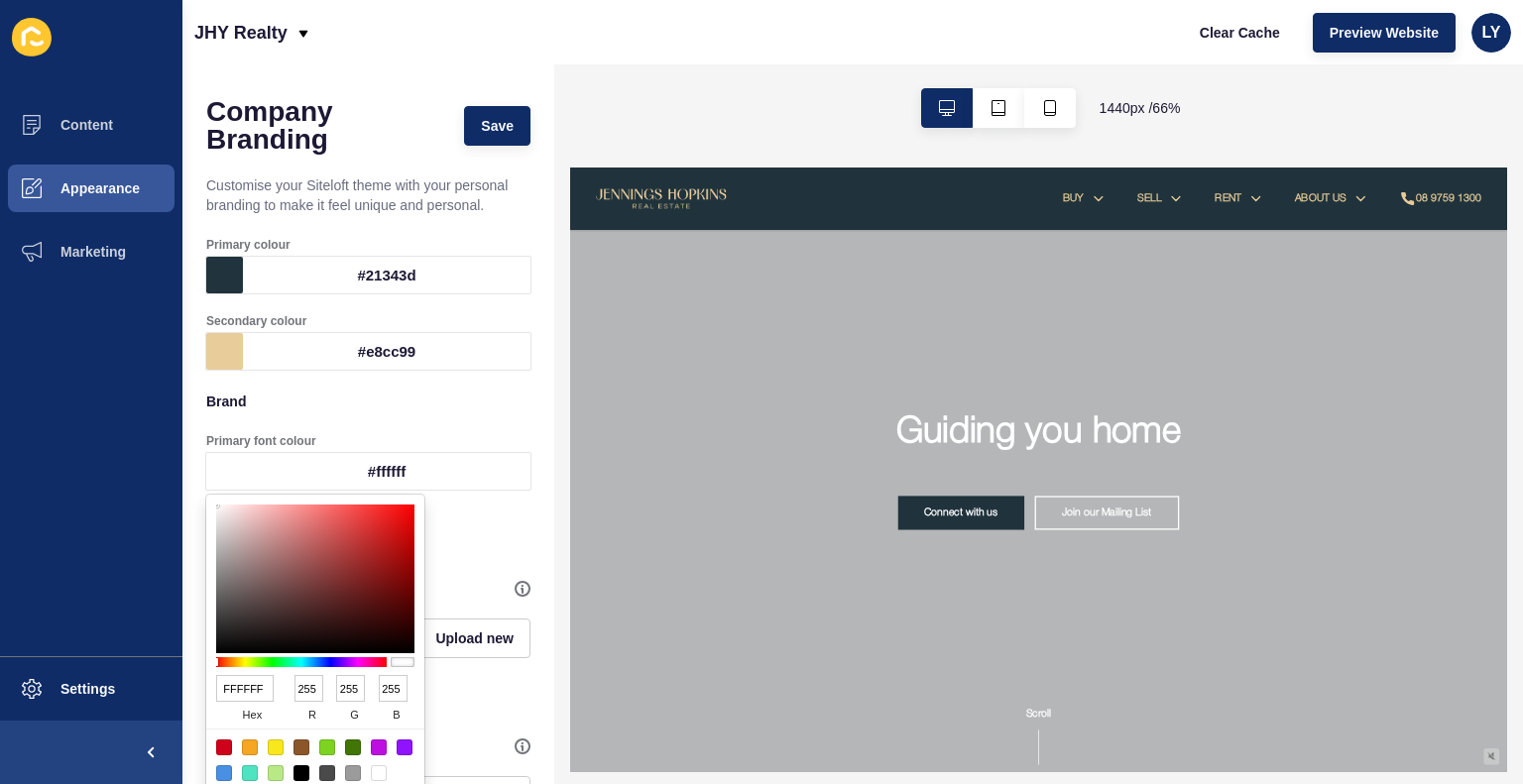 click on "FFFFFF" at bounding box center (245, 688) 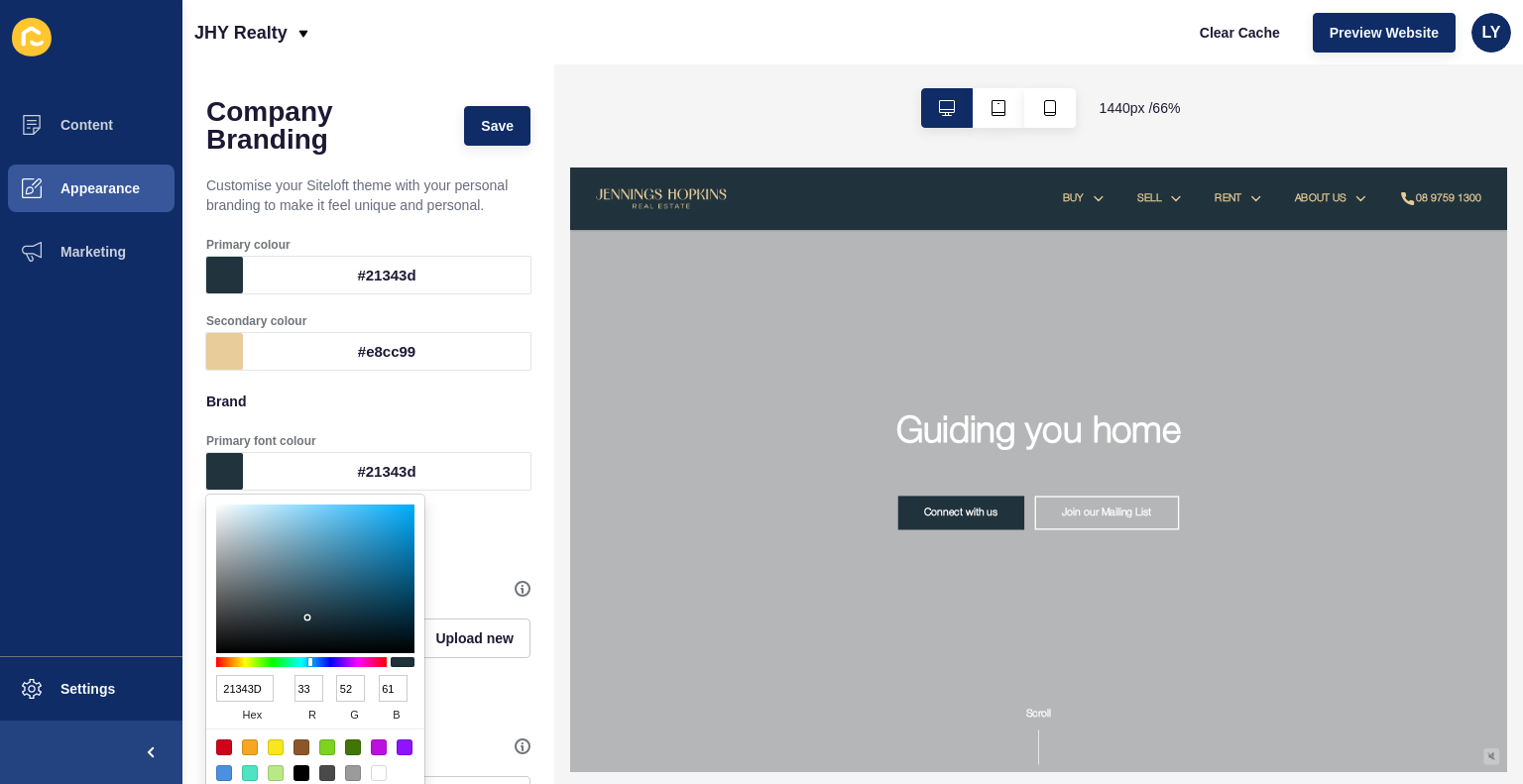 click on "Brand" at bounding box center (368, 401) 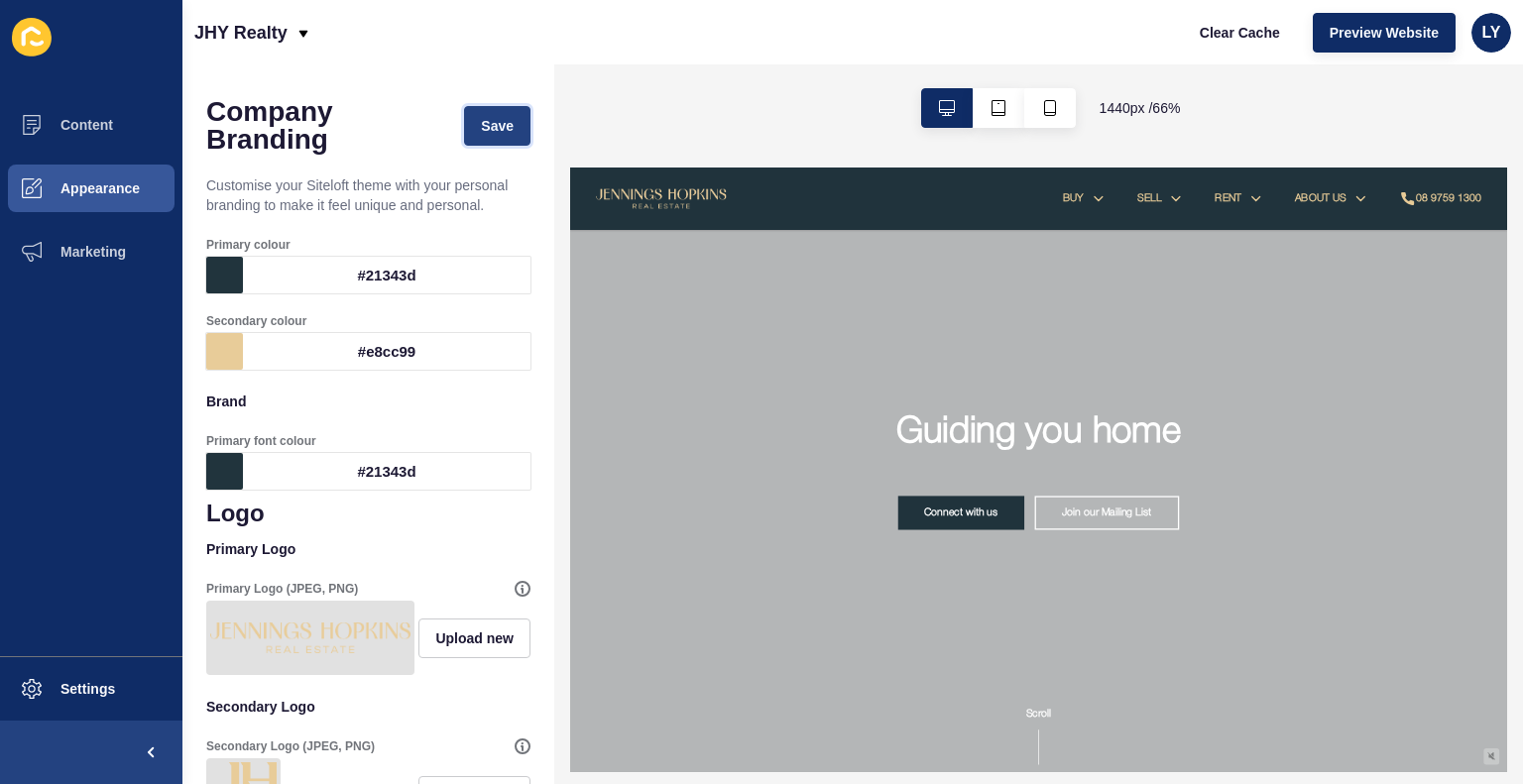 click on "Save" at bounding box center [497, 126] 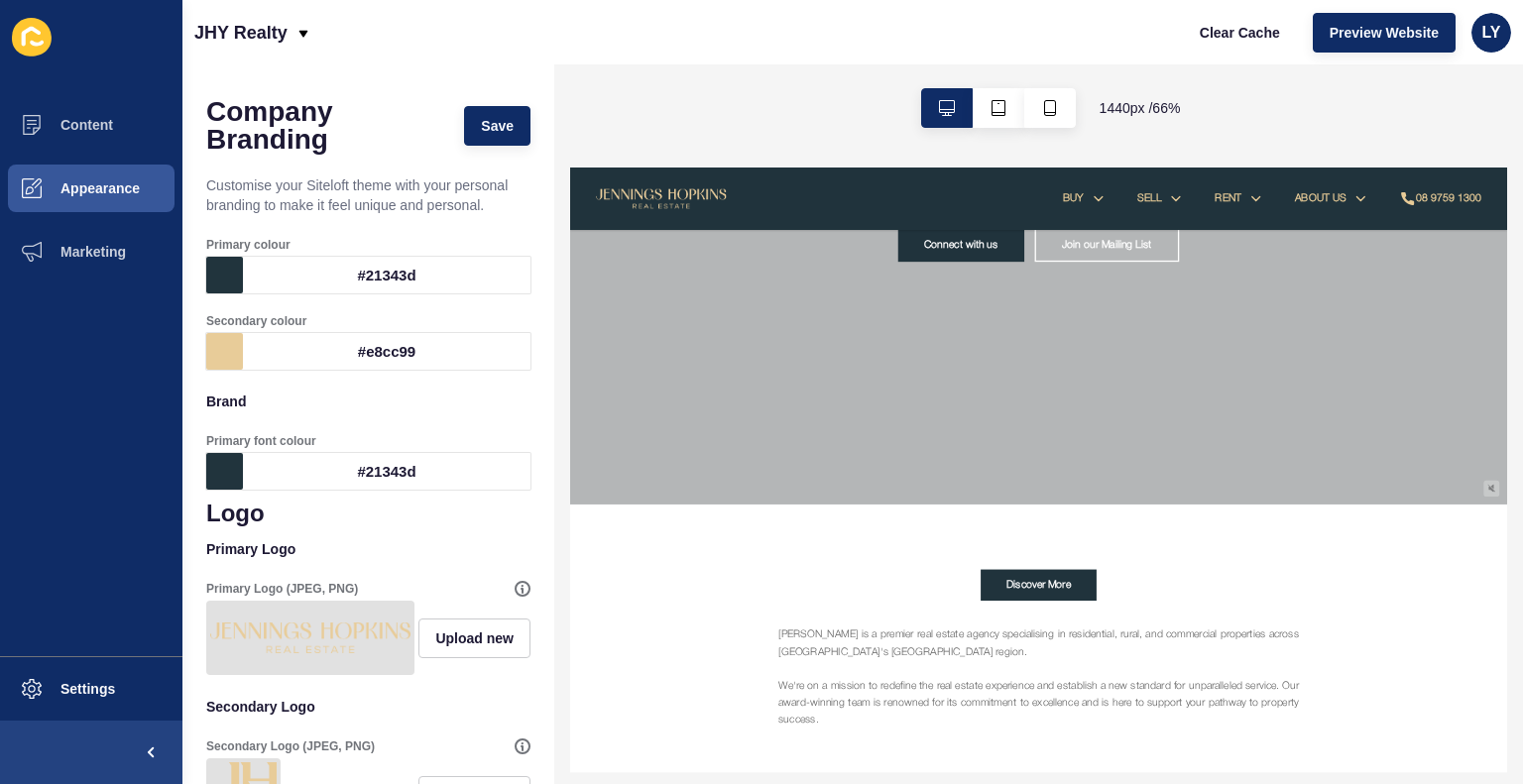scroll, scrollTop: 410, scrollLeft: 0, axis: vertical 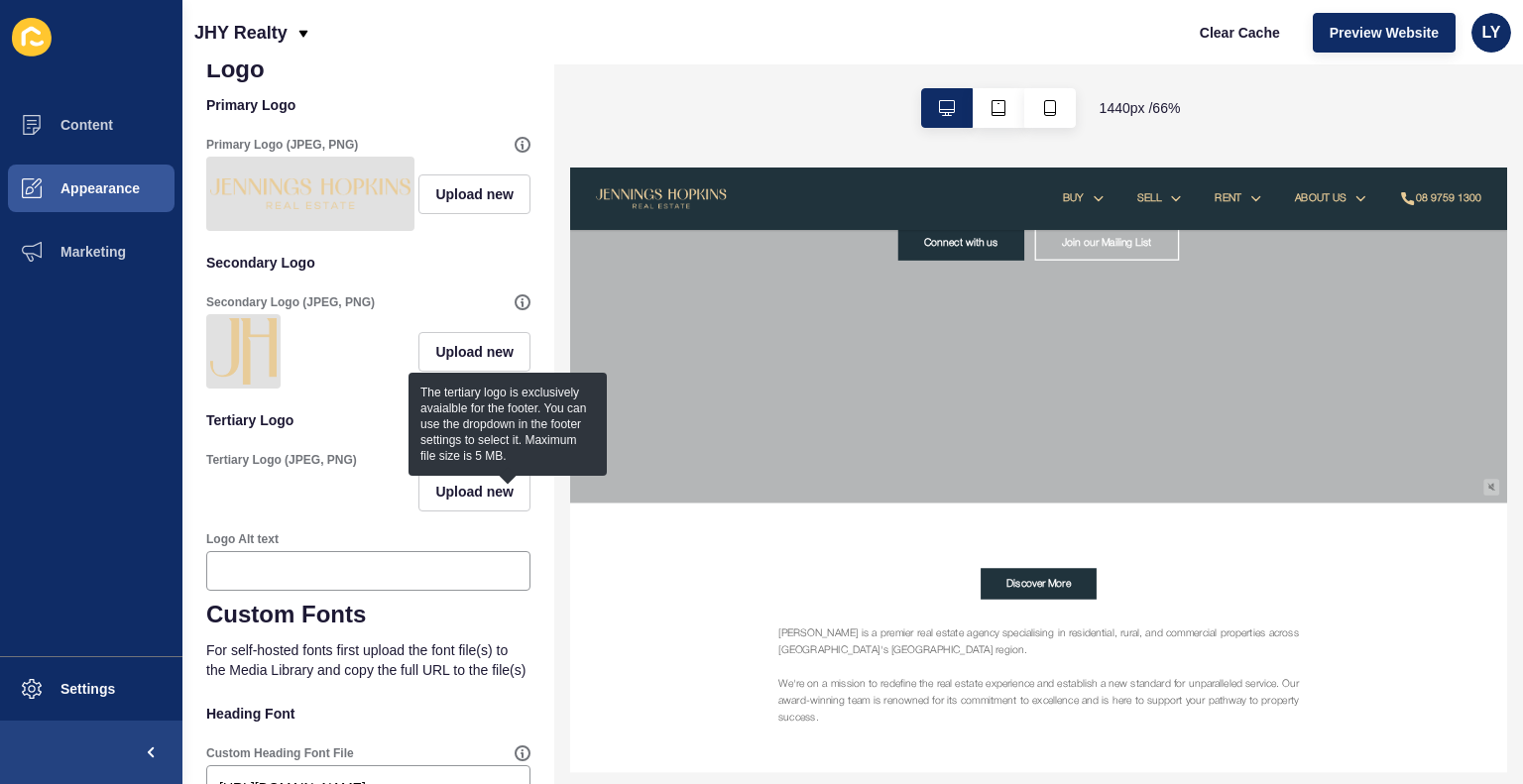 click 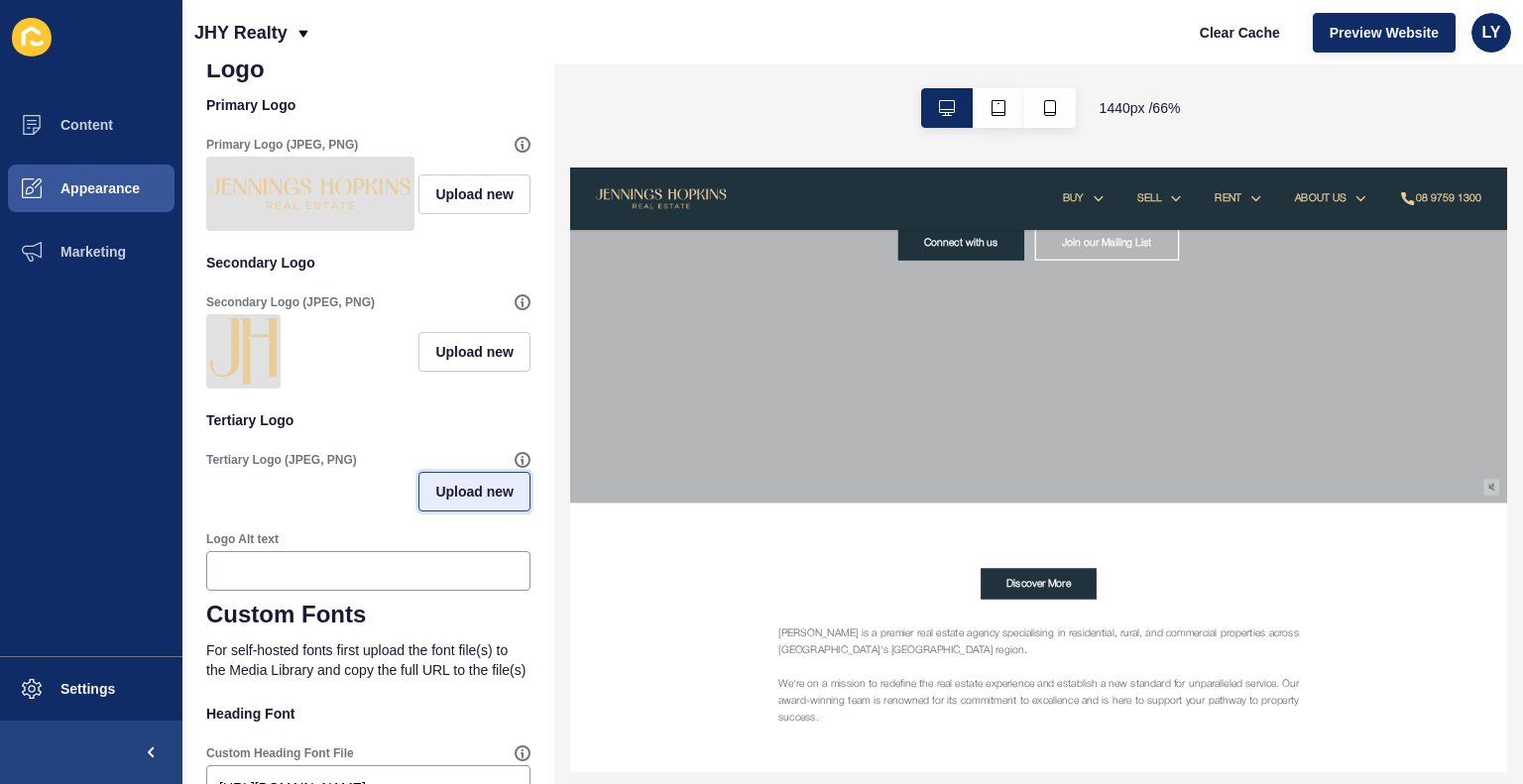 click on "Upload new" at bounding box center (474, 492) 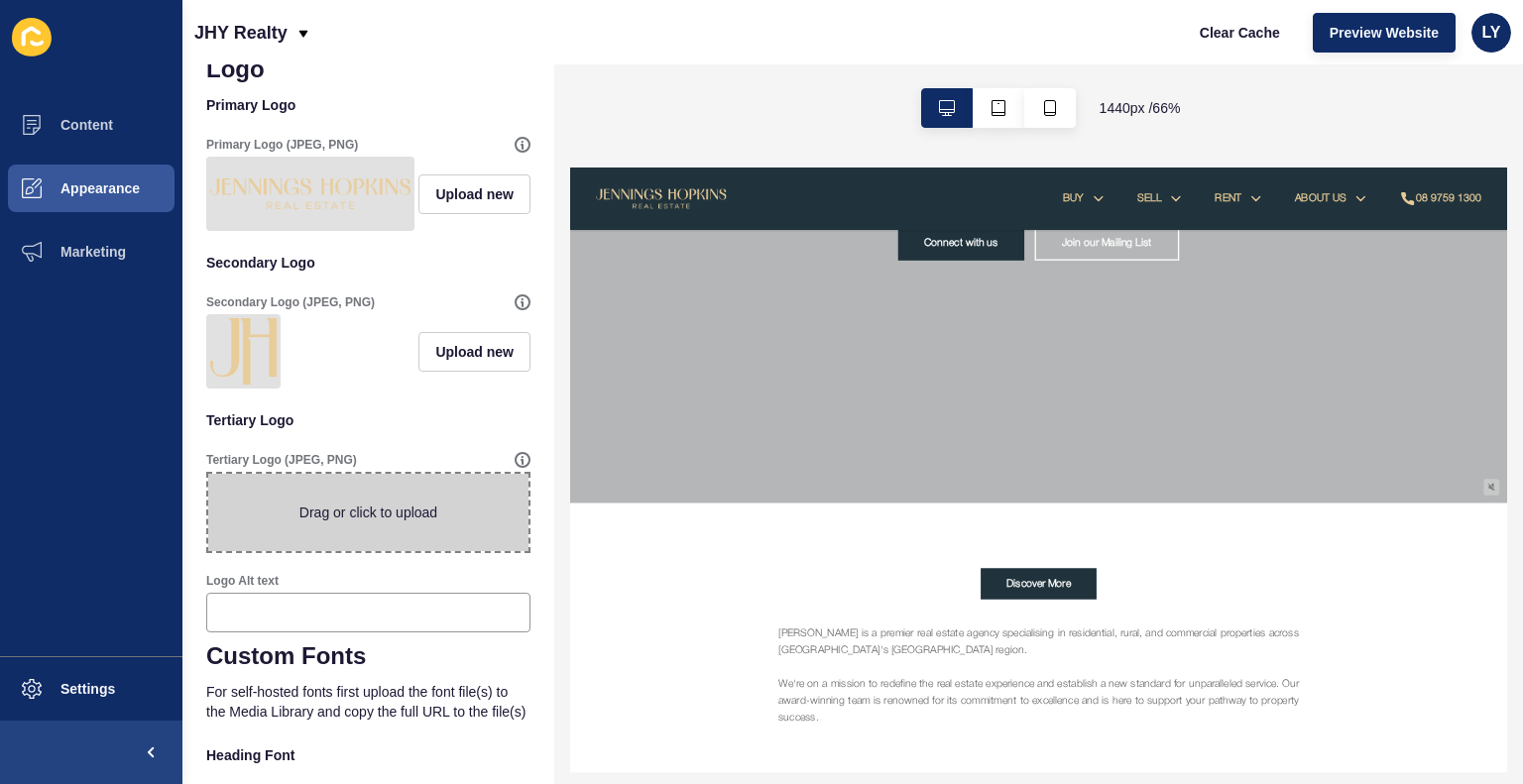 click at bounding box center [368, 512] 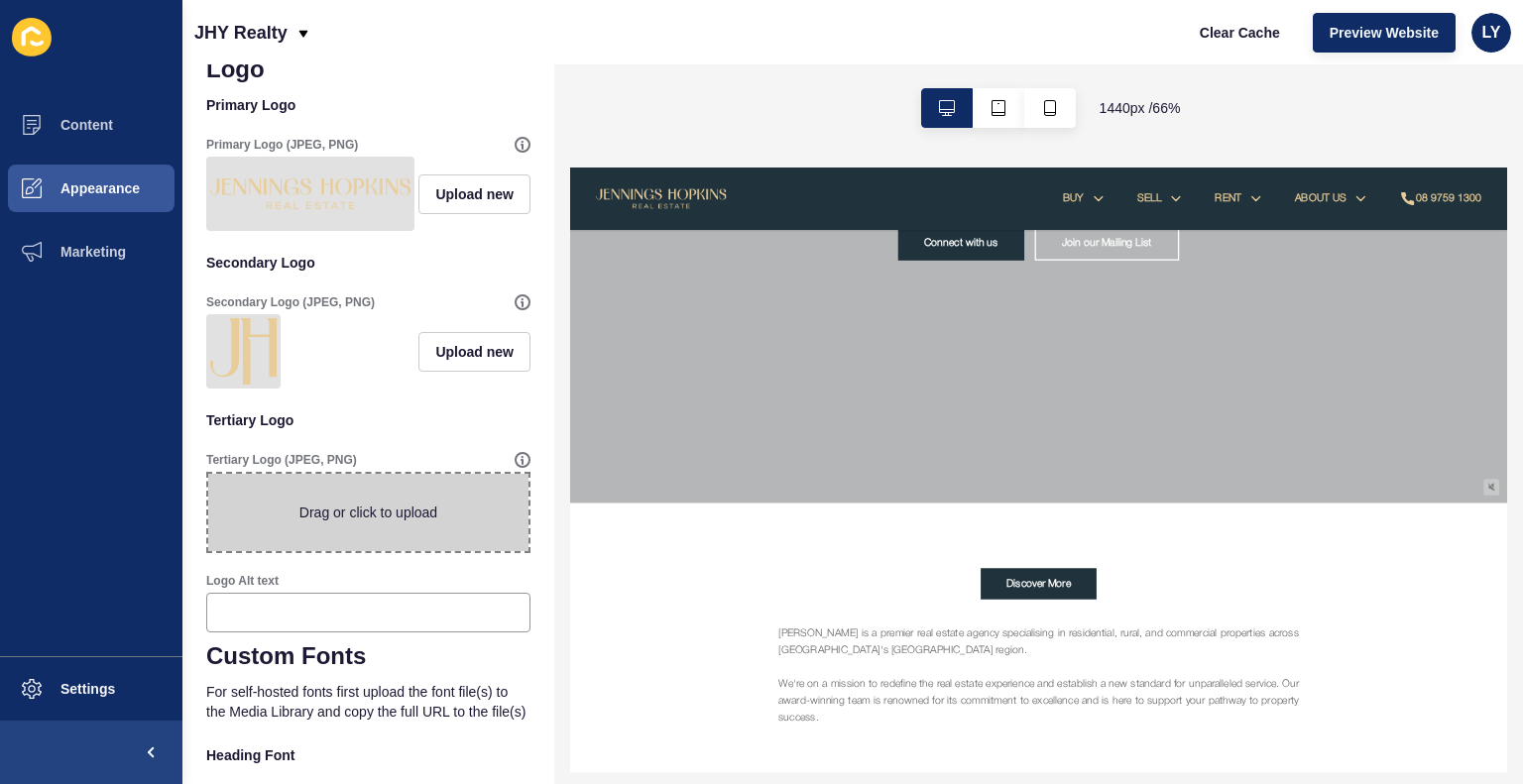 click at bounding box center [368, 512] 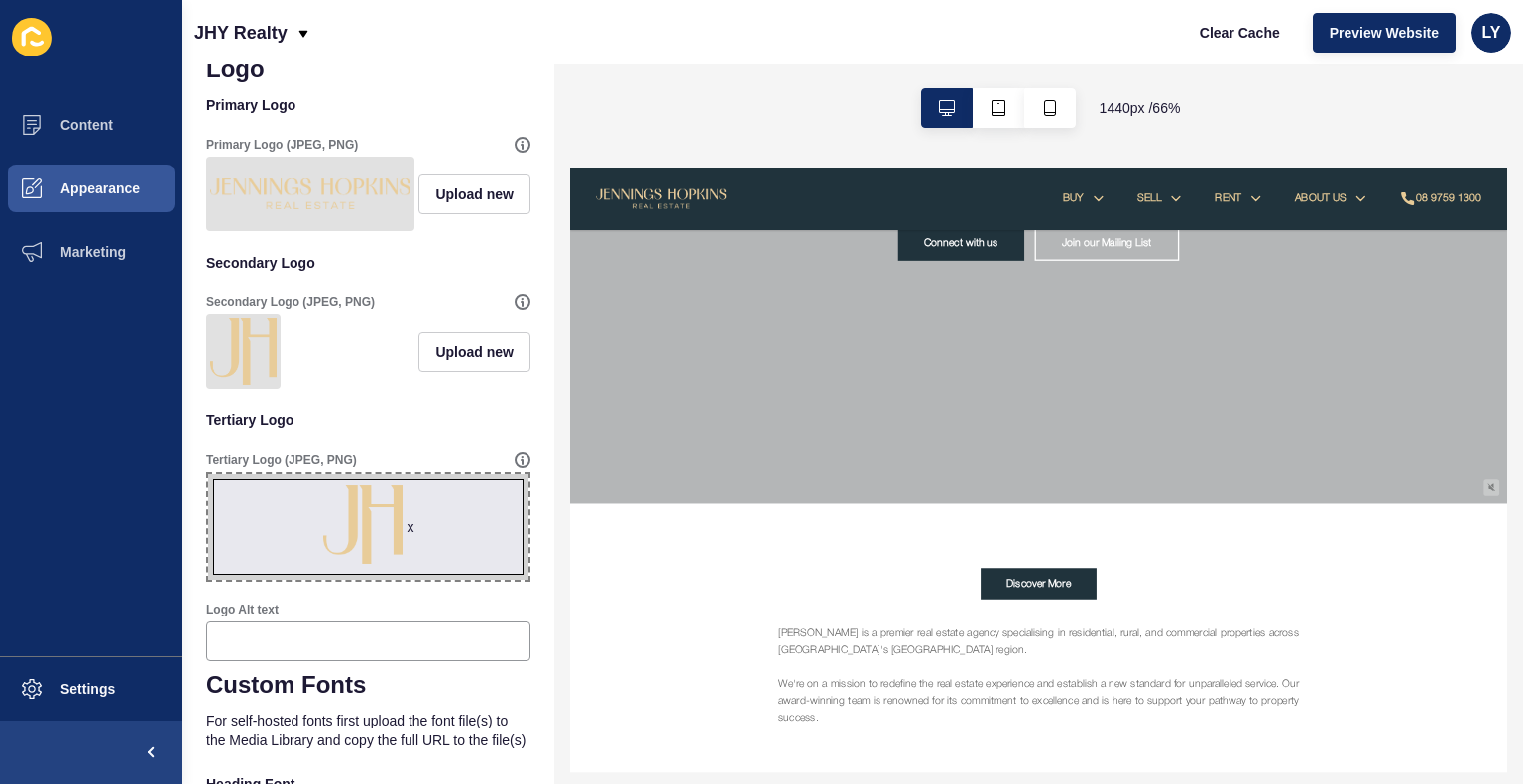 click at bounding box center (310, 193) 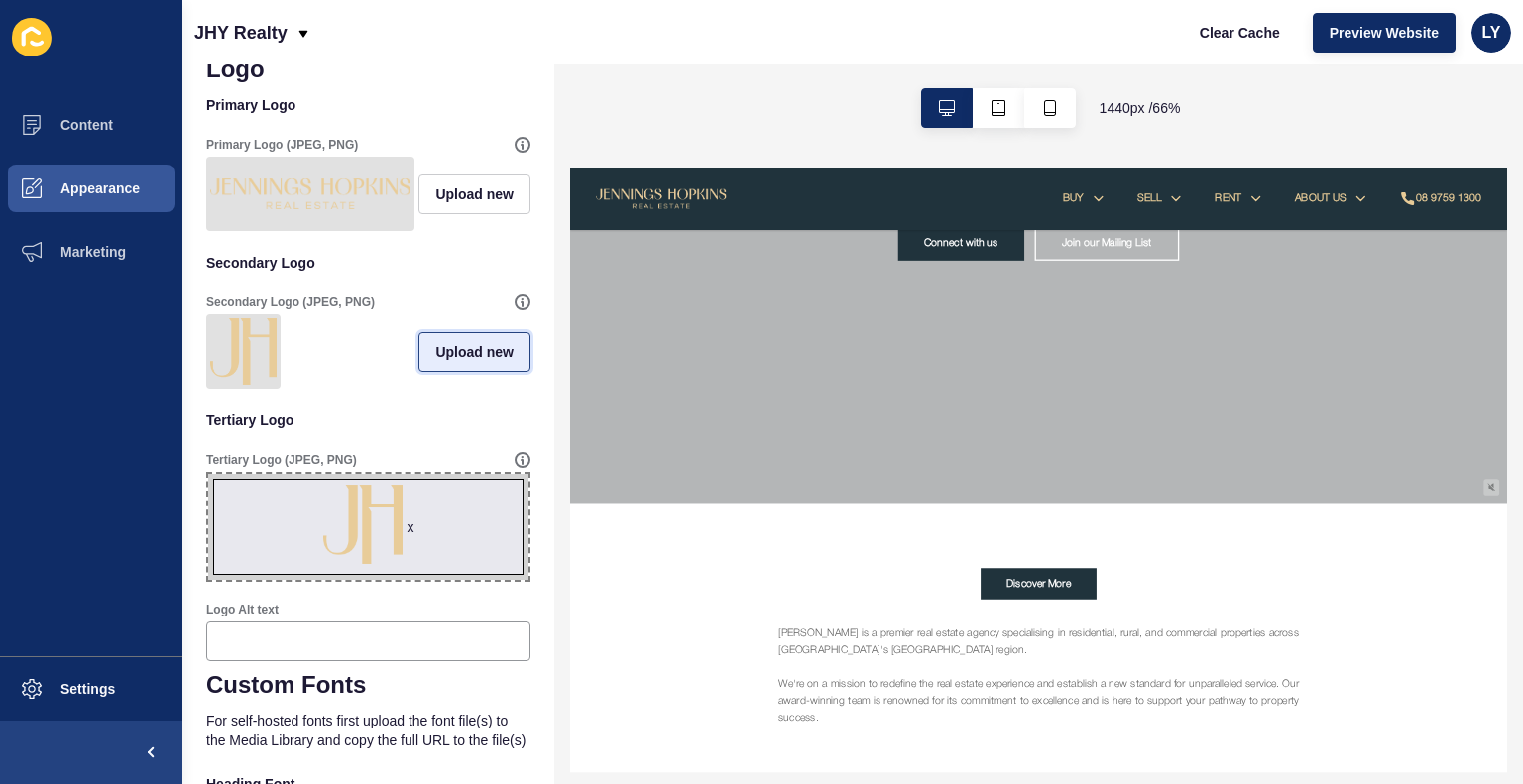 click on "Upload new" at bounding box center [474, 352] 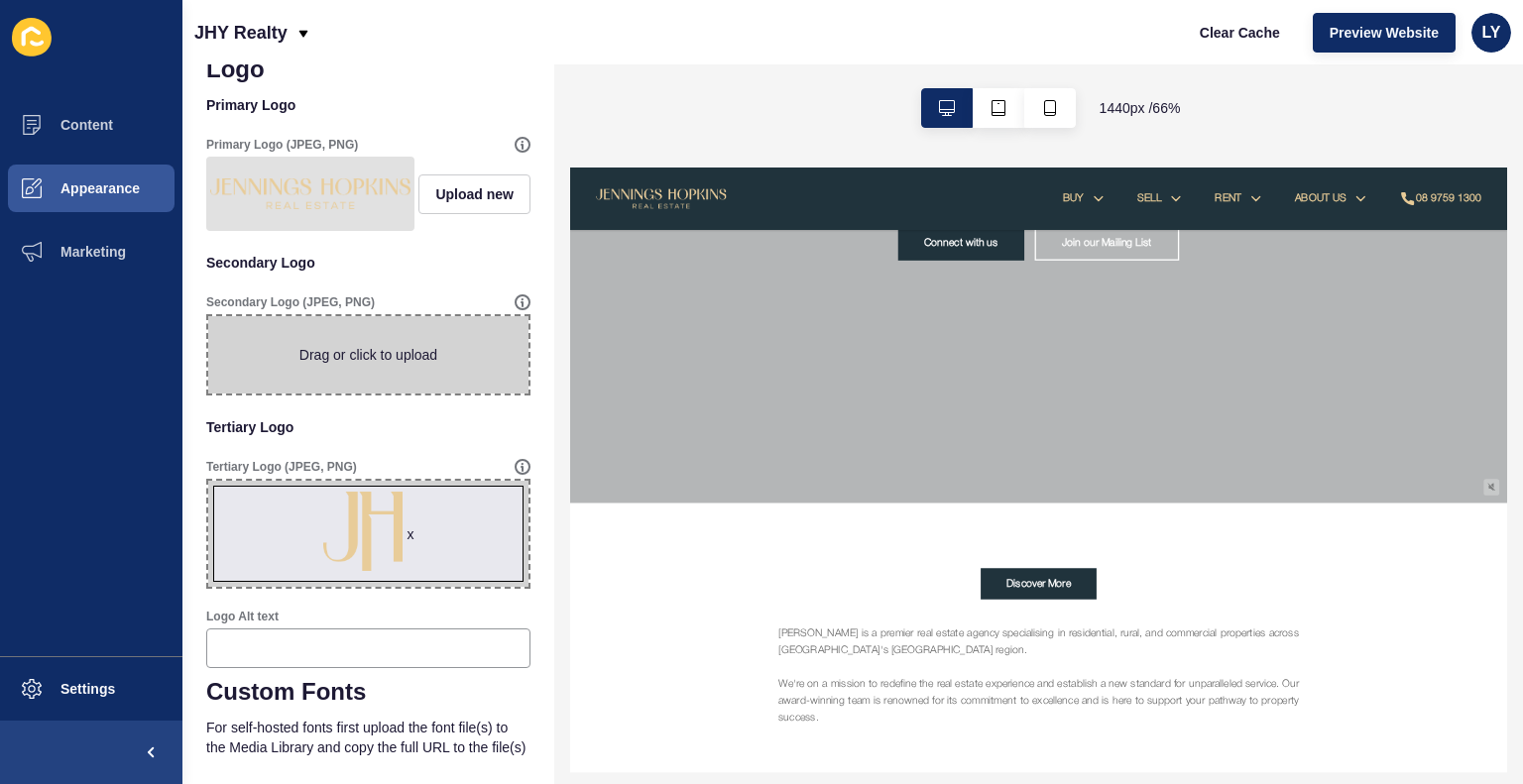 click at bounding box center [368, 355] 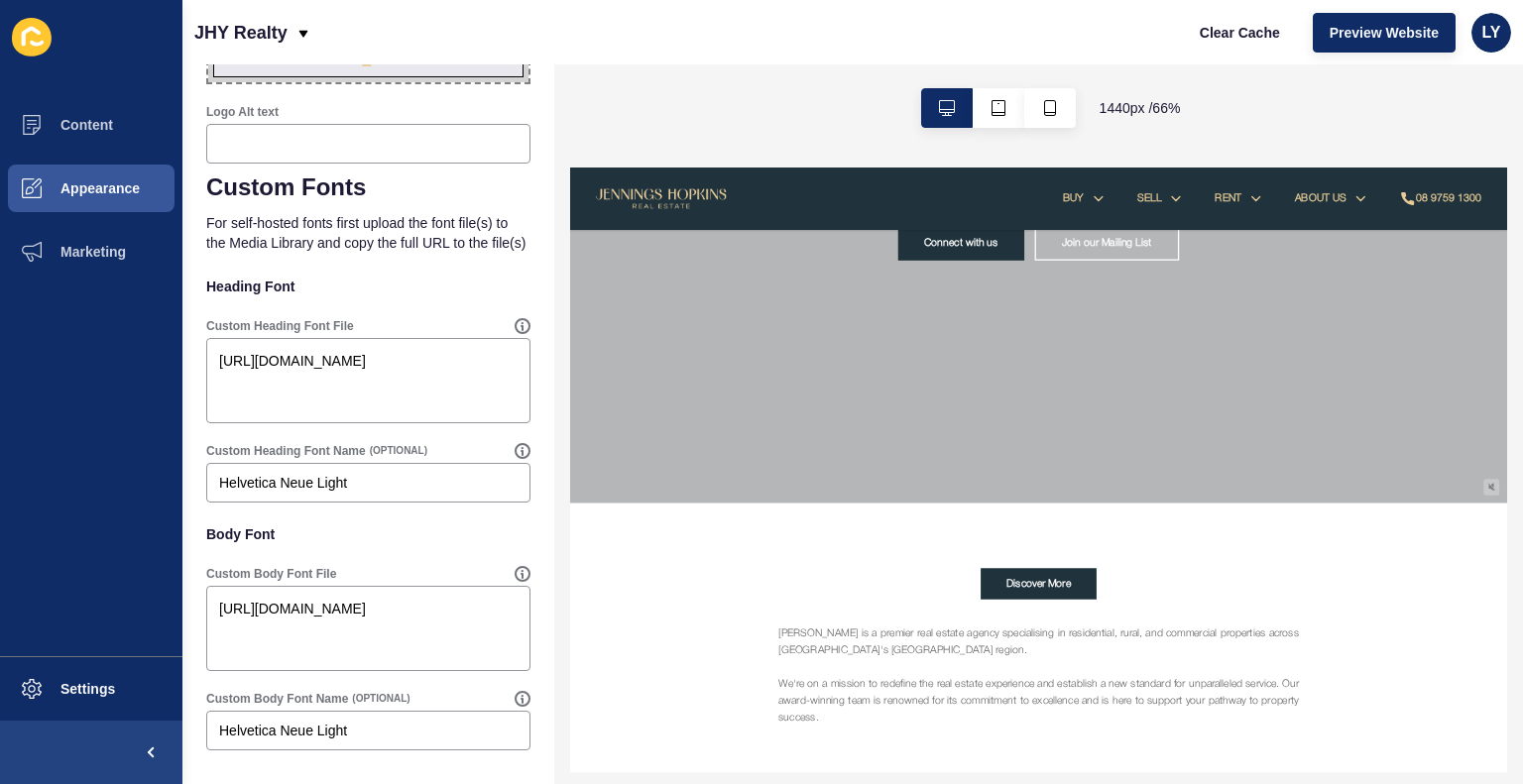 scroll, scrollTop: 1008, scrollLeft: 0, axis: vertical 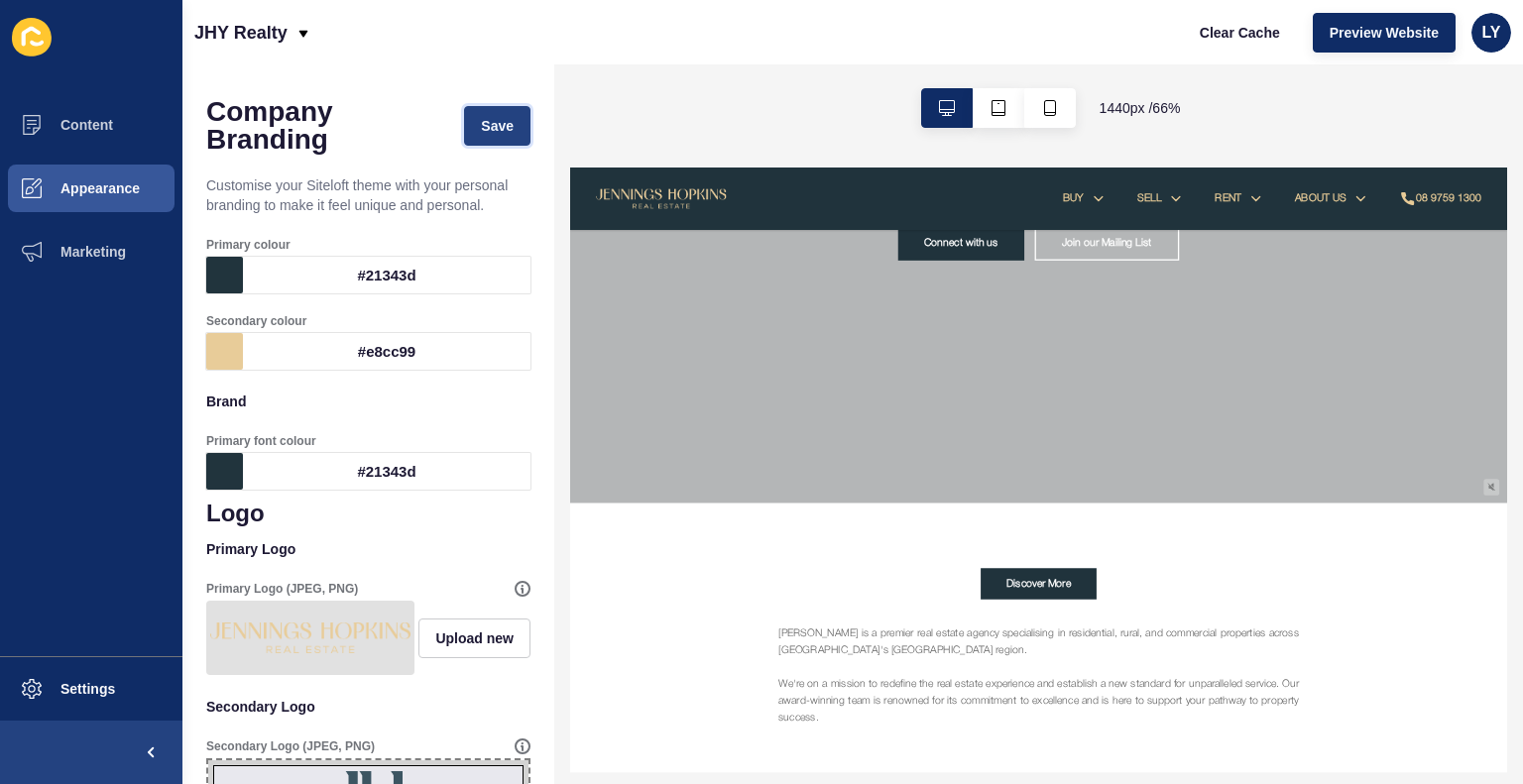 click on "Save" at bounding box center (497, 126) 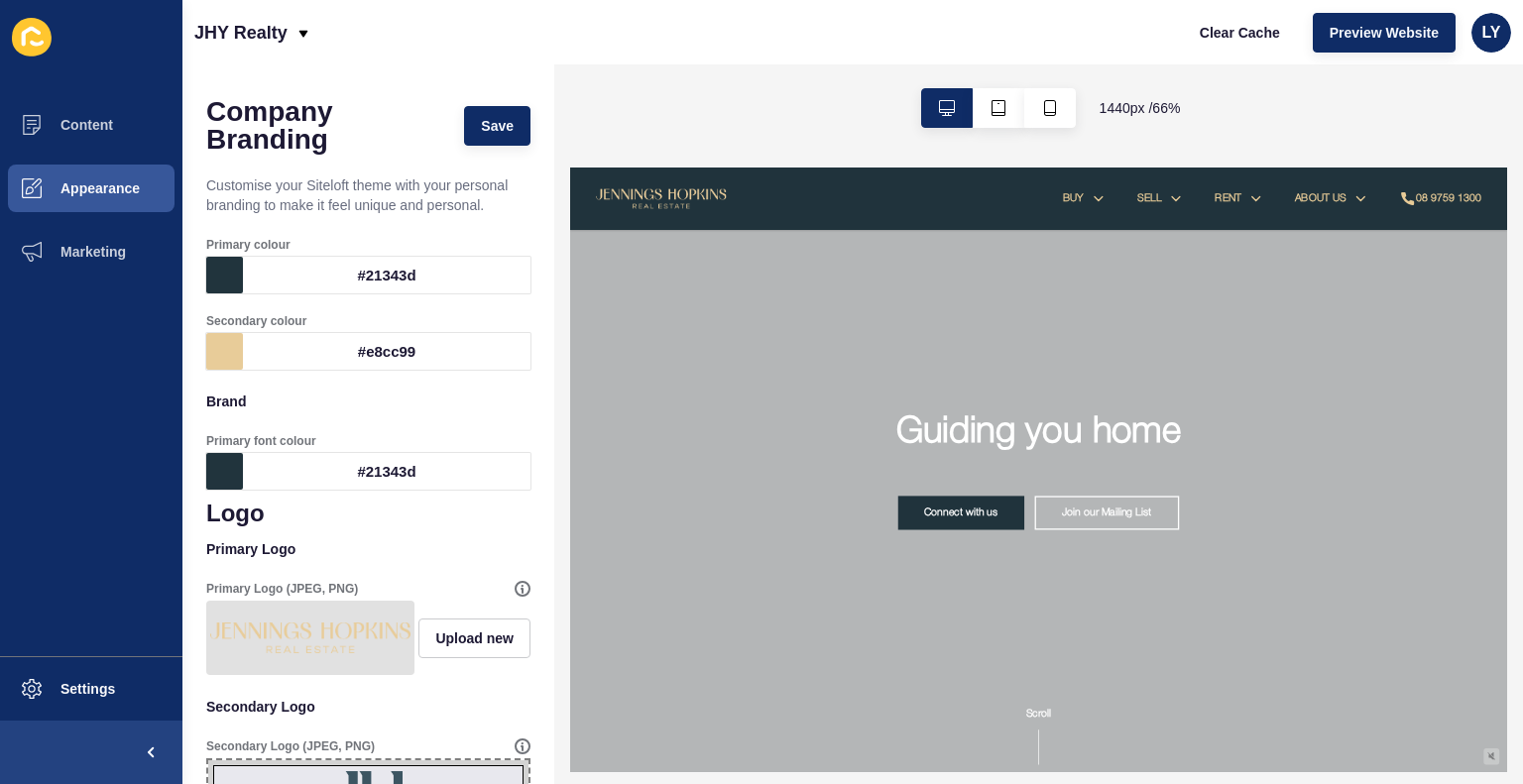 scroll, scrollTop: 0, scrollLeft: 0, axis: both 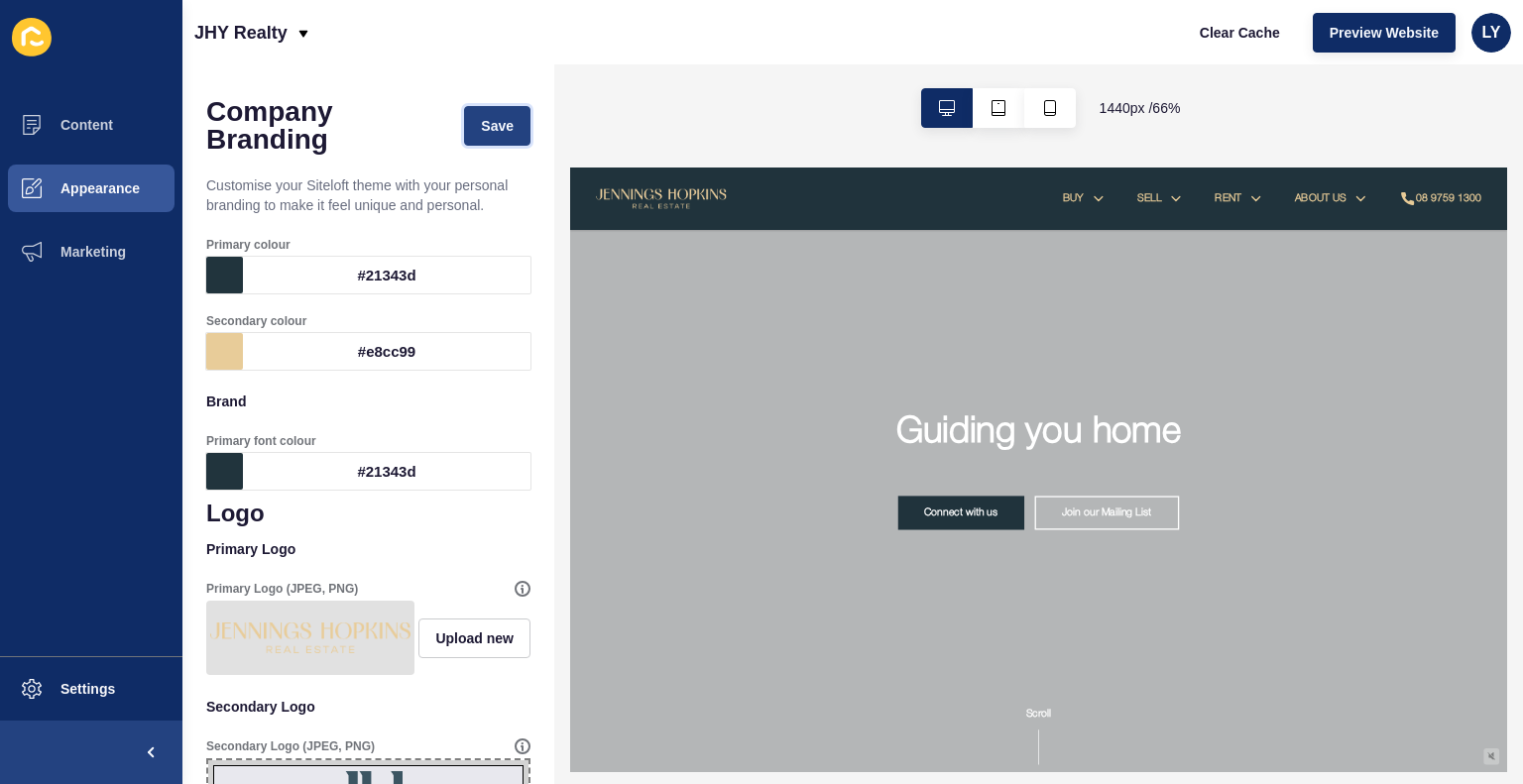 click on "Save" at bounding box center (497, 126) 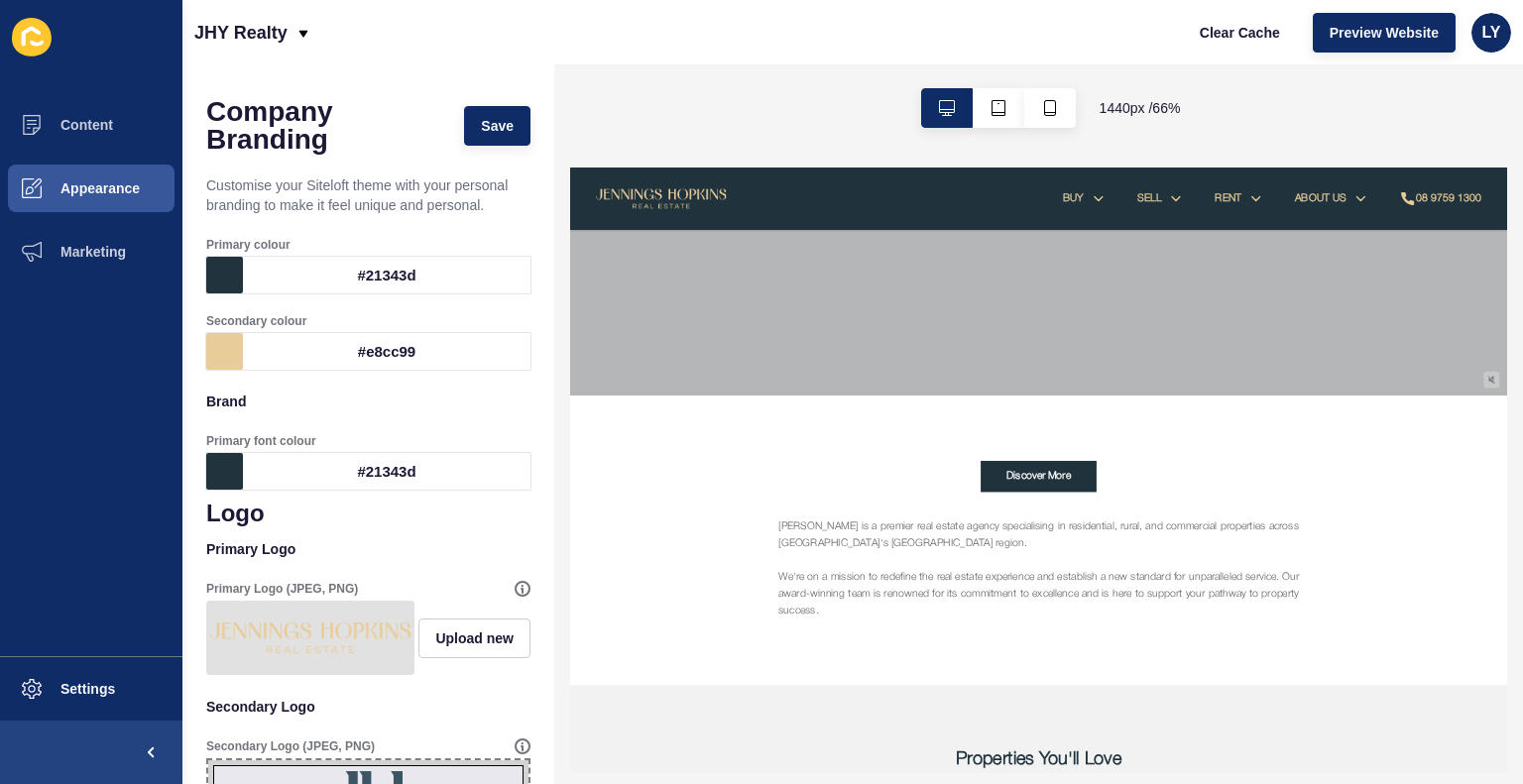 scroll, scrollTop: 563, scrollLeft: 0, axis: vertical 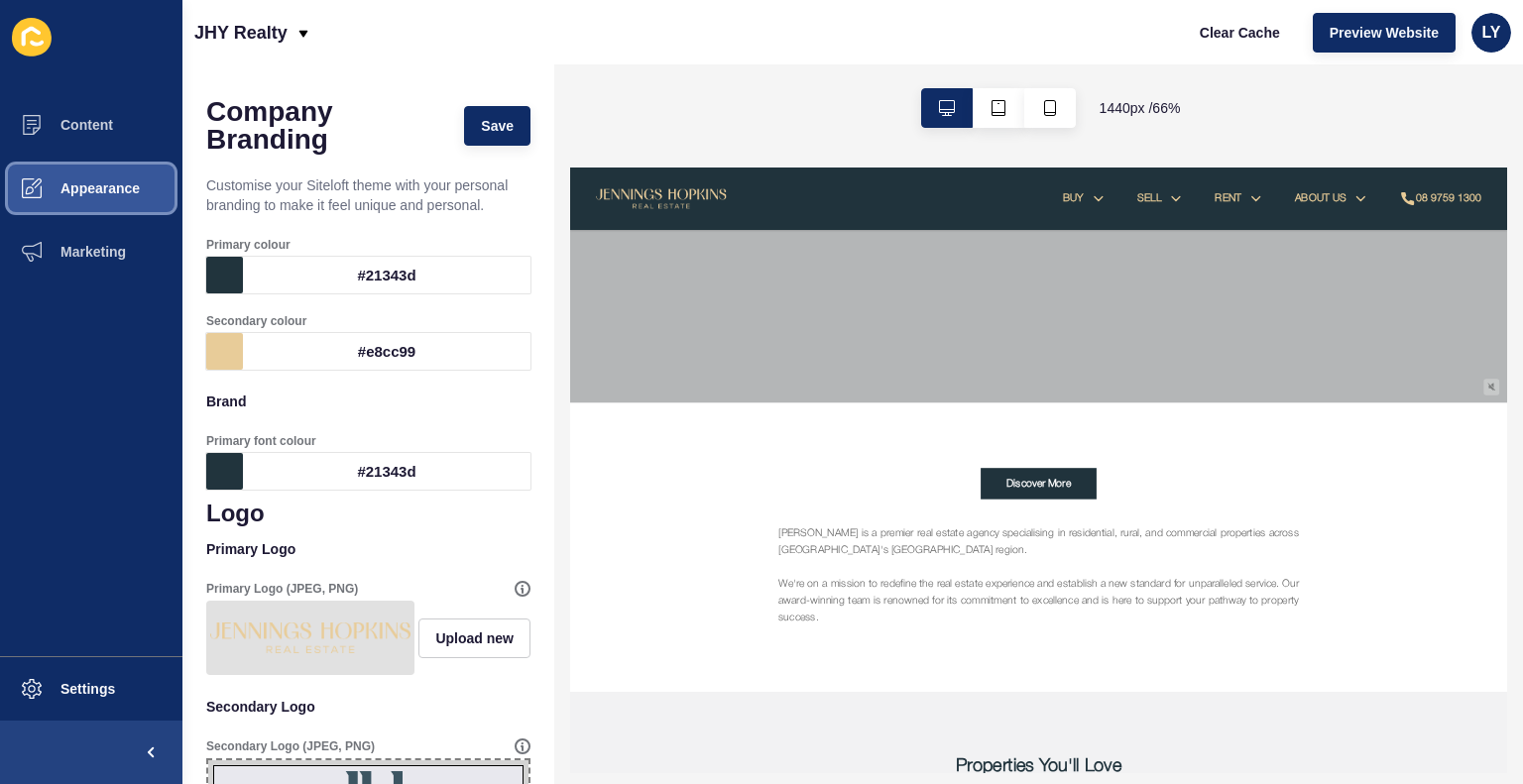 click on "Appearance" at bounding box center (68, 188) 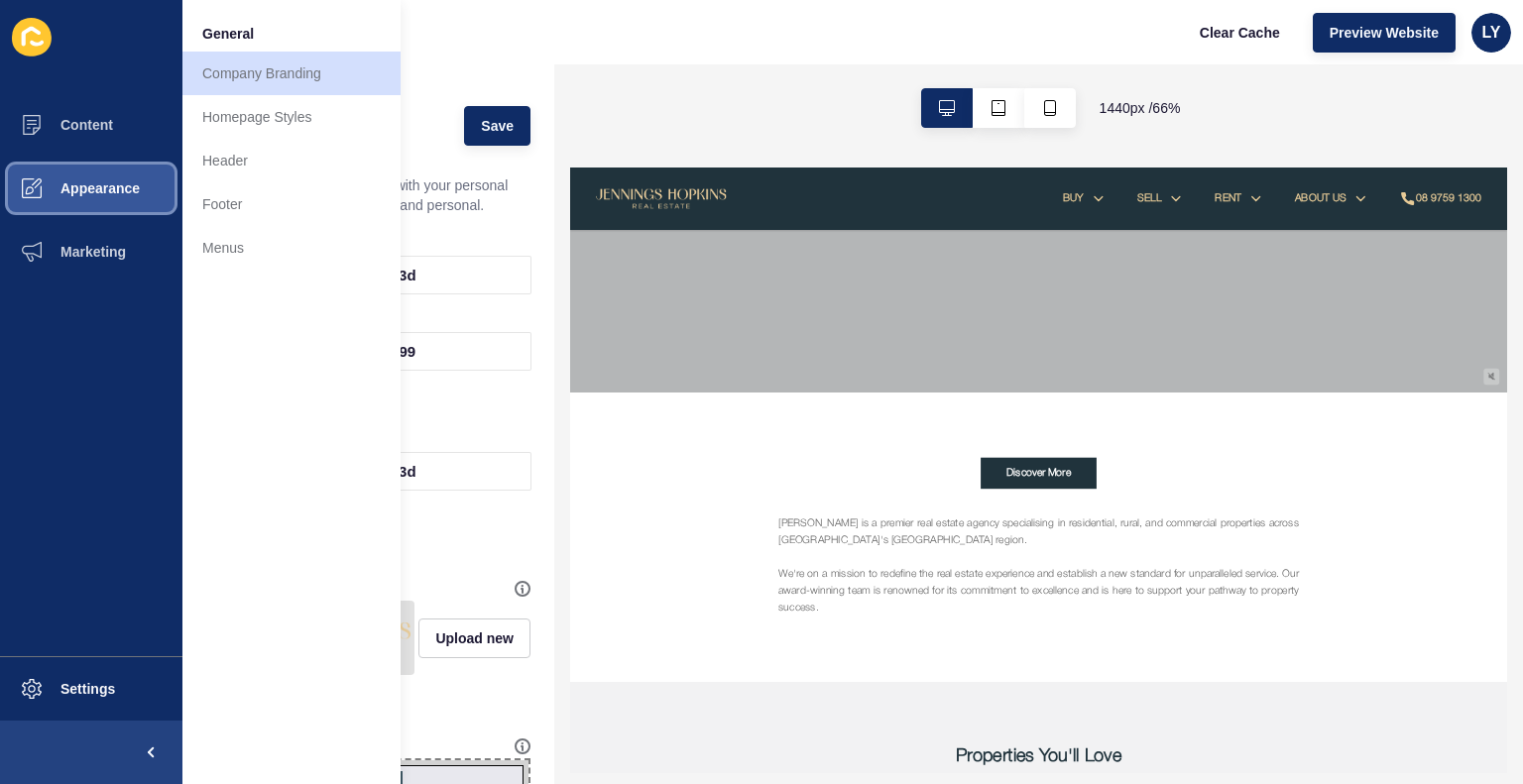 scroll, scrollTop: 463, scrollLeft: 0, axis: vertical 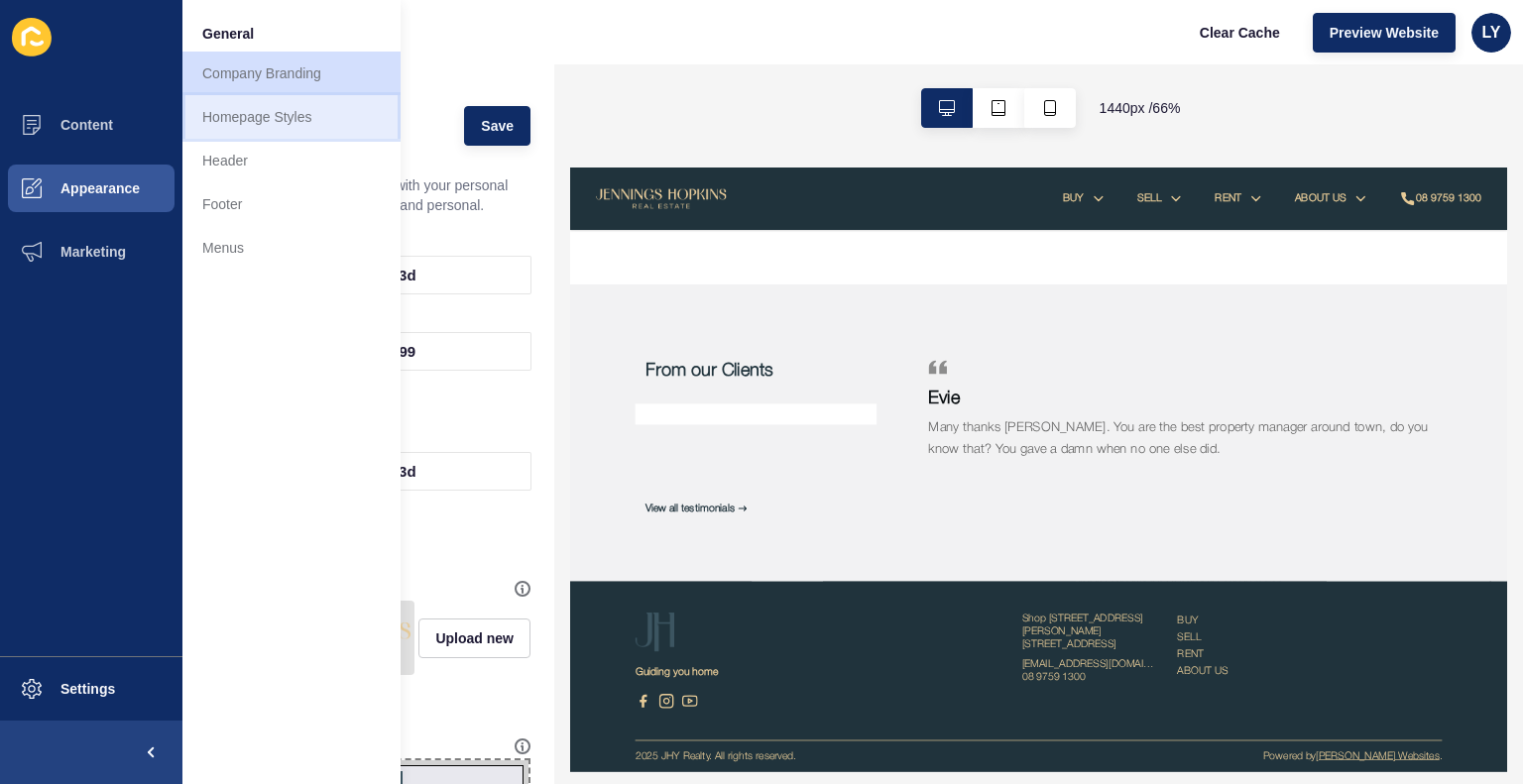 click on "Homepage Styles" at bounding box center (292, 117) 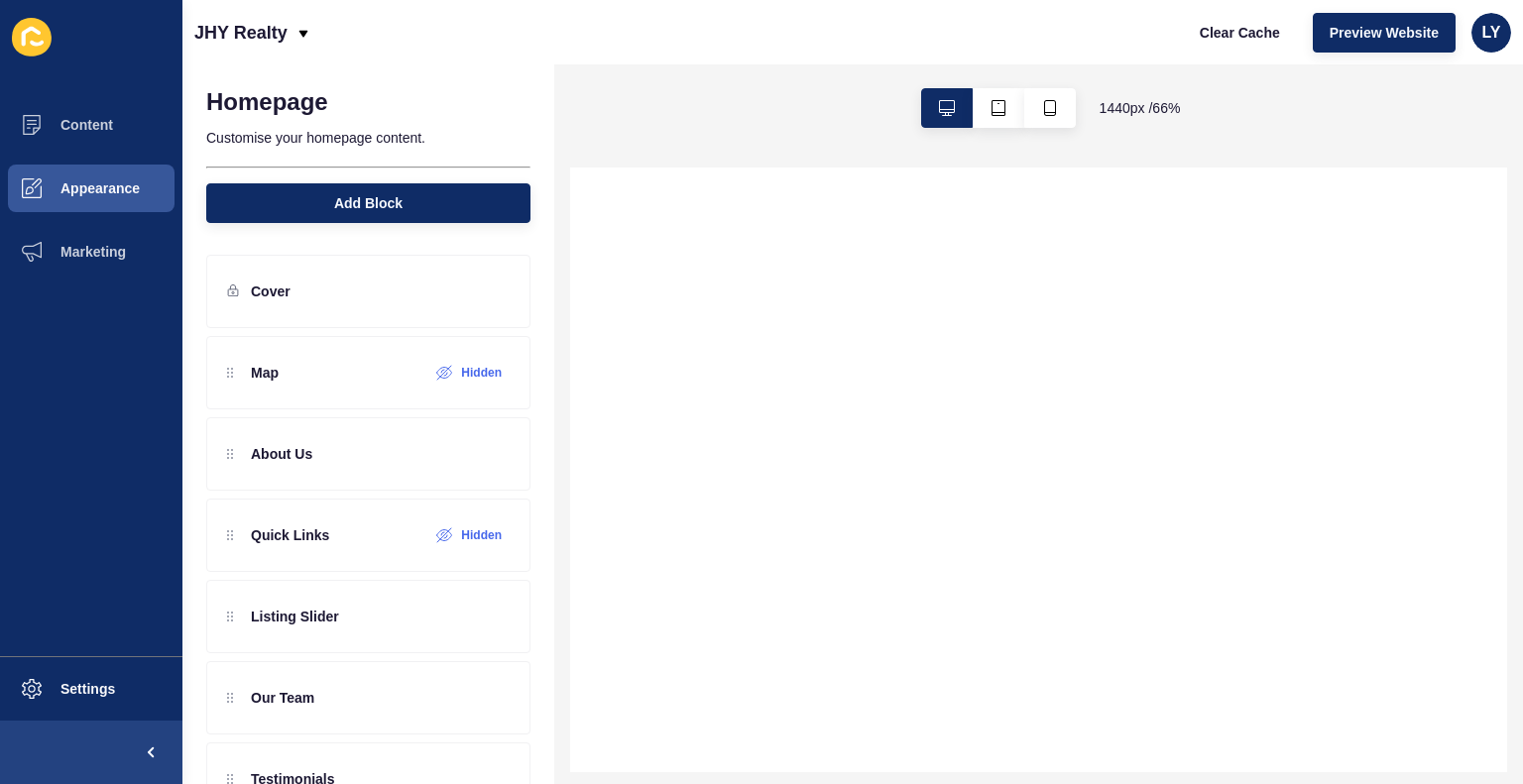 scroll, scrollTop: 141, scrollLeft: 0, axis: vertical 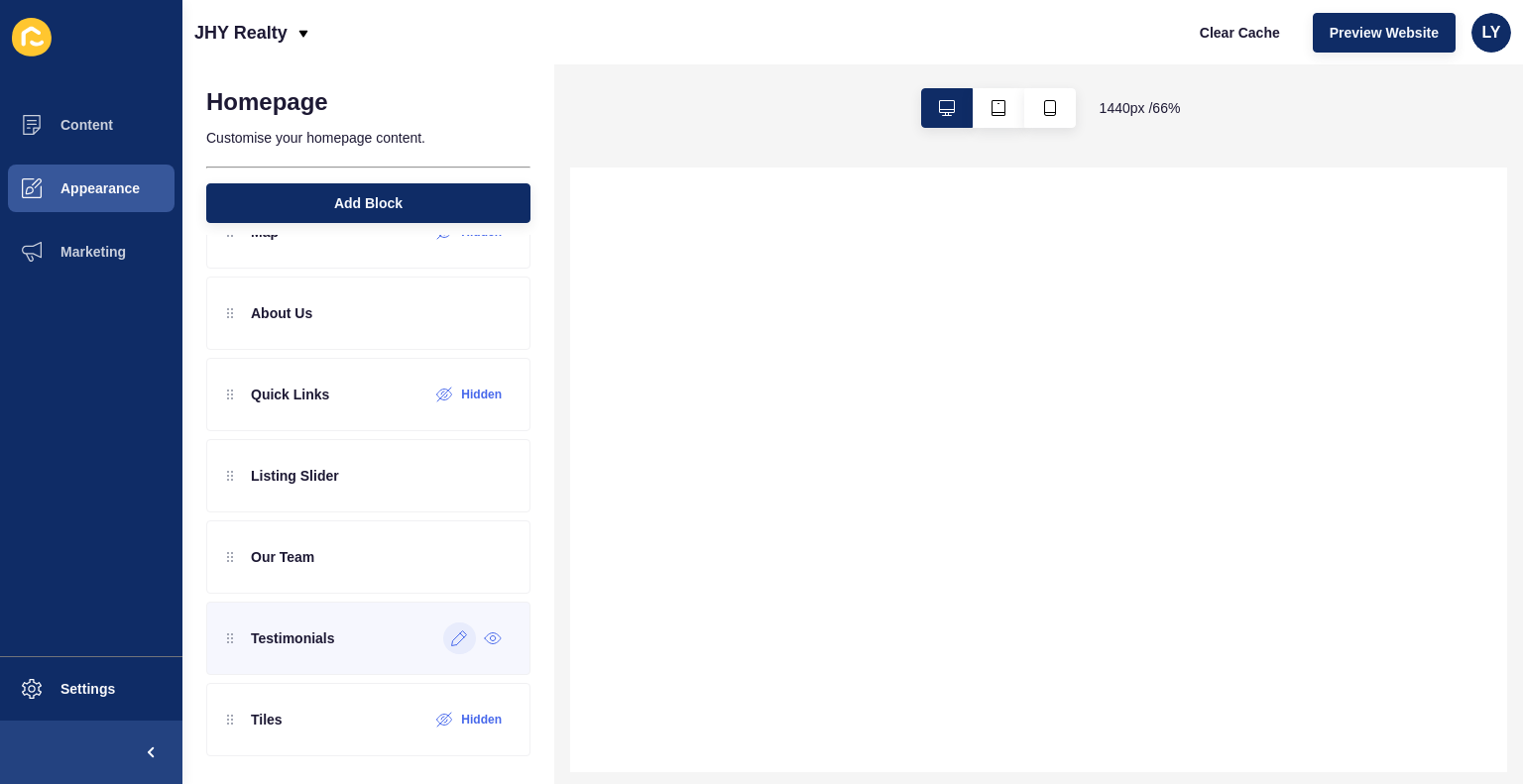 click 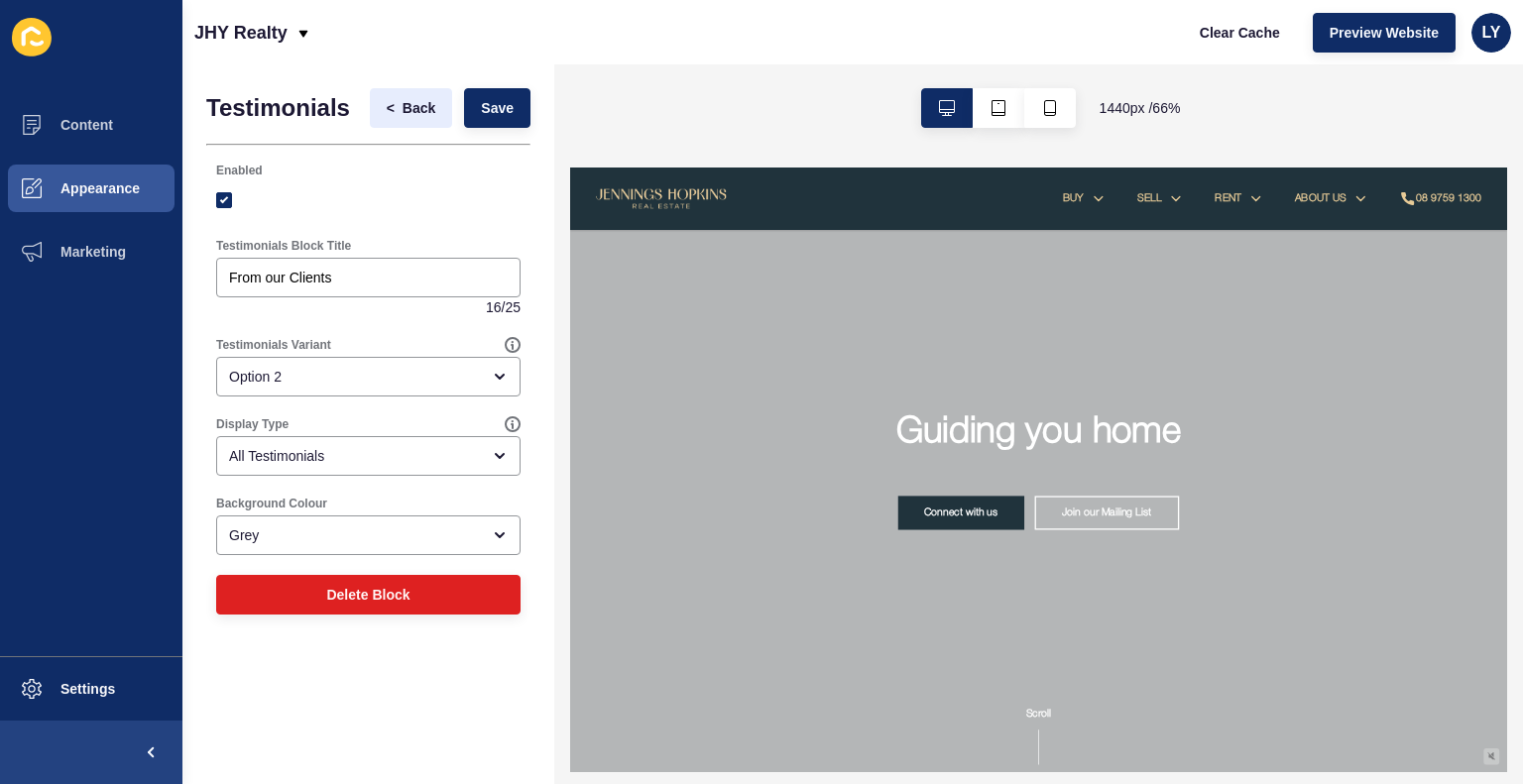 scroll, scrollTop: 0, scrollLeft: 0, axis: both 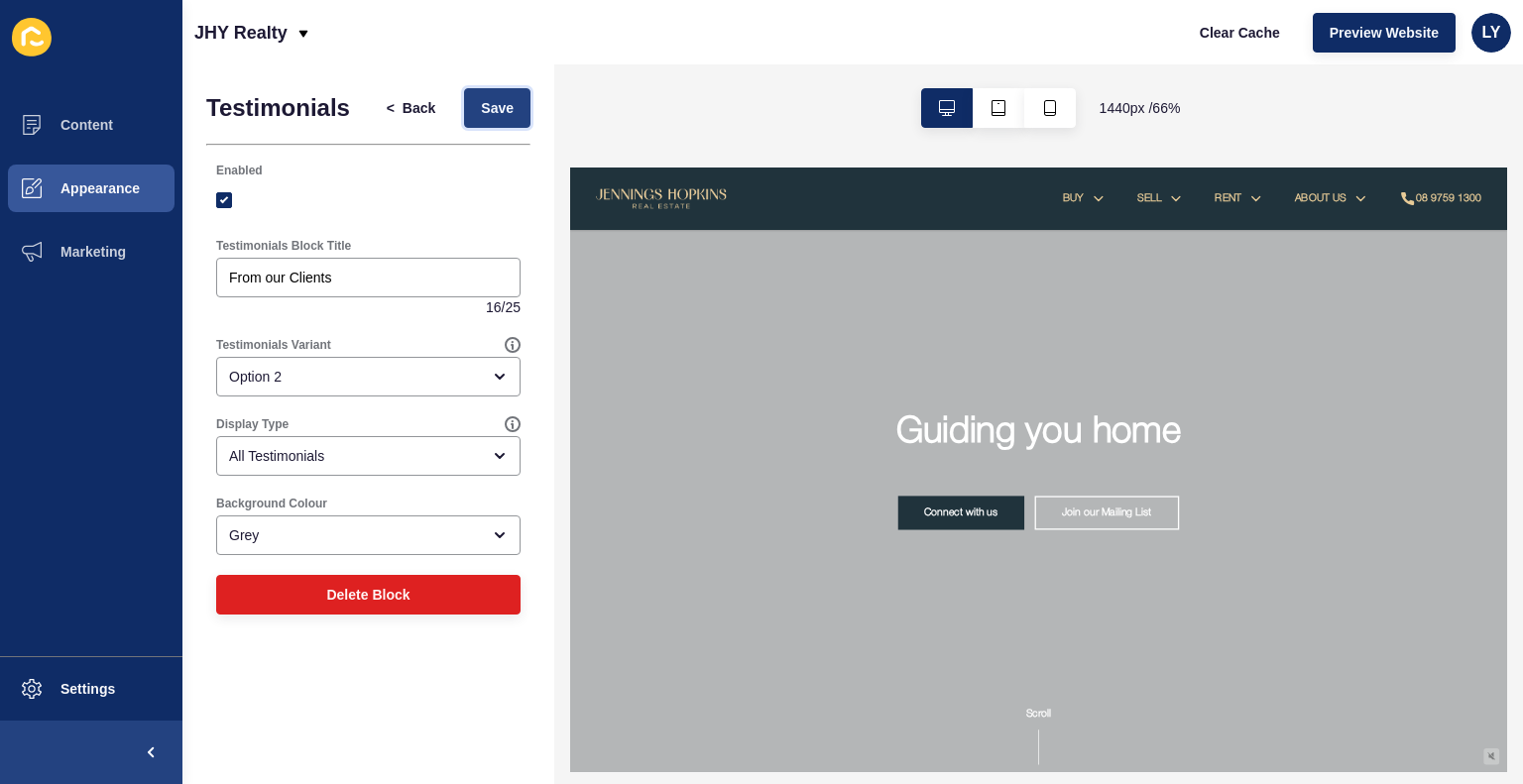 click on "Save" at bounding box center (497, 108) 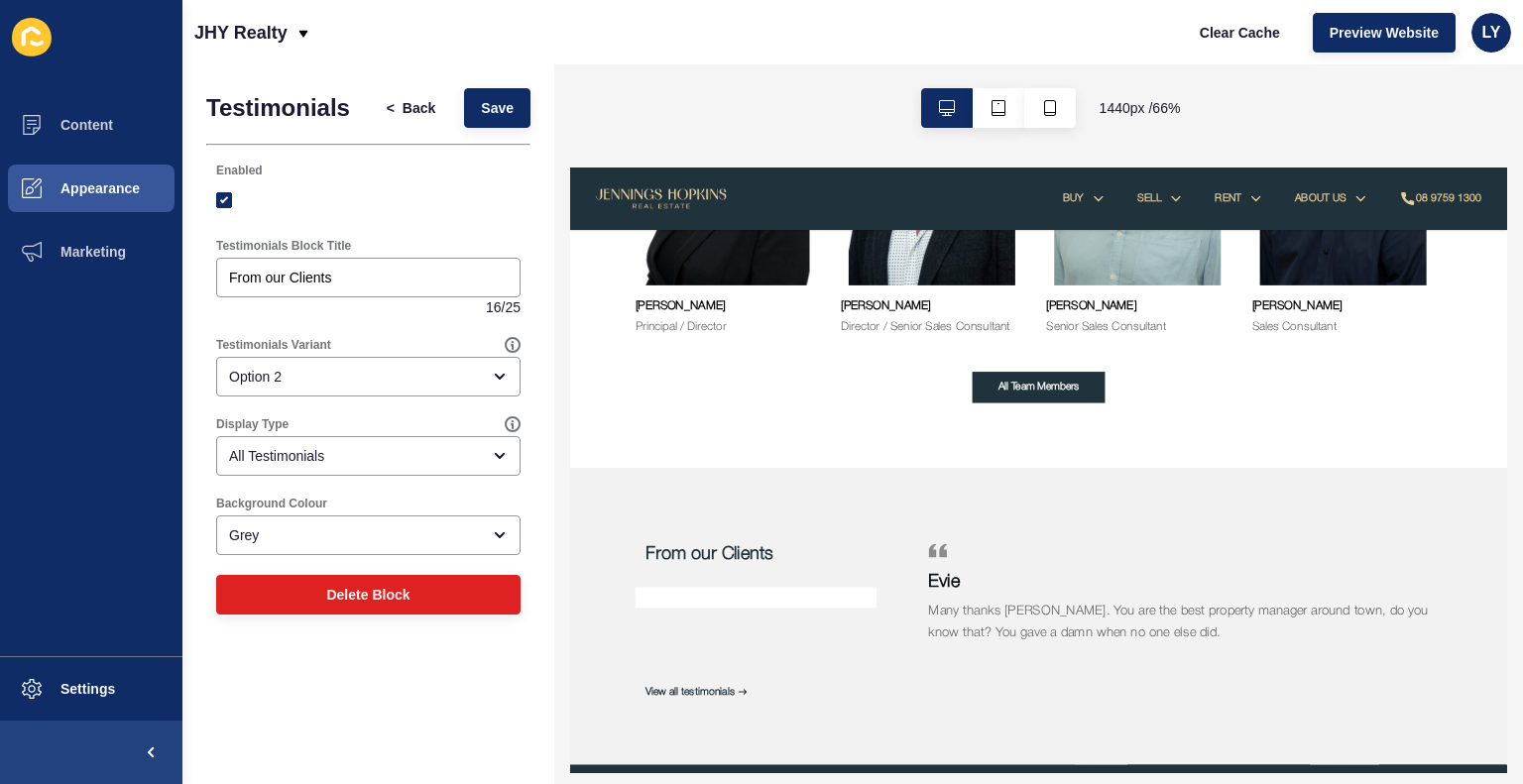 scroll, scrollTop: 2839, scrollLeft: 0, axis: vertical 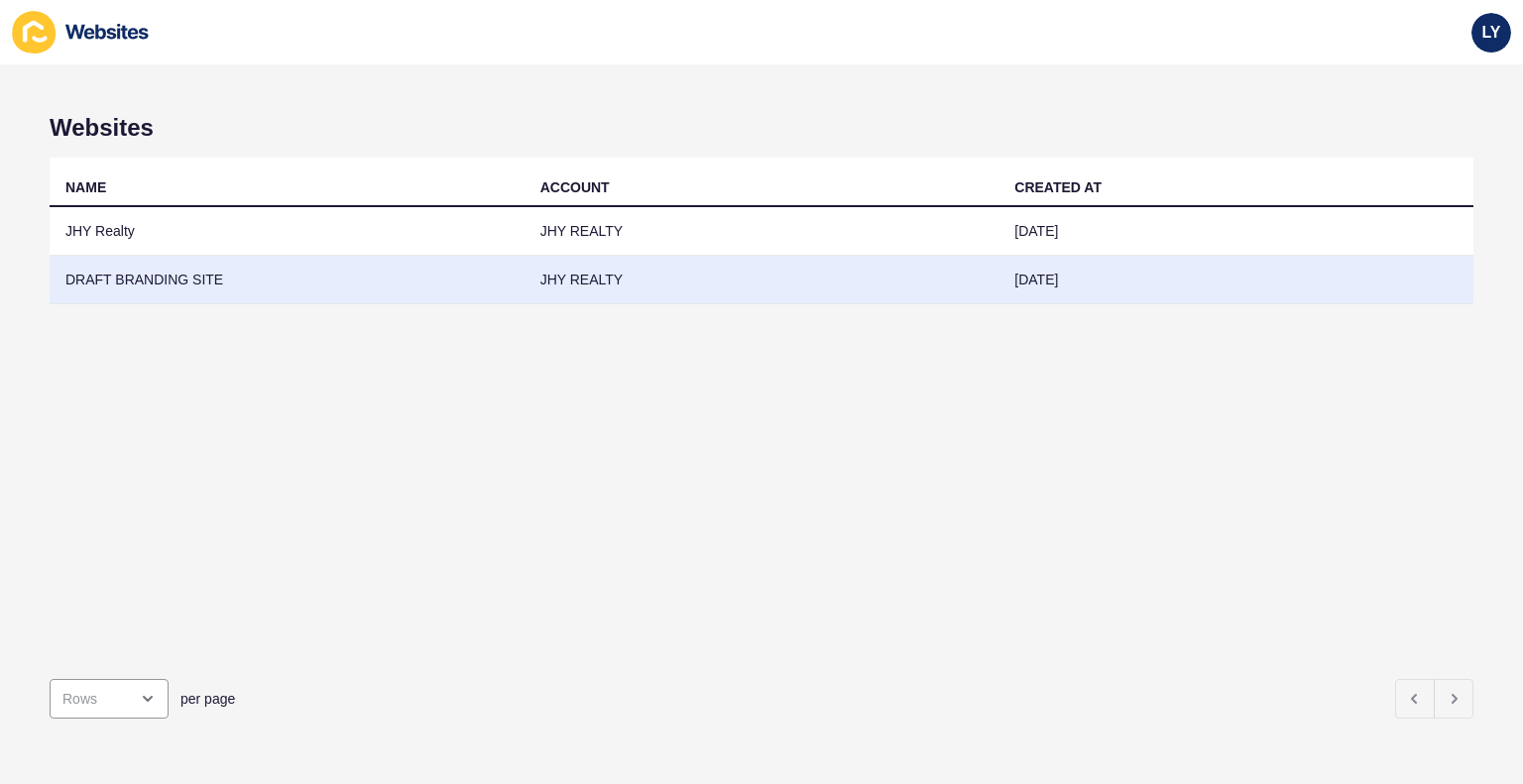 click on "DRAFT BRANDING SITE" at bounding box center (287, 280) 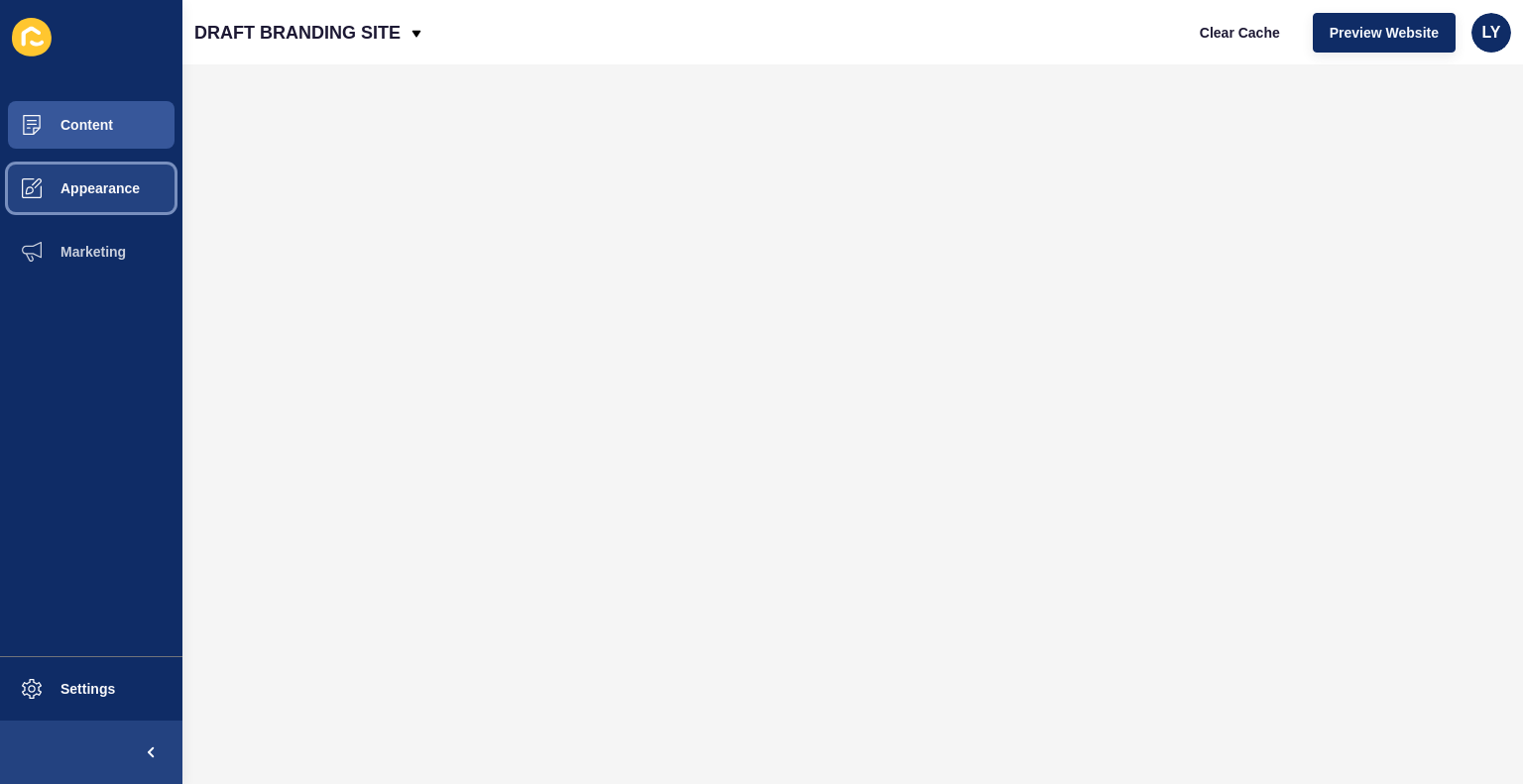 click on "Appearance" at bounding box center [68, 188] 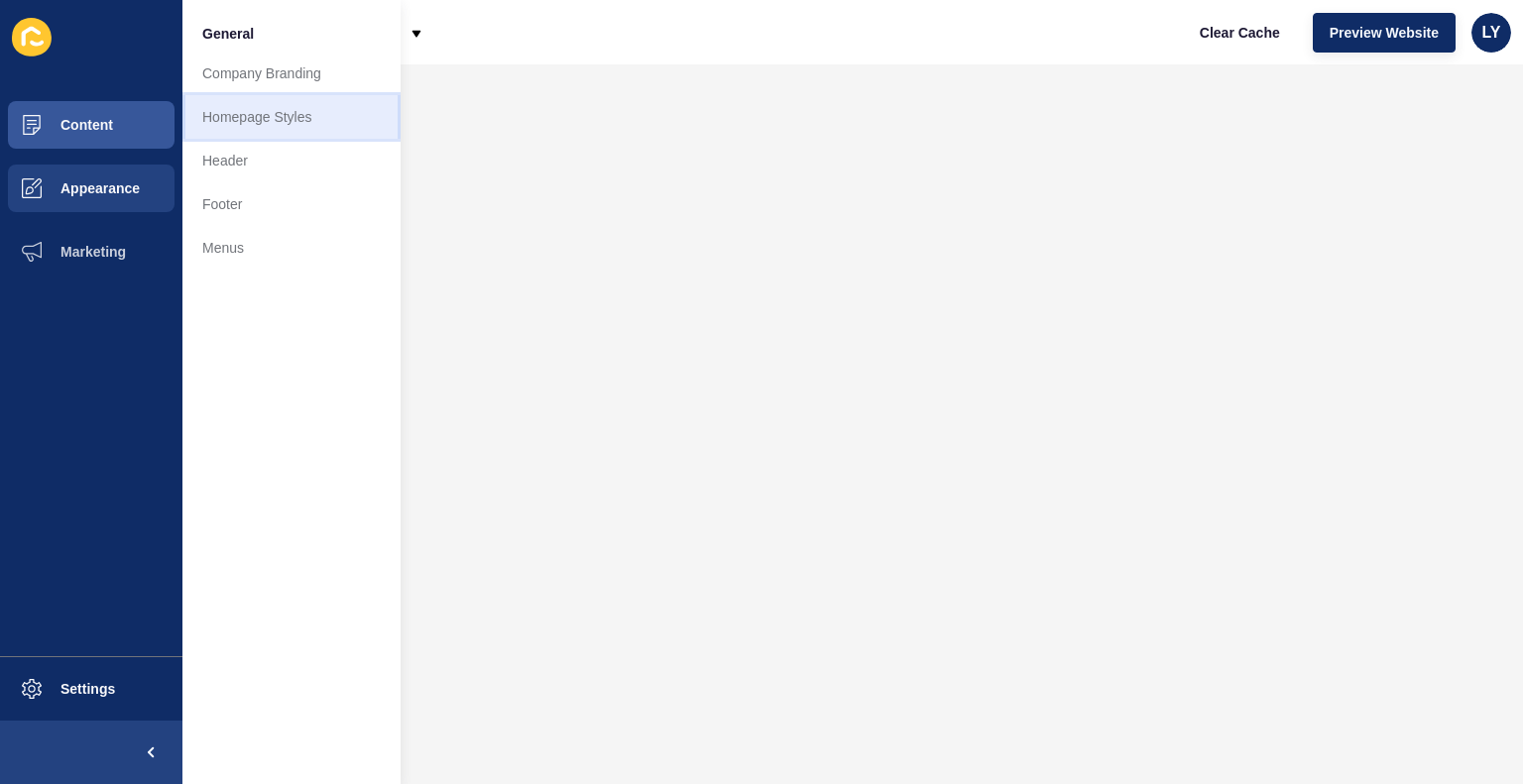 click on "Homepage Styles" at bounding box center [292, 117] 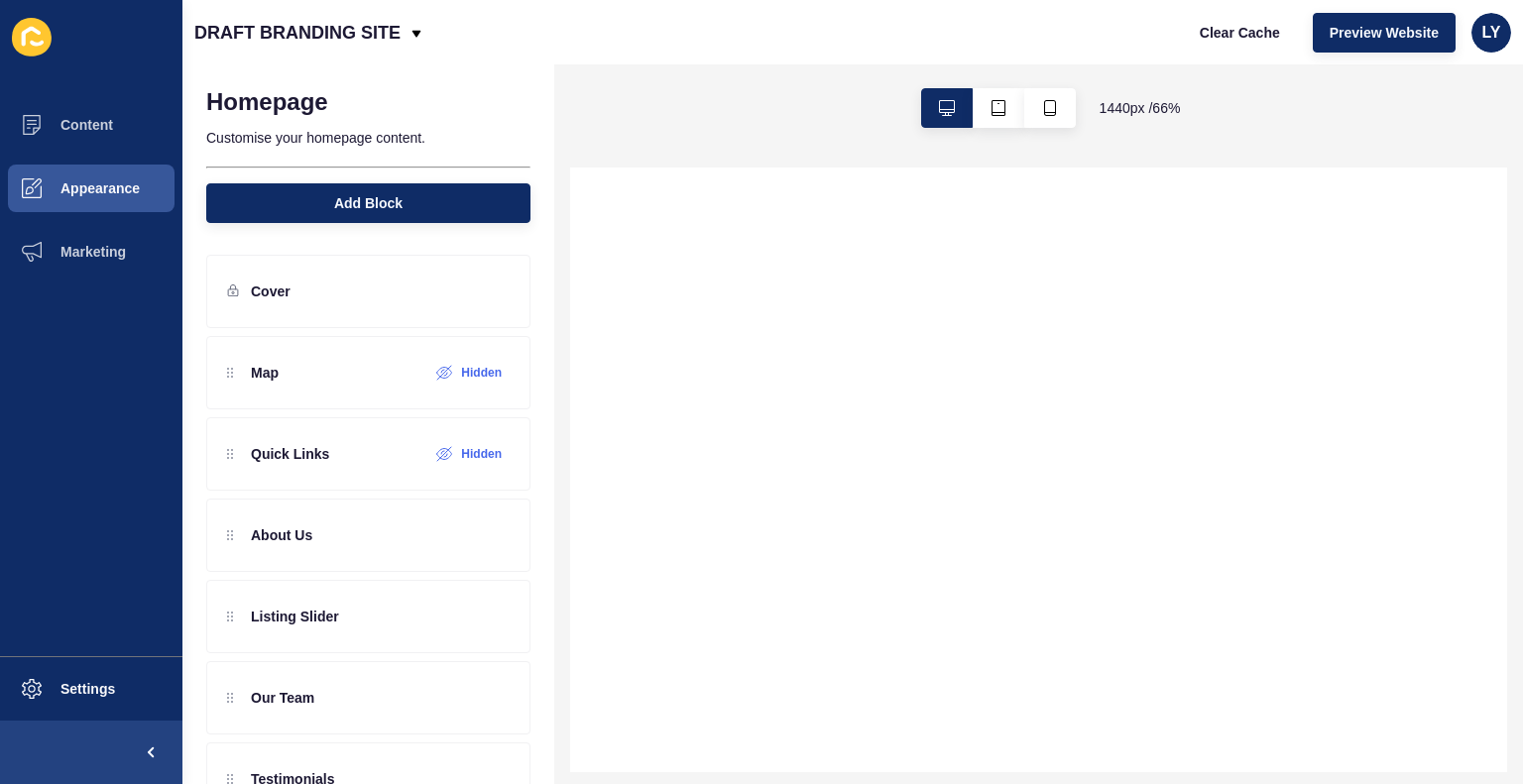 scroll, scrollTop: 141, scrollLeft: 0, axis: vertical 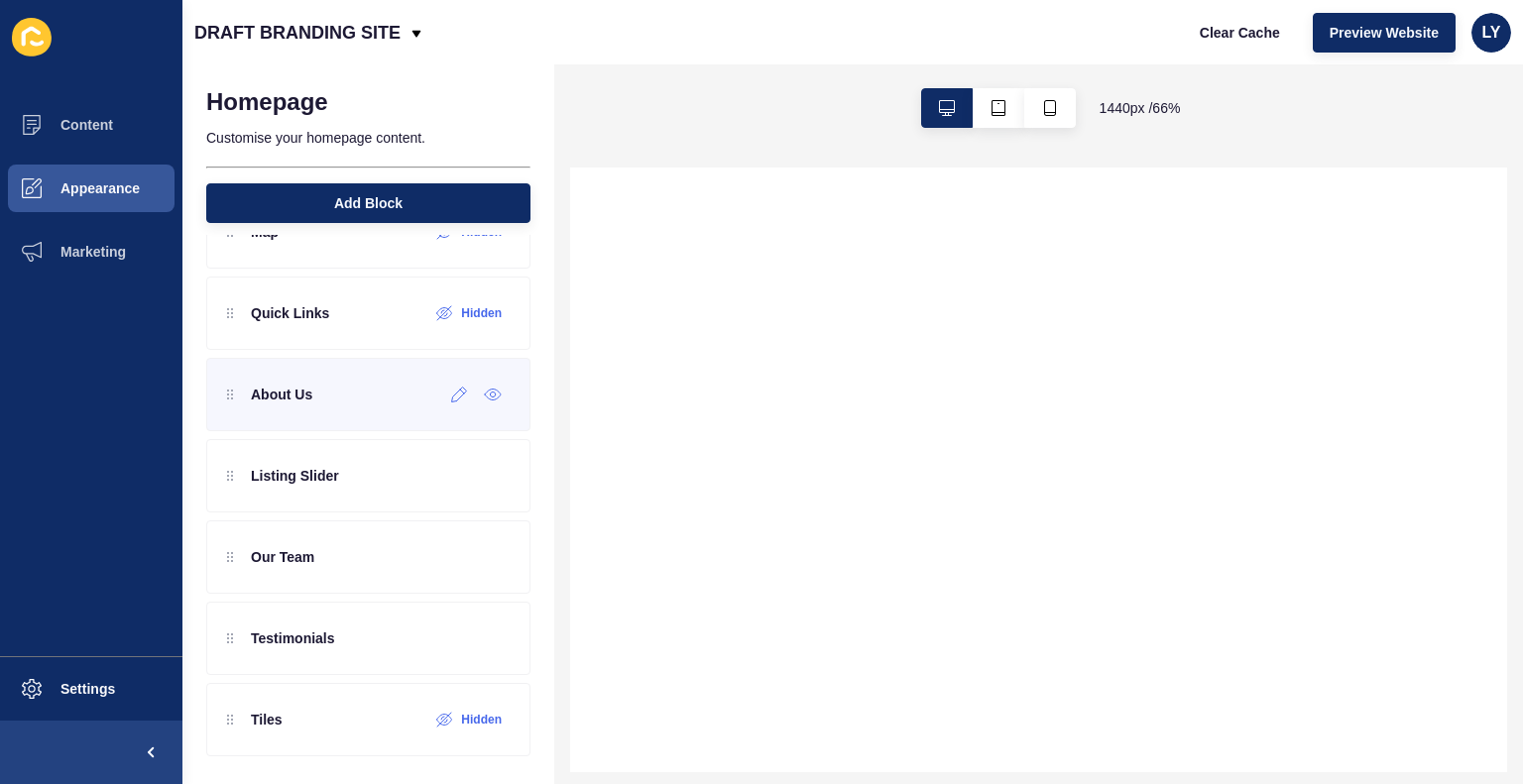 click on "About Us" at bounding box center [270, 394] 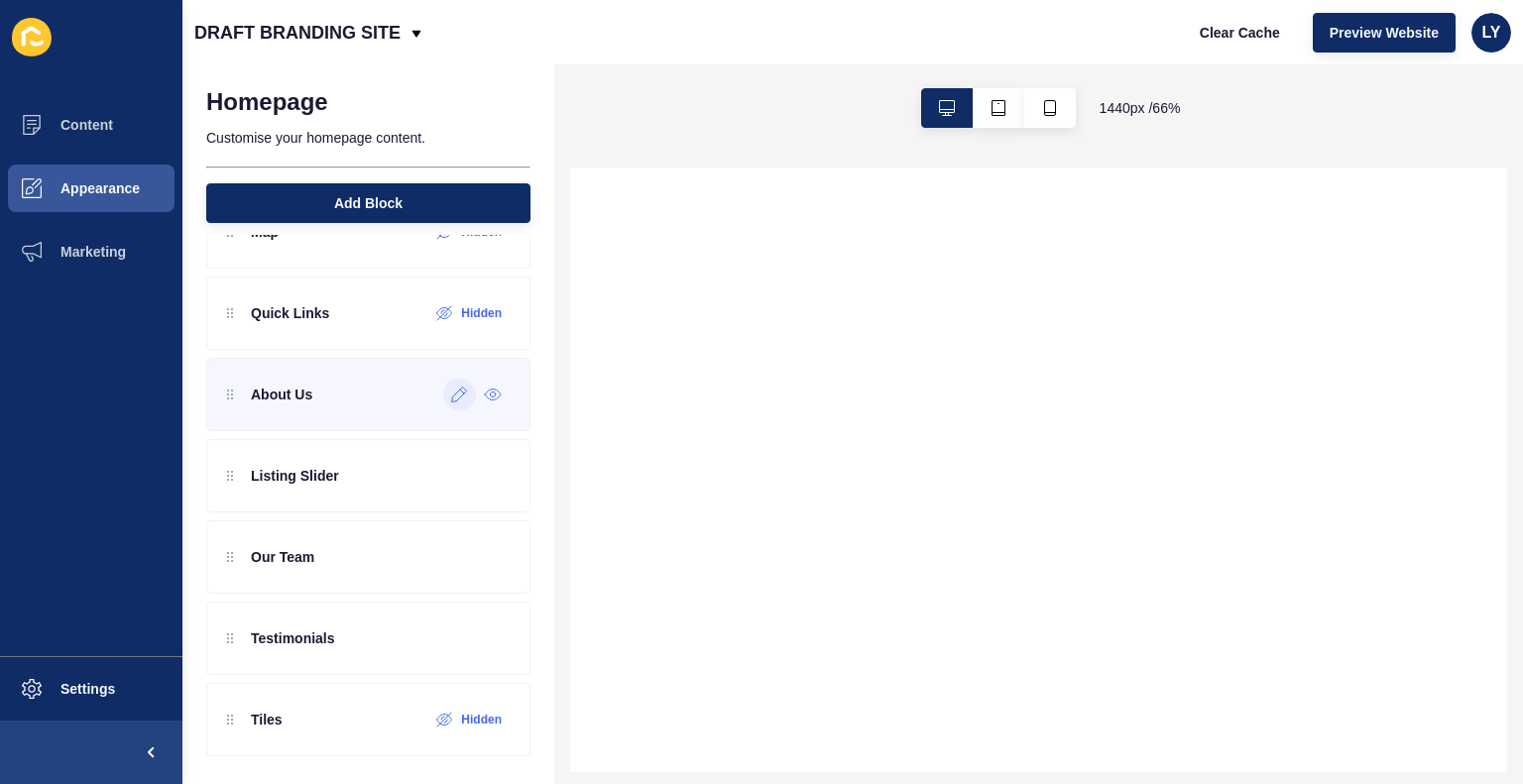 click at bounding box center (459, 394) 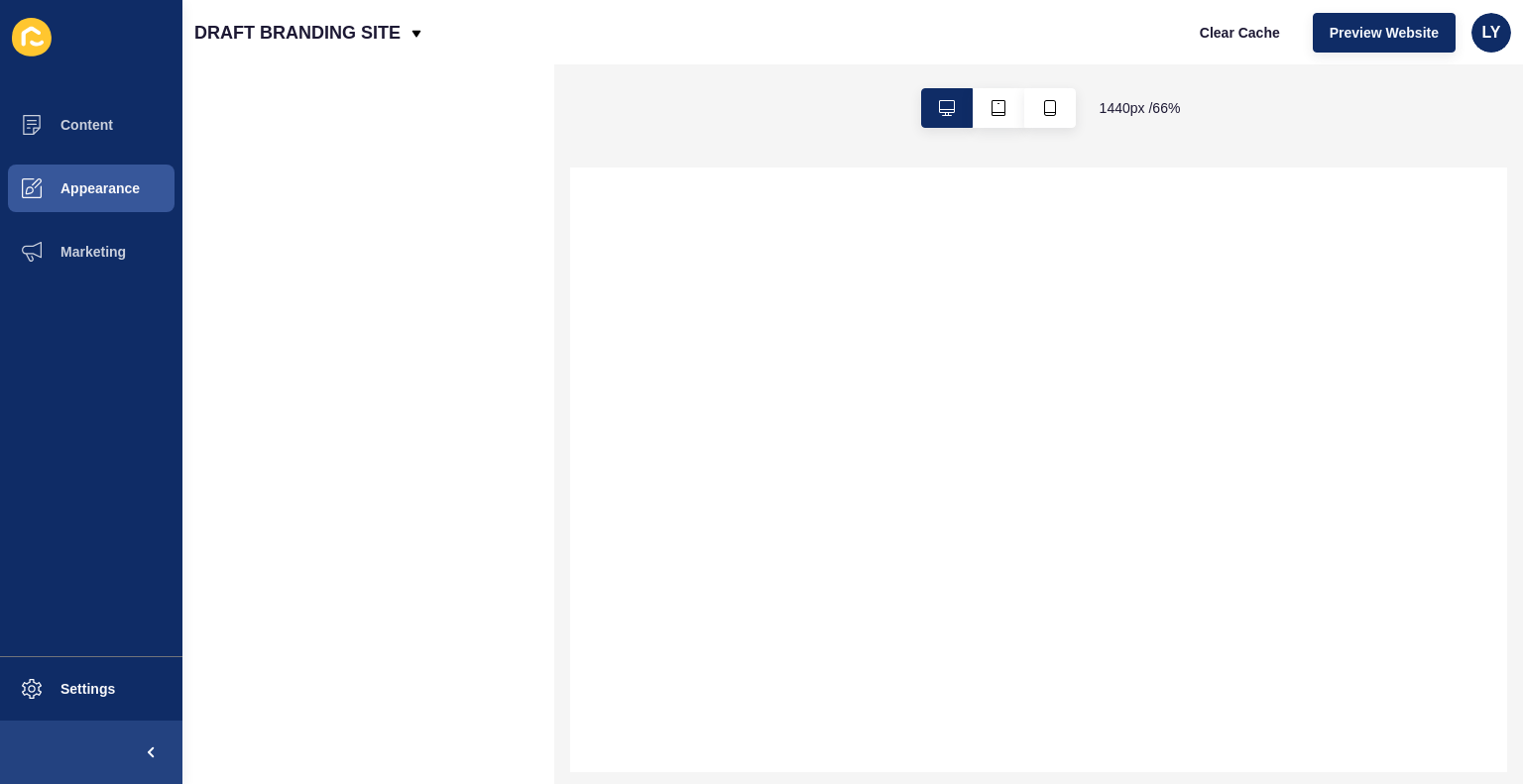scroll, scrollTop: 0, scrollLeft: 0, axis: both 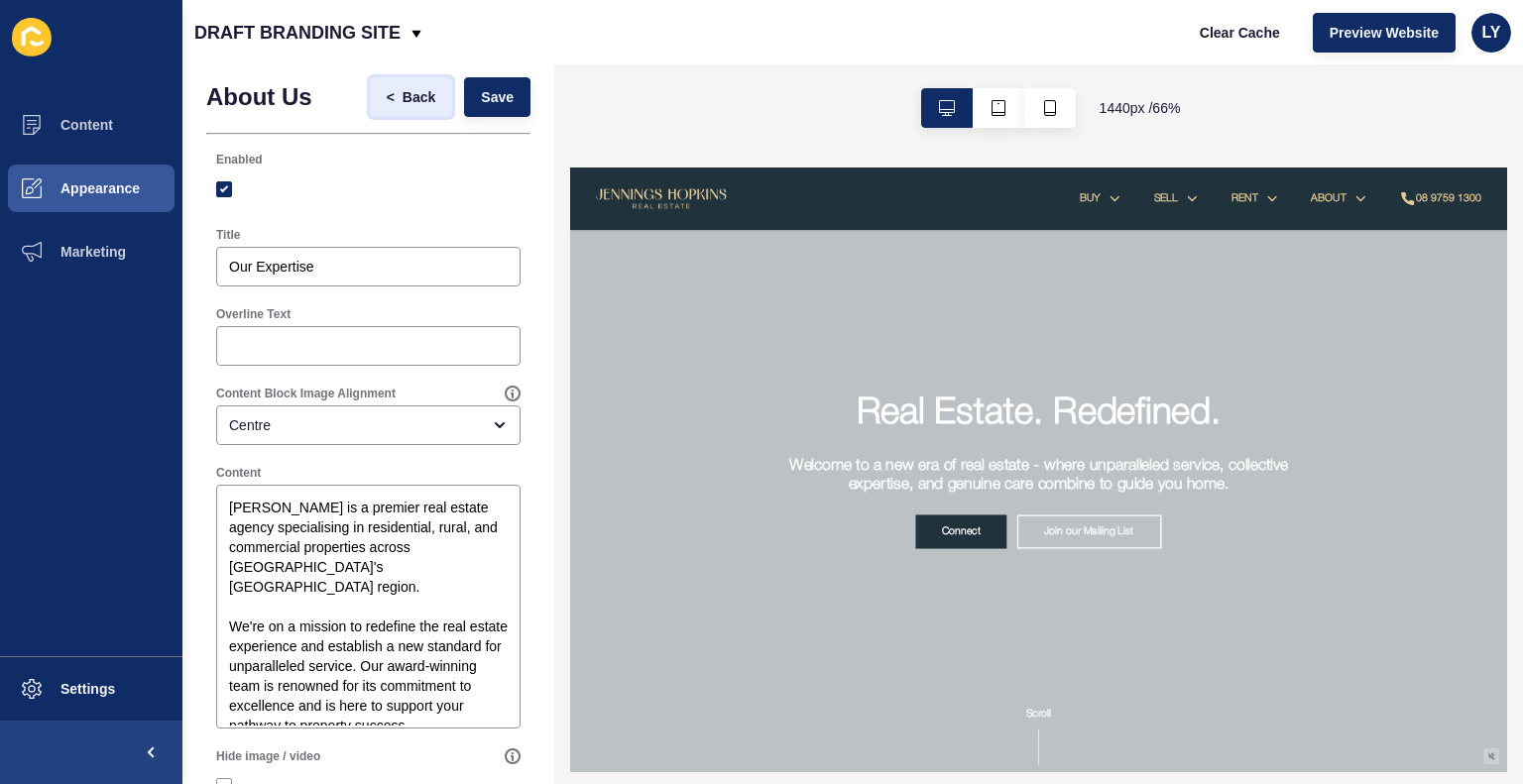 click on "Back" at bounding box center (418, 97) 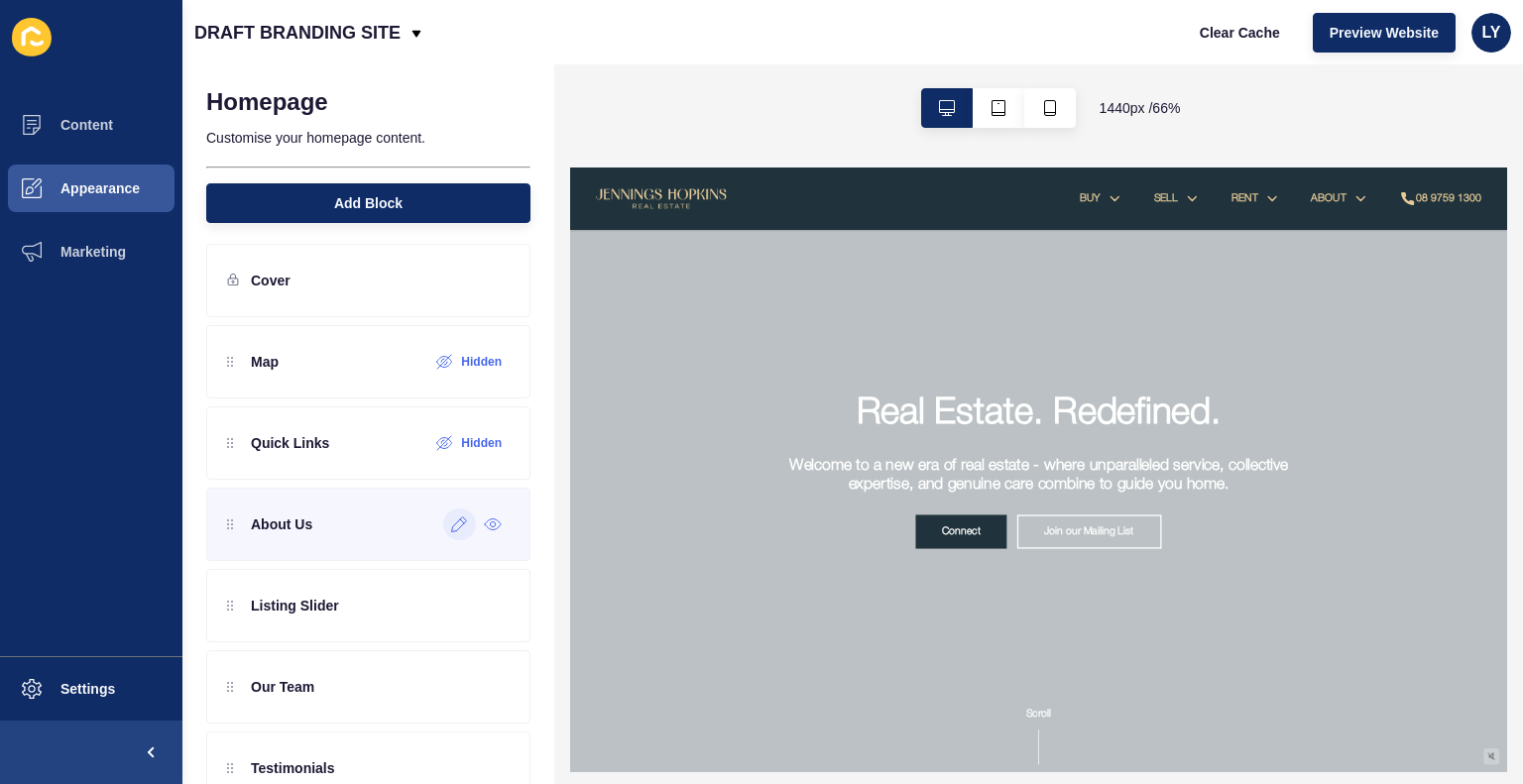 click 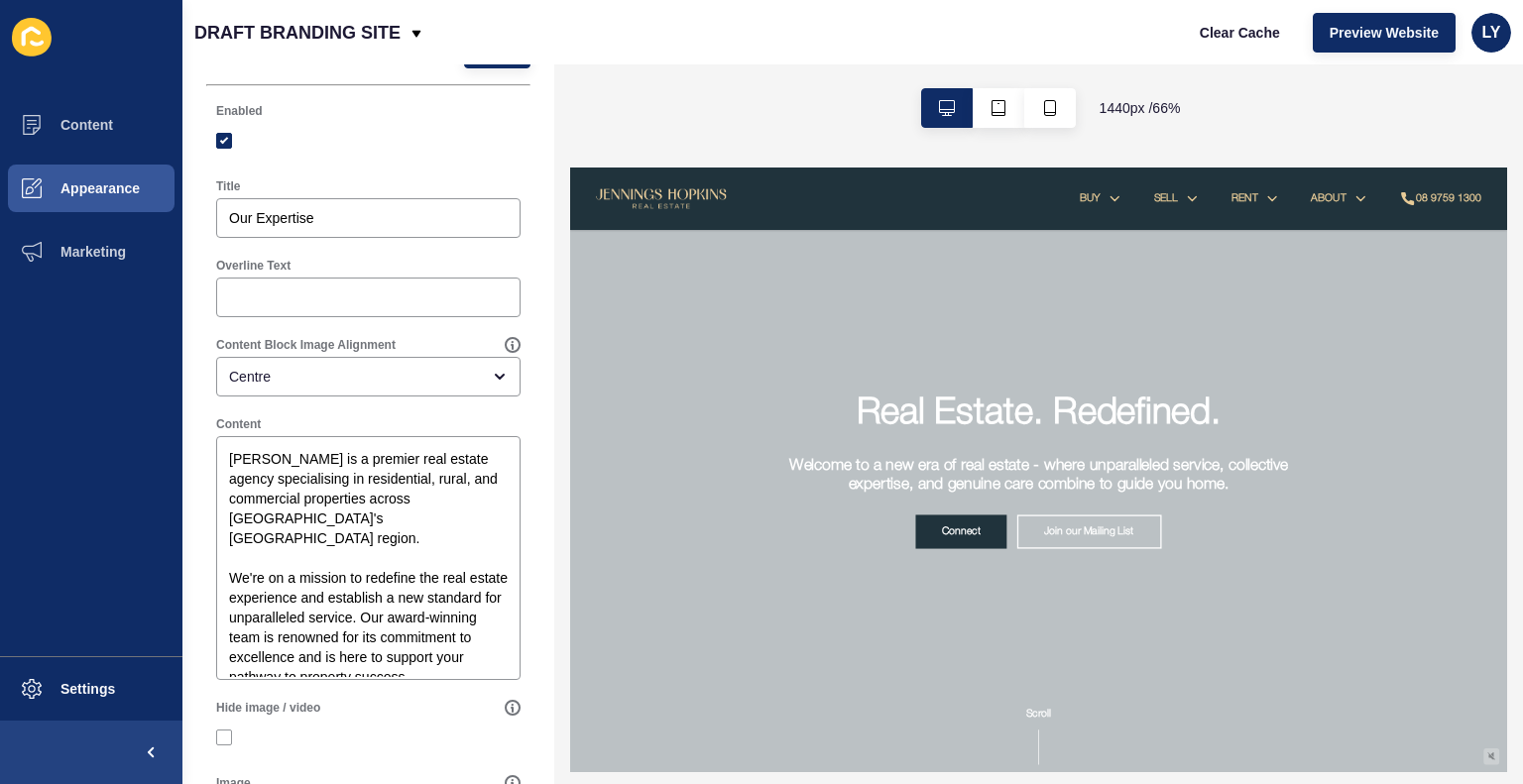 scroll, scrollTop: 0, scrollLeft: 0, axis: both 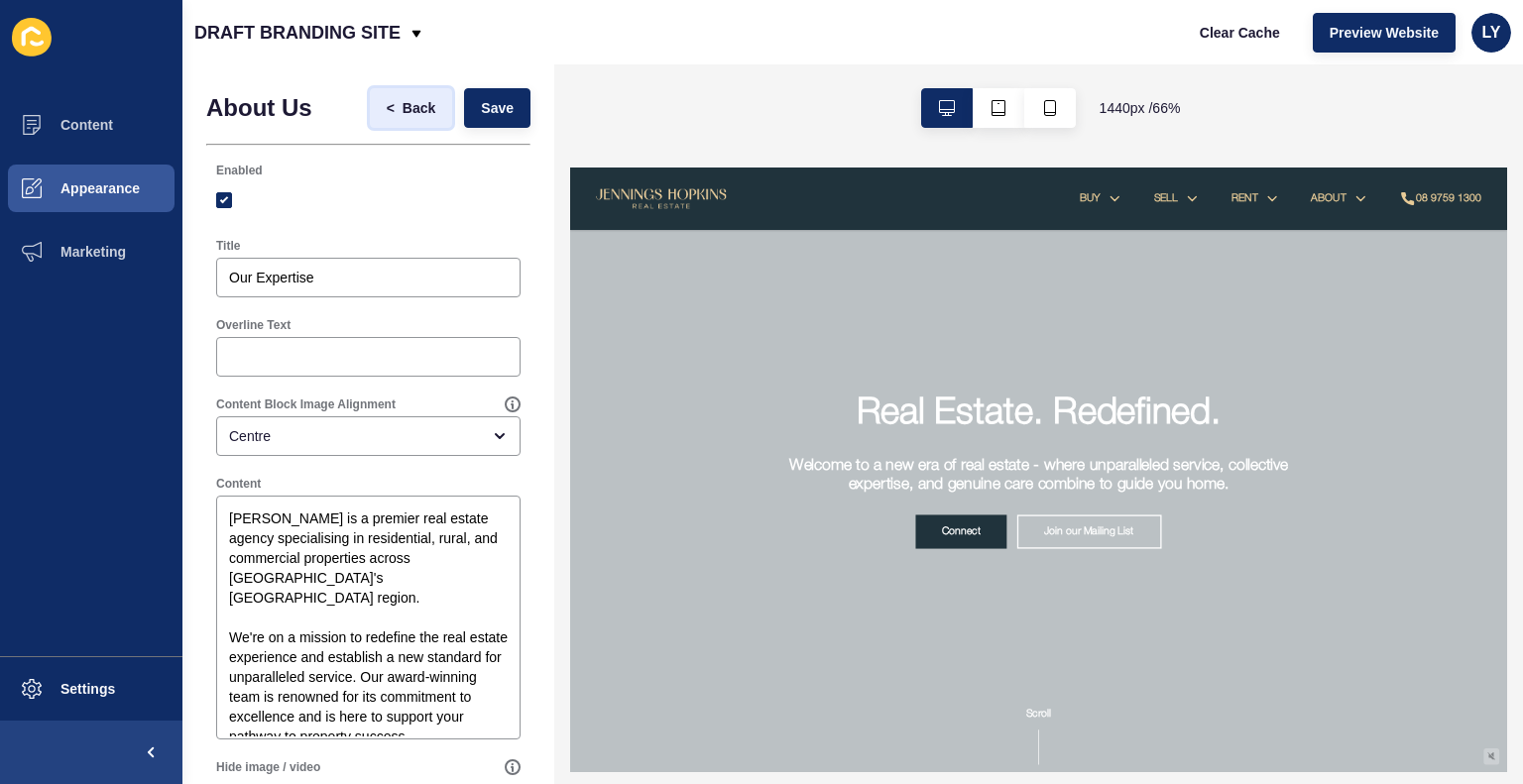 click on "Back" at bounding box center (418, 108) 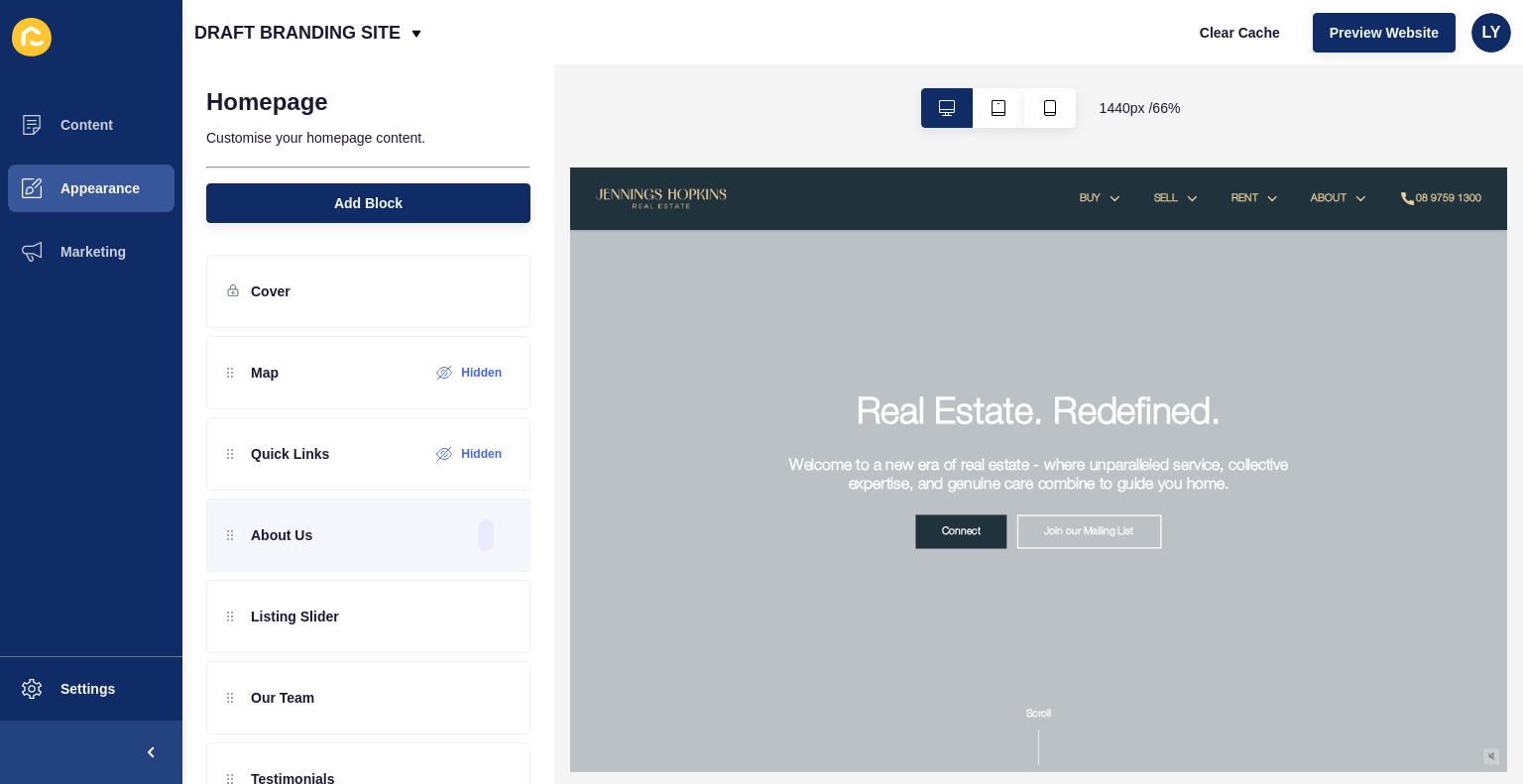 scroll, scrollTop: 39, scrollLeft: 0, axis: vertical 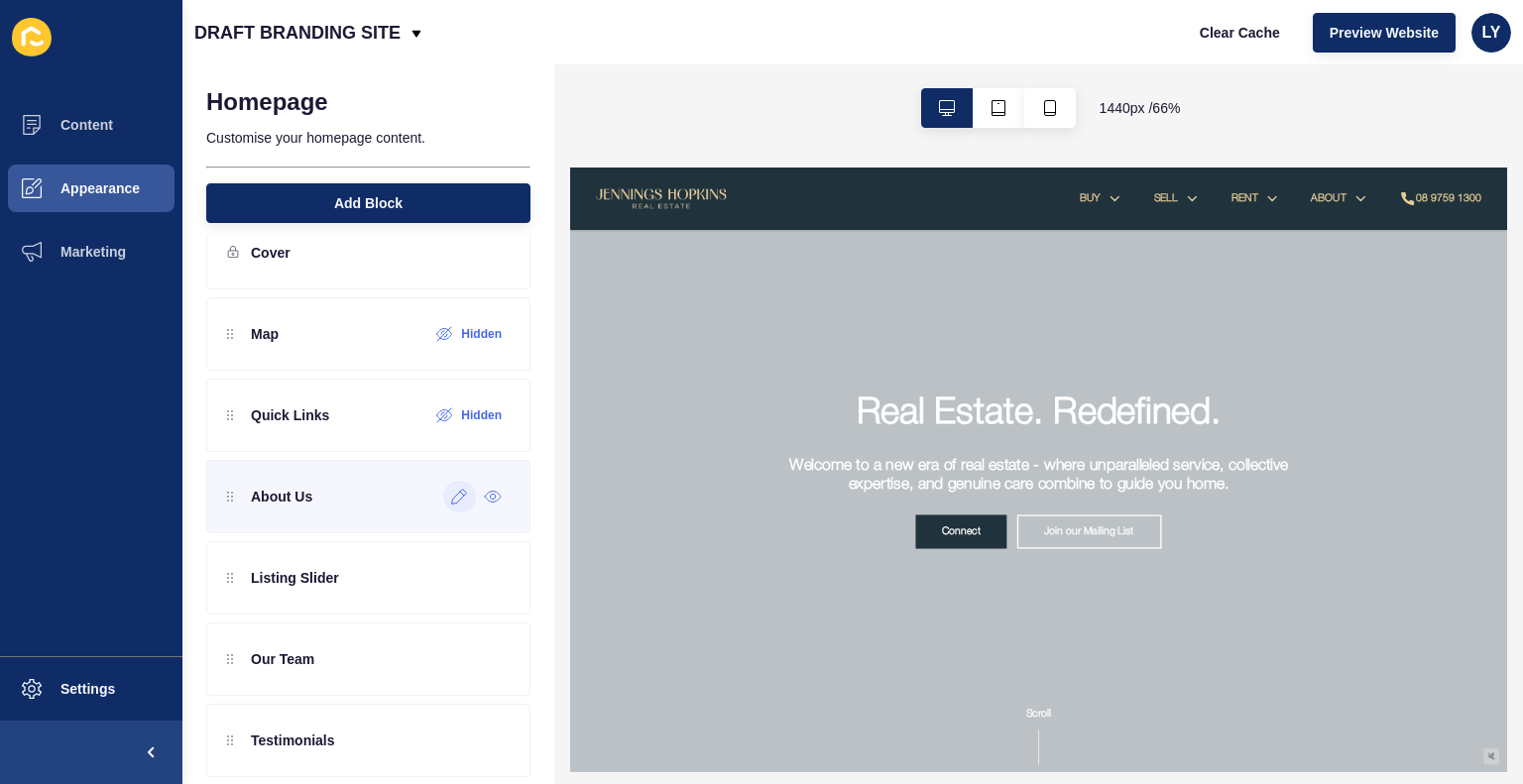 click on "About Us" at bounding box center [282, 497] 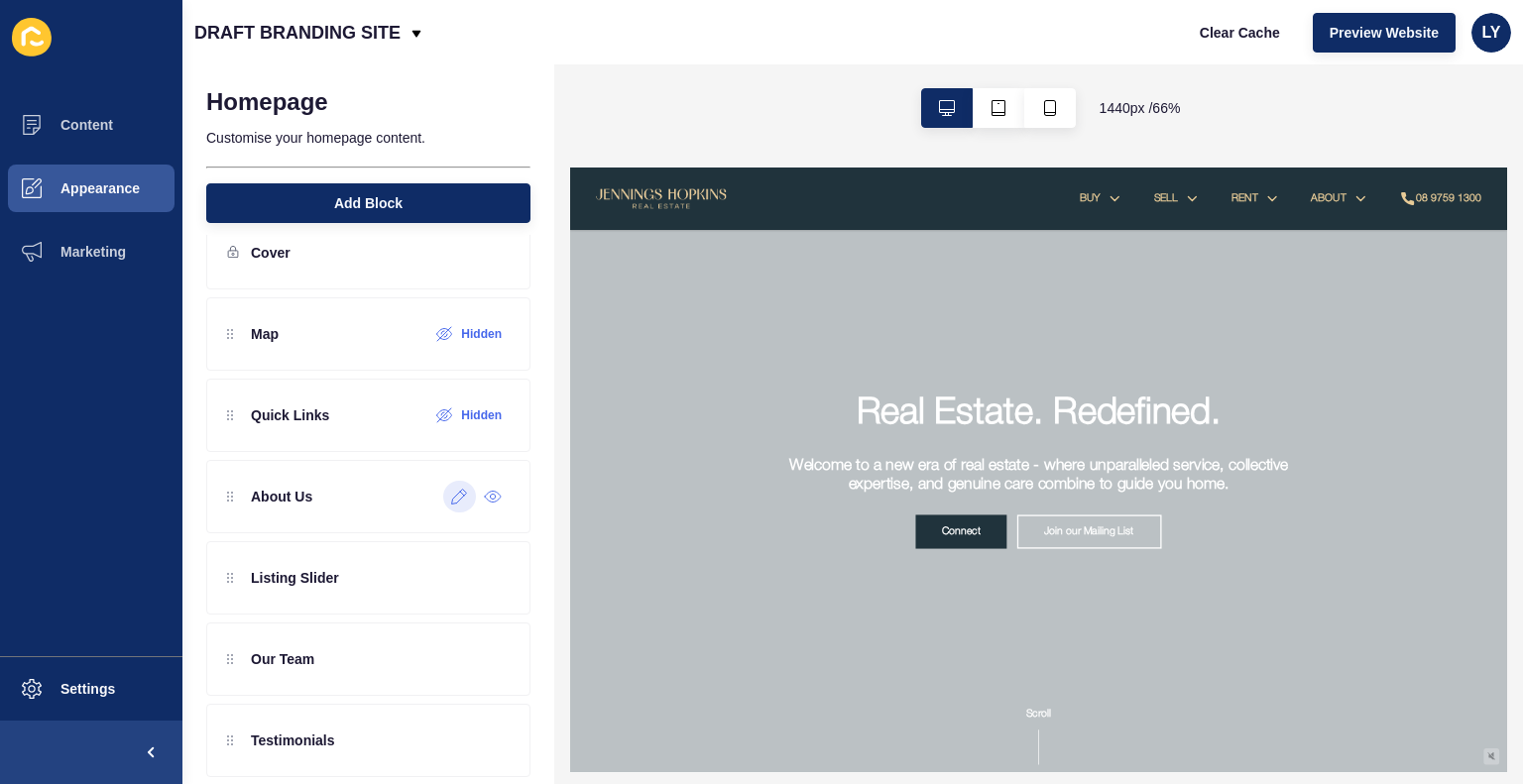 click 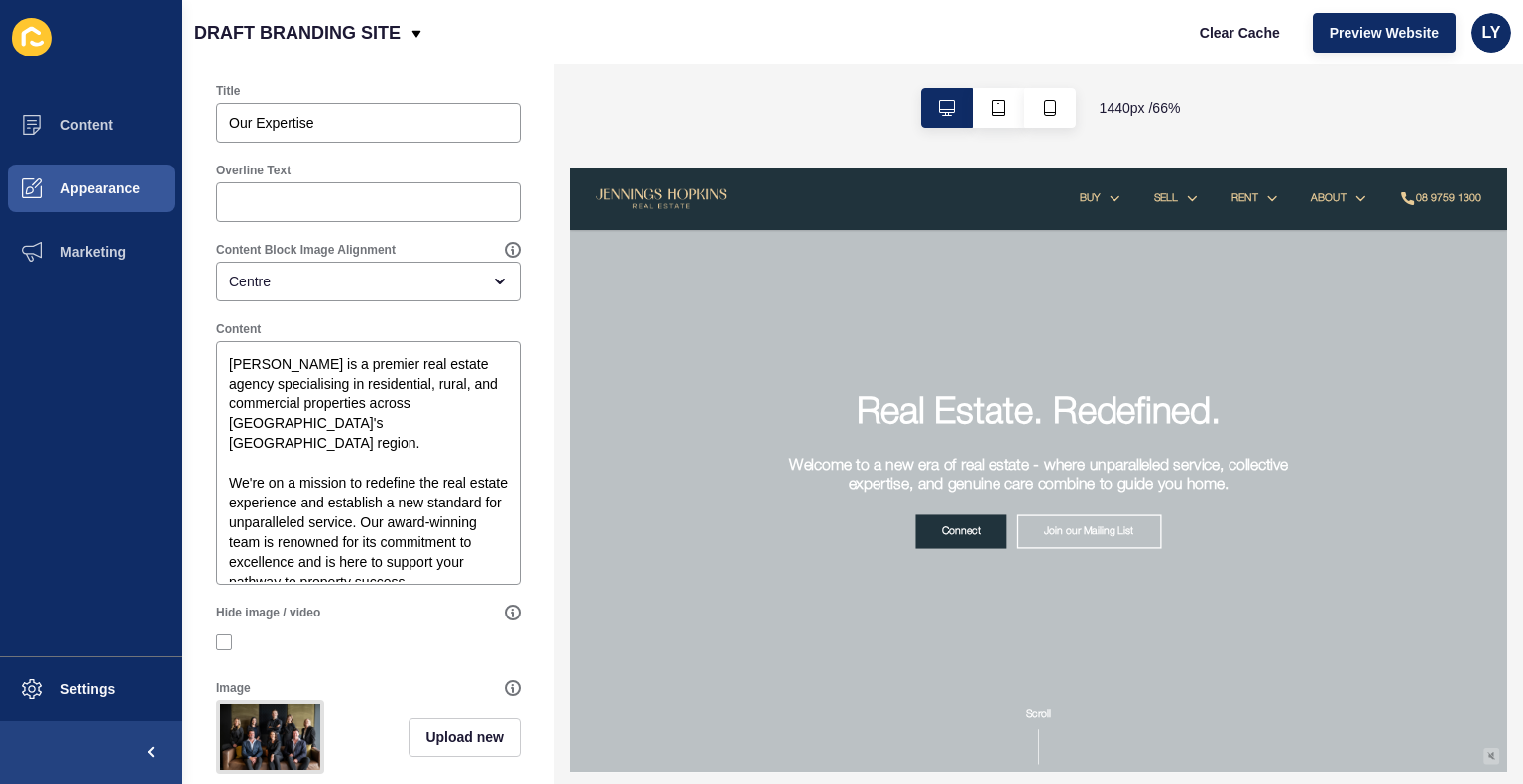 scroll, scrollTop: 0, scrollLeft: 0, axis: both 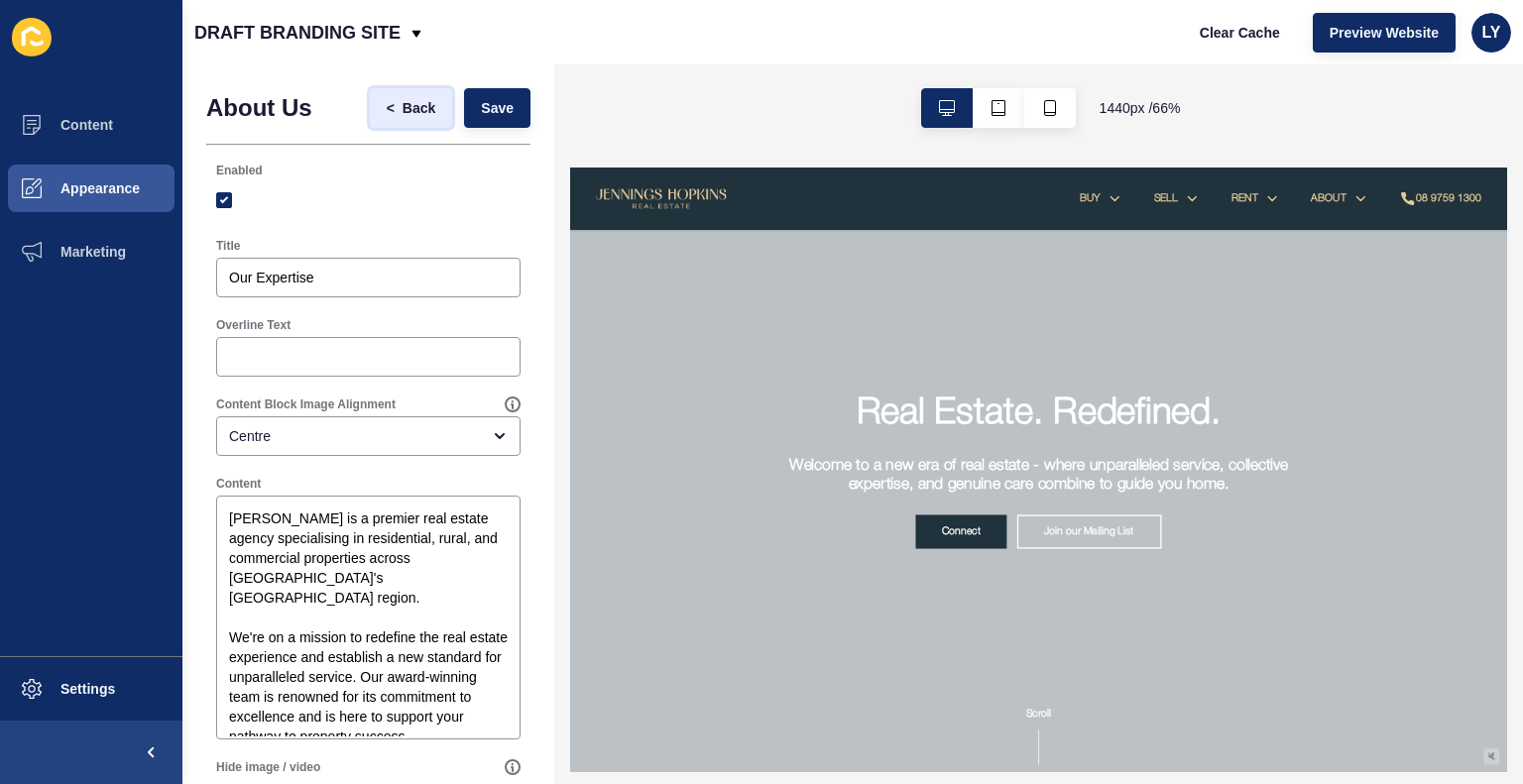 click on "< Back" at bounding box center (411, 108) 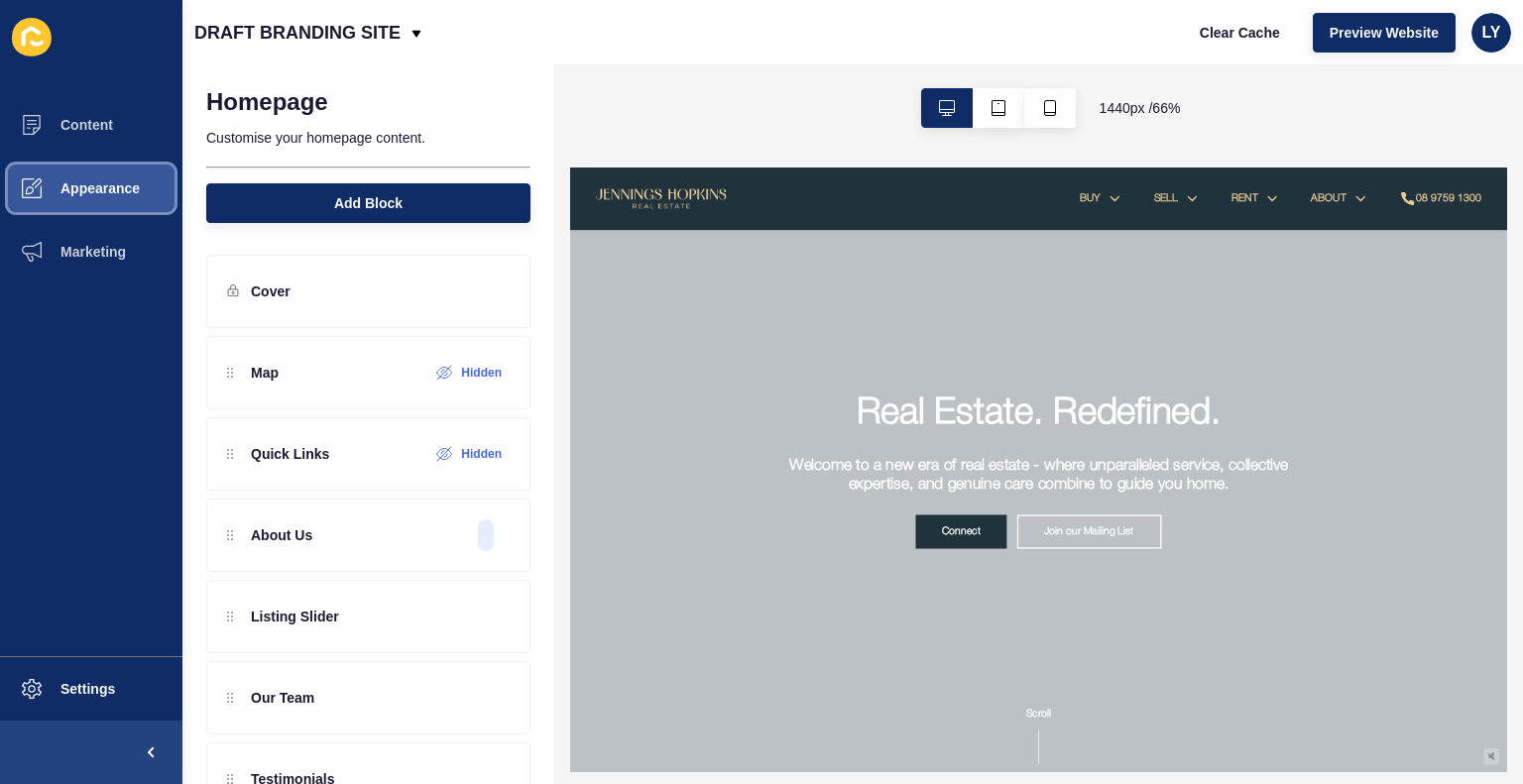 click on "Appearance" at bounding box center (91, 188) 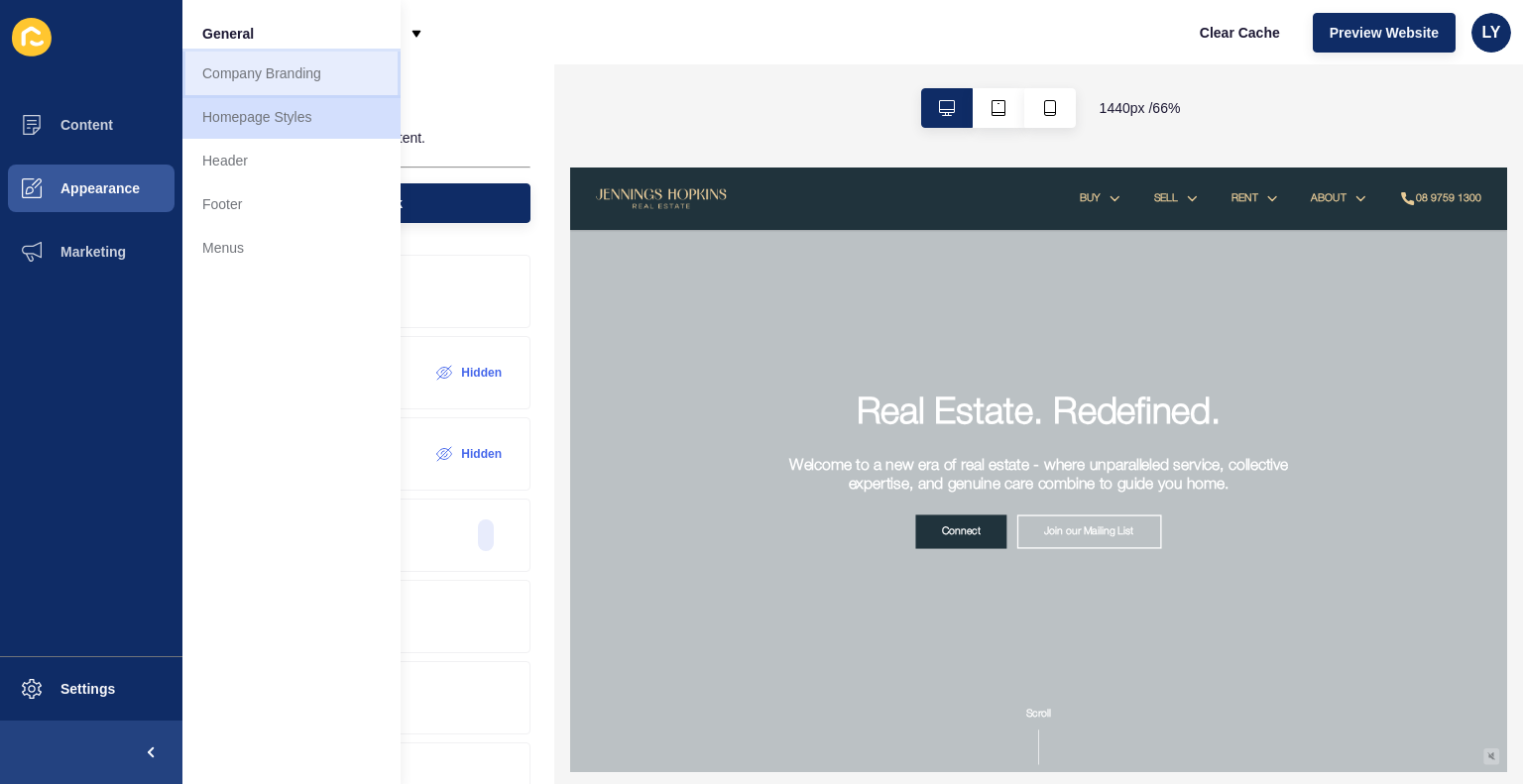 click on "Company Branding" at bounding box center (292, 73) 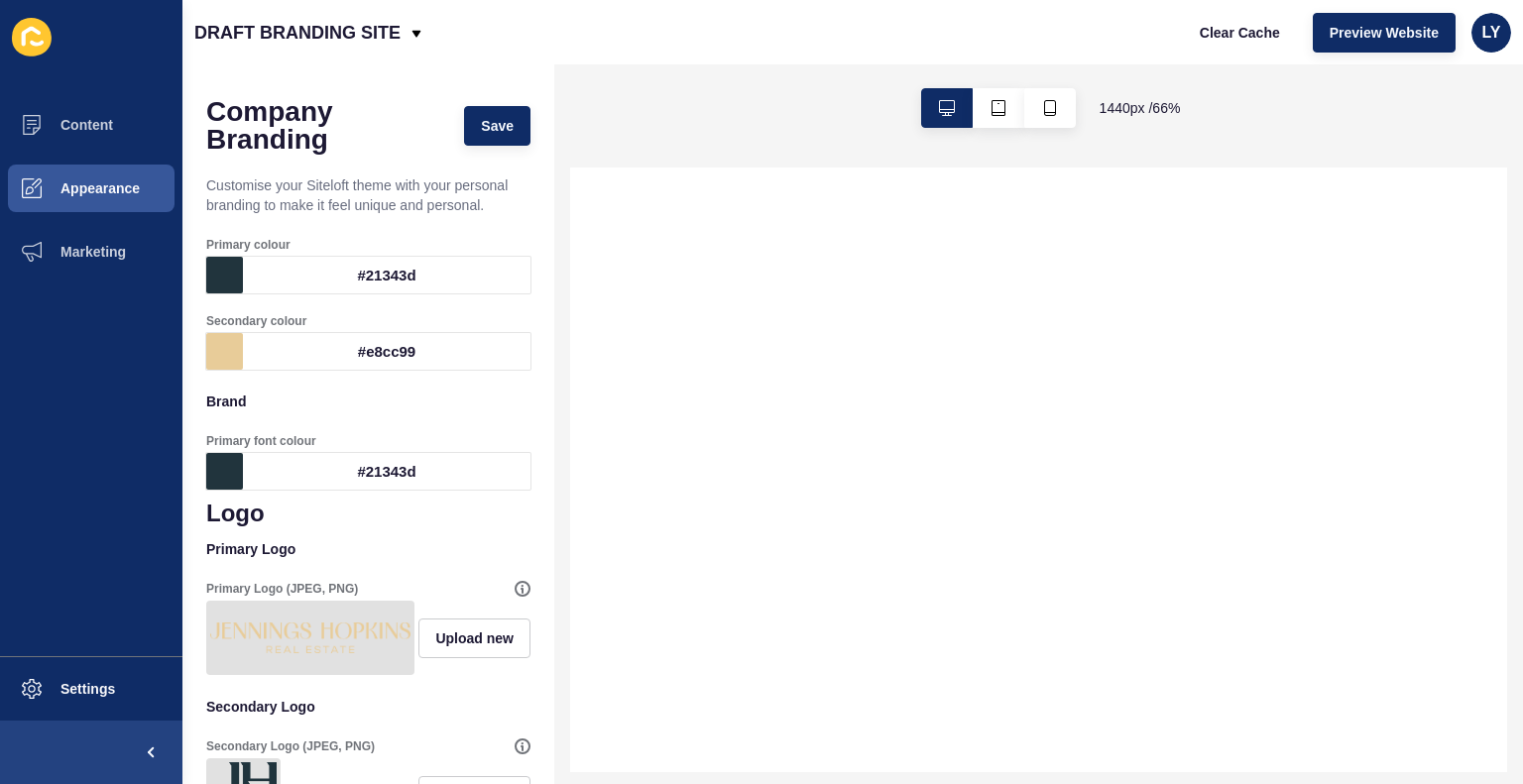 scroll, scrollTop: 0, scrollLeft: 0, axis: both 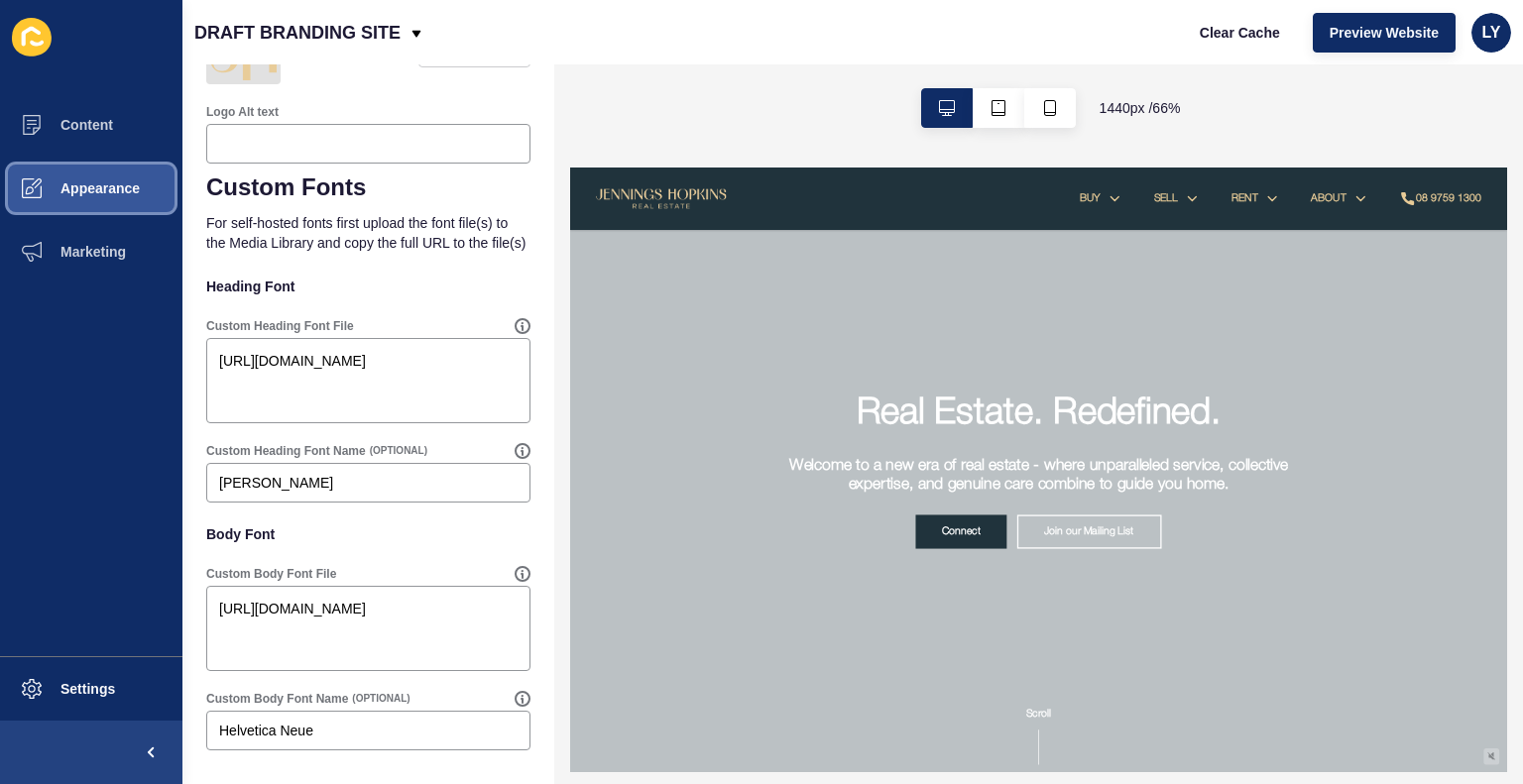click on "Appearance" at bounding box center [68, 188] 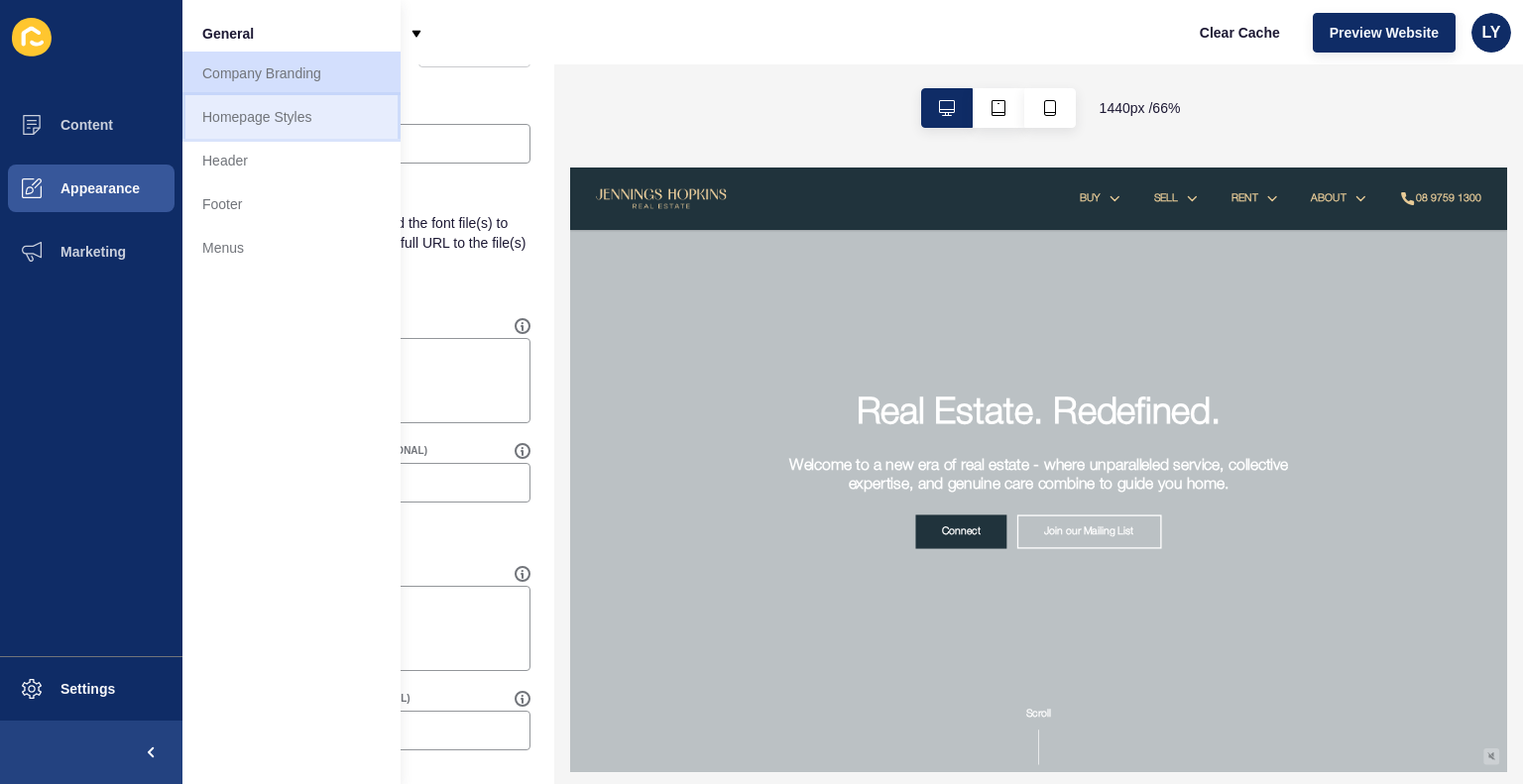 click on "Homepage Styles" at bounding box center [292, 117] 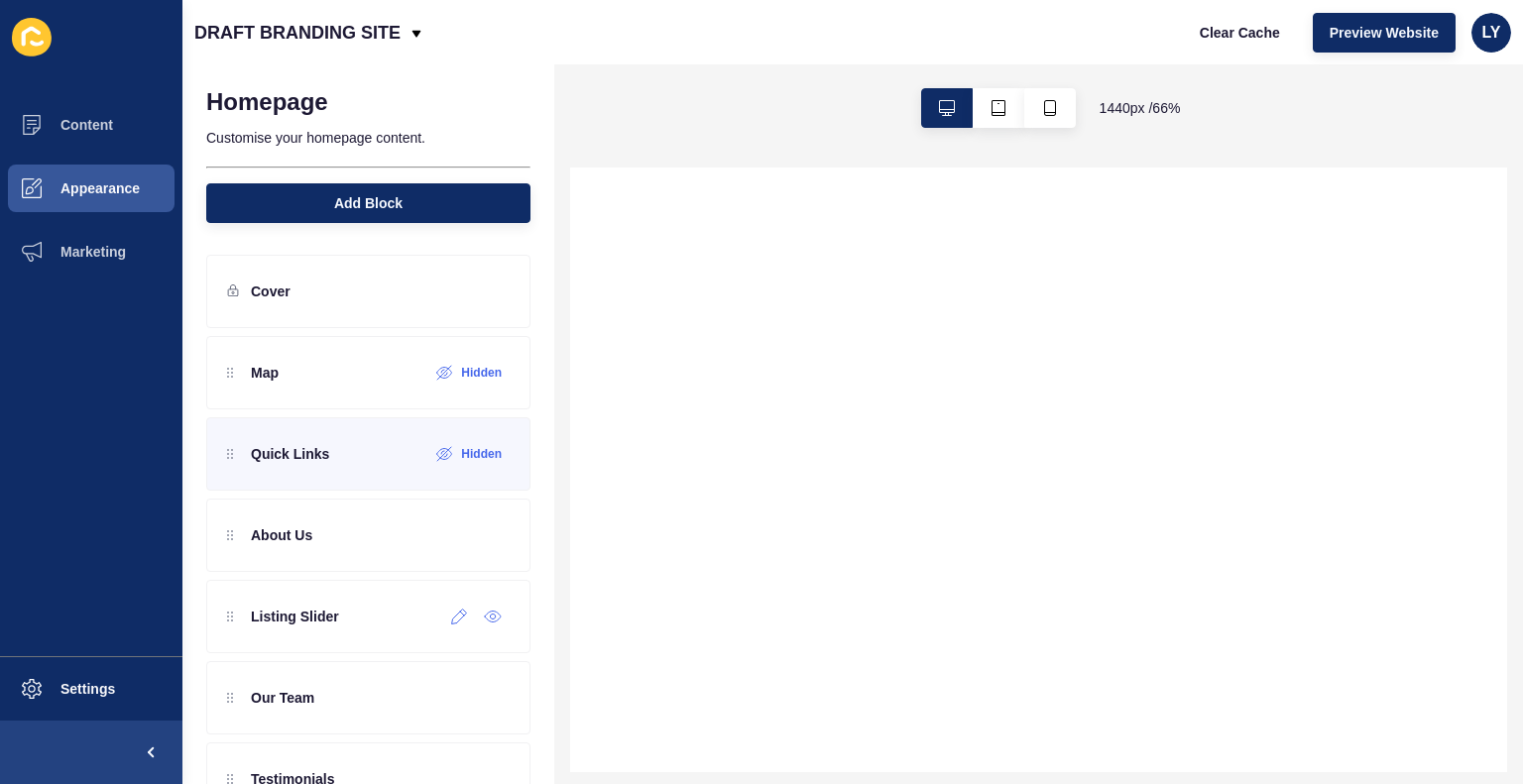 scroll, scrollTop: 141, scrollLeft: 0, axis: vertical 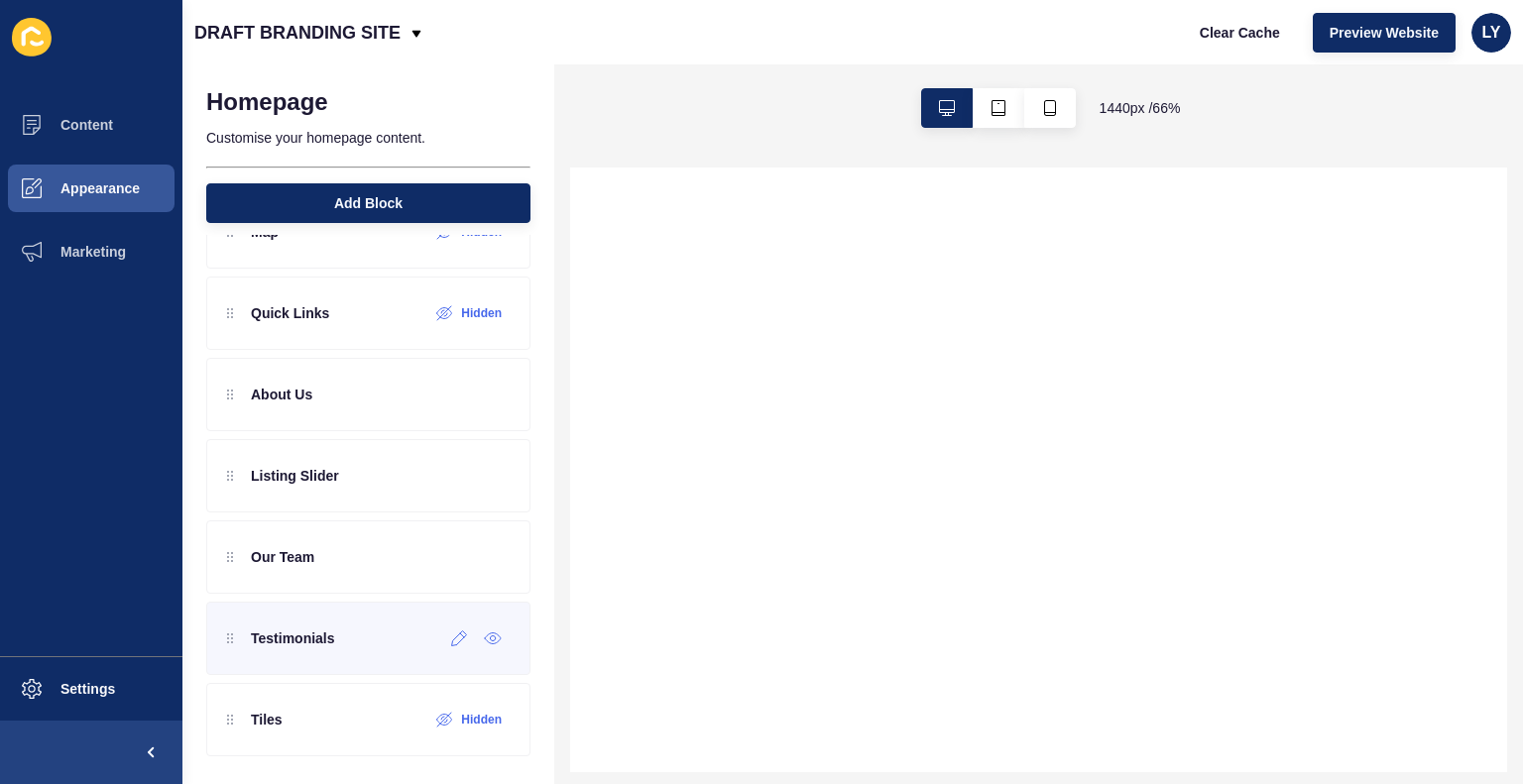 click on "Testimonials" at bounding box center [281, 638] 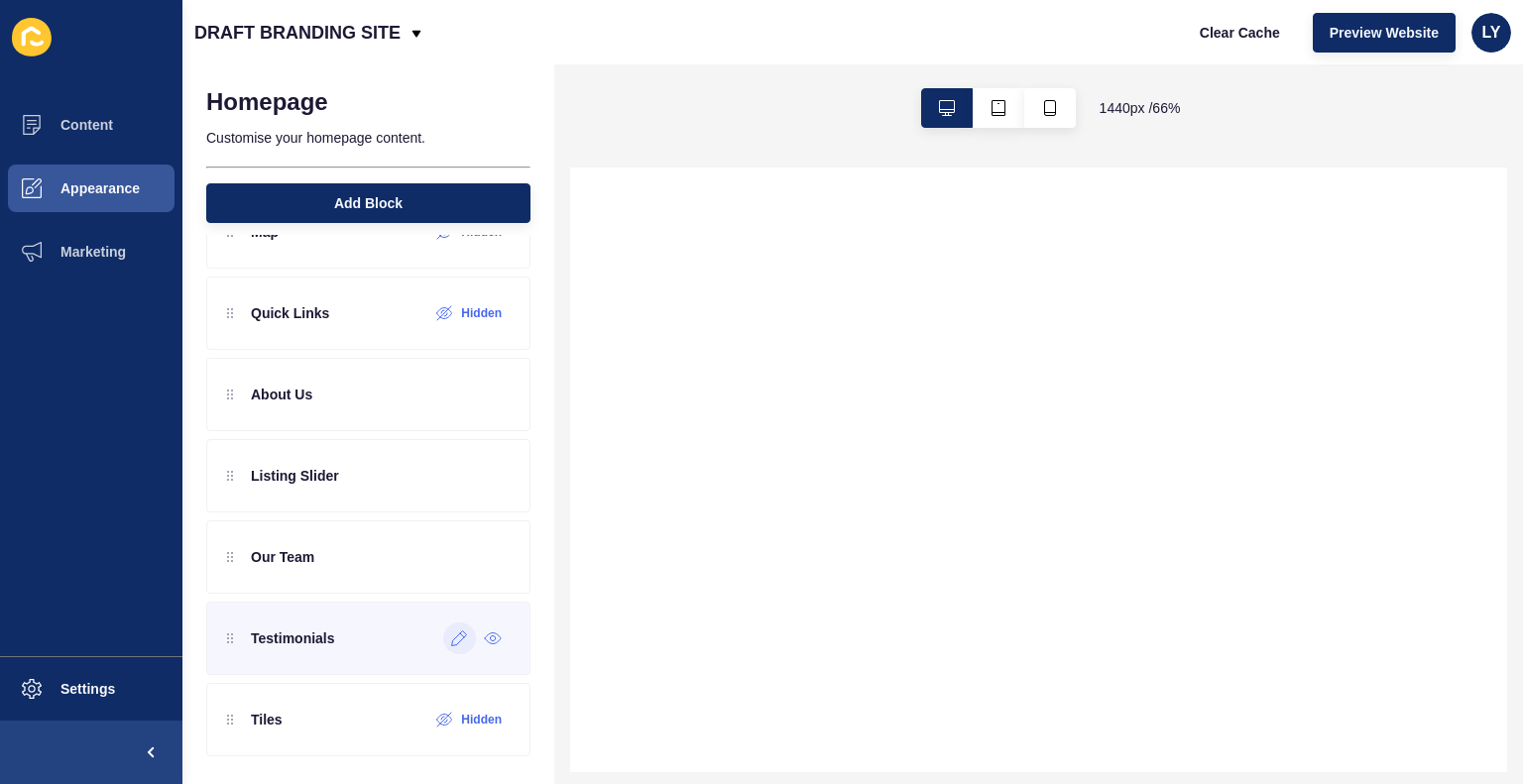 click 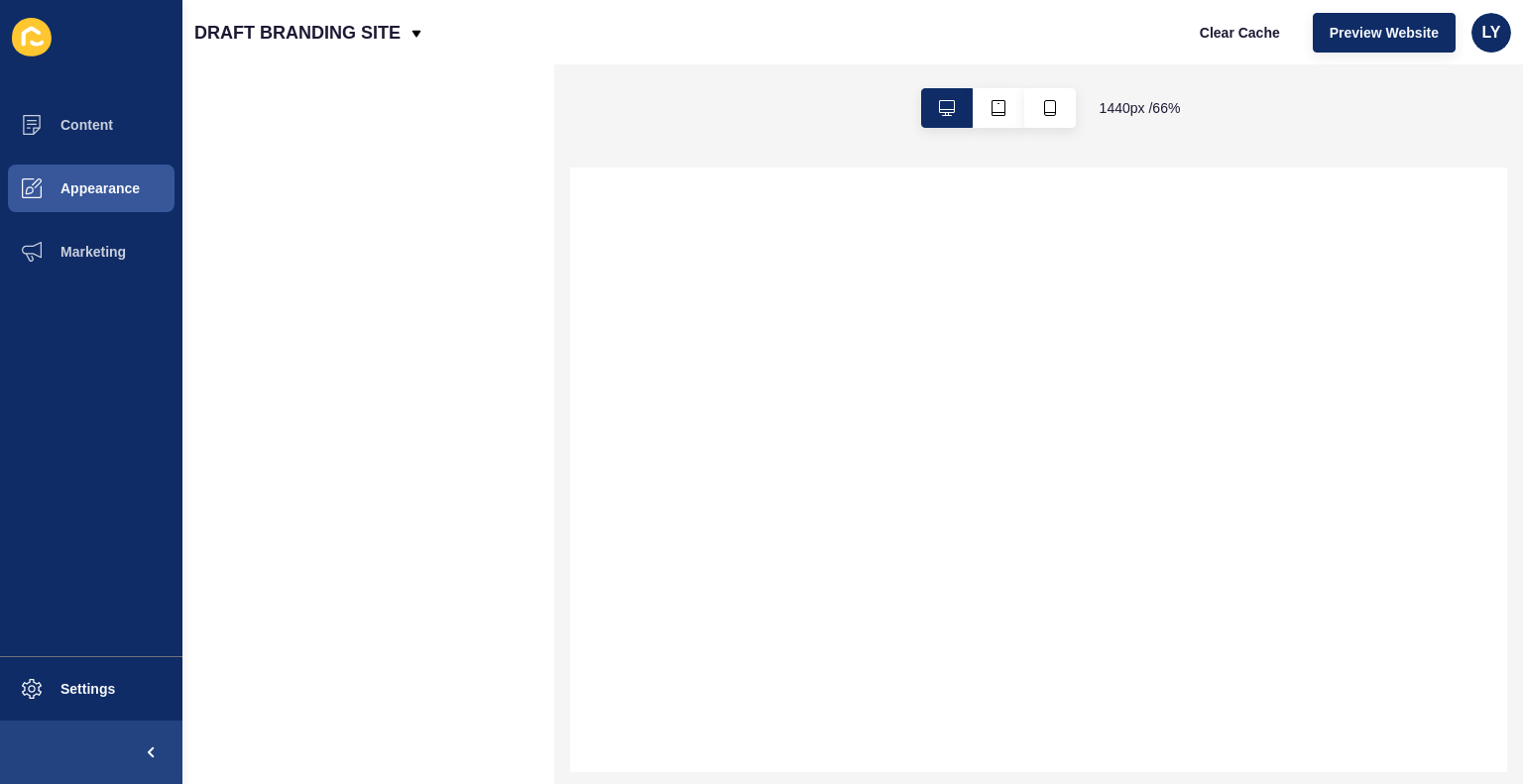 scroll, scrollTop: 0, scrollLeft: 0, axis: both 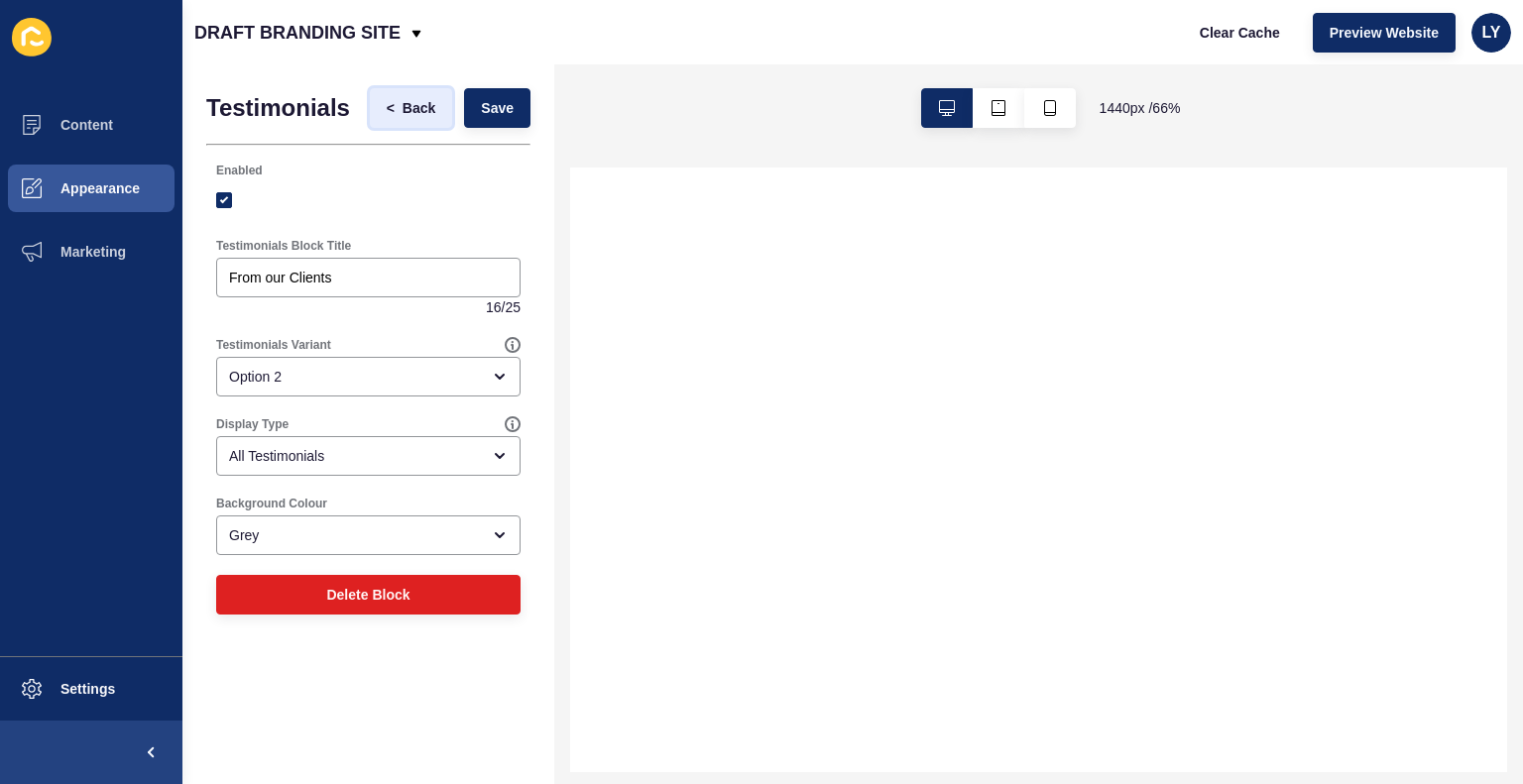click on "Back" at bounding box center [418, 108] 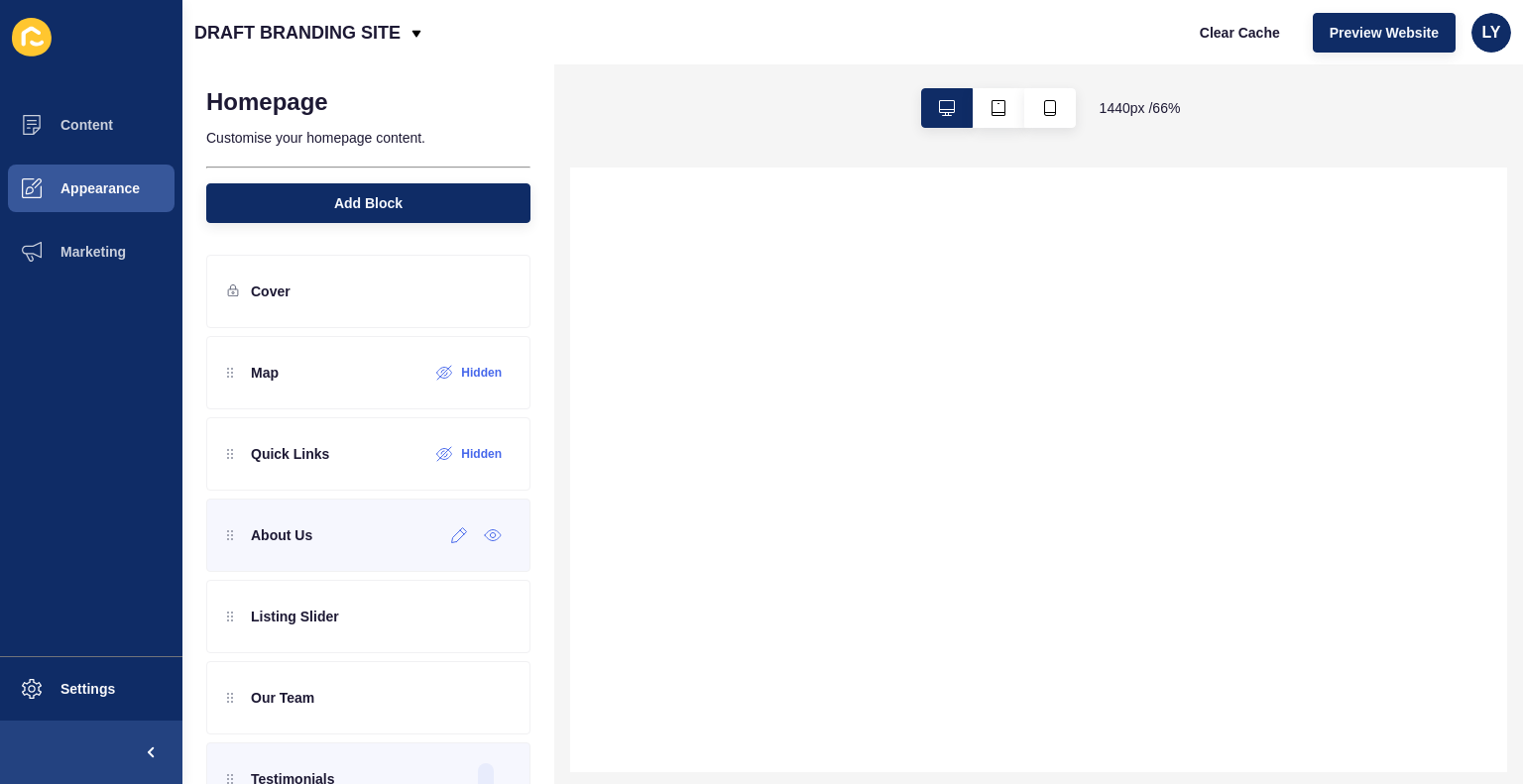 scroll, scrollTop: 141, scrollLeft: 0, axis: vertical 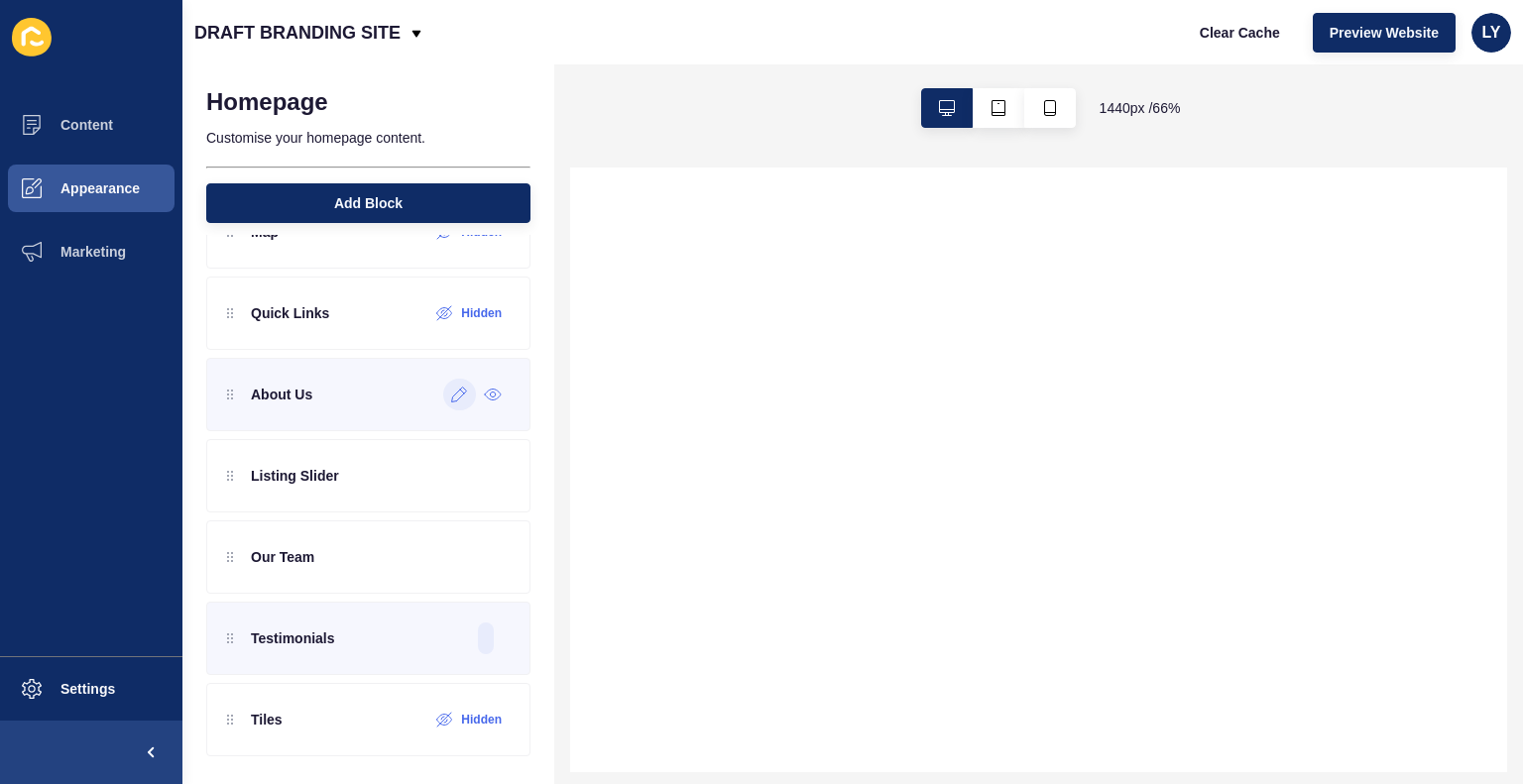 click 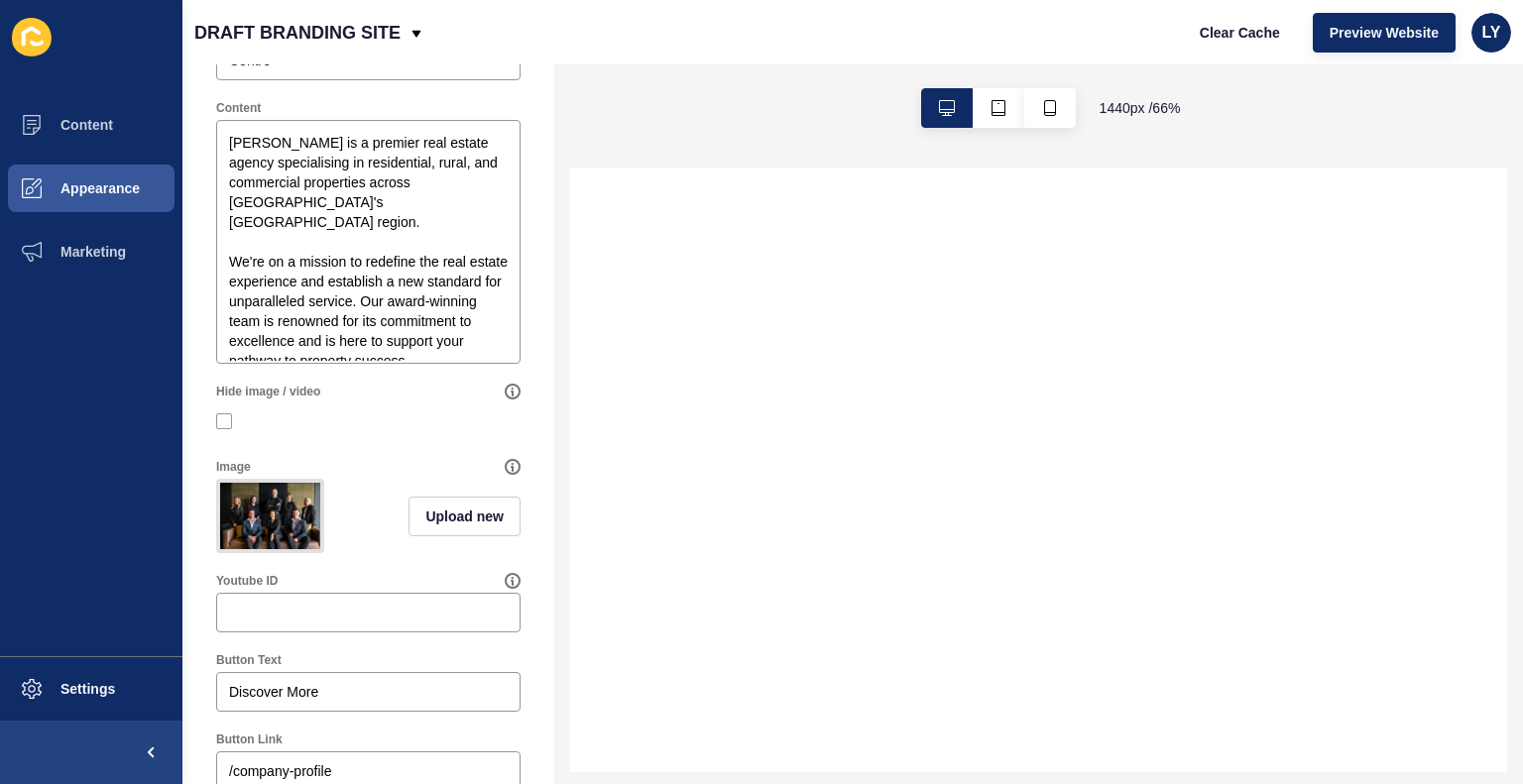 scroll, scrollTop: 644, scrollLeft: 0, axis: vertical 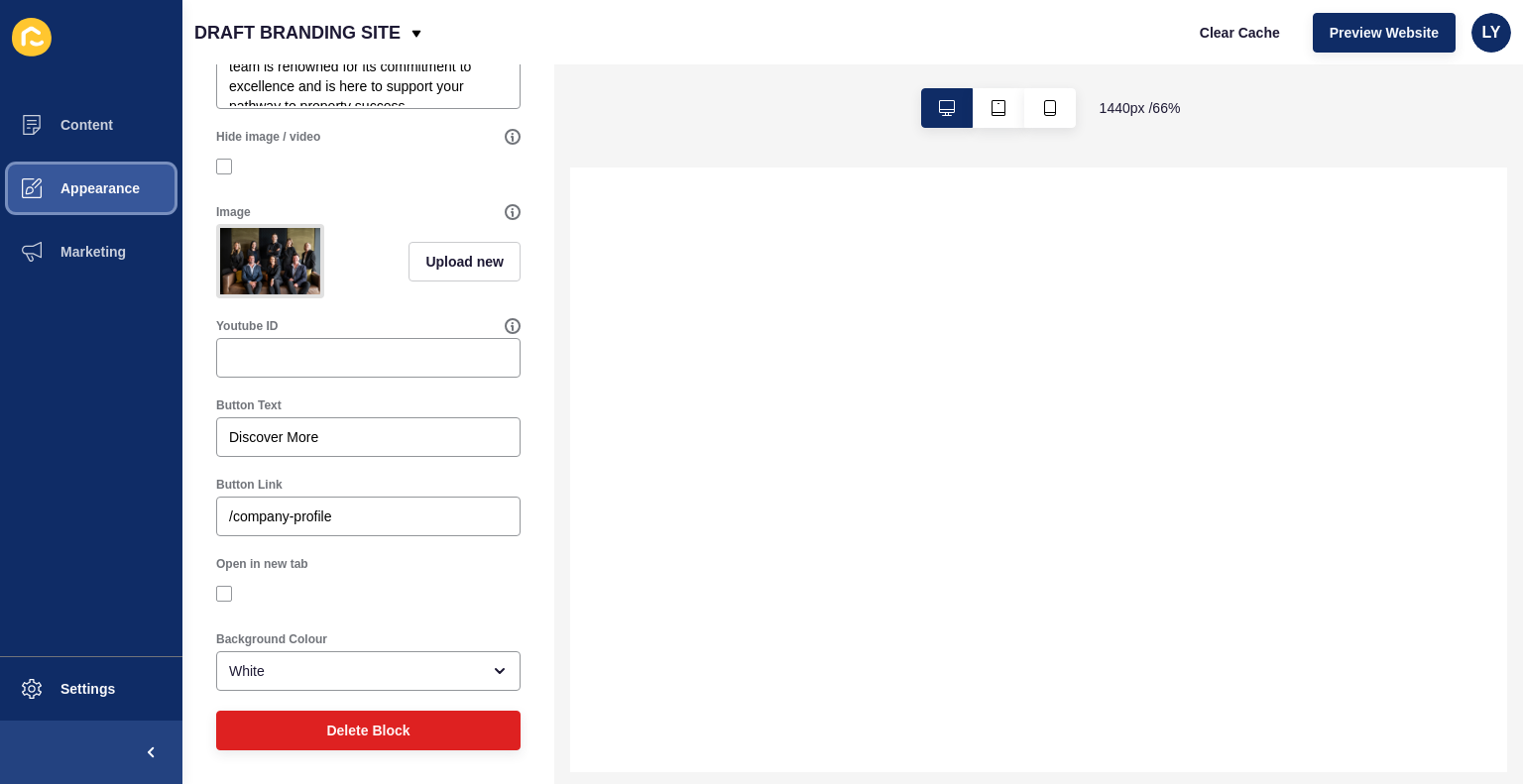 click on "Appearance" at bounding box center [68, 188] 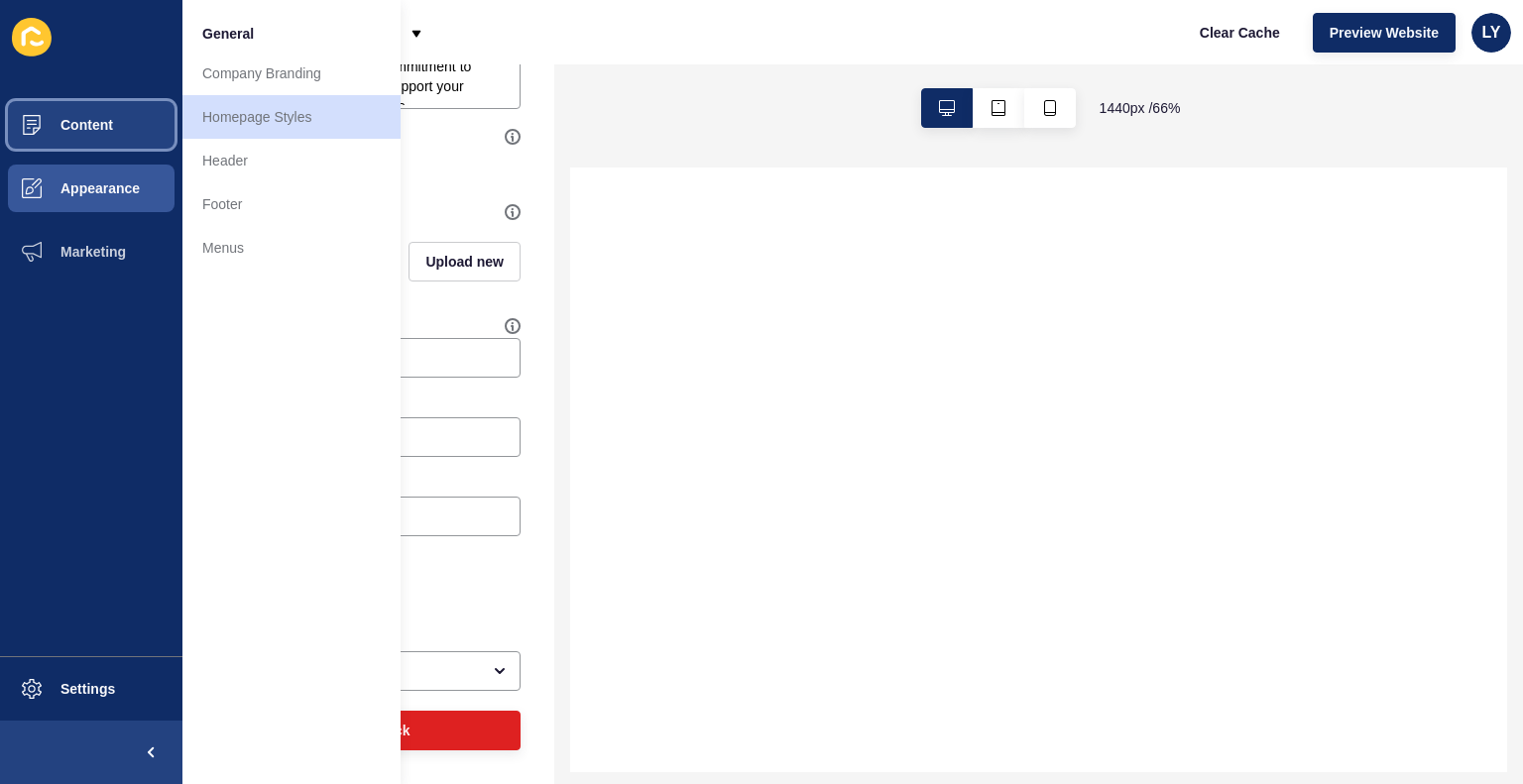 click on "Content" at bounding box center [91, 125] 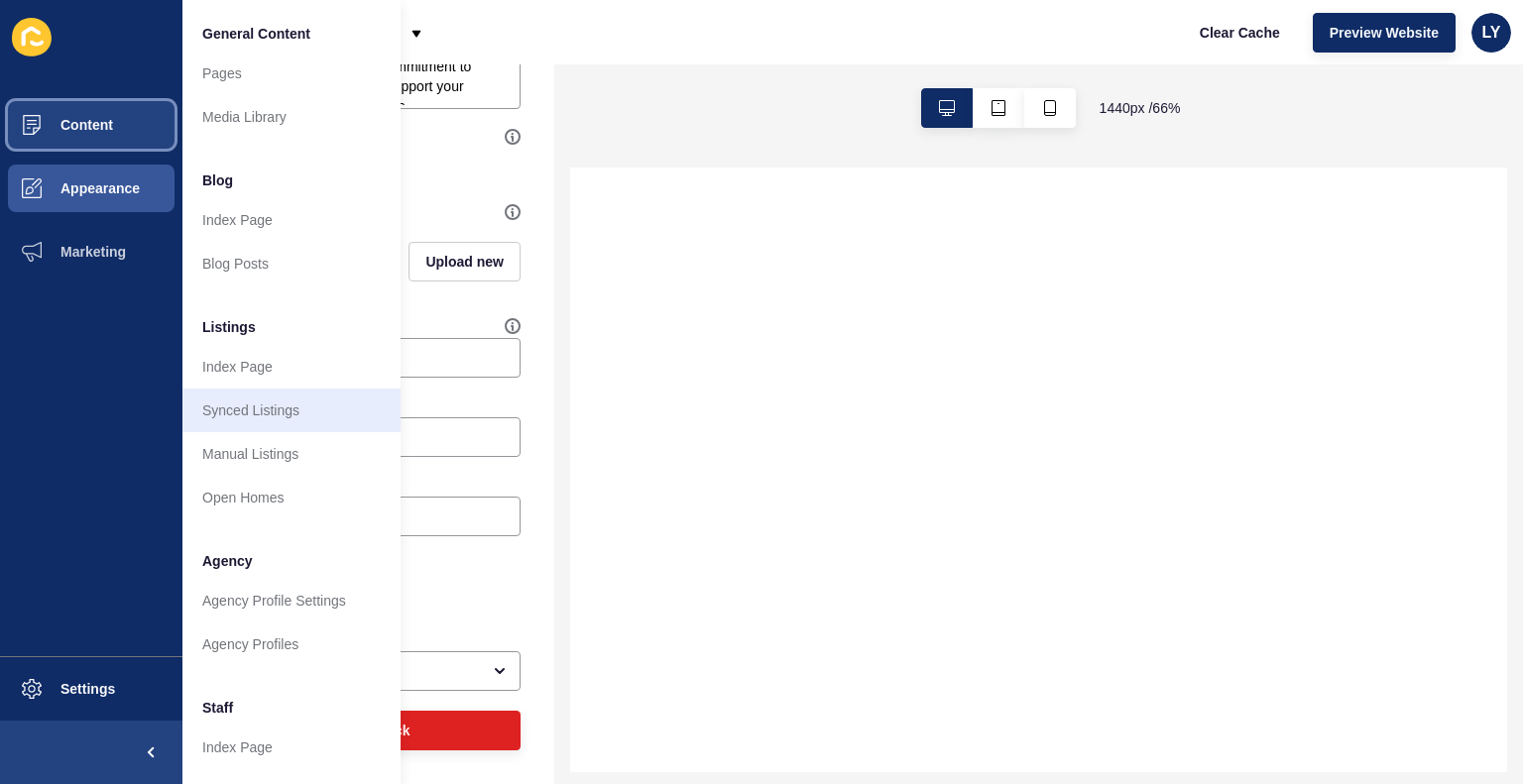 scroll, scrollTop: 392, scrollLeft: 0, axis: vertical 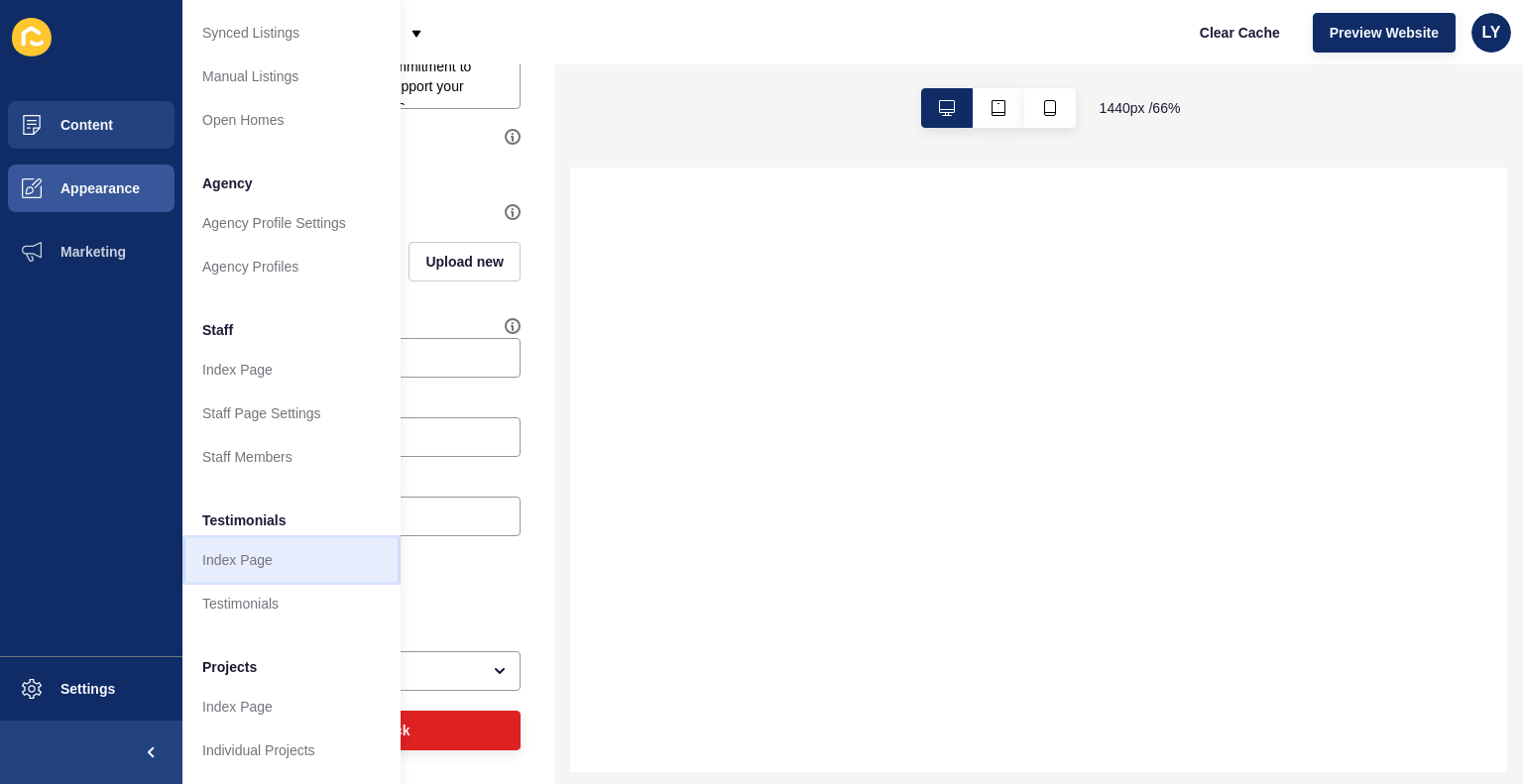 click on "Index Page" at bounding box center (292, 560) 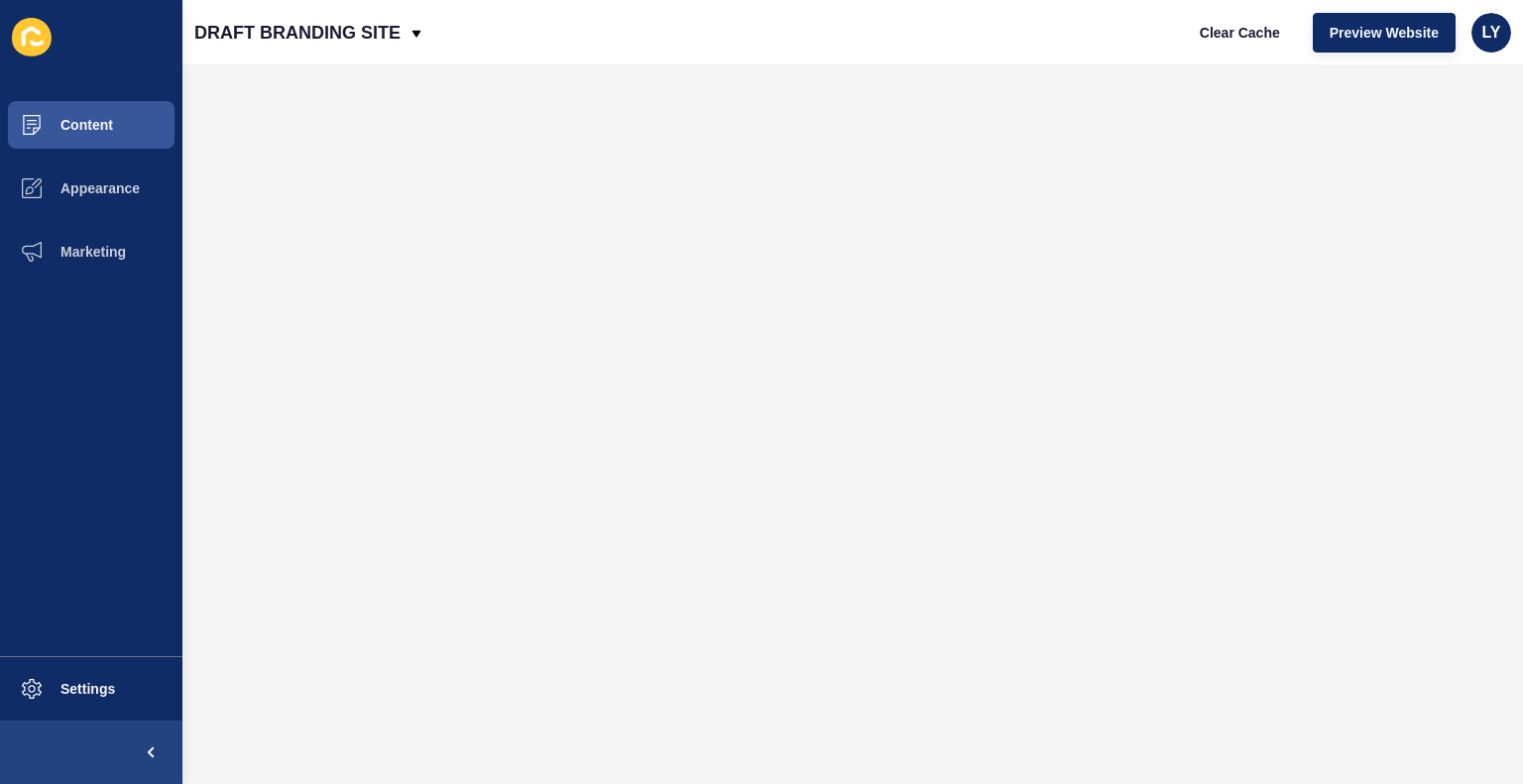 scroll, scrollTop: 0, scrollLeft: 0, axis: both 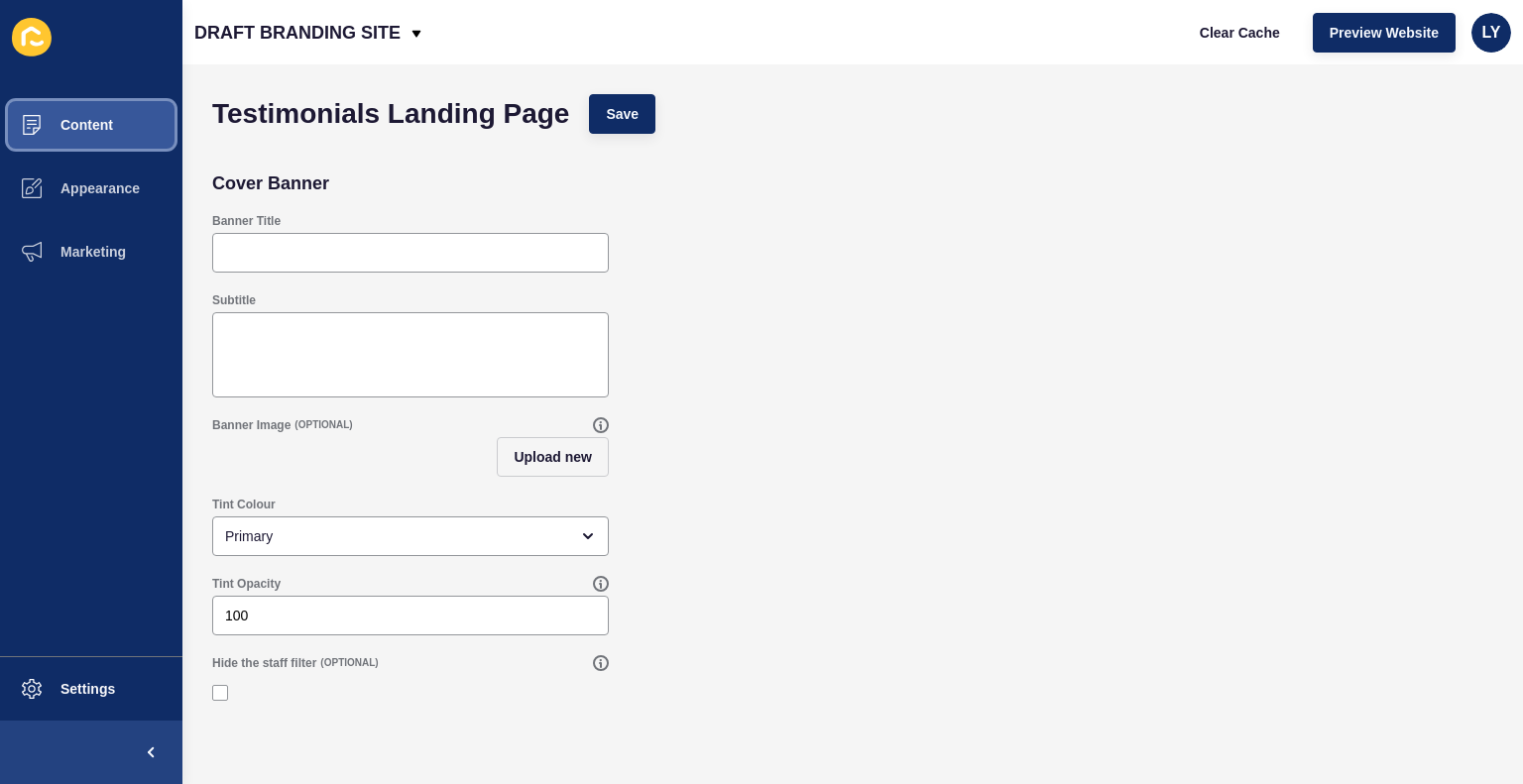 click on "Content" at bounding box center (55, 125) 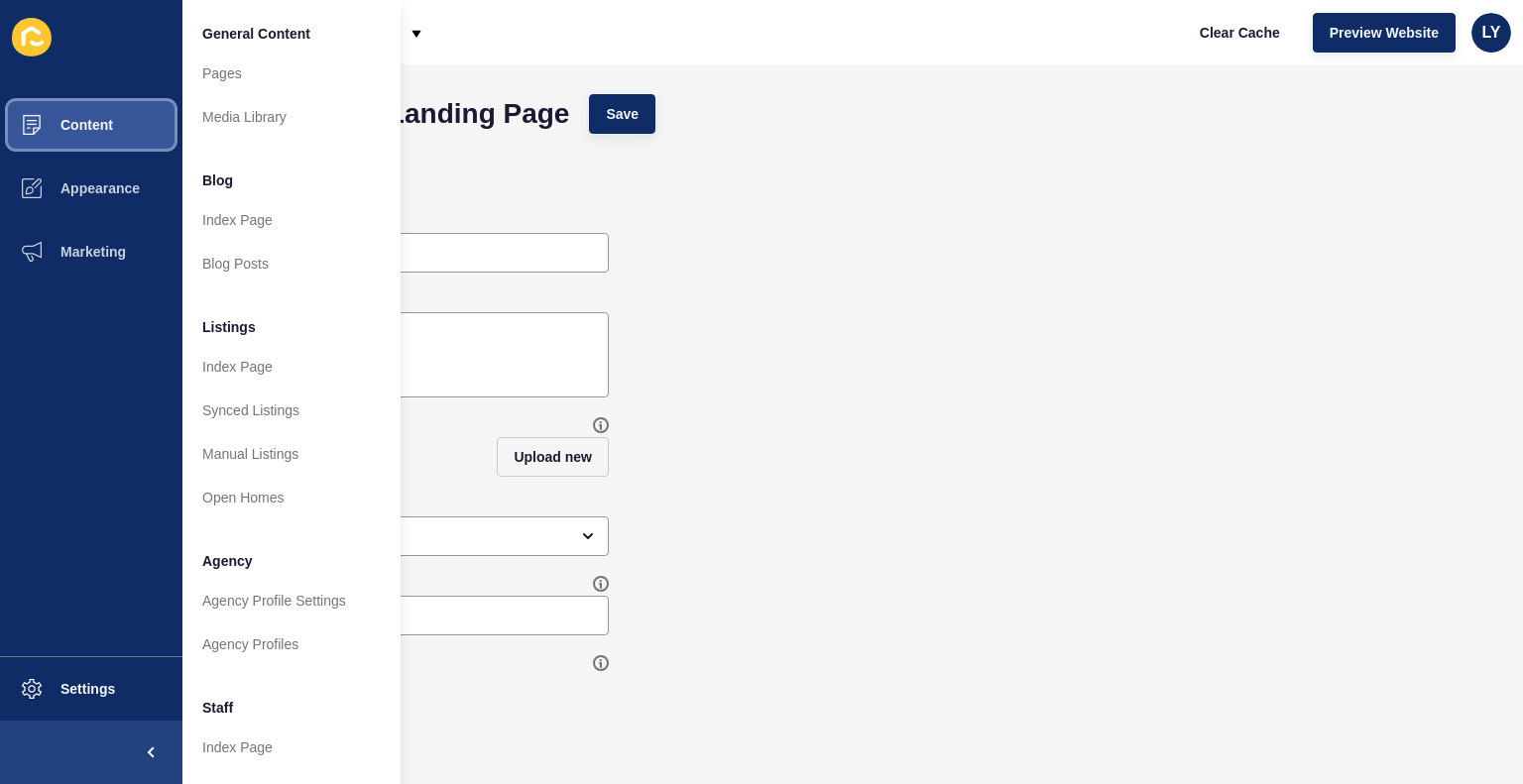 scroll, scrollTop: 392, scrollLeft: 0, axis: vertical 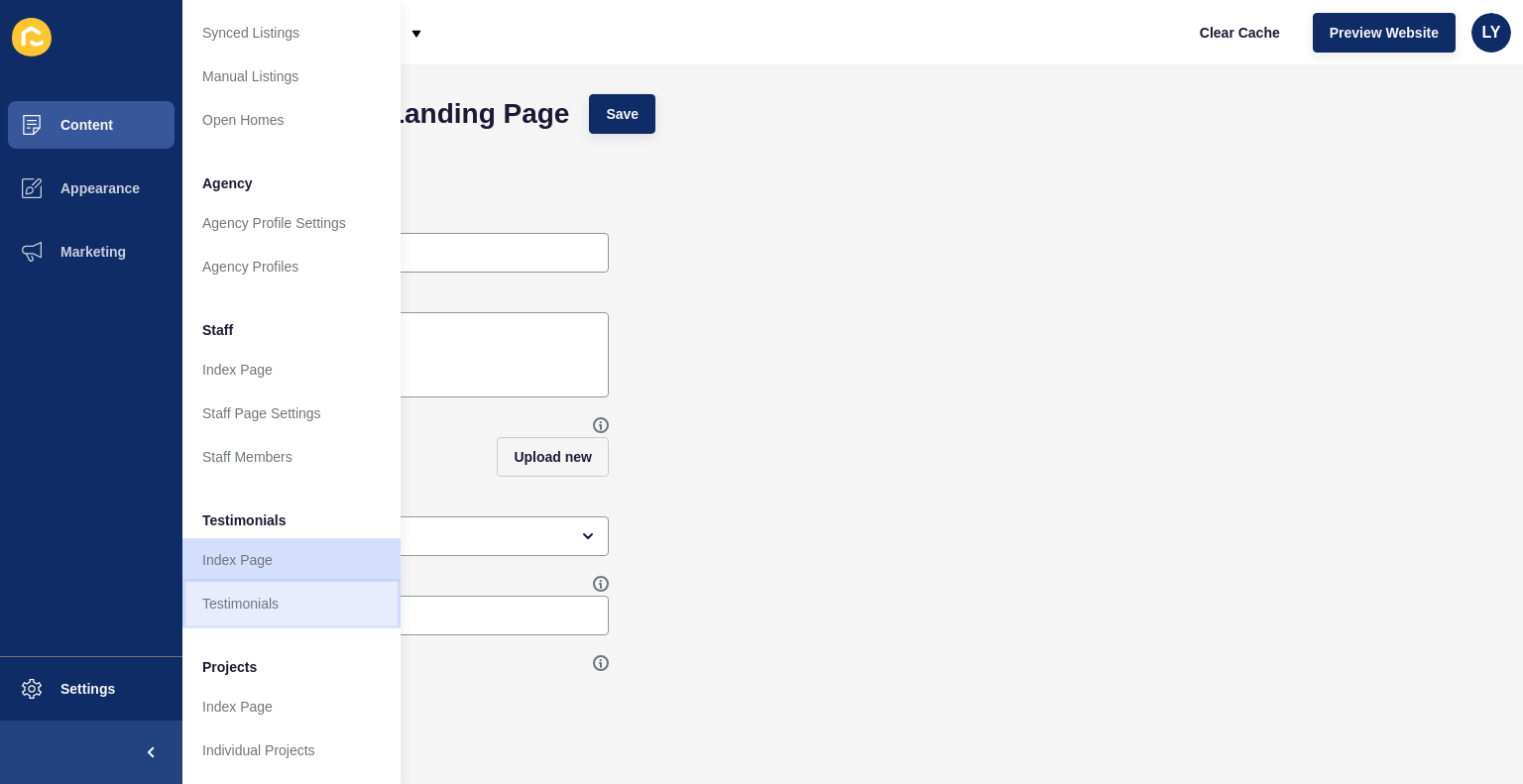 click on "Testimonials" at bounding box center (292, 604) 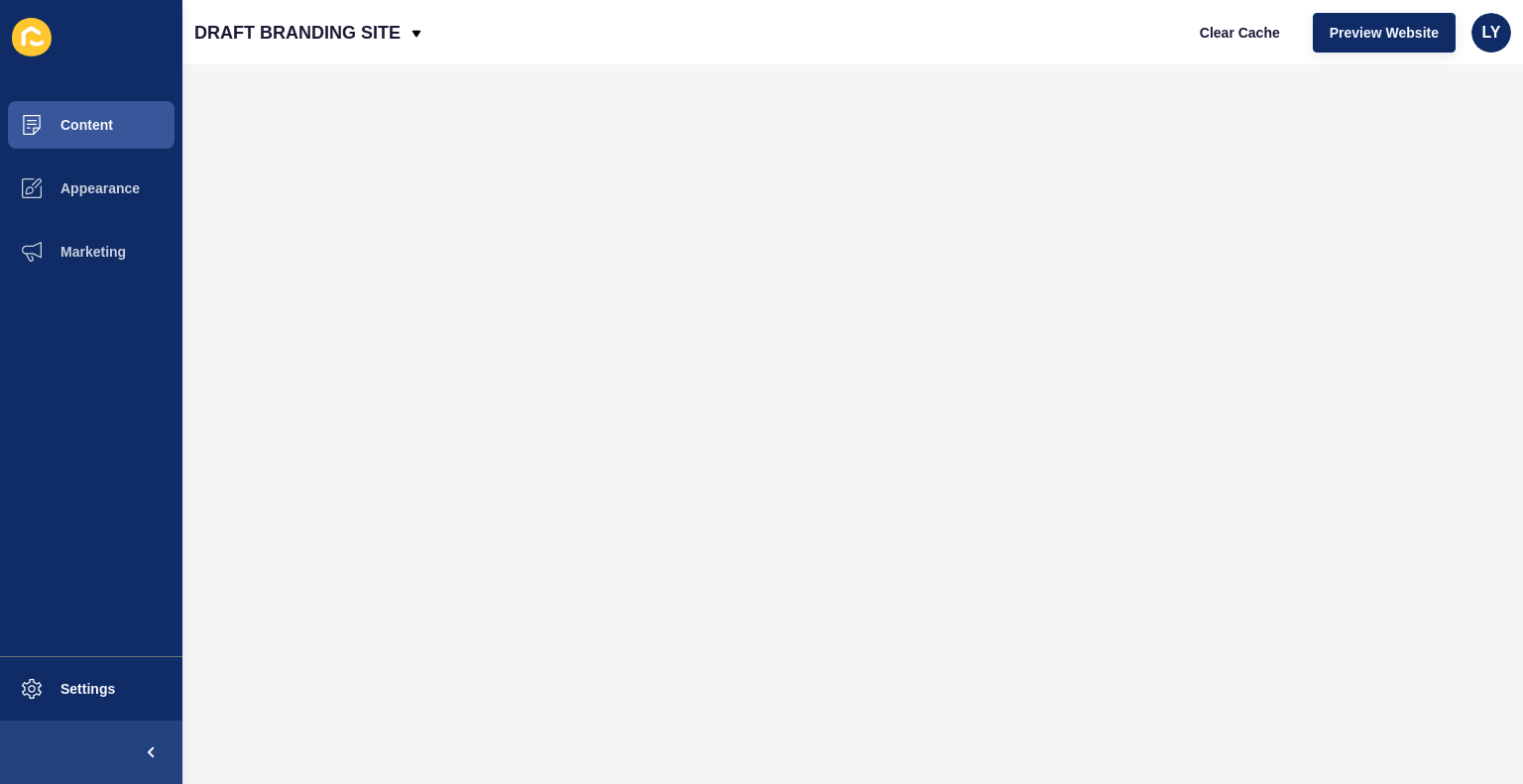 scroll, scrollTop: 0, scrollLeft: 0, axis: both 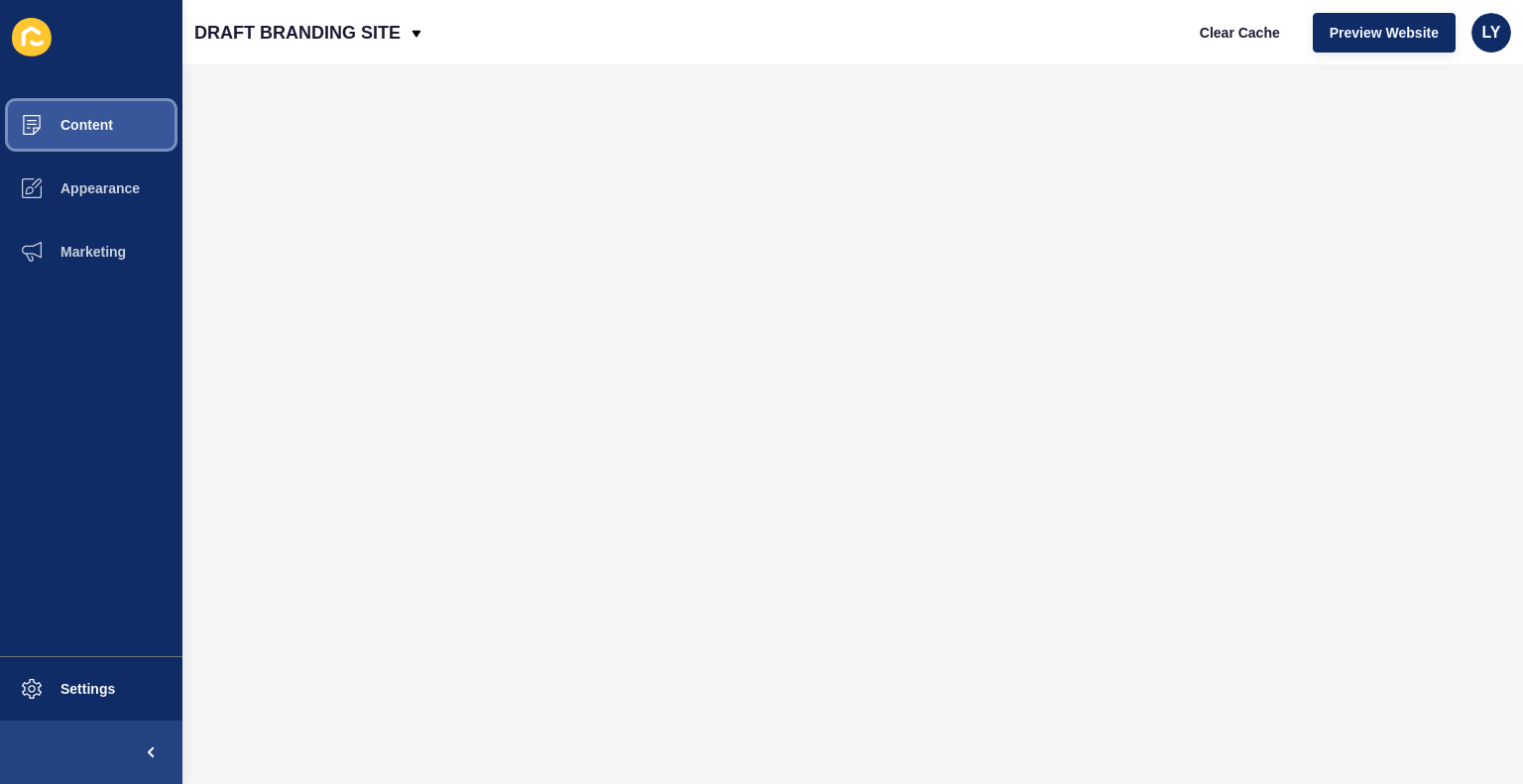 click at bounding box center (32, 125) 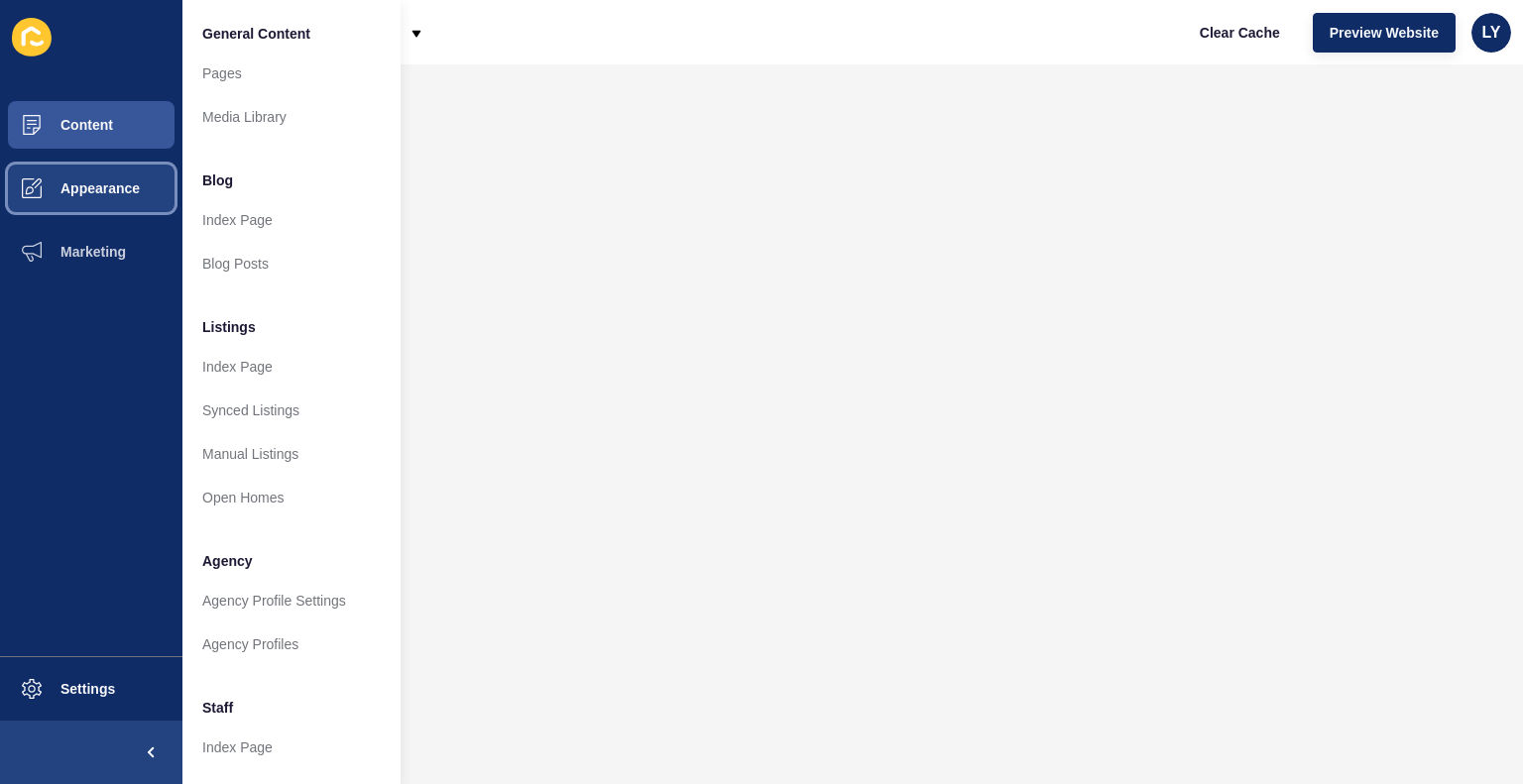 click on "Appearance" at bounding box center [91, 188] 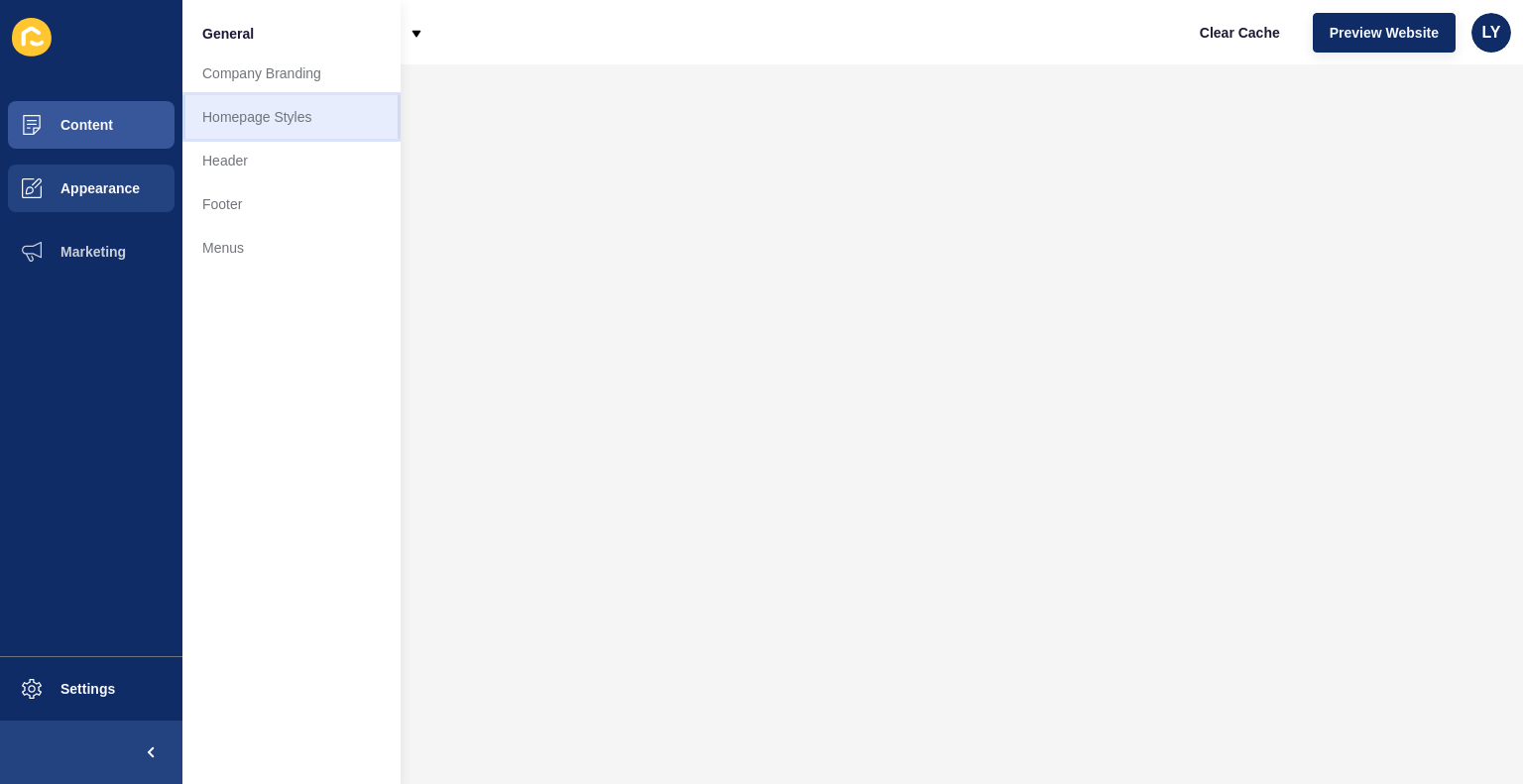 click on "Homepage Styles" at bounding box center (292, 117) 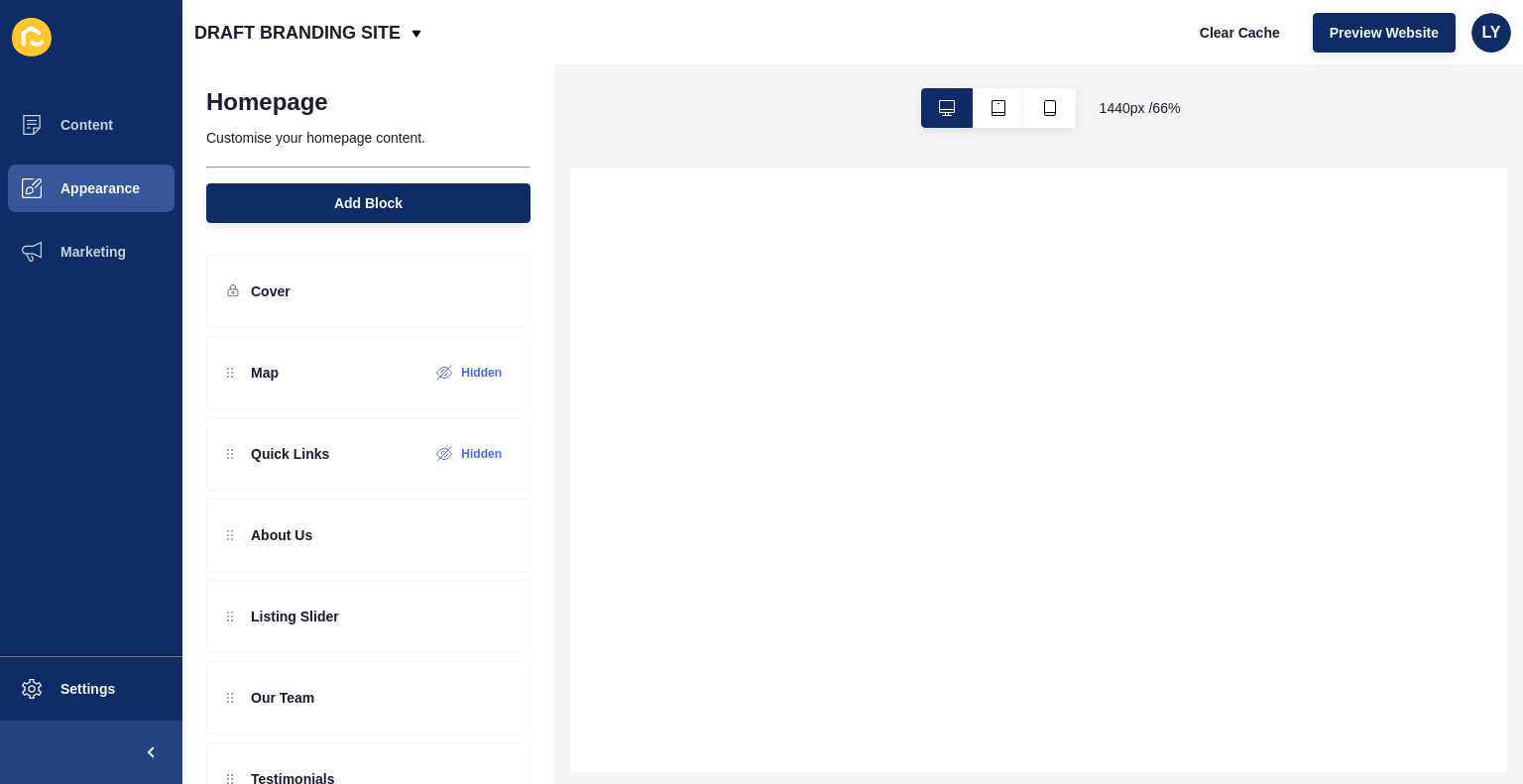 scroll, scrollTop: 141, scrollLeft: 0, axis: vertical 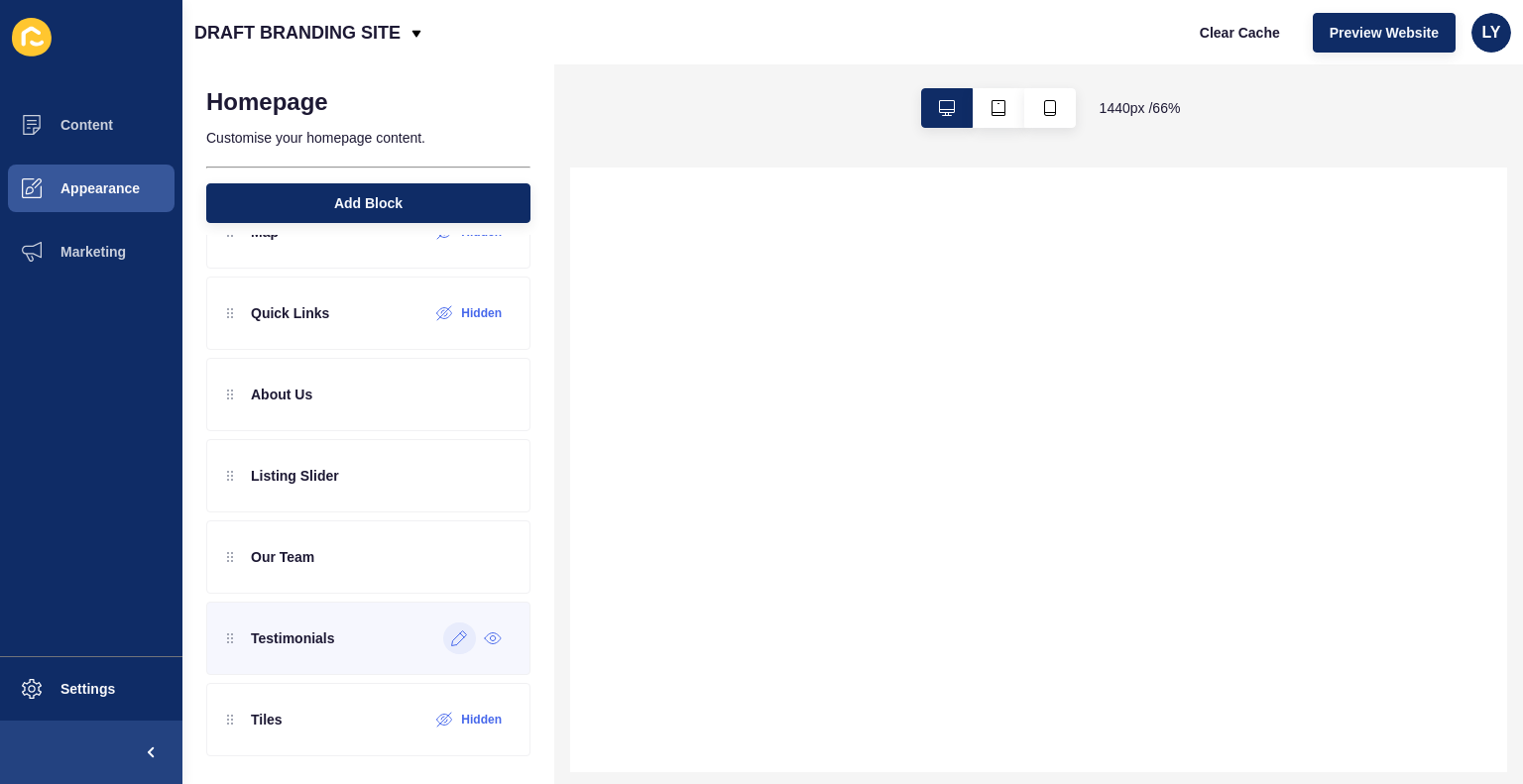click 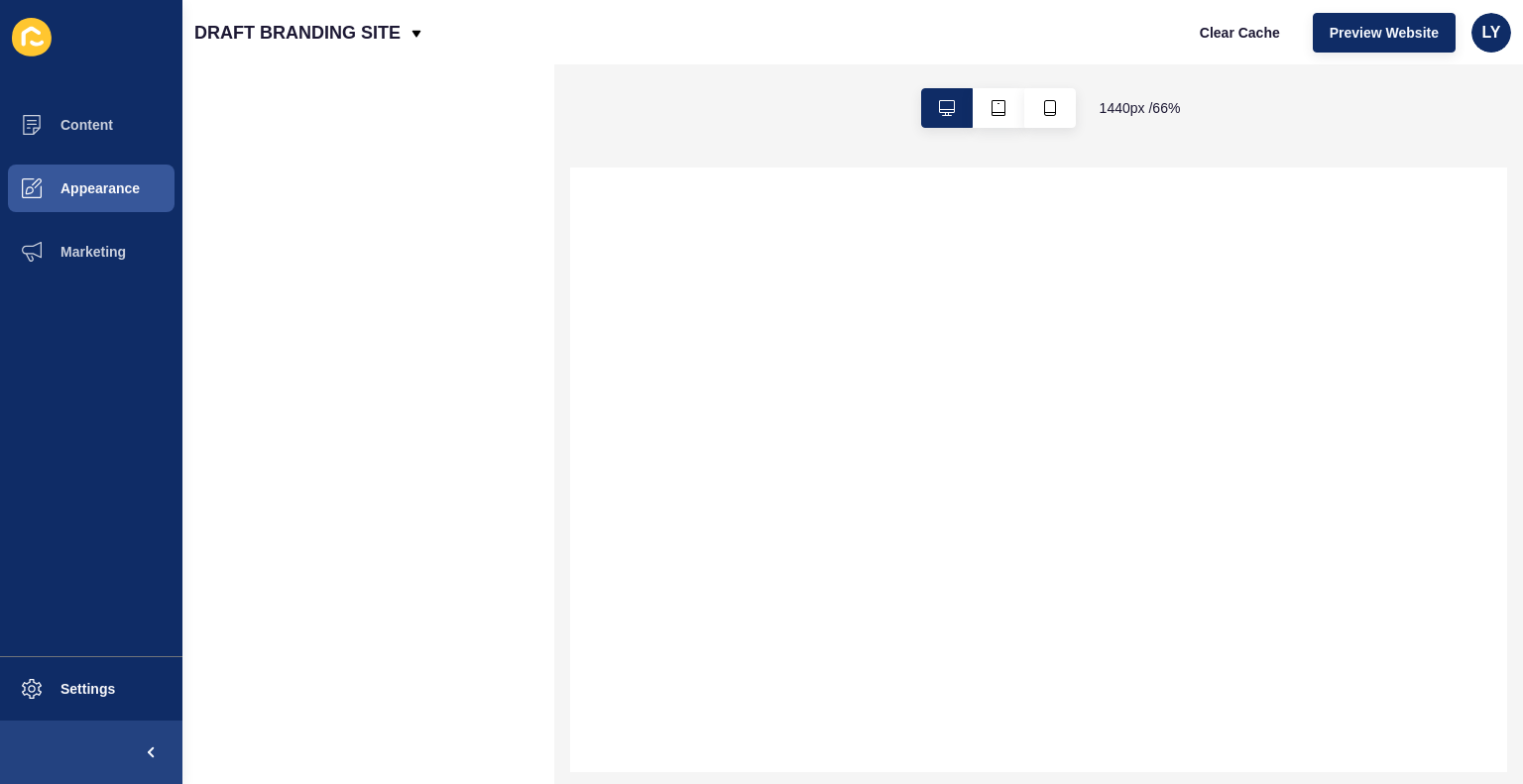 scroll, scrollTop: 0, scrollLeft: 0, axis: both 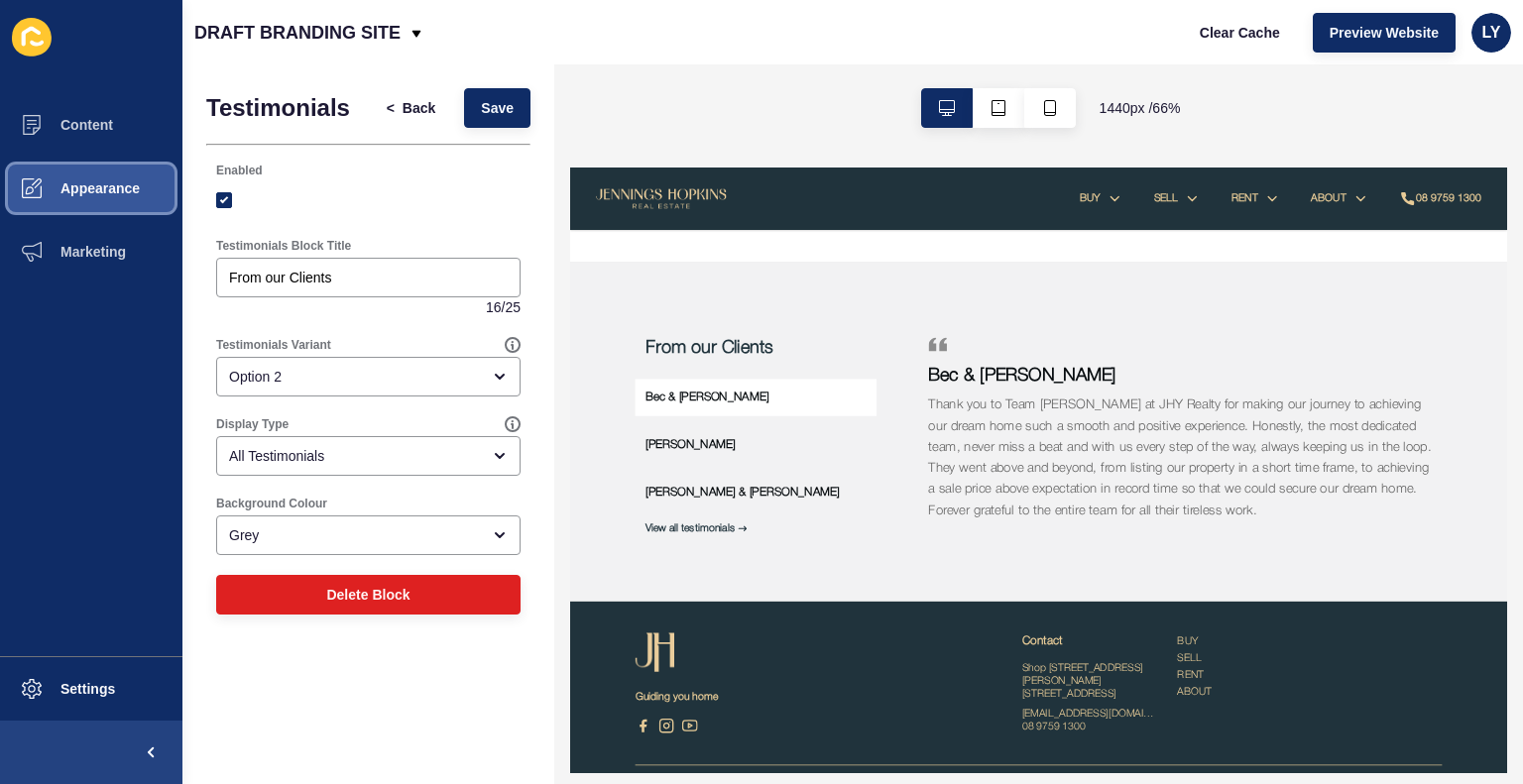 click on "Appearance" at bounding box center [68, 188] 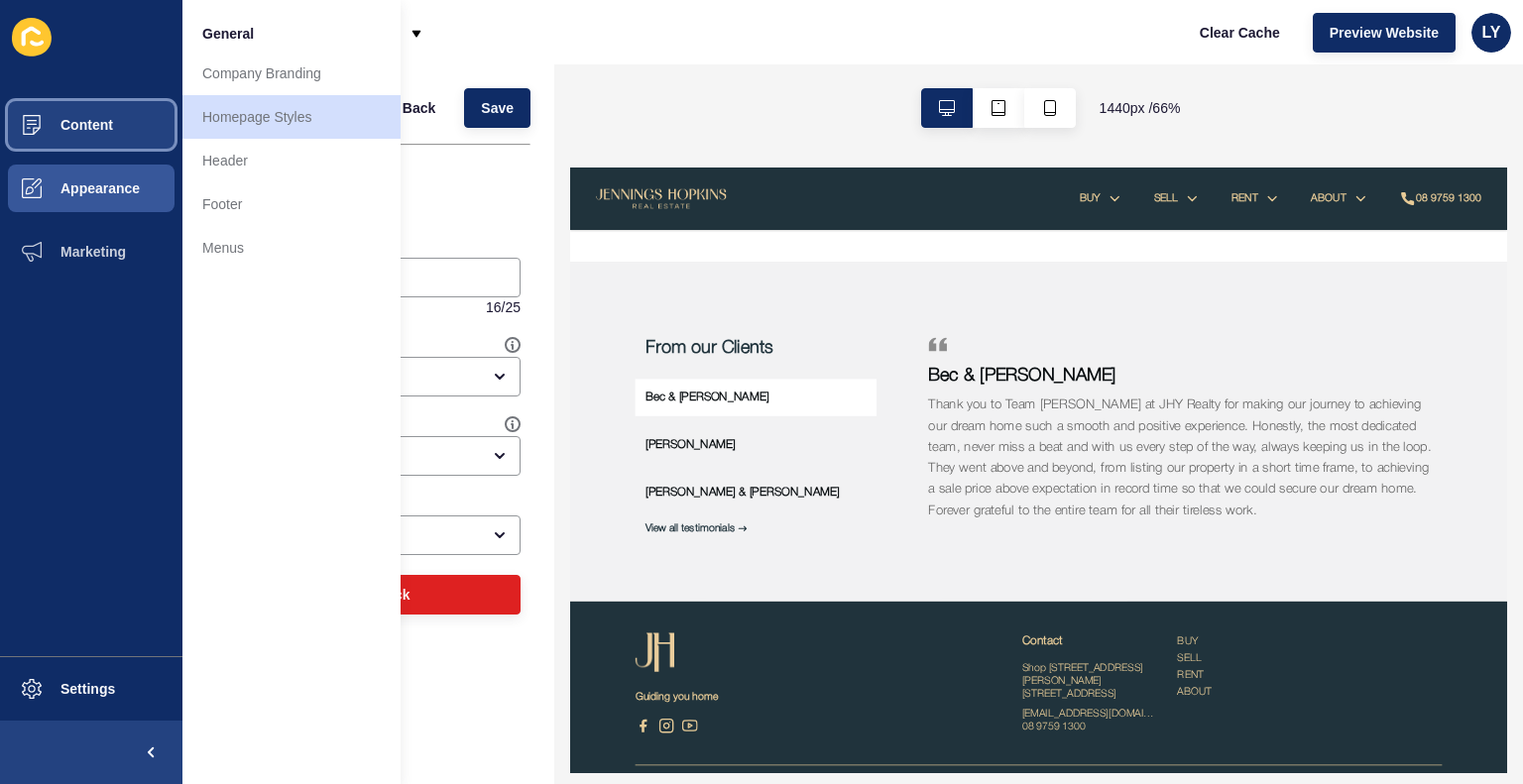 click at bounding box center [32, 125] 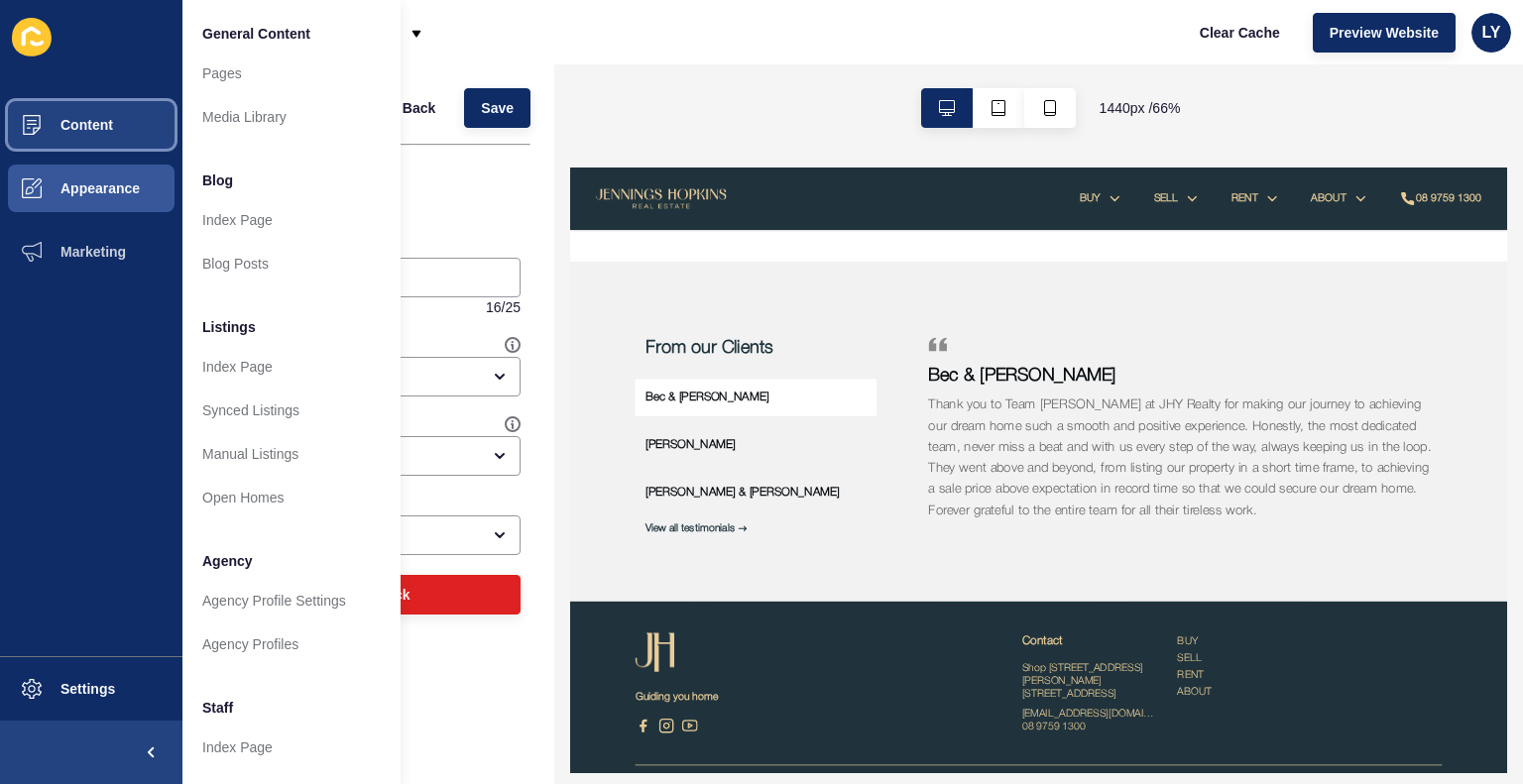 scroll, scrollTop: 392, scrollLeft: 0, axis: vertical 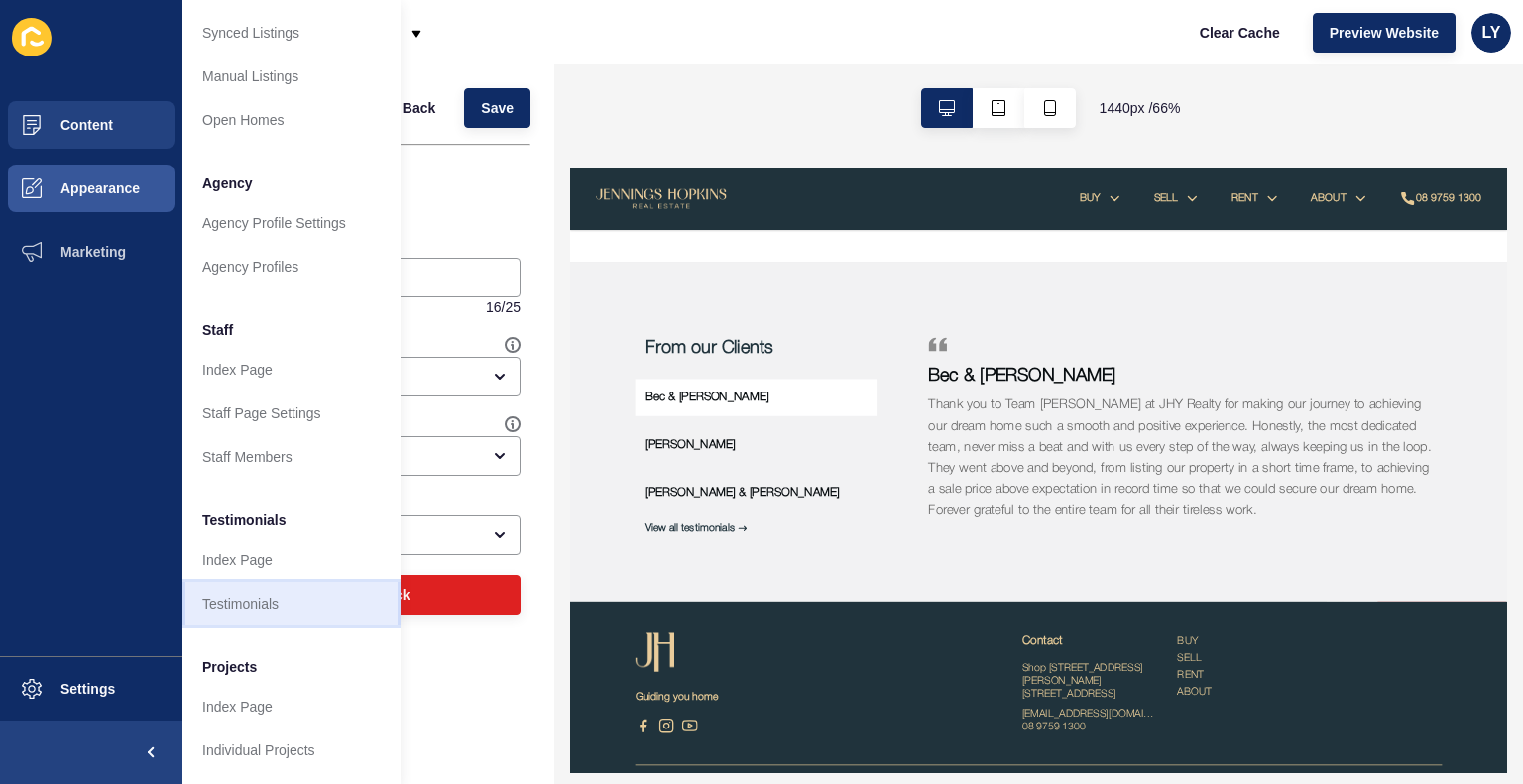 click on "Testimonials" at bounding box center [292, 604] 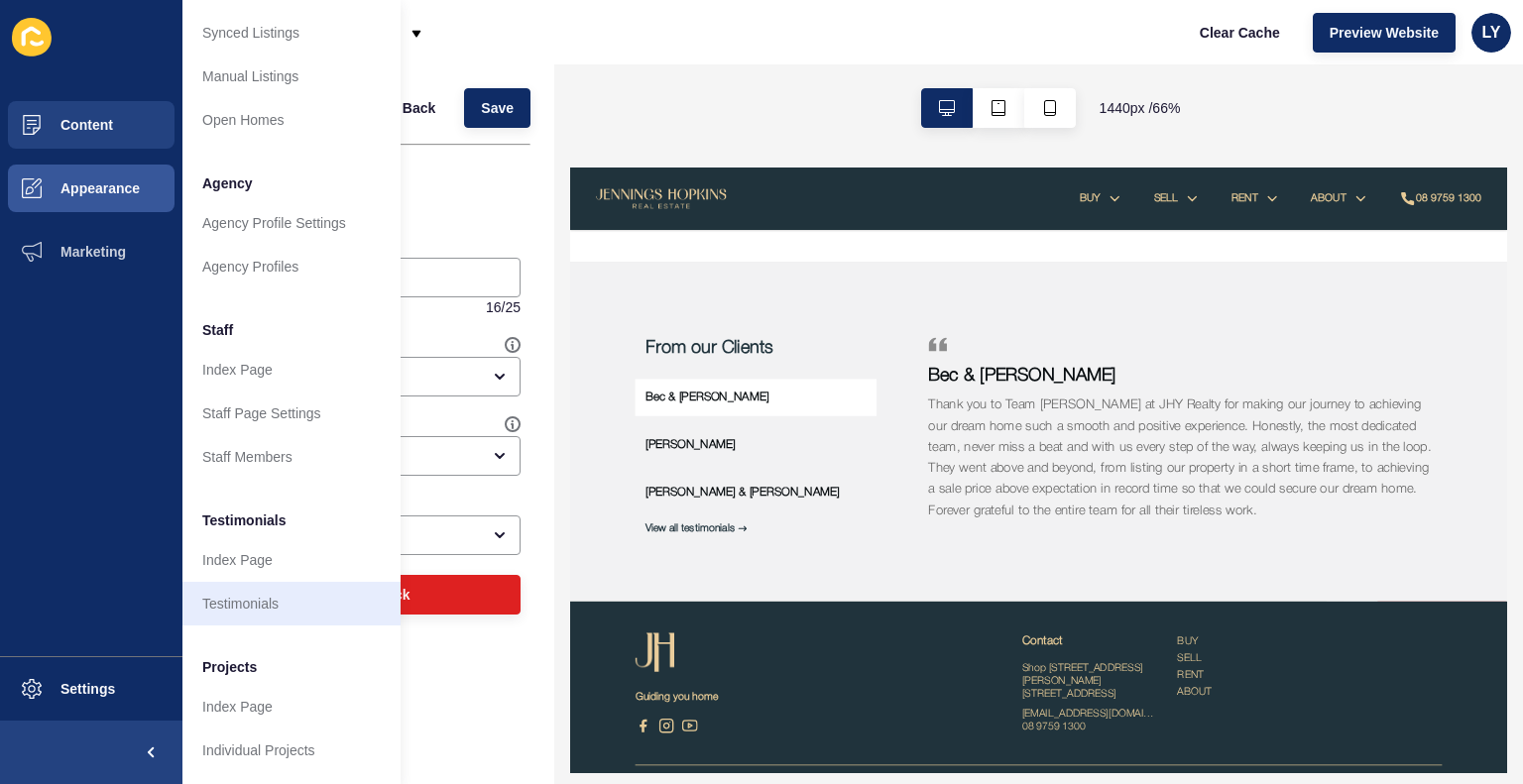 scroll, scrollTop: 0, scrollLeft: 0, axis: both 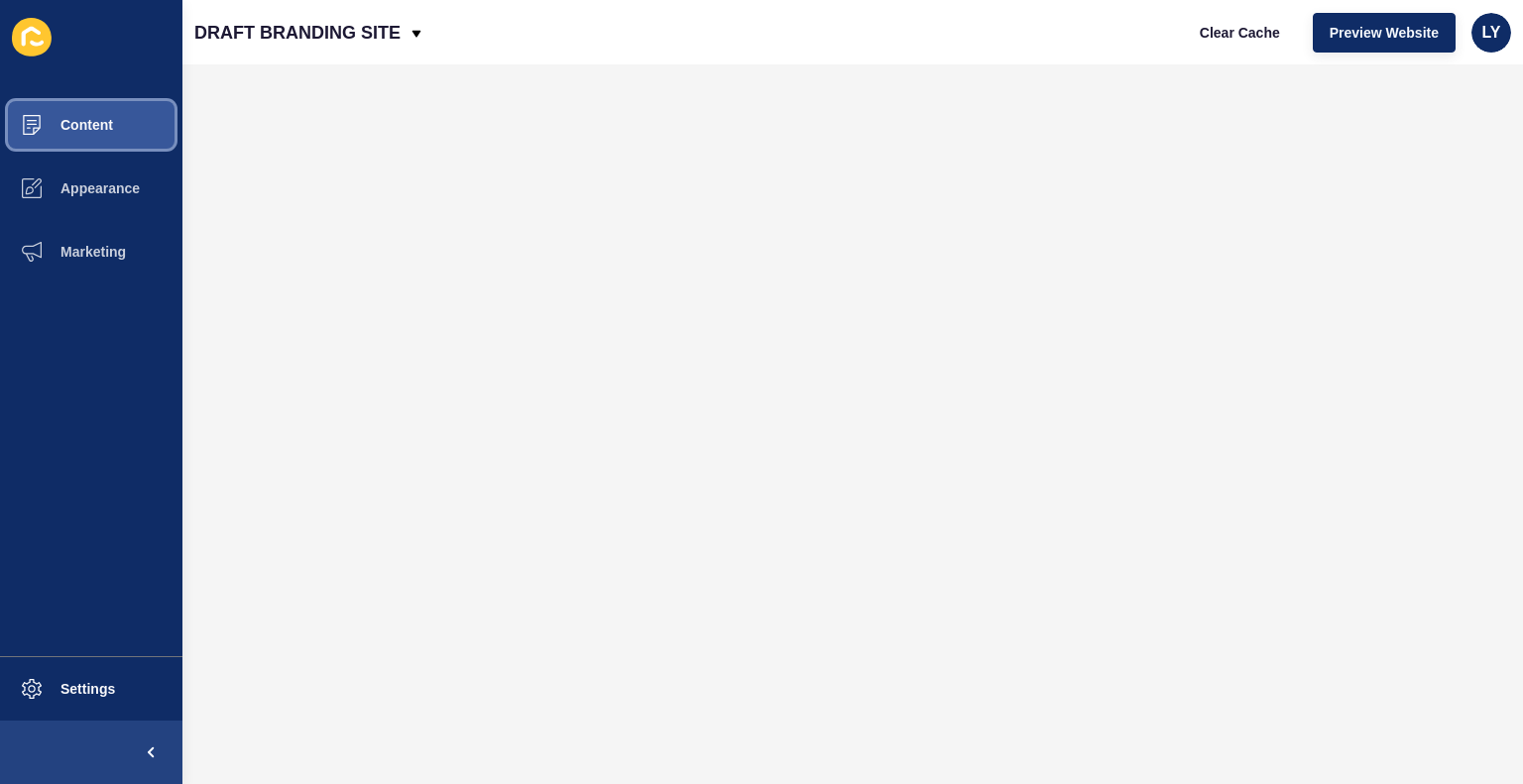 click on "Content" at bounding box center (91, 125) 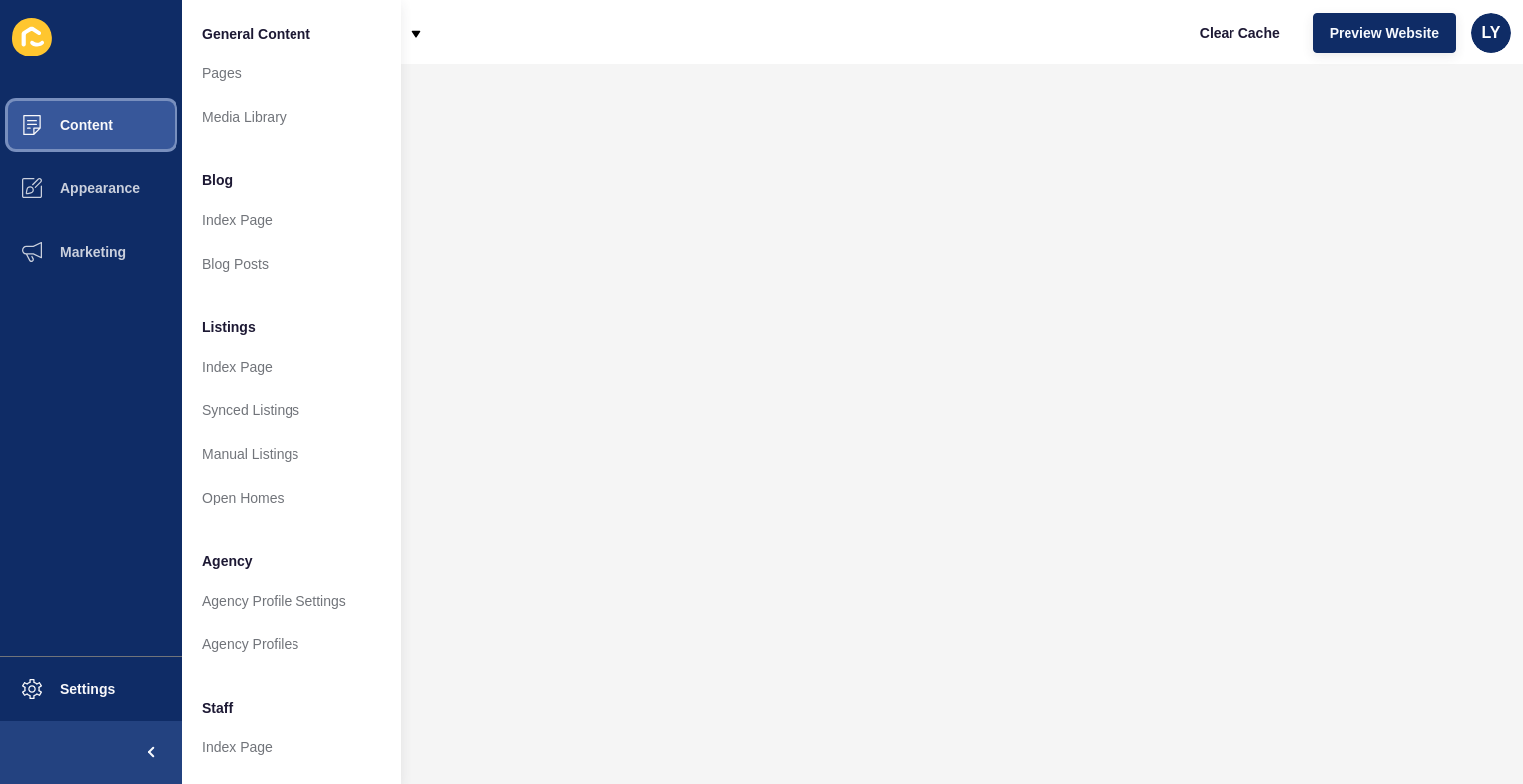 scroll, scrollTop: 392, scrollLeft: 0, axis: vertical 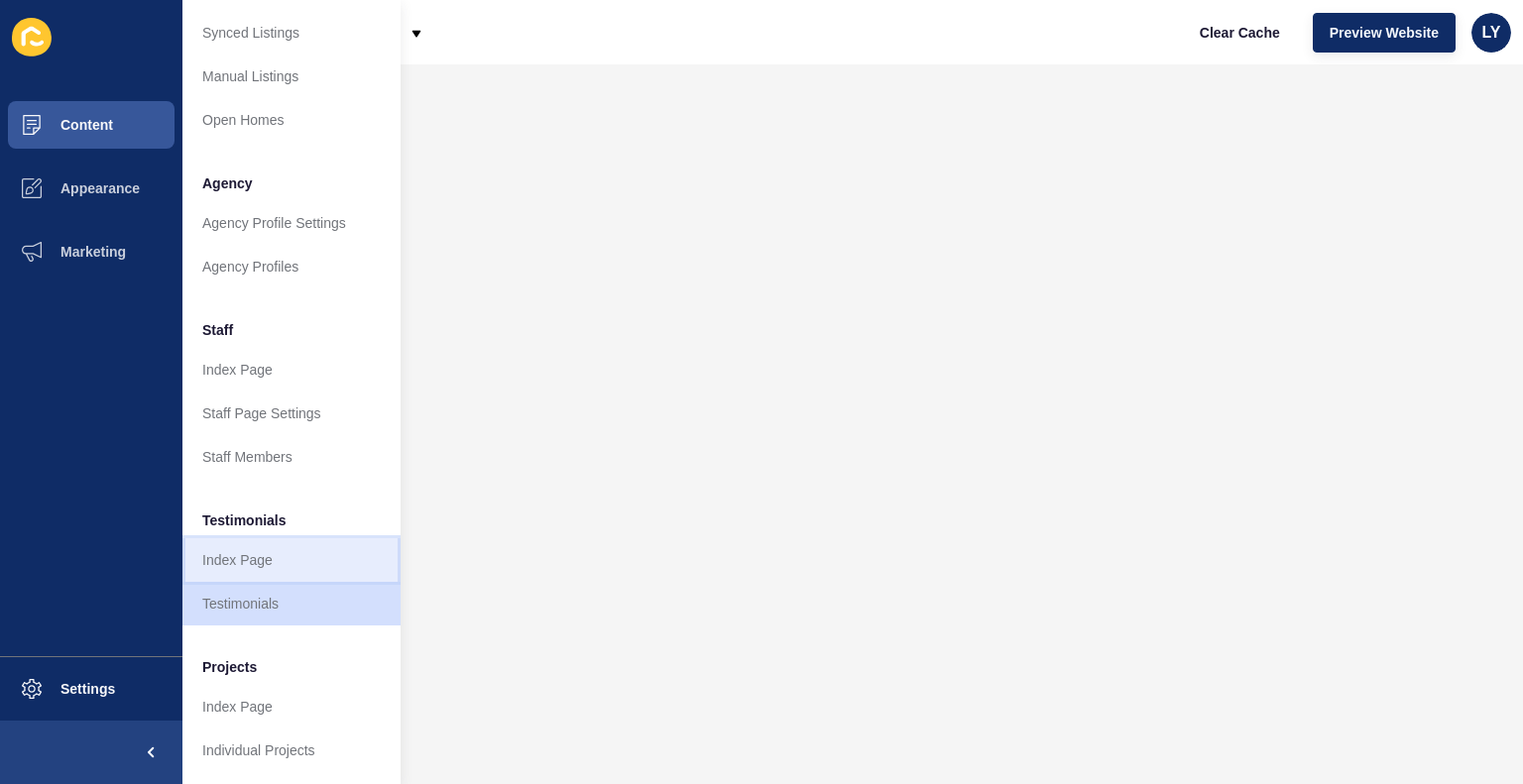click on "Index Page" at bounding box center (292, 560) 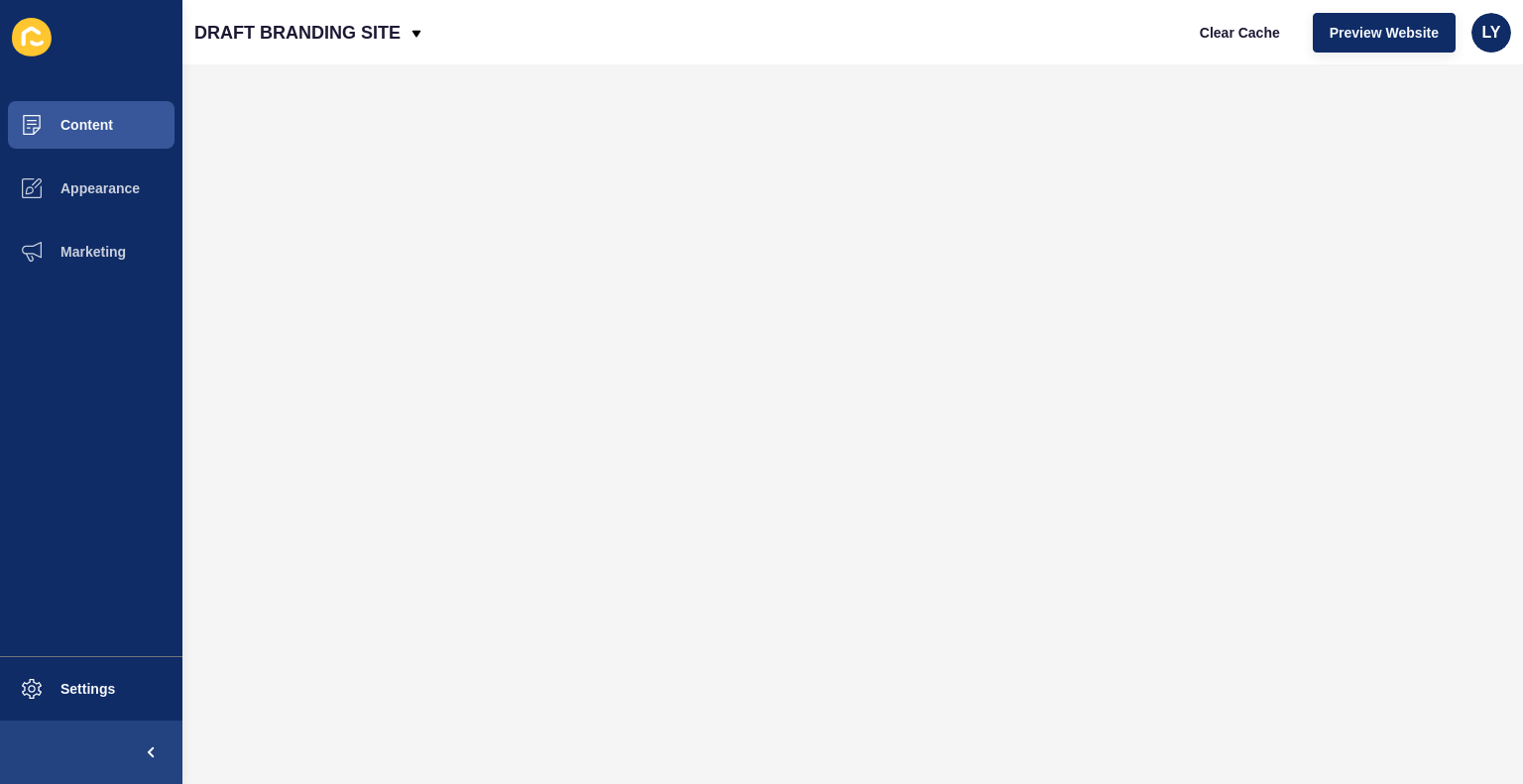 scroll, scrollTop: 0, scrollLeft: 0, axis: both 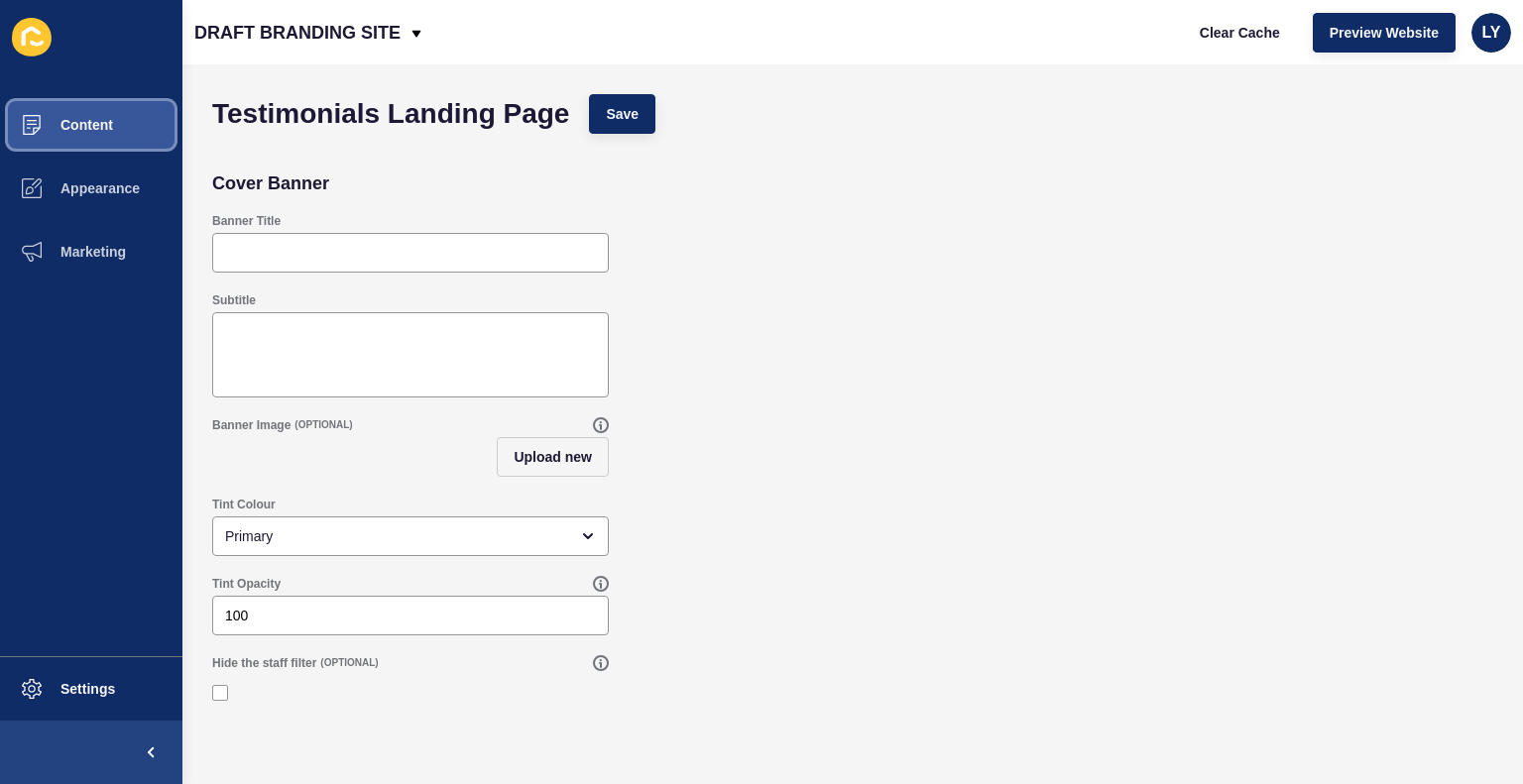 click on "Content" at bounding box center (55, 125) 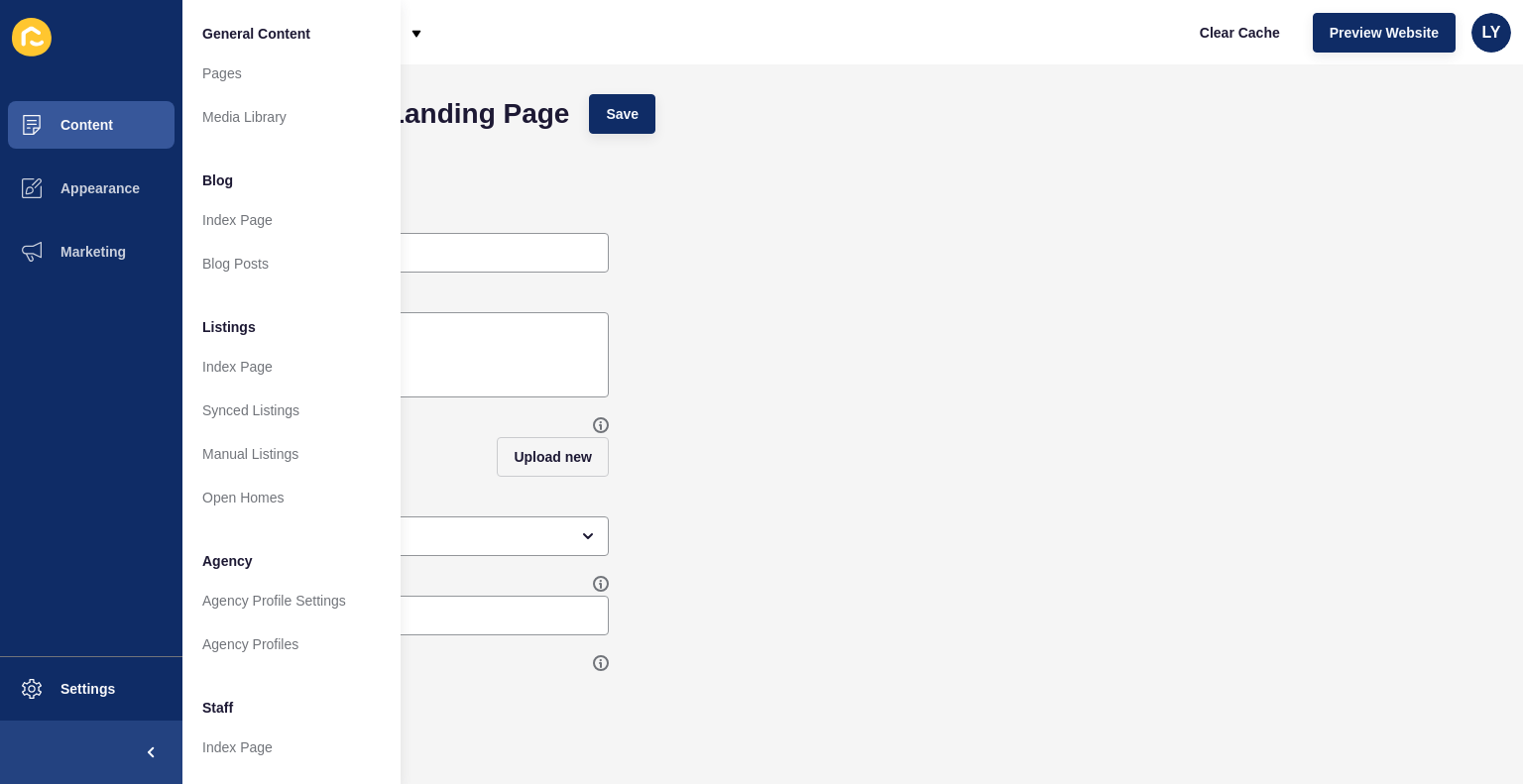 click on "Cover Banner" at bounding box center (853, 183) 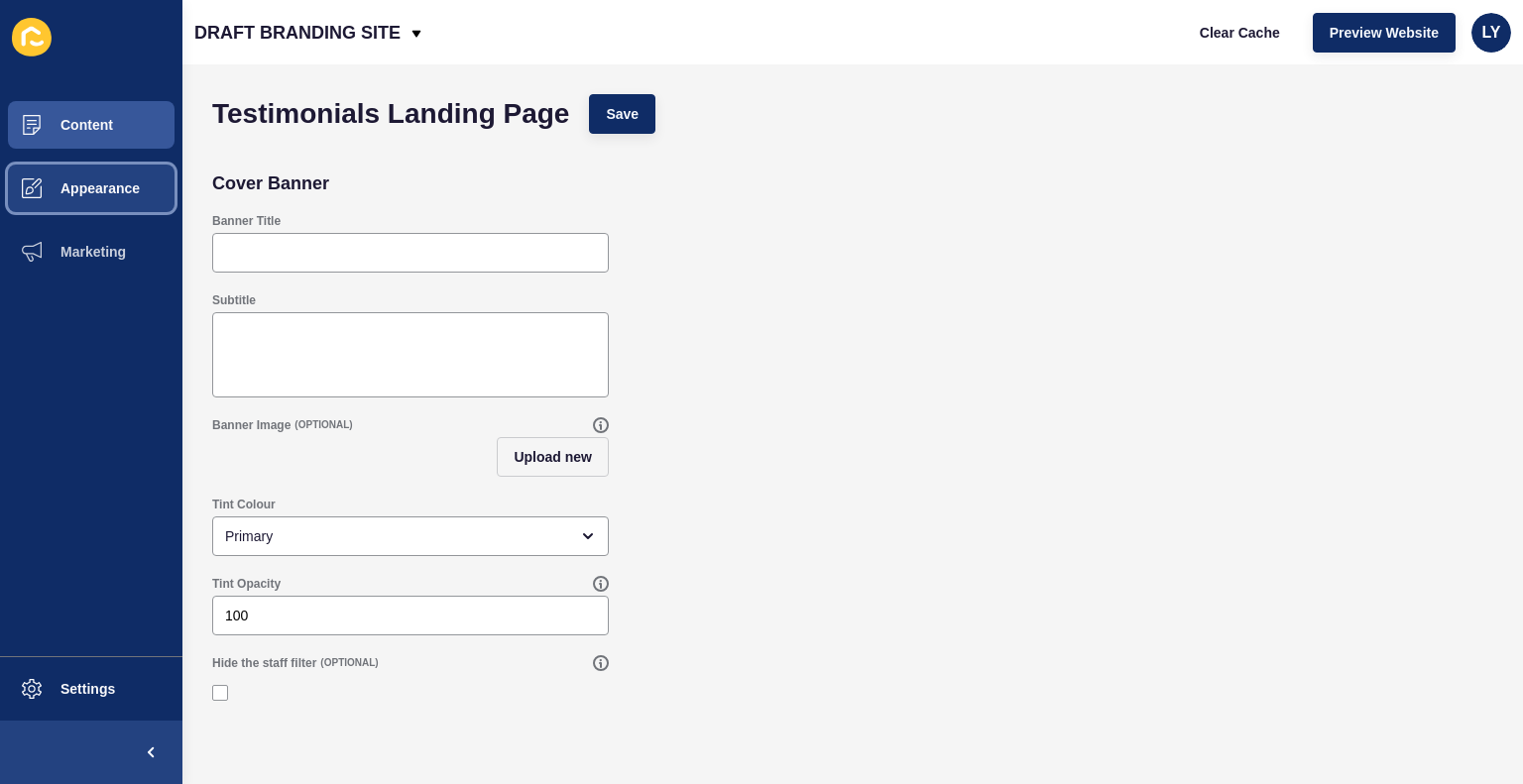 click on "Appearance" at bounding box center [91, 188] 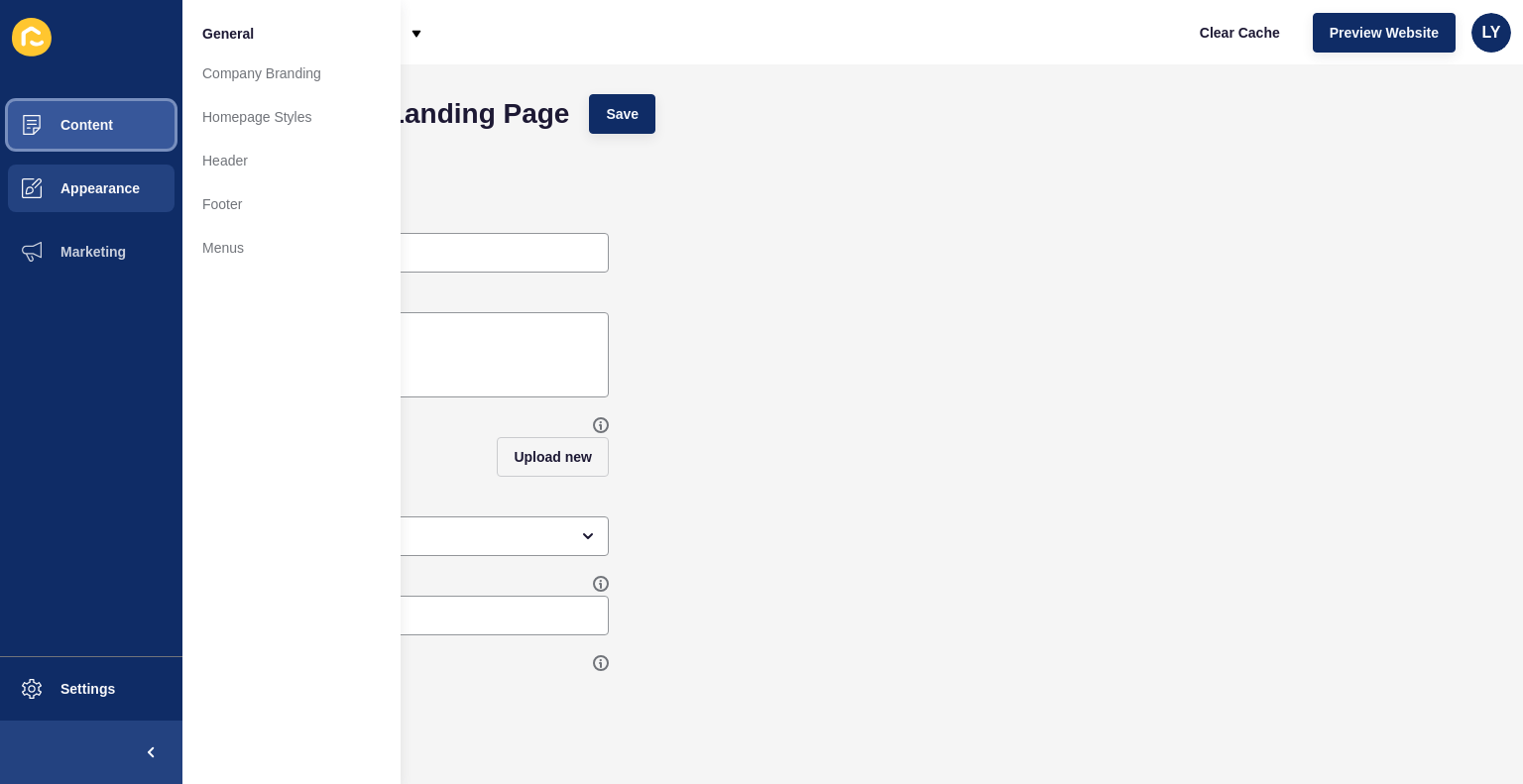 click on "Content" at bounding box center (55, 125) 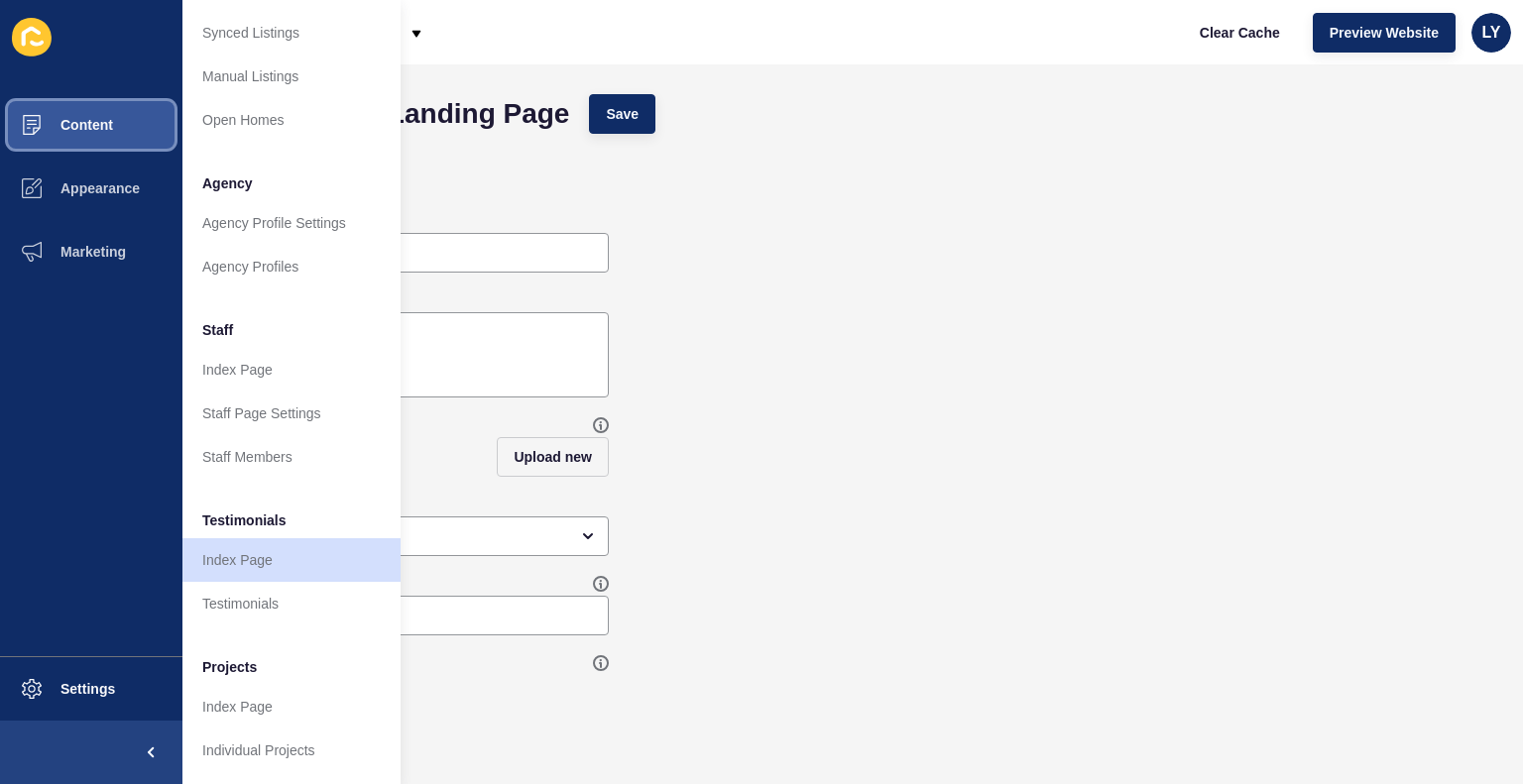 scroll, scrollTop: 0, scrollLeft: 0, axis: both 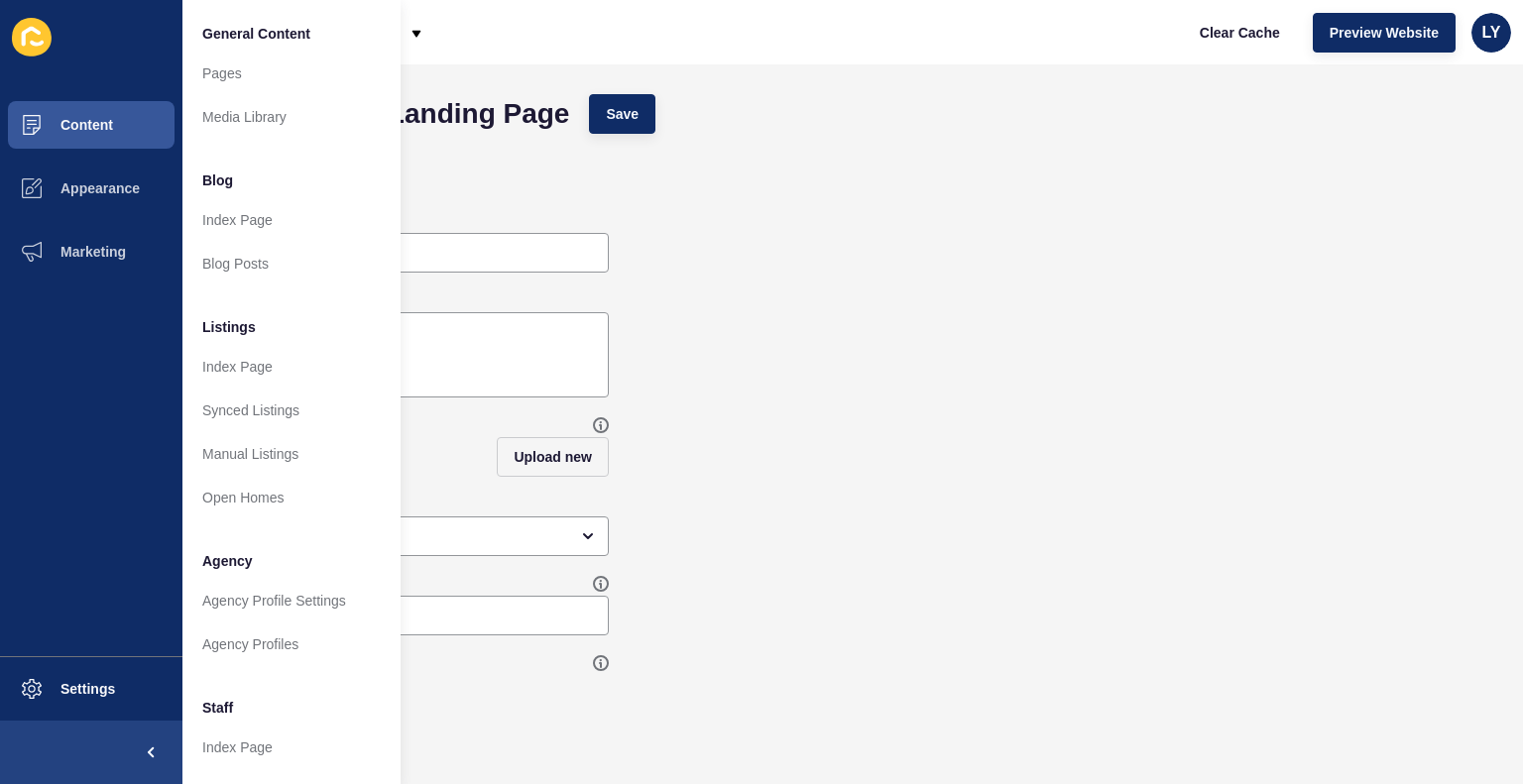 click on "Subtitle" at bounding box center [853, 345] 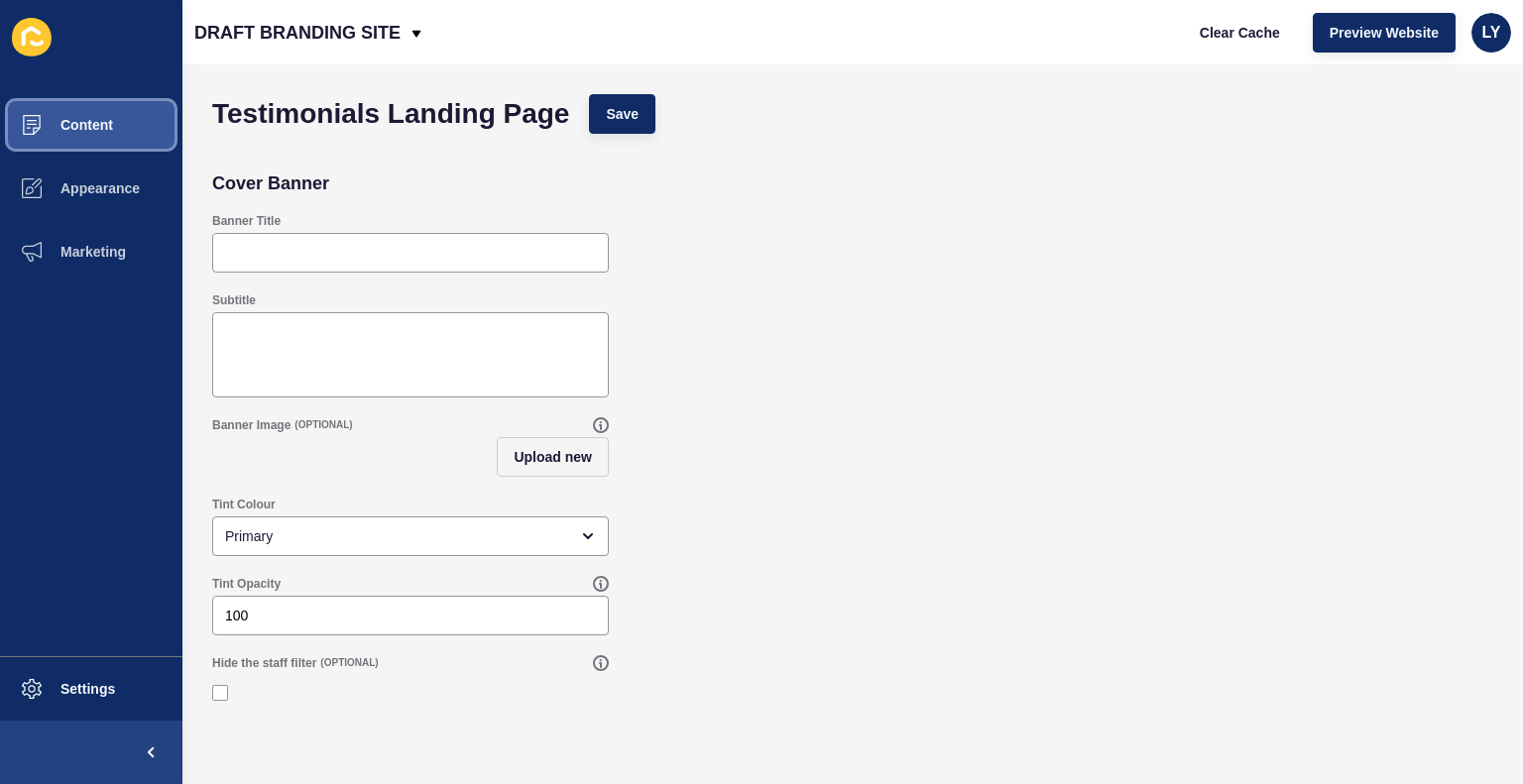 click on "Content" at bounding box center (55, 125) 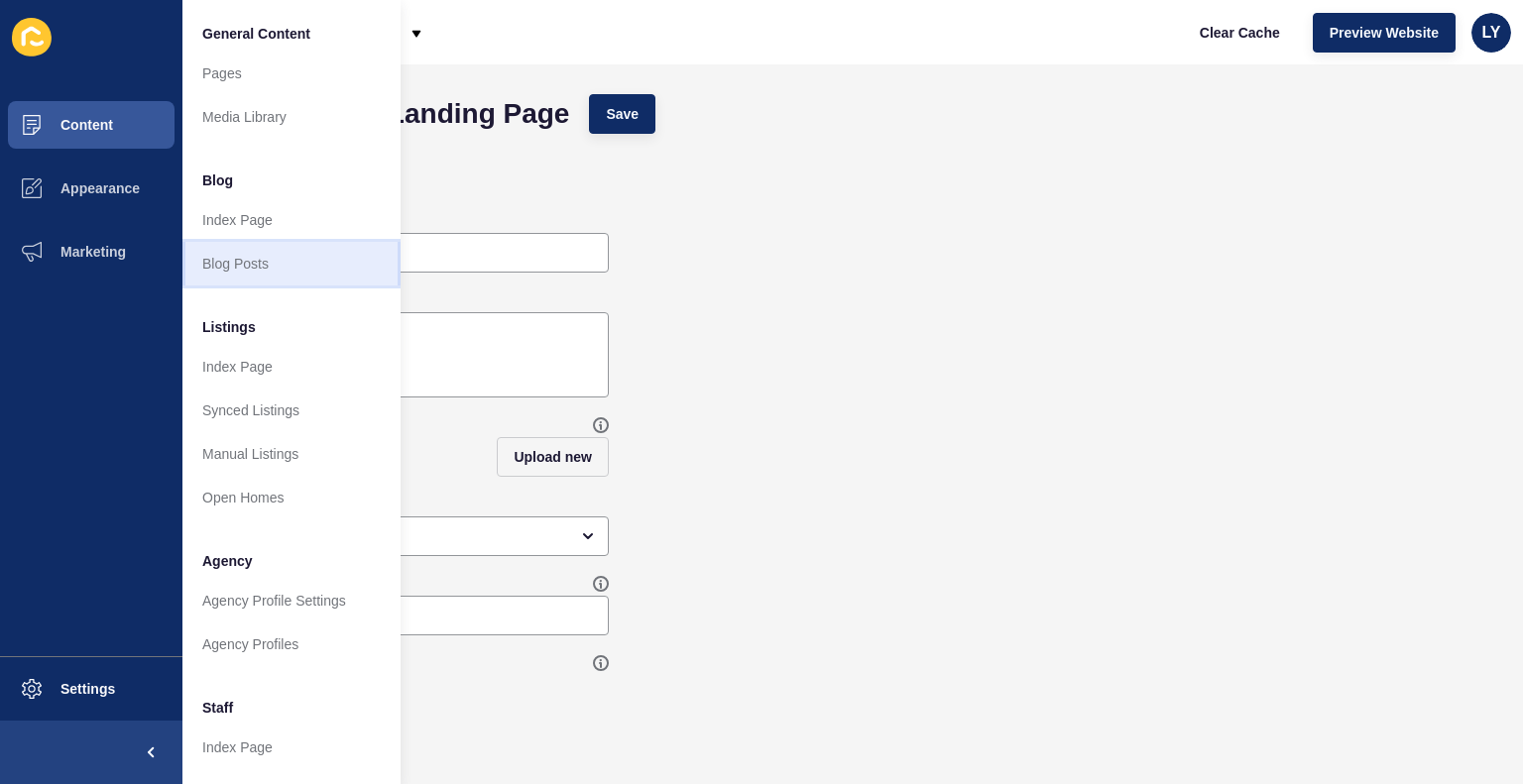 click on "Blog Posts" at bounding box center [292, 264] 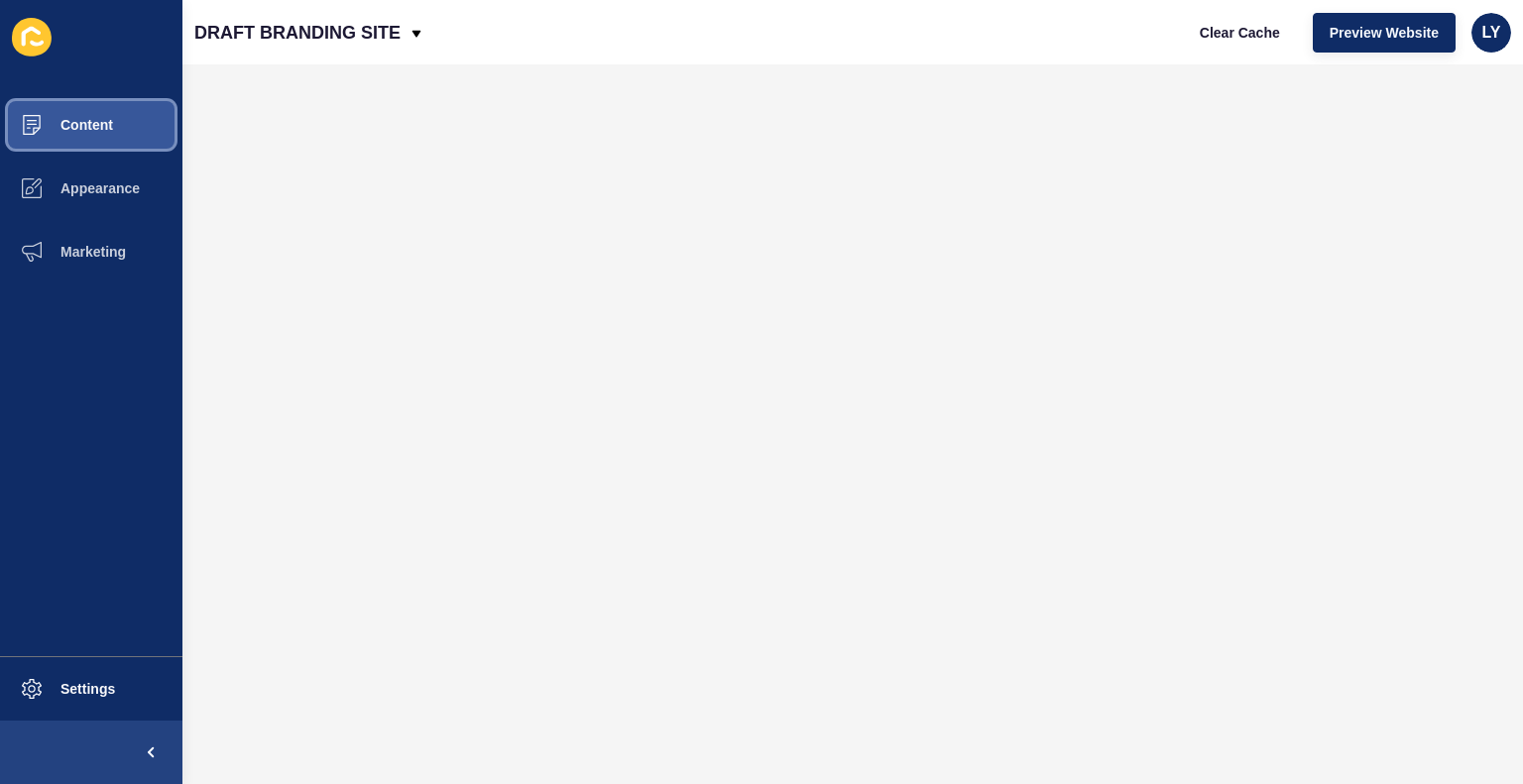 click on "Content" at bounding box center [55, 125] 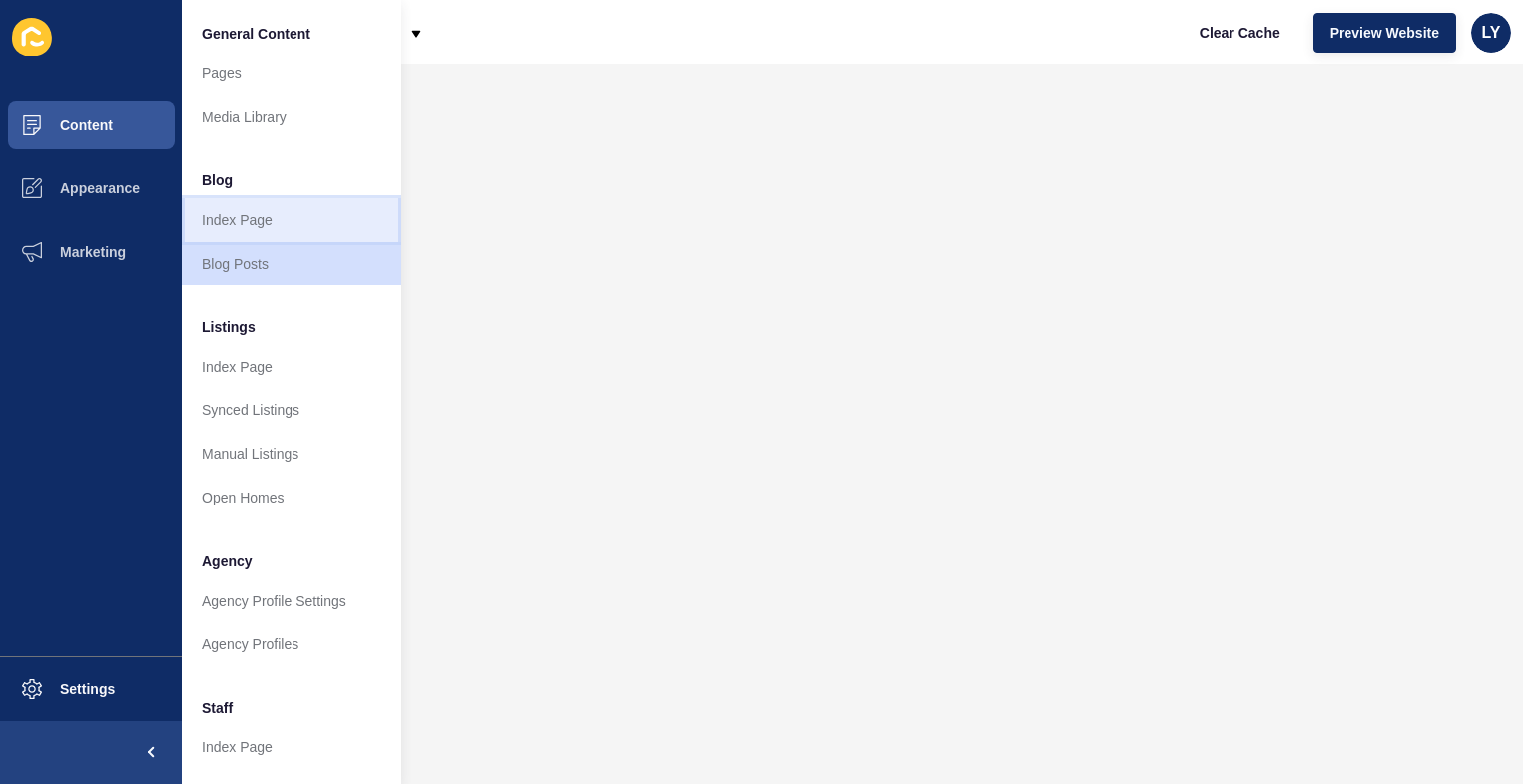 click on "Index Page" at bounding box center [292, 220] 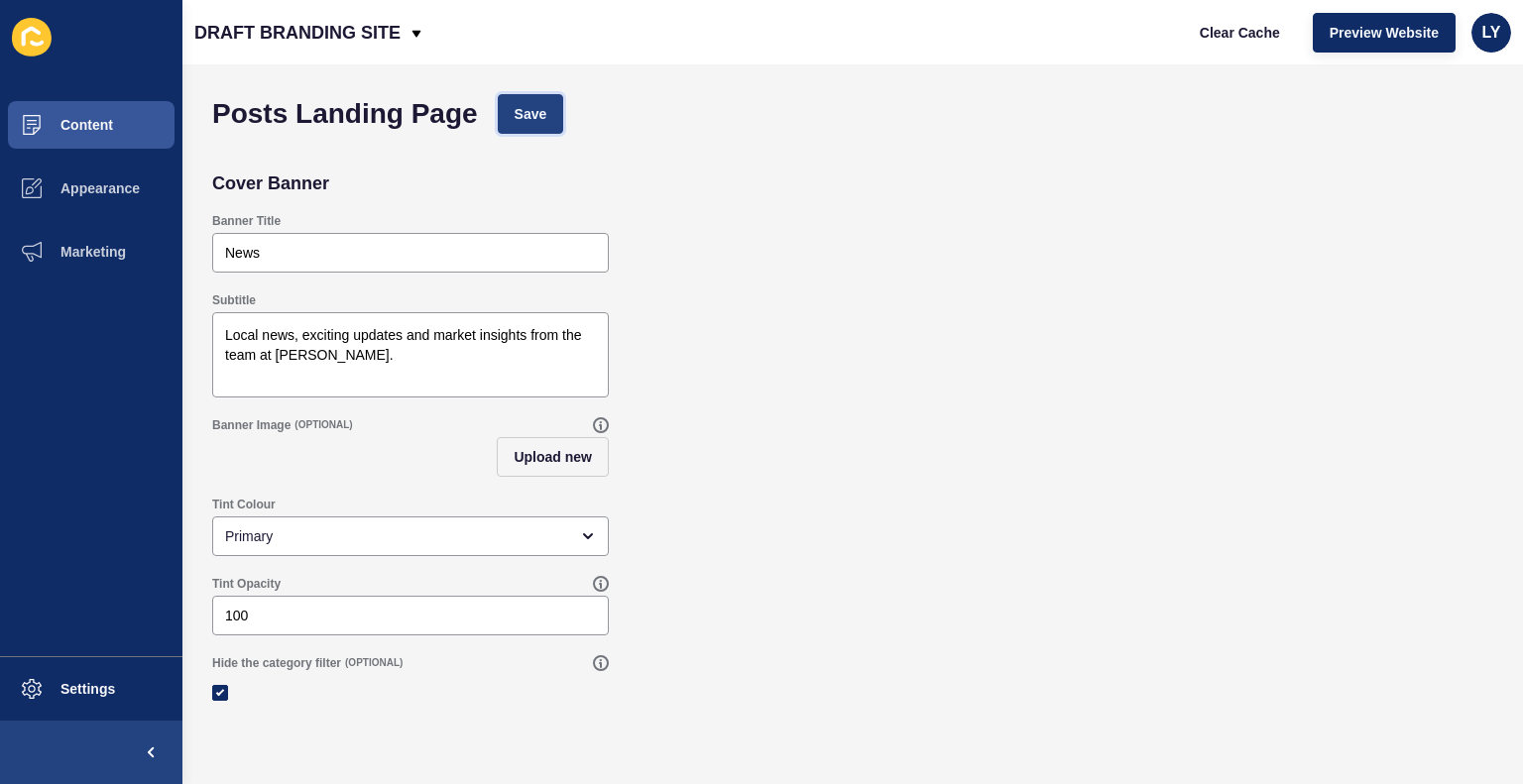 click on "Save" at bounding box center (530, 114) 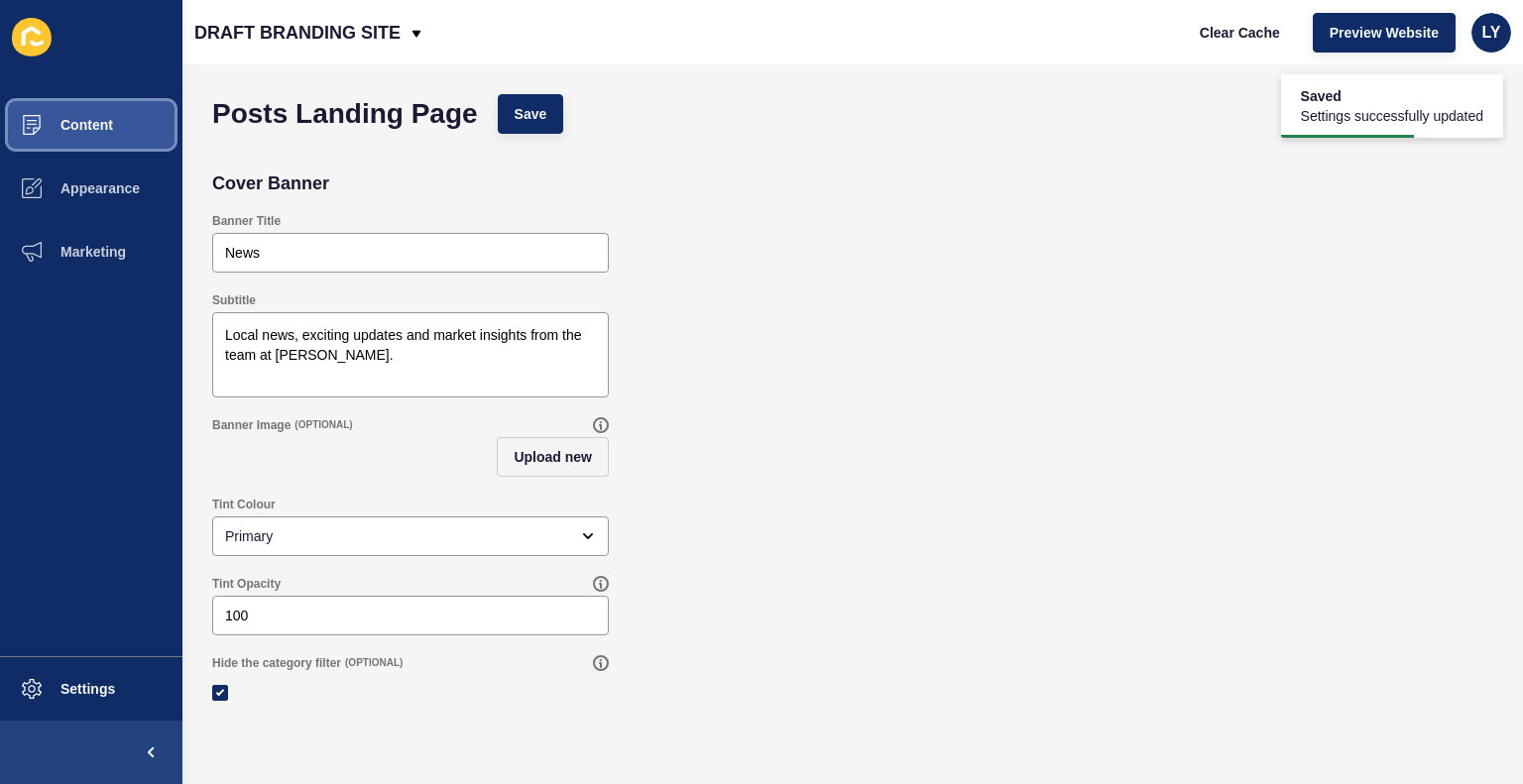 click on "Content" at bounding box center [55, 125] 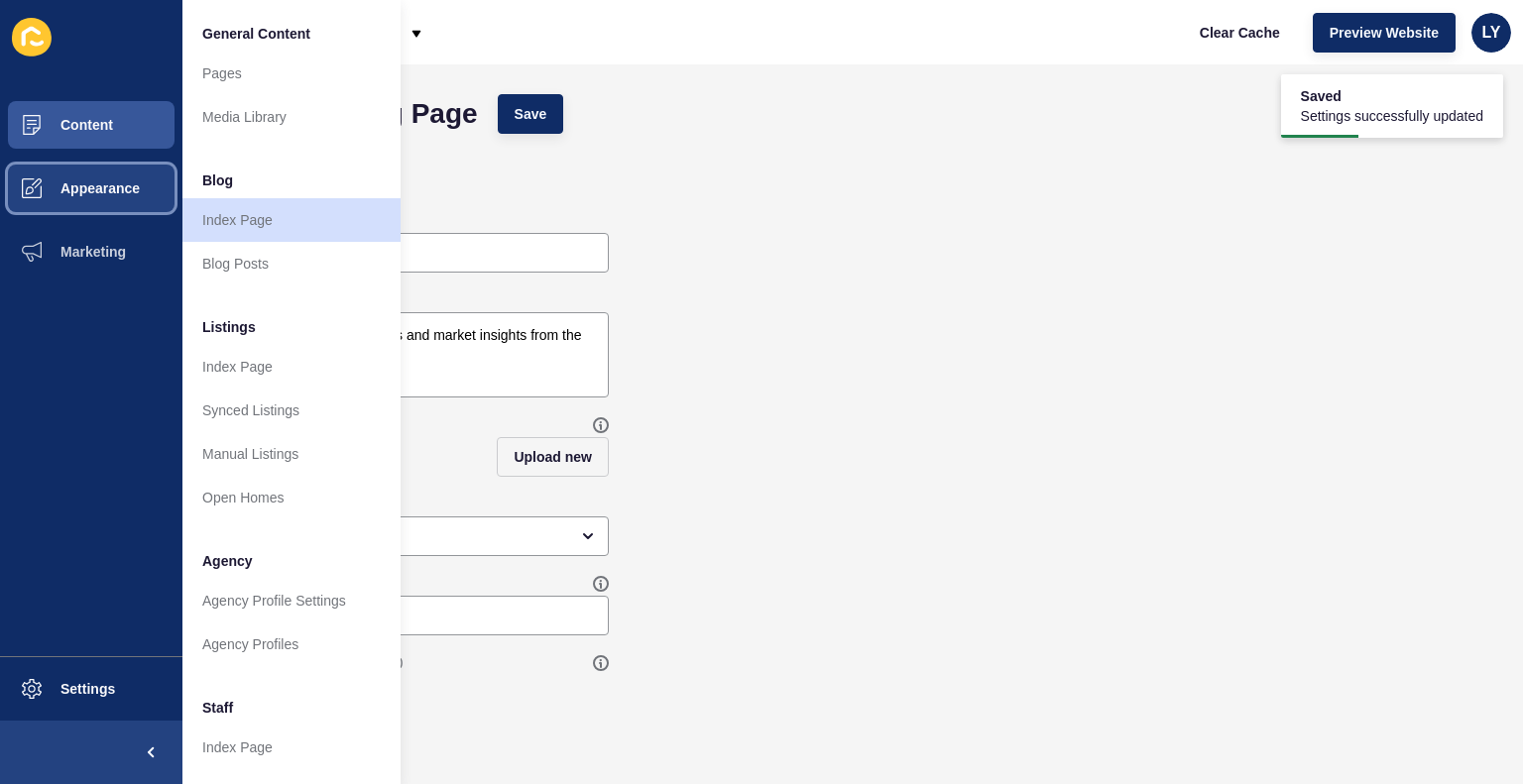 click on "Appearance" at bounding box center (91, 188) 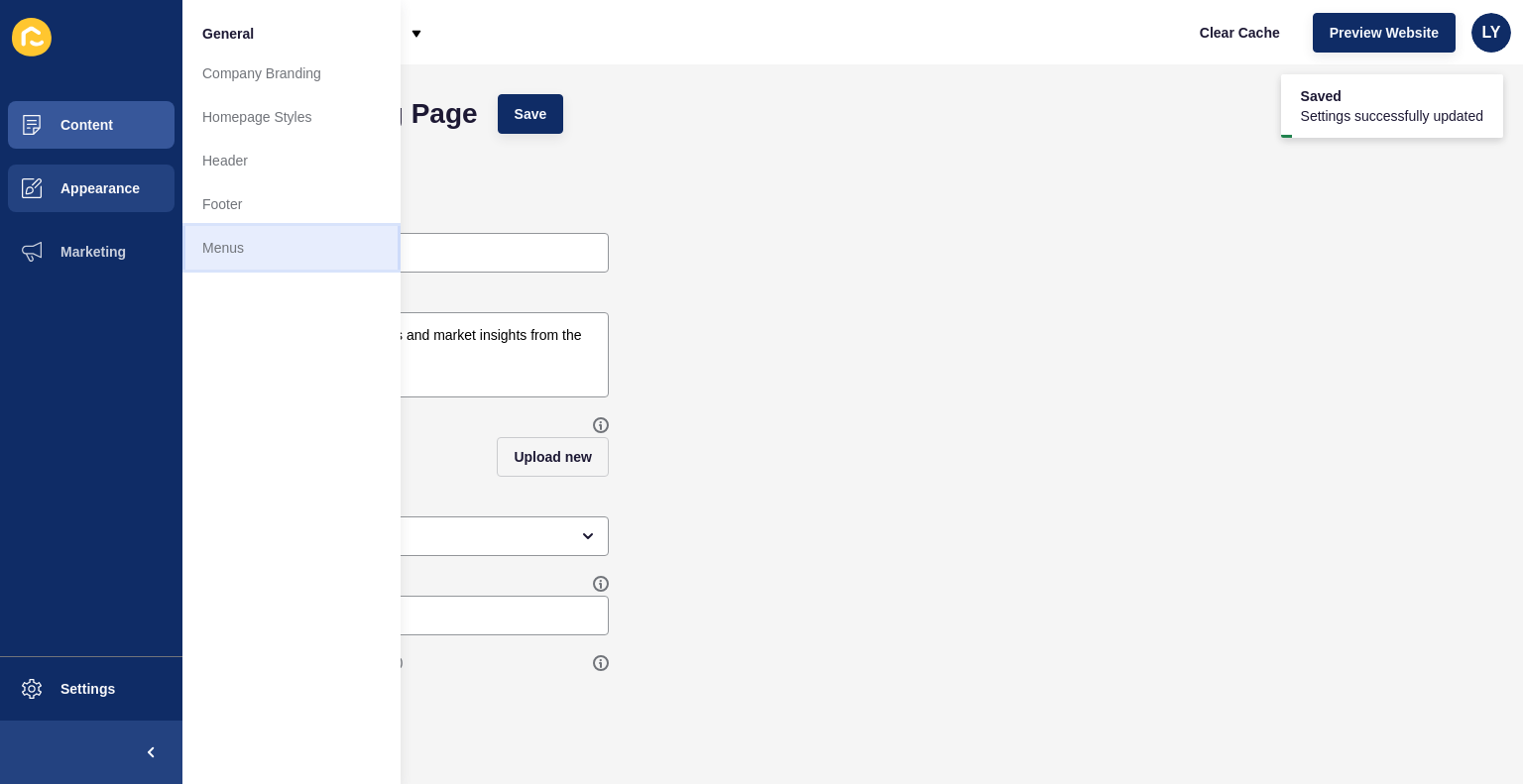 click on "Menus" at bounding box center [292, 248] 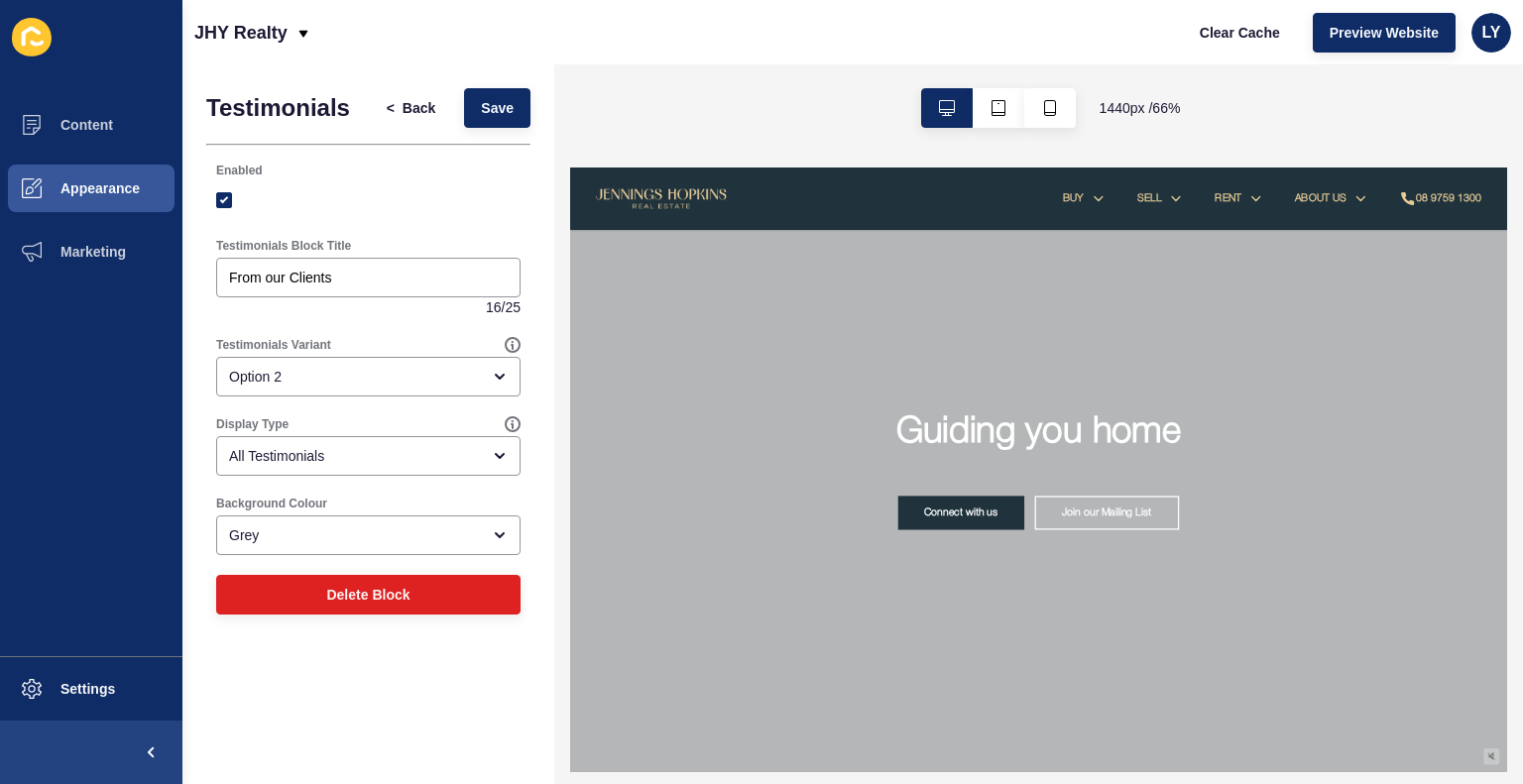 scroll, scrollTop: 2839, scrollLeft: 0, axis: vertical 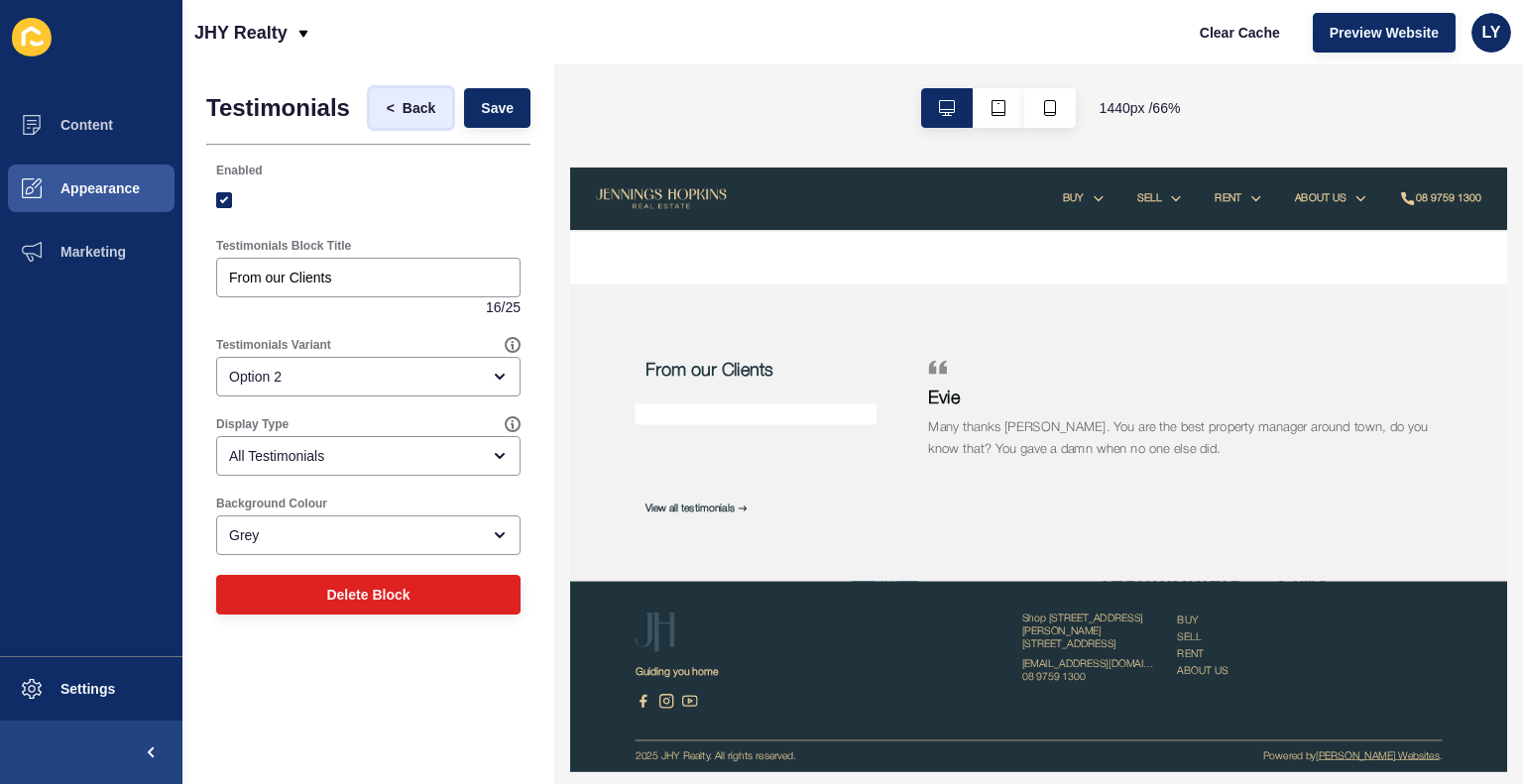 click on "Back" at bounding box center [418, 108] 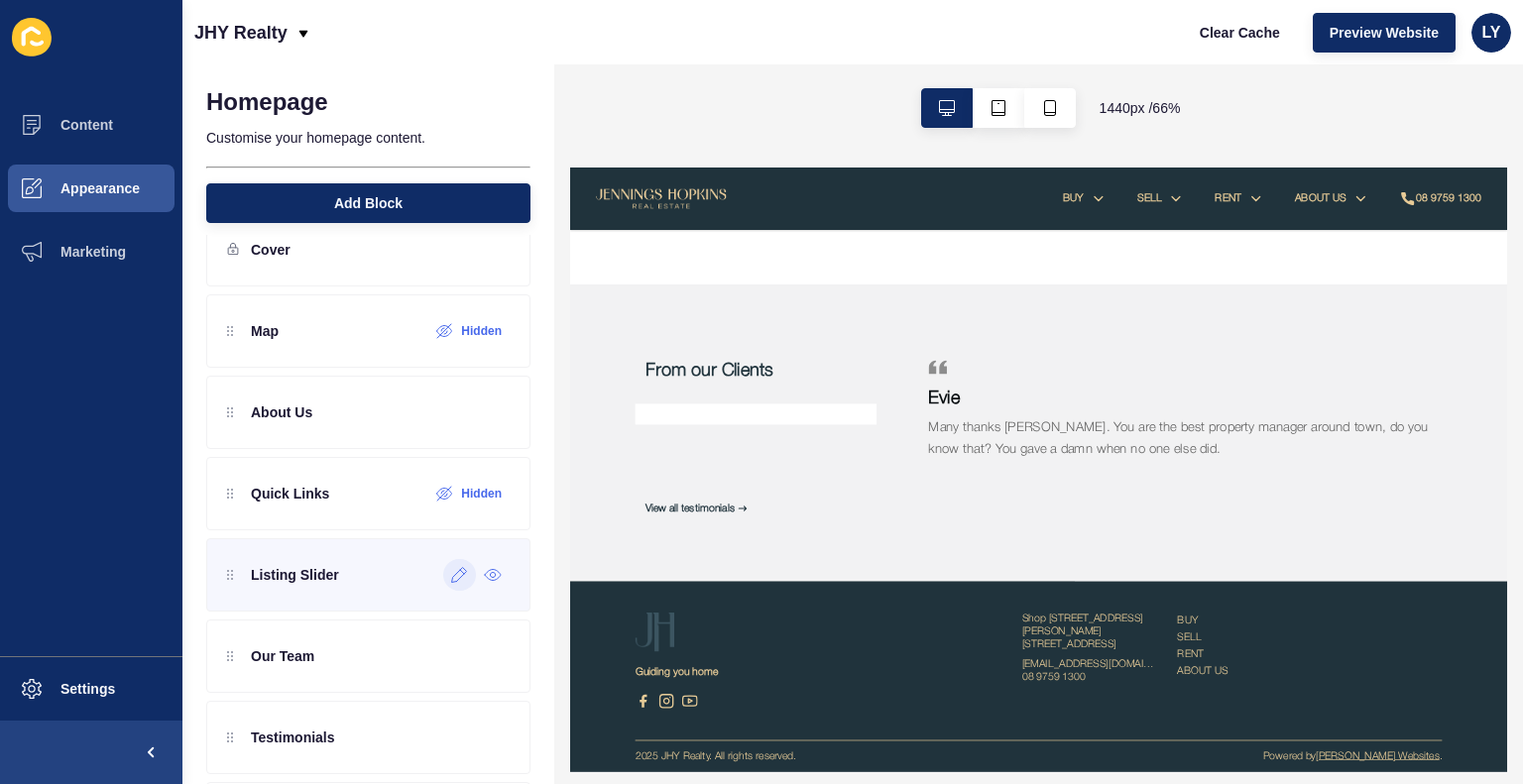 scroll, scrollTop: 0, scrollLeft: 0, axis: both 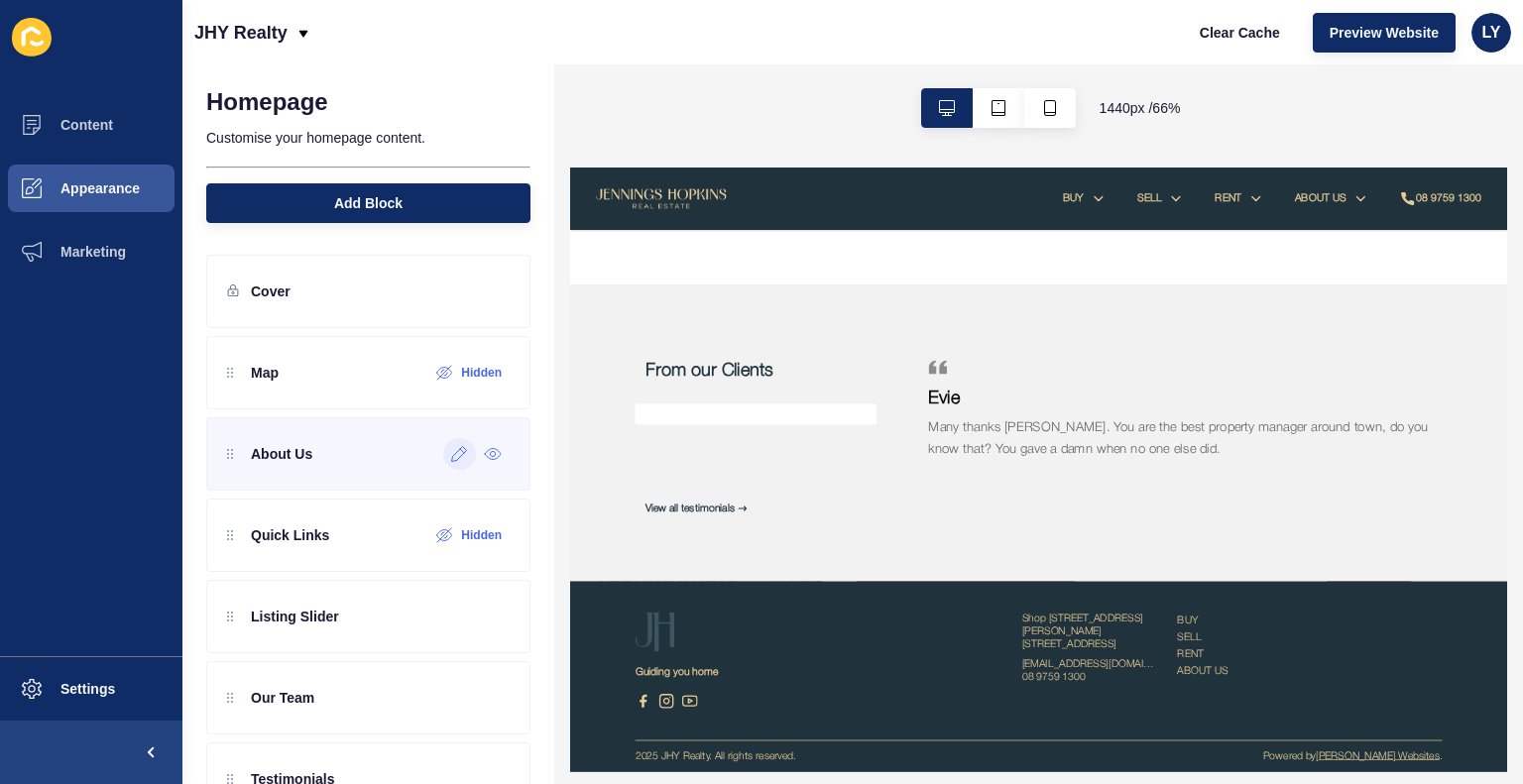 click 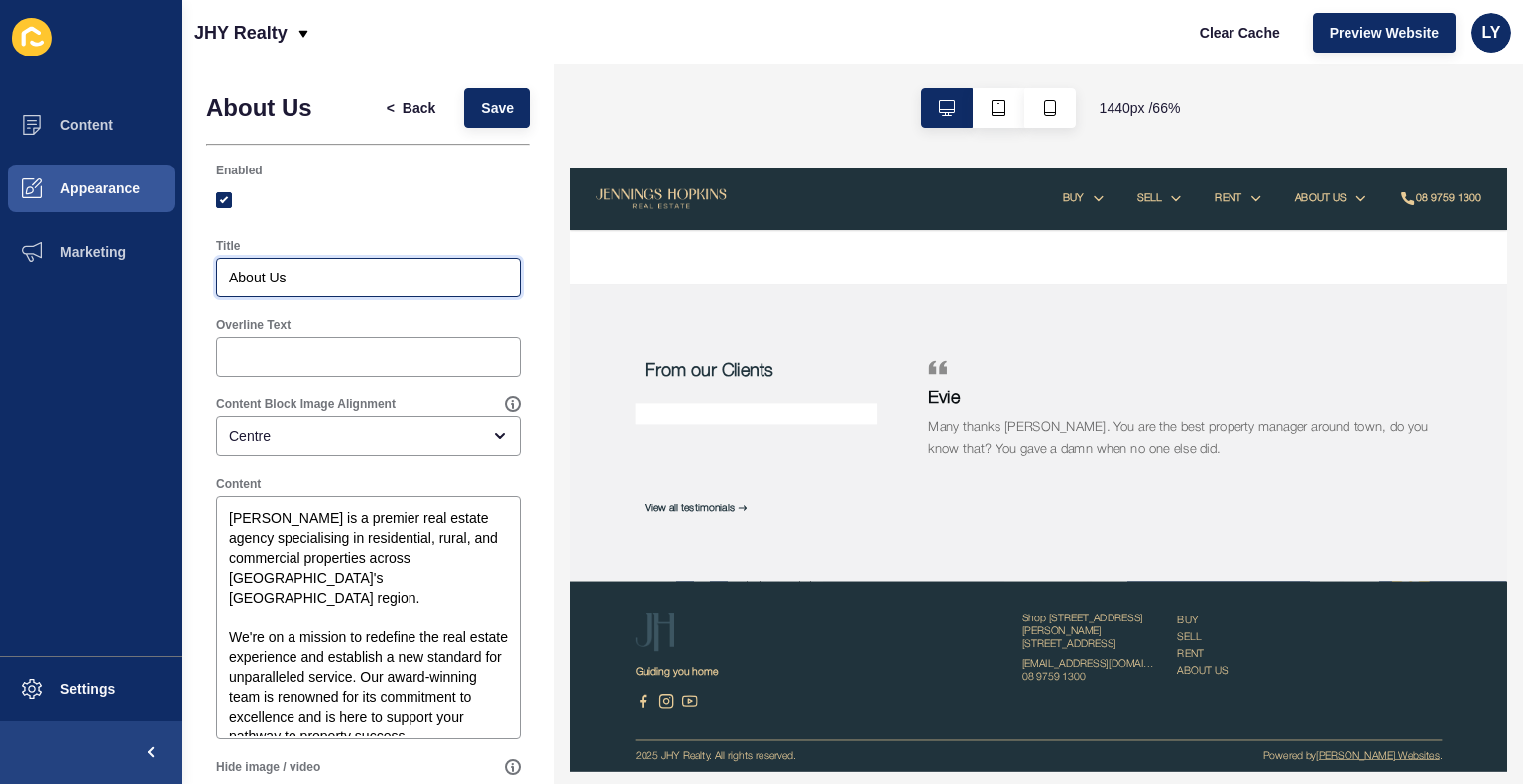 click on "About Us" at bounding box center (368, 278) 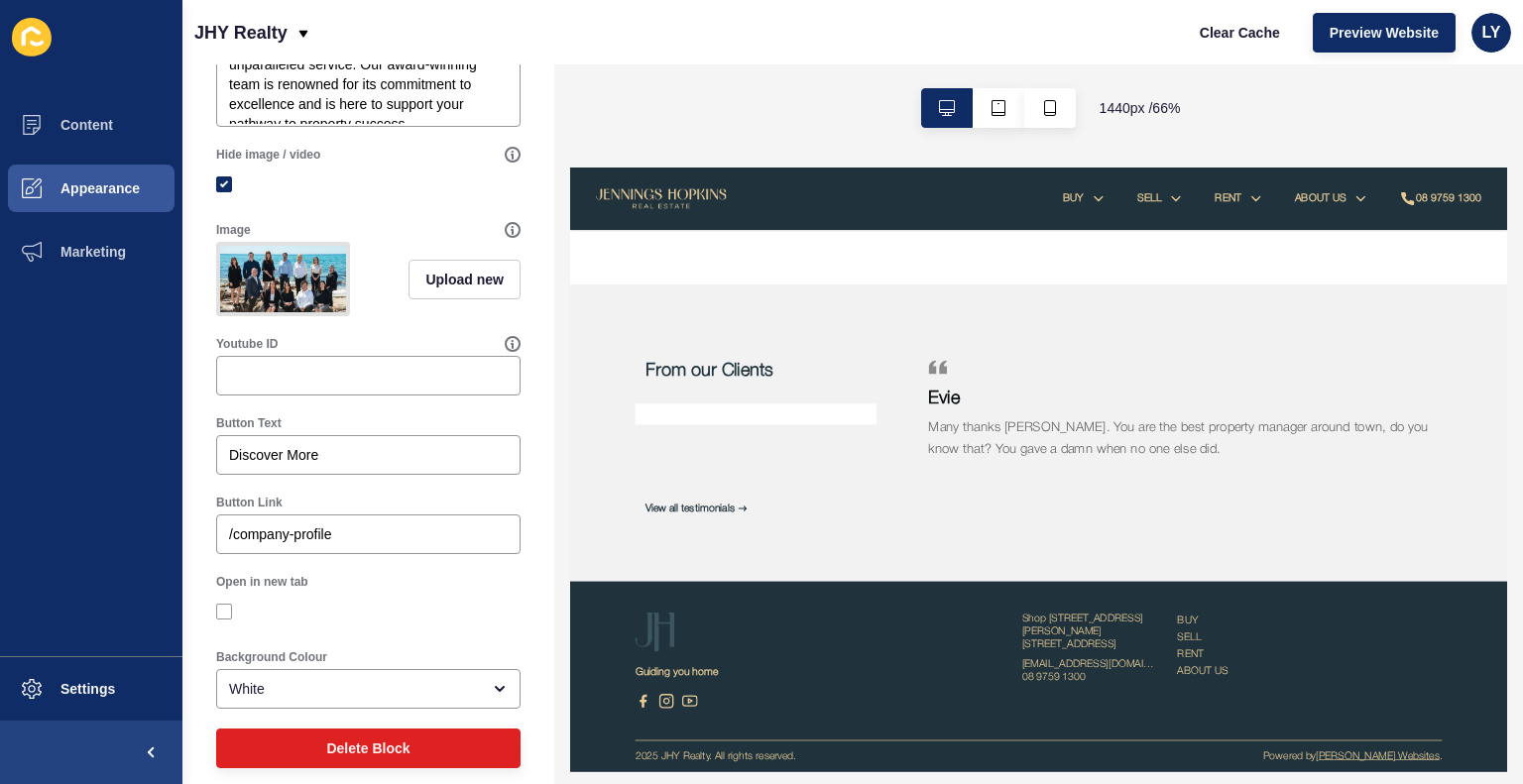 scroll, scrollTop: 634, scrollLeft: 0, axis: vertical 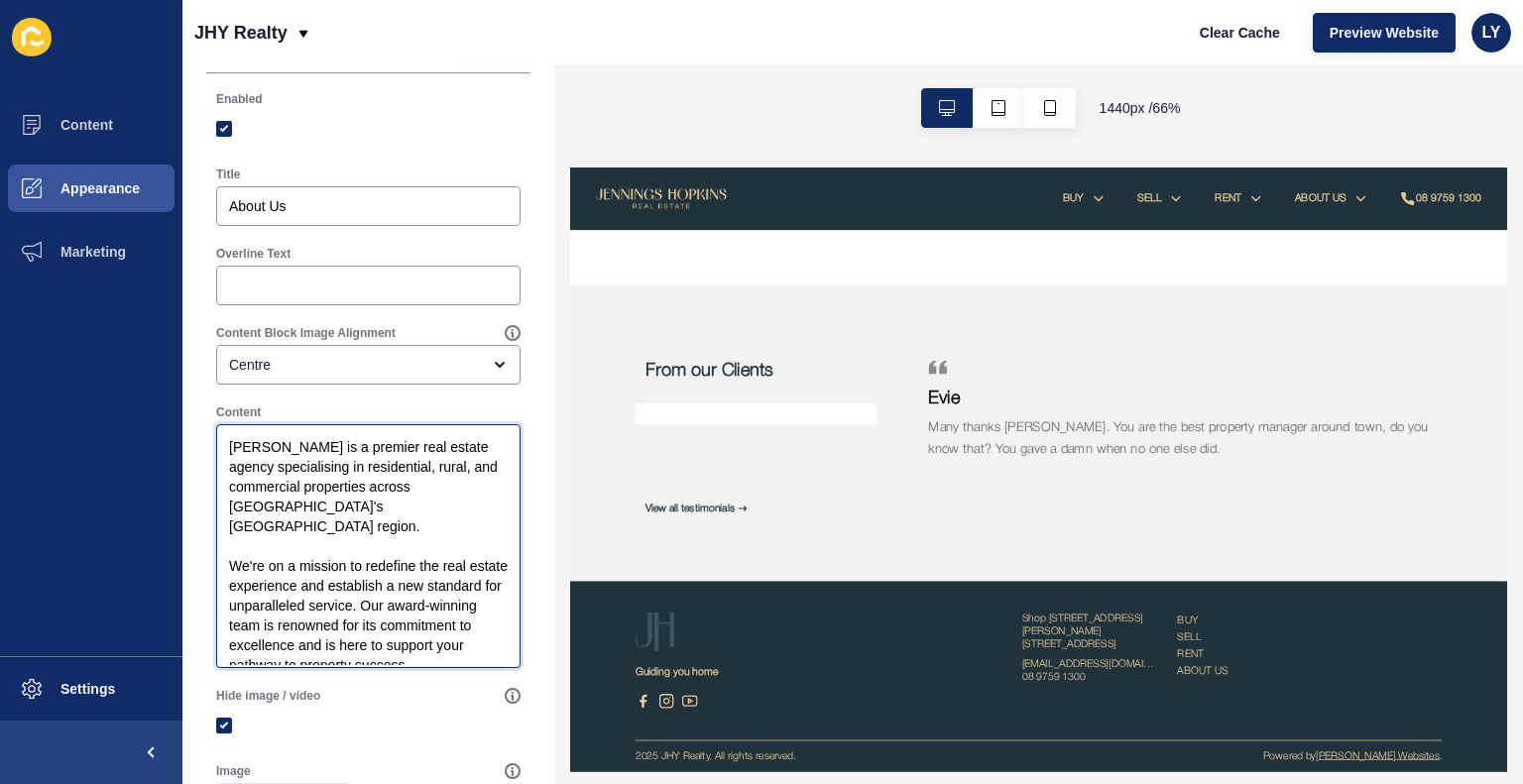 click on "[PERSON_NAME] is a premier real estate agency specialising in residential, rural, and commercial properties across [GEOGRAPHIC_DATA]'s [GEOGRAPHIC_DATA] region.
We're on a mission to redefine the real estate experience and establish a new standard for unparalleled service. Our award-winning team is renowned for its commitment to excellence and is here to support your pathway to property success." at bounding box center [368, 546] 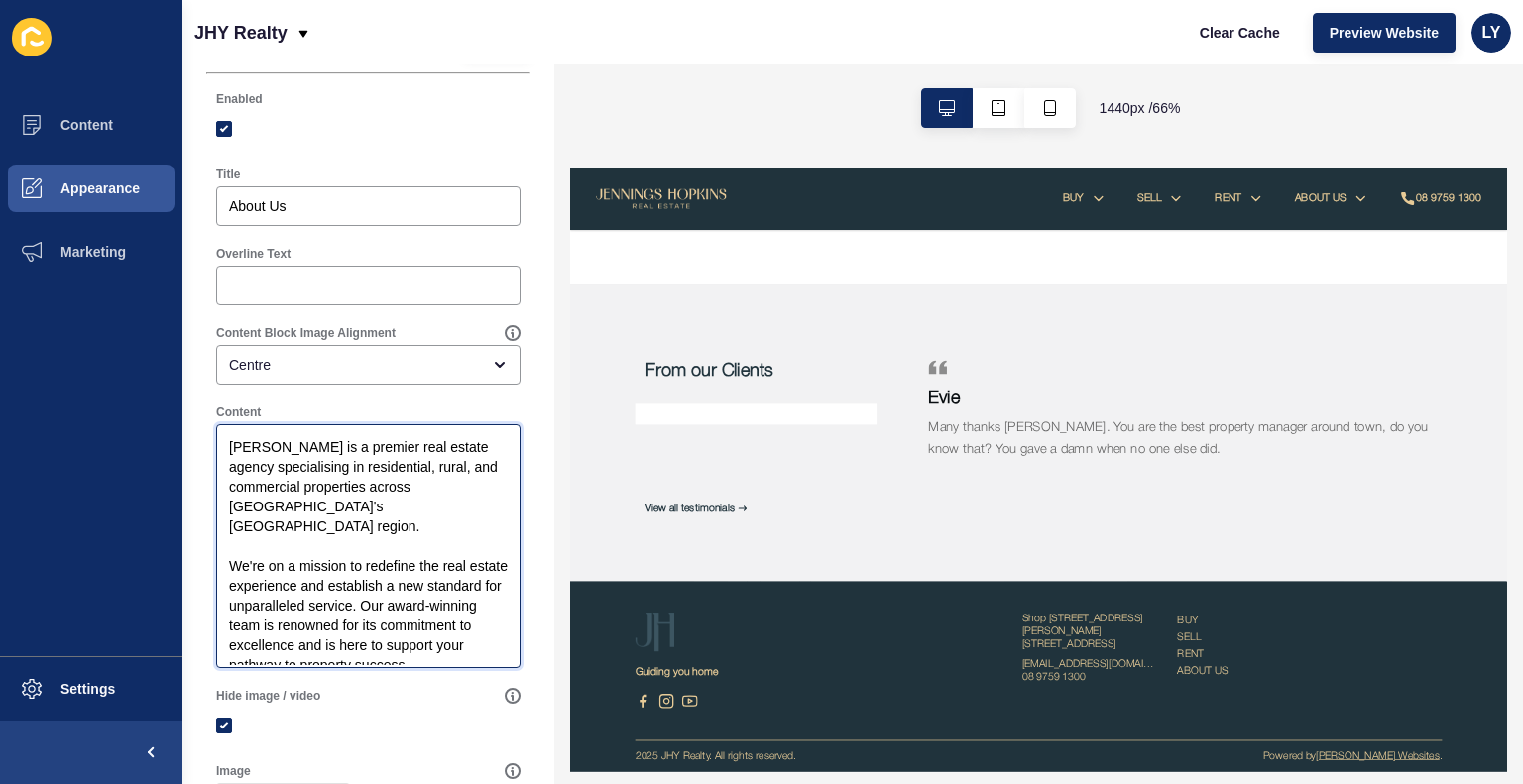 click on "[PERSON_NAME] is a premier real estate agency specialising in residential, rural, and commercial properties across [GEOGRAPHIC_DATA]'s [GEOGRAPHIC_DATA] region.
We're on a mission to redefine the real estate experience and establish a new standard for unparalleled service. Our award-winning team is renowned for its commitment to excellence and is here to support your pathway to property success." at bounding box center (368, 546) 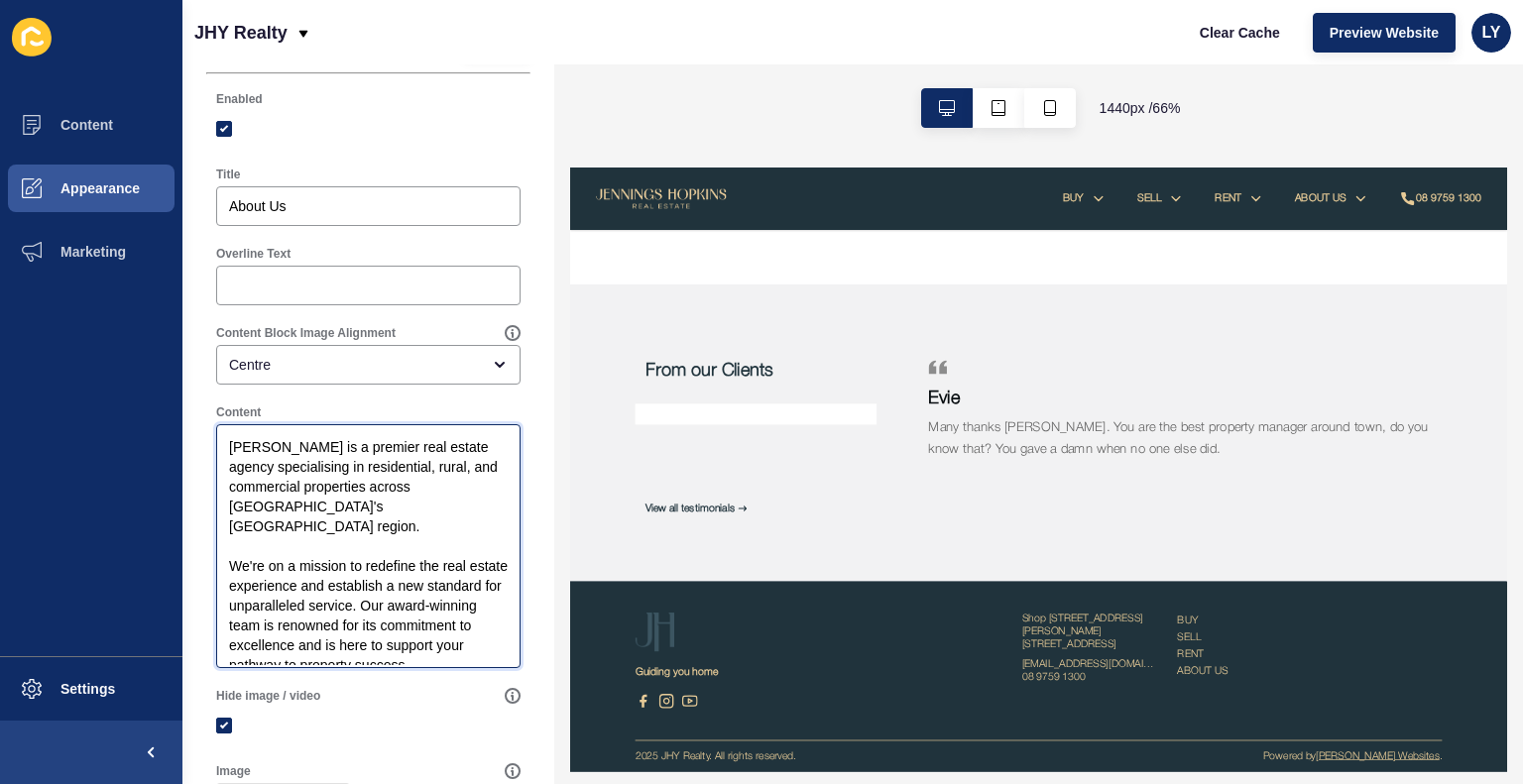 paste 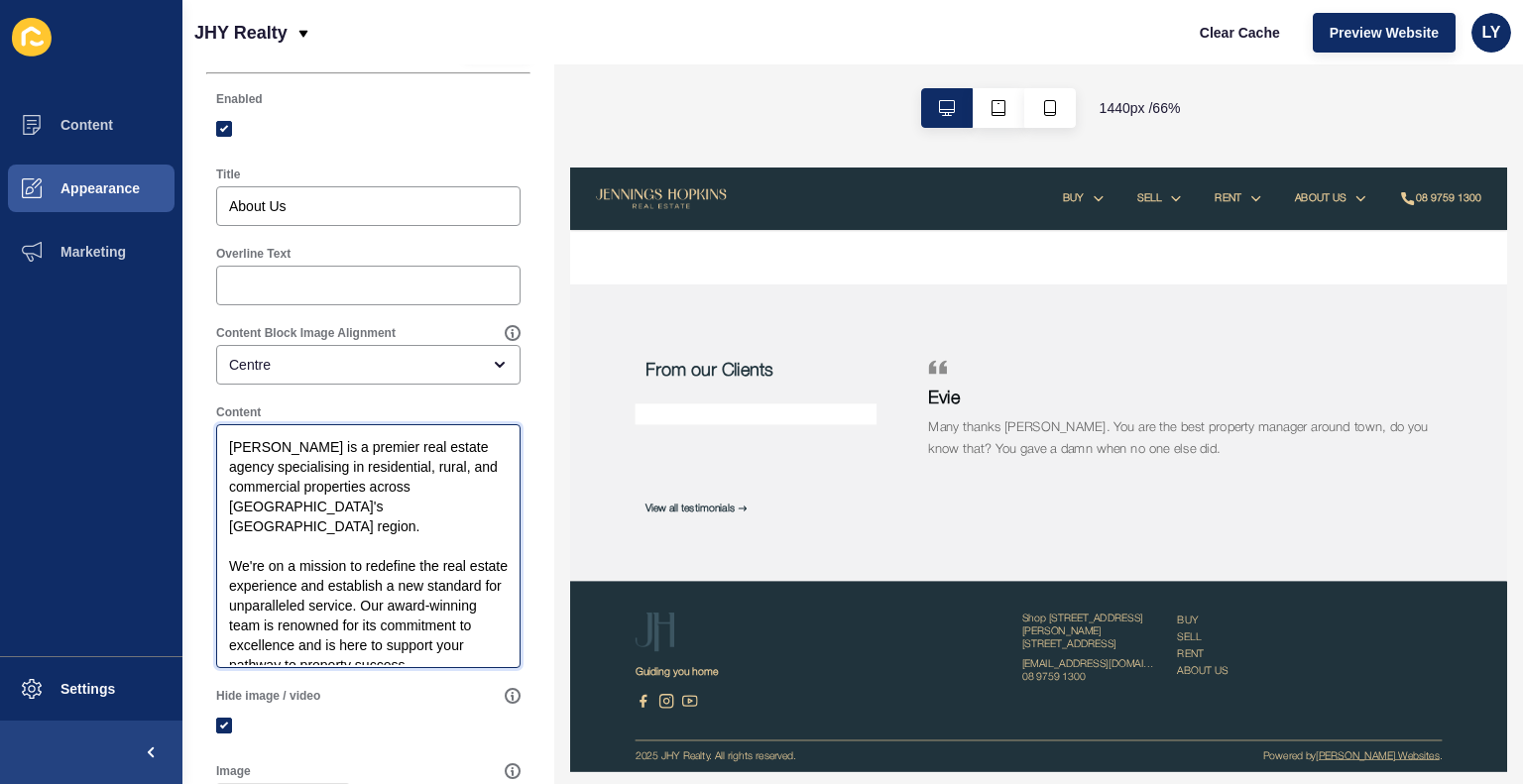 click on "[PERSON_NAME] is a premier real estate agency specialising in residential, rural, and commercial properties across [GEOGRAPHIC_DATA]'s [GEOGRAPHIC_DATA] region.
We're on a mission to redefine the real estate experience and establish a new standard for unparalleled service. Our award-winning team is renowned for its commitment to excellence and is here to support your pathway to property success." at bounding box center [368, 546] 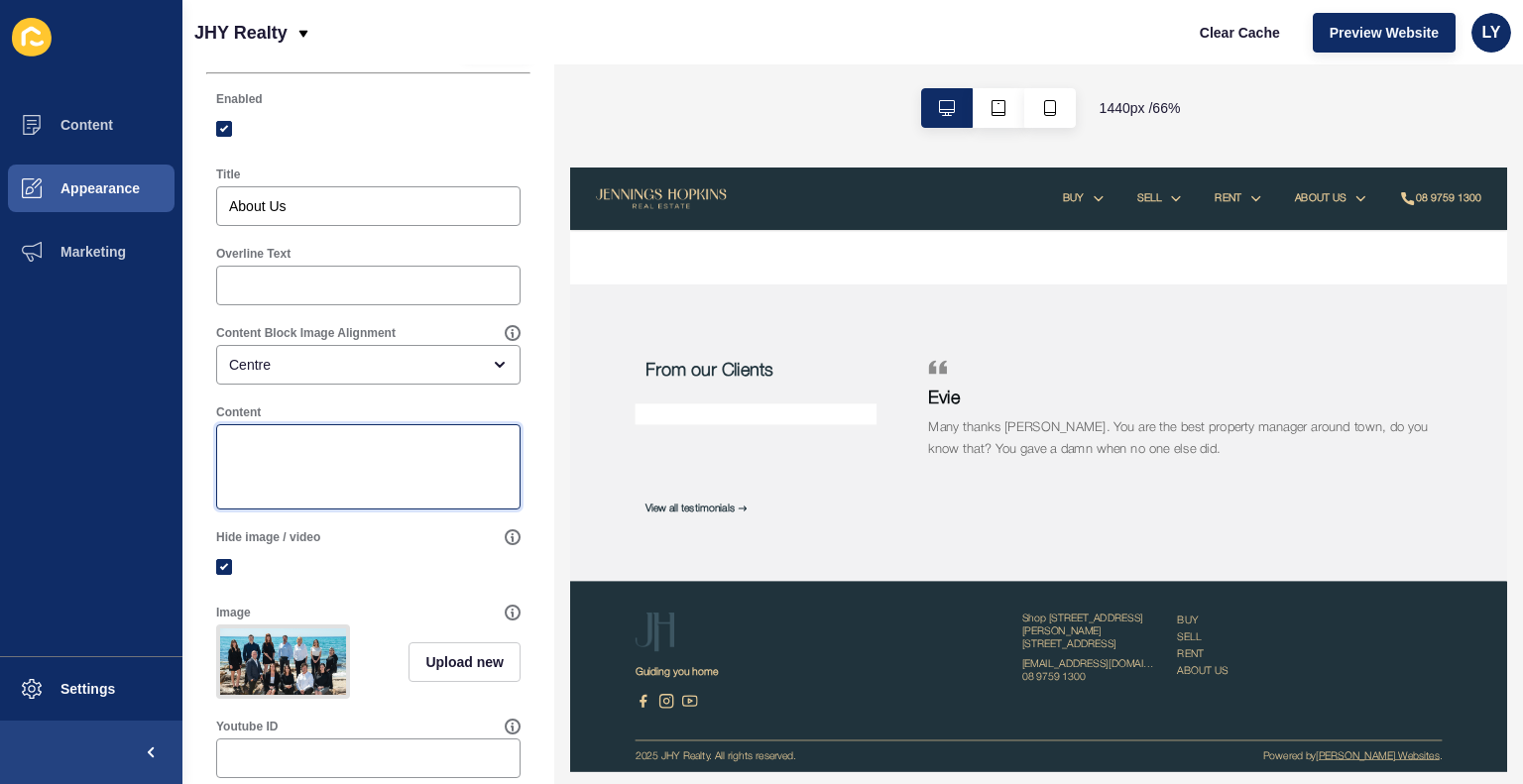 click on "Content" at bounding box center [368, 467] 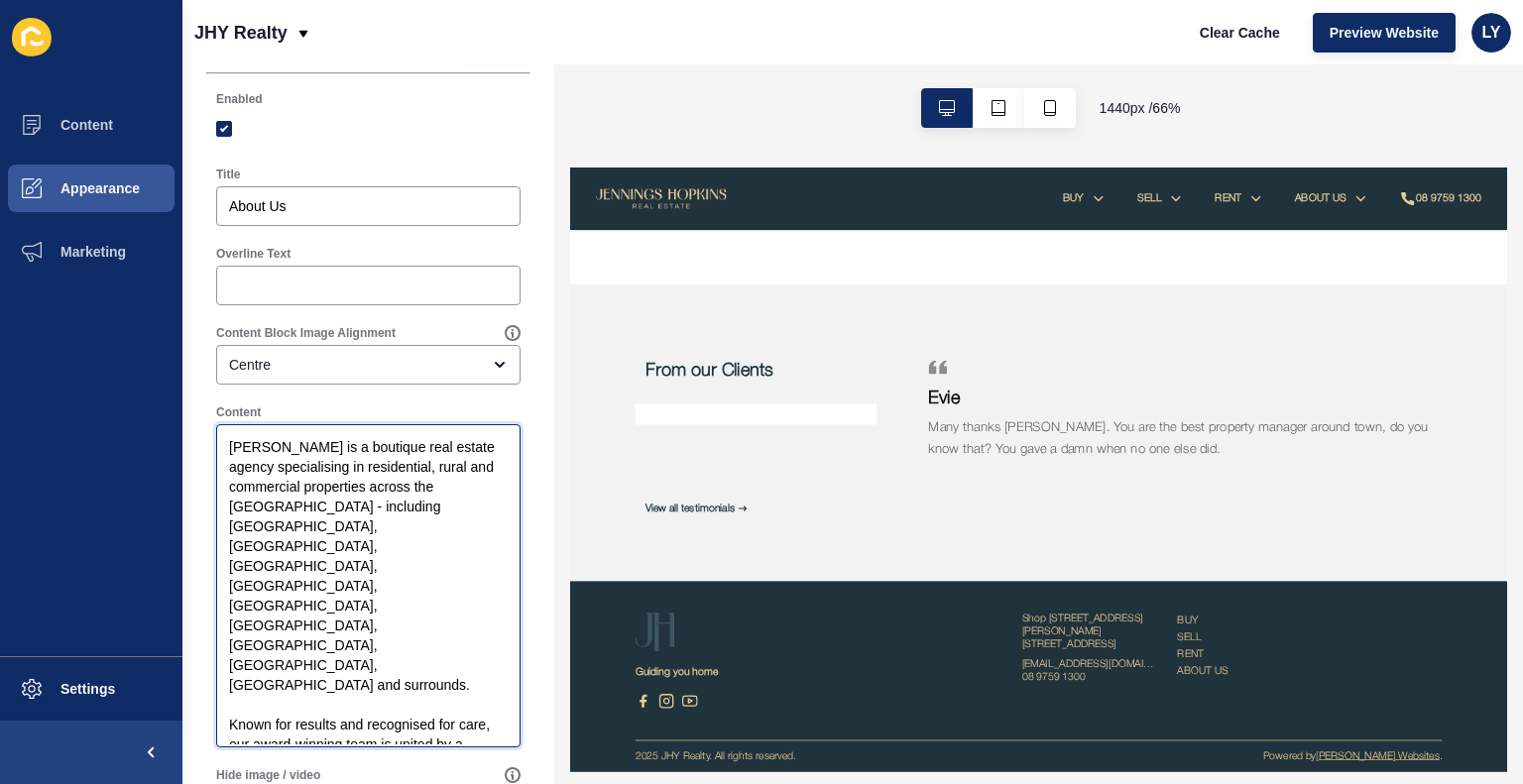 drag, startPoint x: 417, startPoint y: 442, endPoint x: 369, endPoint y: 443, distance: 48.010416 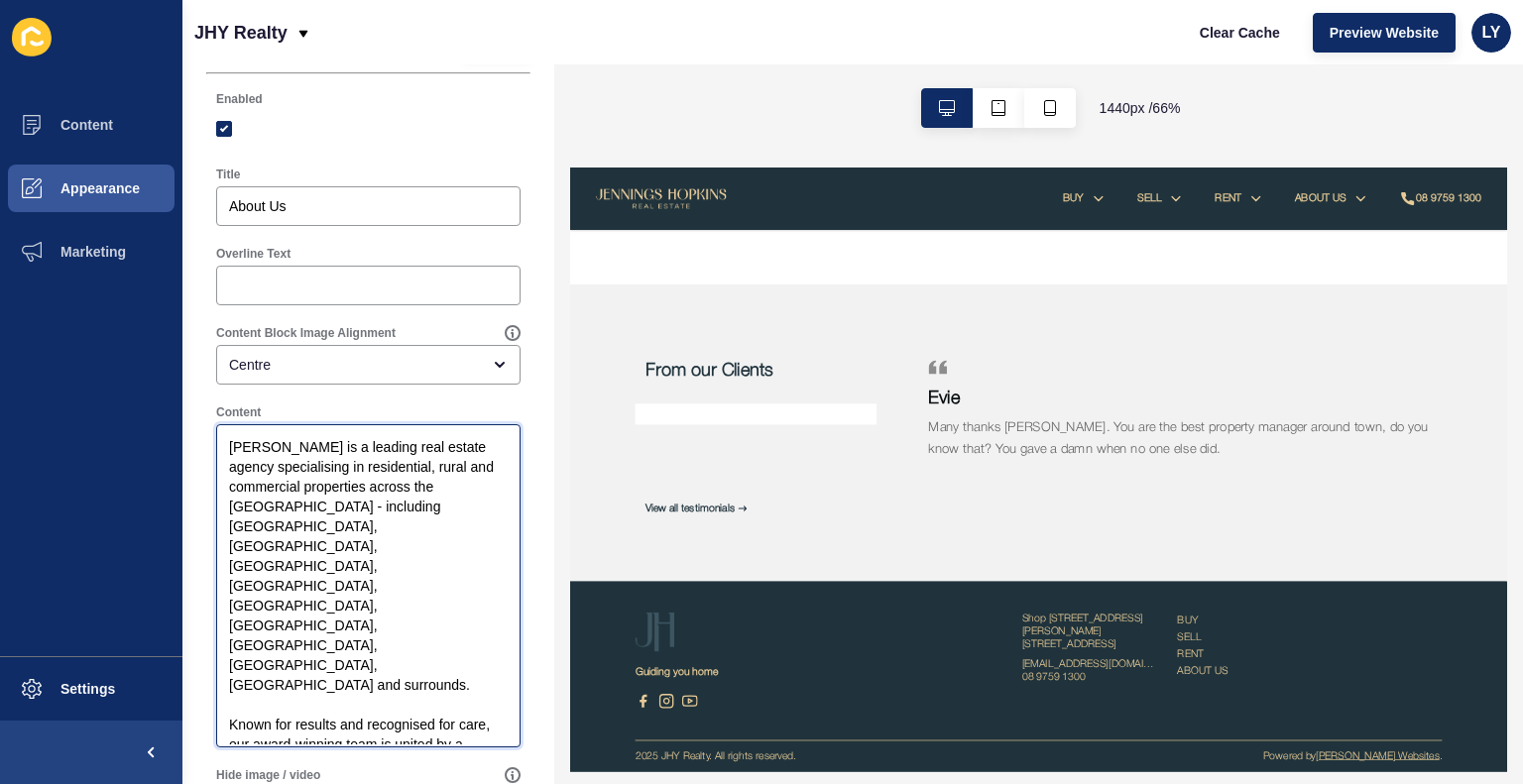 click on "Jennings Hopkins is a leading real estate agency specialising in residential, rural and commercial properties across the South West - including Dunsborough, Quindalup, Eagle Bay, Yallingup, Siesta Park, Abbey, Busselton, Vasse, Broadwater and surrounds.
Known for results and recognised for care, our award-winning team is united by a shared vision: to set the benchmark for real estate in the South West - trusted for our expertise, admired for our service, and chosen for our results." at bounding box center (368, 586) 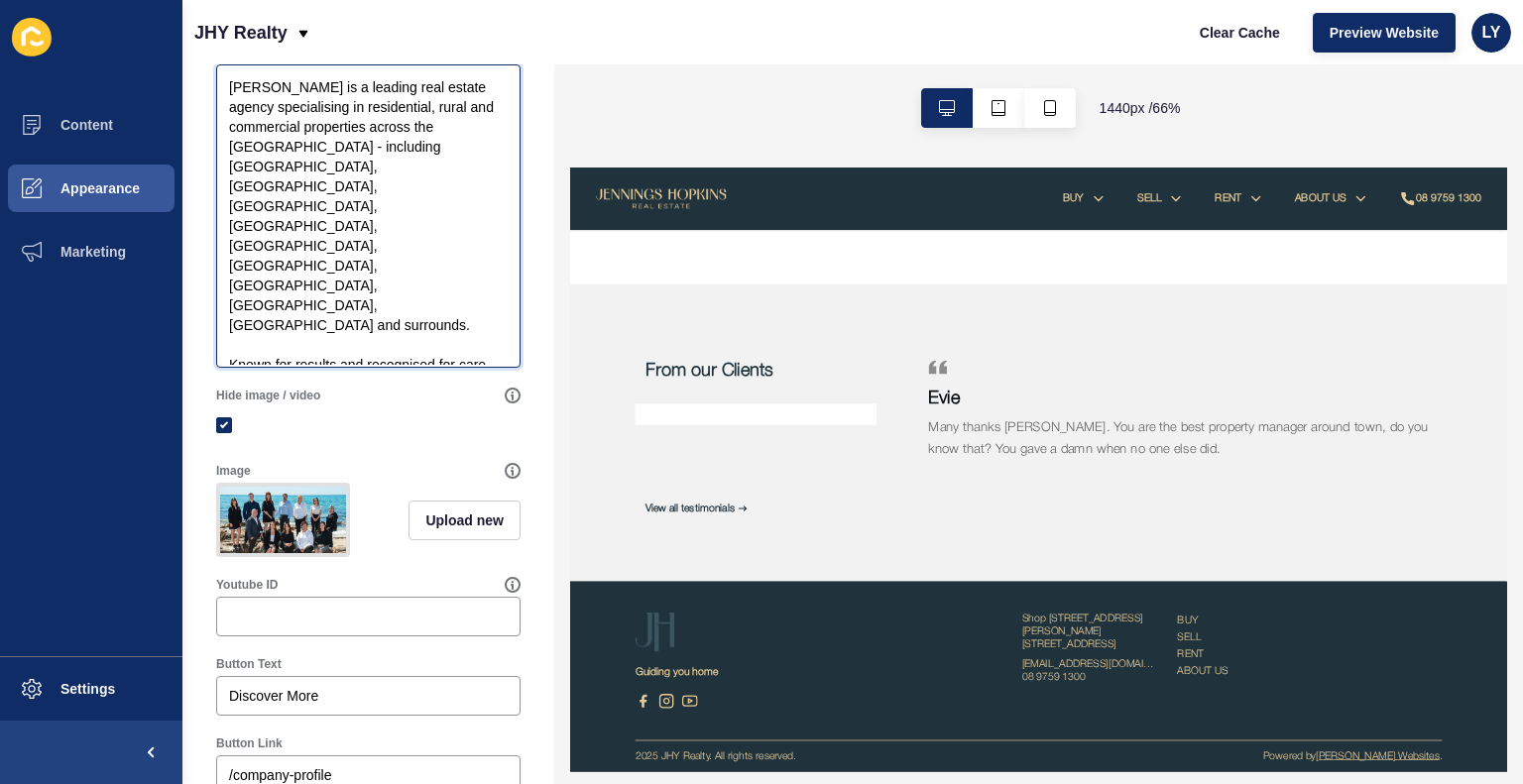 scroll, scrollTop: 434, scrollLeft: 0, axis: vertical 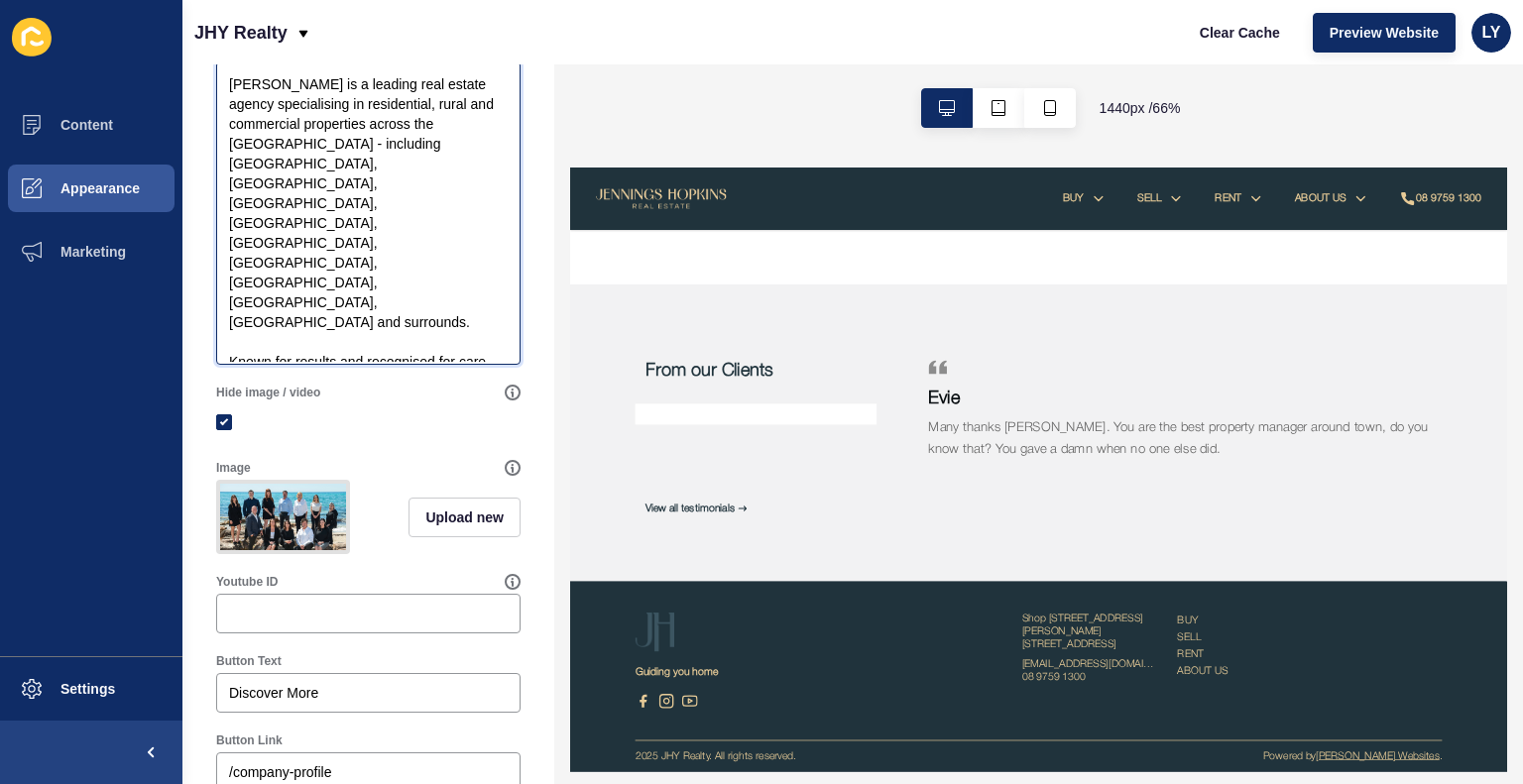 type on "Jennings Hopkins is a leading real estate agency specialising in residential, rural and commercial properties across the South West - including Dunsborough, Quindalup, Eagle Bay, Yallingup, Siesta Park, Abbey, Busselton, Vasse, Broadwater and surrounds.
Known for results and recognised for care, our award-winning team is united by a shared vision: to set the benchmark for real estate in the South West - trusted for our expertise, admired for our service, and chosen for our results." 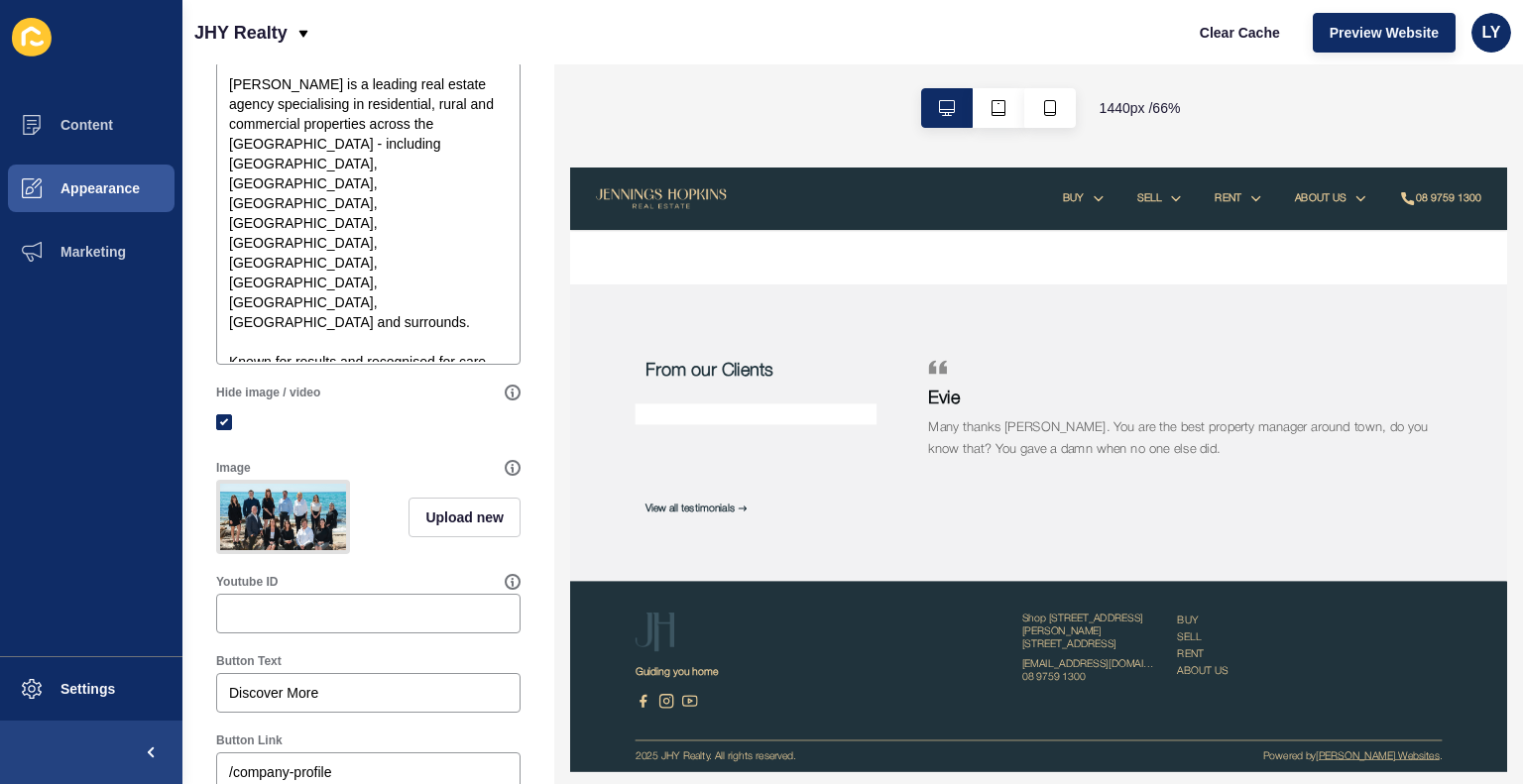 click at bounding box center [283, 516] 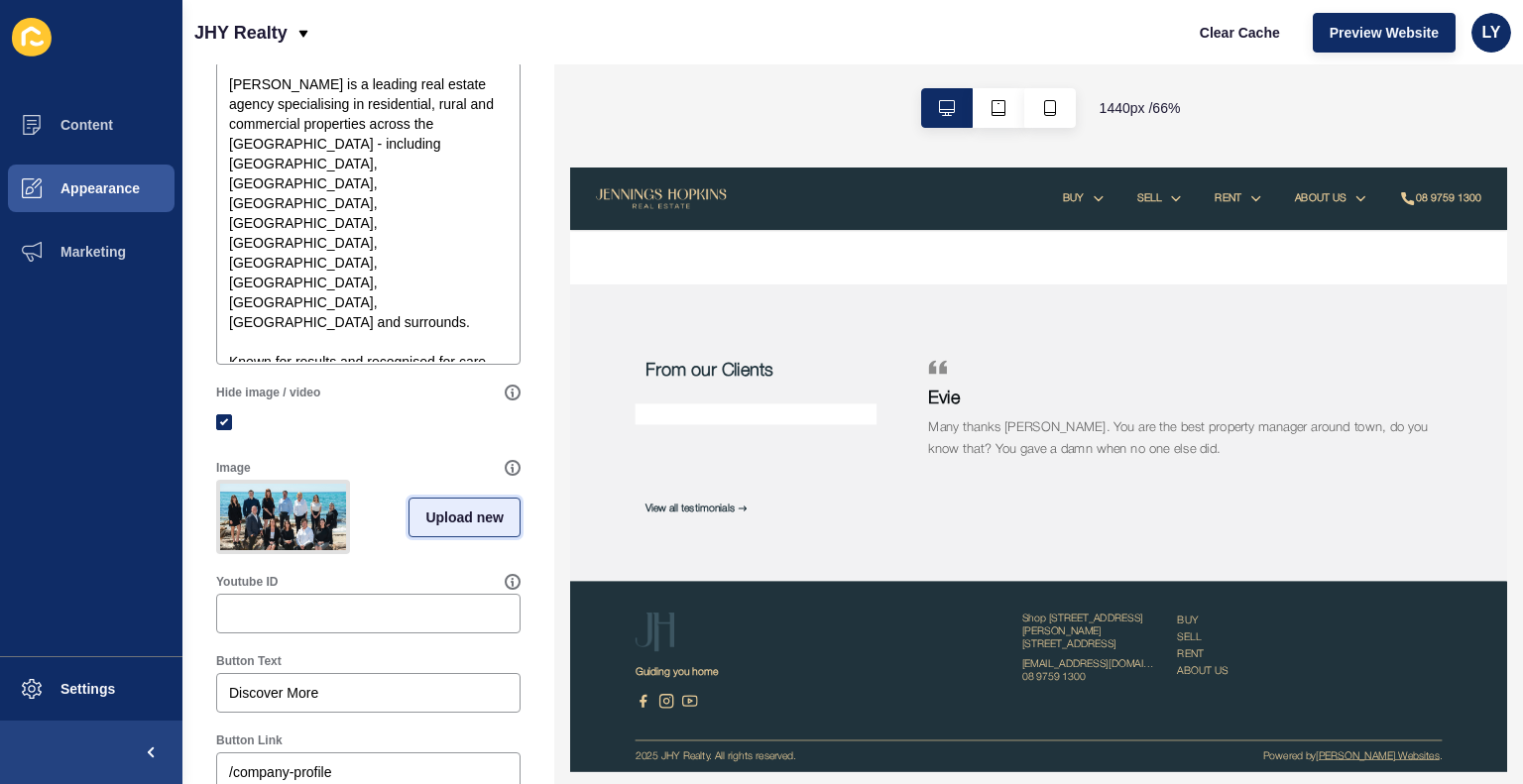 click on "Upload new" at bounding box center [464, 517] 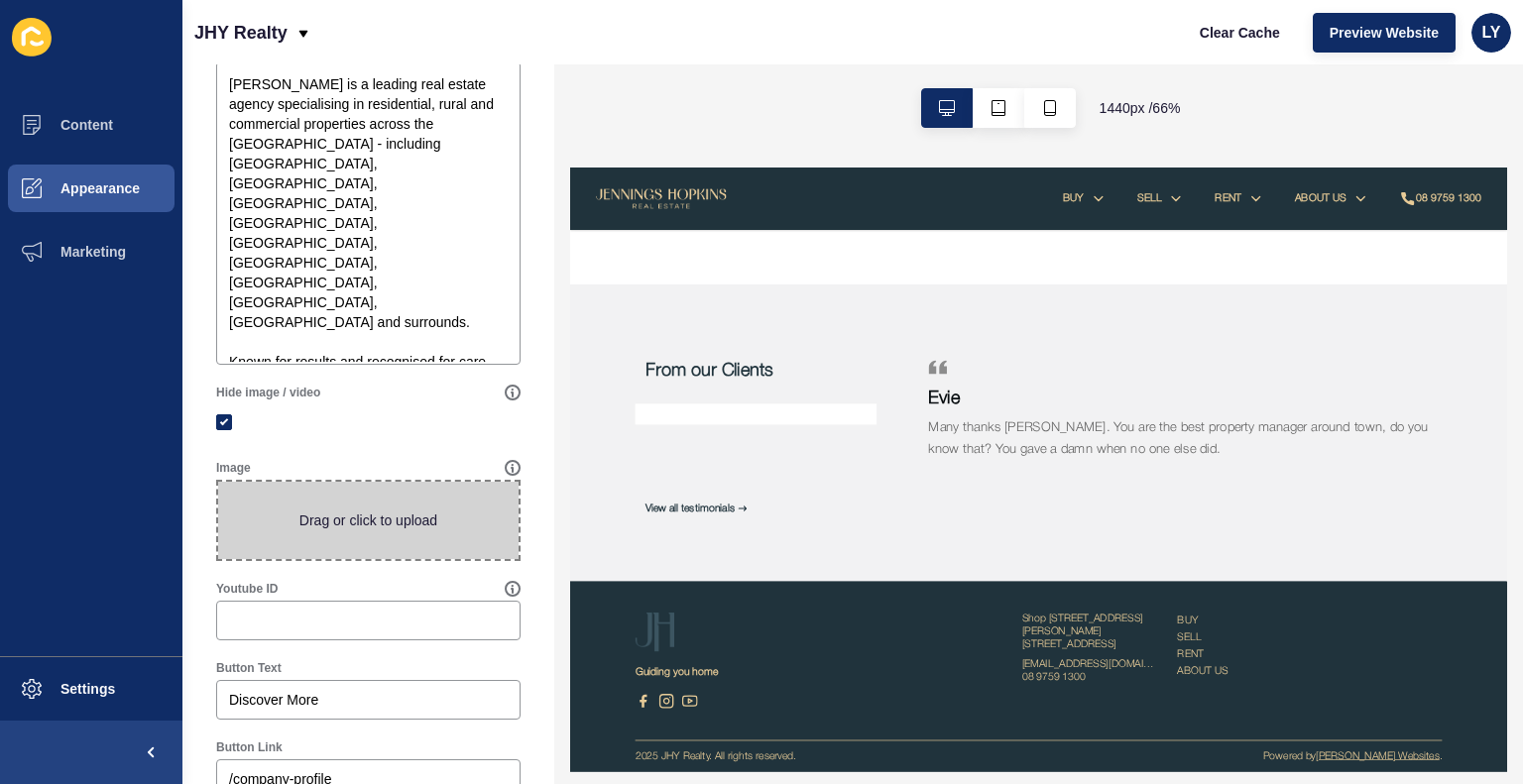 click at bounding box center (368, 520) 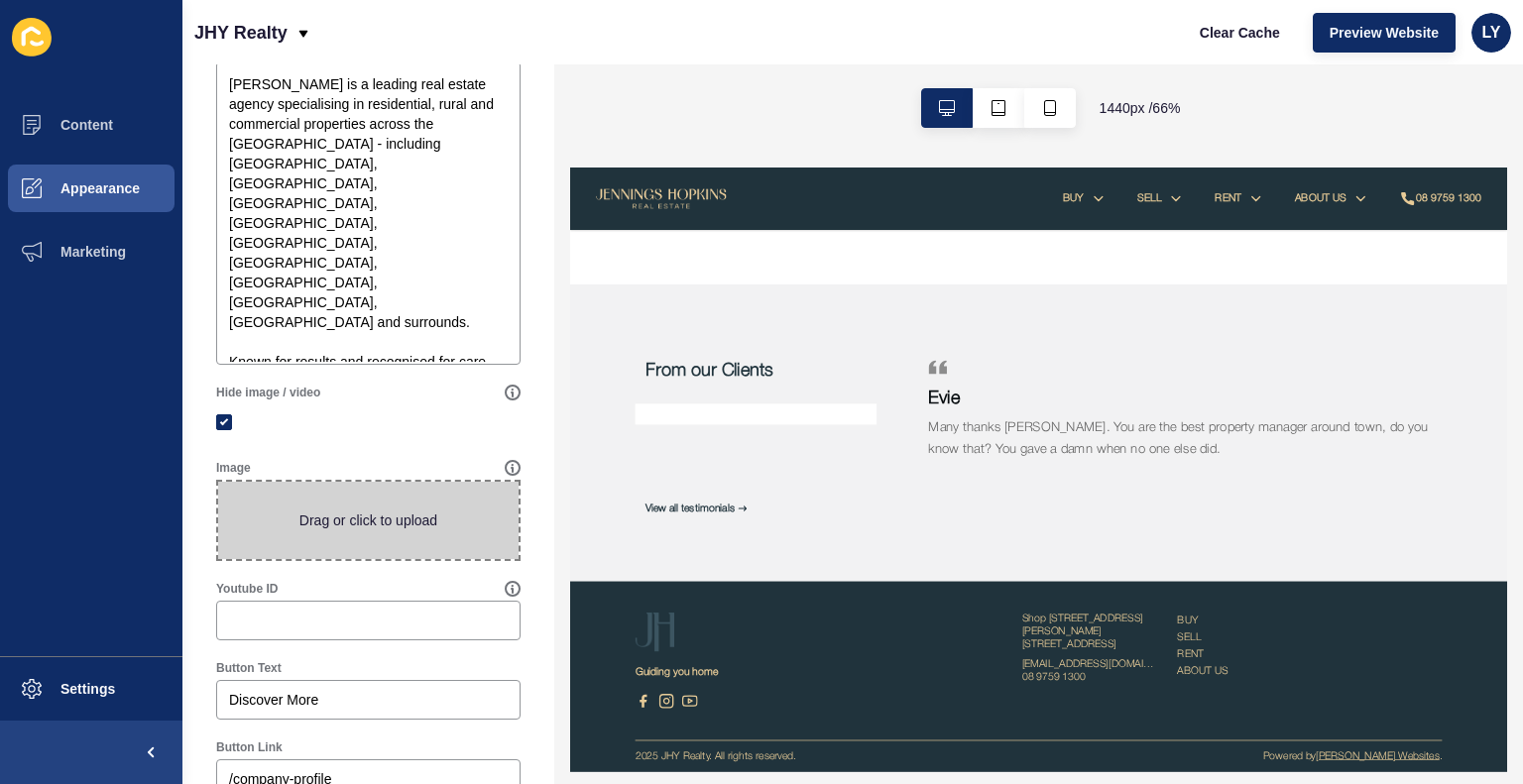 type on "C:\fakepath\Untitled design (8).png" 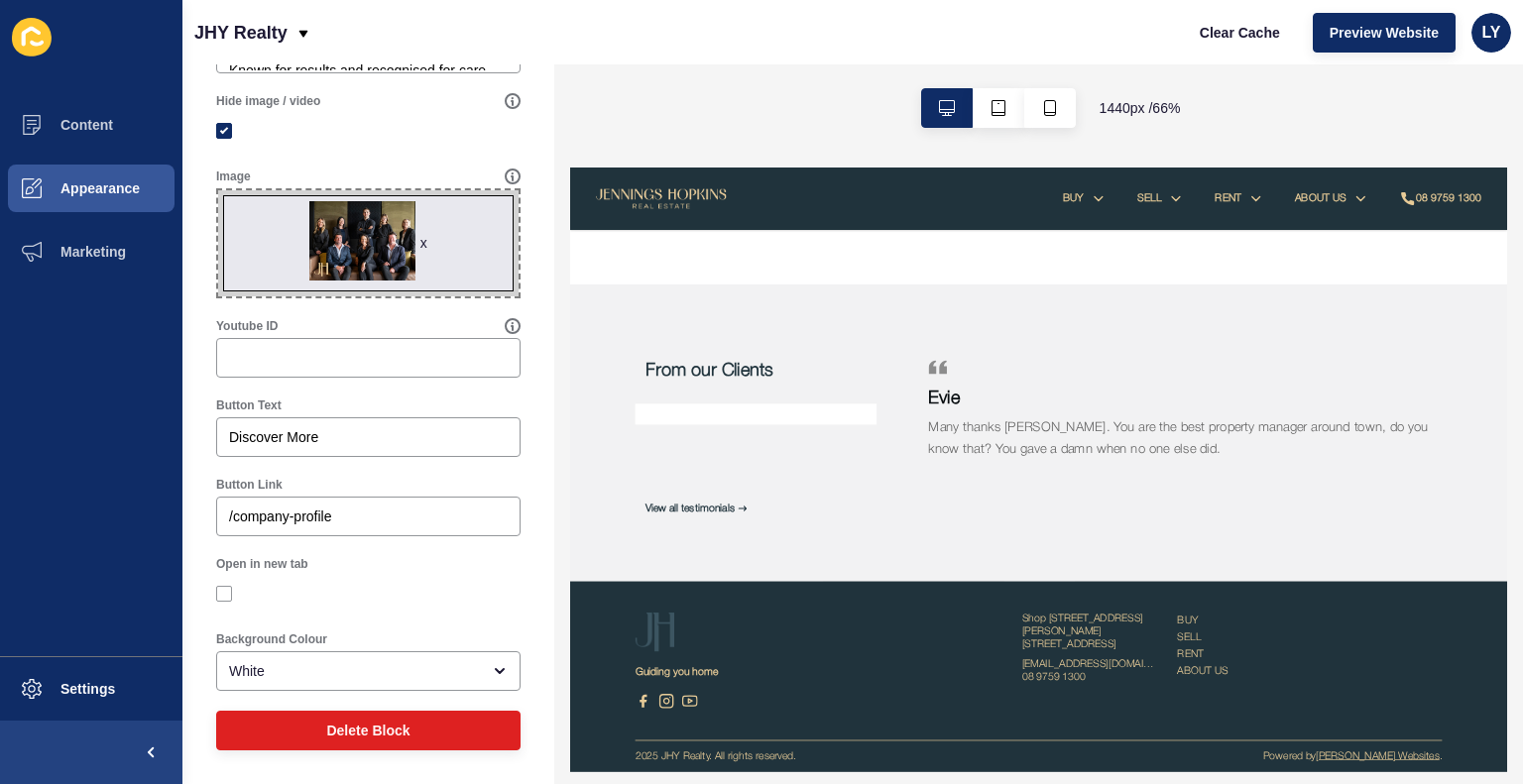 scroll, scrollTop: 723, scrollLeft: 0, axis: vertical 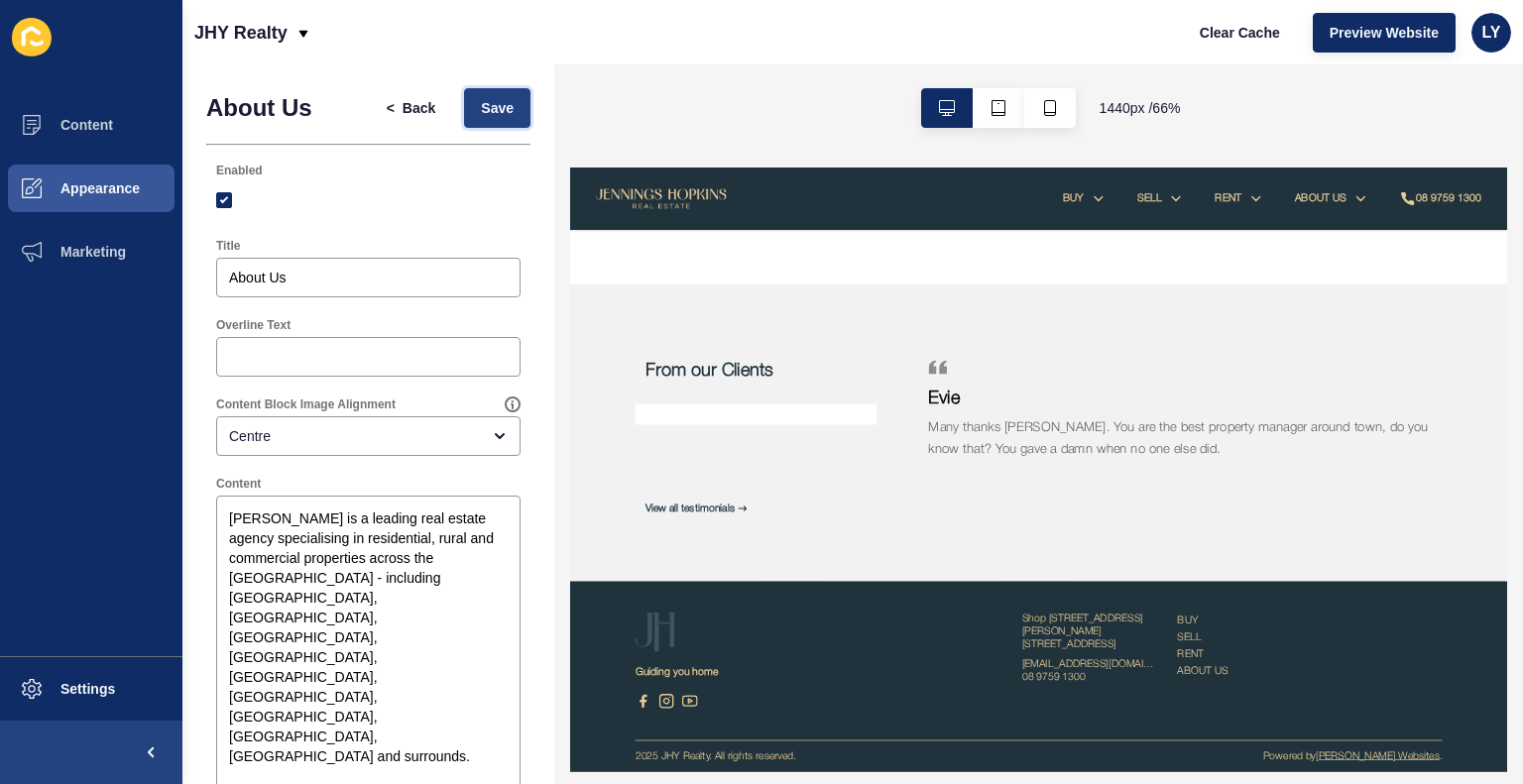 click on "Save" at bounding box center (497, 108) 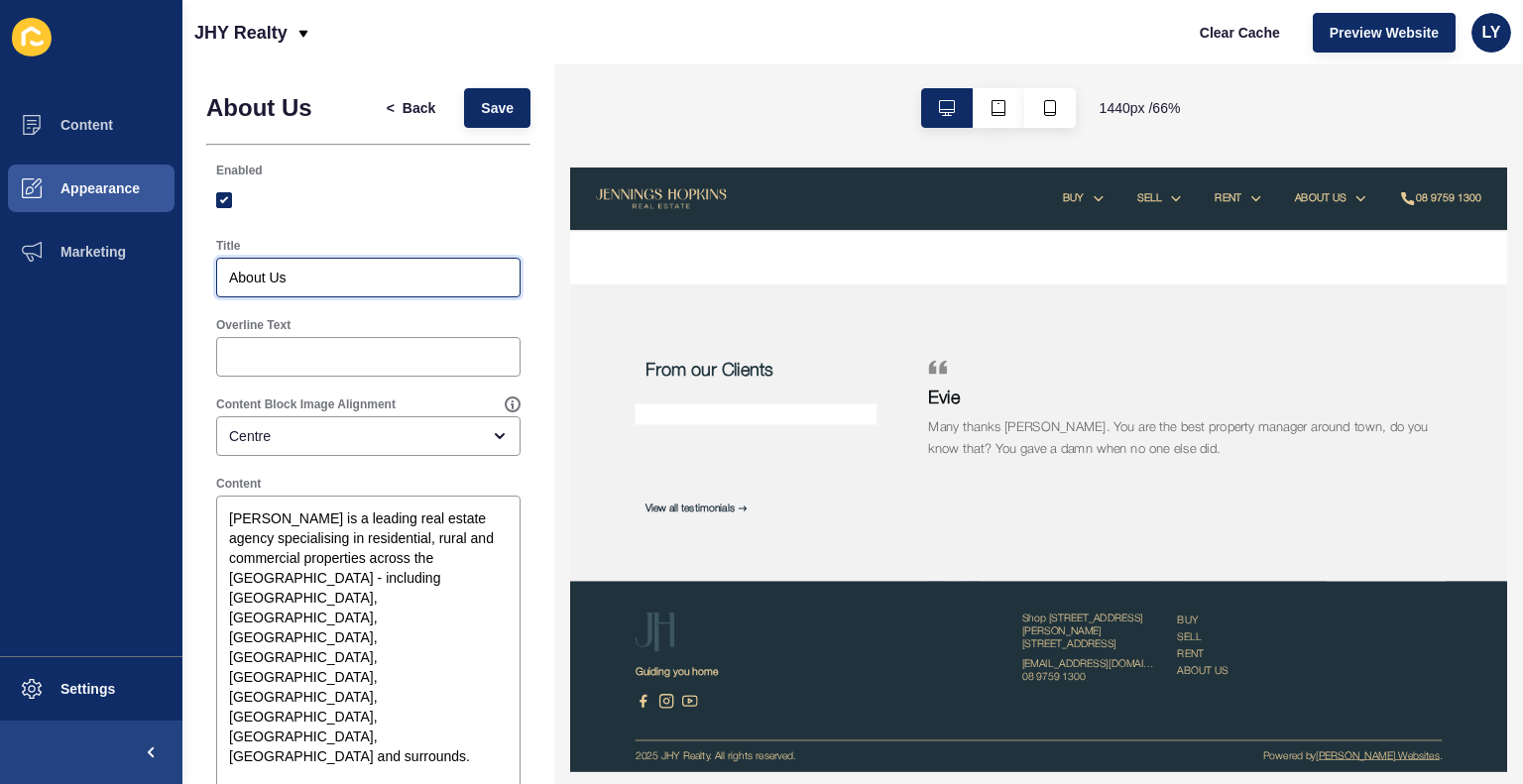 click on "About Us" at bounding box center [368, 278] 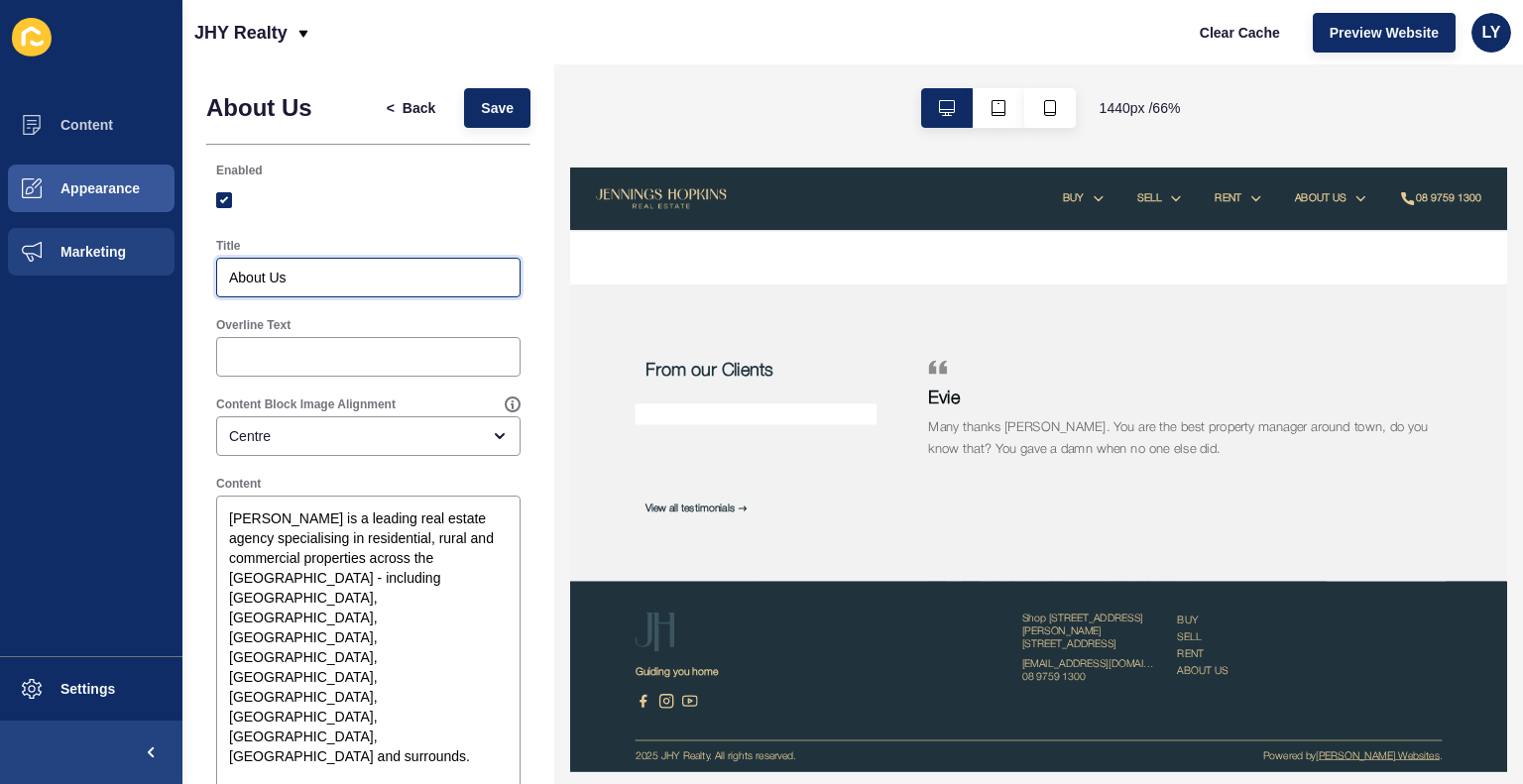 drag, startPoint x: 305, startPoint y: 273, endPoint x: 99, endPoint y: 265, distance: 206.1553 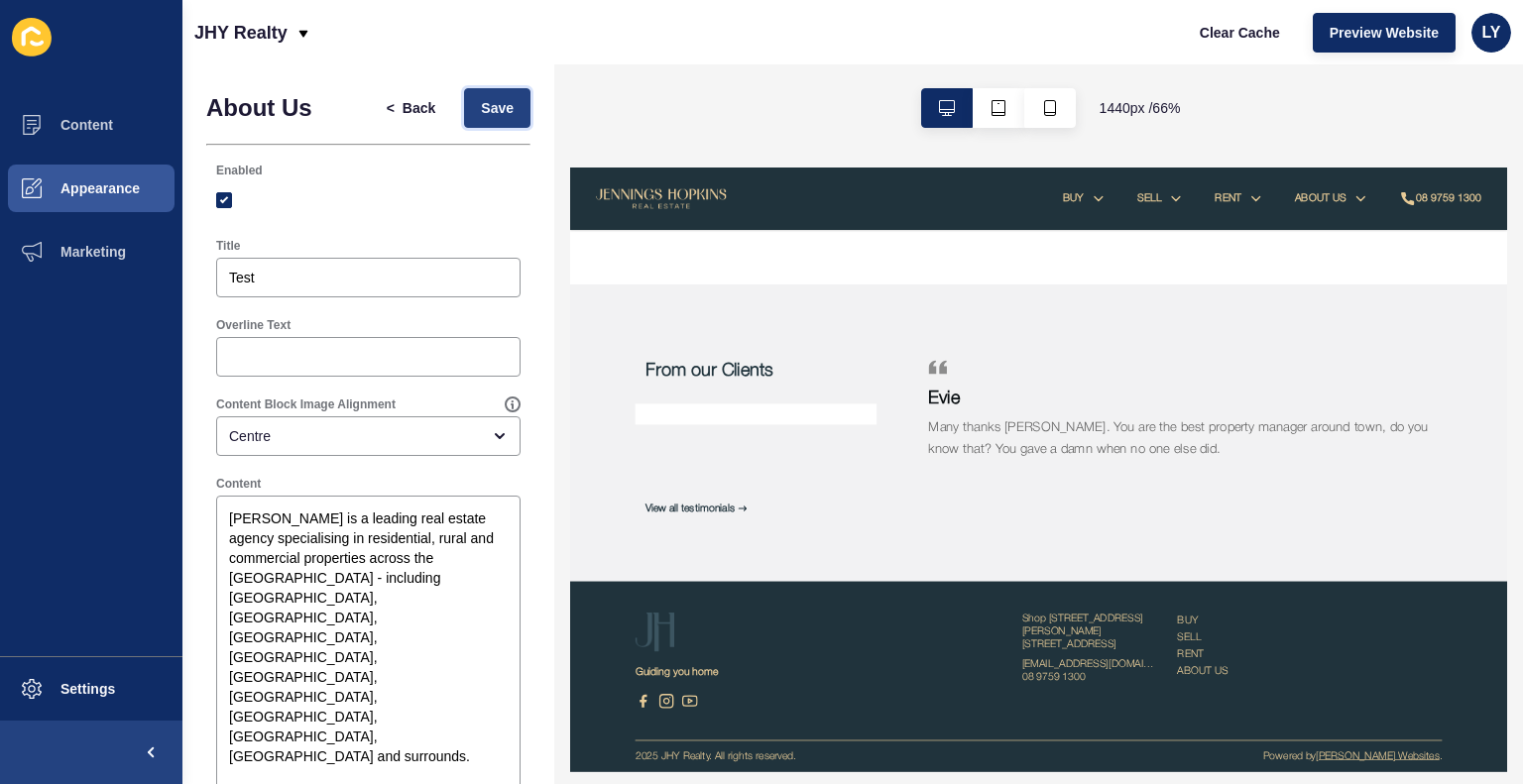 click on "Save" at bounding box center (497, 108) 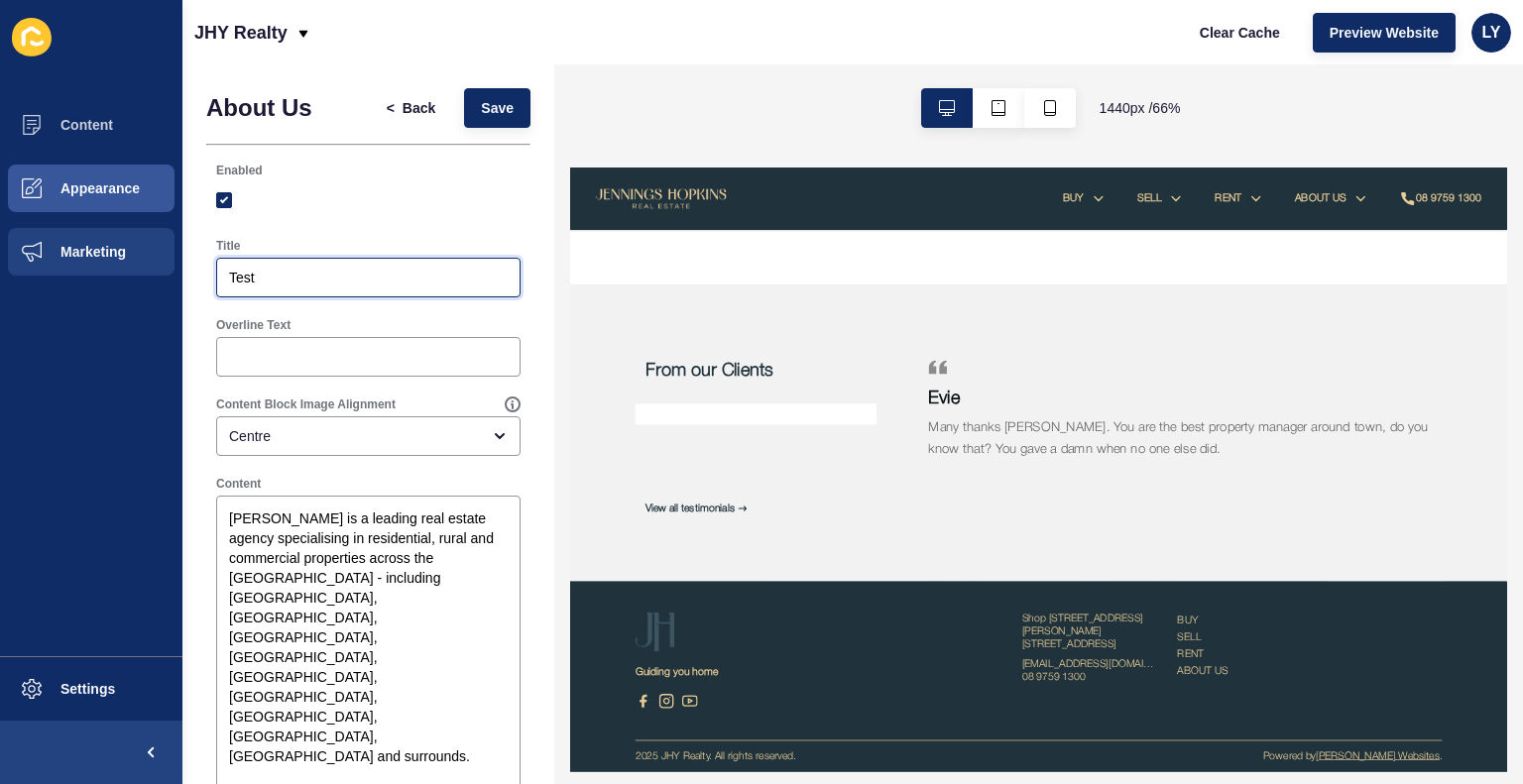 drag, startPoint x: 290, startPoint y: 269, endPoint x: 132, endPoint y: 280, distance: 158.38245 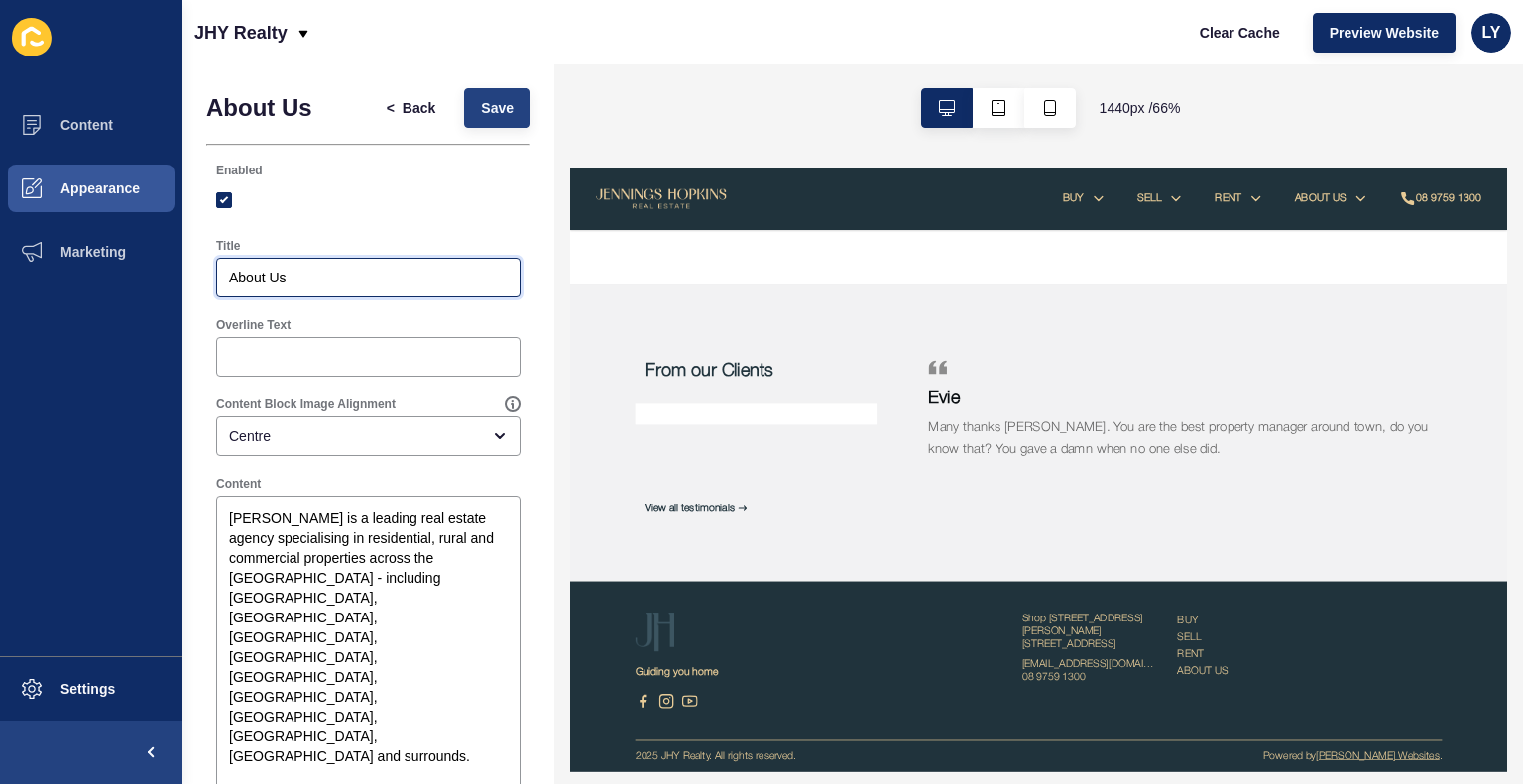 type on "About Us" 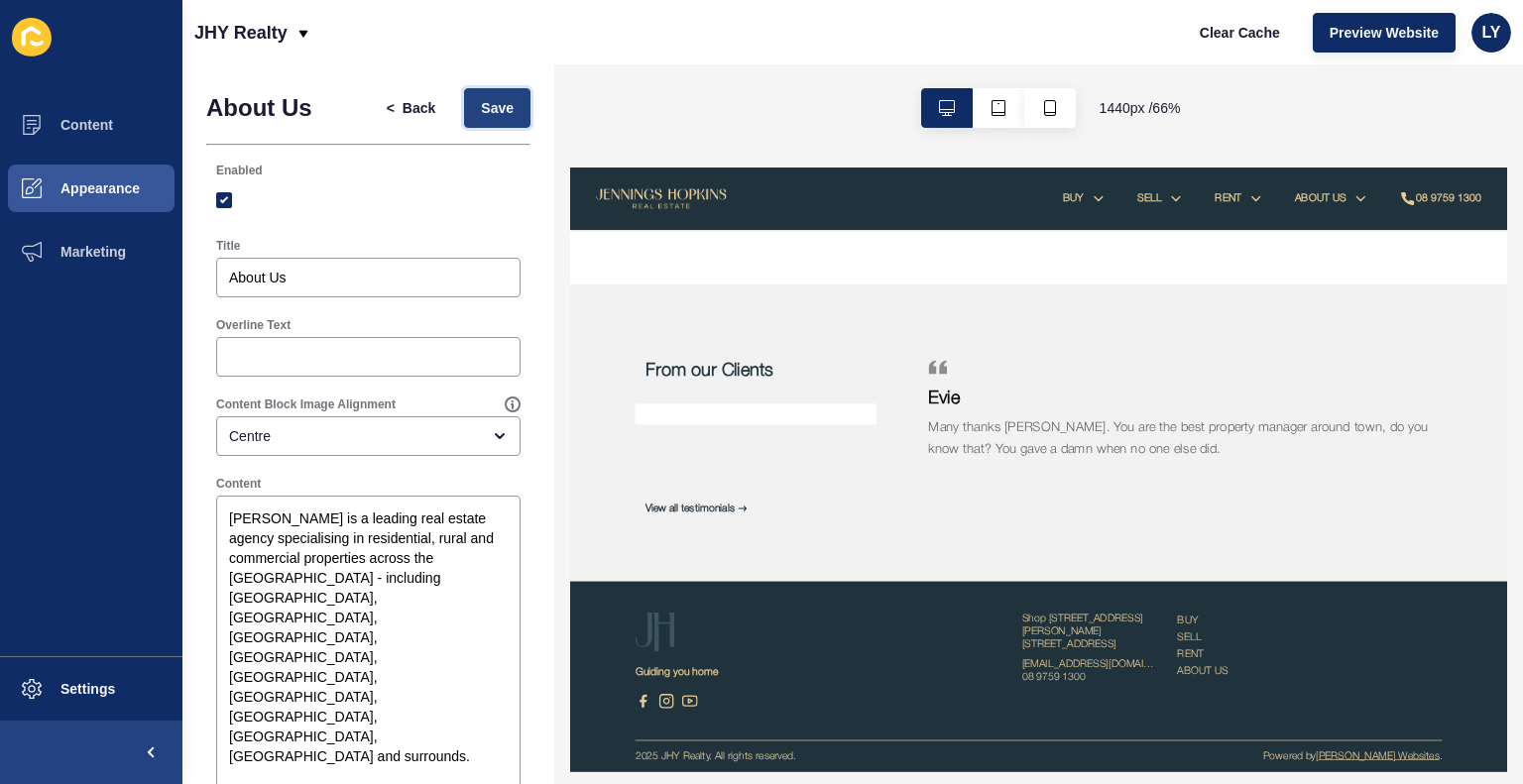 click on "Save" at bounding box center [497, 108] 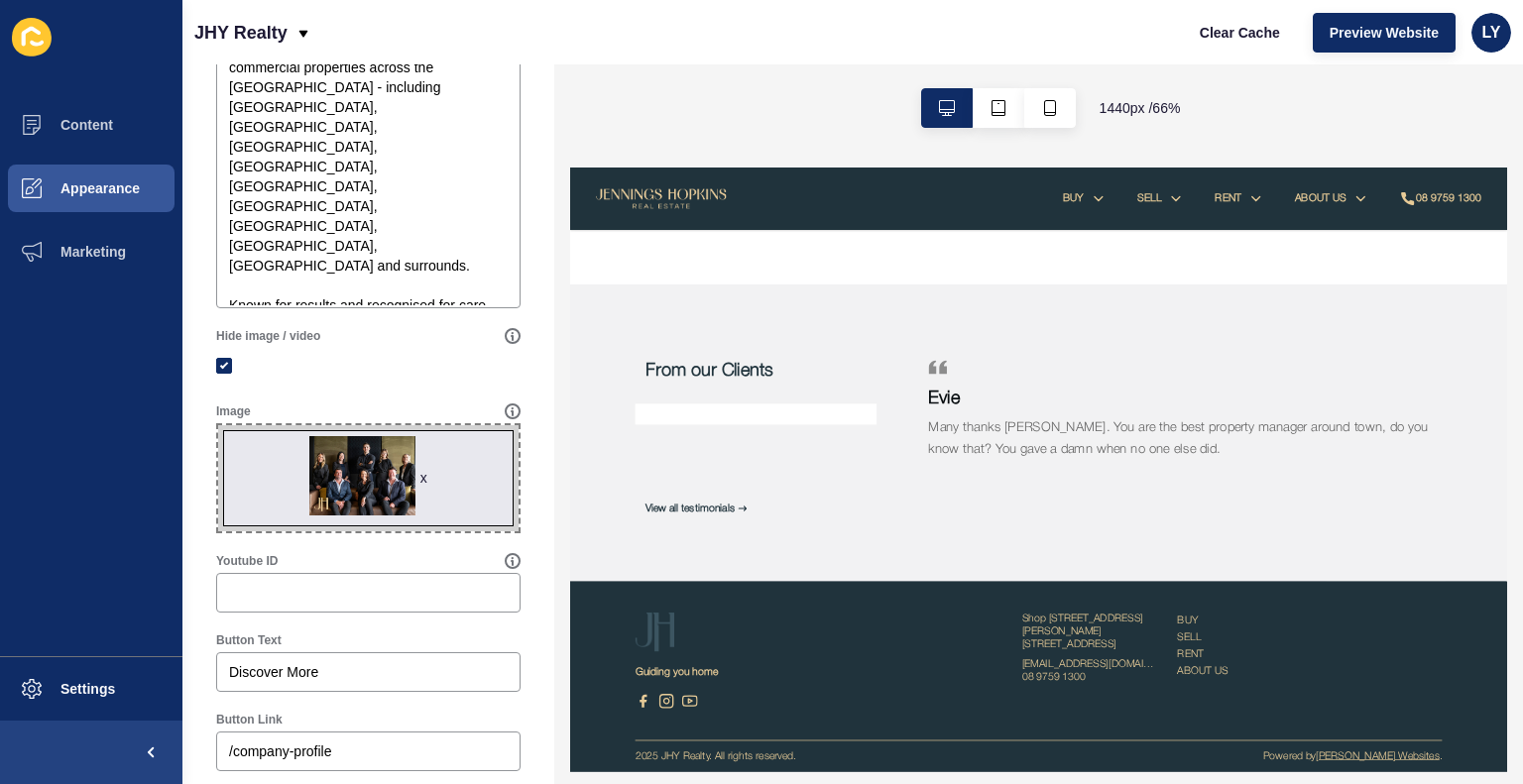 scroll, scrollTop: 550, scrollLeft: 0, axis: vertical 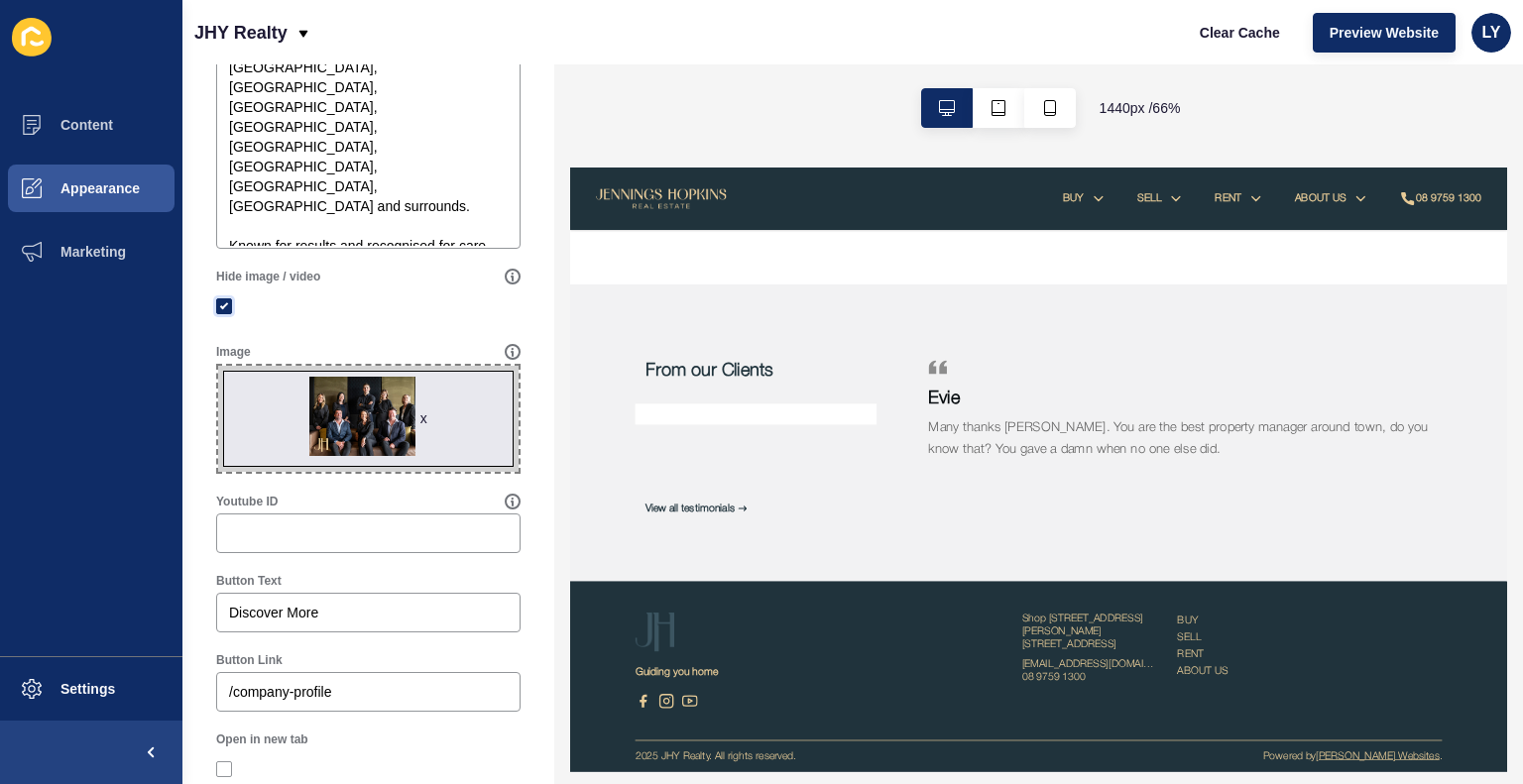 click at bounding box center (224, 306) 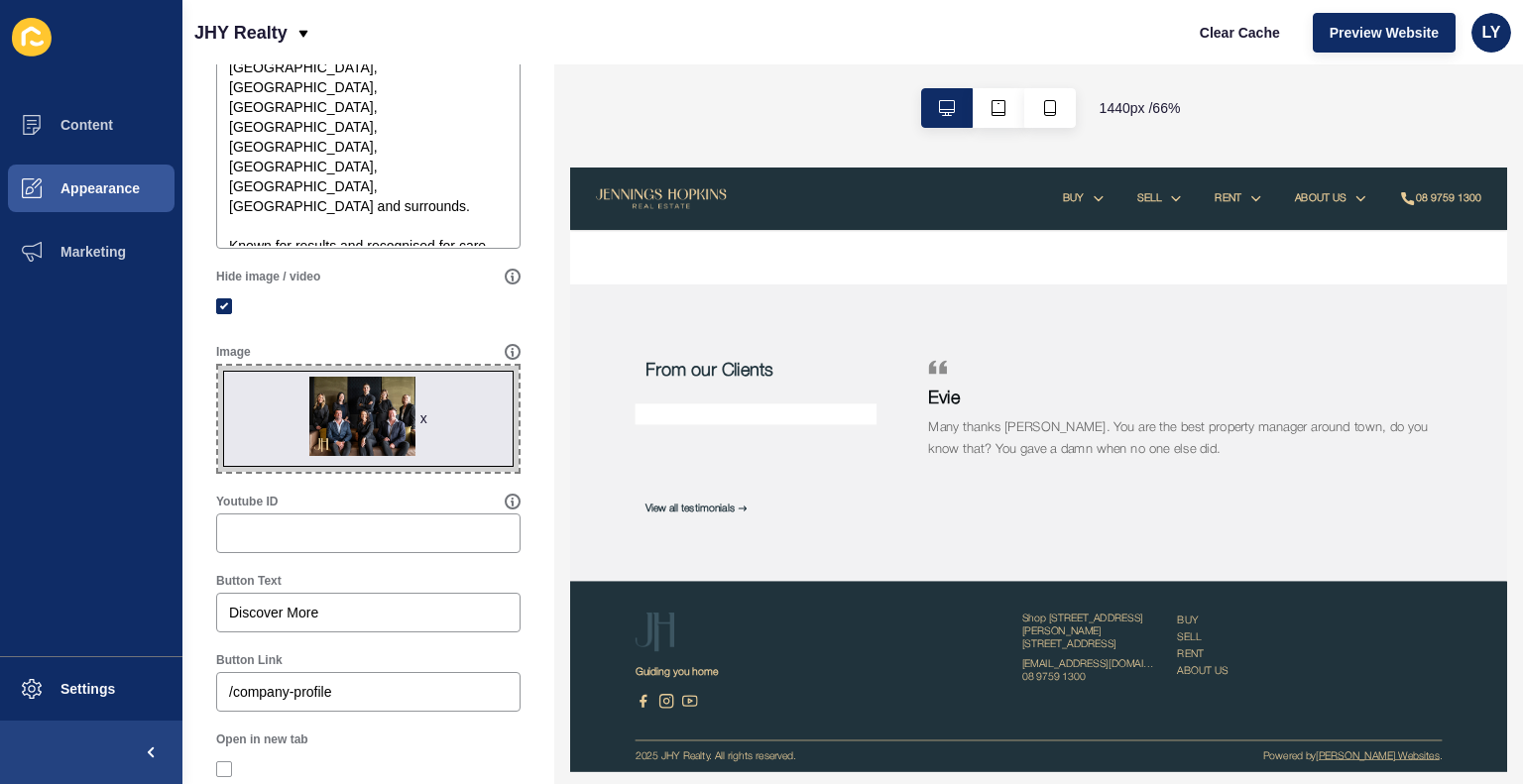 click on "Hide image / video" at bounding box center (226, 306) 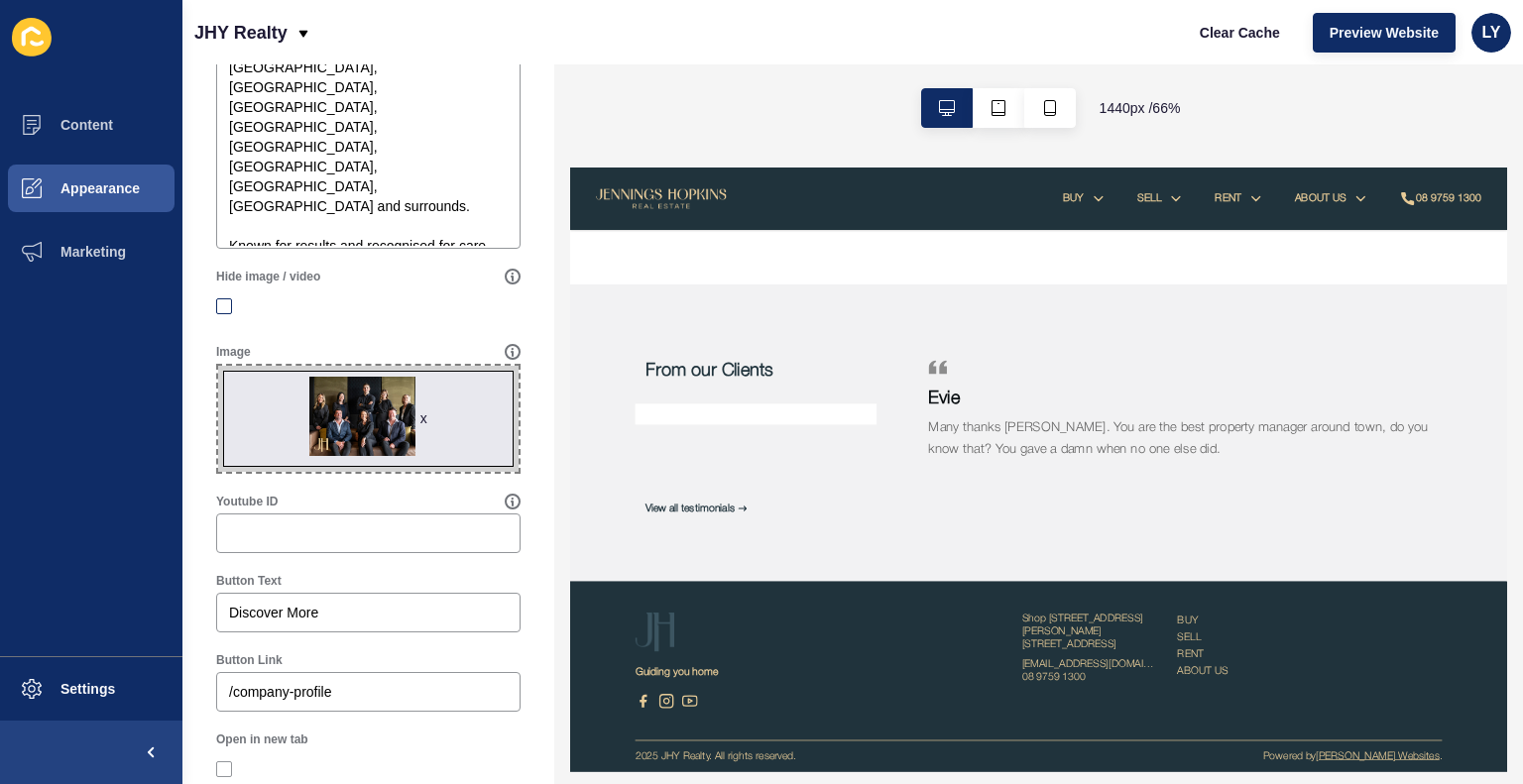 checkbox on "false" 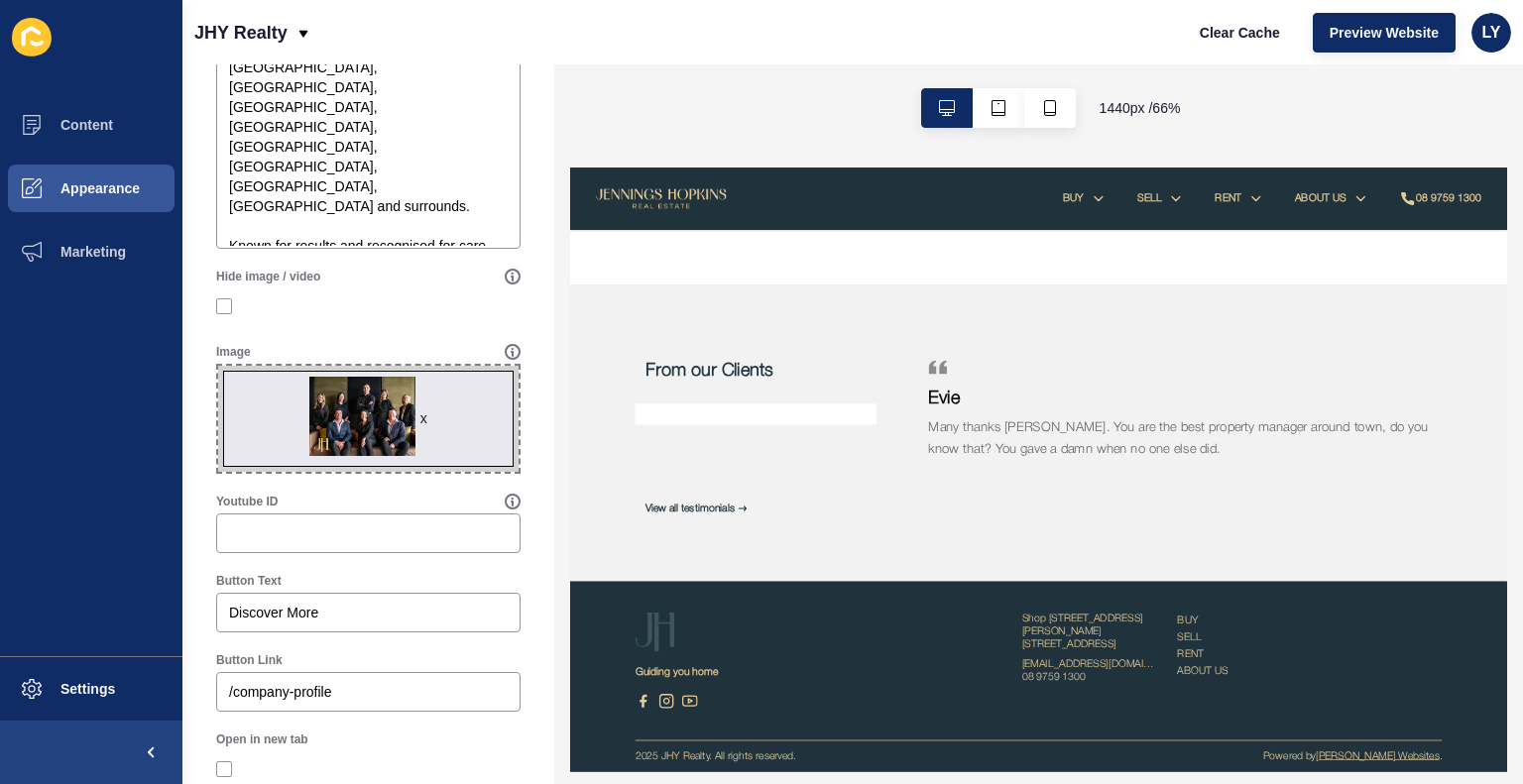 scroll, scrollTop: 723, scrollLeft: 0, axis: vertical 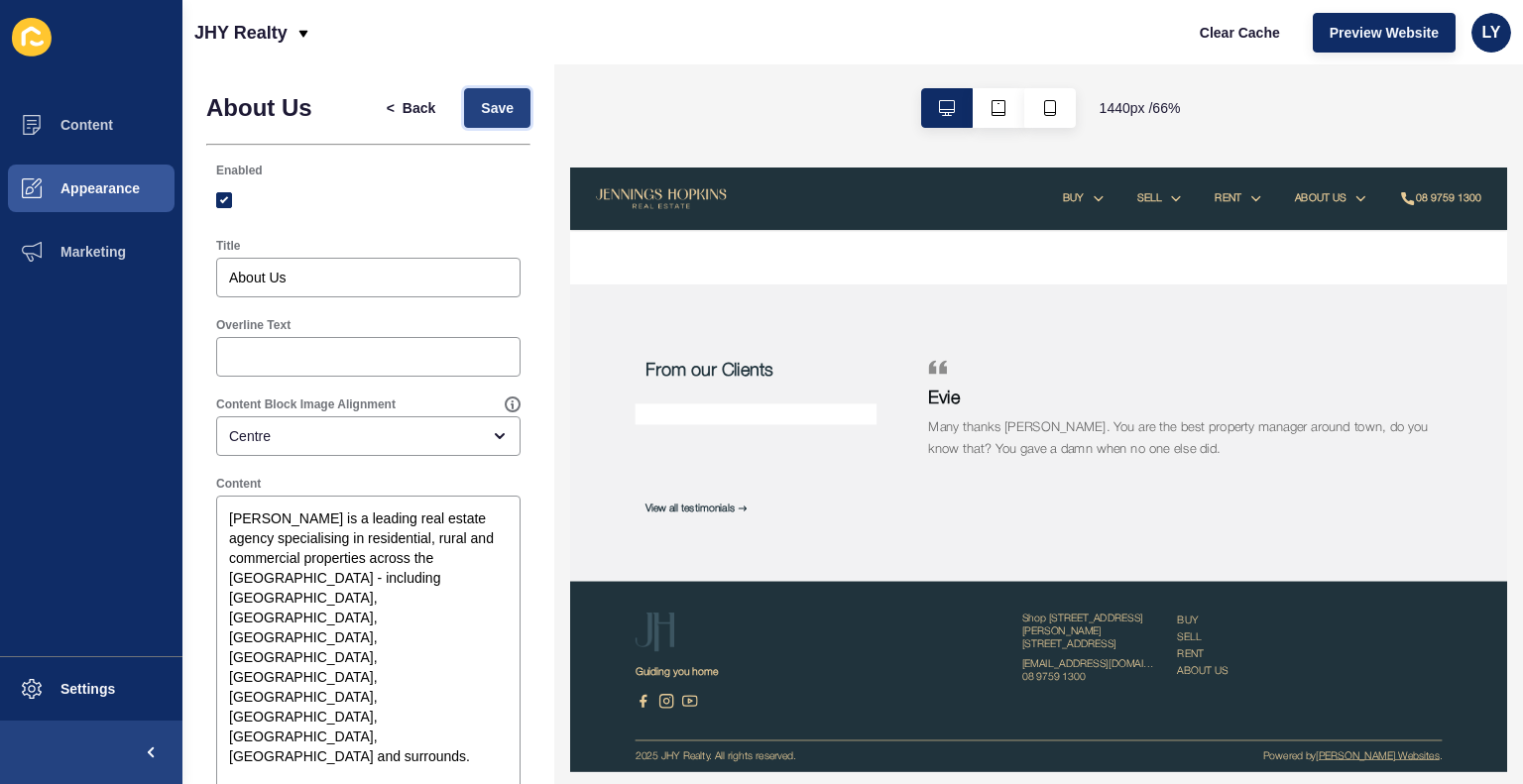 click on "Save" at bounding box center [497, 108] 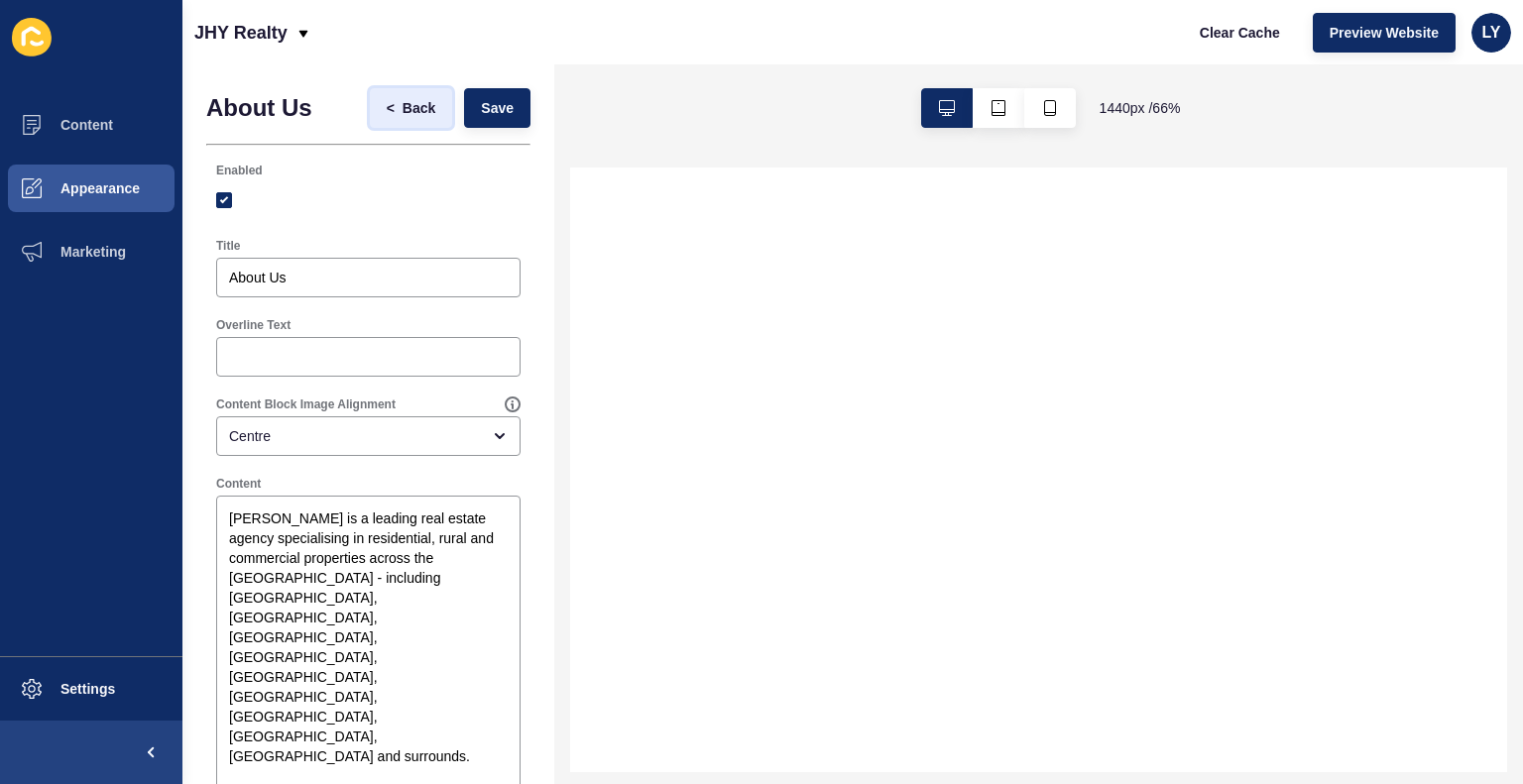 click on "Back" at bounding box center (418, 108) 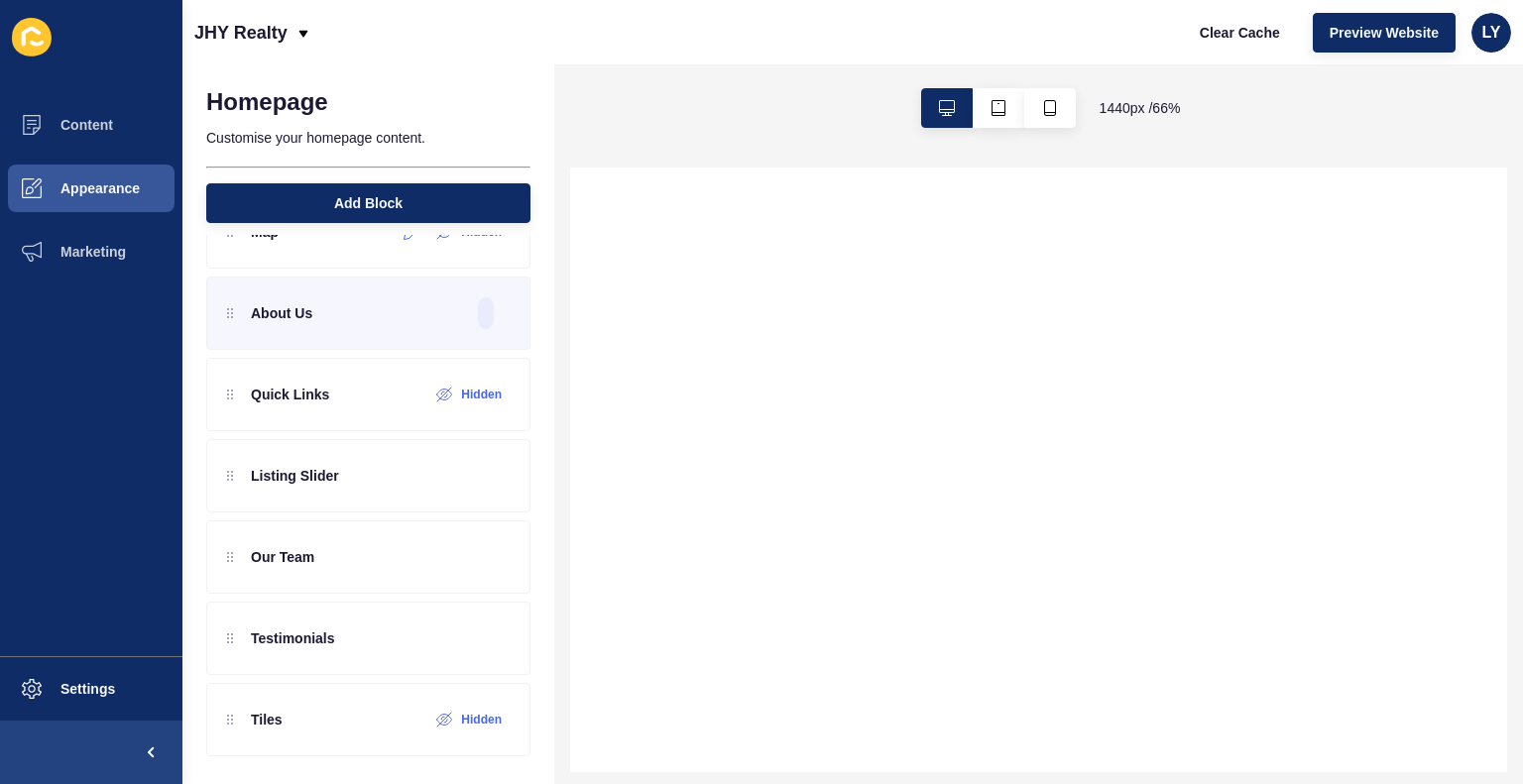scroll, scrollTop: 0, scrollLeft: 0, axis: both 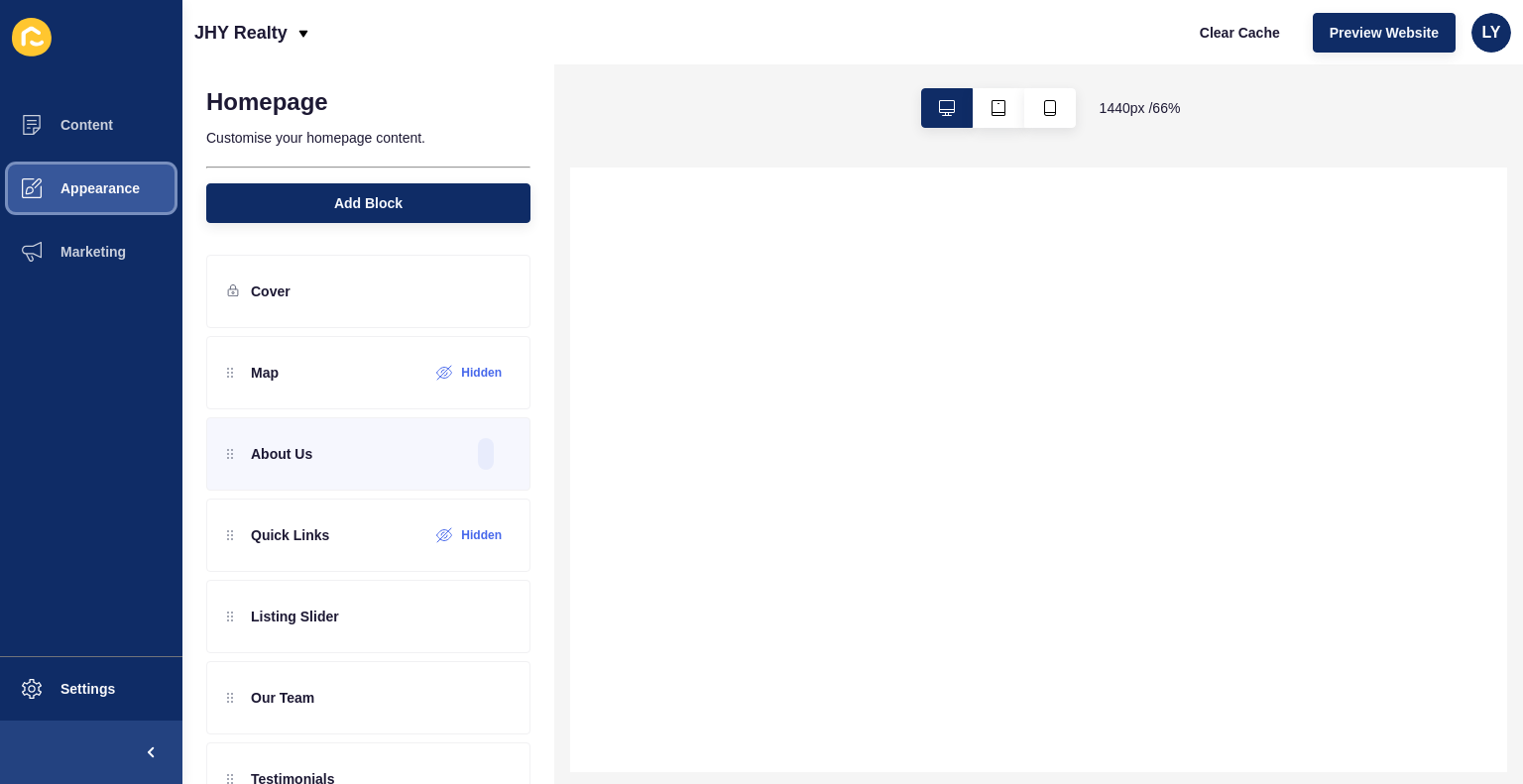 click on "Appearance" at bounding box center (68, 188) 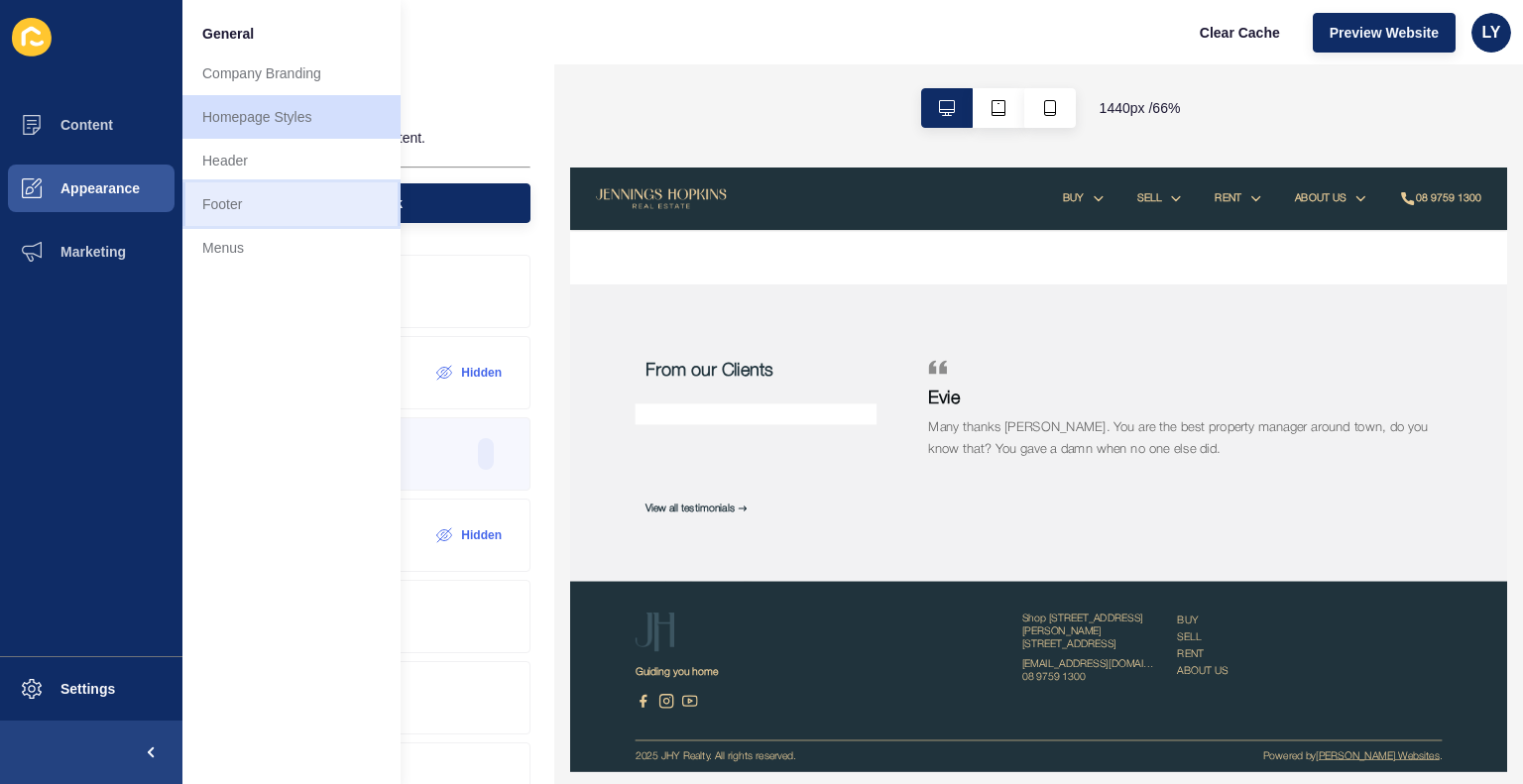 click on "Footer" at bounding box center (292, 204) 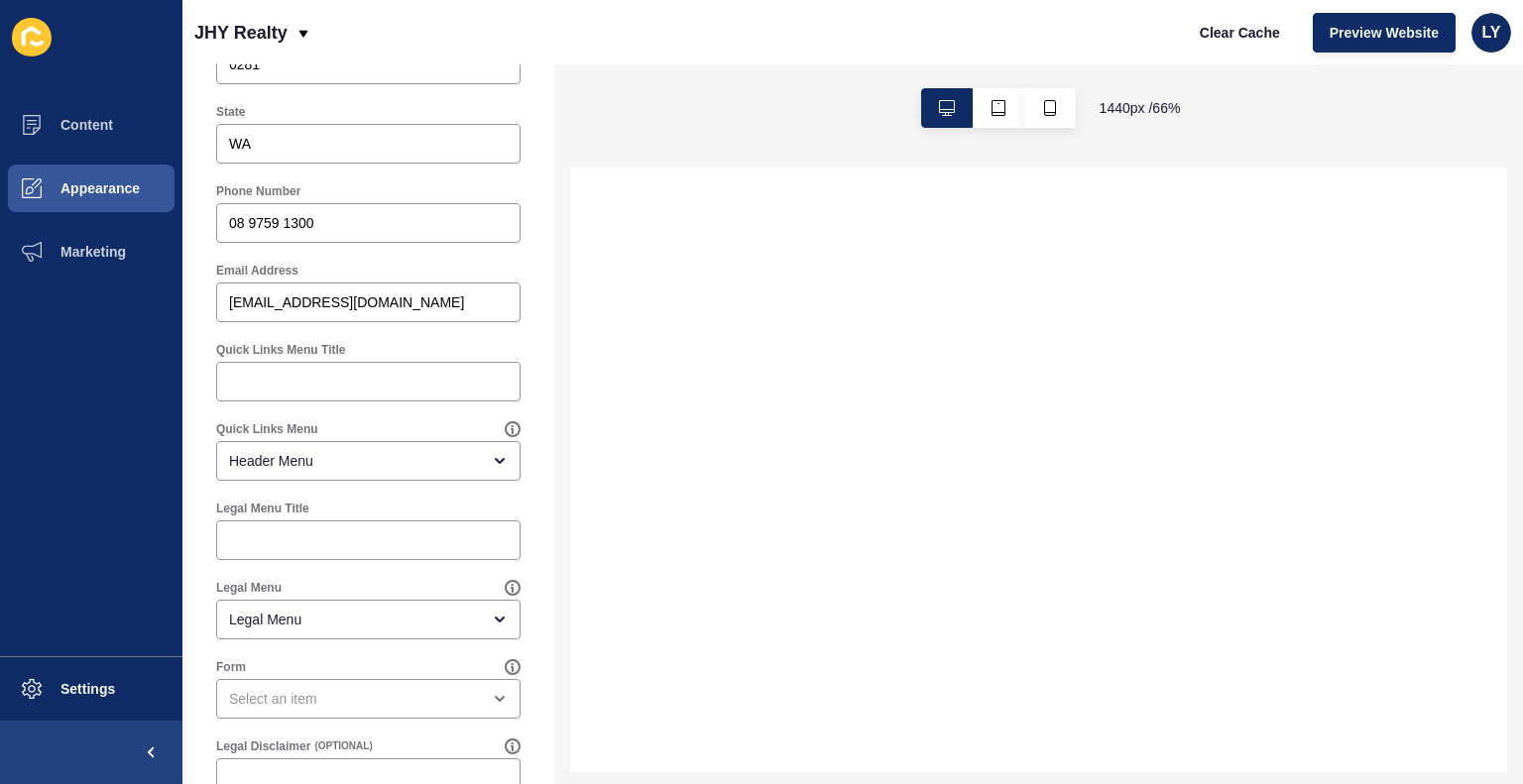 scroll, scrollTop: 1039, scrollLeft: 0, axis: vertical 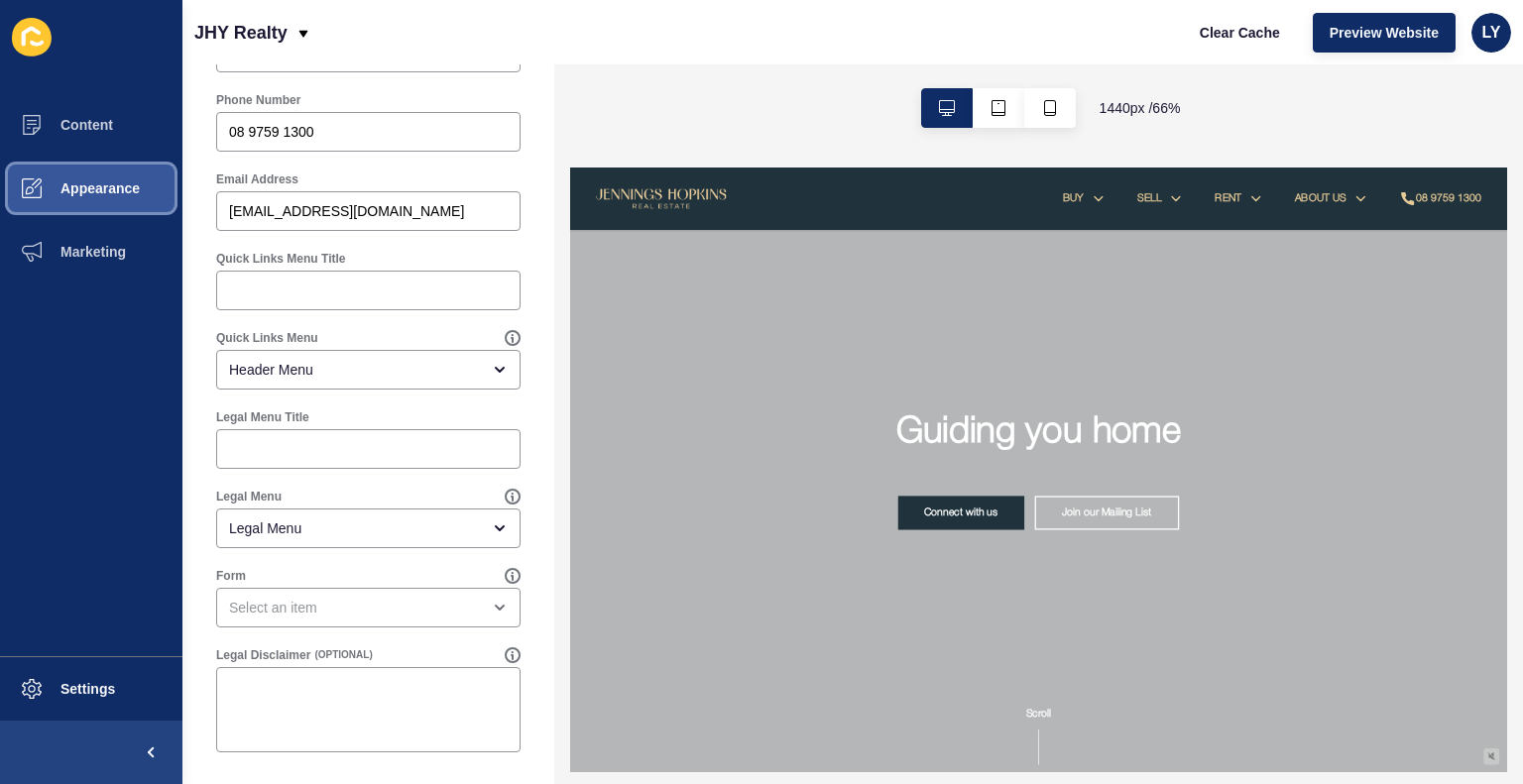 click on "Appearance" at bounding box center [68, 188] 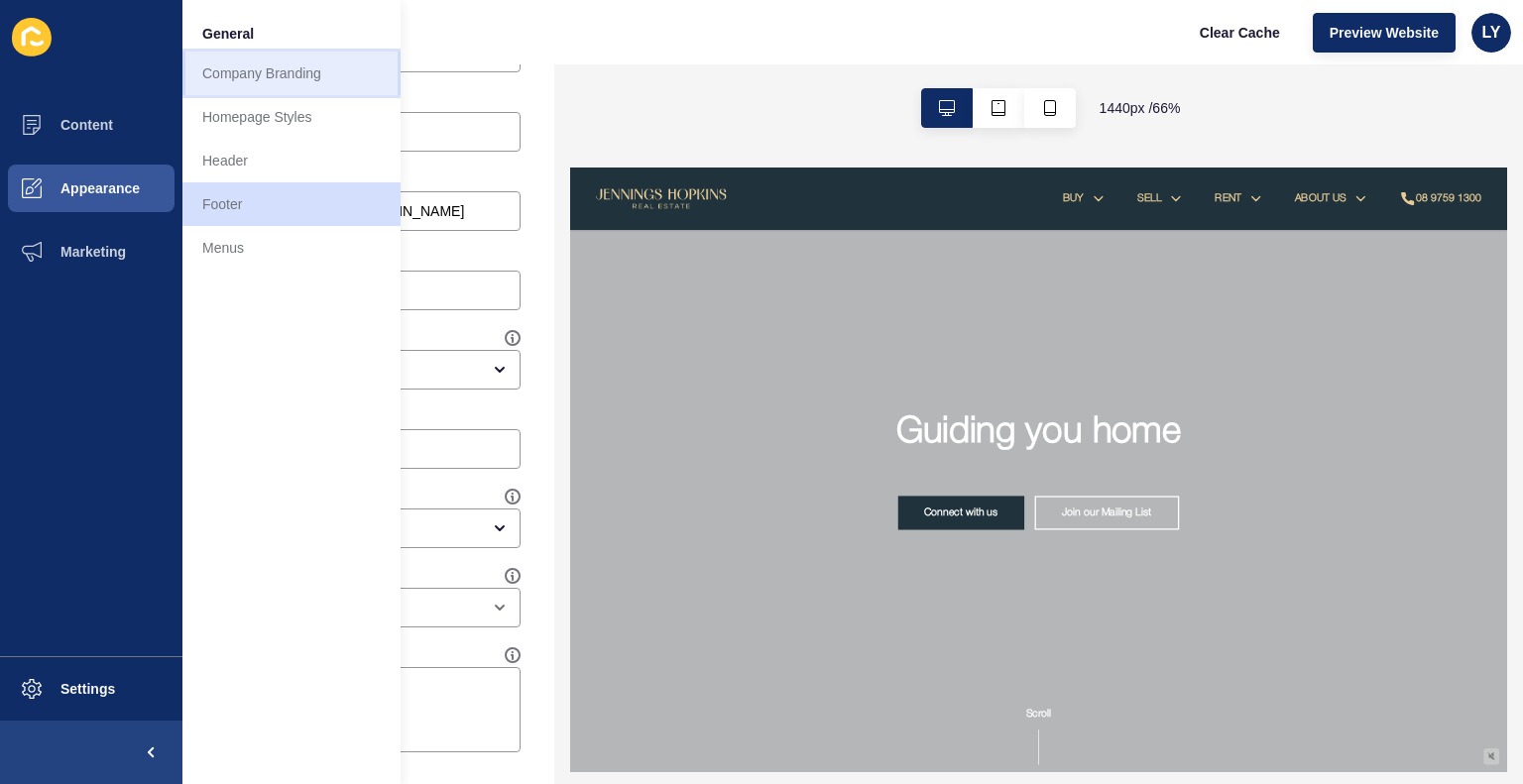 click on "Company Branding" at bounding box center (292, 73) 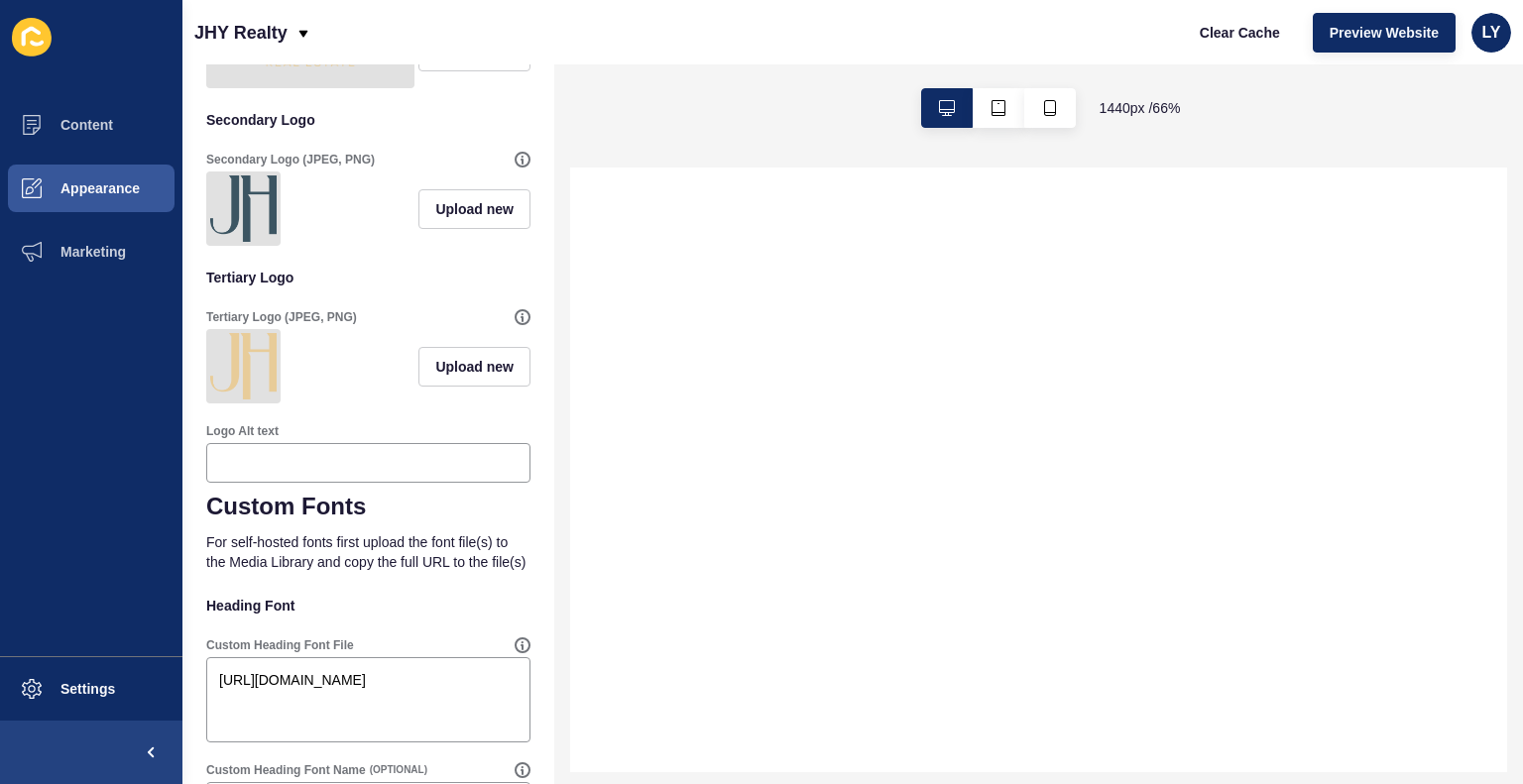 scroll, scrollTop: 591, scrollLeft: 0, axis: vertical 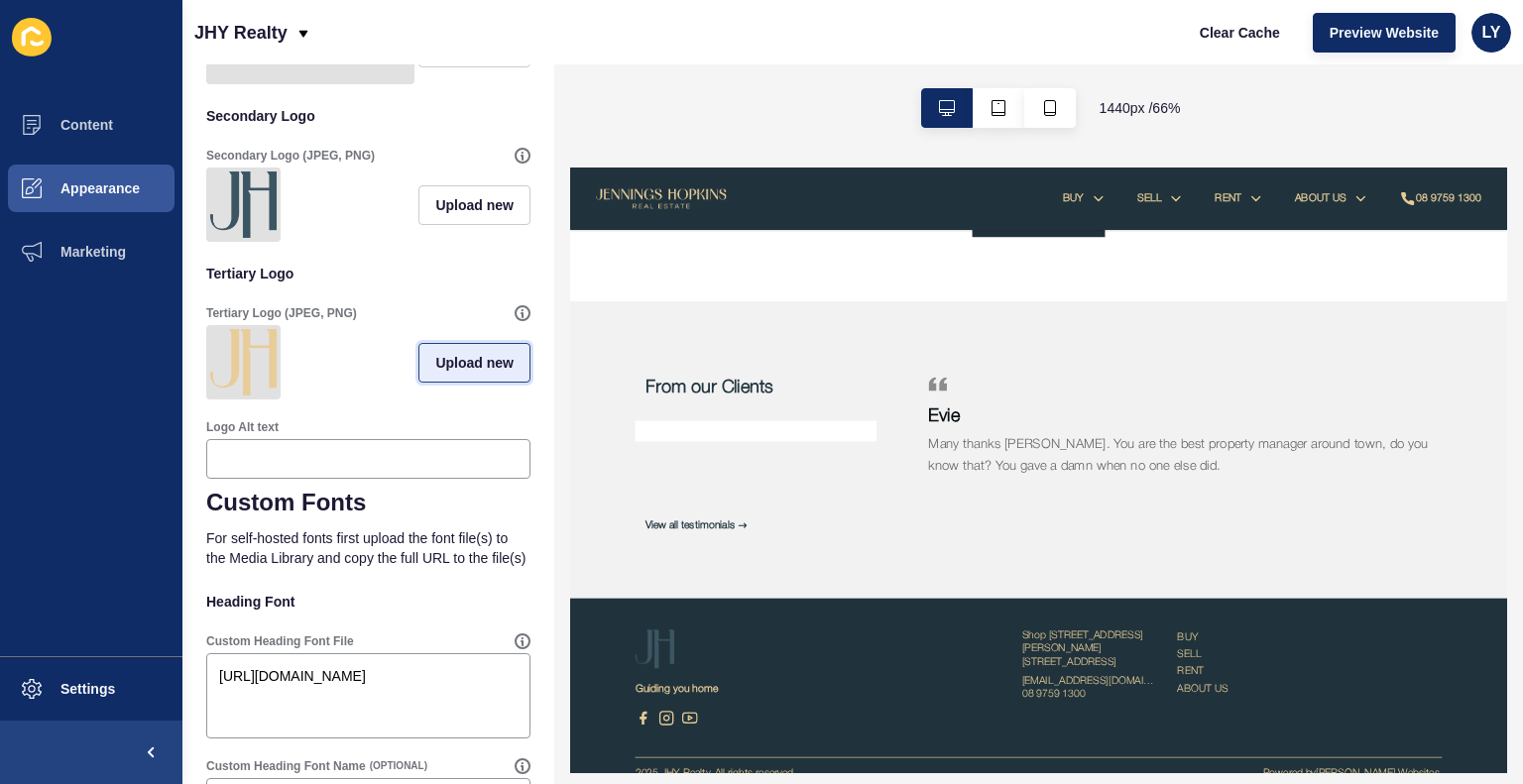 click on "Upload new" at bounding box center [474, 363] 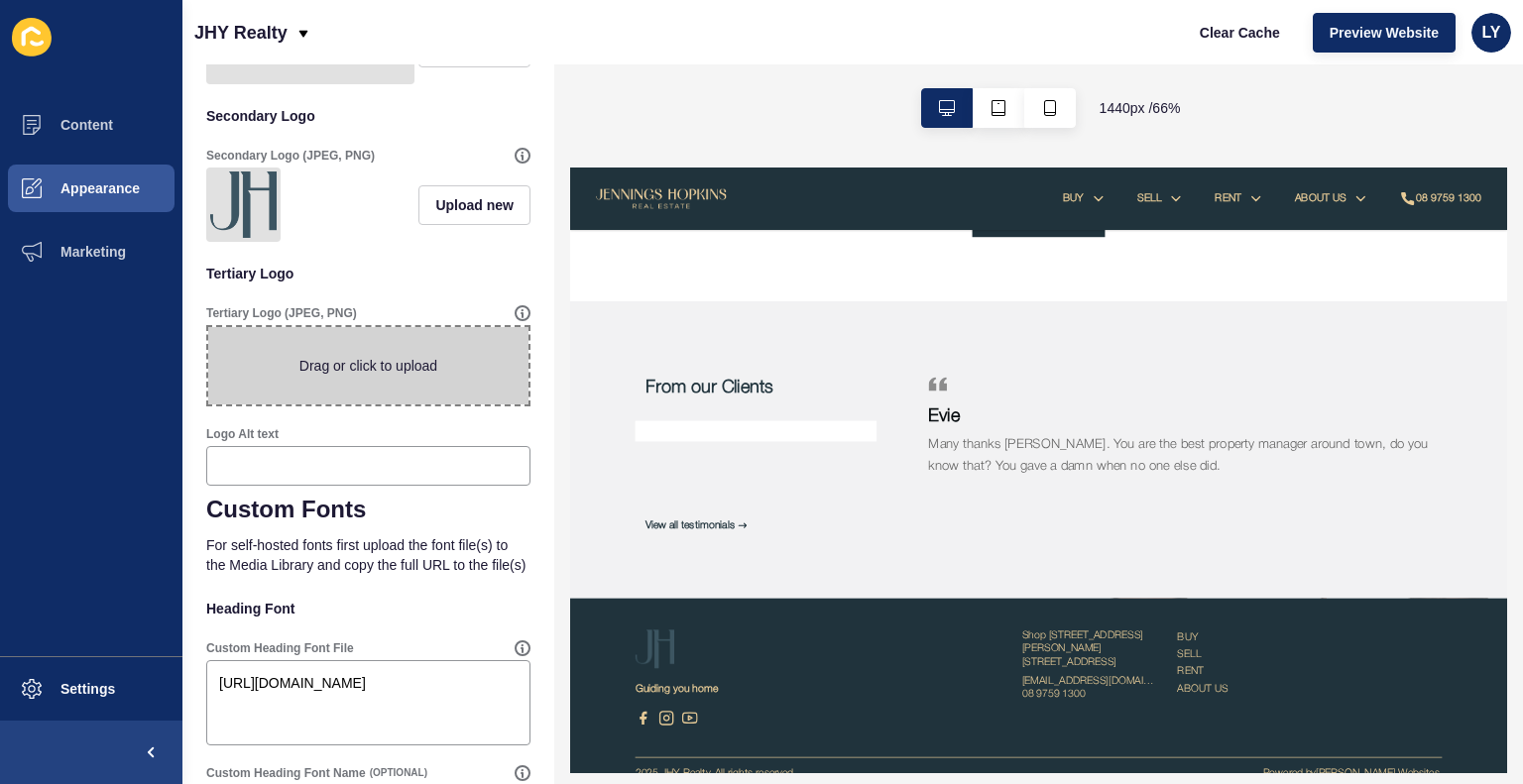click at bounding box center [368, 366] 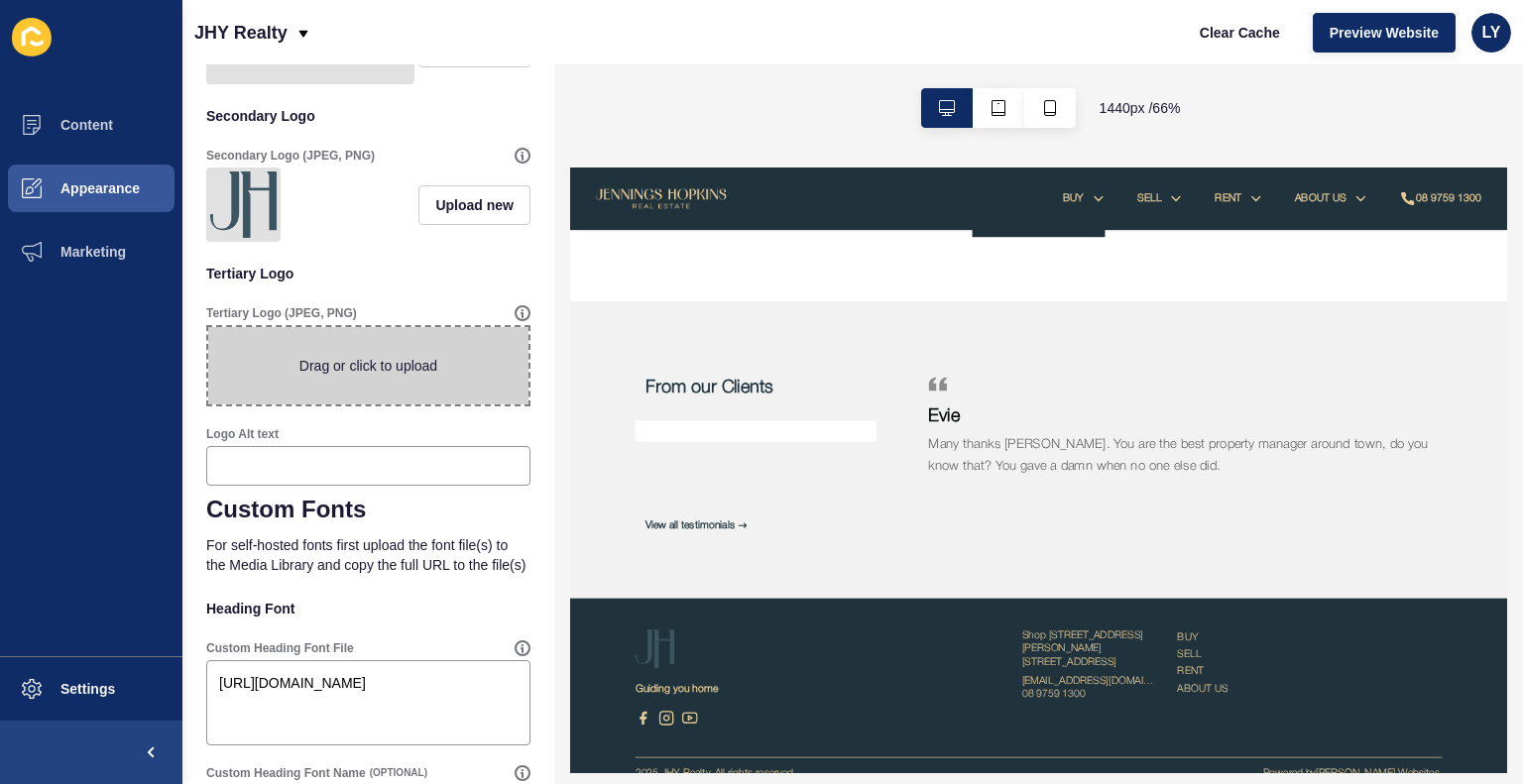 type on "C:\fakepath\JH_P_Brandmark_Swell_4.png" 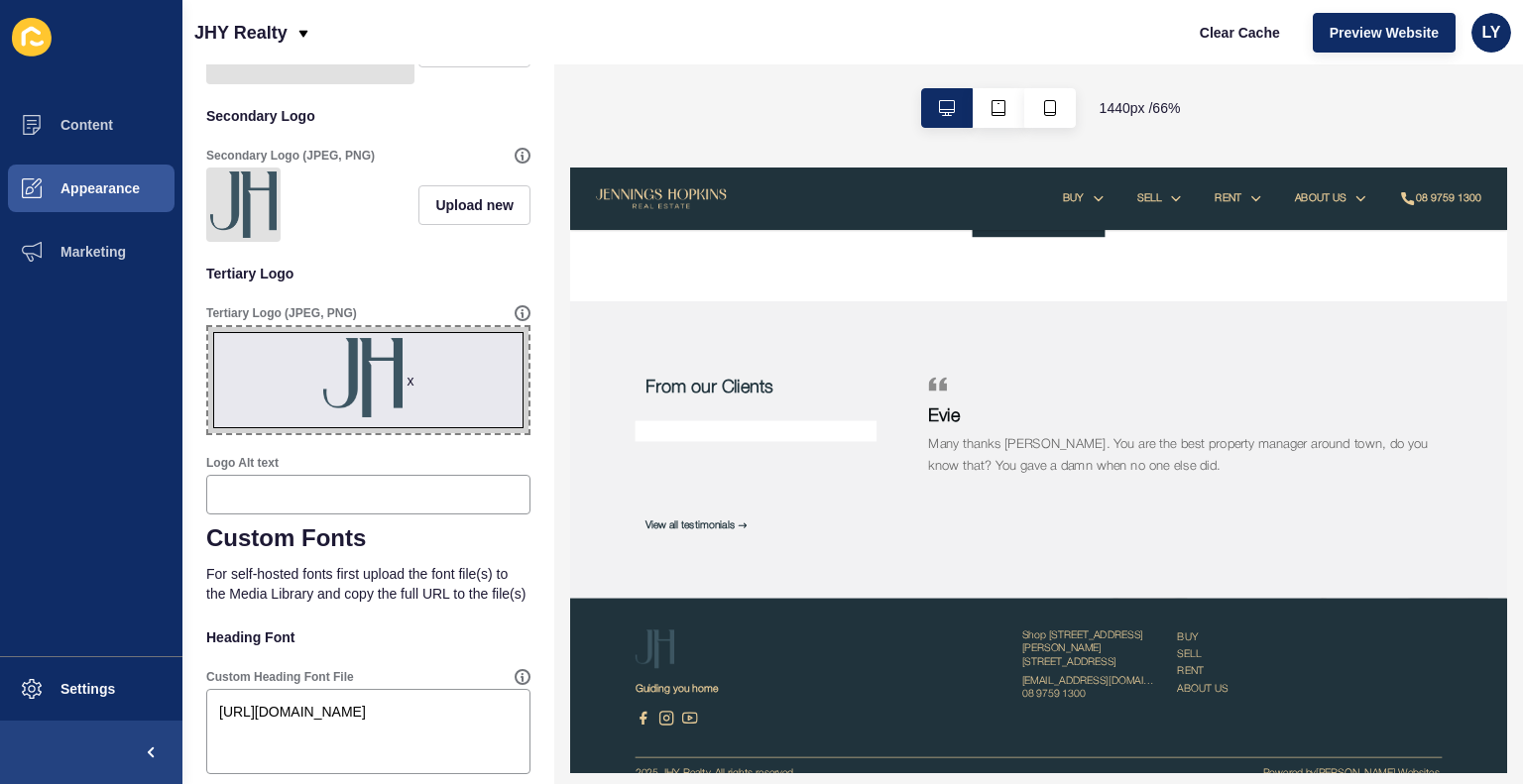 click on "x" at bounding box center (368, 380) 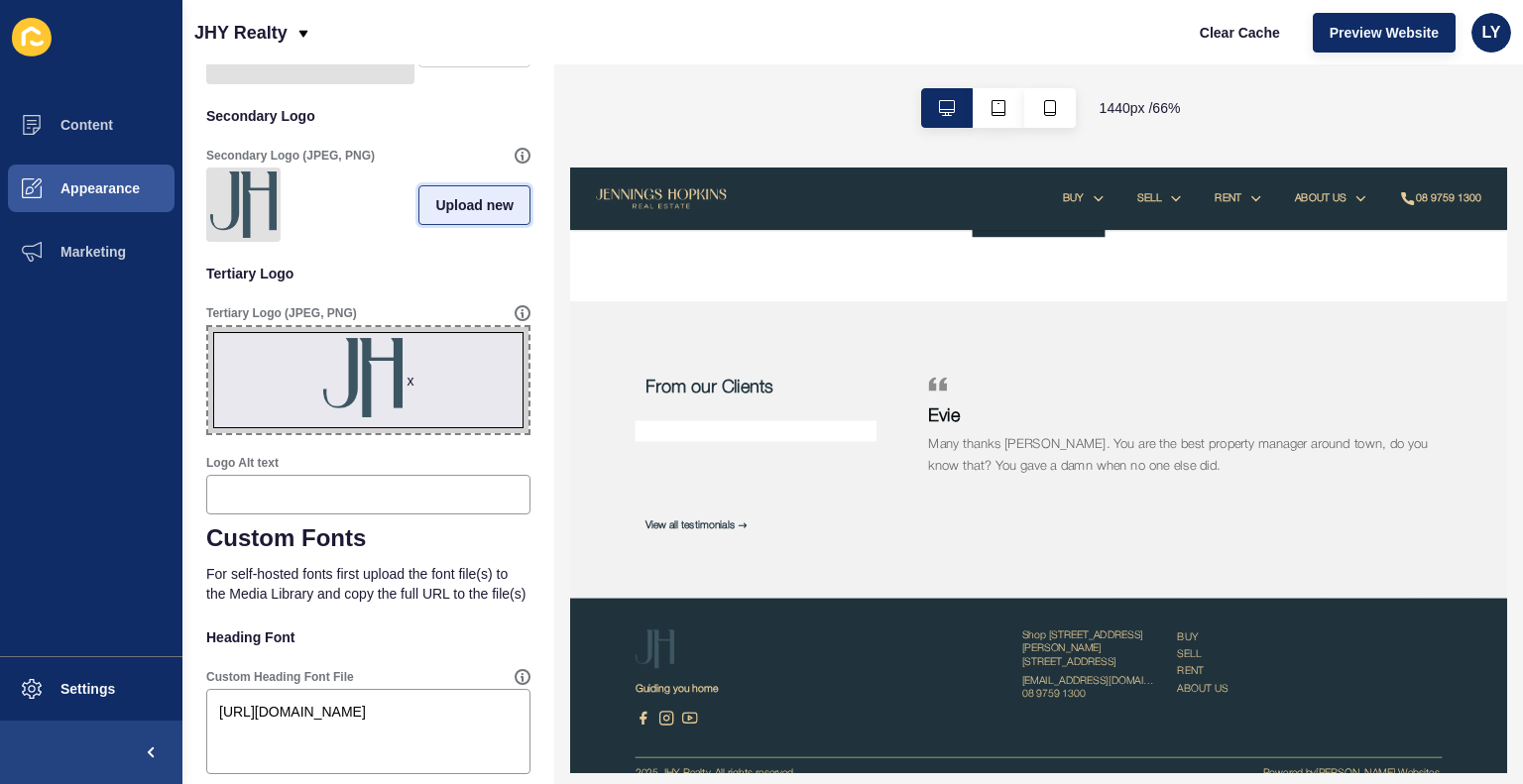 click on "Upload new" at bounding box center (474, 205) 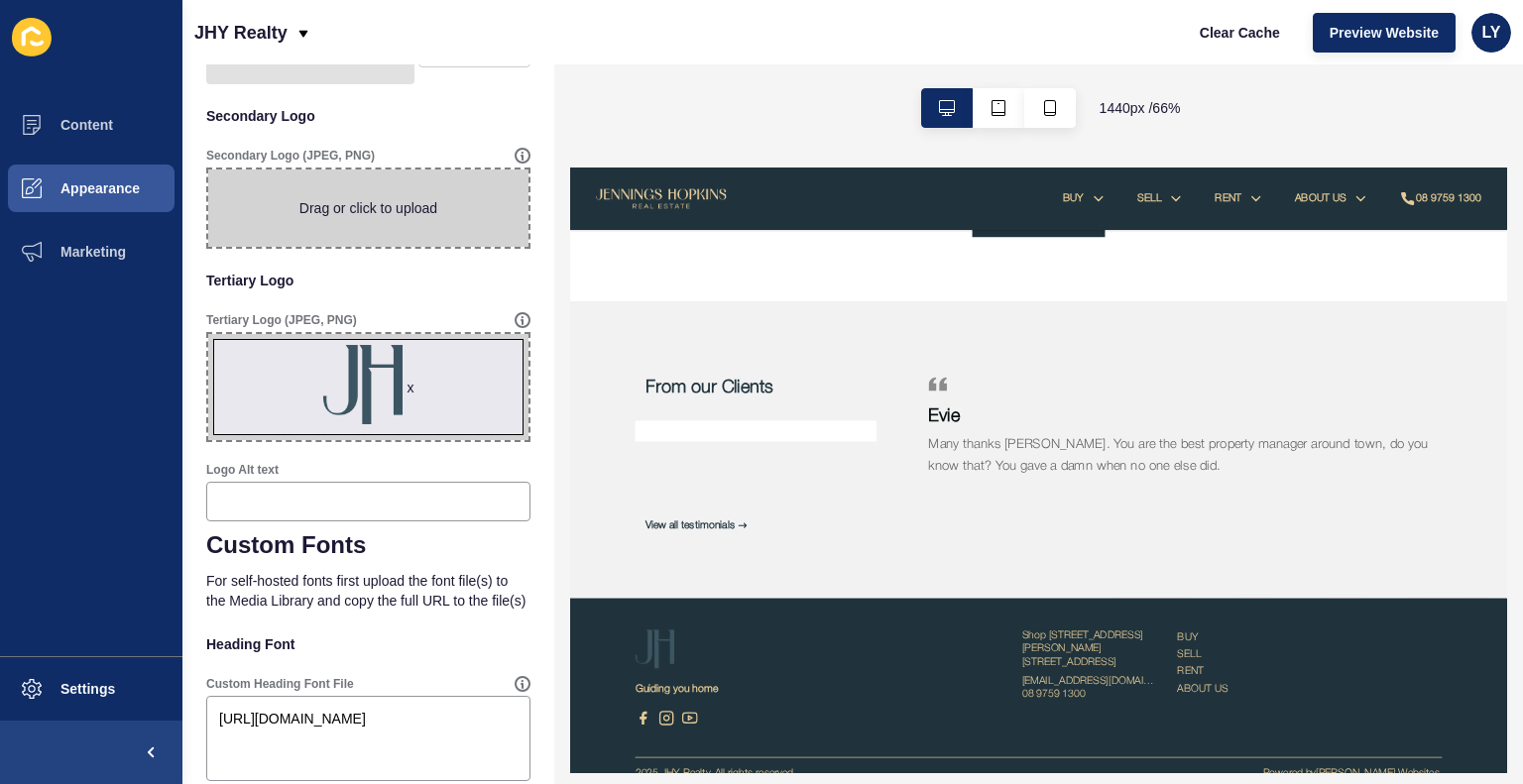 click at bounding box center [368, 208] 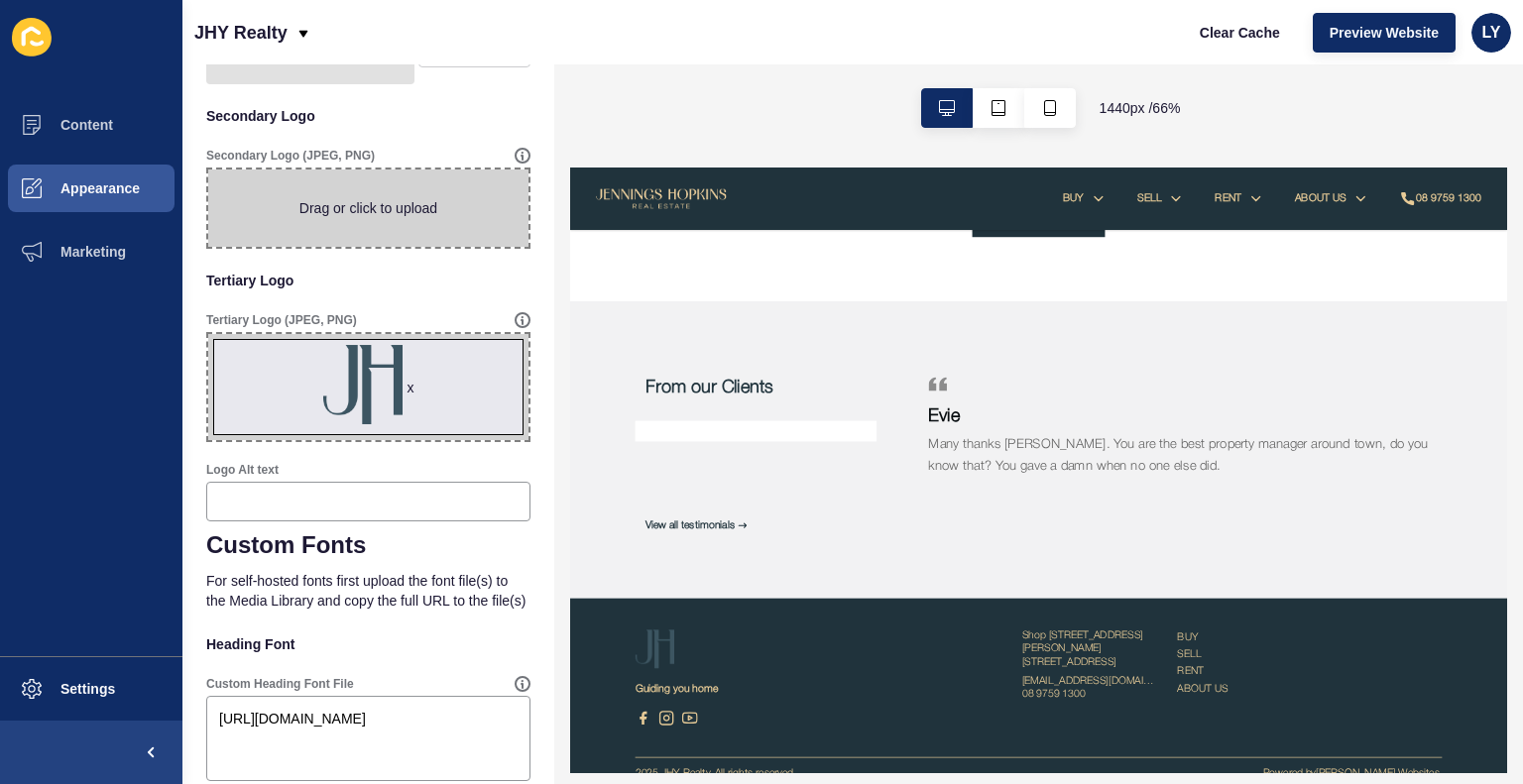 type on "C:\fakepath\JH_P_Brandmark_Midnight_4.png" 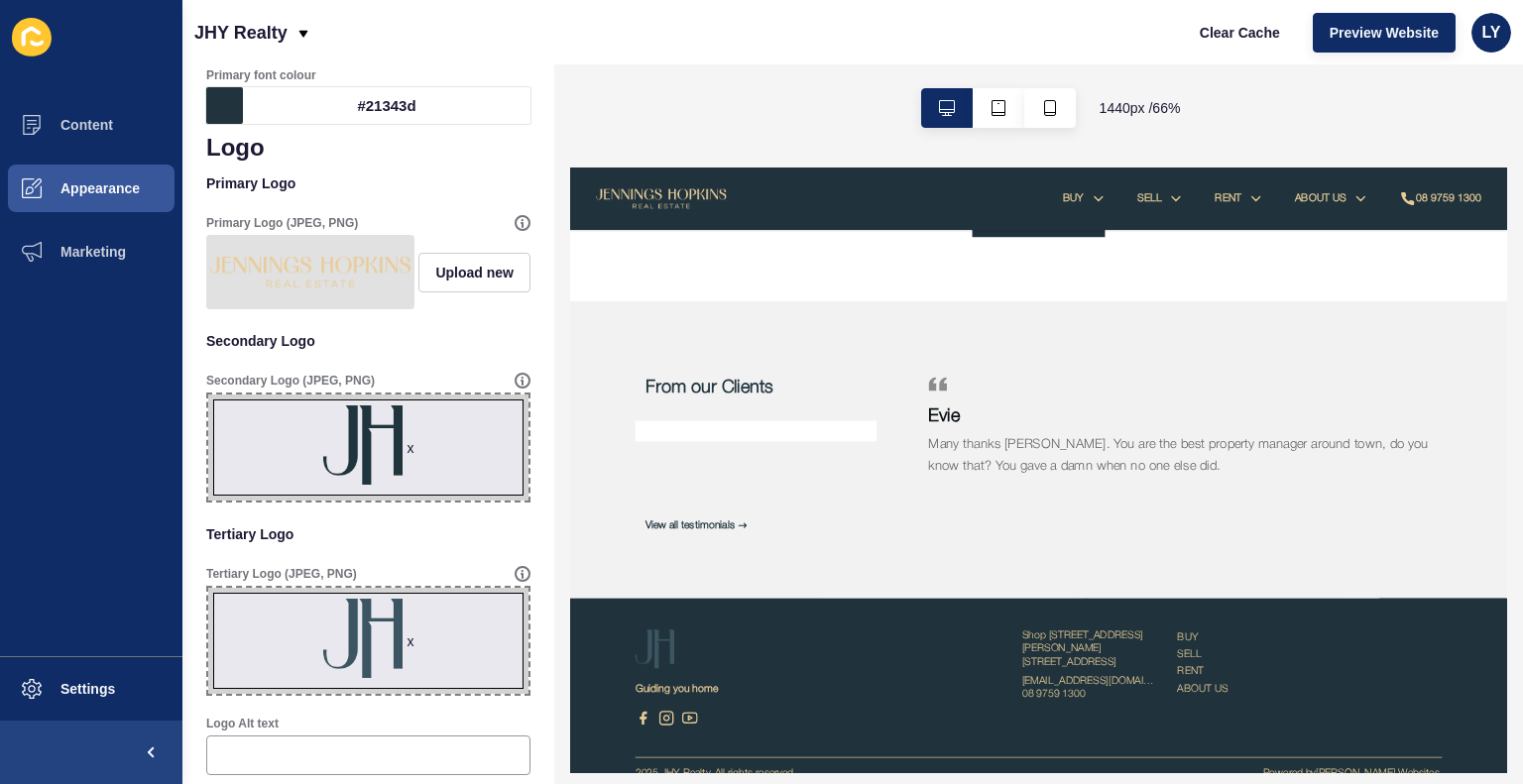 scroll, scrollTop: 0, scrollLeft: 0, axis: both 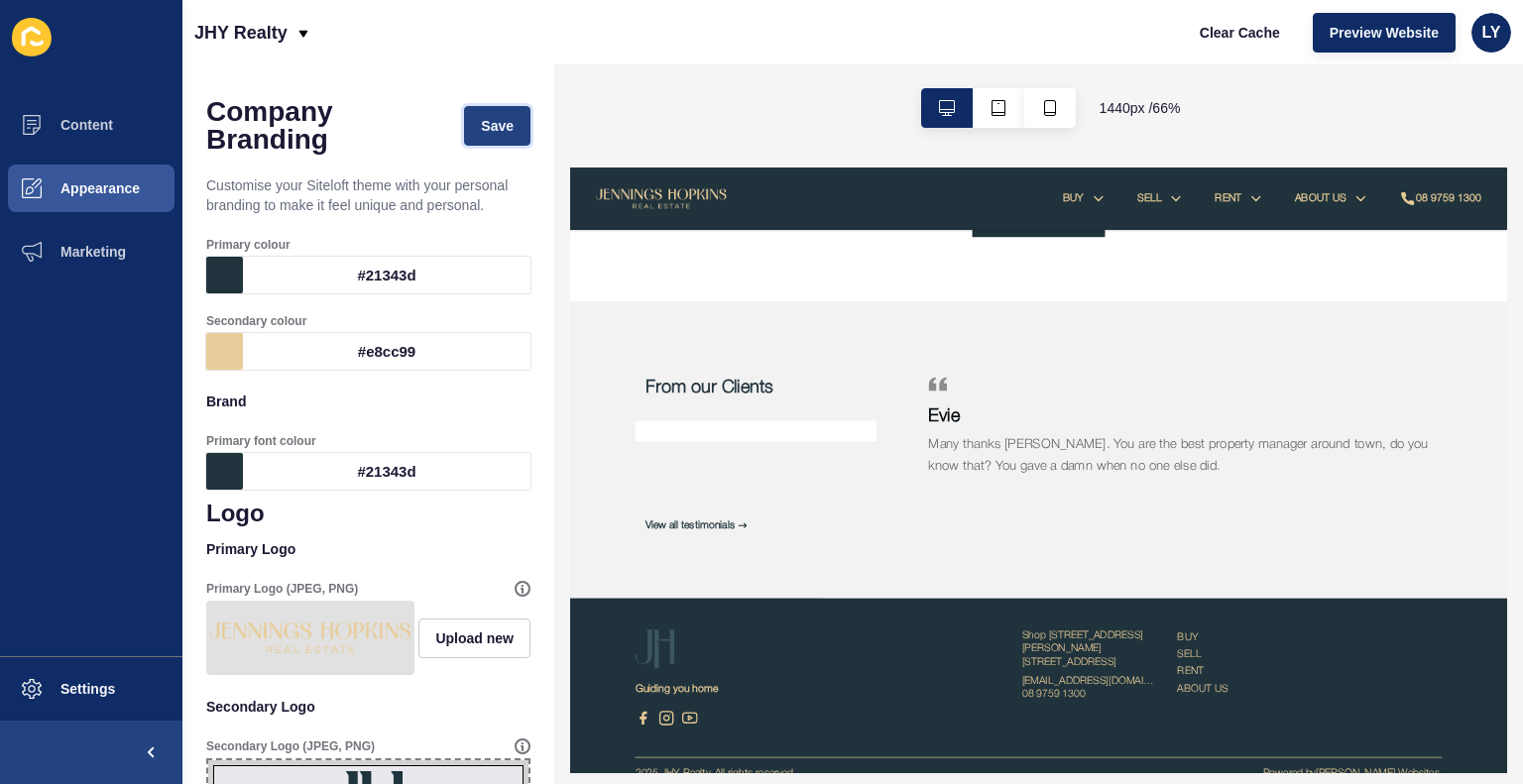 click on "Save" at bounding box center [497, 126] 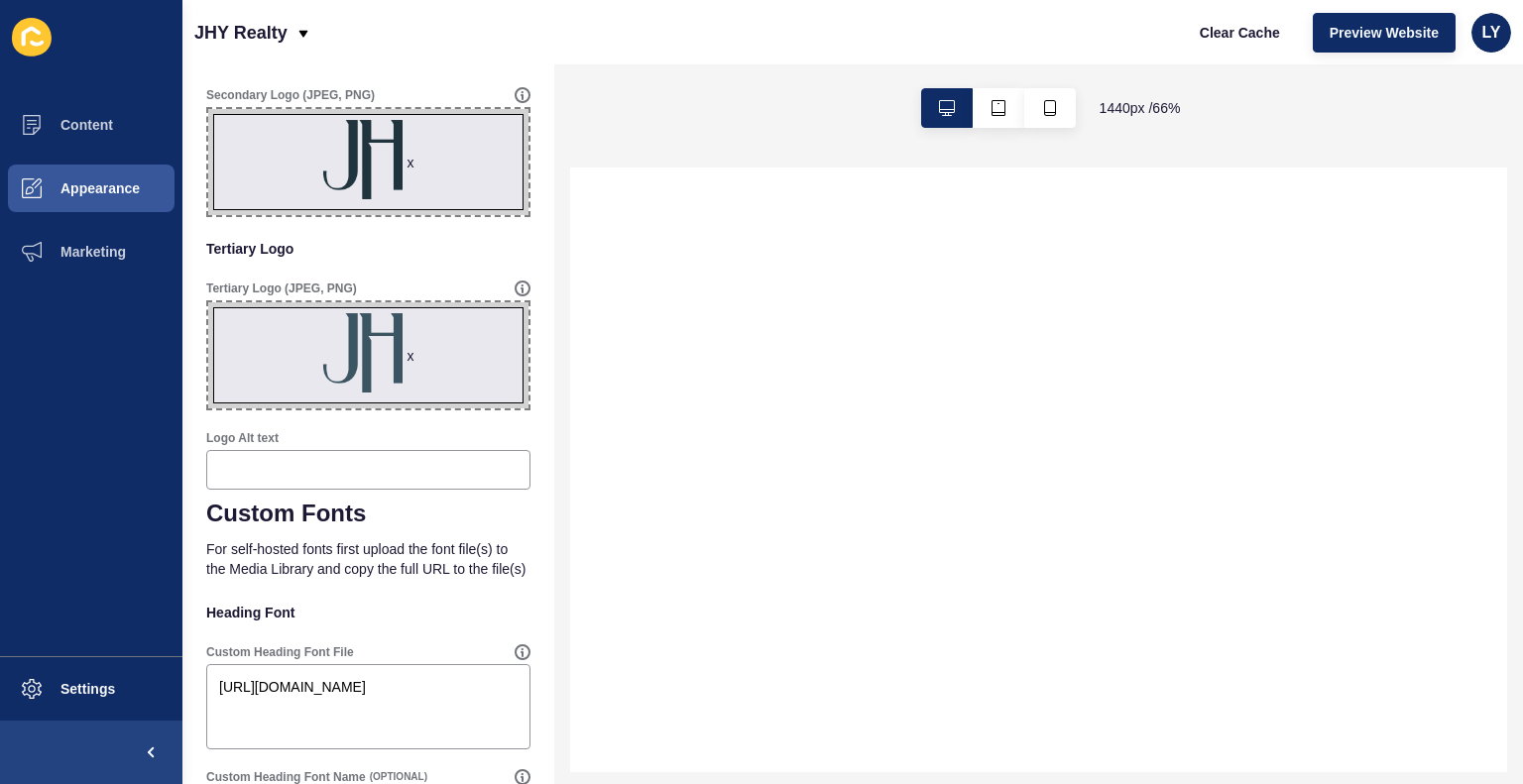 scroll, scrollTop: 647, scrollLeft: 0, axis: vertical 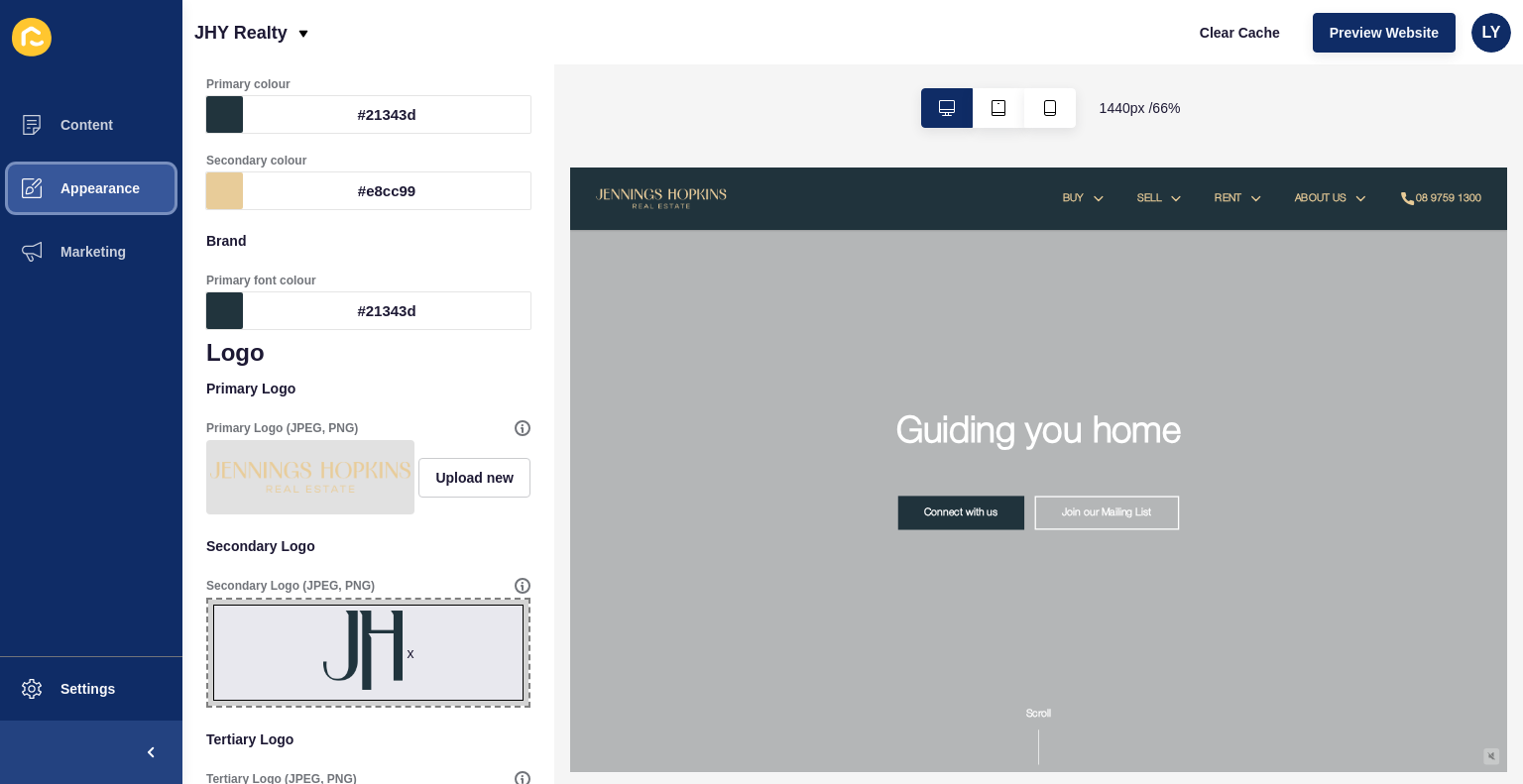 click on "Appearance" at bounding box center [68, 188] 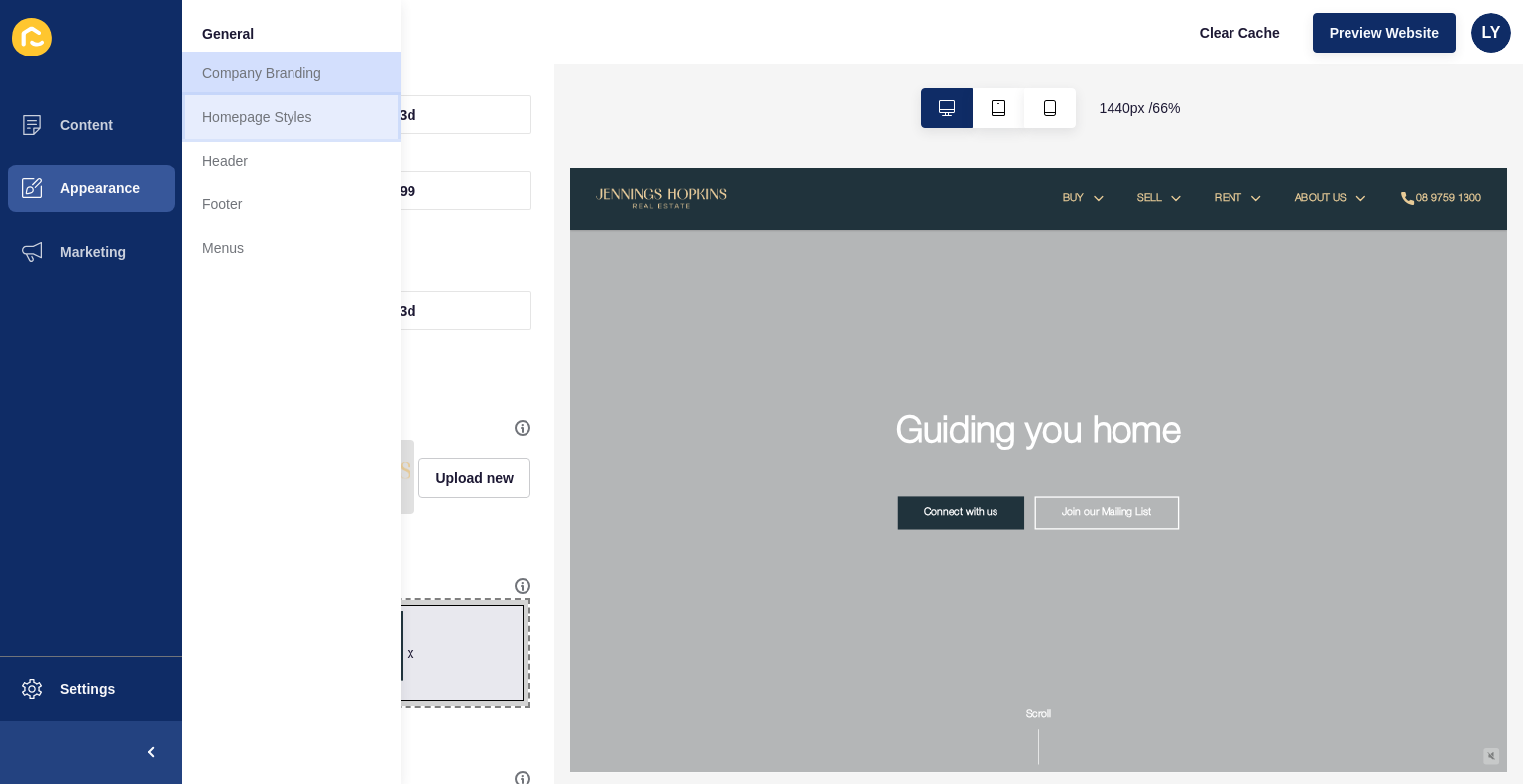 click on "Homepage Styles" at bounding box center [292, 117] 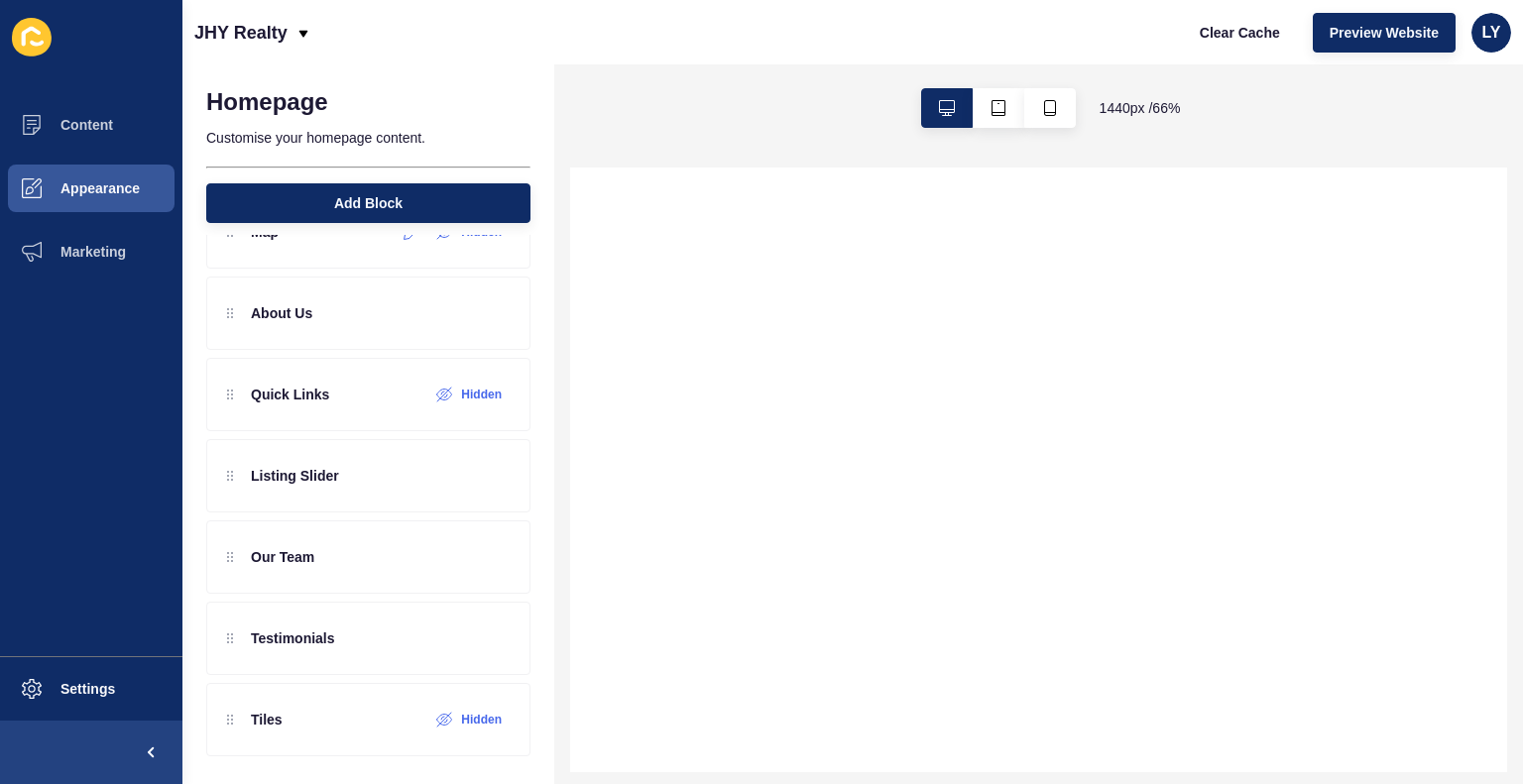 scroll, scrollTop: 0, scrollLeft: 0, axis: both 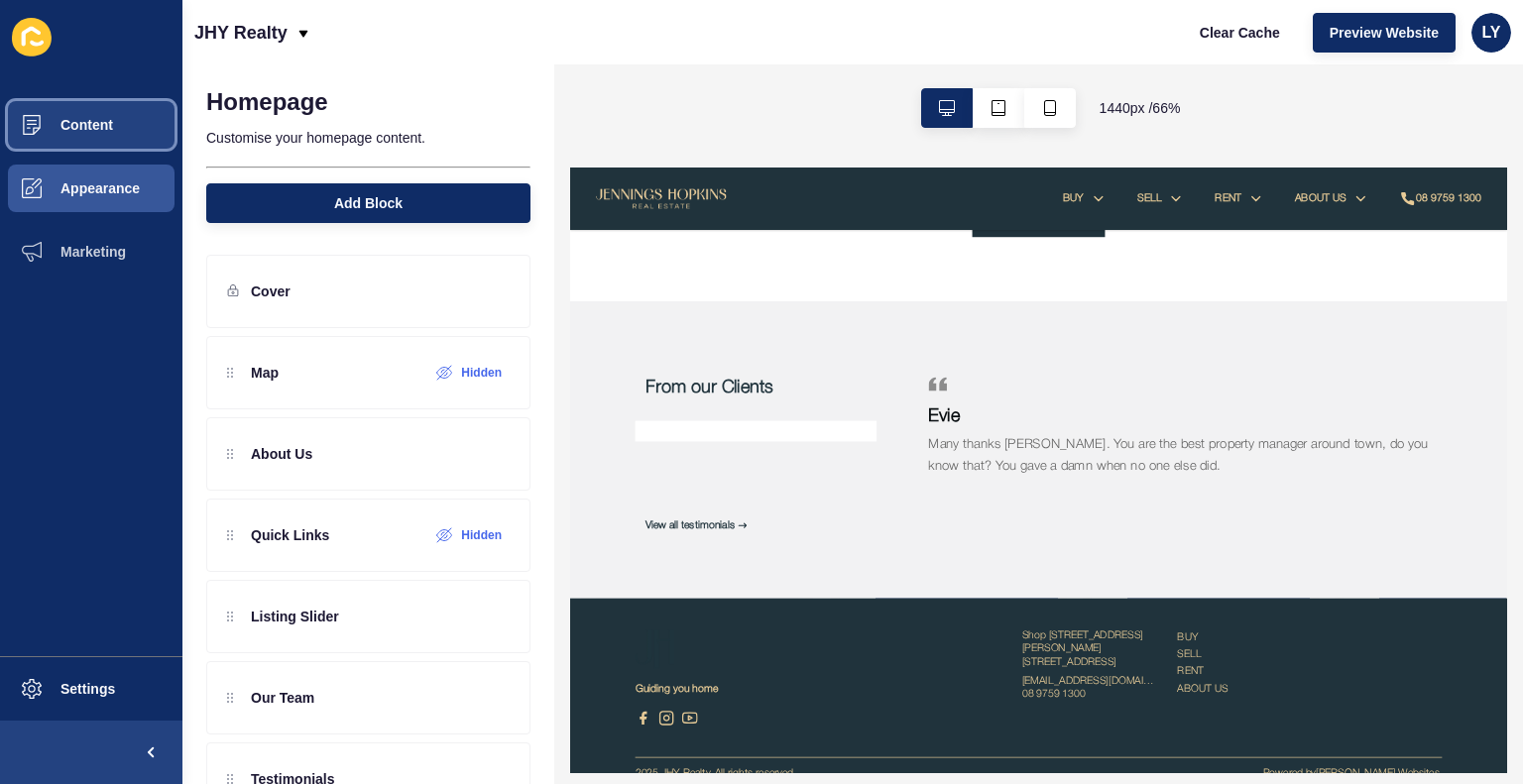 click on "Content" at bounding box center (55, 125) 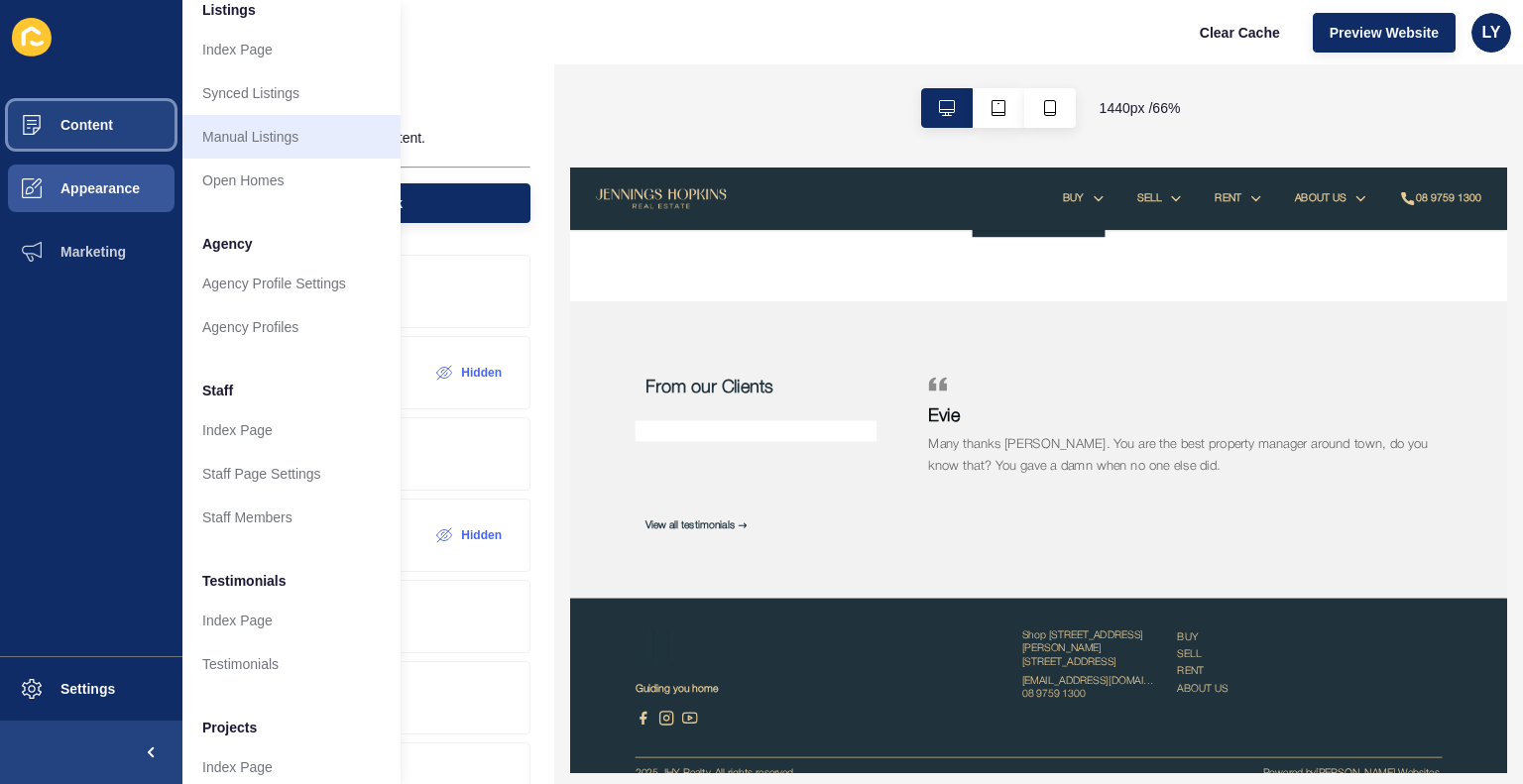 scroll, scrollTop: 392, scrollLeft: 0, axis: vertical 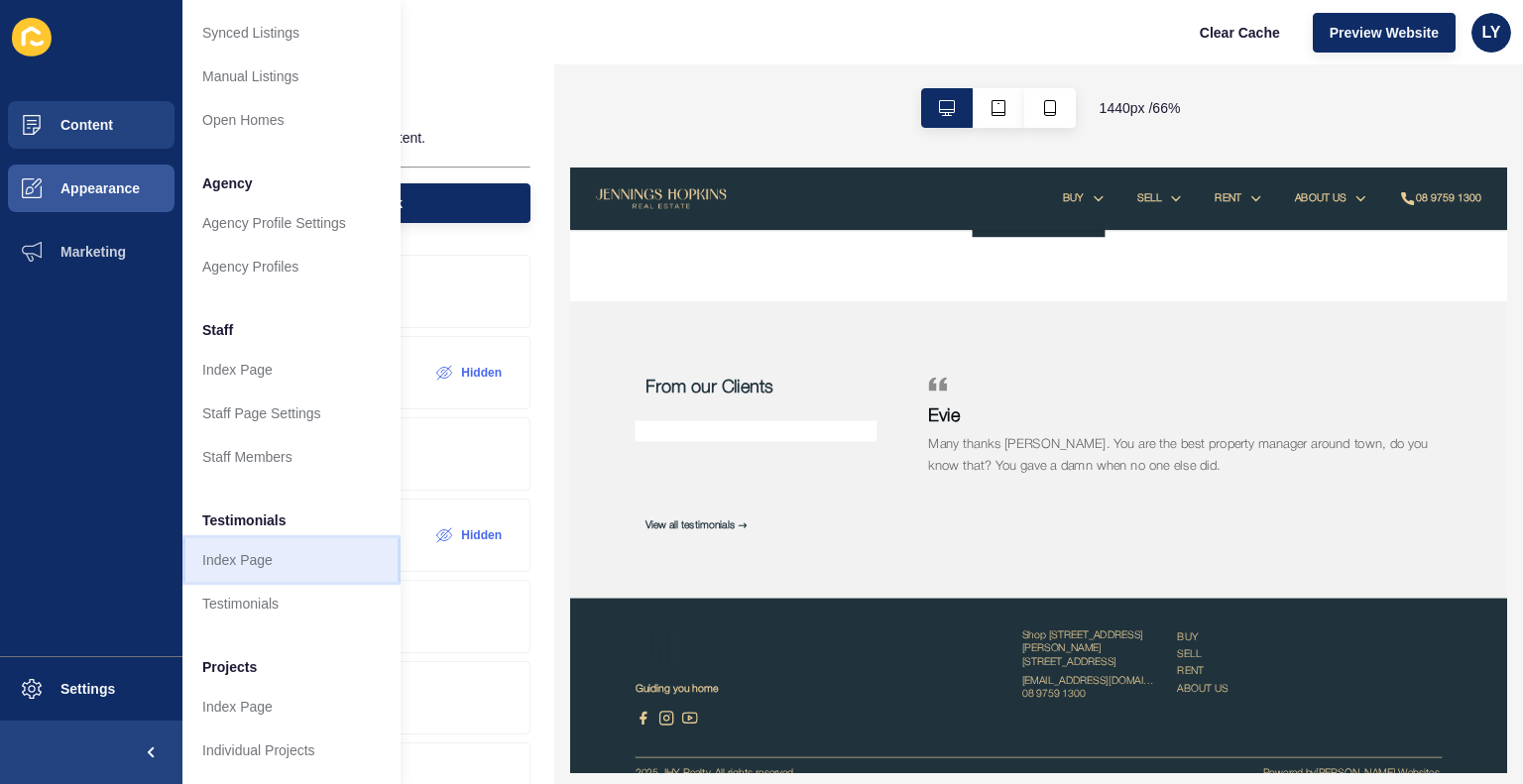 click on "Index Page" at bounding box center [292, 560] 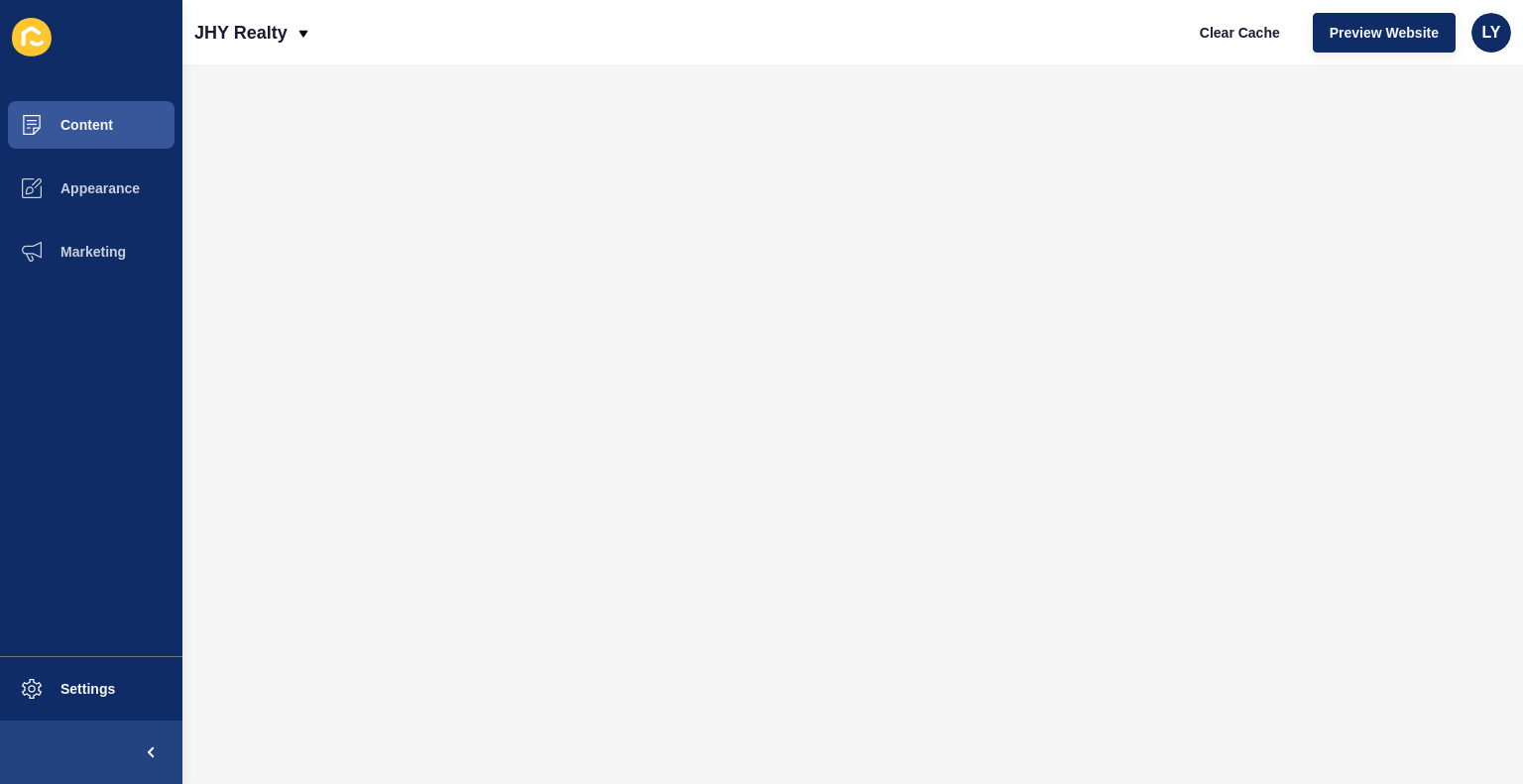 scroll, scrollTop: 0, scrollLeft: 0, axis: both 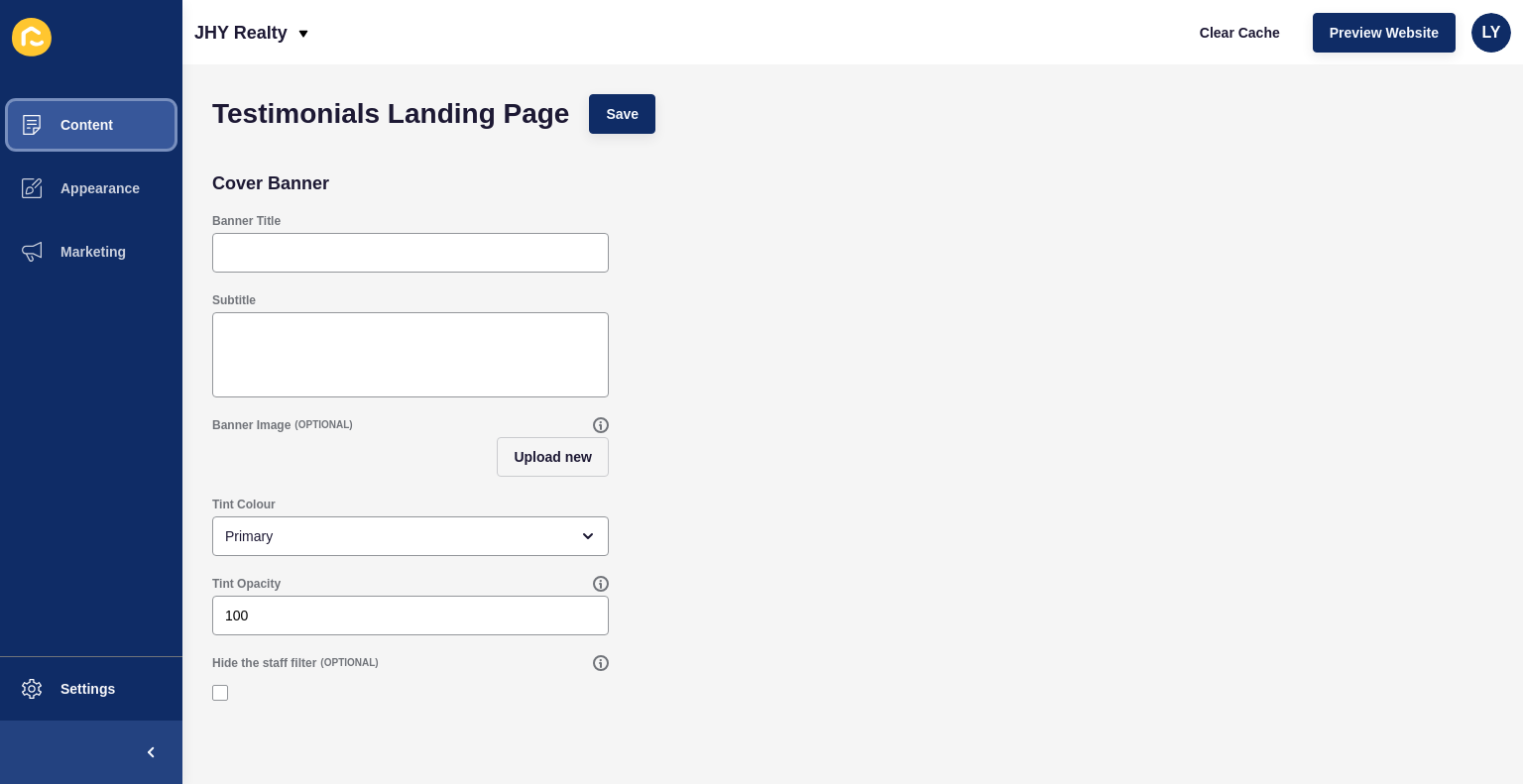 click on "Content" at bounding box center [55, 125] 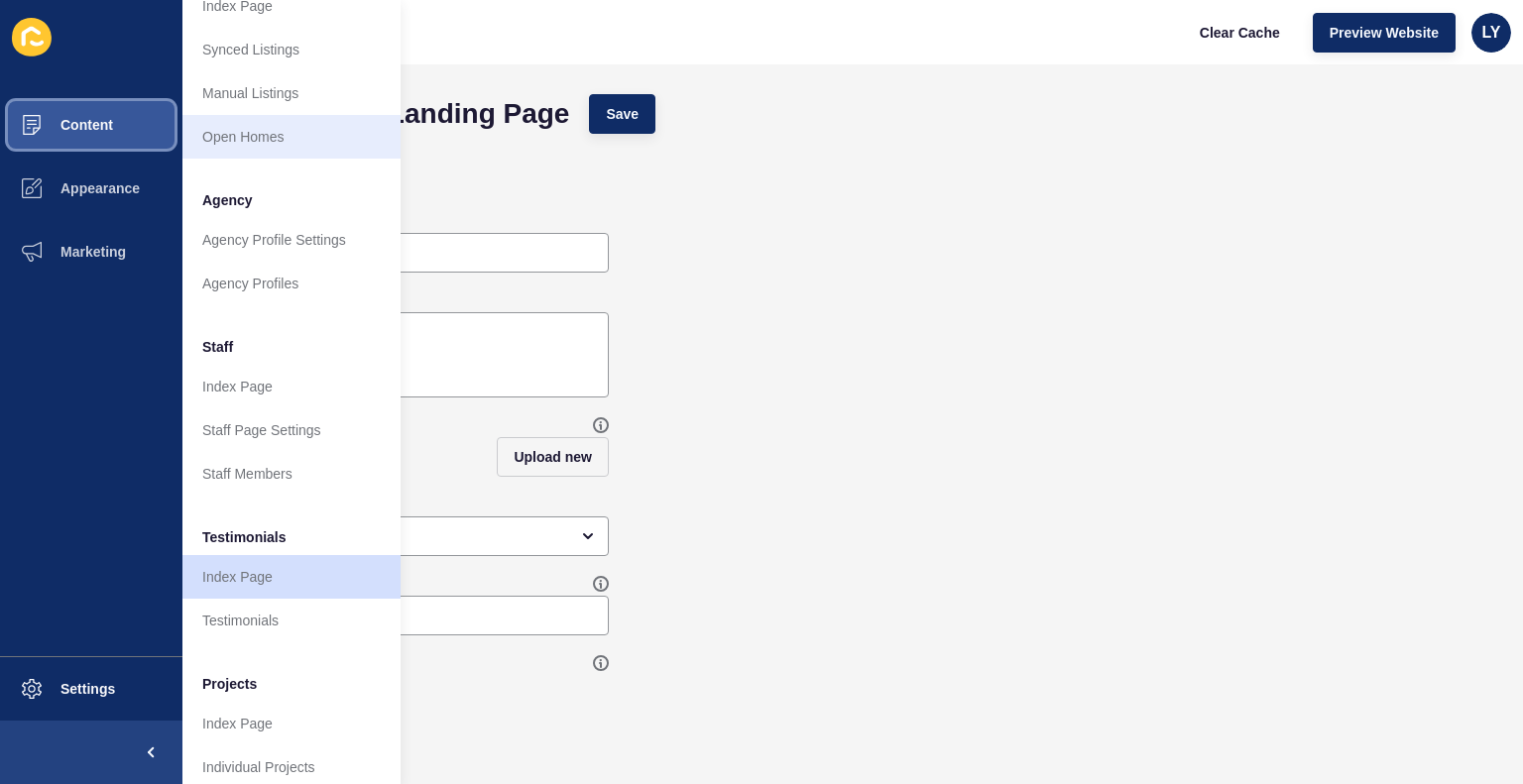 scroll, scrollTop: 392, scrollLeft: 0, axis: vertical 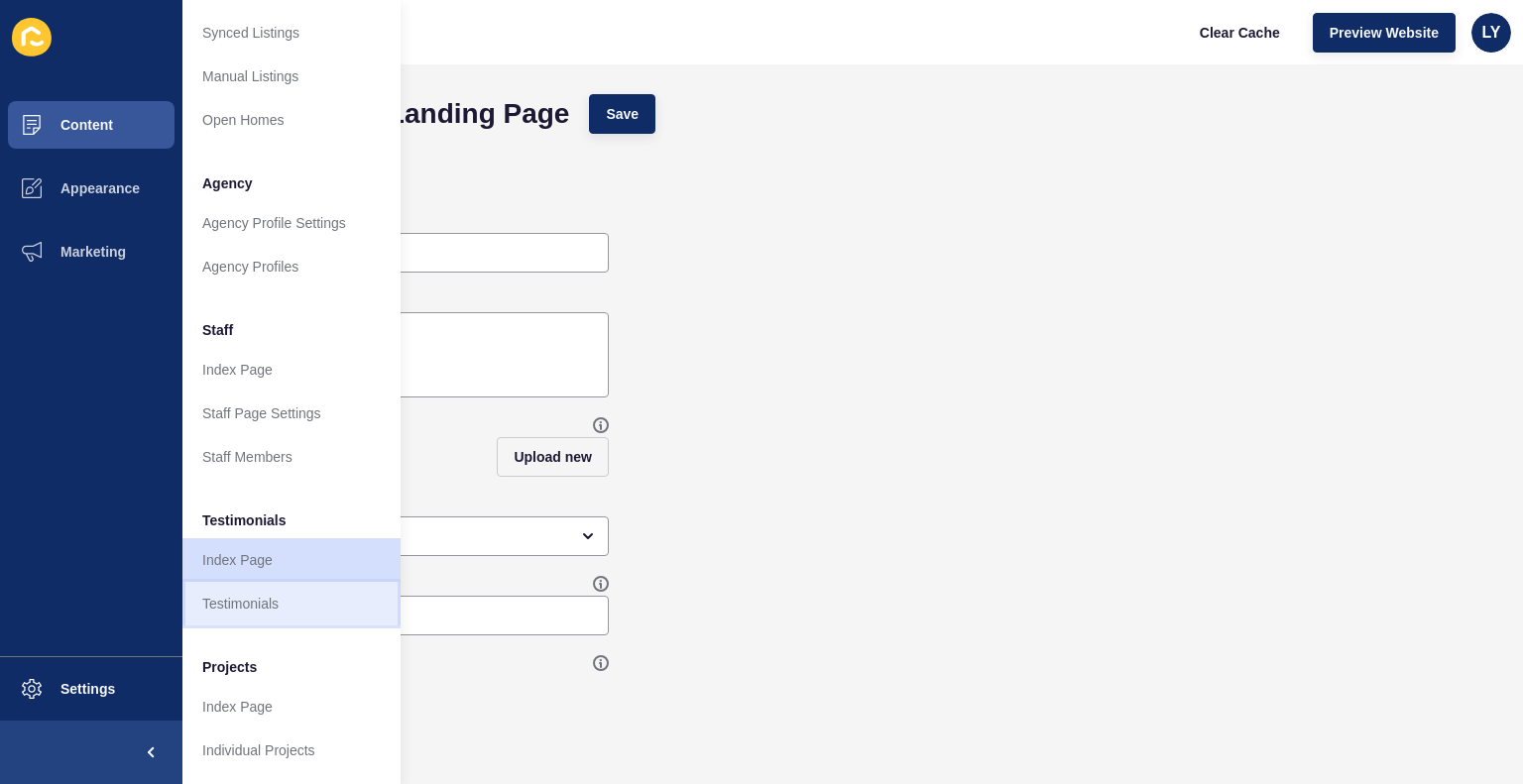 click on "Testimonials" at bounding box center (292, 604) 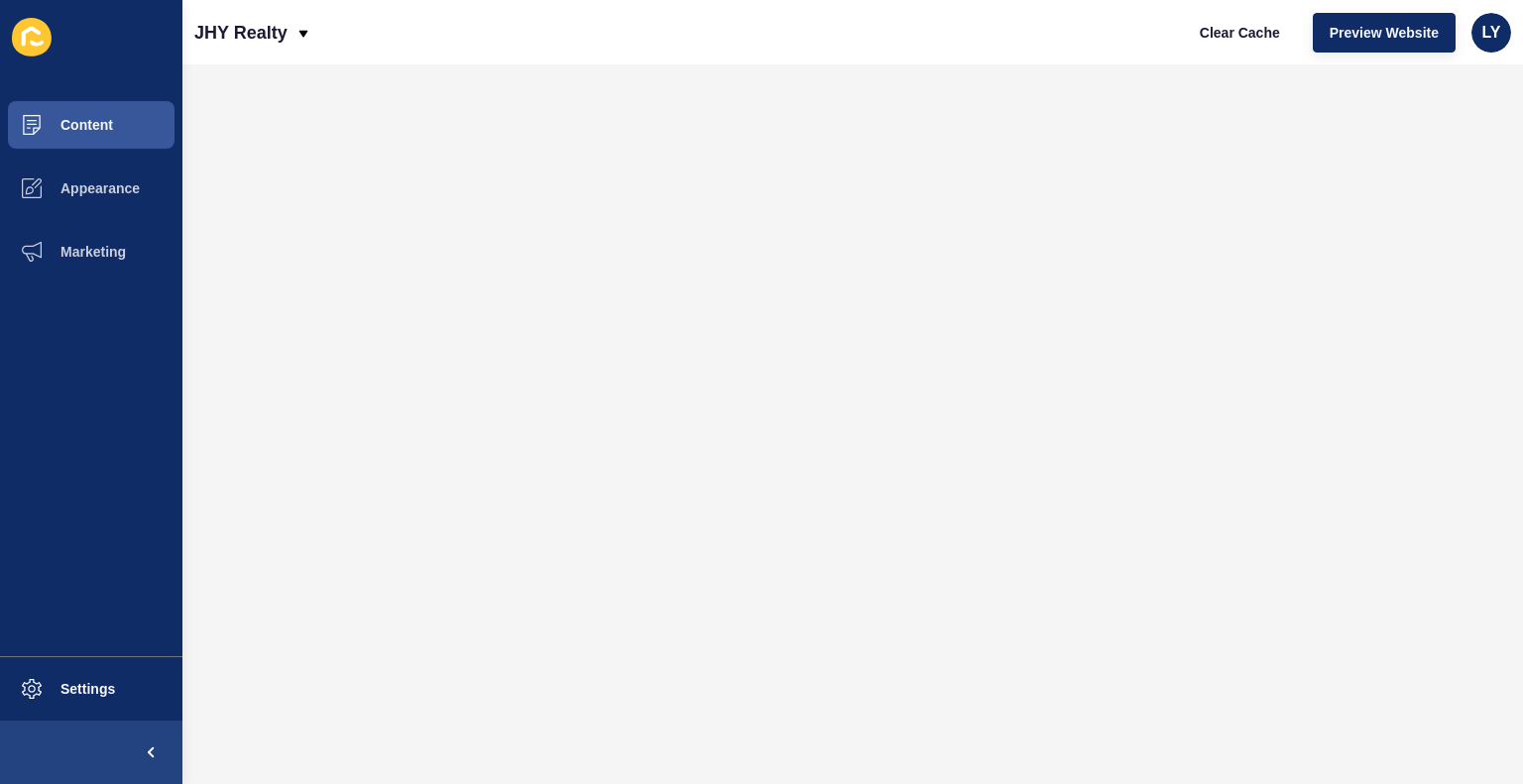 scroll, scrollTop: 0, scrollLeft: 0, axis: both 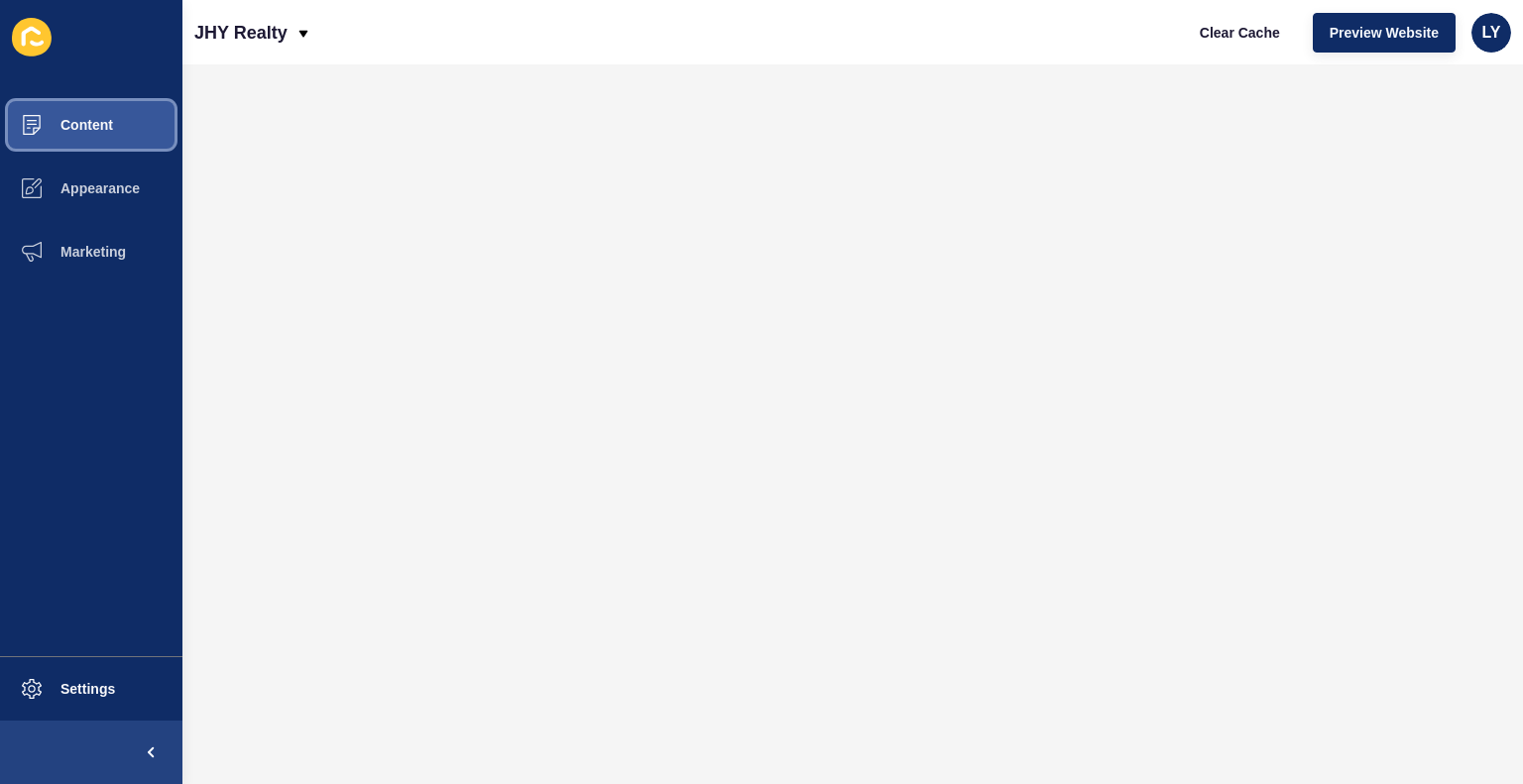 click on "Content" at bounding box center [55, 125] 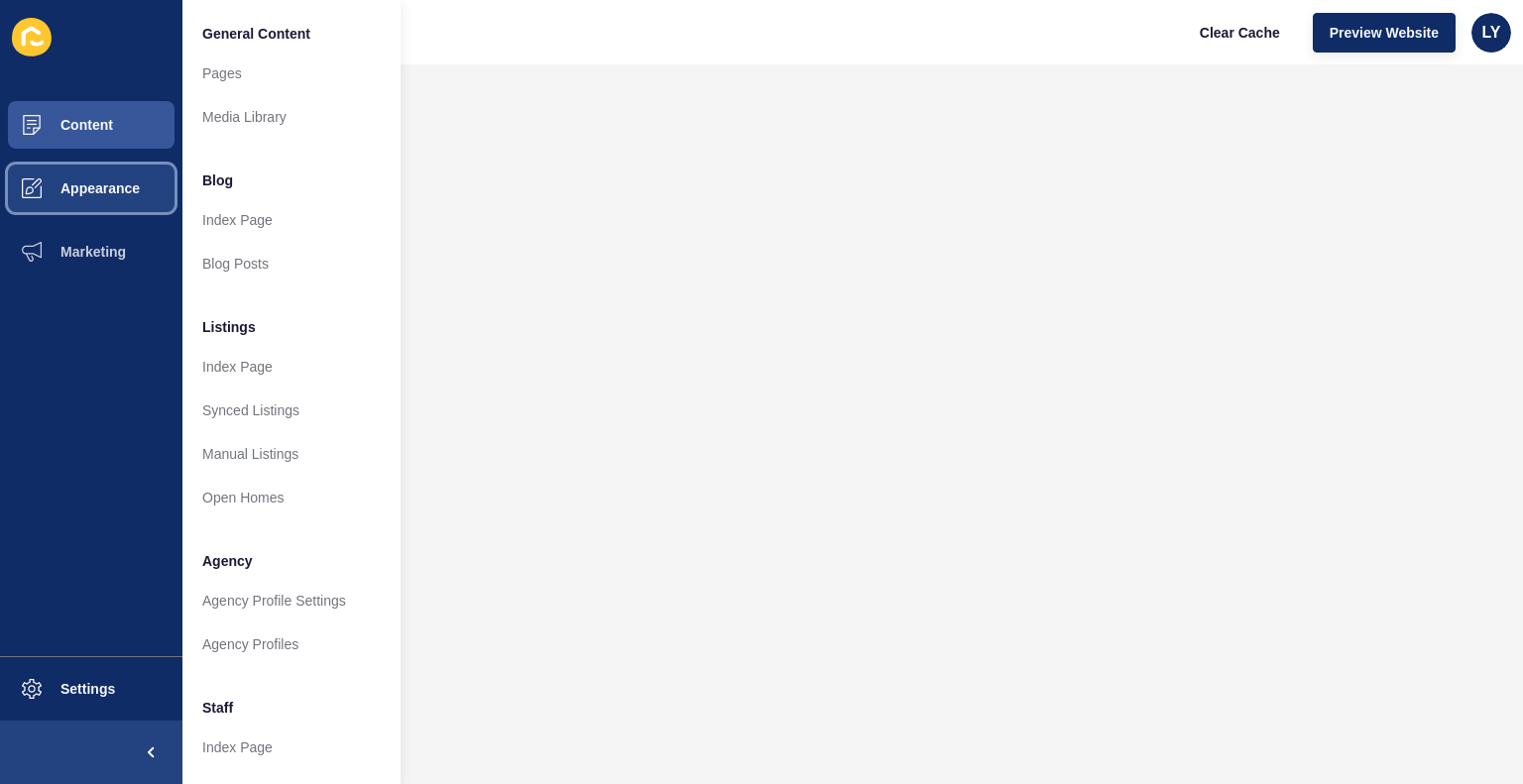 click on "Appearance" at bounding box center (68, 188) 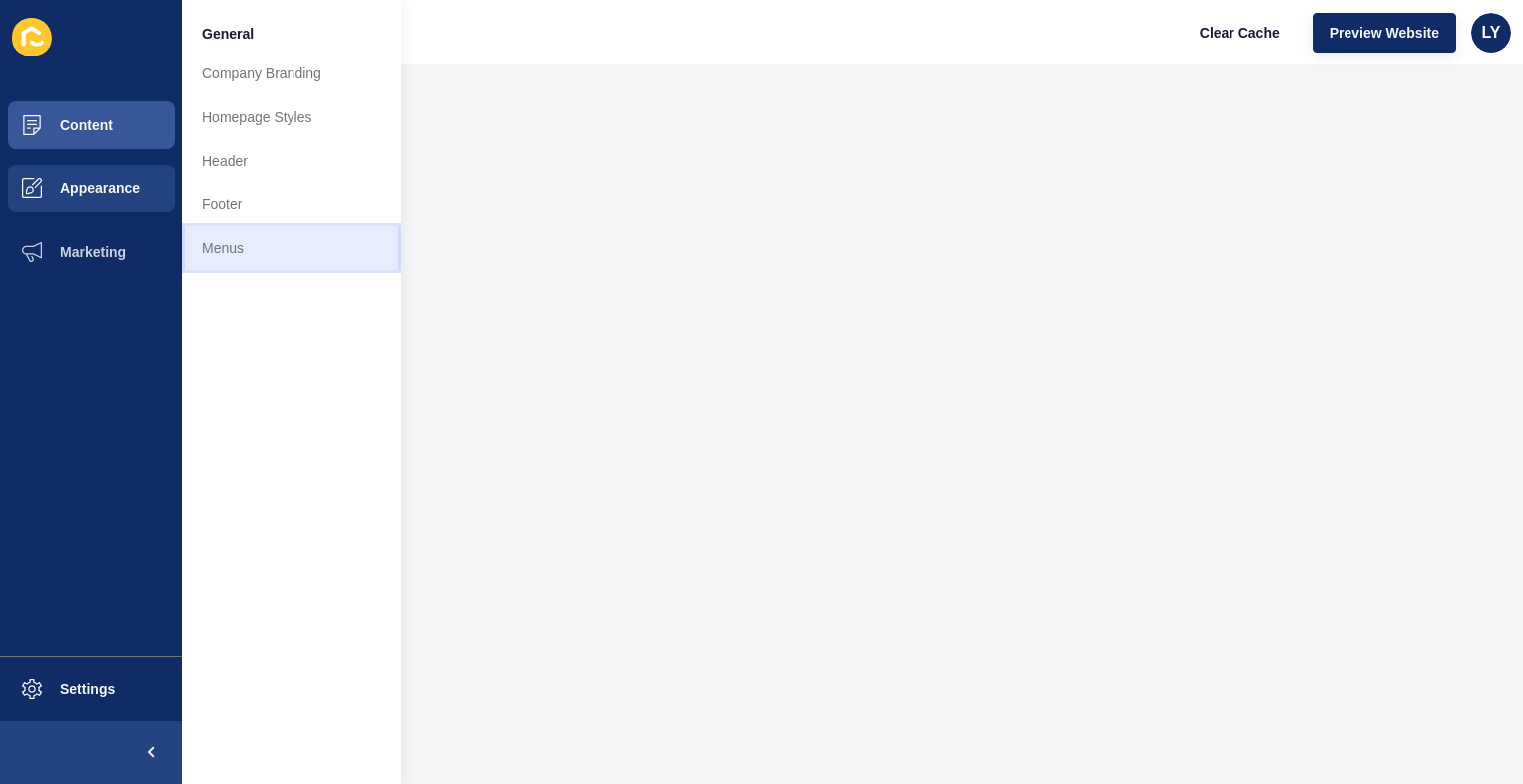 click on "Menus" at bounding box center [292, 248] 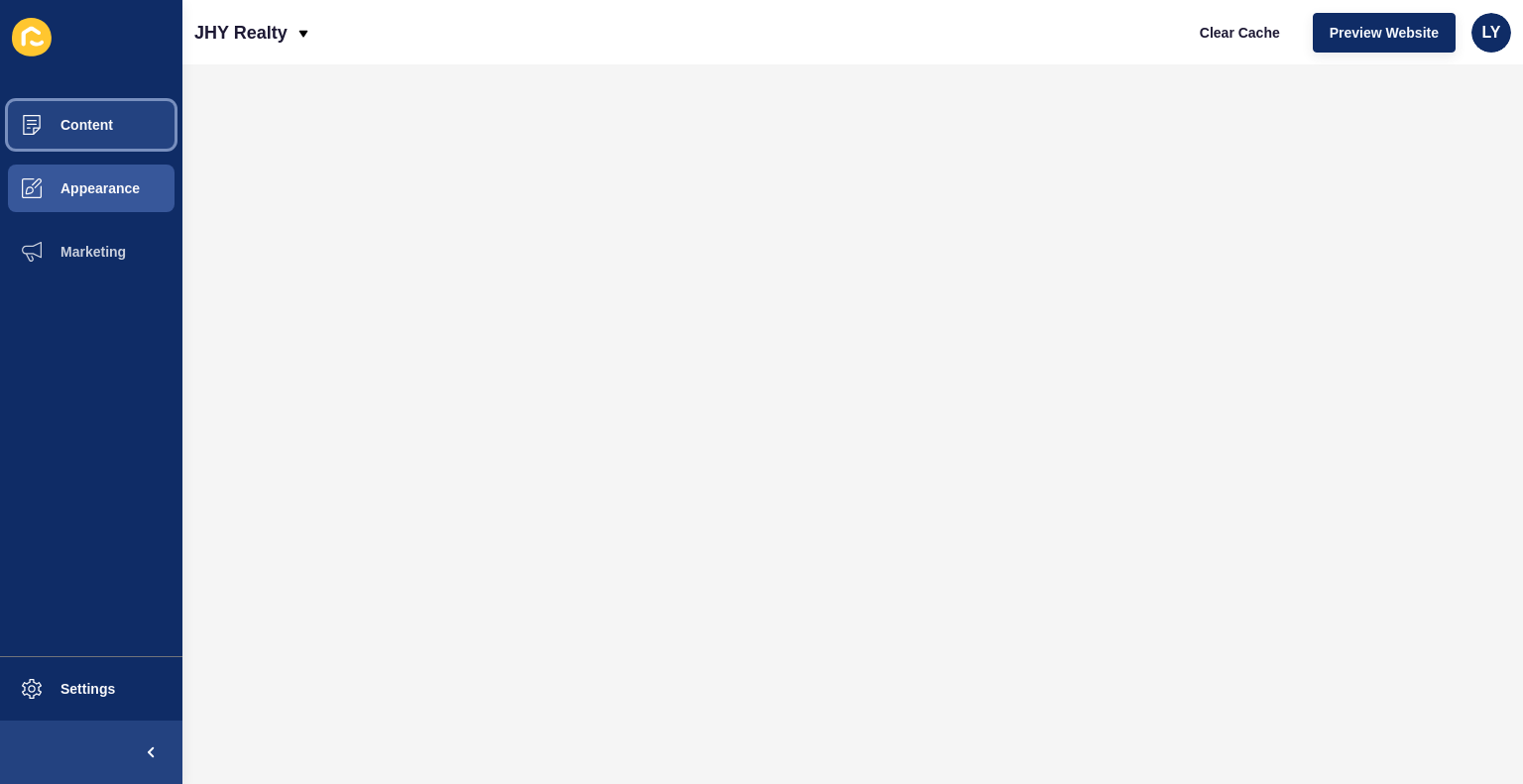 click on "Content" at bounding box center (55, 125) 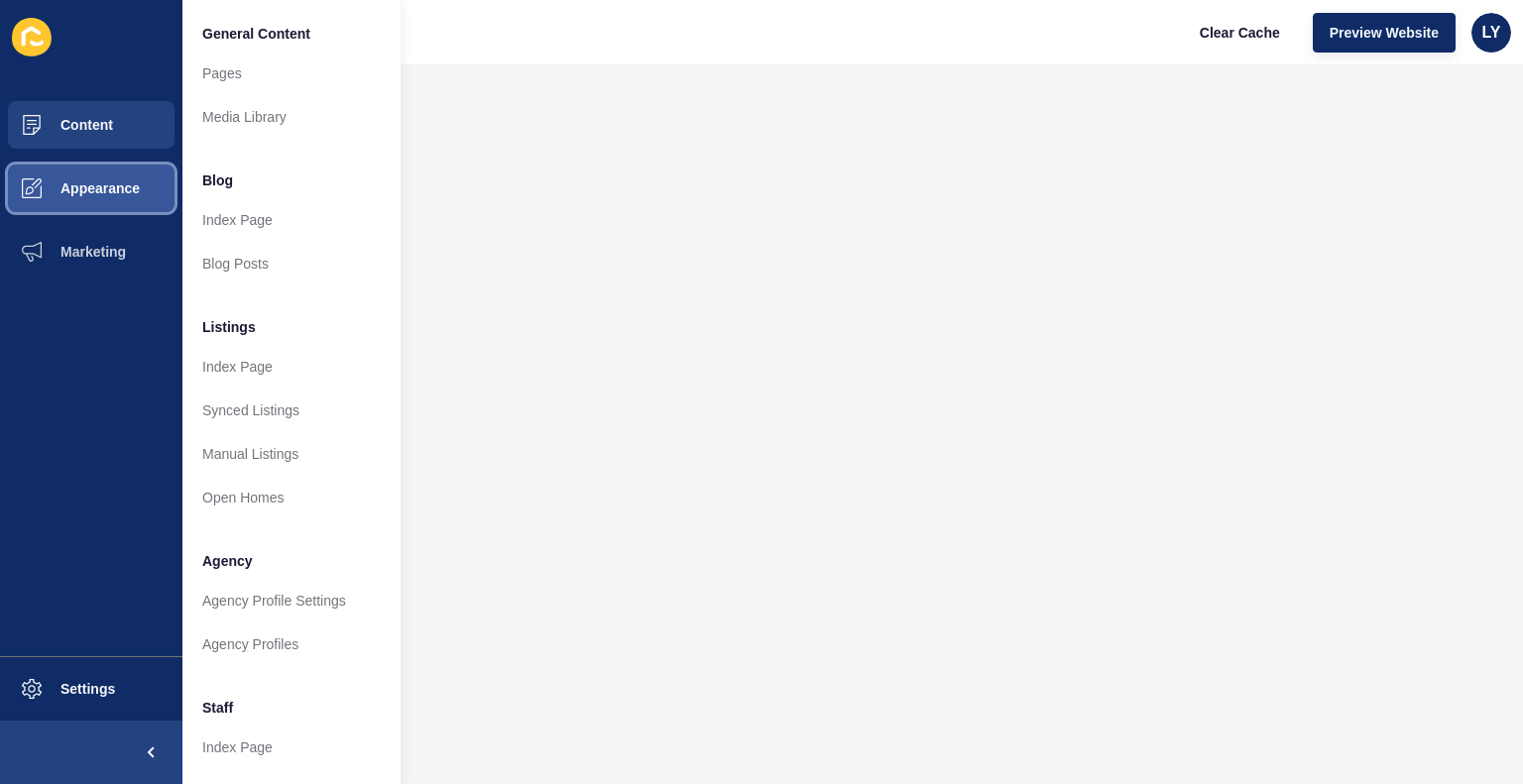 click on "Appearance" at bounding box center [68, 188] 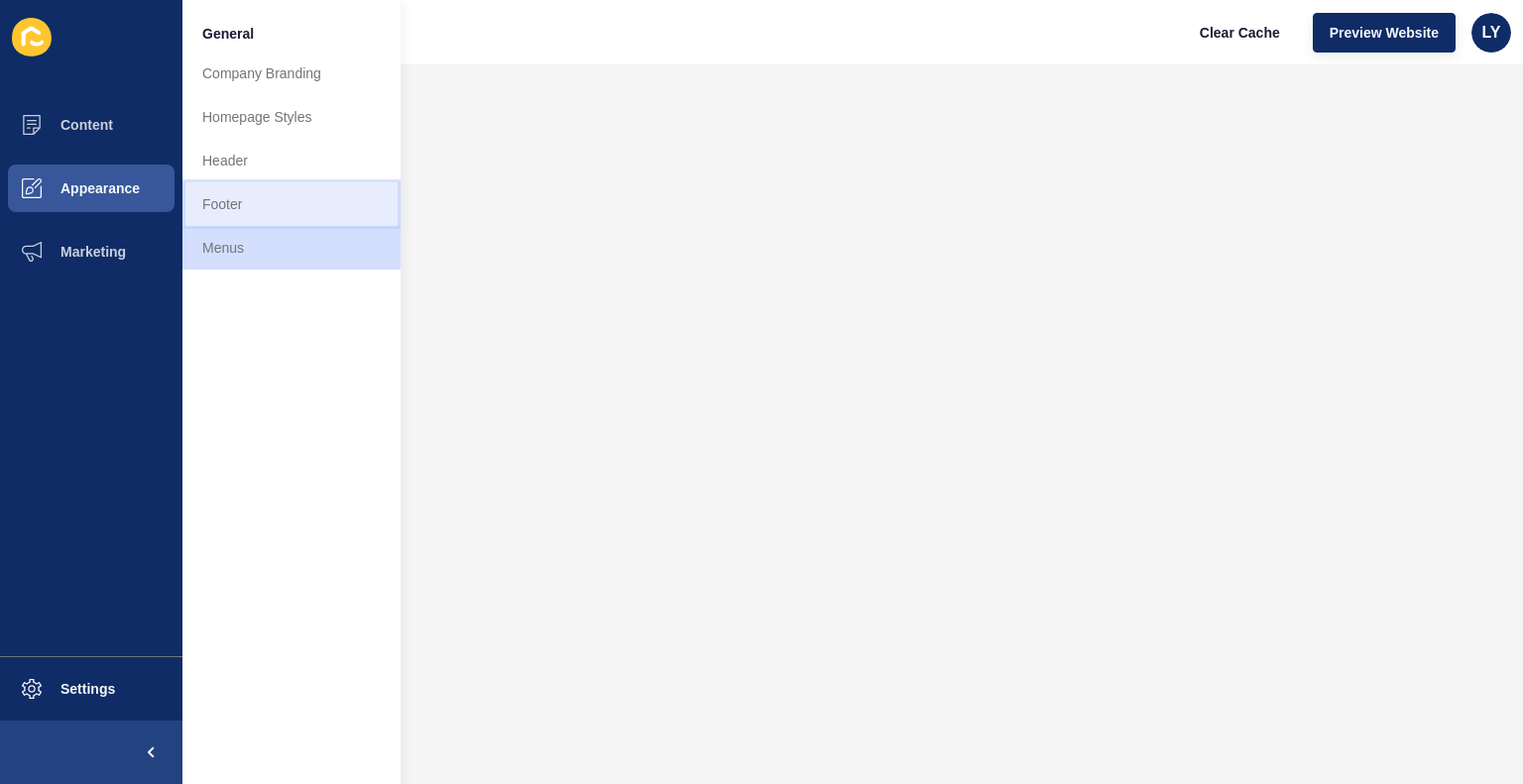 click on "Footer" at bounding box center [292, 204] 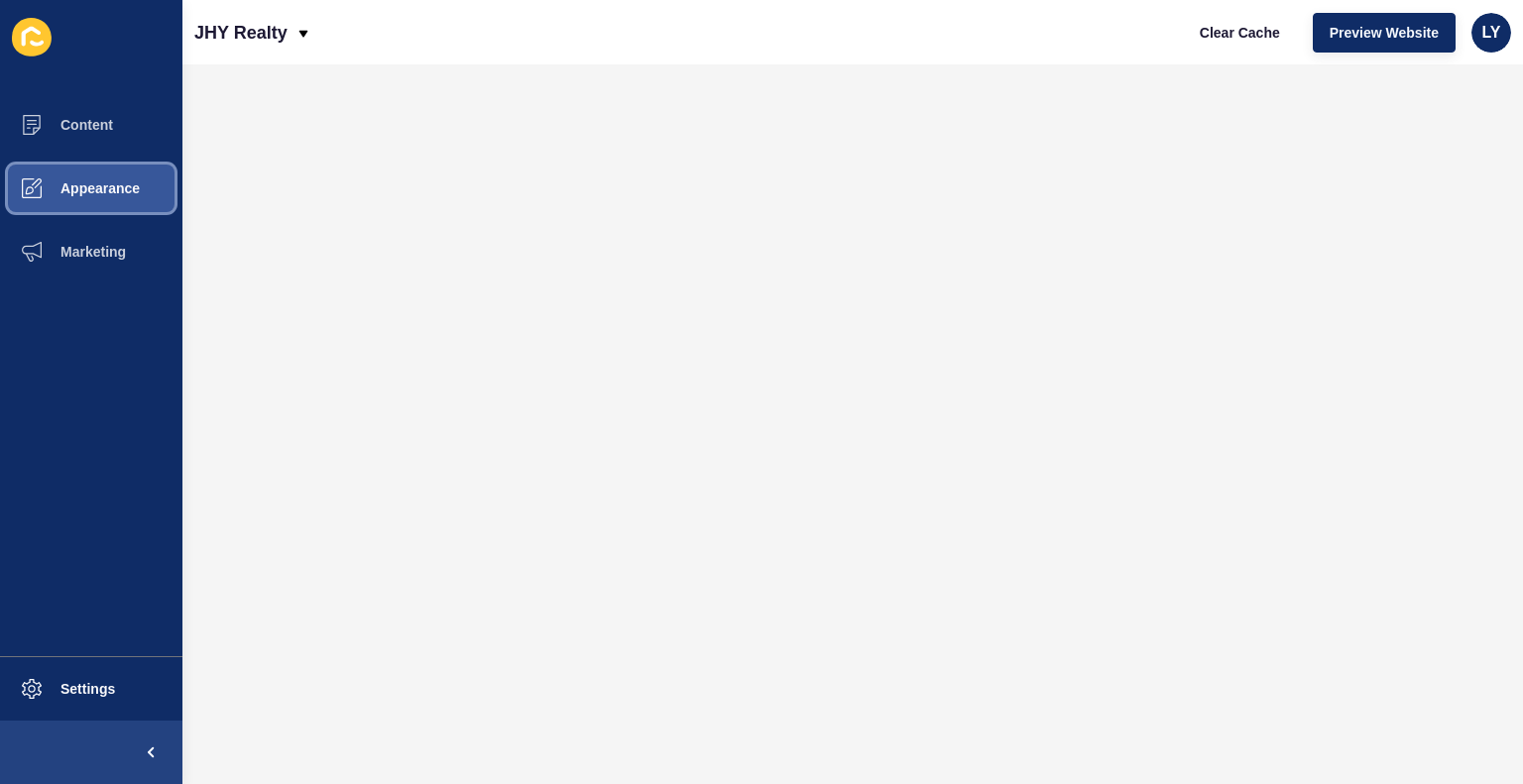 click on "Appearance" at bounding box center (68, 188) 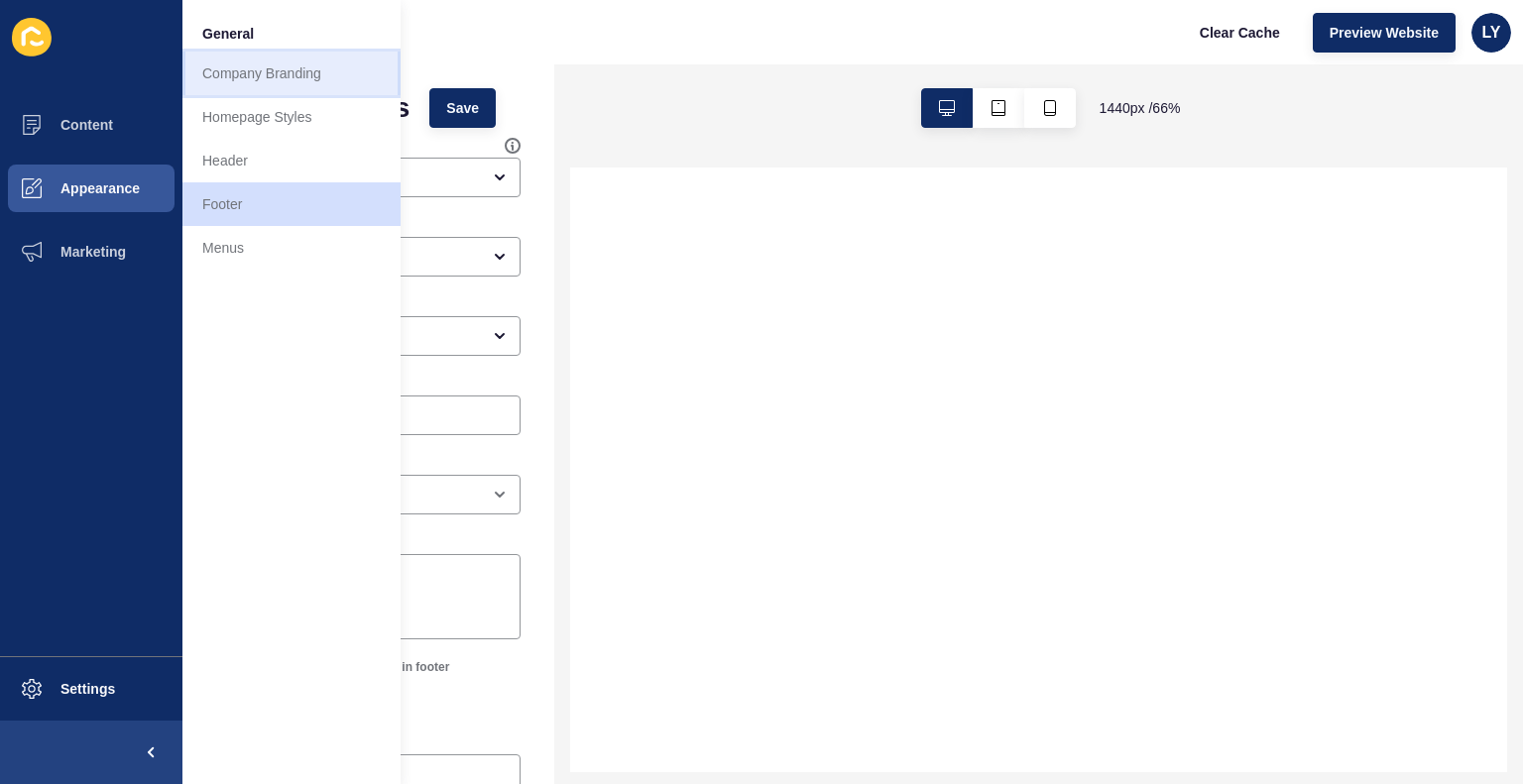 click on "Company Branding" at bounding box center (292, 73) 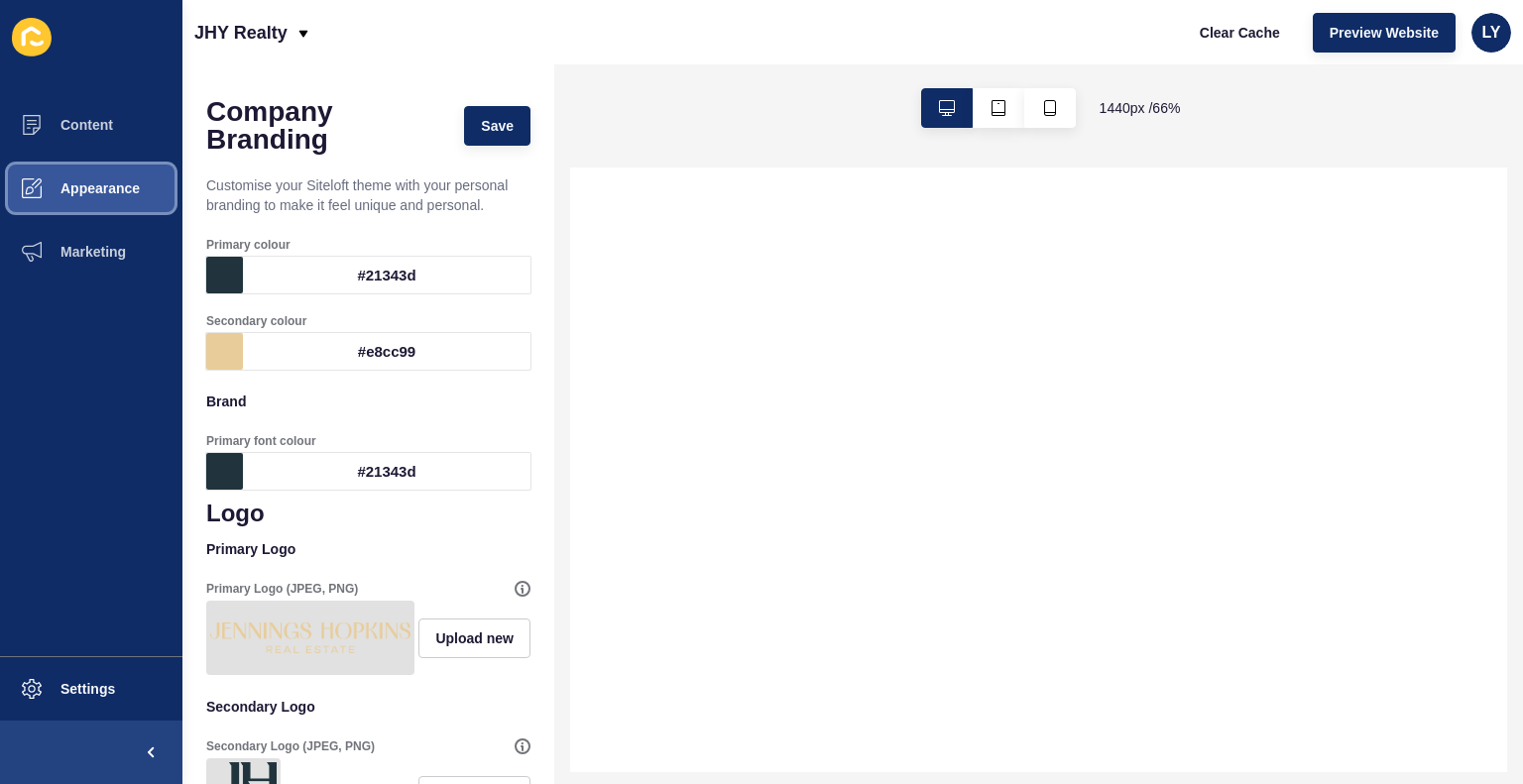 click on "Appearance" at bounding box center [68, 188] 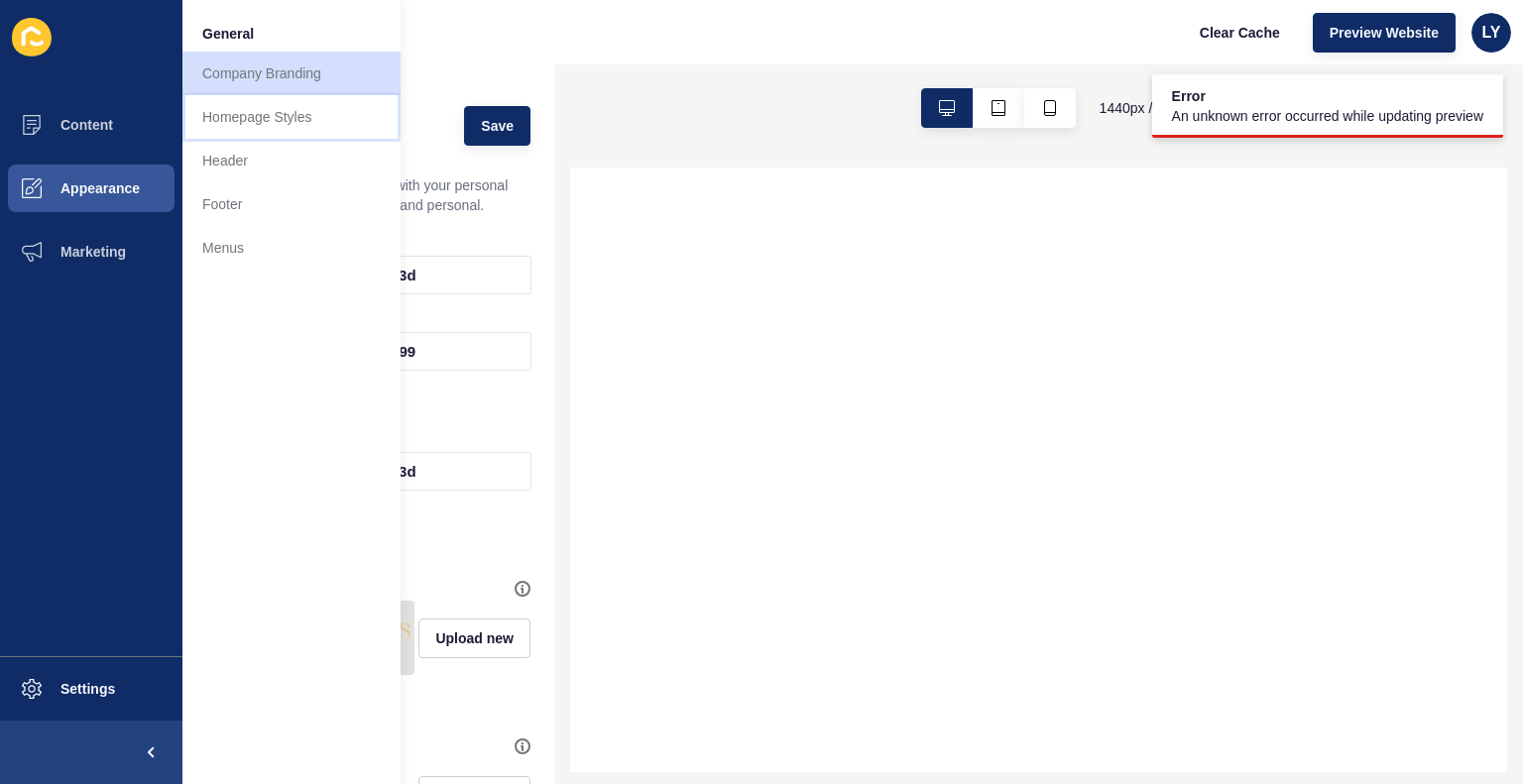 click on "Homepage Styles" at bounding box center [292, 117] 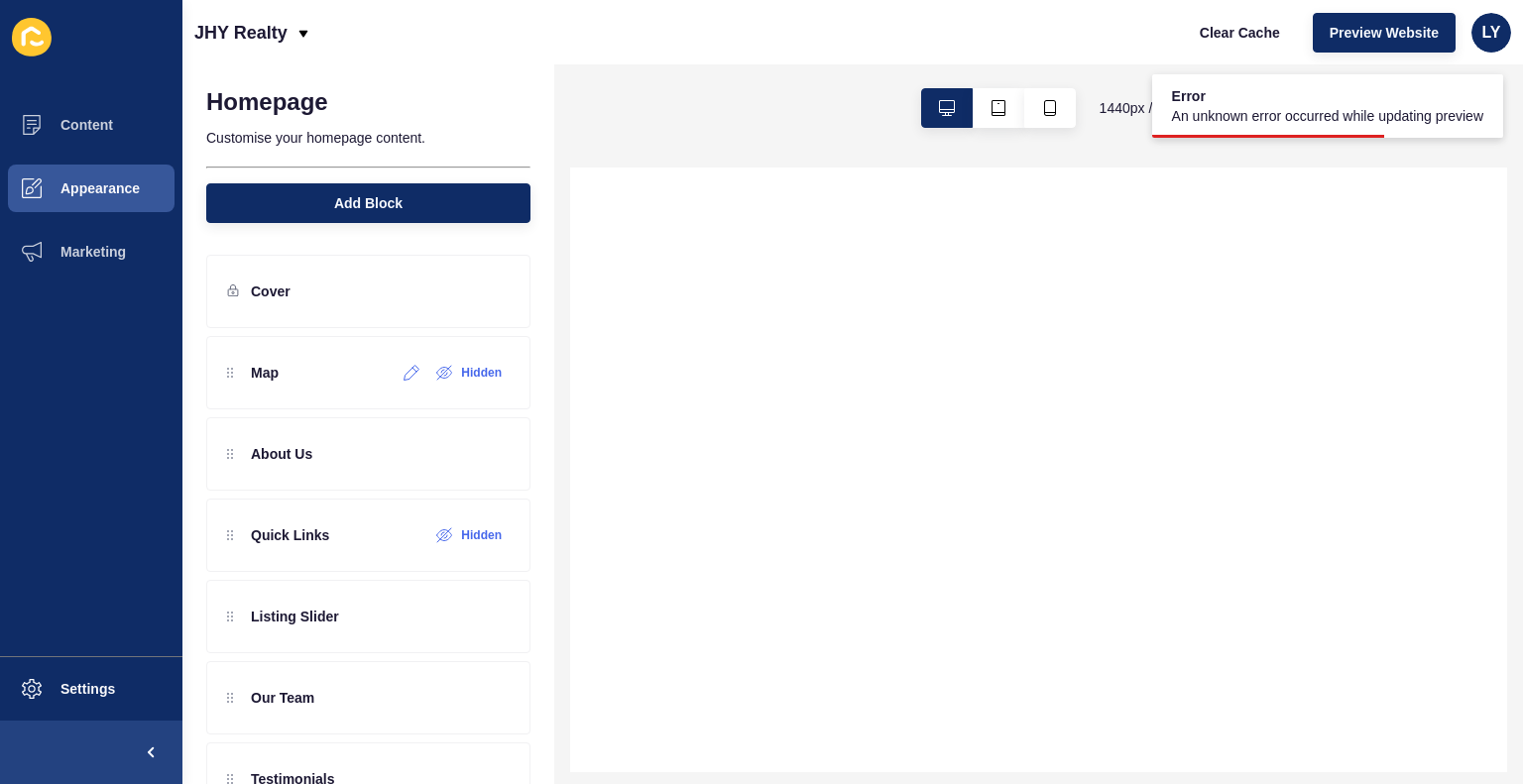scroll, scrollTop: 141, scrollLeft: 0, axis: vertical 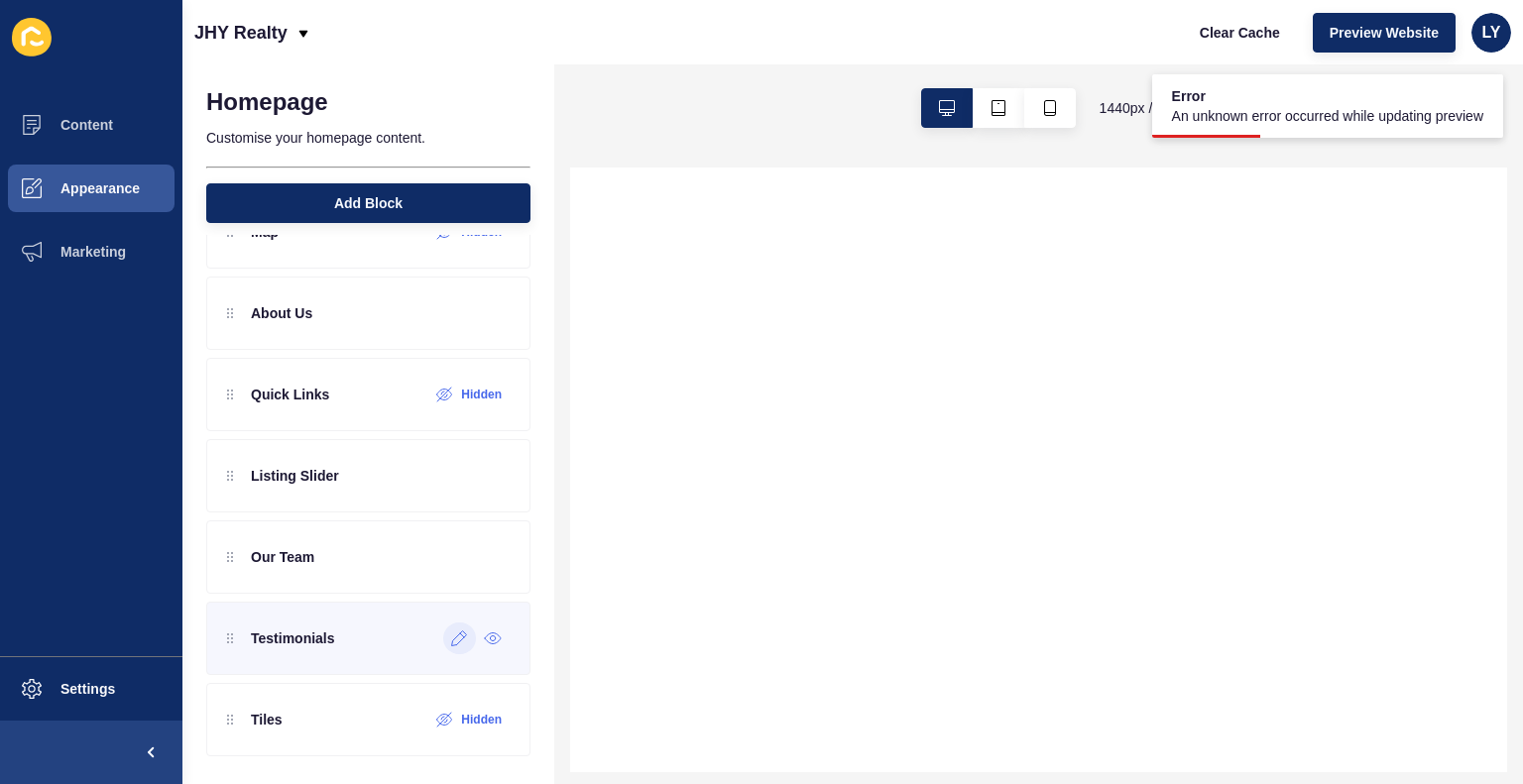 click 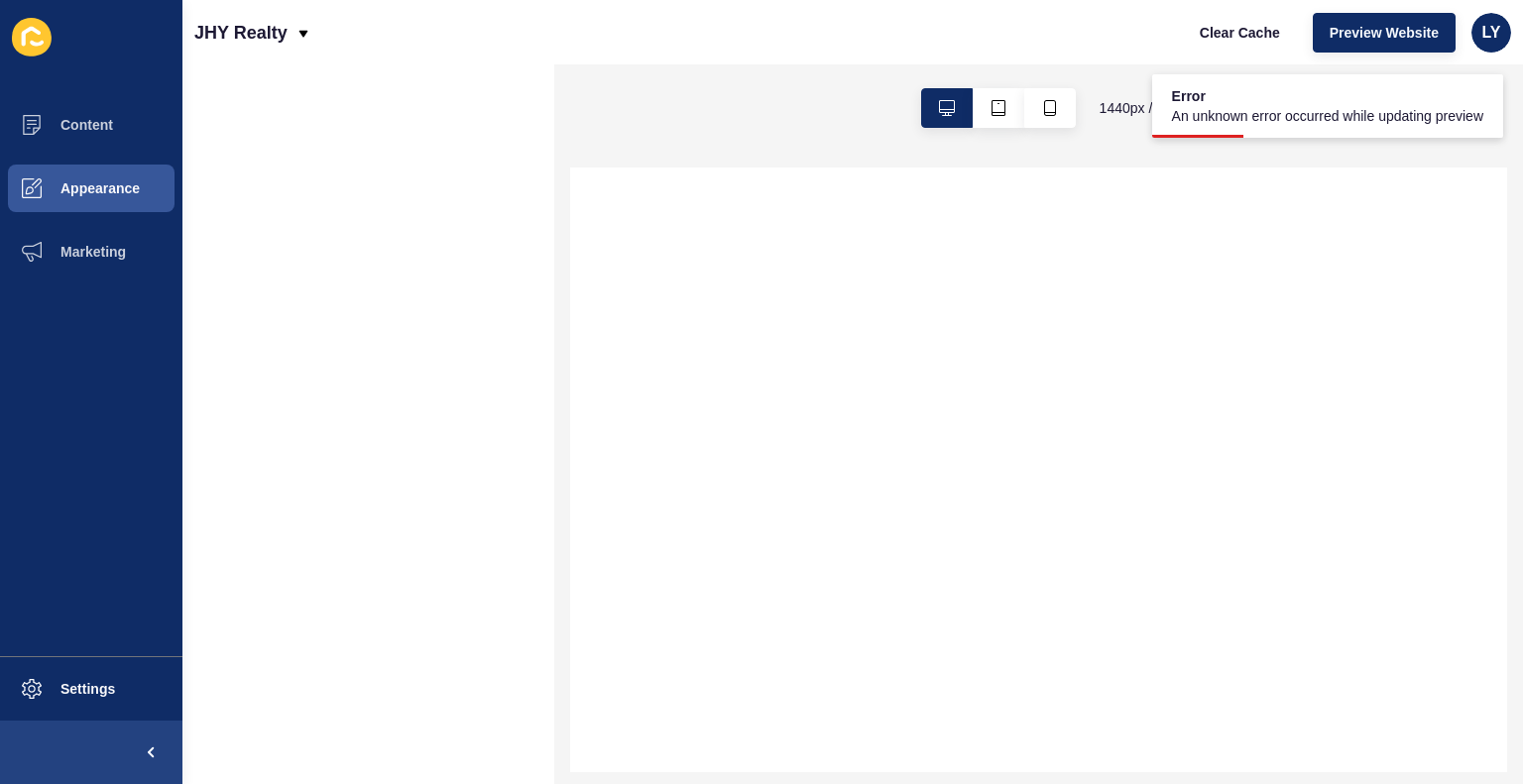 scroll, scrollTop: 0, scrollLeft: 0, axis: both 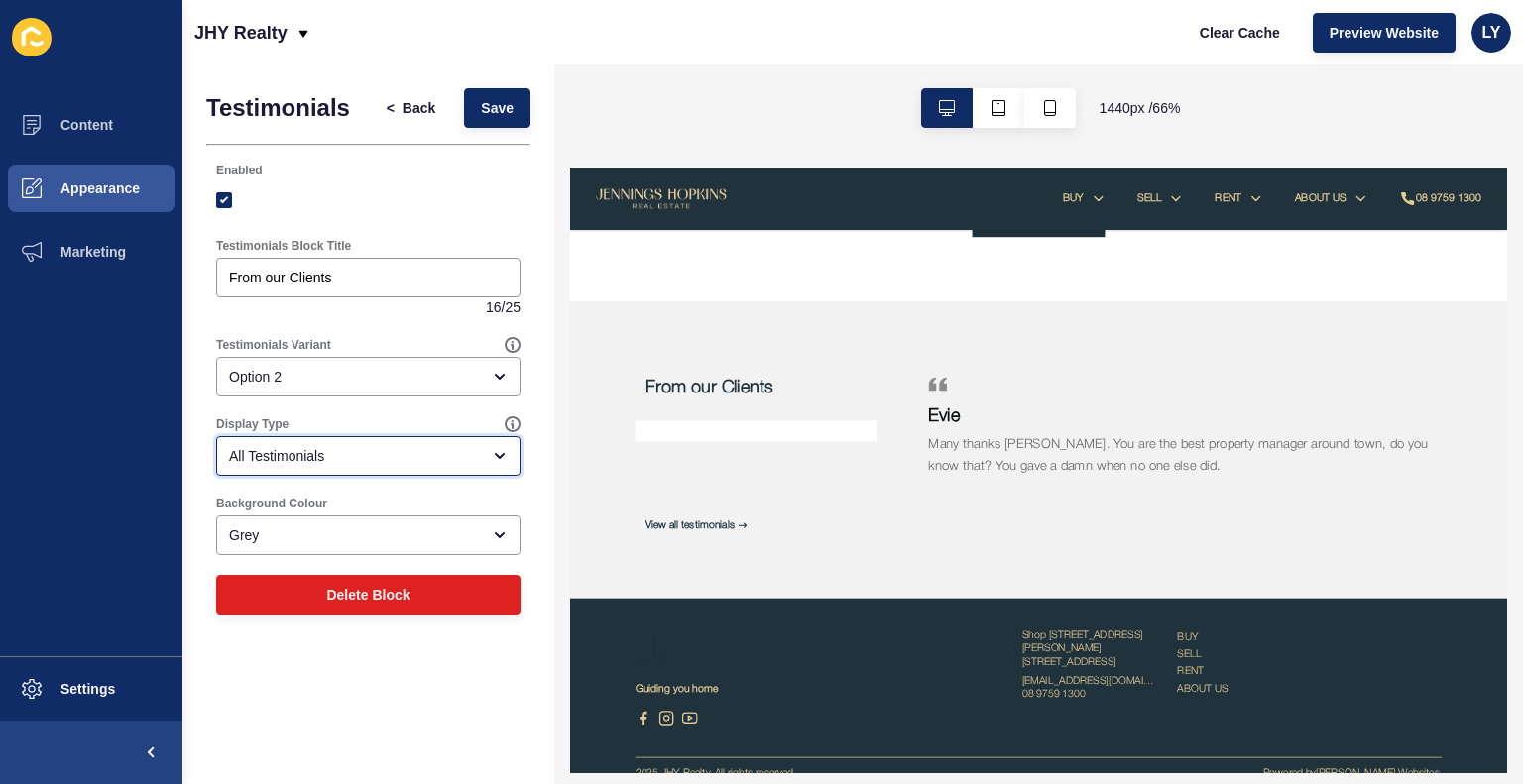 click on "All Testimonials" at bounding box center (354, 456) 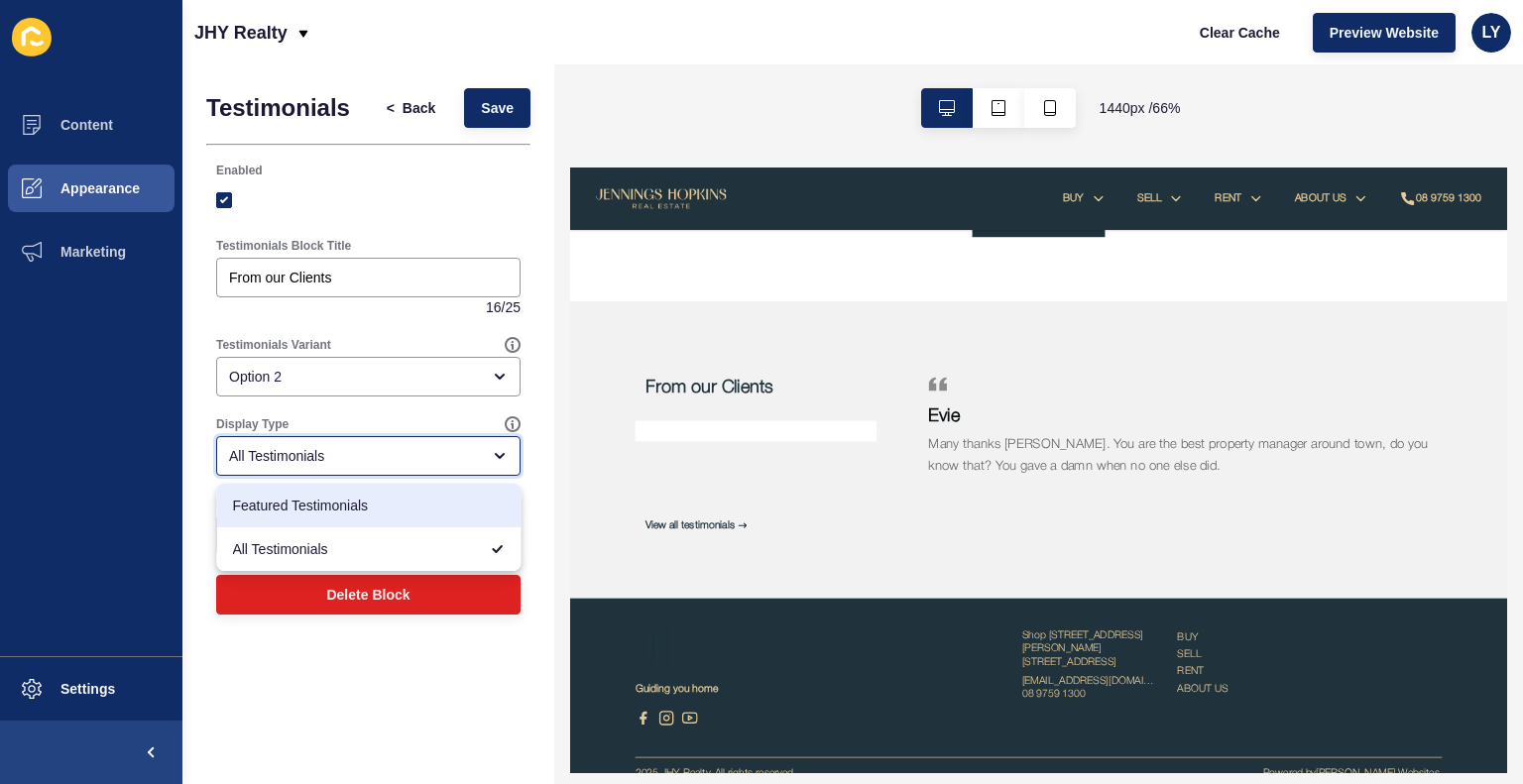 click on "Featured Testimonials" at bounding box center [368, 505] 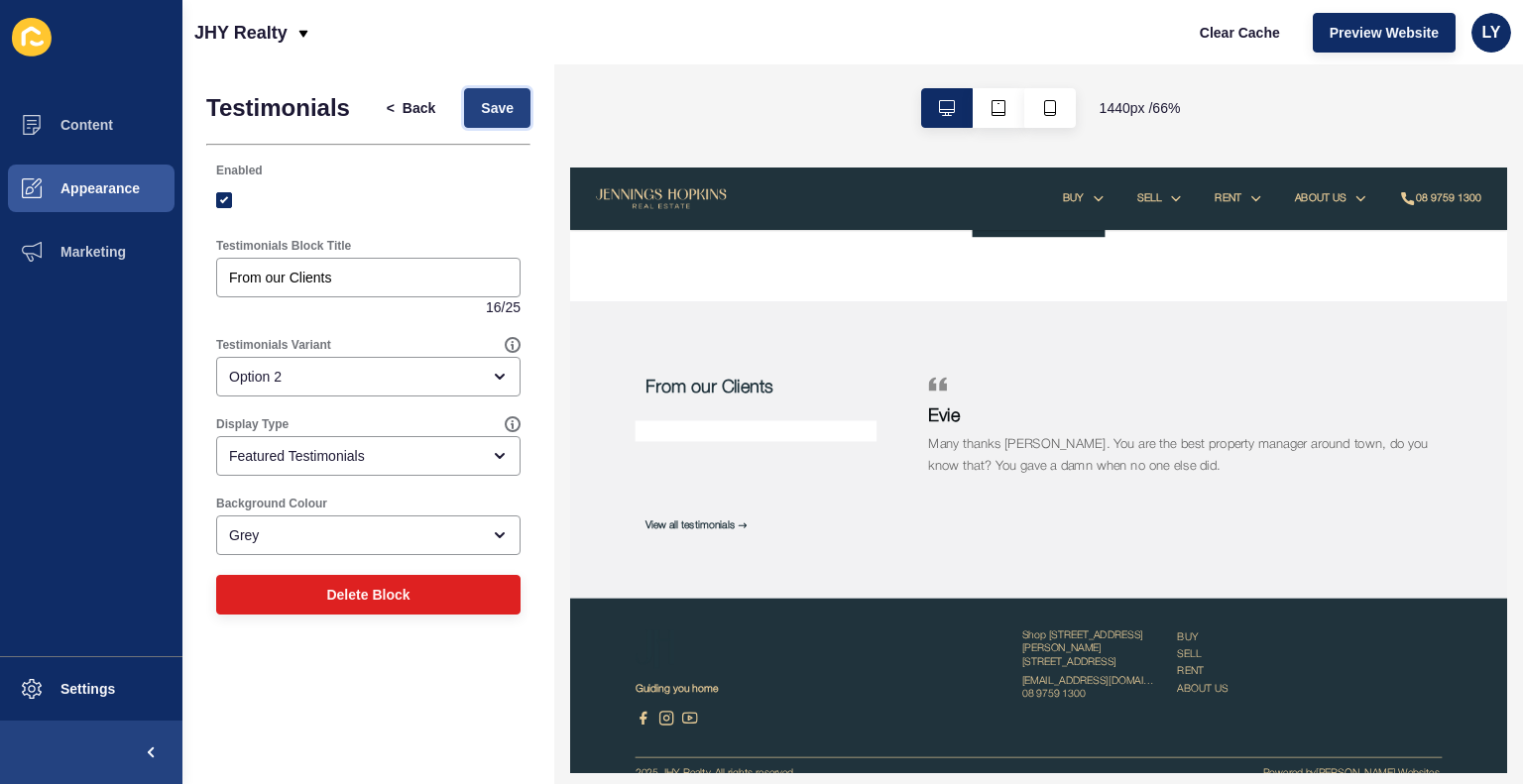 click on "Save" at bounding box center (497, 108) 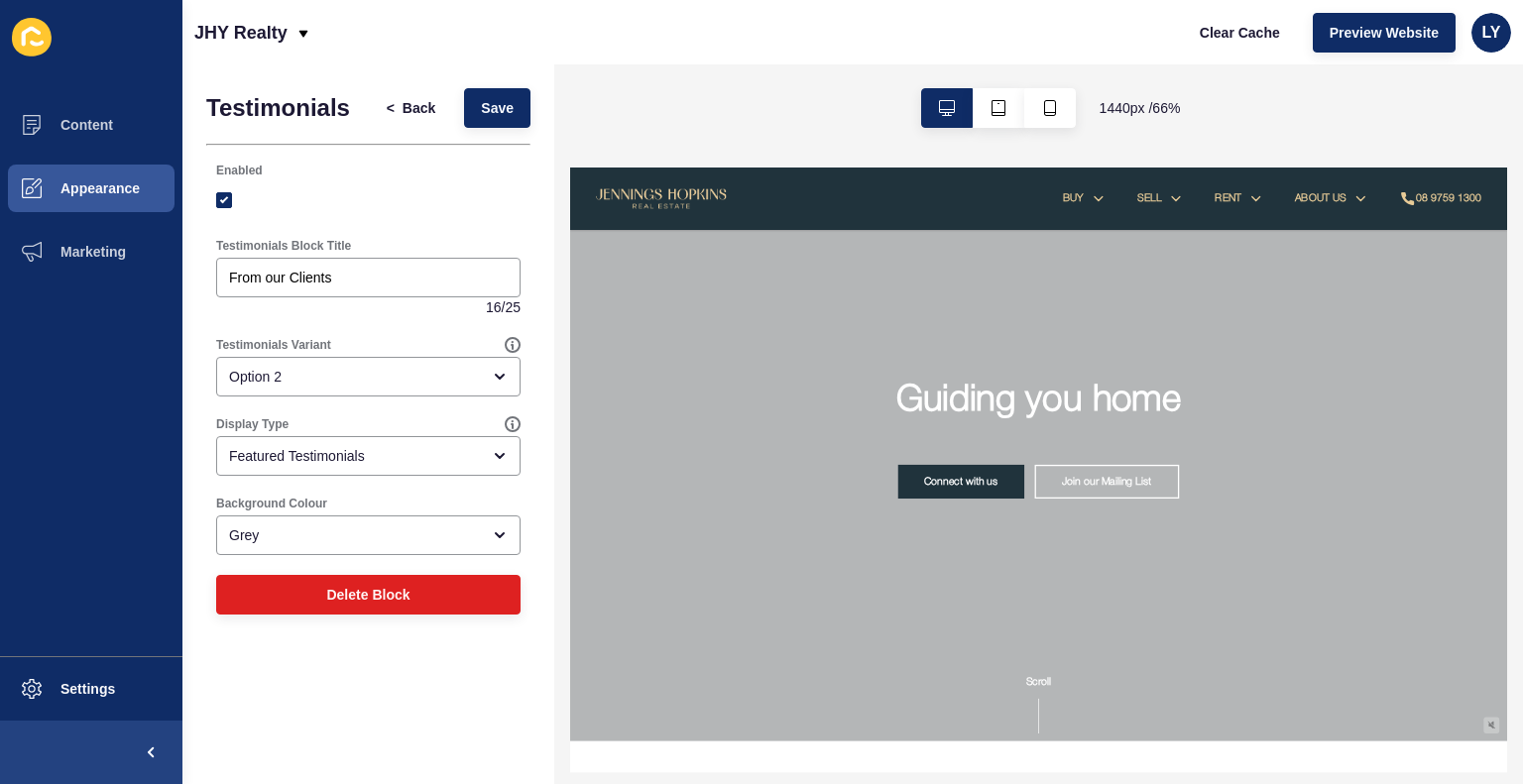 scroll, scrollTop: 0, scrollLeft: 0, axis: both 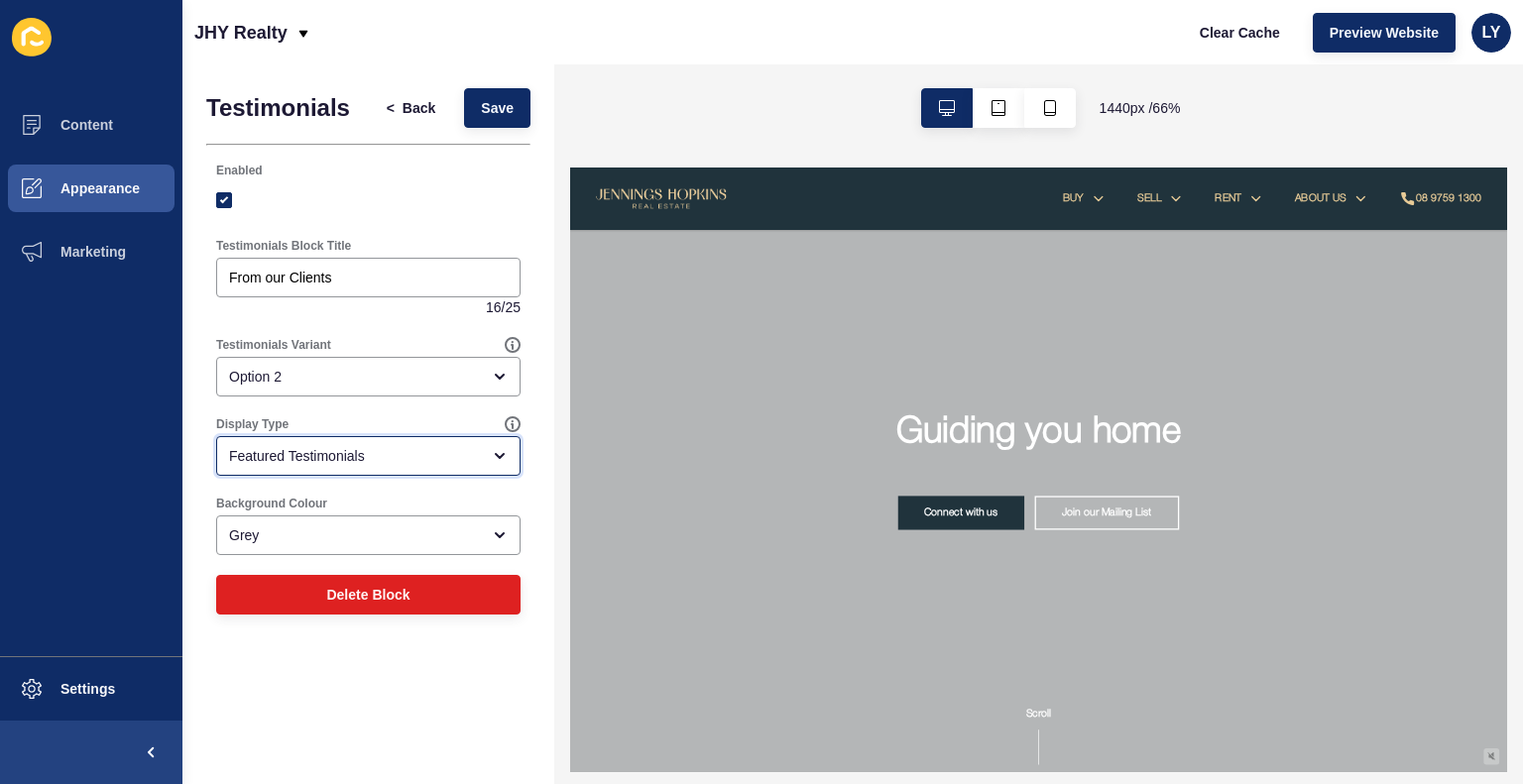 click on "Featured Testimonials" at bounding box center [354, 456] 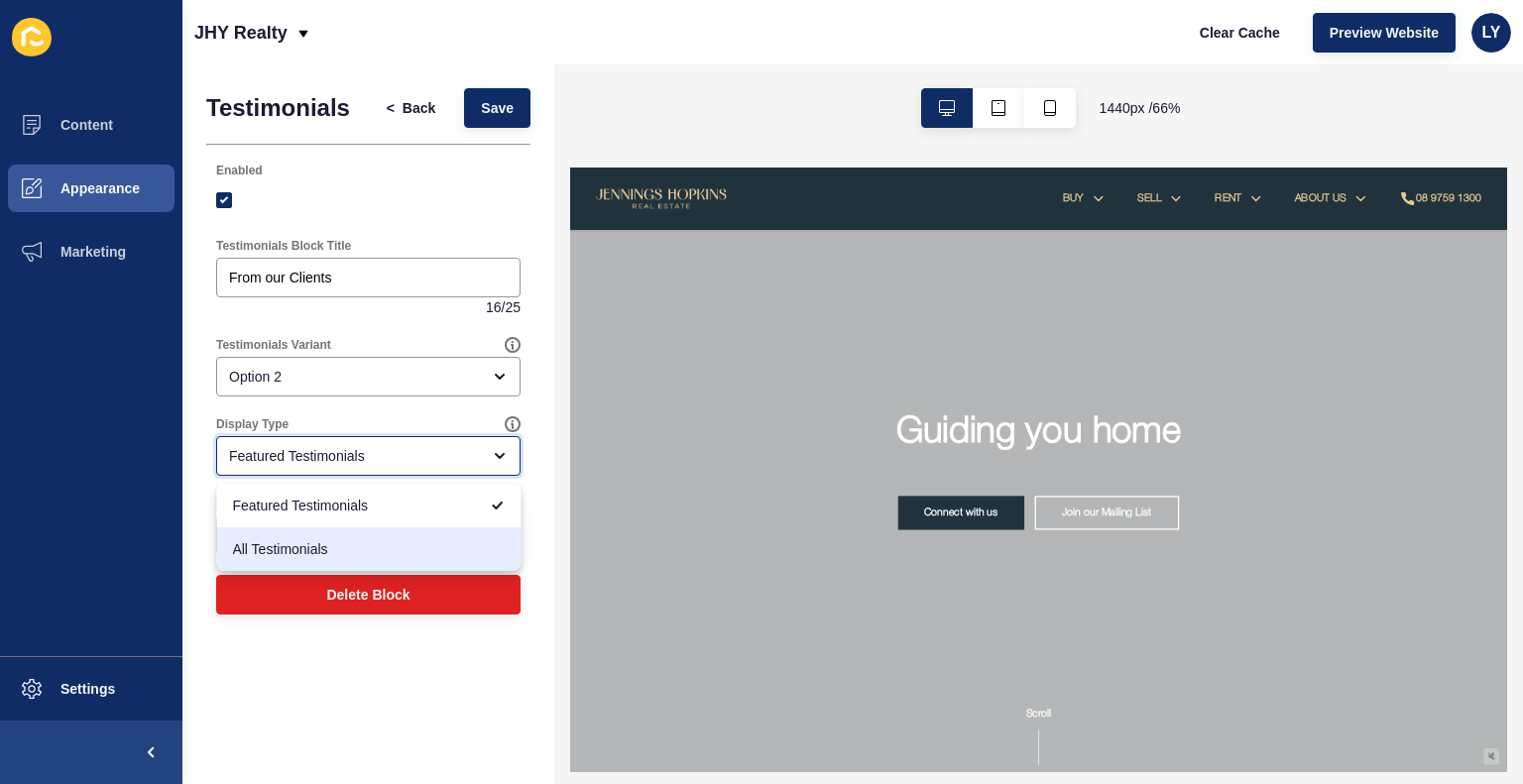 click on "All Testimonials" at bounding box center (368, 549) 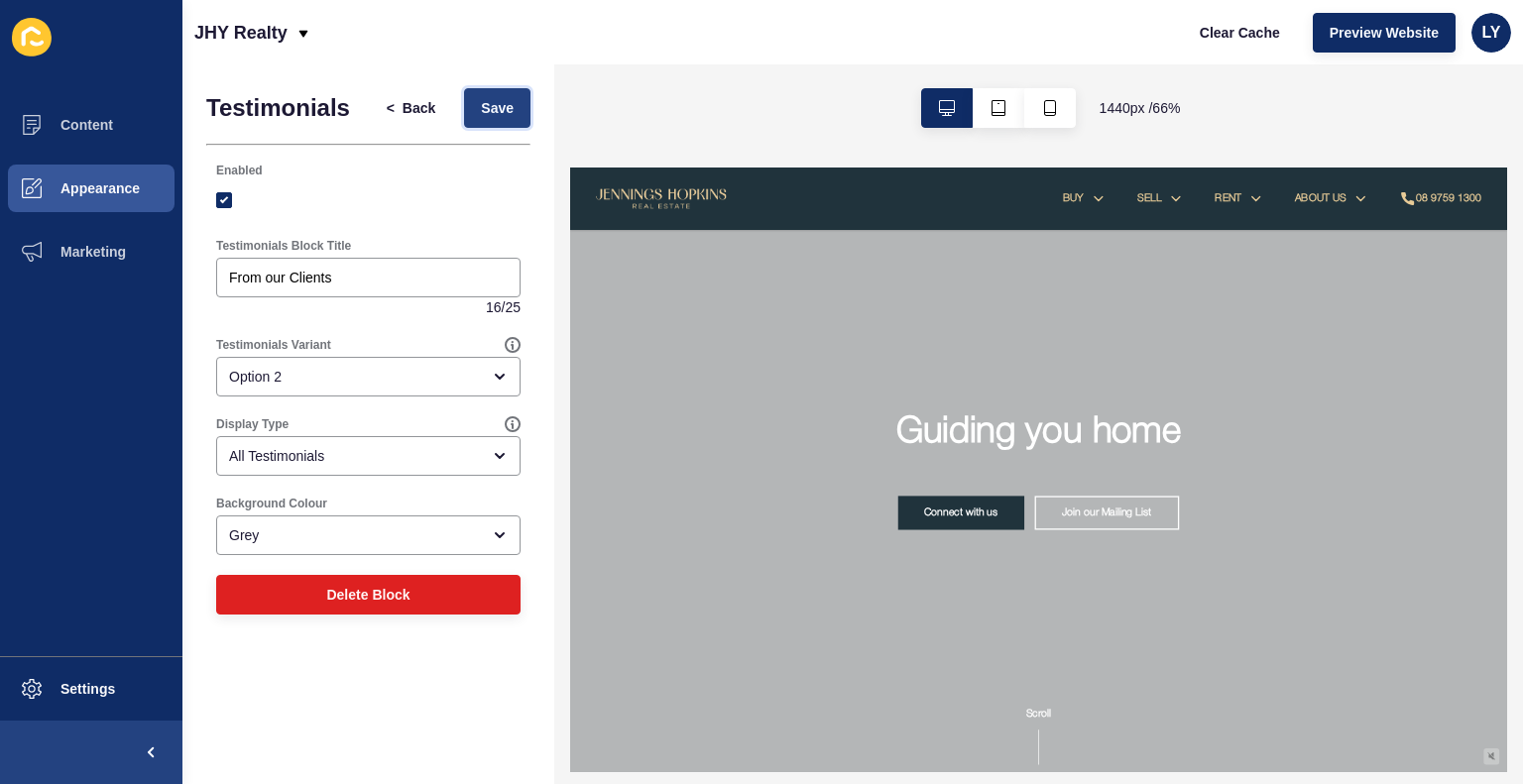 click on "Save" at bounding box center (497, 108) 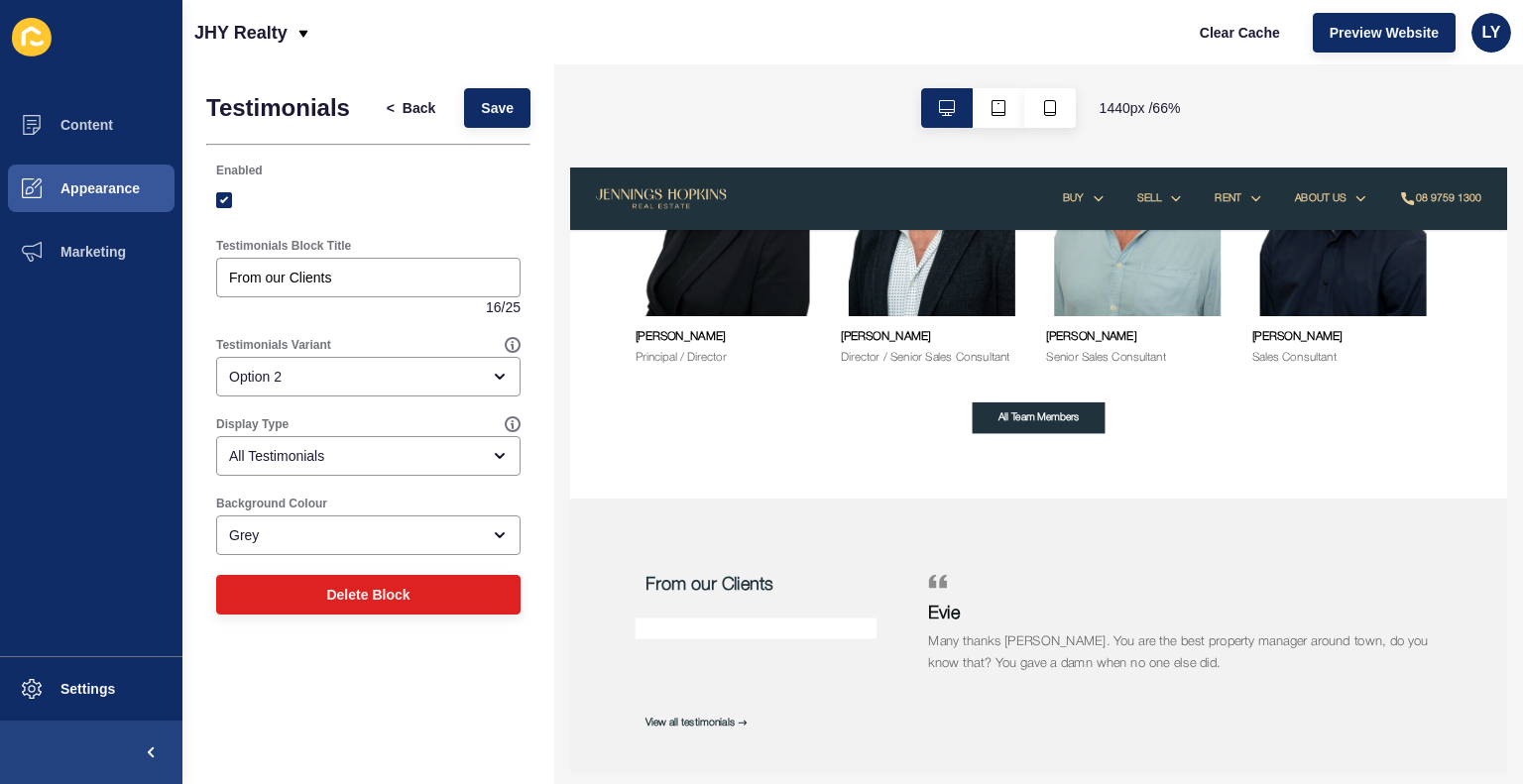 scroll, scrollTop: 2928, scrollLeft: 0, axis: vertical 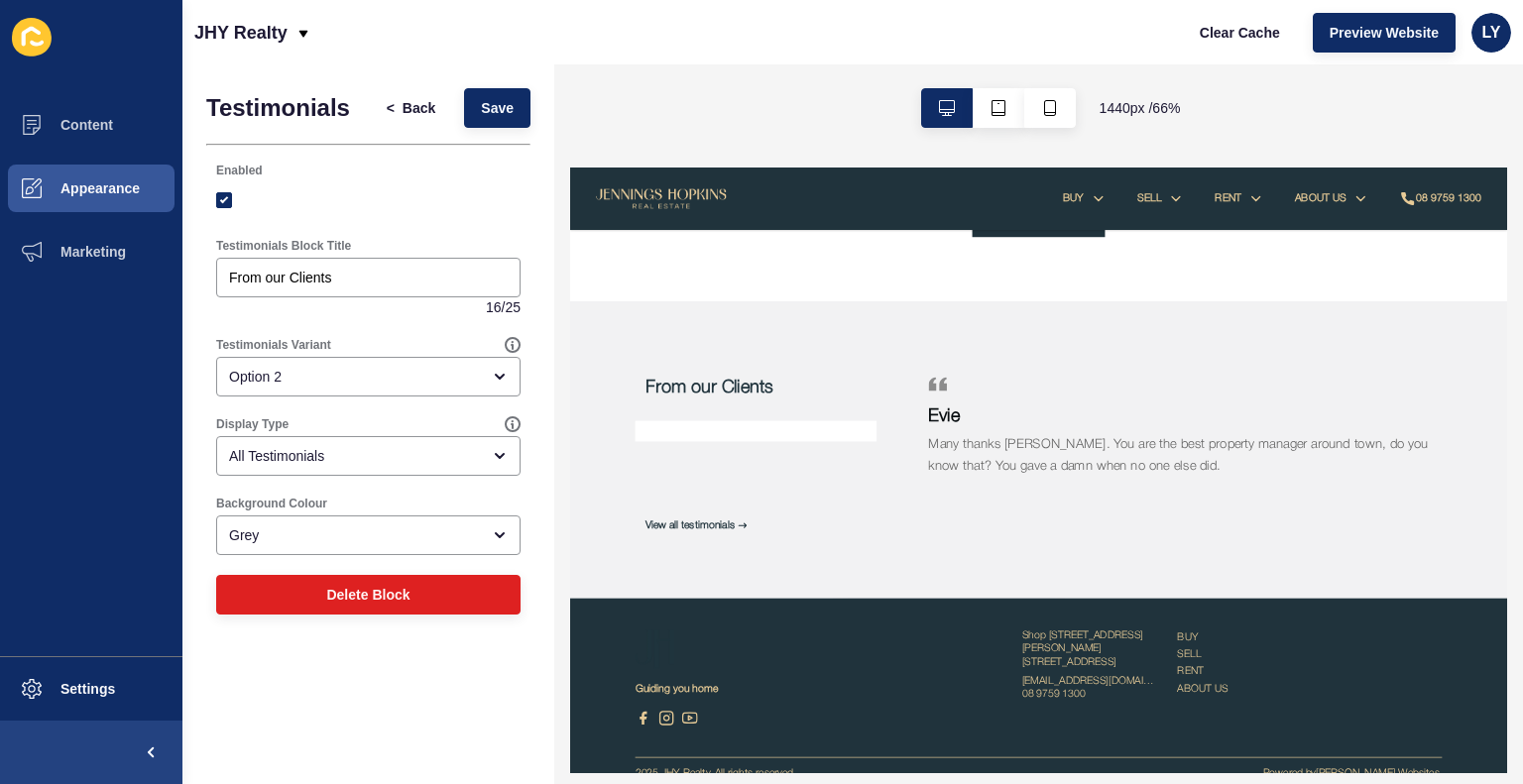 click at bounding box center [853, 620] 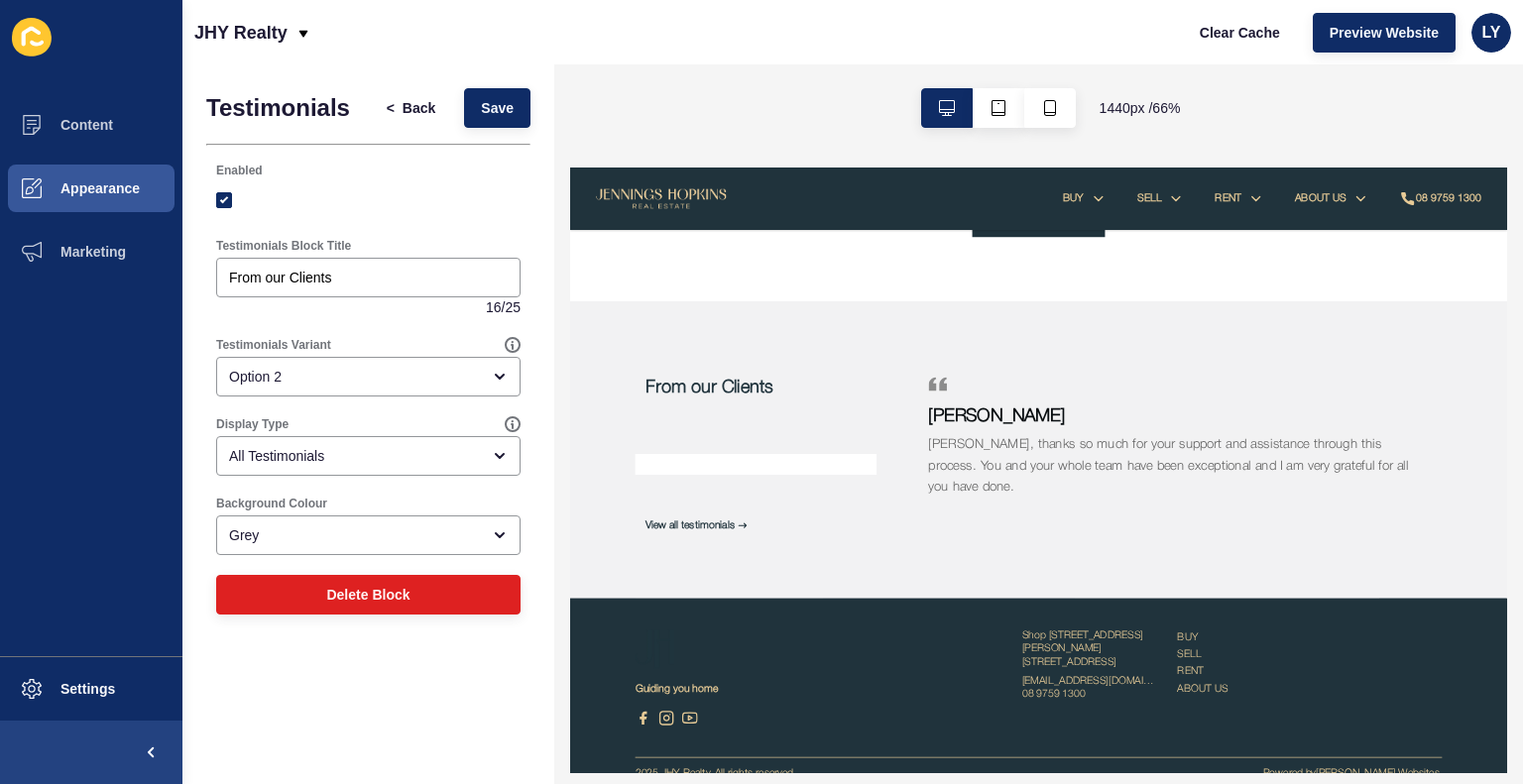 click at bounding box center (853, 671) 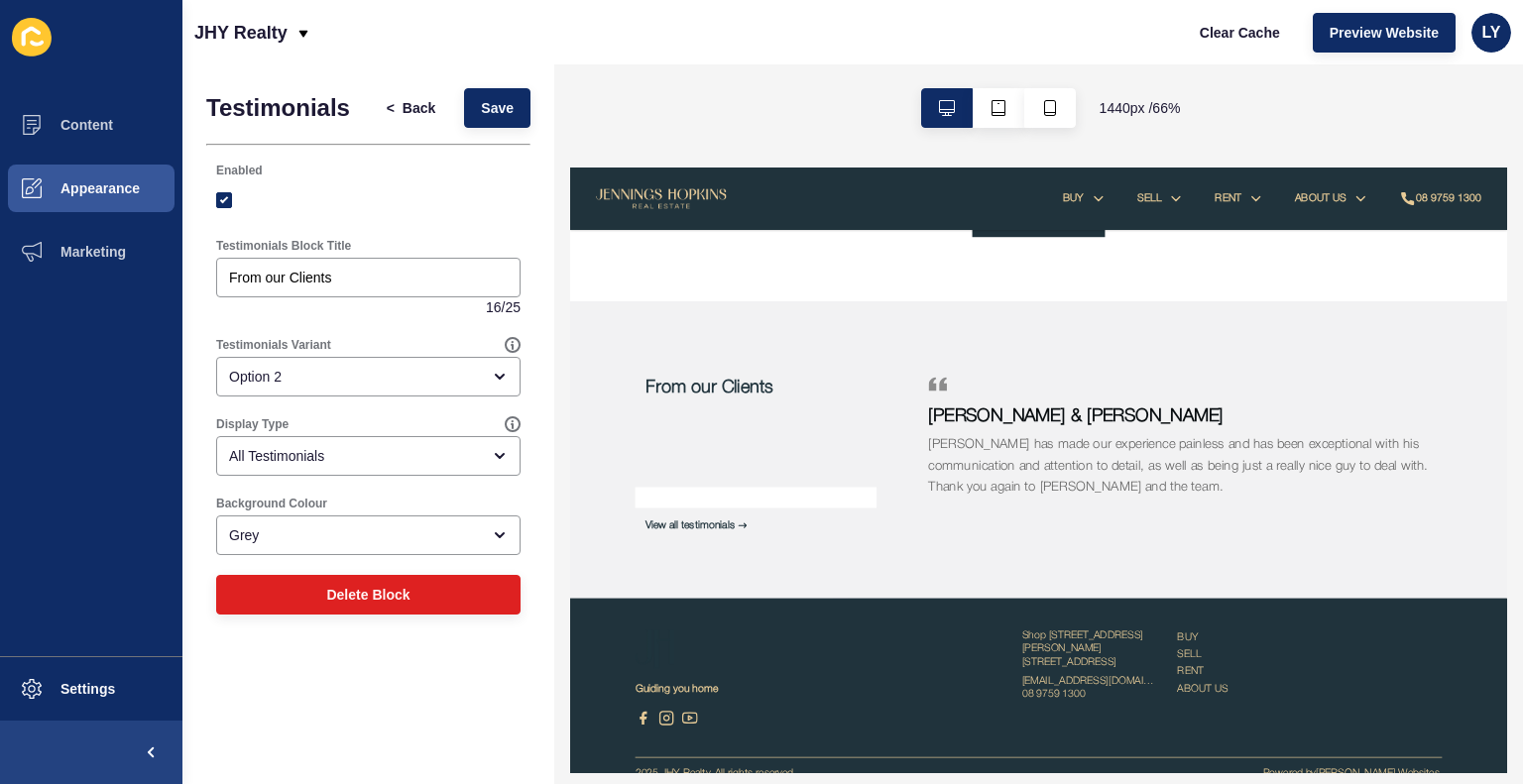 click at bounding box center (853, 620) 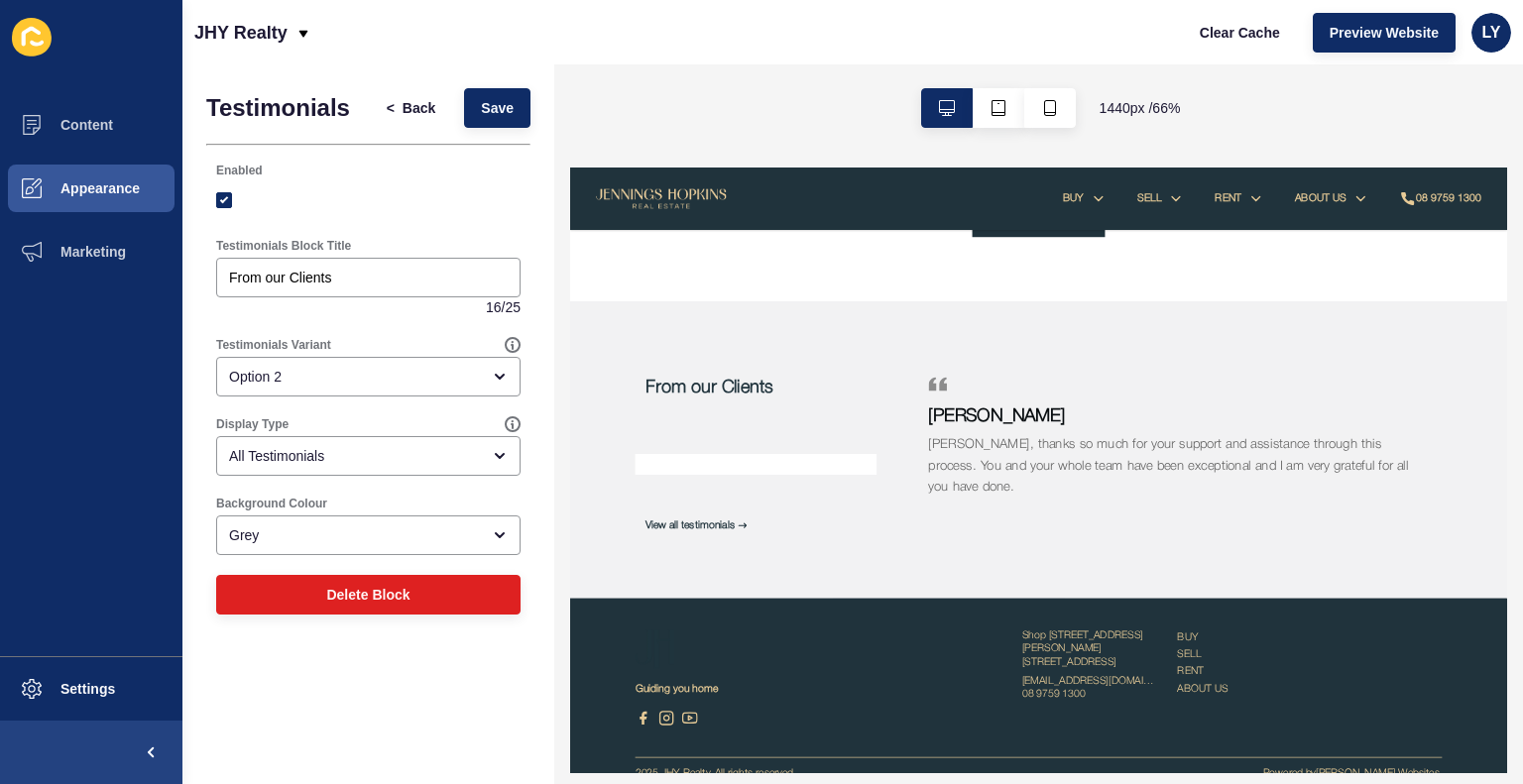 click at bounding box center [853, 570] 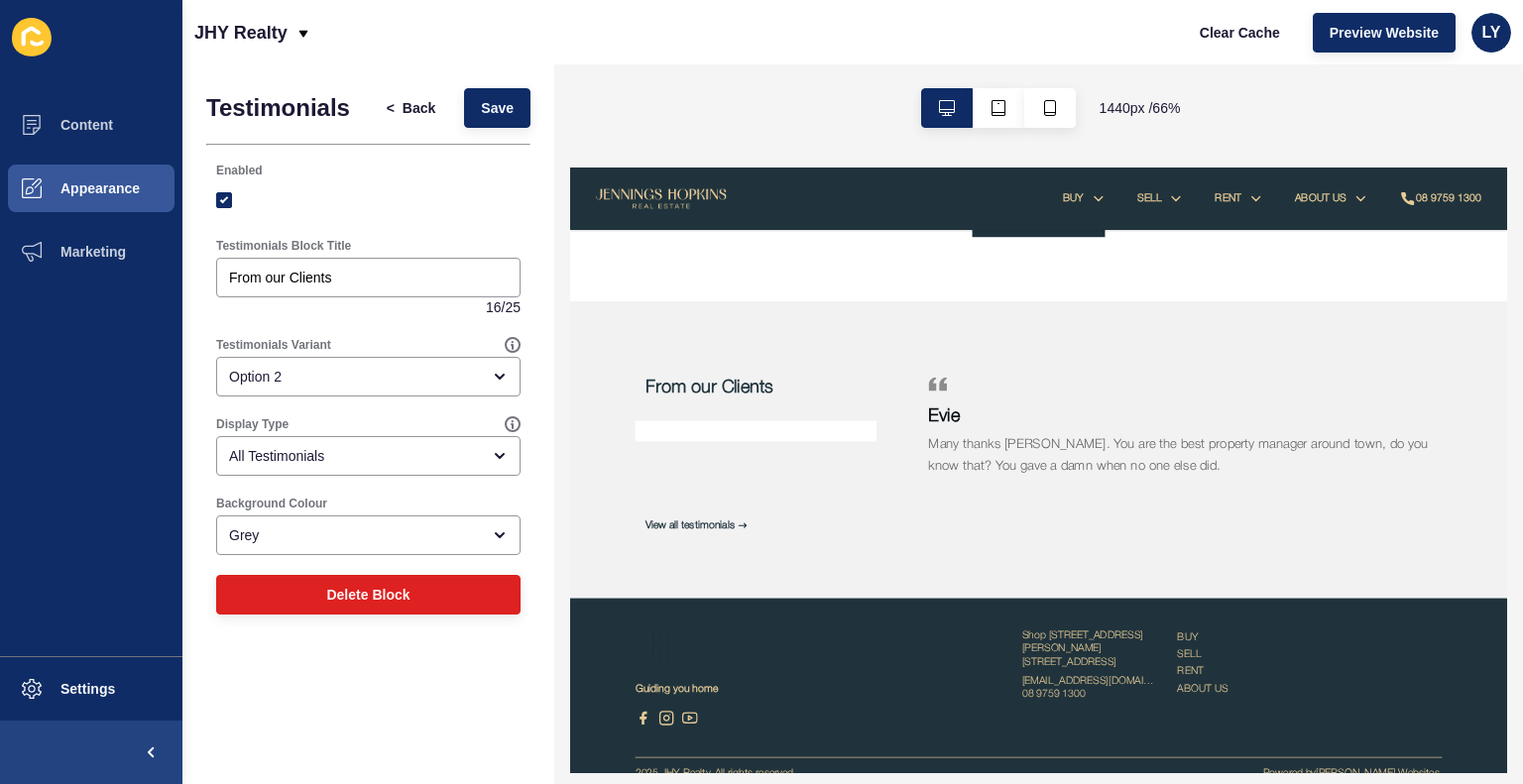 click at bounding box center (853, 570) 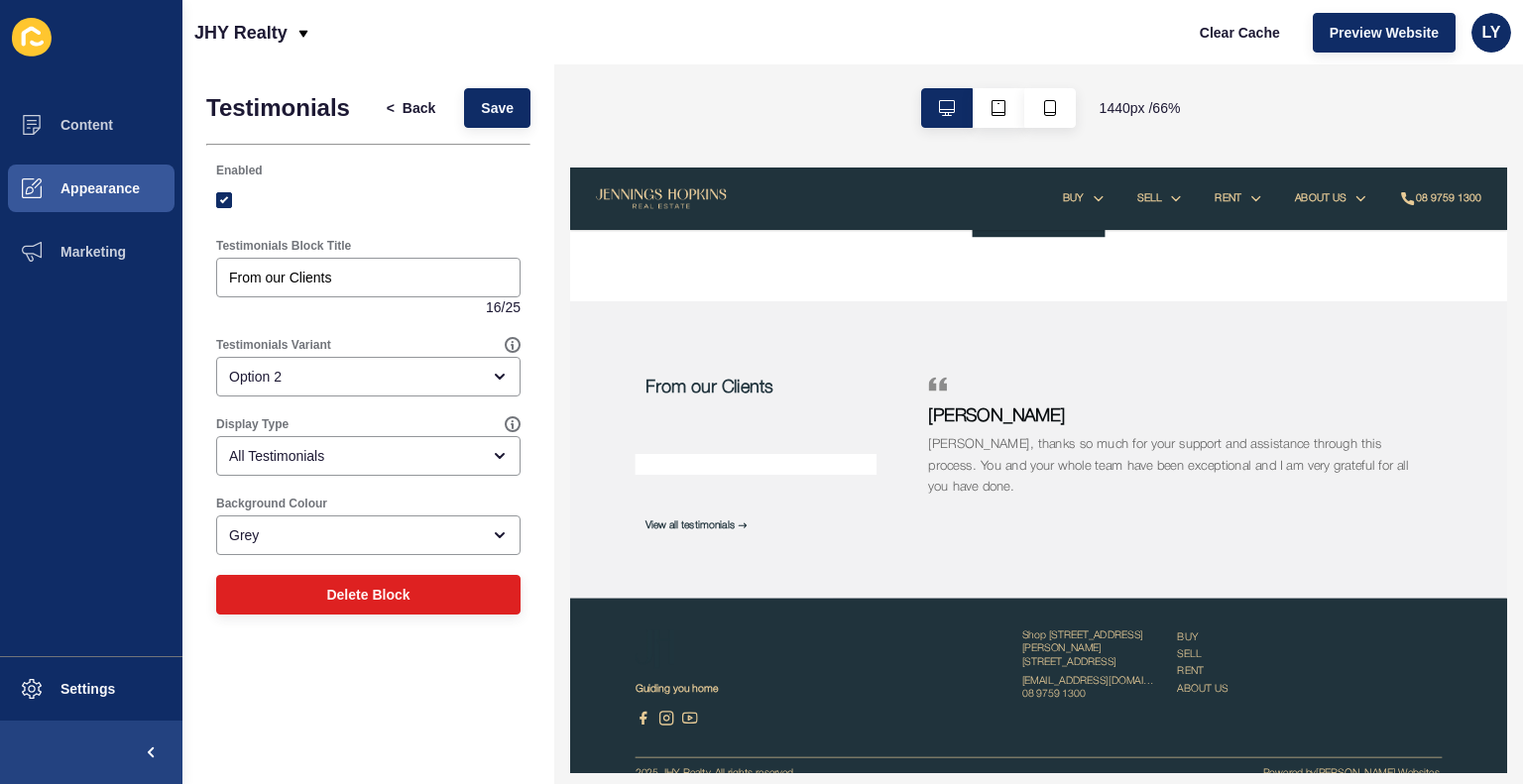 click at bounding box center (853, 671) 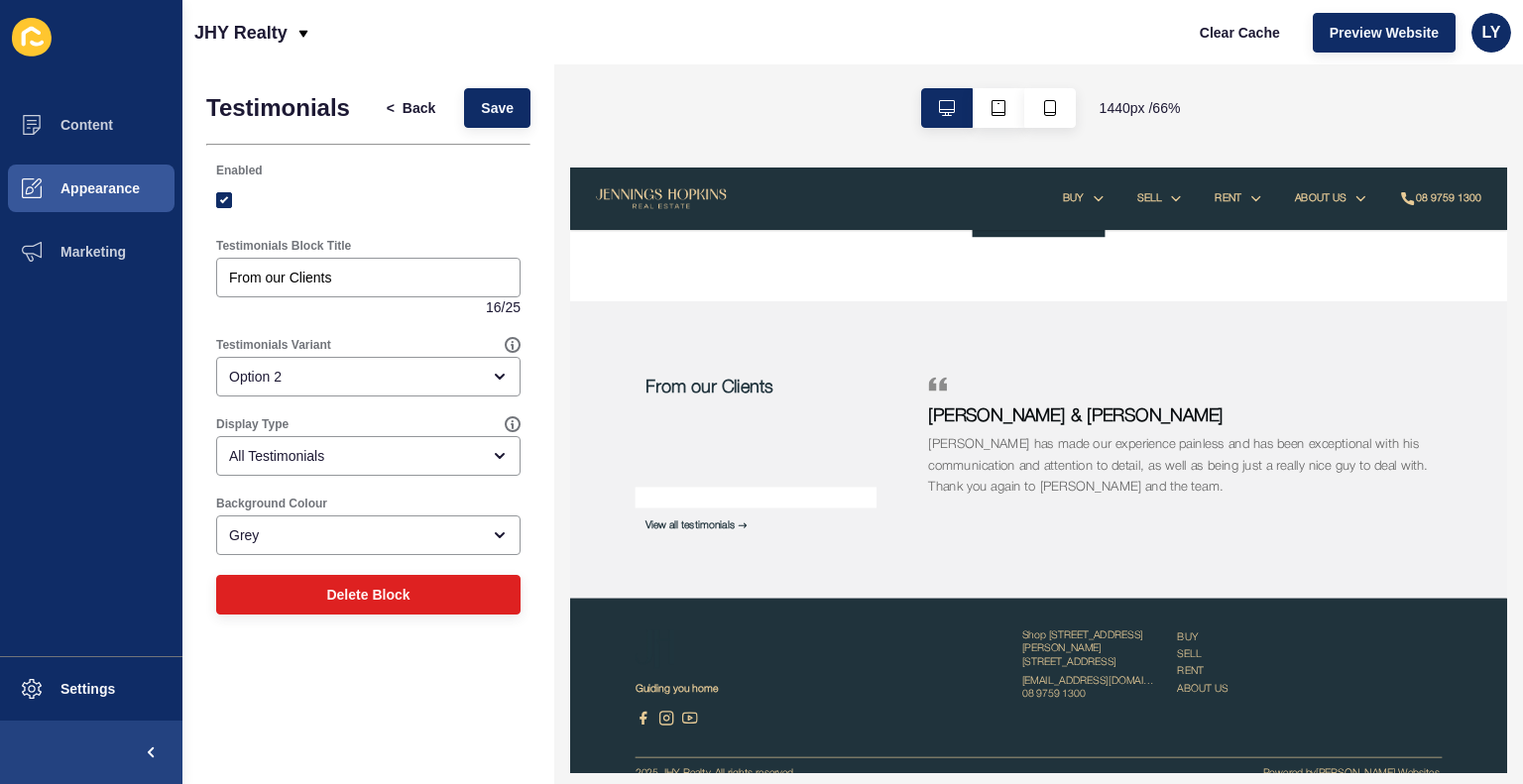 click on "Appearance" at bounding box center (68, 188) 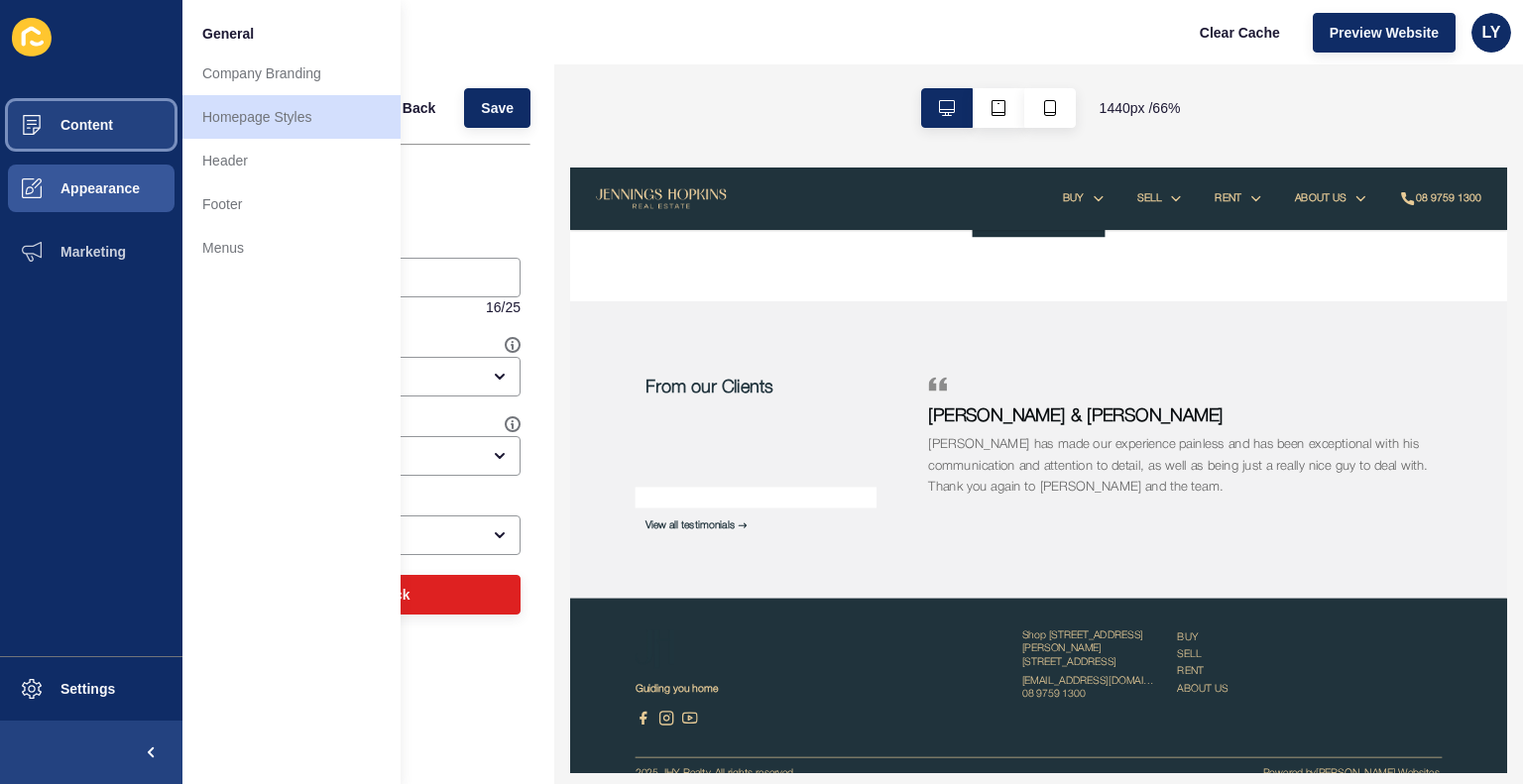 click on "Content" at bounding box center (91, 125) 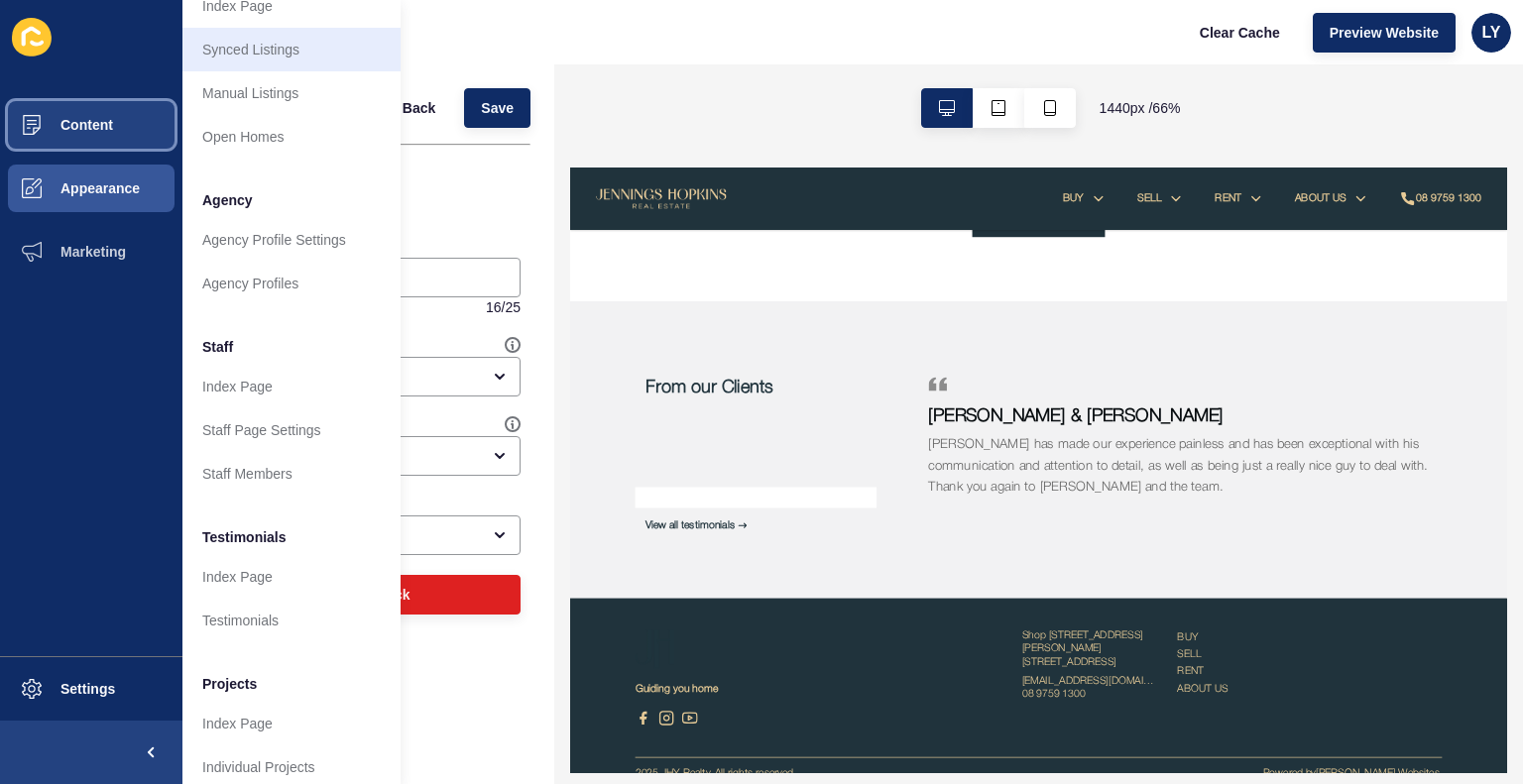 scroll, scrollTop: 392, scrollLeft: 0, axis: vertical 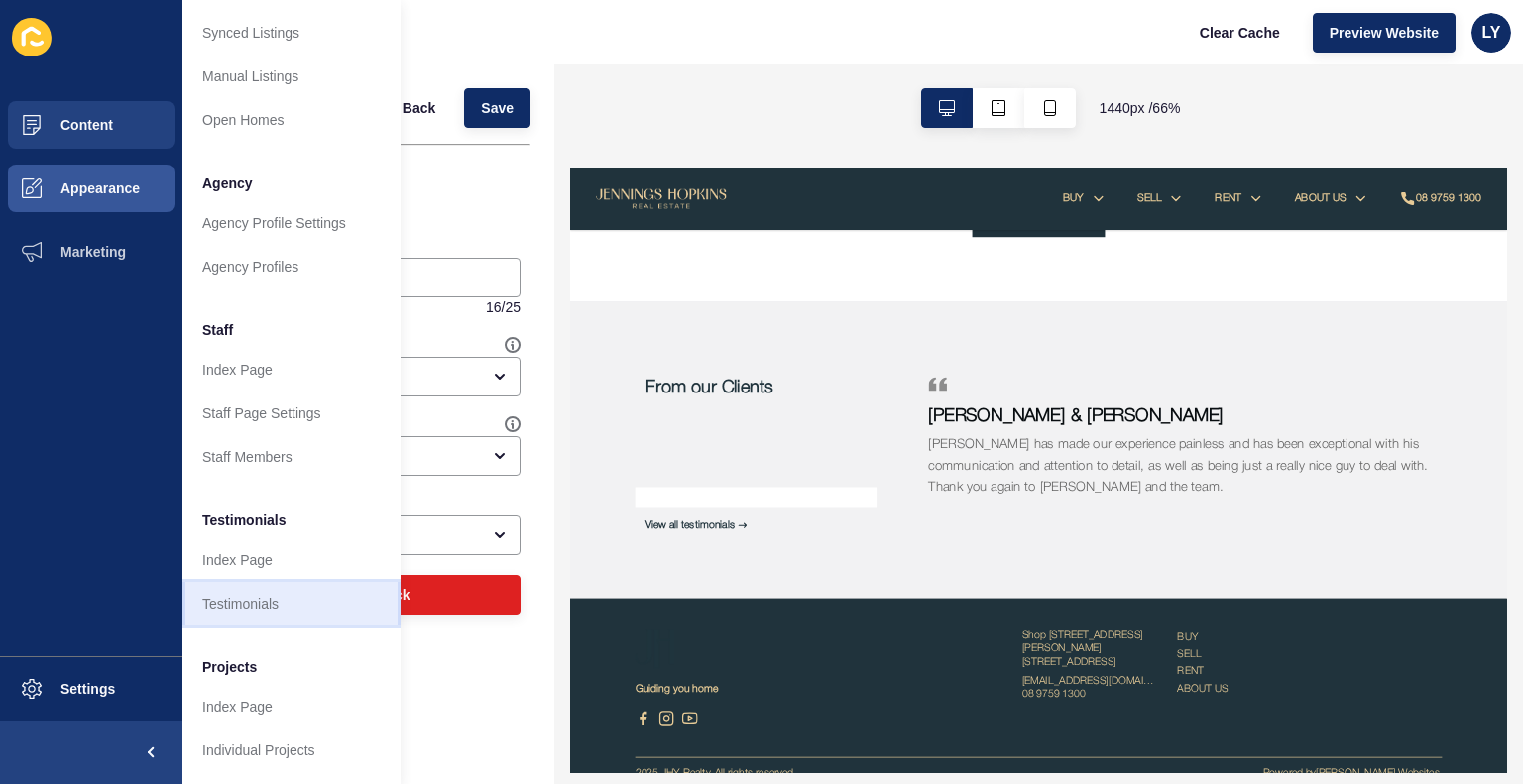 click on "Testimonials" at bounding box center [292, 604] 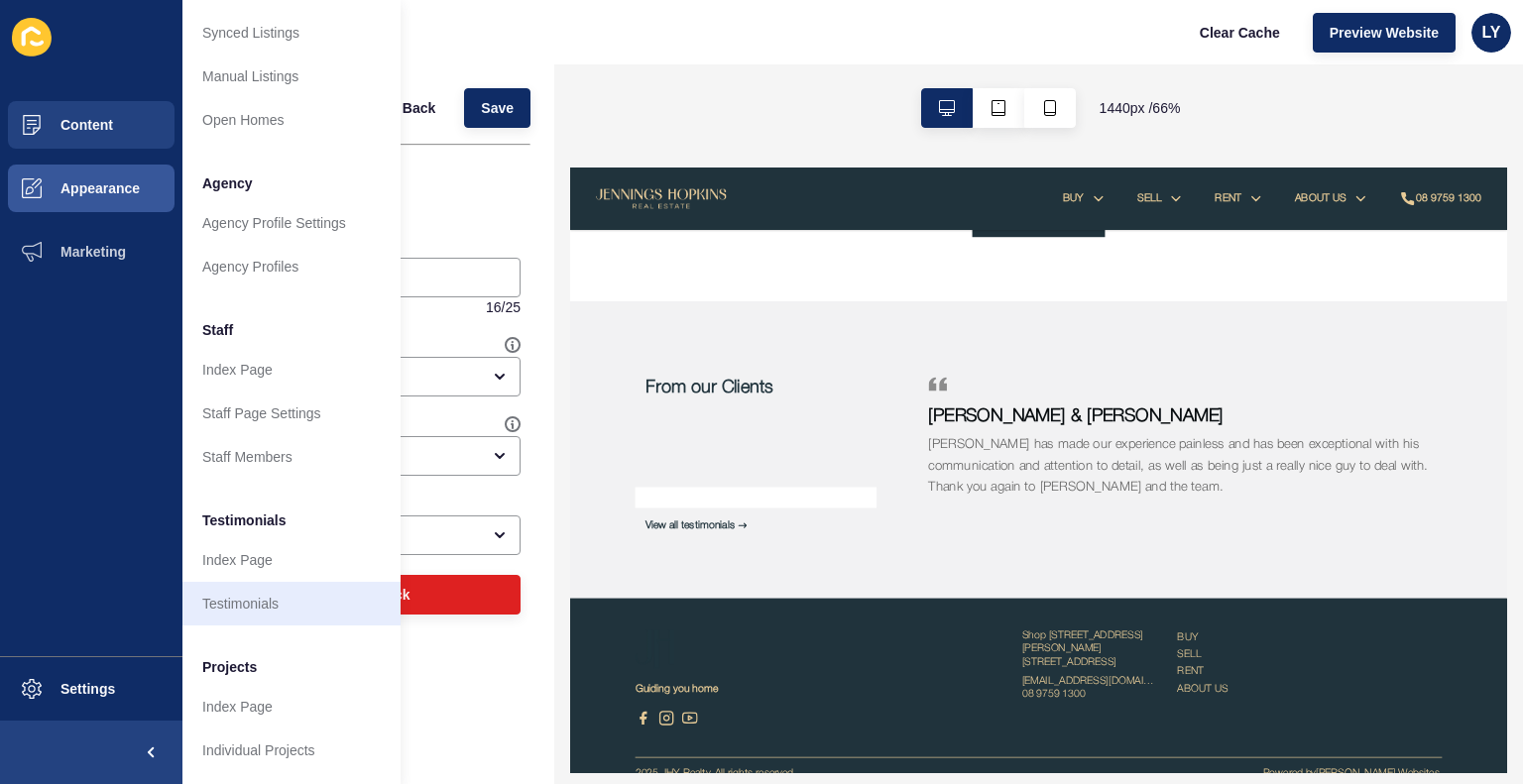 scroll, scrollTop: 0, scrollLeft: 0, axis: both 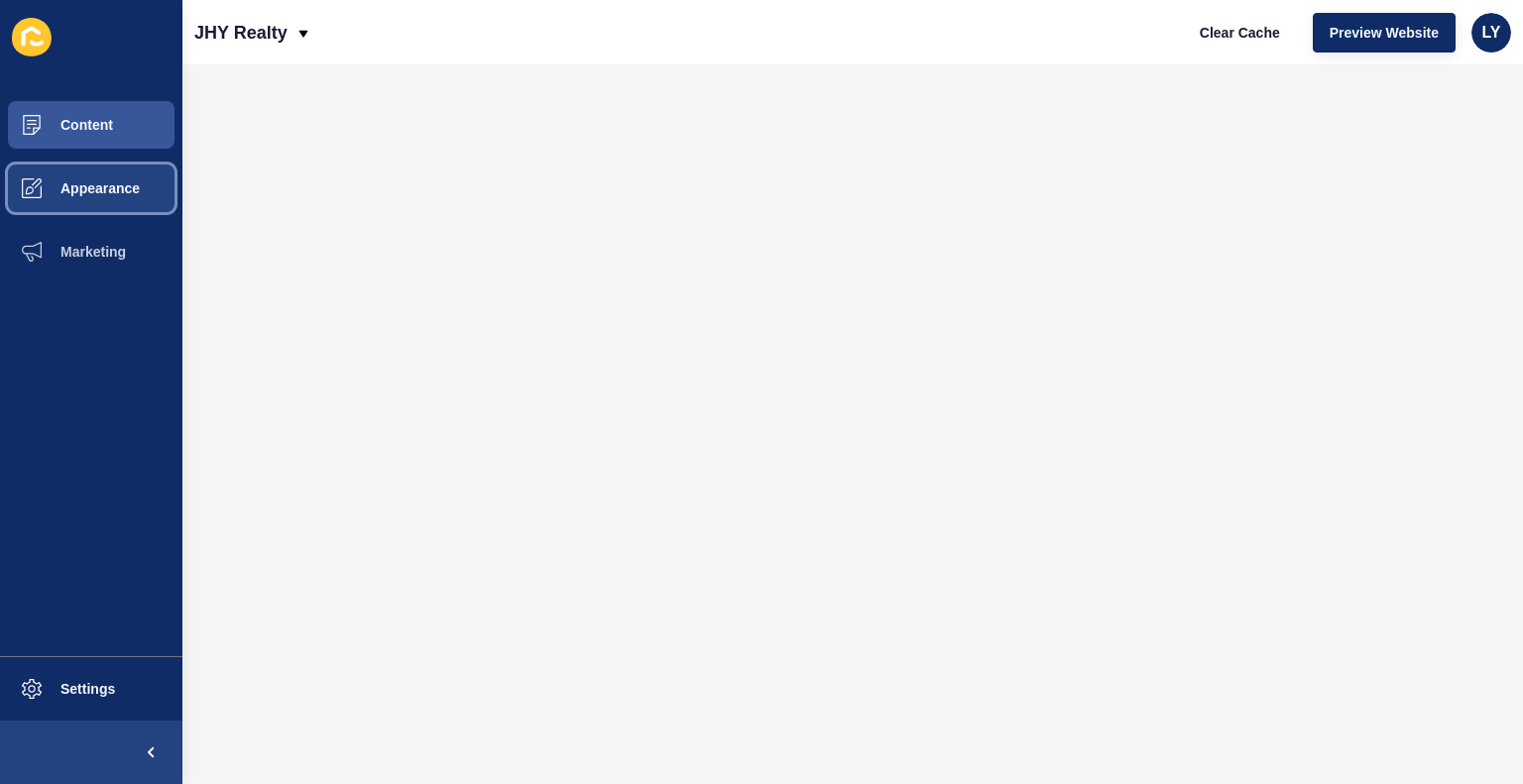 click on "Appearance" at bounding box center (91, 188) 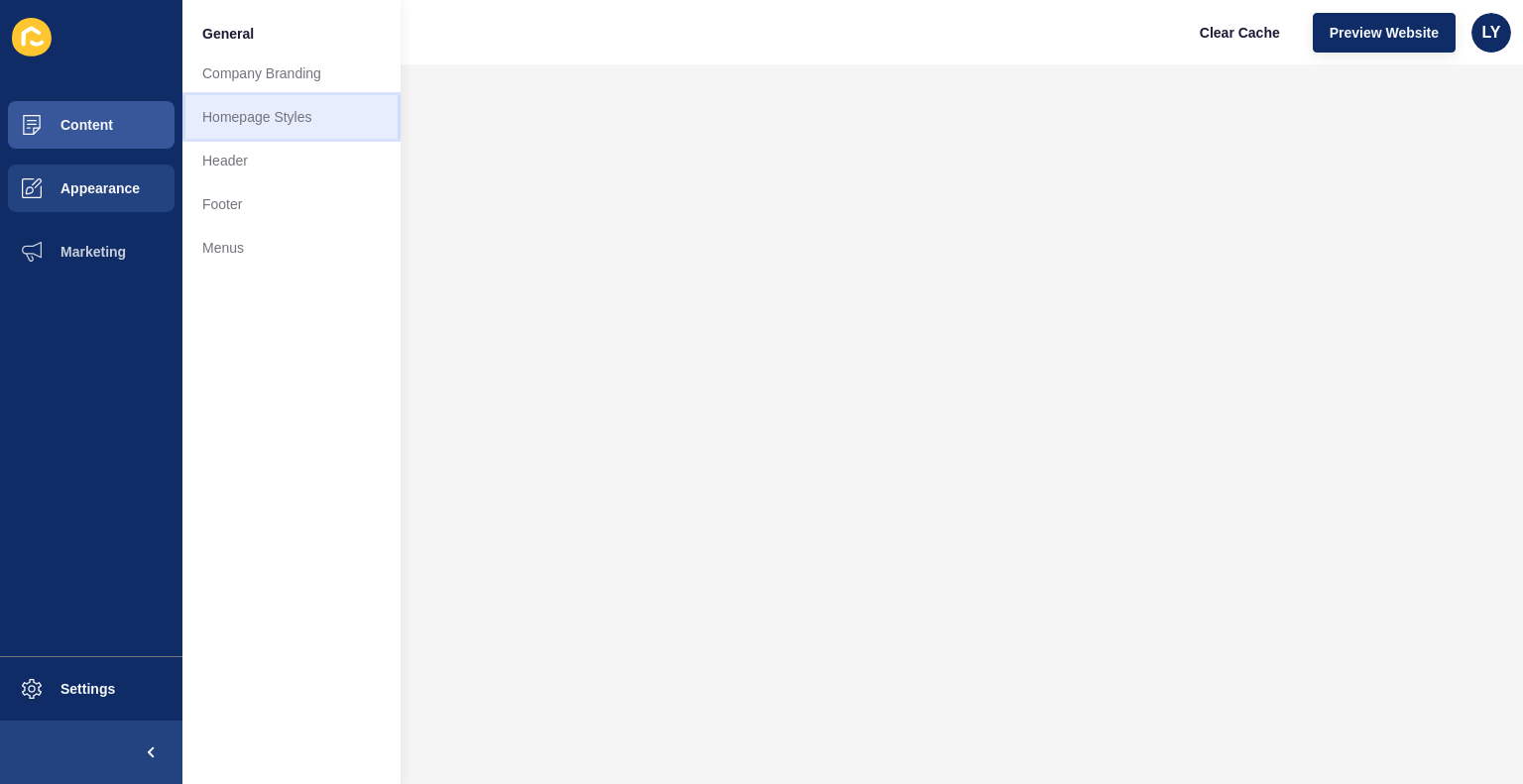 click on "Homepage Styles" at bounding box center (292, 117) 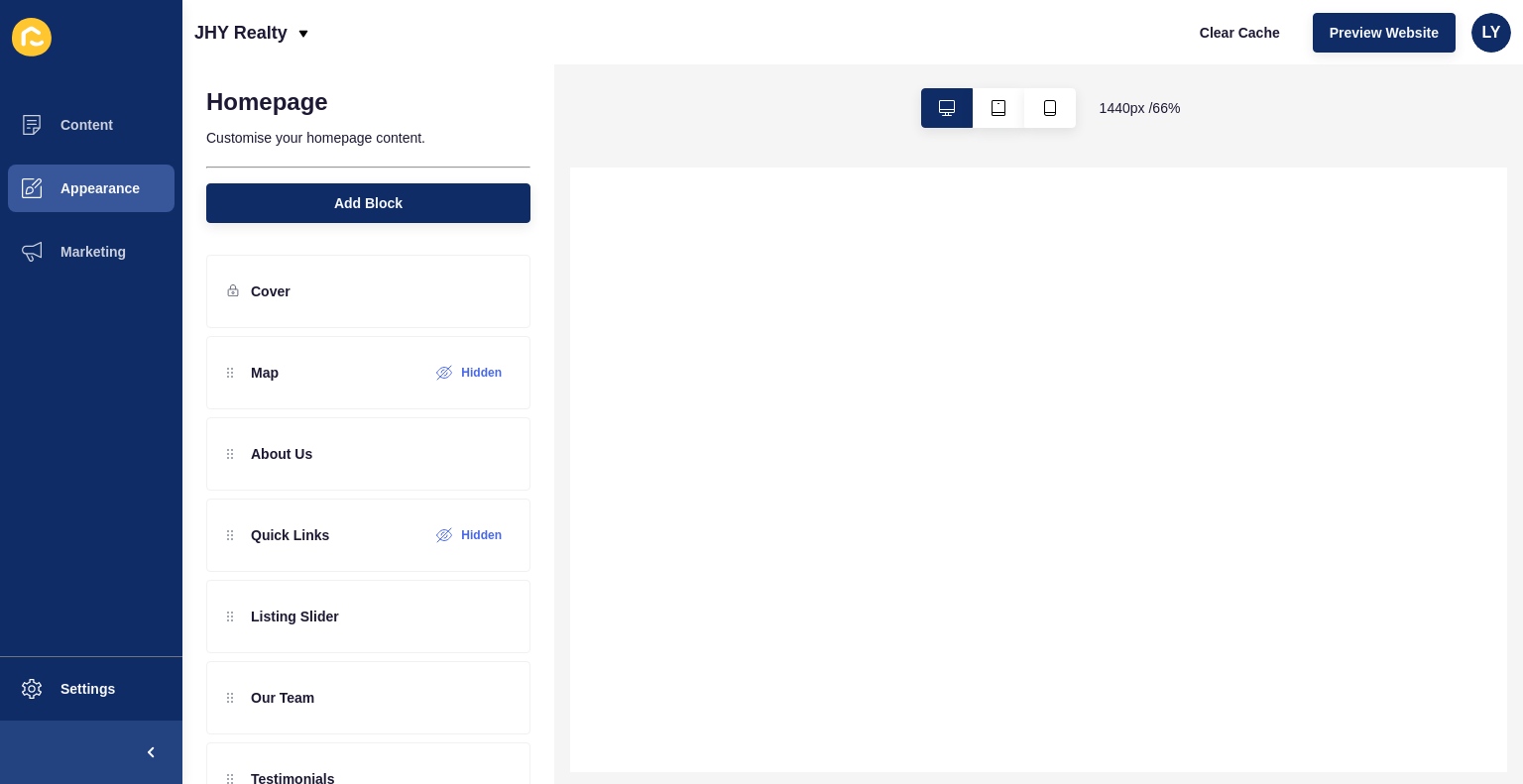 scroll, scrollTop: 141, scrollLeft: 0, axis: vertical 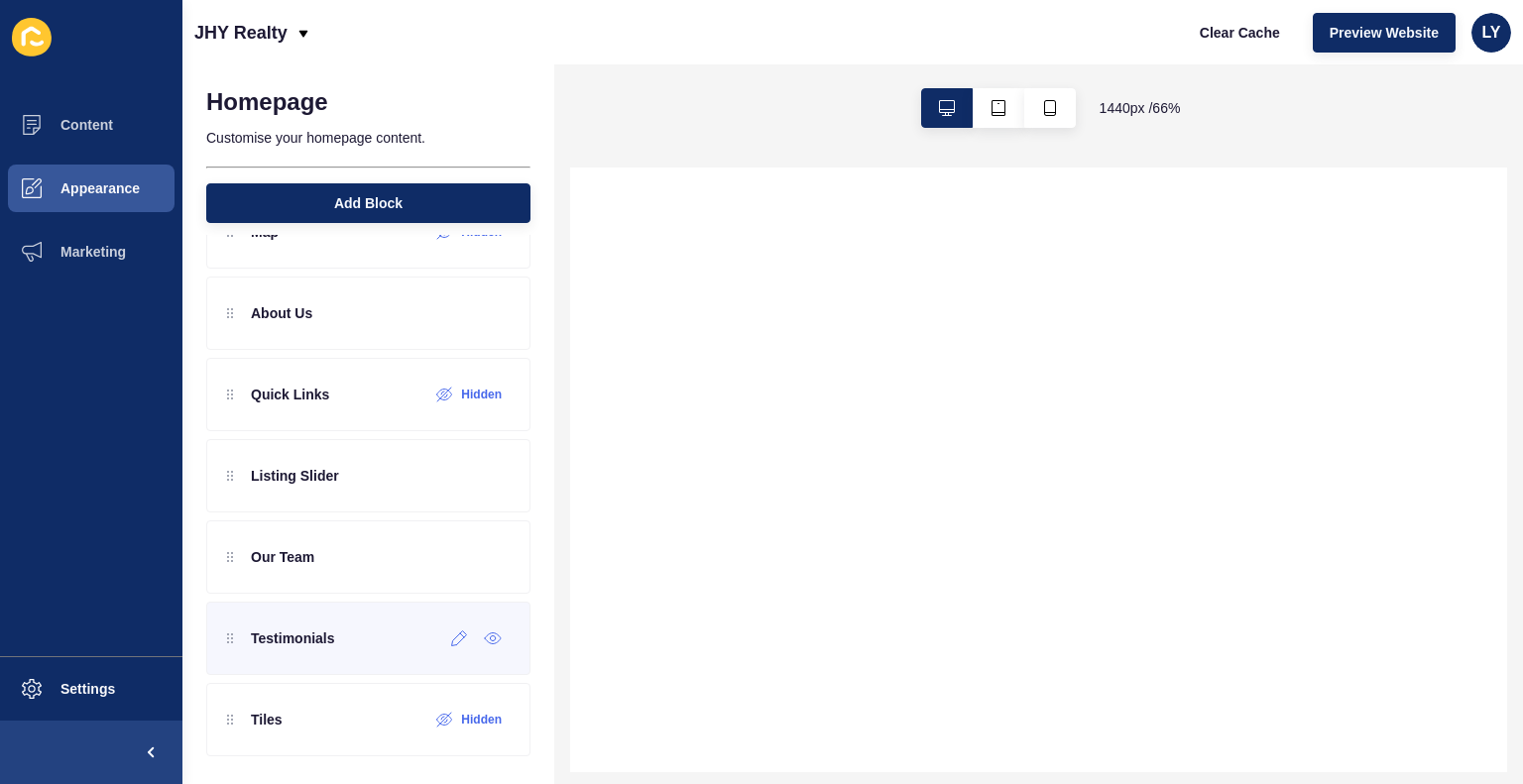 click on "Testimonials" at bounding box center [368, 638] 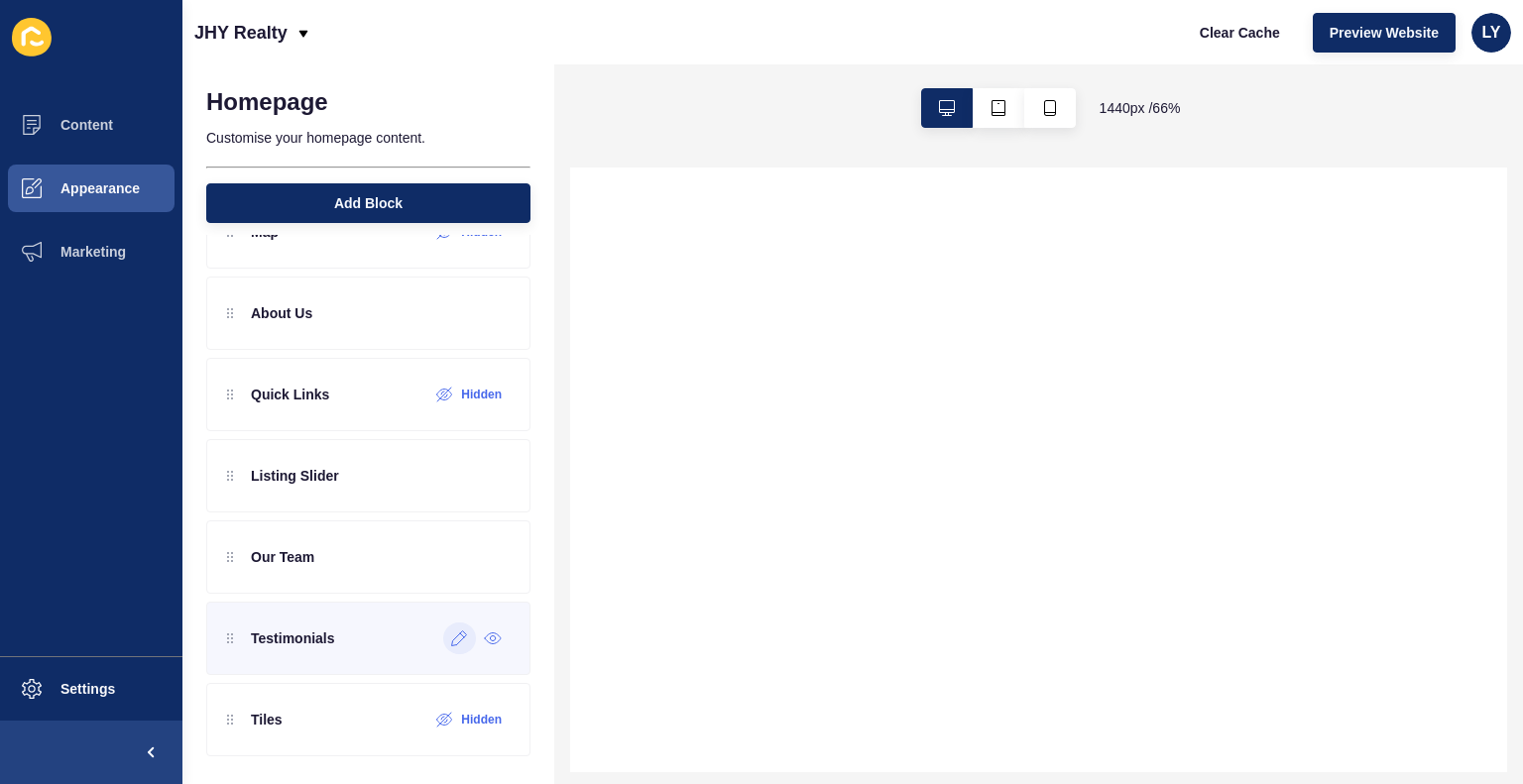 click 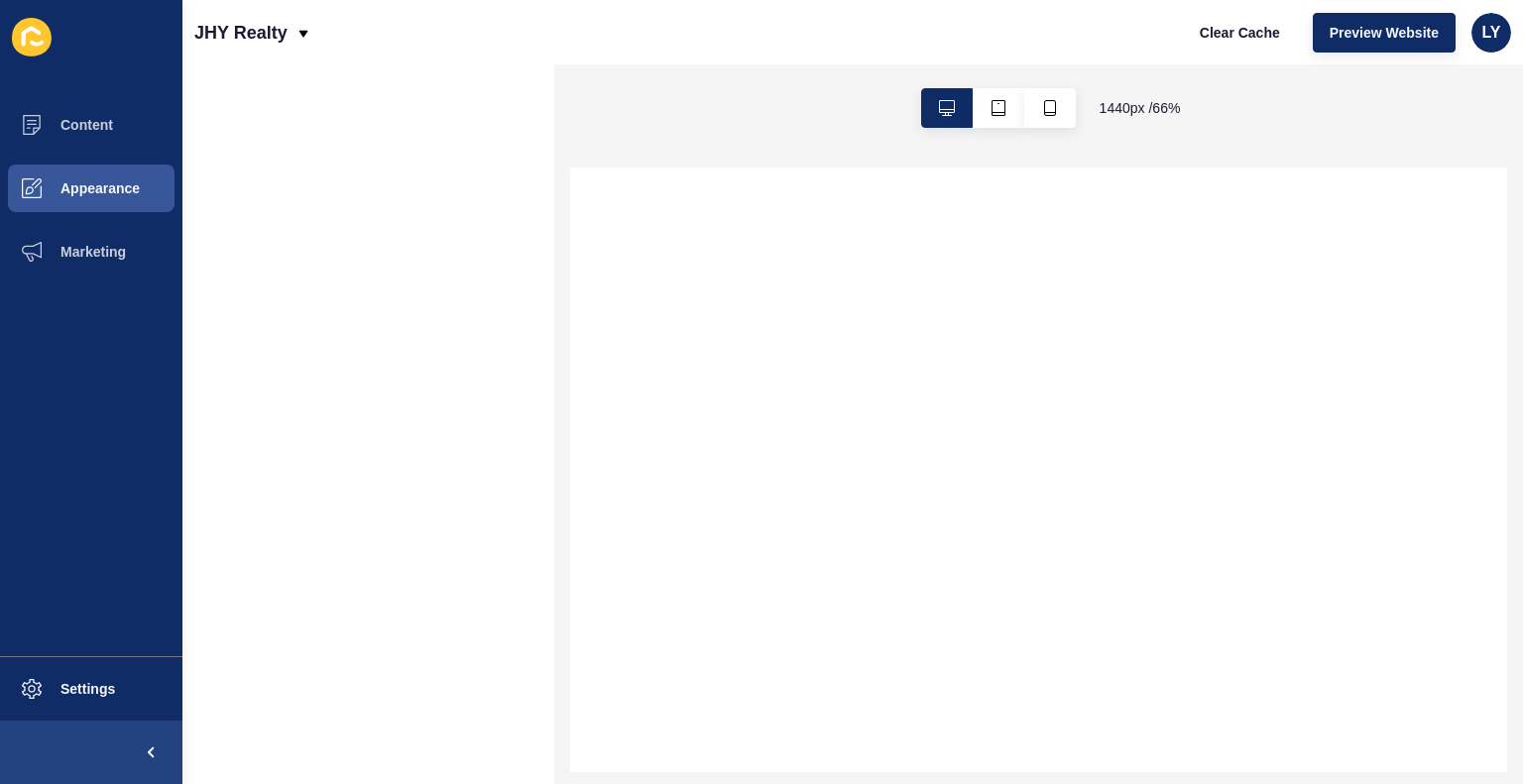 scroll, scrollTop: 0, scrollLeft: 0, axis: both 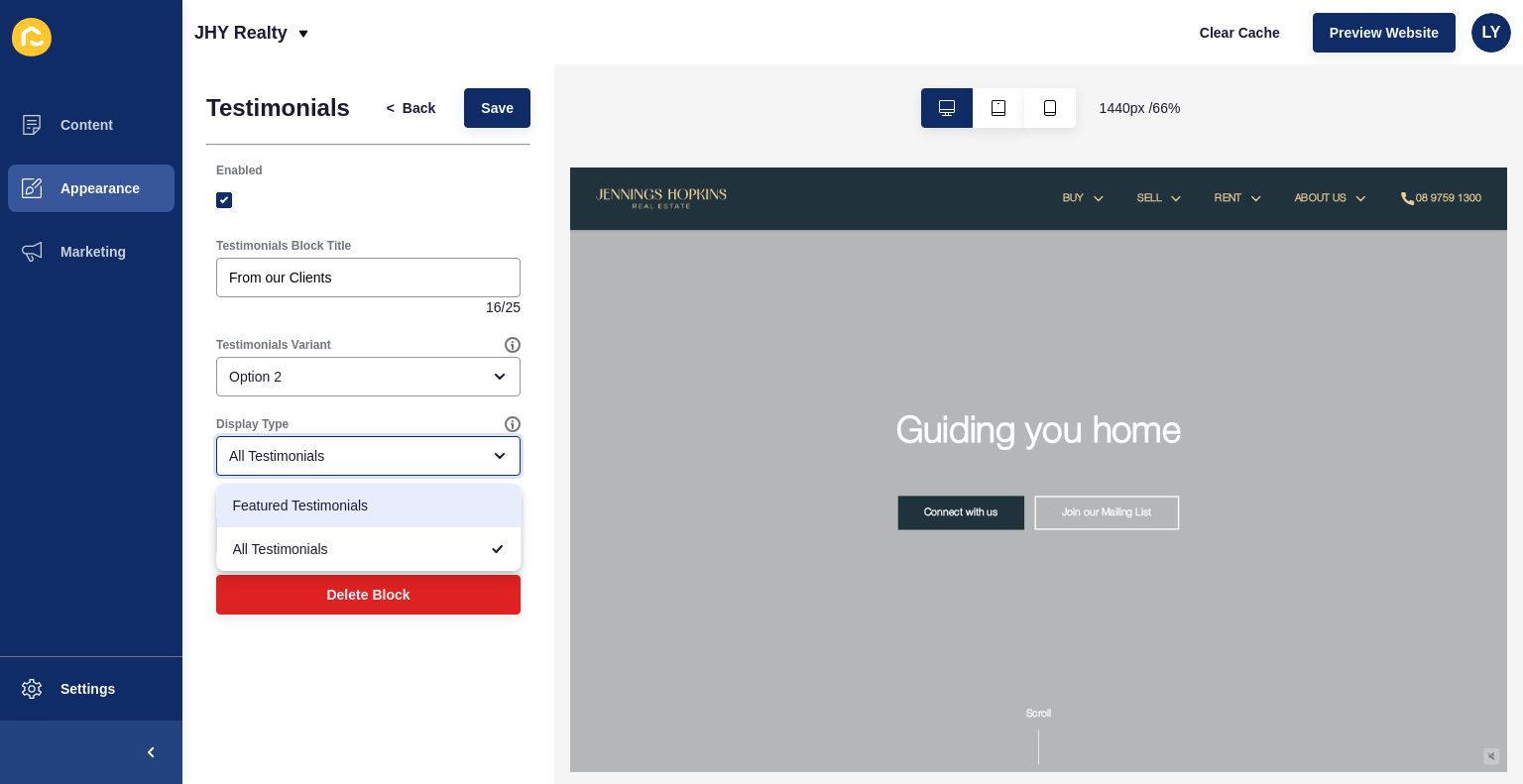 drag, startPoint x: 363, startPoint y: 452, endPoint x: 356, endPoint y: 495, distance: 43.56604 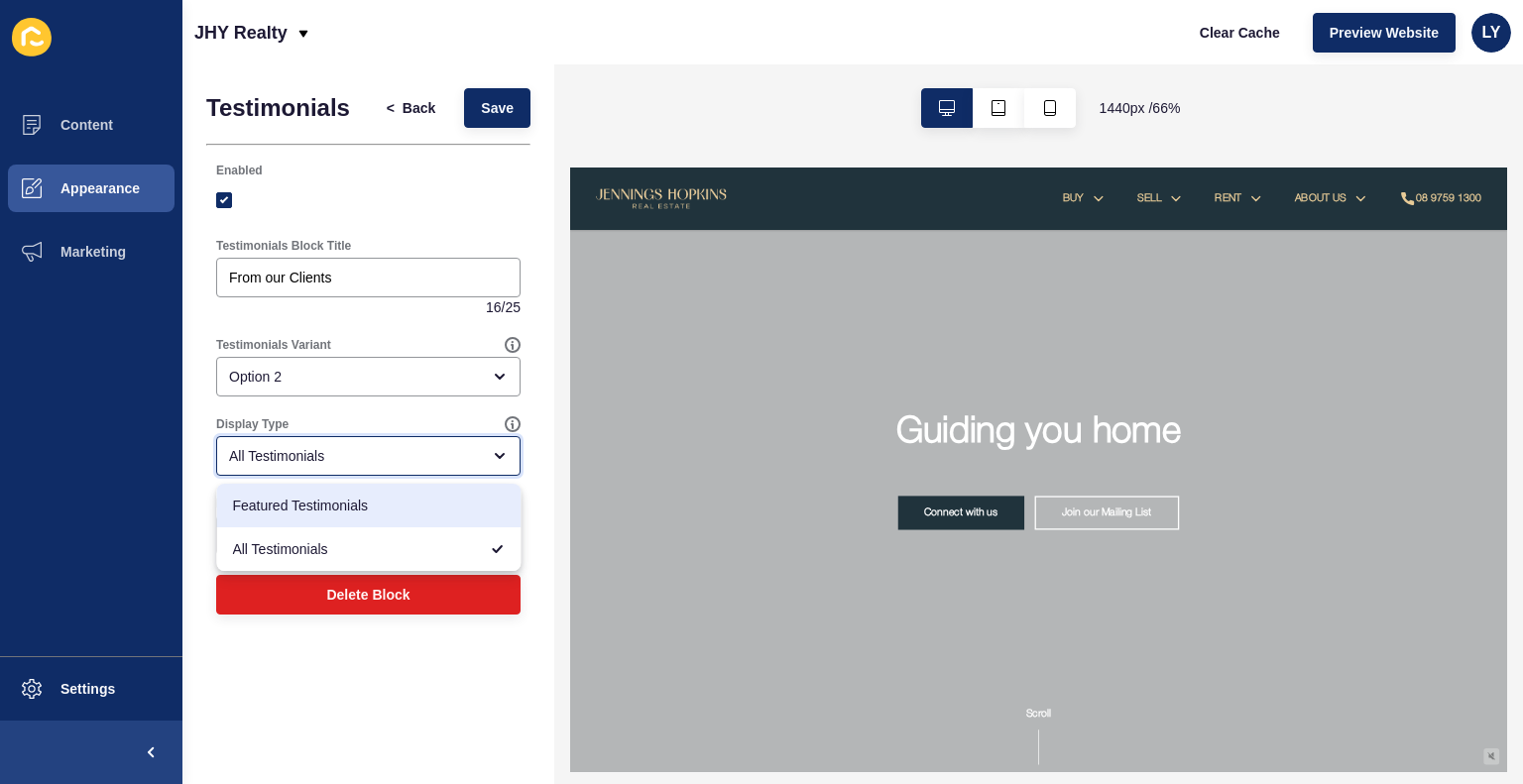 click on "Content Appearance Marketing Settings JHY Realty Clear Cache Preview Website LY Testimonials < Back Save Enabled Testimonials Block Title From our Clients 16 / 25 Testimonials Variant Option 2 Display Type All Testimonials Background Colour Grey Delete Block Homepage Customise your homepage content. Add Block Cover Map Hidden About Us Quick Links Hidden Listing Slider Our Team Testimonials Tiles Hidden 1440 px /  66 %
2 results are available, use up and down arrow keys to navigate. Press Enter key to select. Draggable item. Ensure your screen reader is not in browse mode and then press space bar to lift. Featured Testimonials All Testimonials" at bounding box center [762, 392] 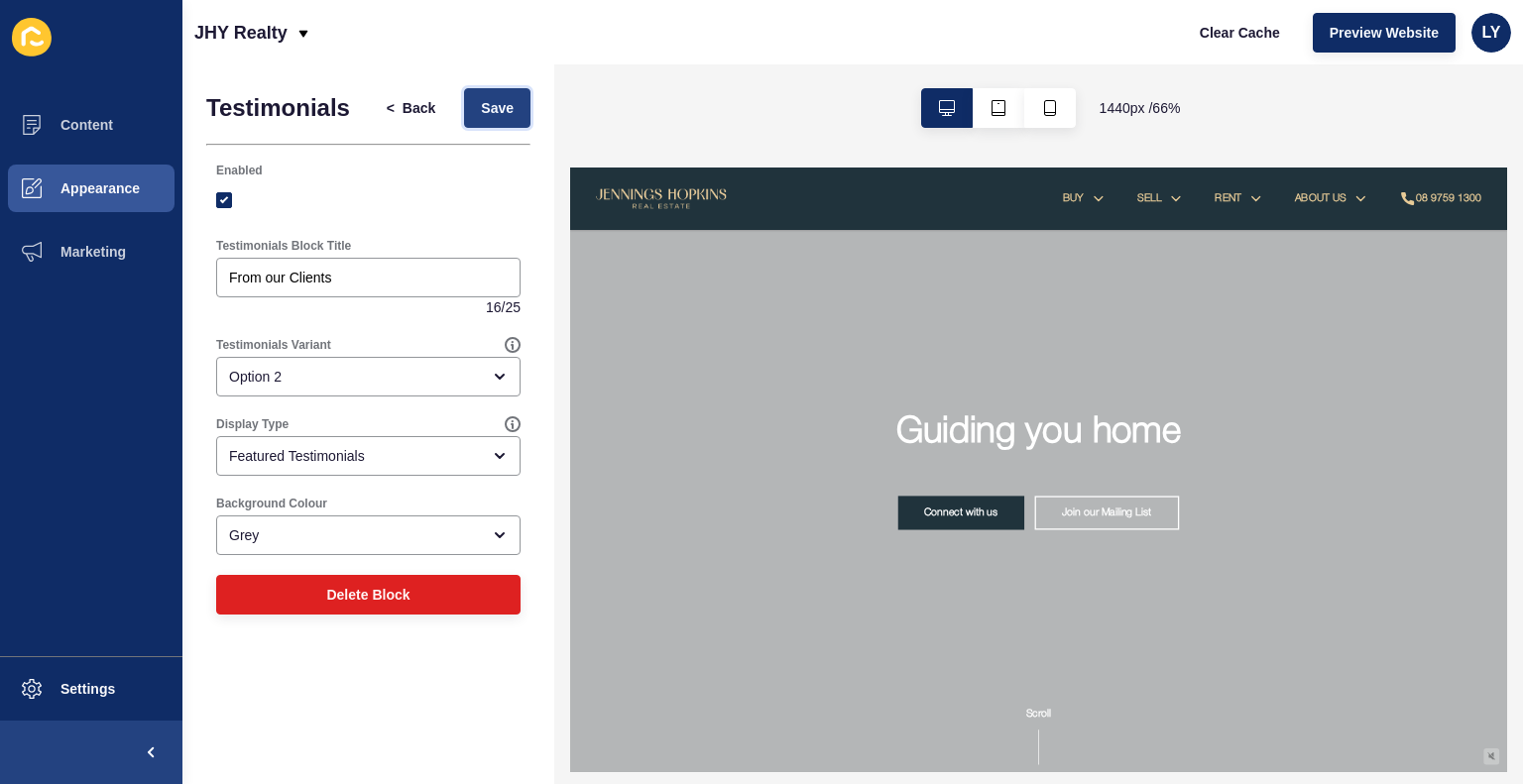 click on "Save" at bounding box center [497, 108] 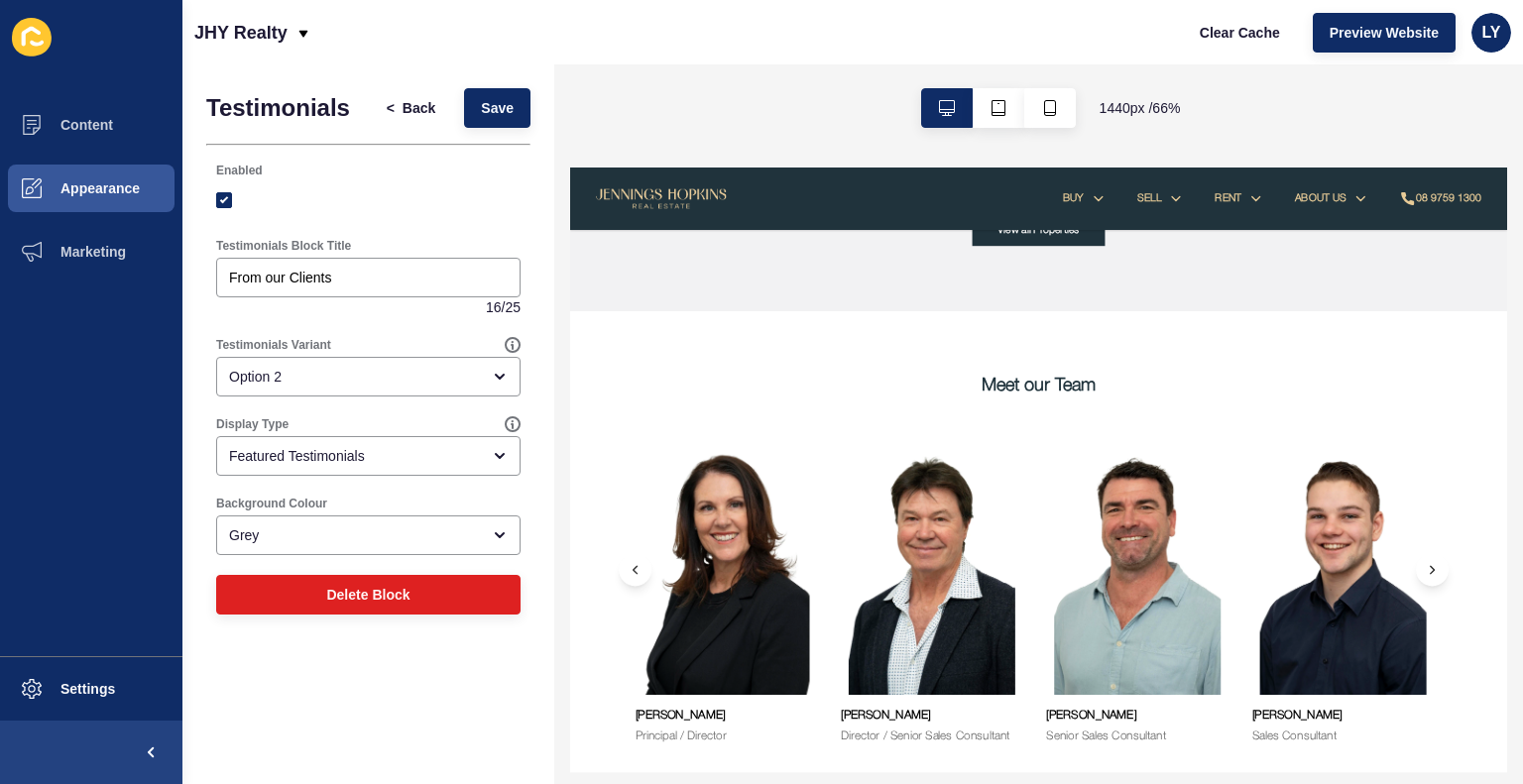 scroll, scrollTop: 2039, scrollLeft: 0, axis: vertical 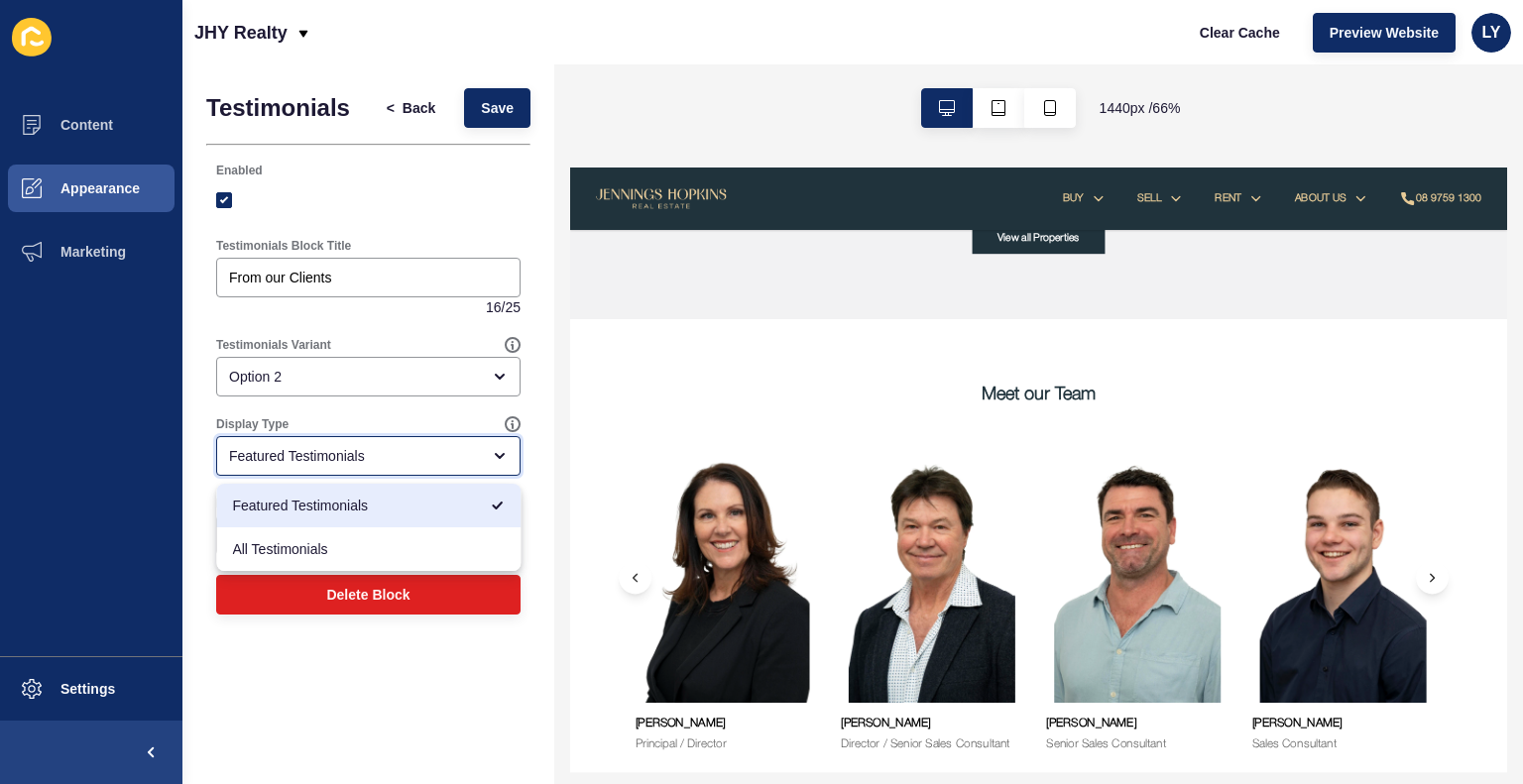 click on "Featured Testimonials" at bounding box center (368, 456) 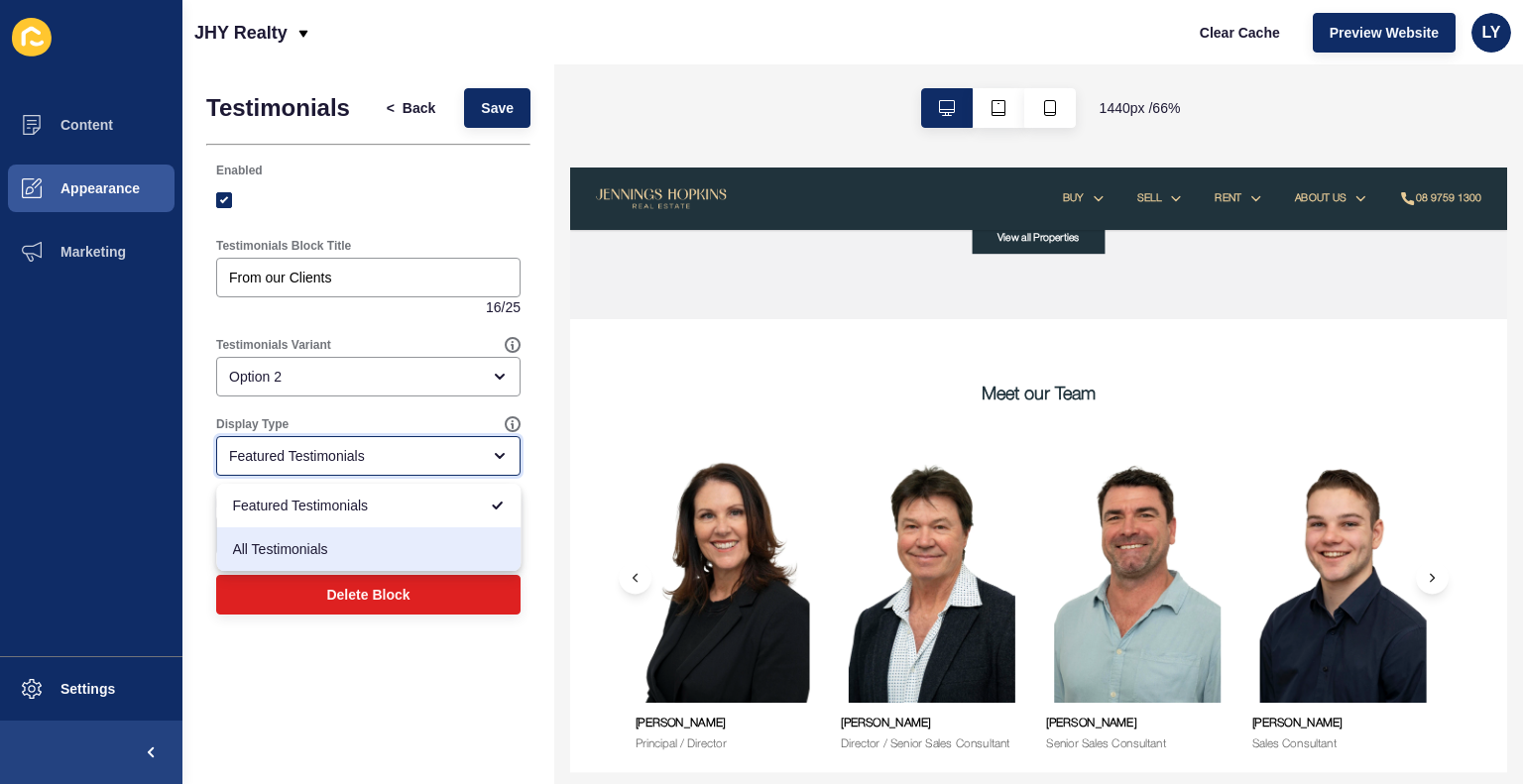 click on "All Testimonials" at bounding box center (368, 549) 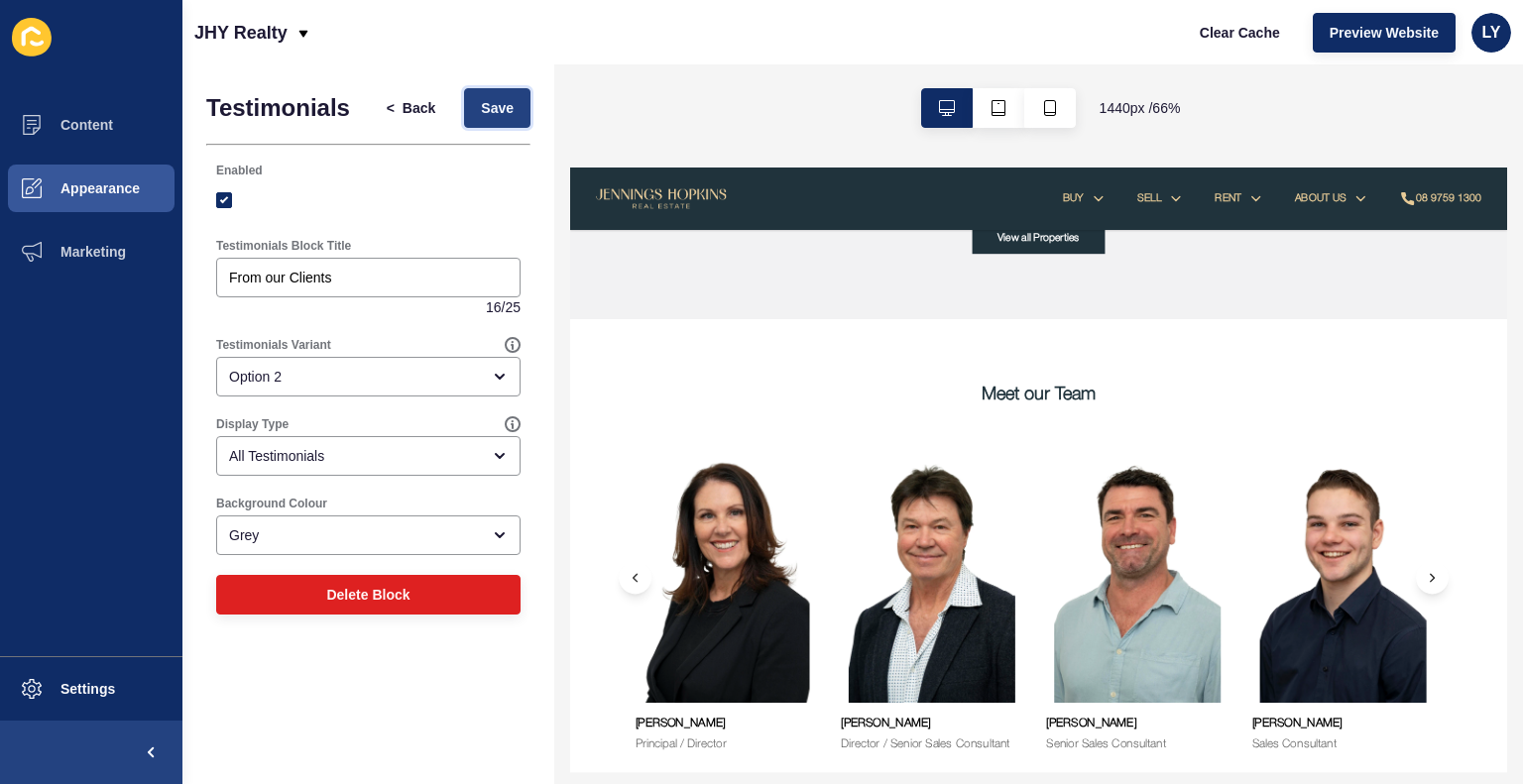 click on "Save" at bounding box center [497, 108] 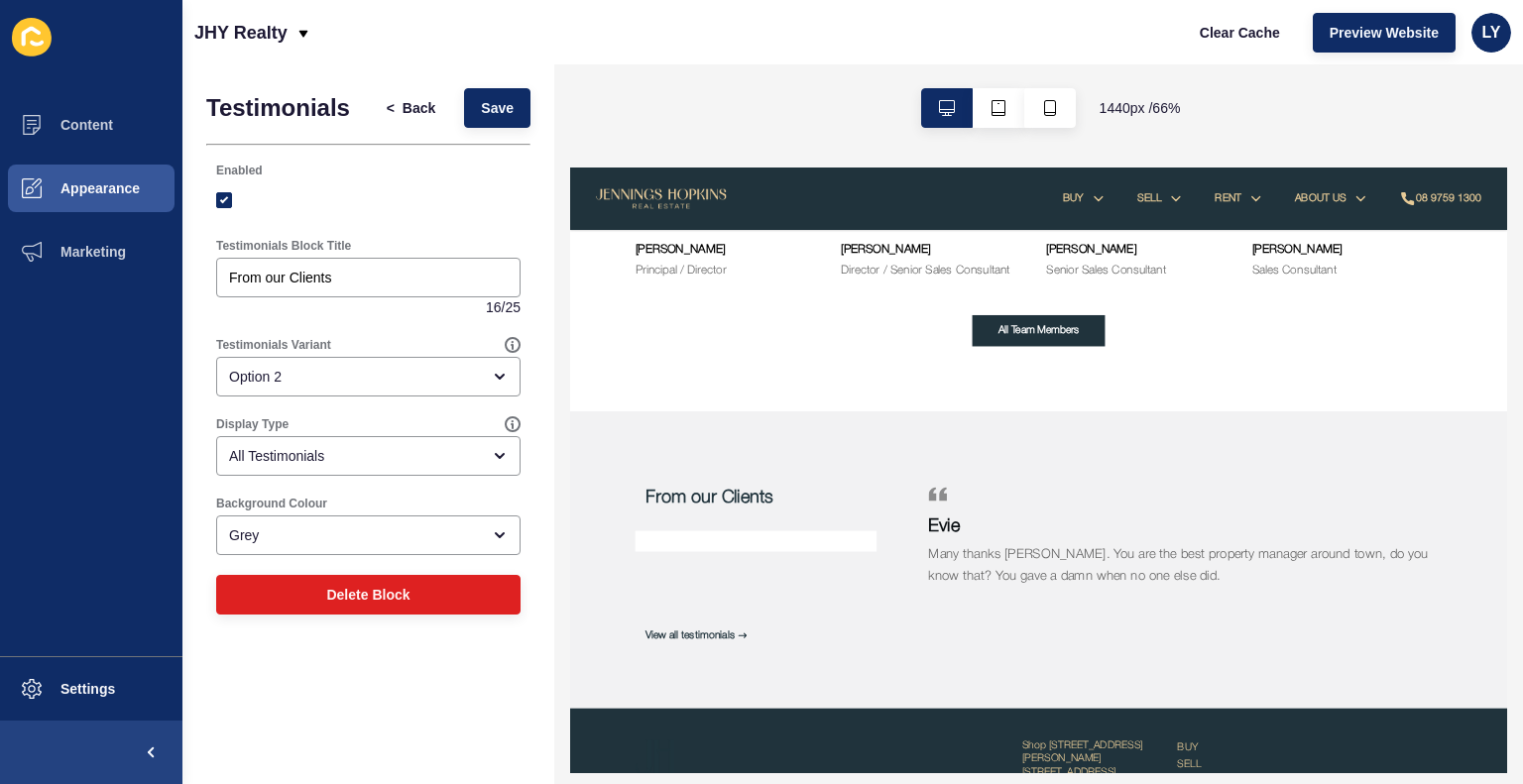 scroll, scrollTop: 2754, scrollLeft: 0, axis: vertical 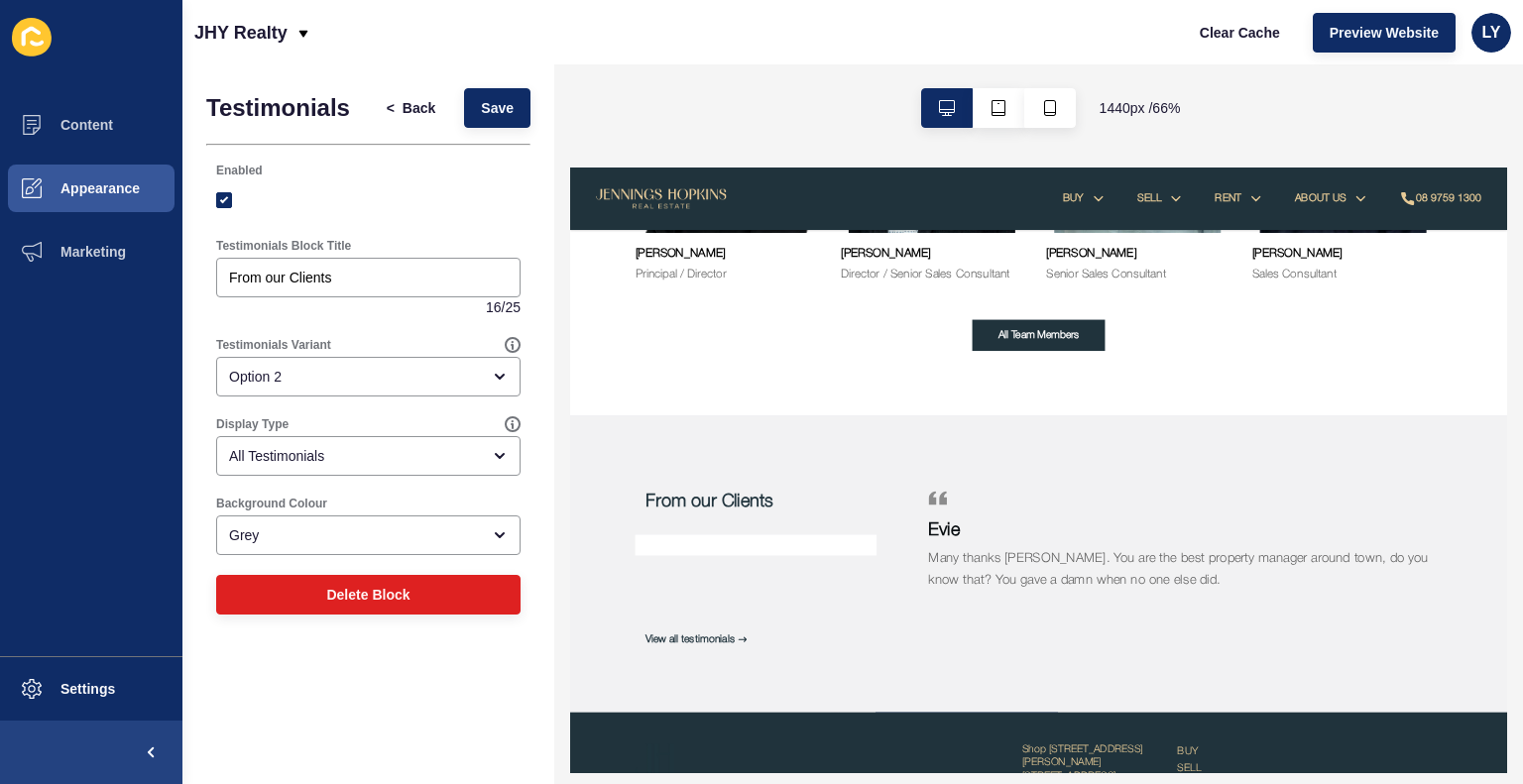 click at bounding box center (853, 794) 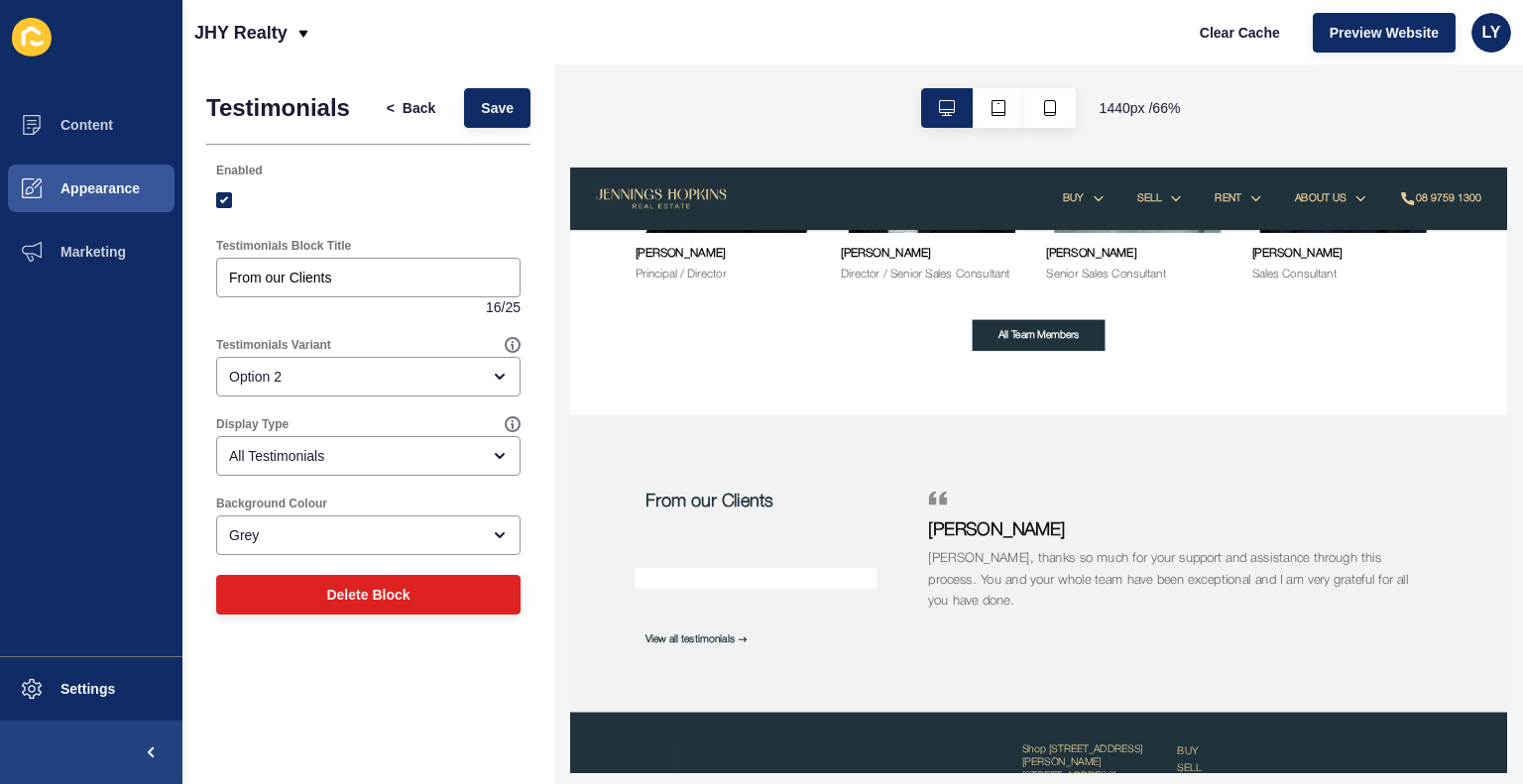 click at bounding box center [853, 844] 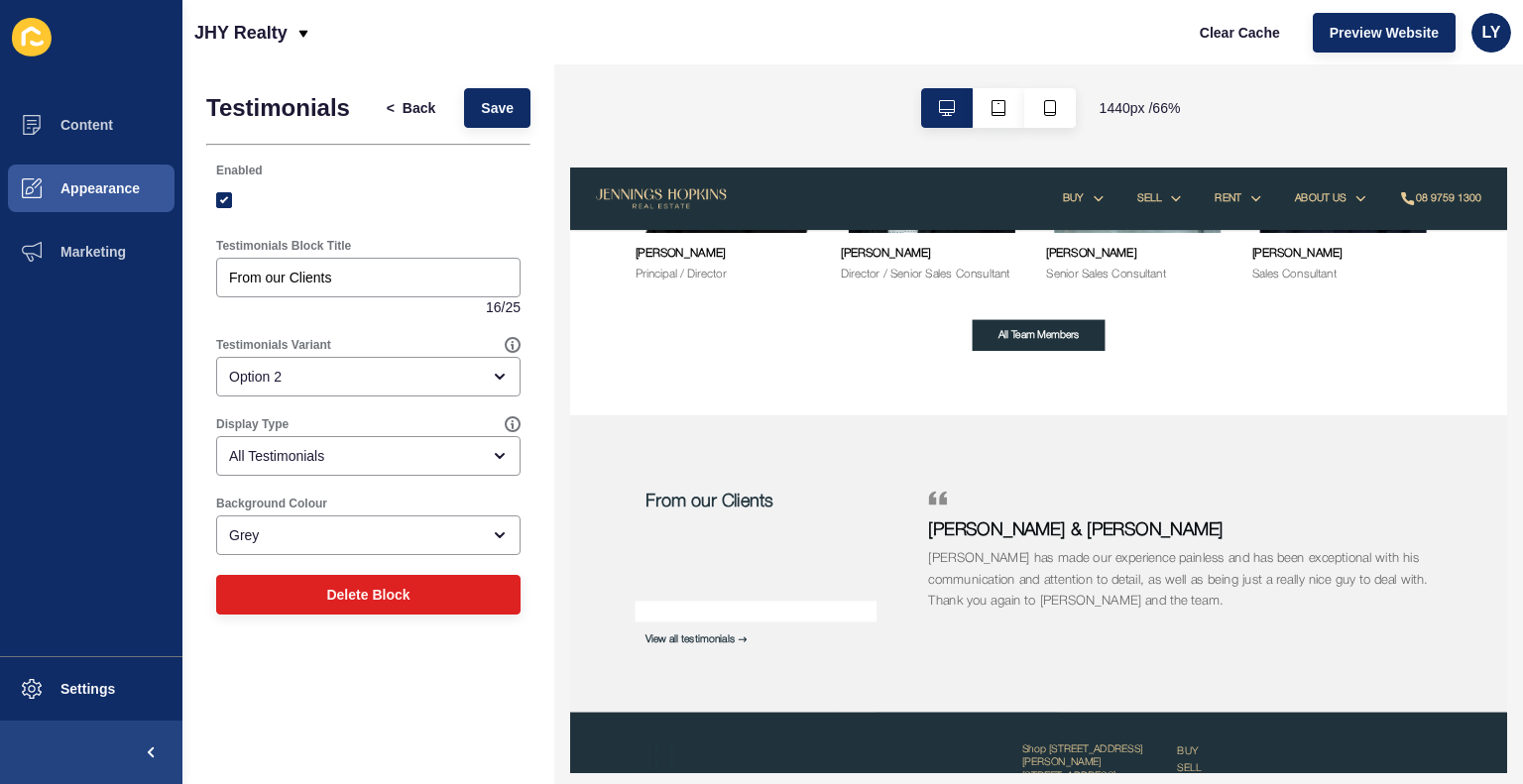 click at bounding box center (853, 743) 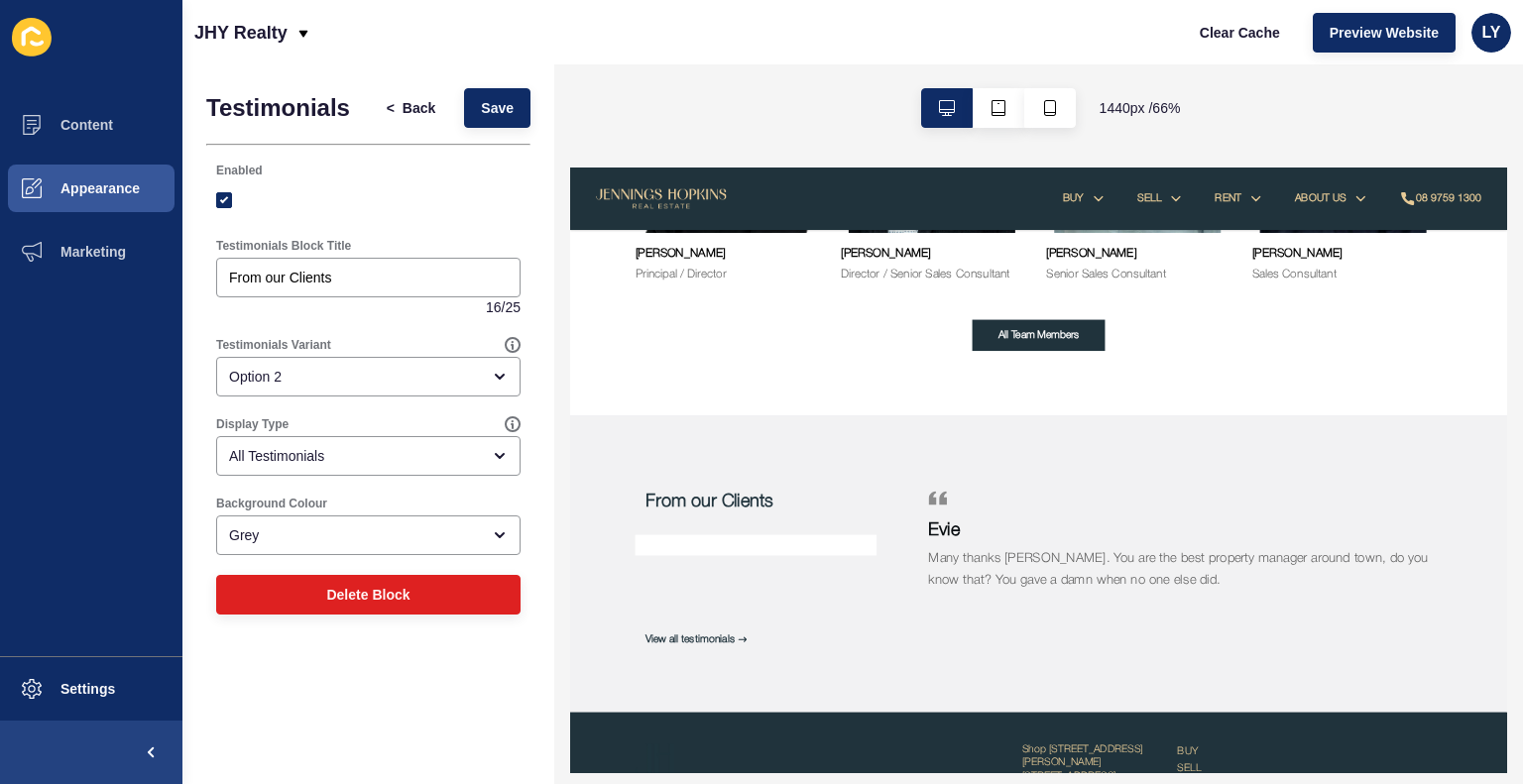 click on "From our Clients" at bounding box center (853, 677) 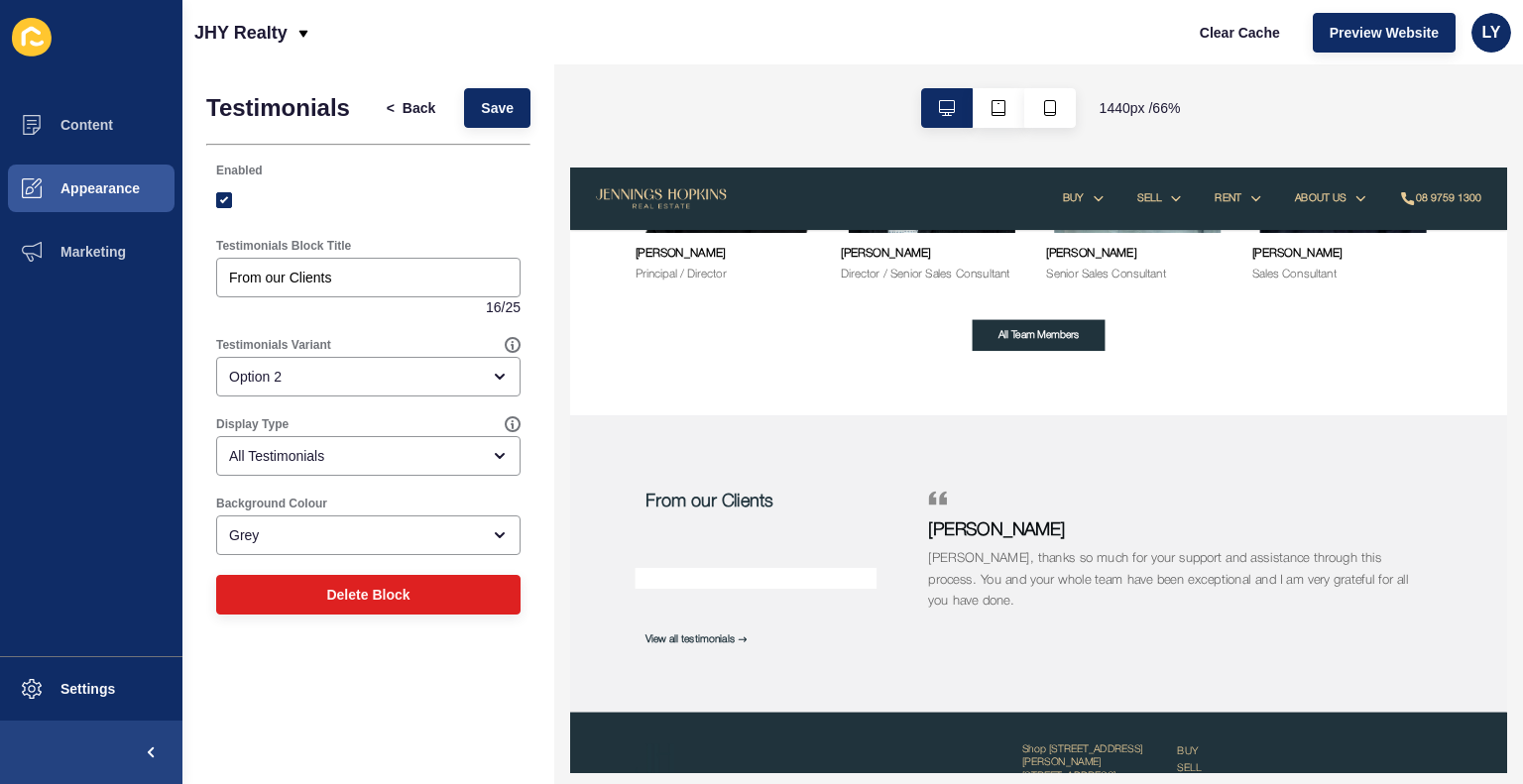click at bounding box center (853, 743) 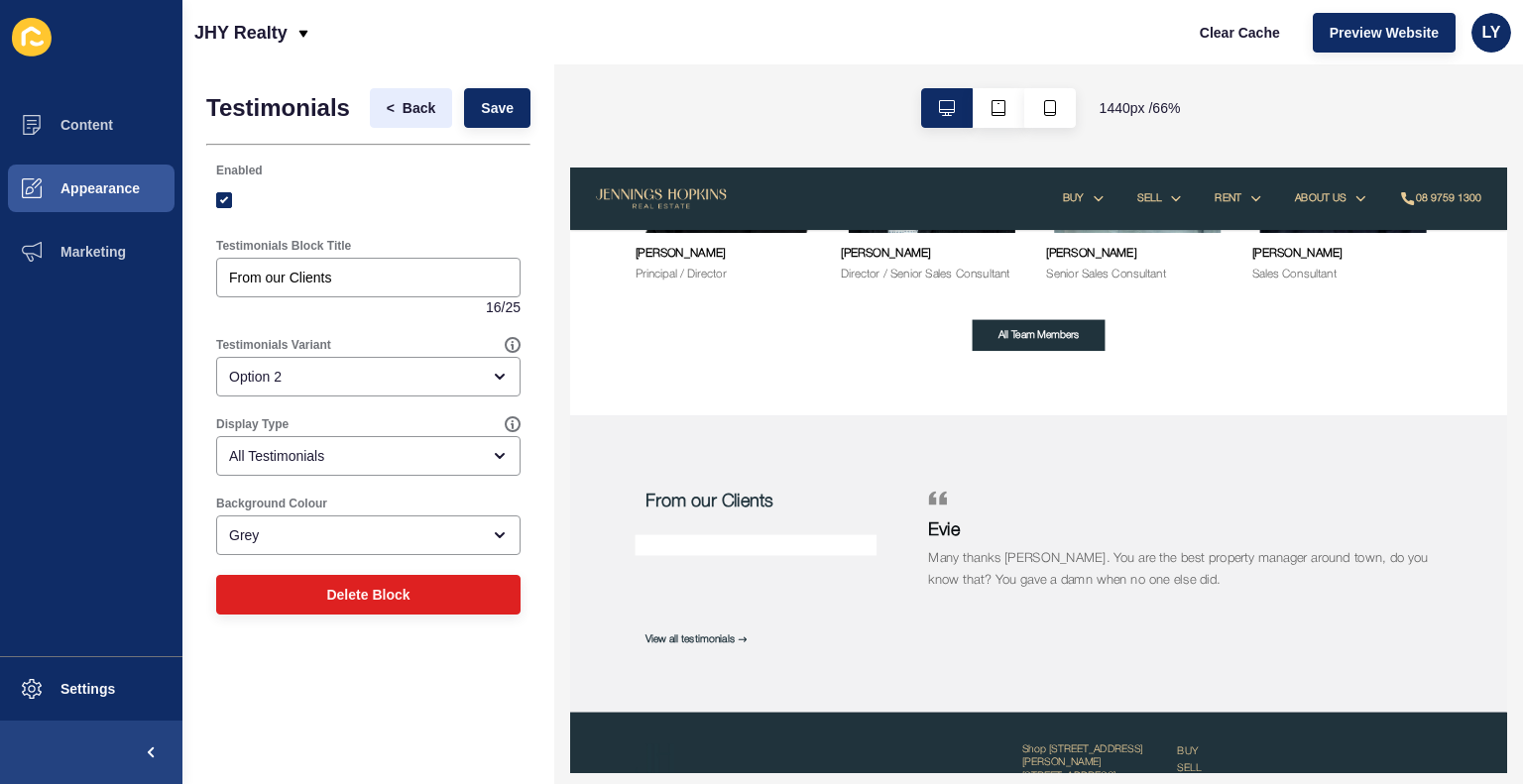 click on "< Back" at bounding box center (411, 108) 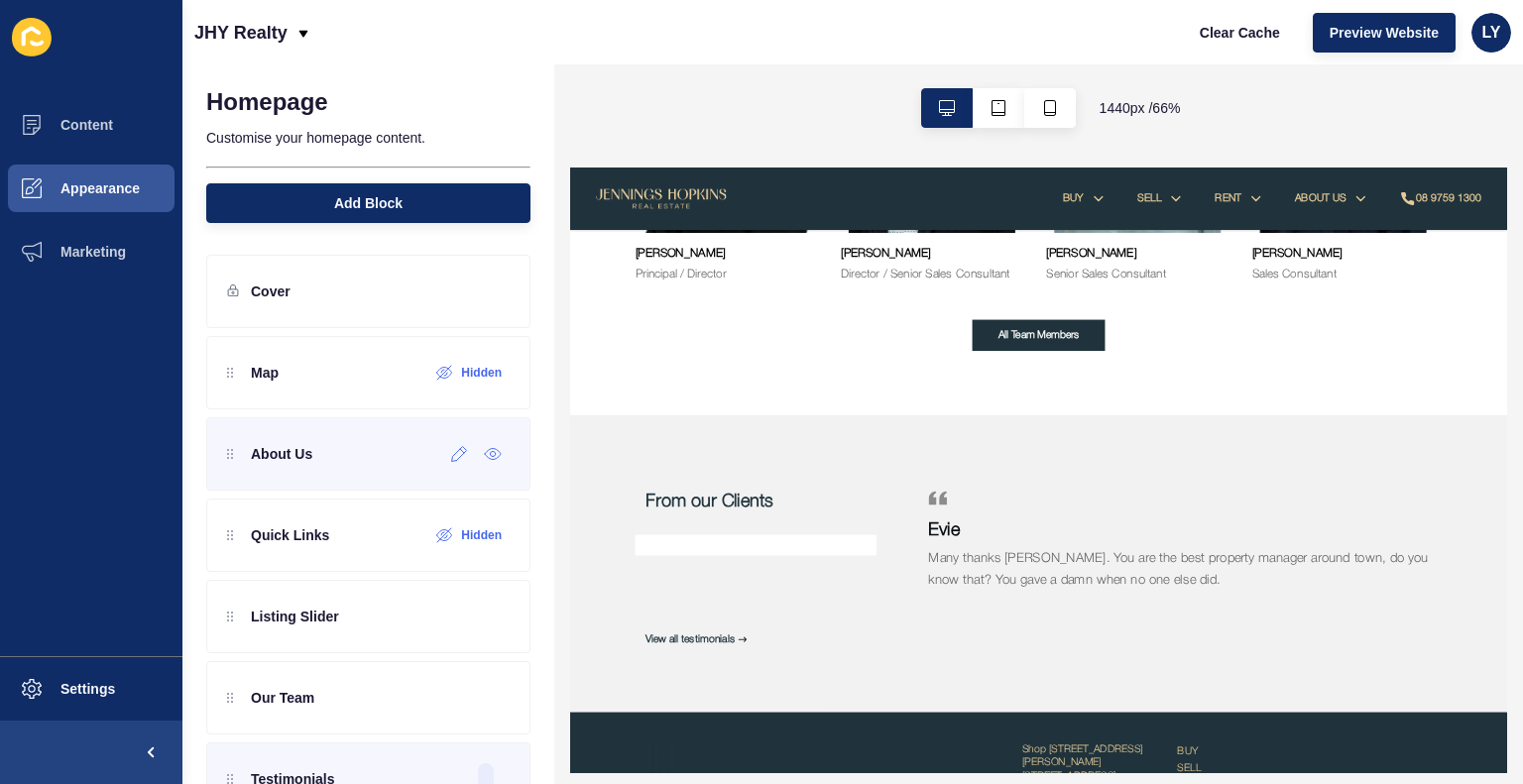 scroll, scrollTop: 141, scrollLeft: 0, axis: vertical 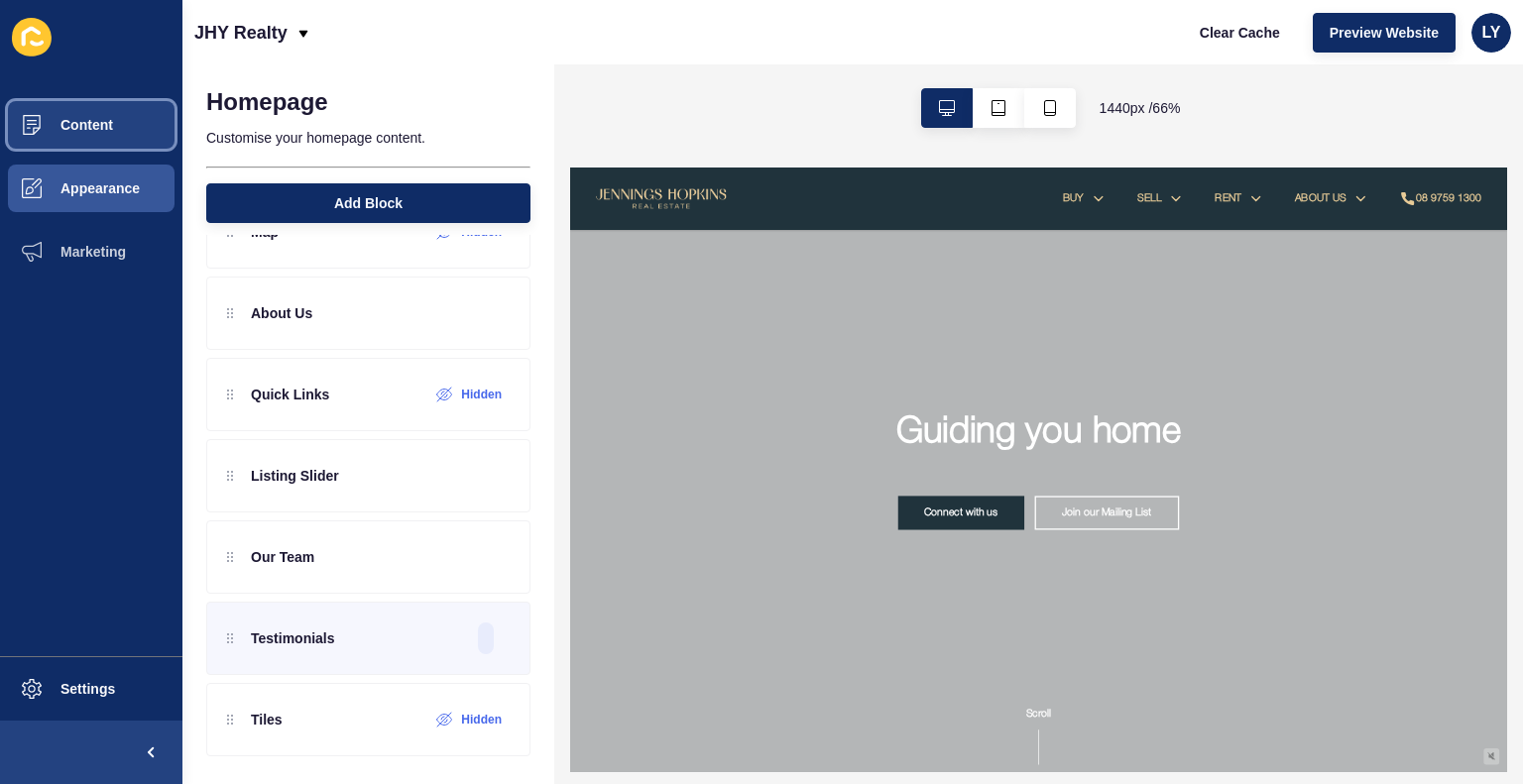 click on "Content" at bounding box center [55, 125] 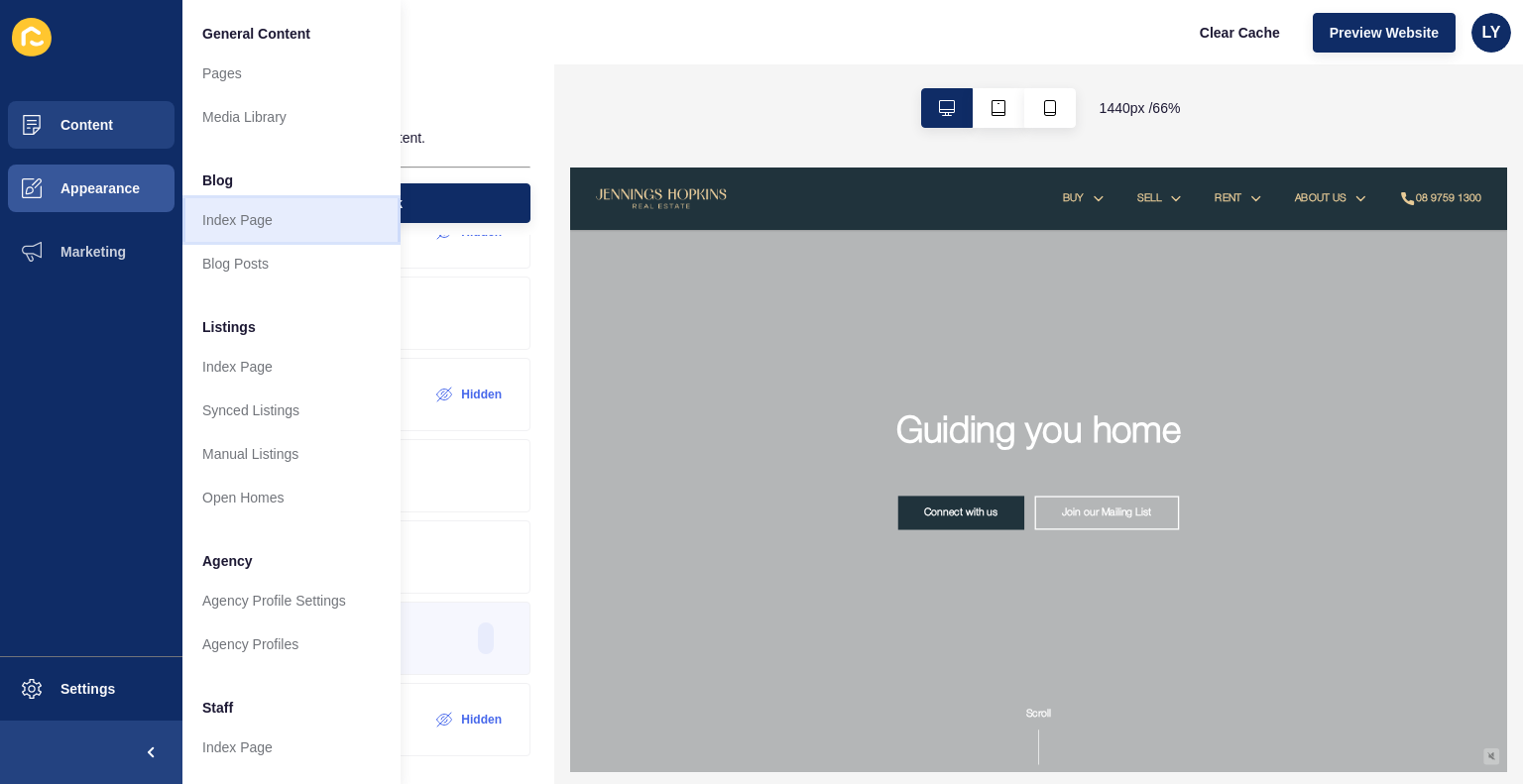 click on "Index Page" at bounding box center (292, 220) 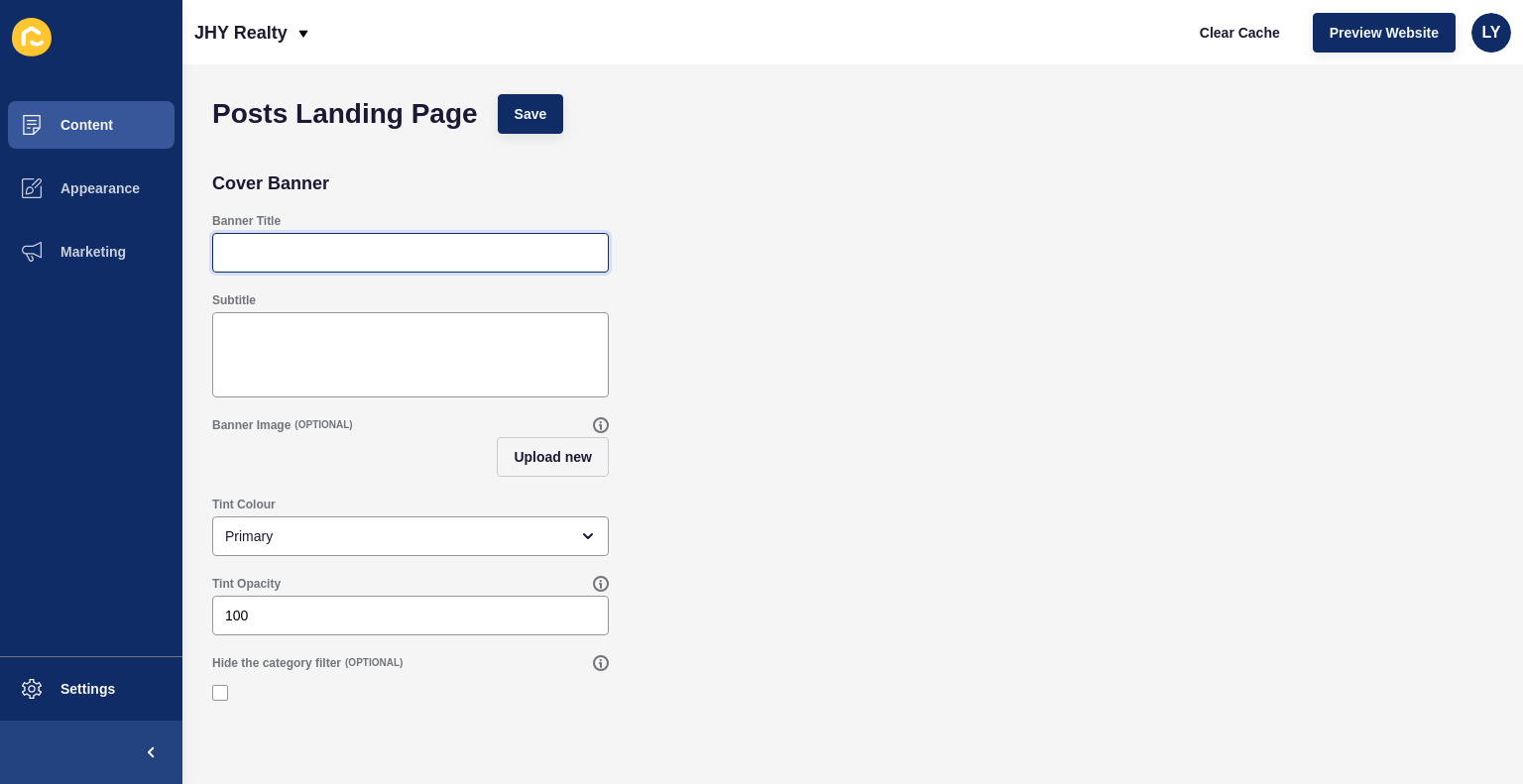 click on "Banner Title" at bounding box center (410, 253) 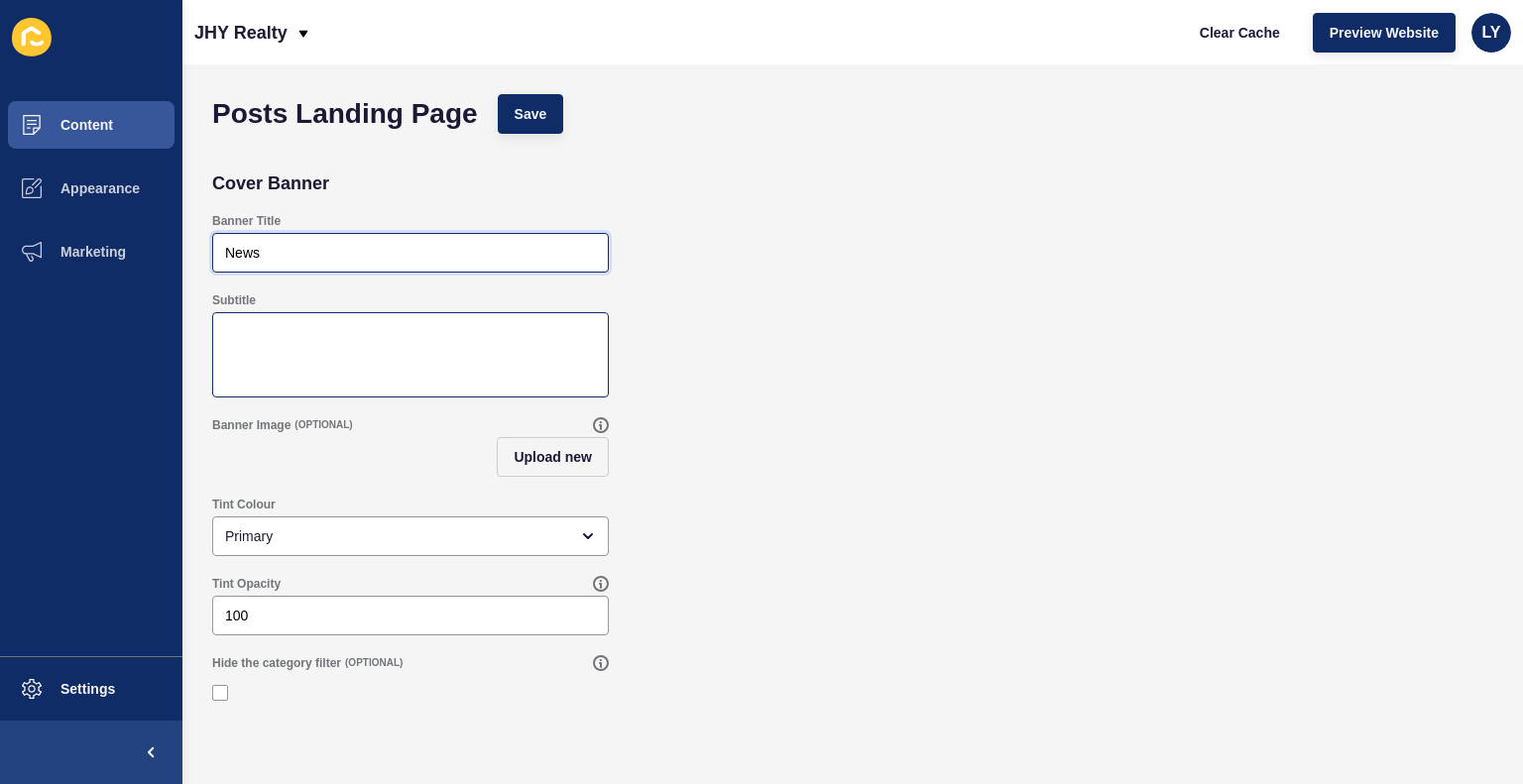 type on "News" 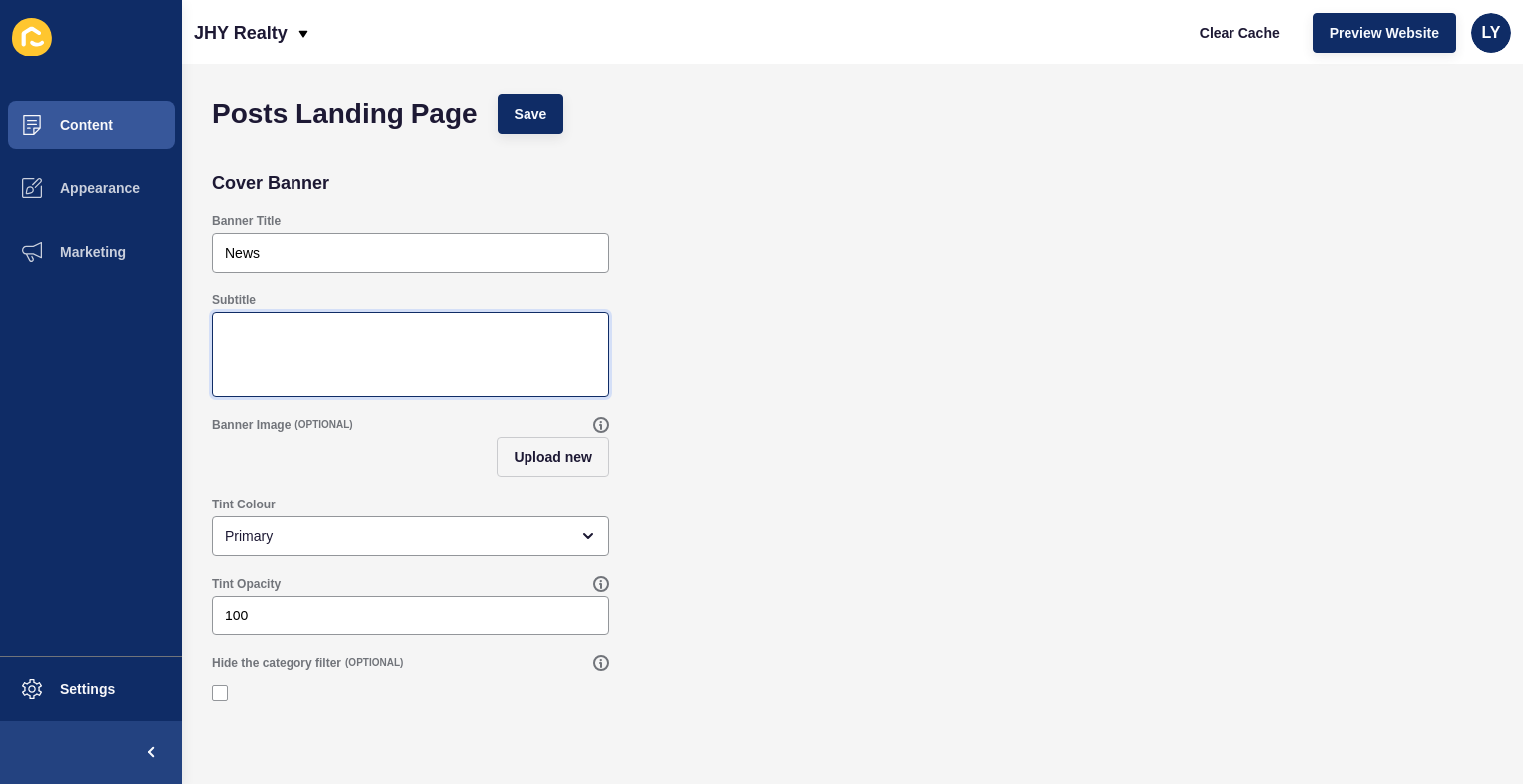 click on "Subtitle" at bounding box center (410, 355) 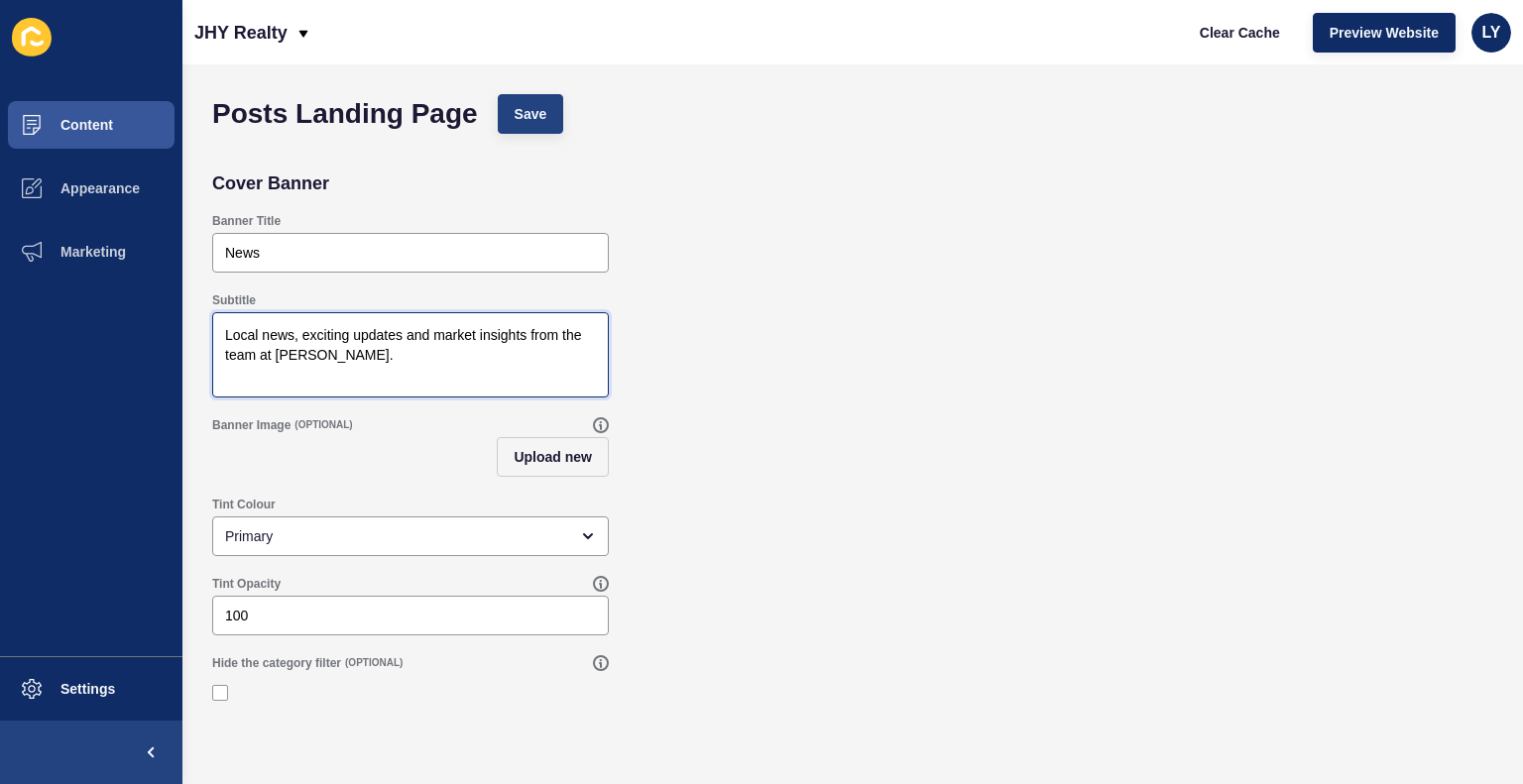 type on "Local news, exciting updates and market insights from the team at [PERSON_NAME]." 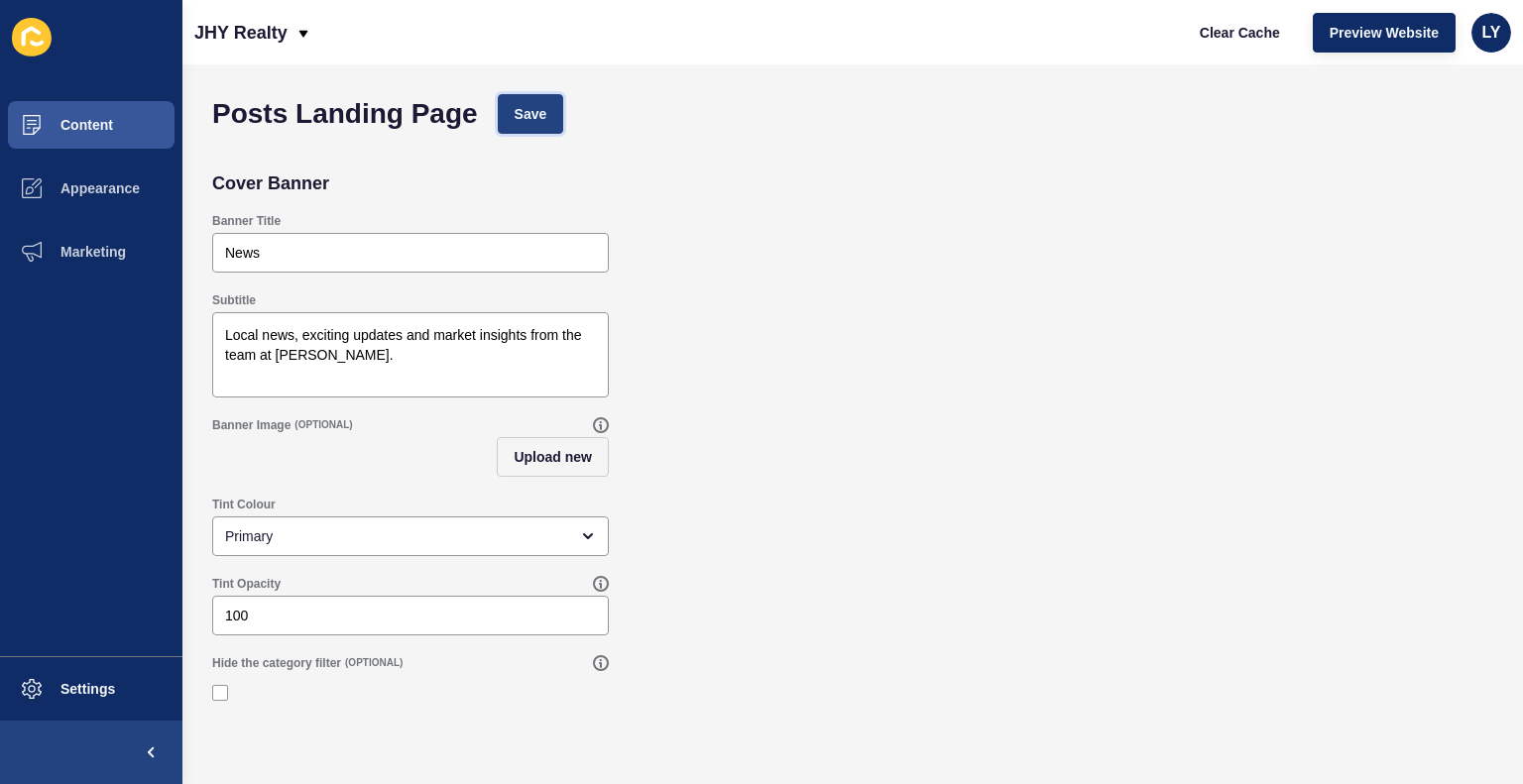 click on "Save" at bounding box center [530, 114] 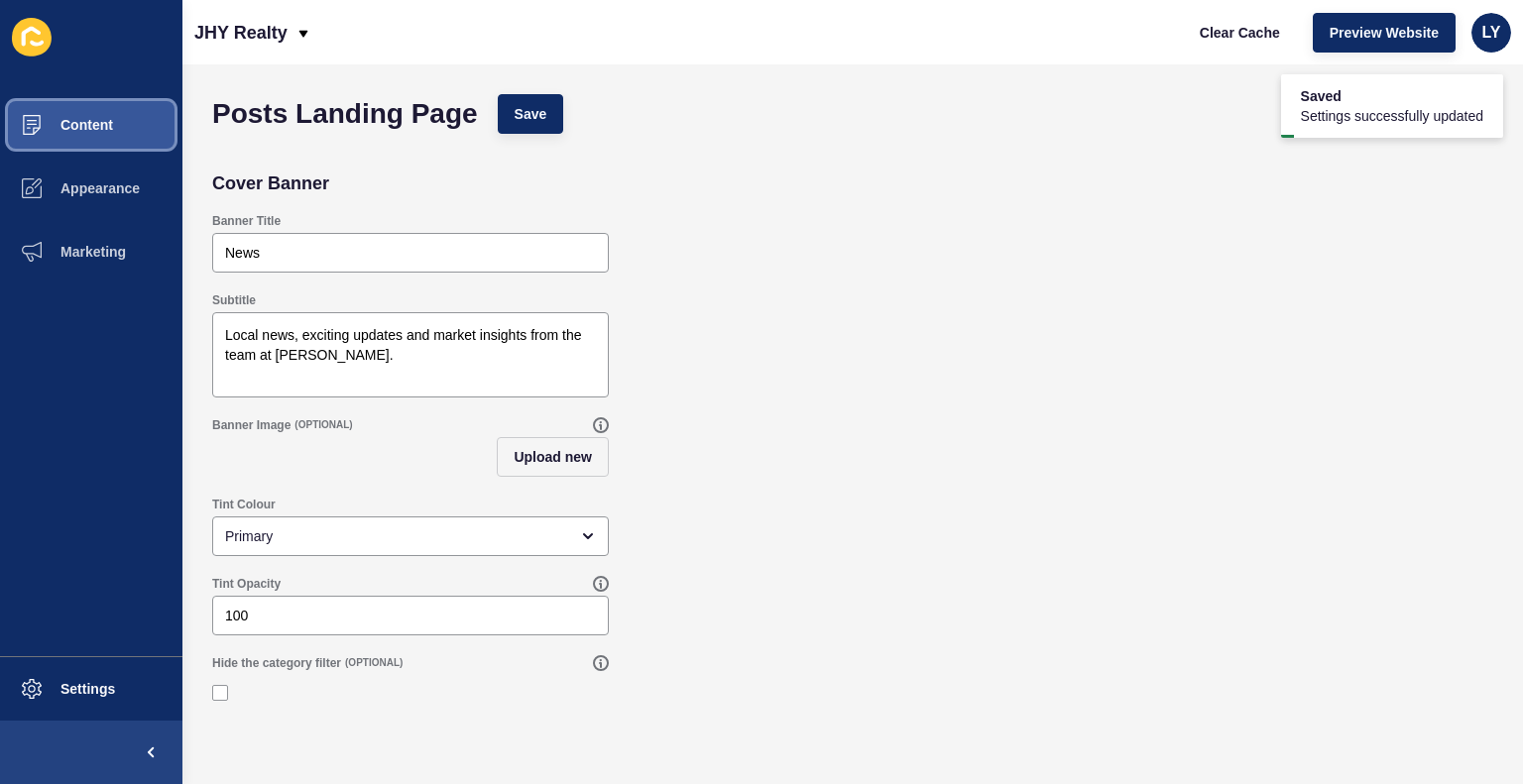 click on "Content" at bounding box center [55, 125] 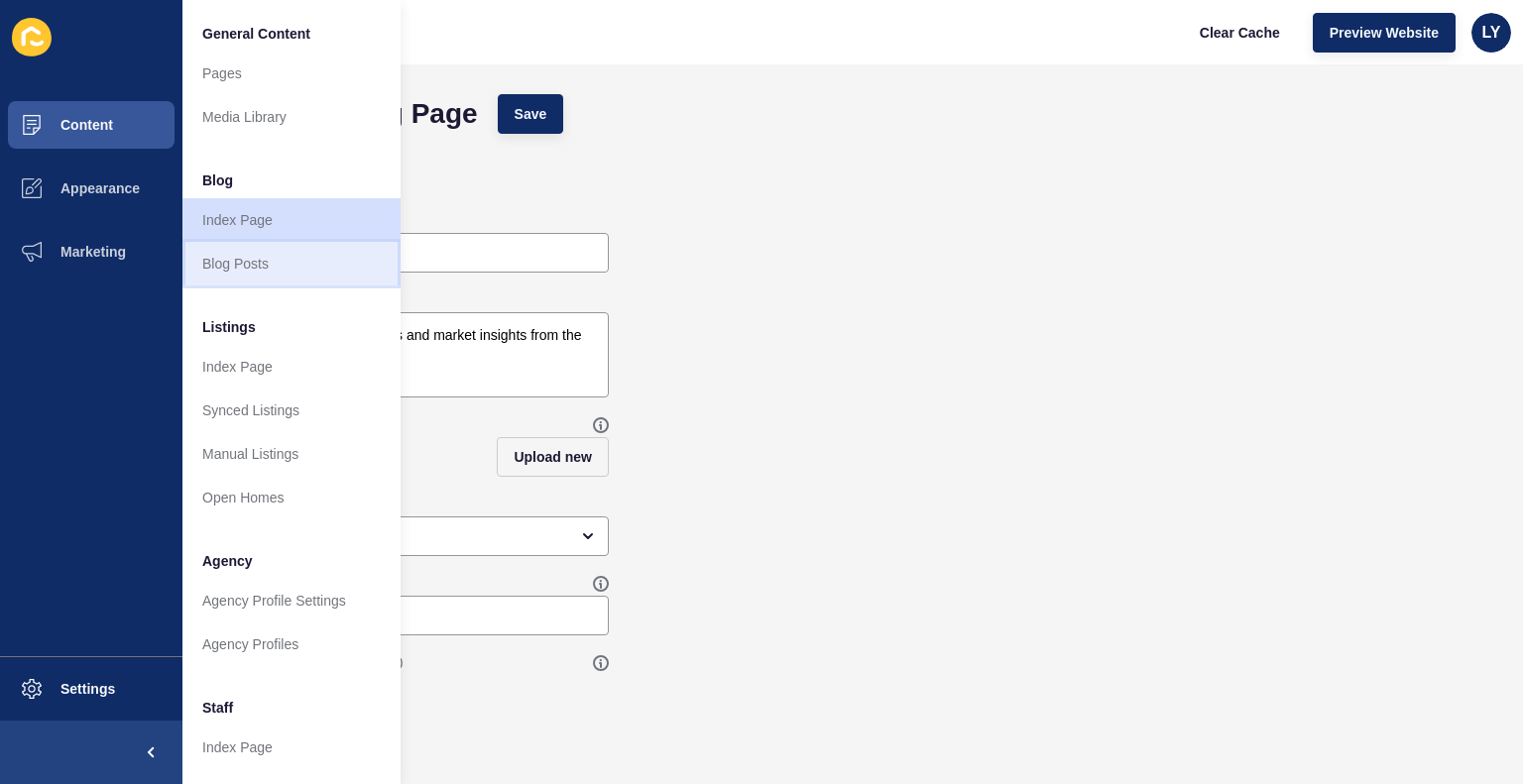 click on "Blog Posts" at bounding box center [292, 264] 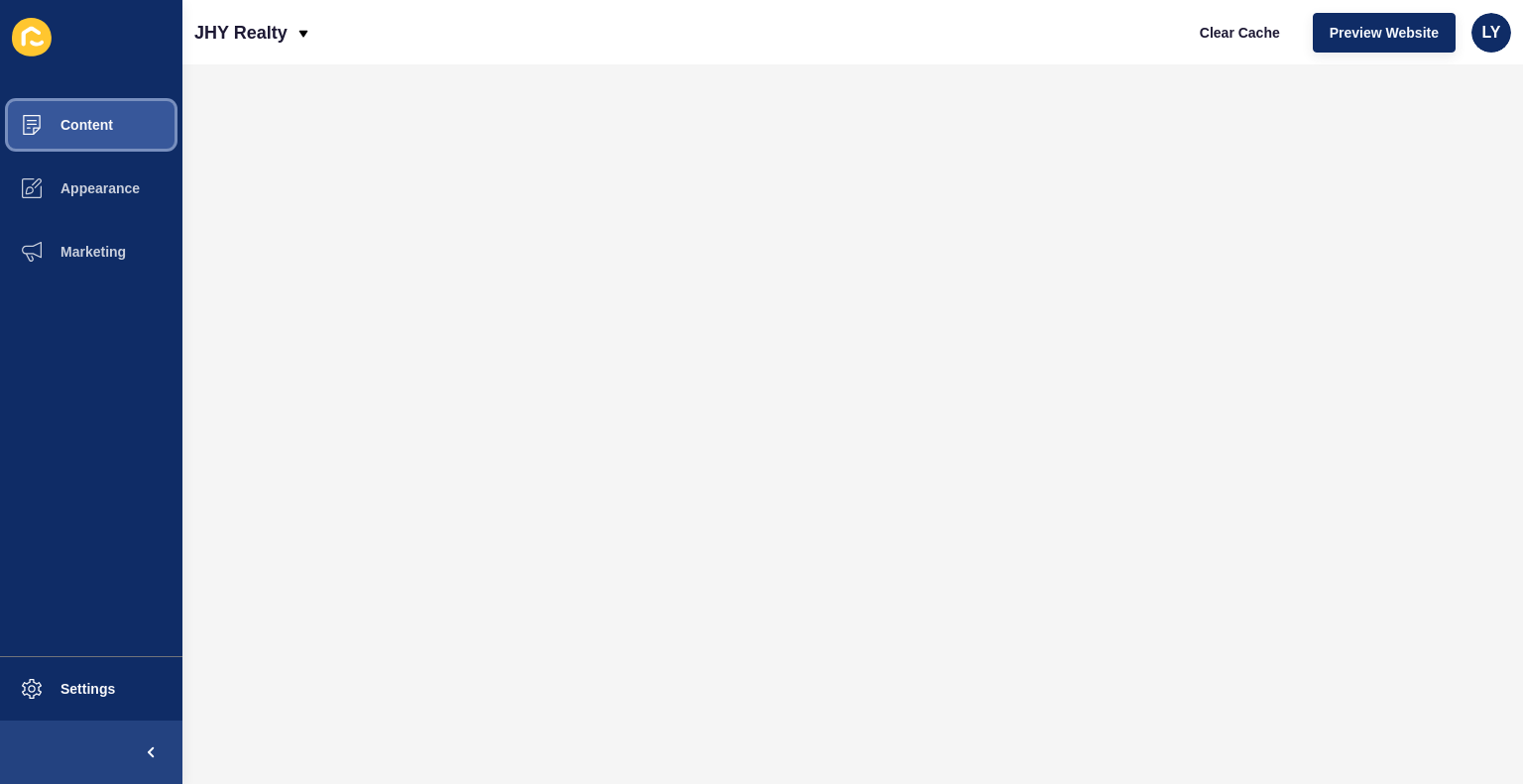 click on "Content" at bounding box center (91, 125) 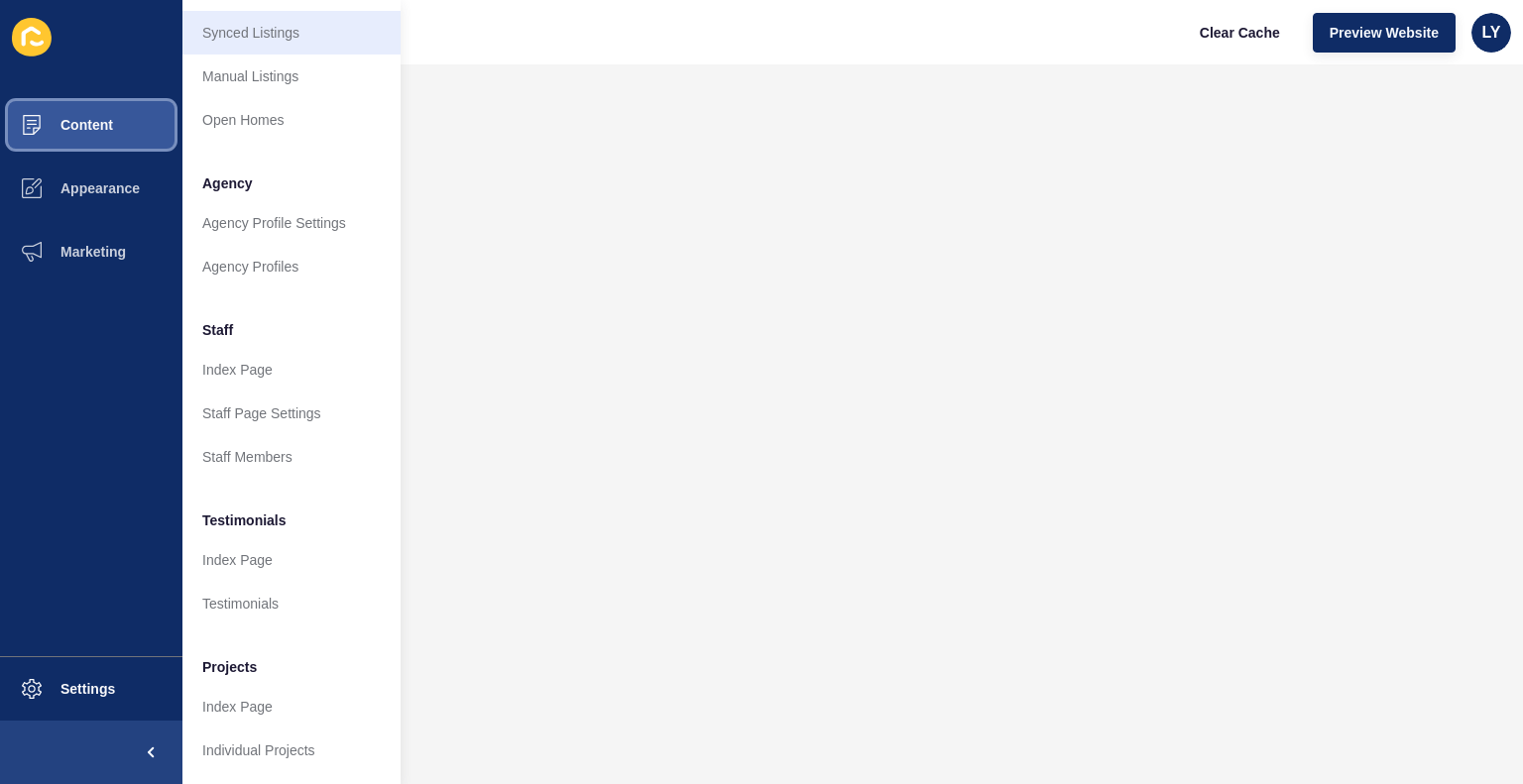 scroll, scrollTop: 0, scrollLeft: 0, axis: both 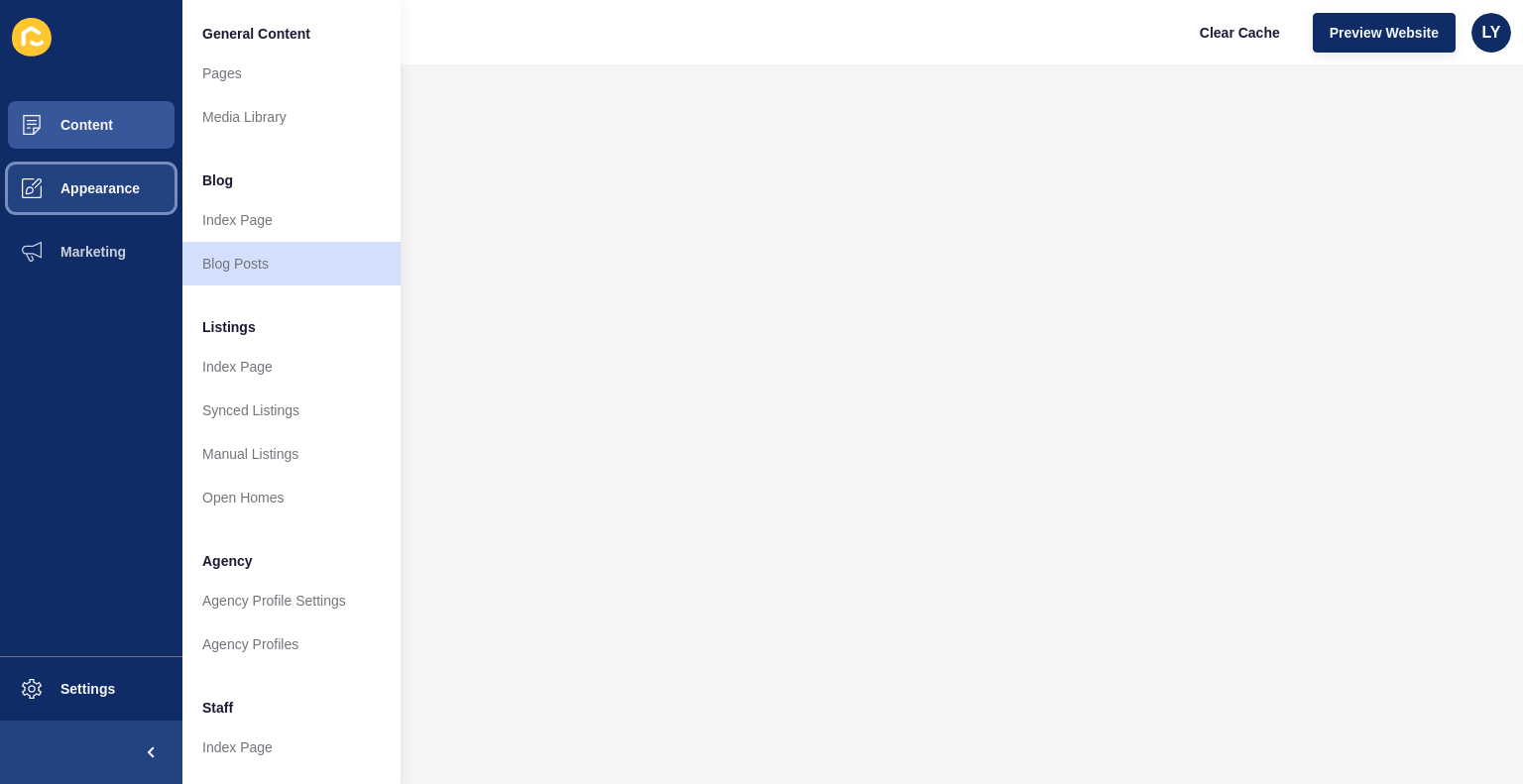 click on "Appearance" at bounding box center (68, 188) 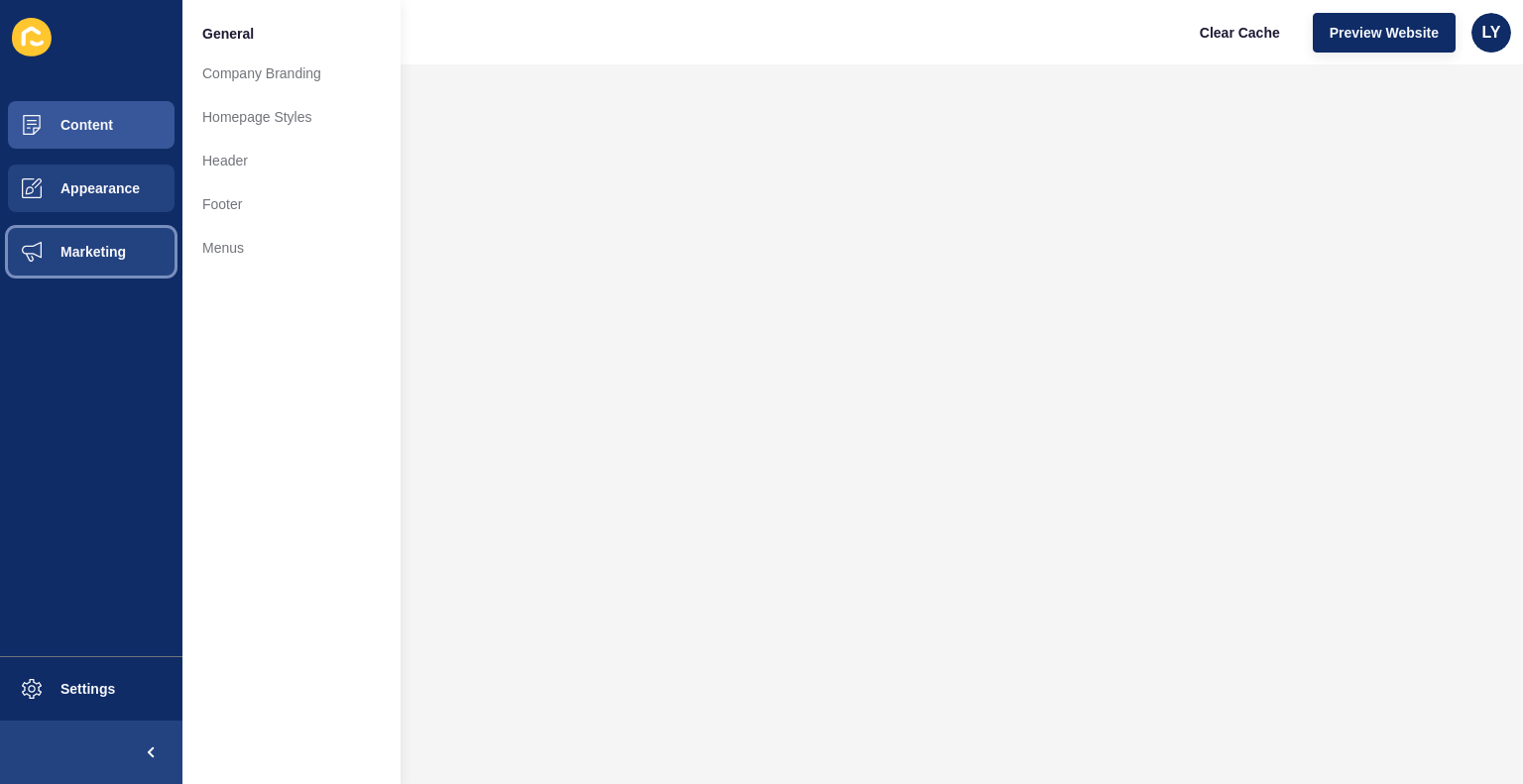 click on "Marketing" at bounding box center [61, 252] 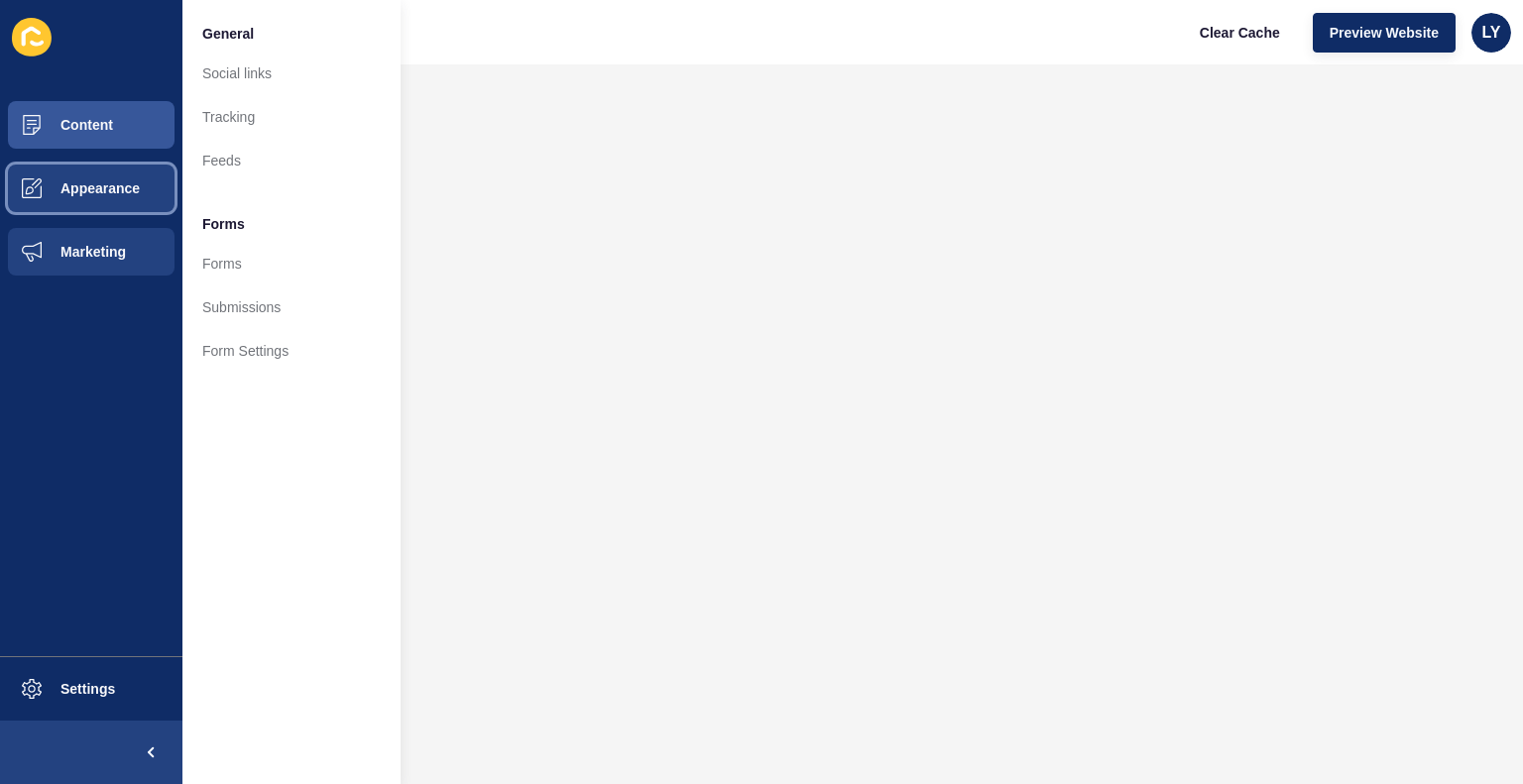 click on "Appearance" at bounding box center [91, 188] 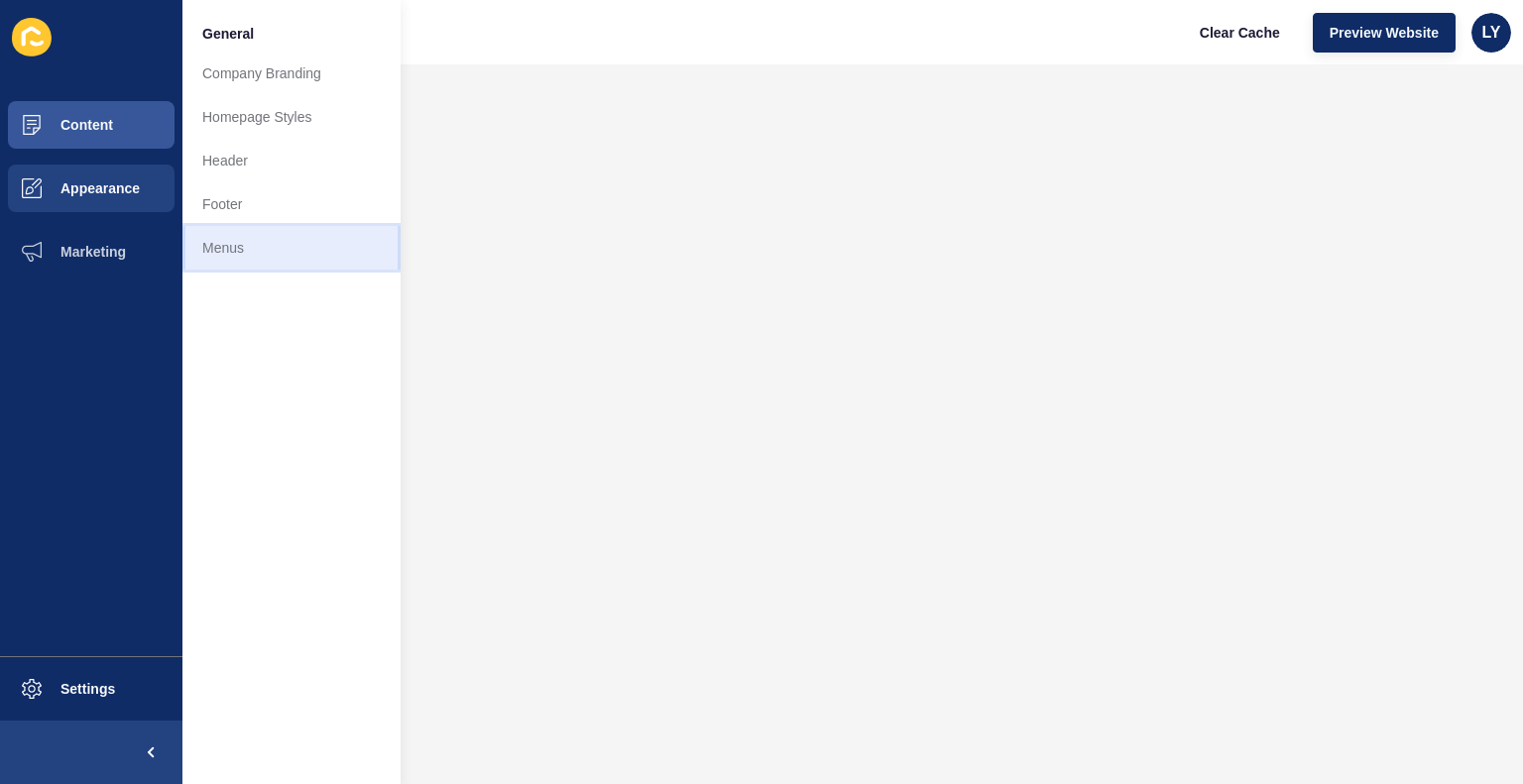 click on "Menus" at bounding box center (292, 248) 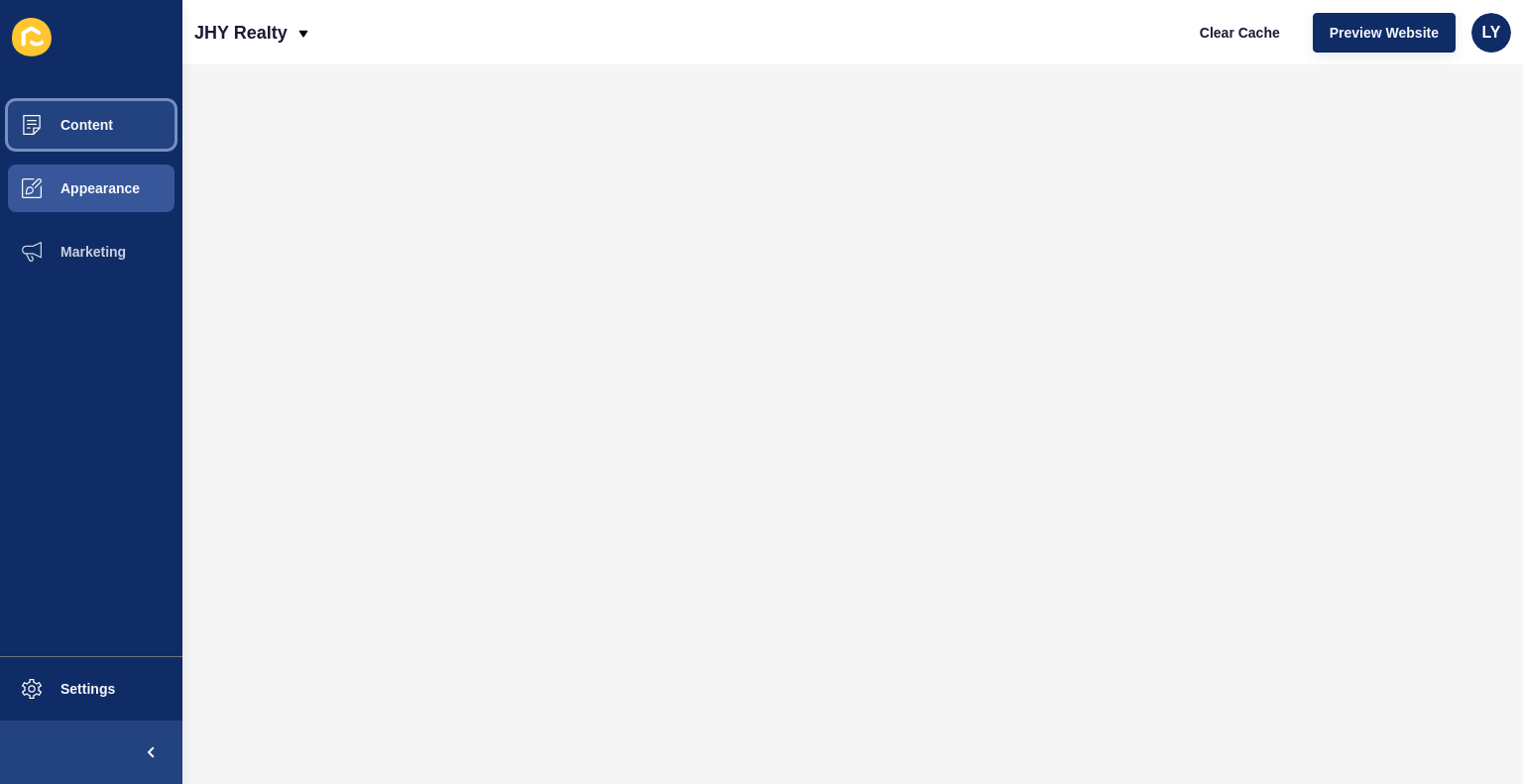 click on "Content" at bounding box center (55, 125) 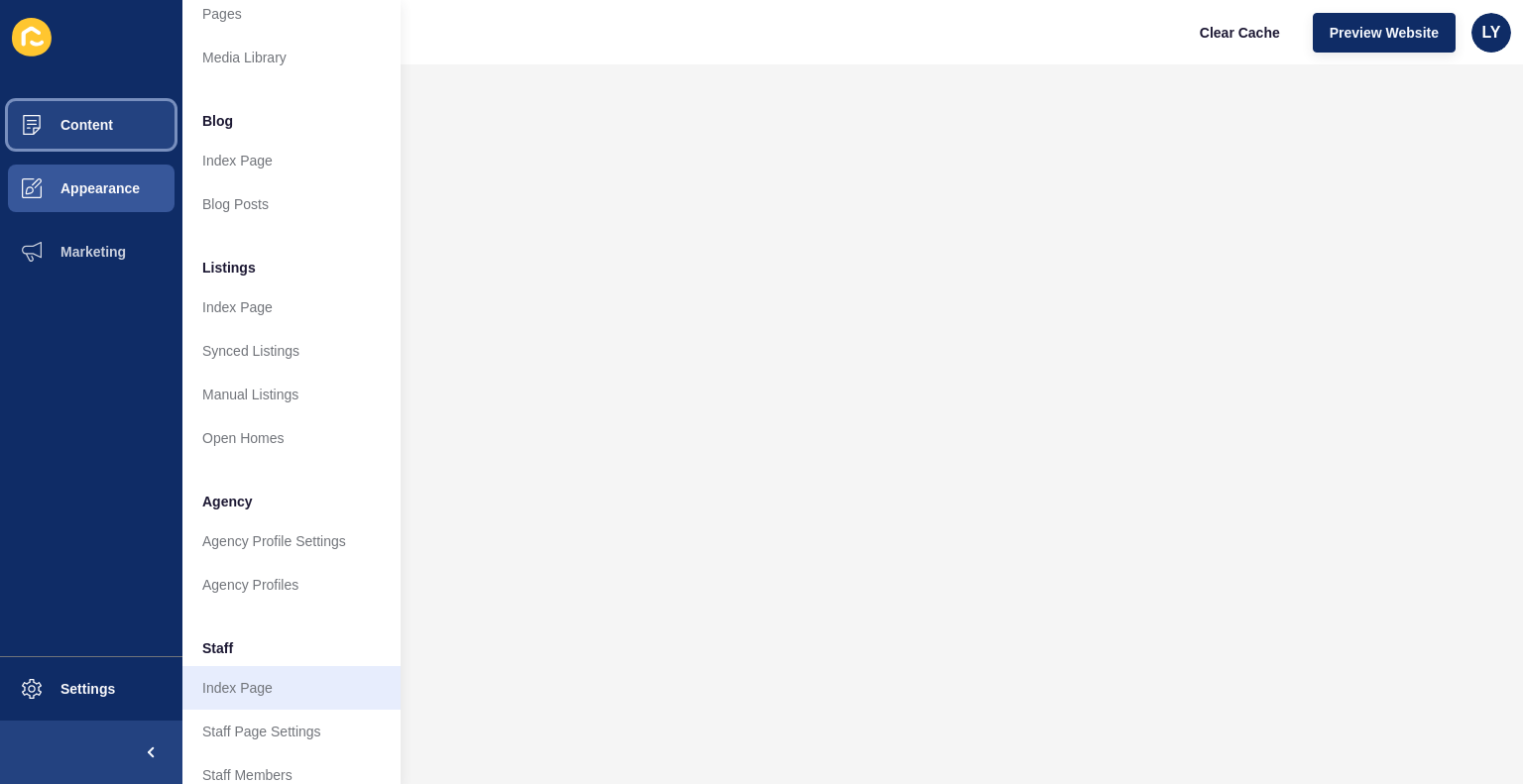 scroll, scrollTop: 0, scrollLeft: 0, axis: both 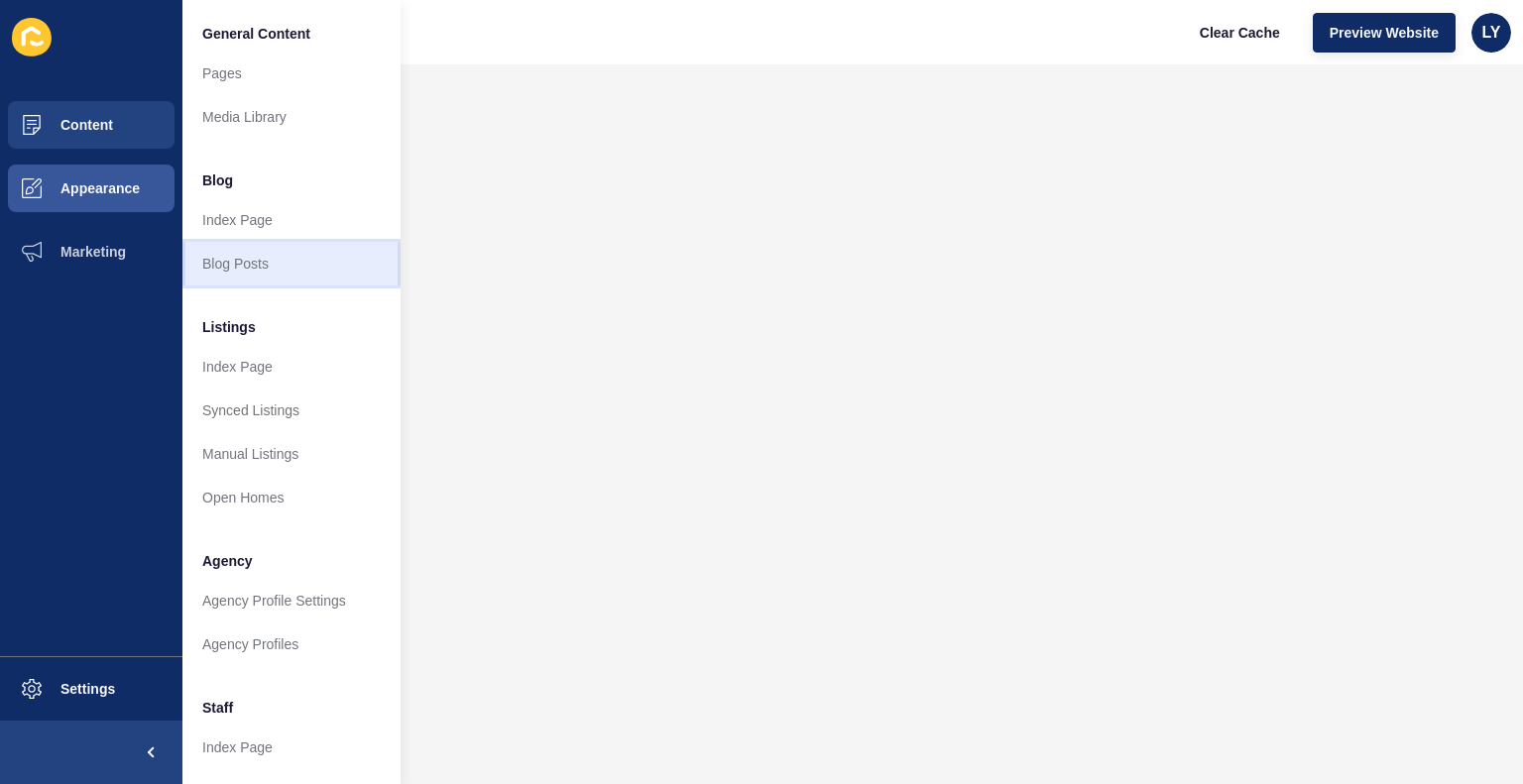 click on "Blog Posts" at bounding box center (292, 264) 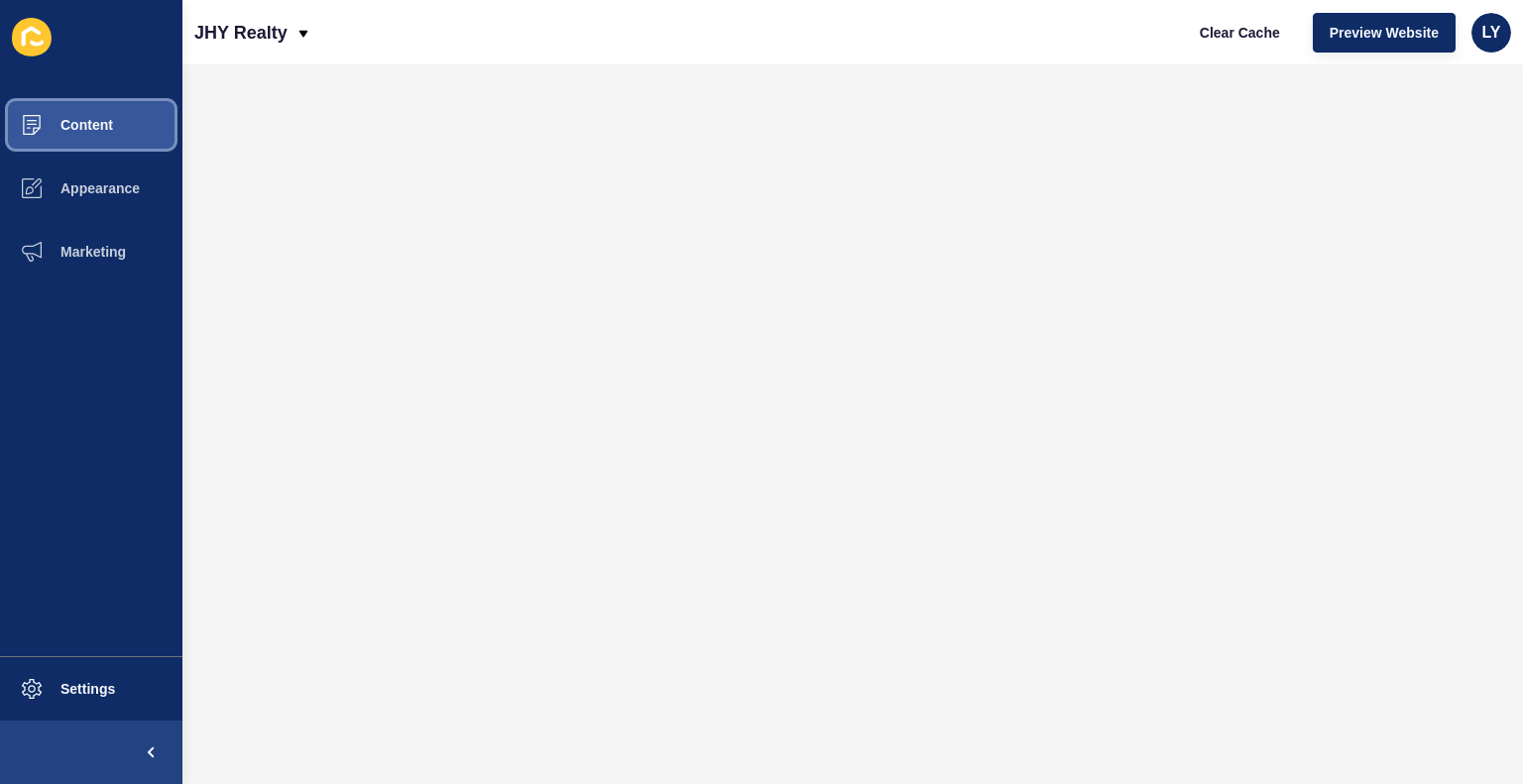click on "Content" at bounding box center [91, 125] 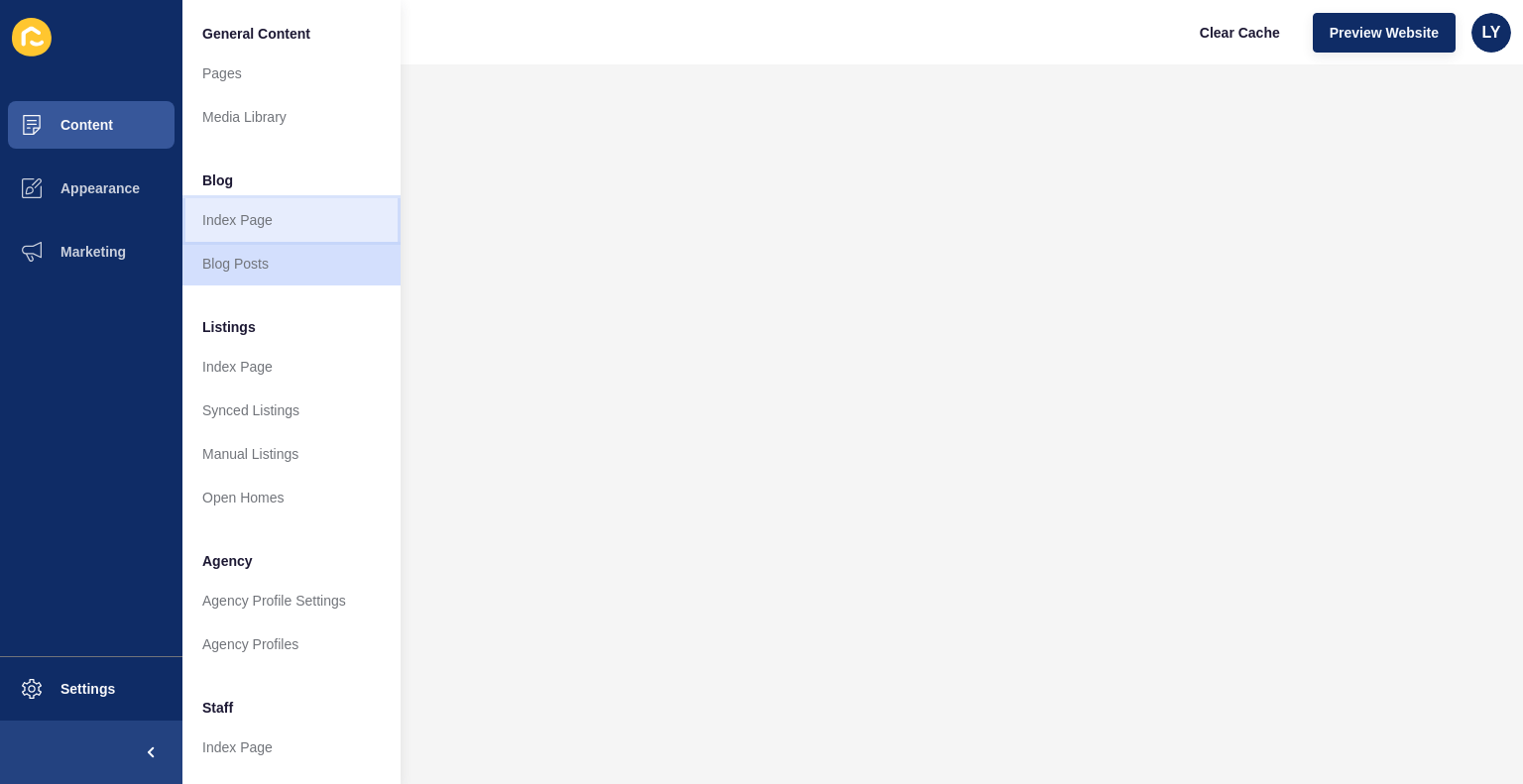 click on "Index Page" at bounding box center [292, 220] 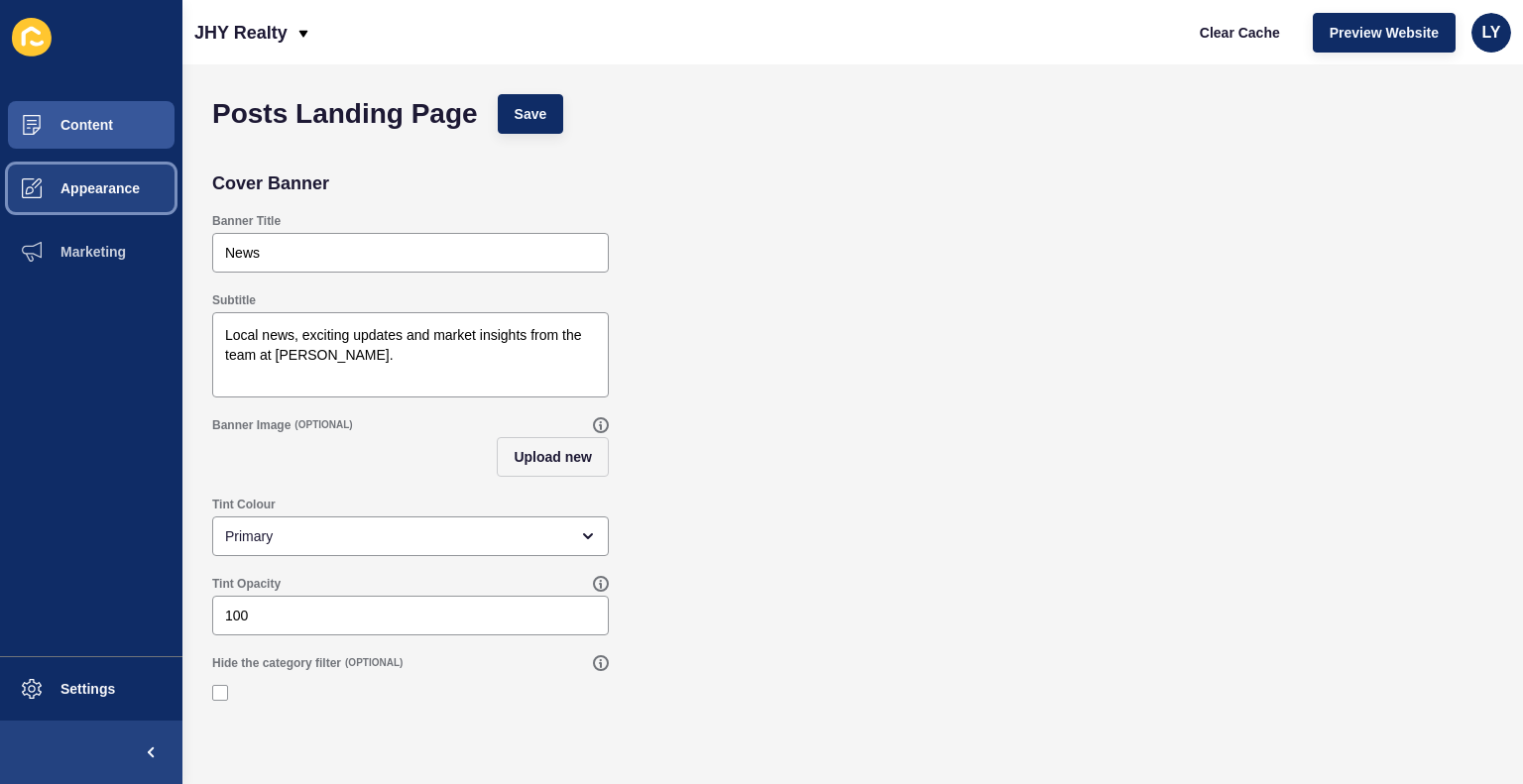 click on "Appearance" at bounding box center [68, 188] 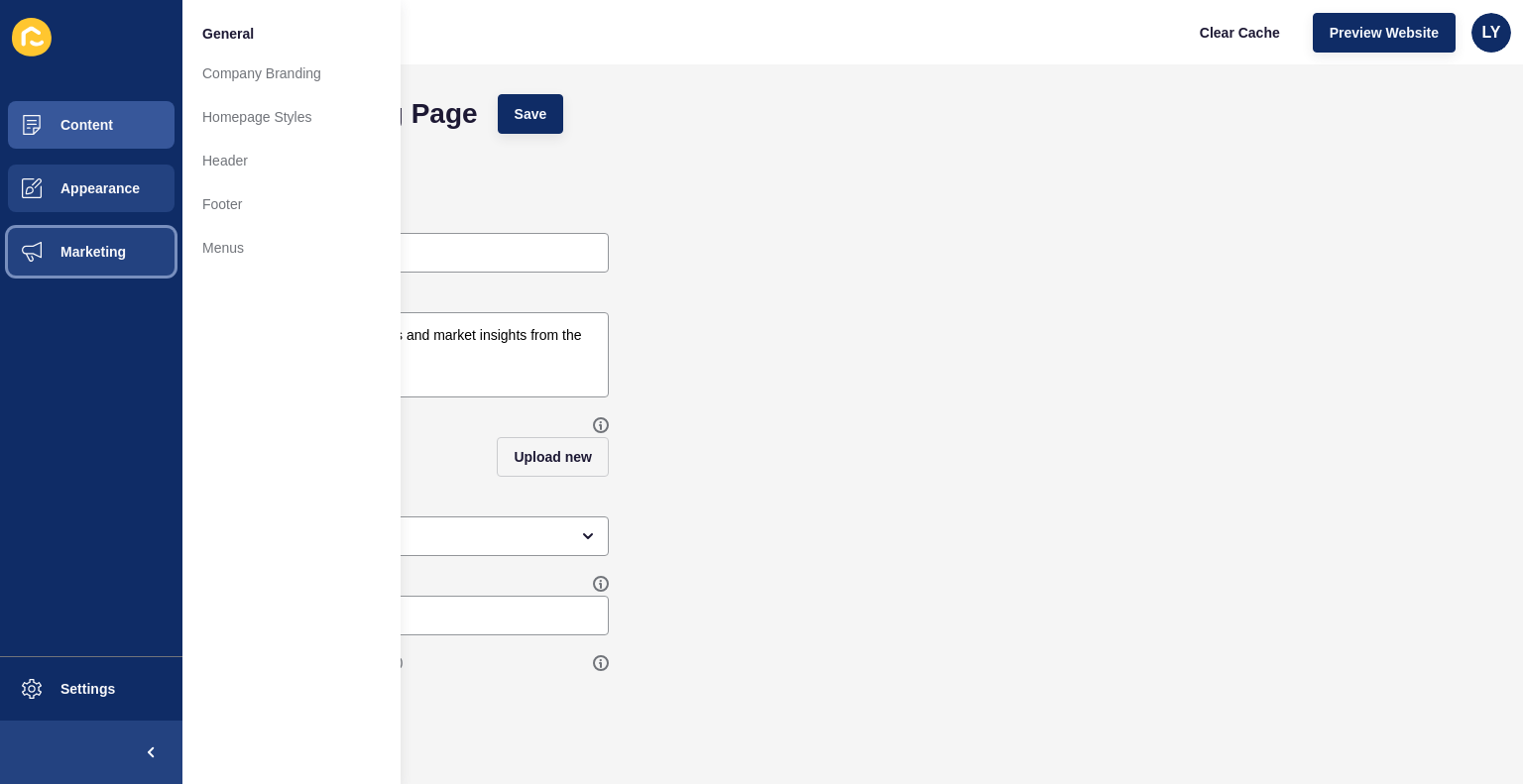 click on "Marketing" at bounding box center (91, 252) 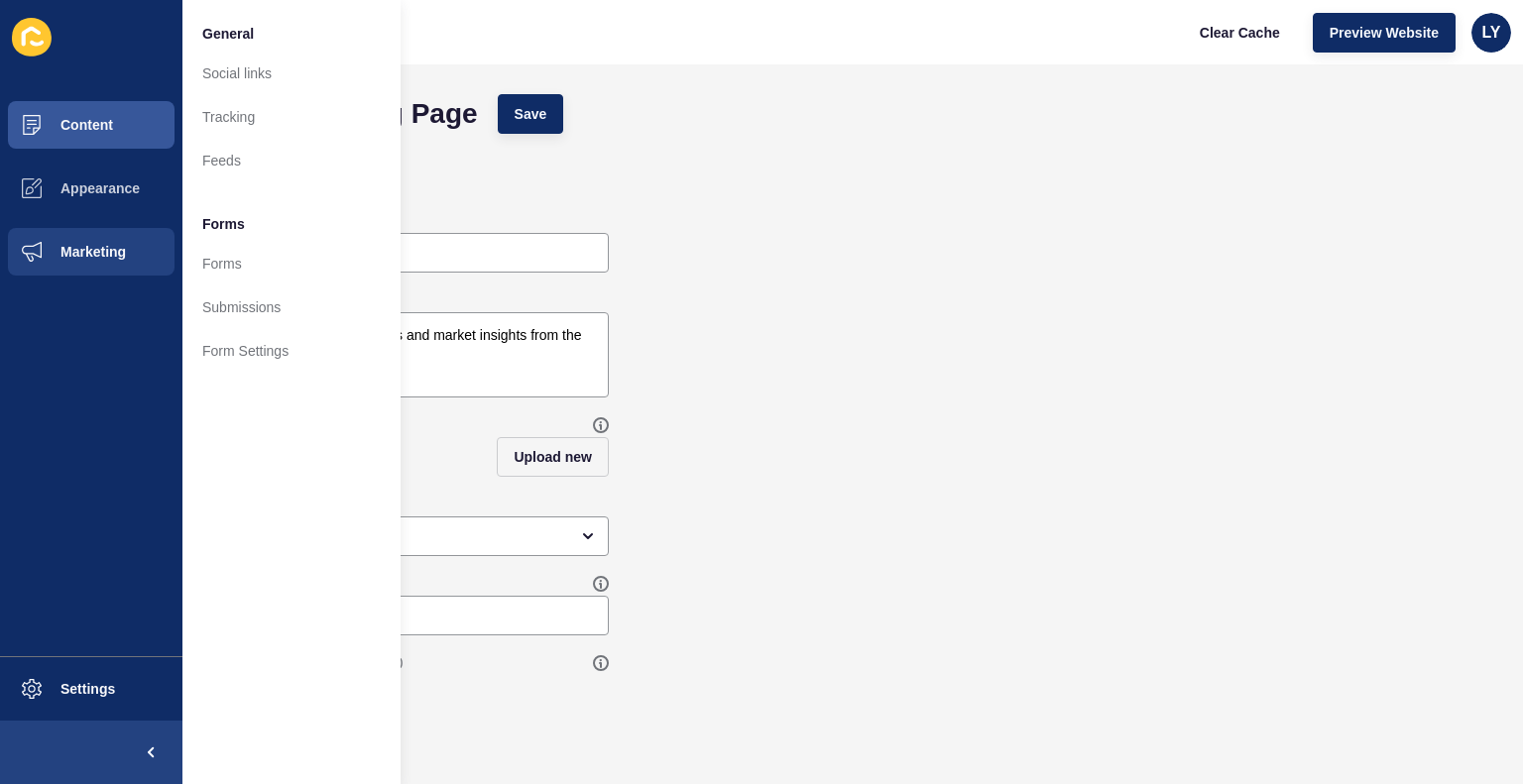 click on "Subtitle Local news, exciting updates and market insights from the team at Jennings Hopkins." at bounding box center (853, 345) 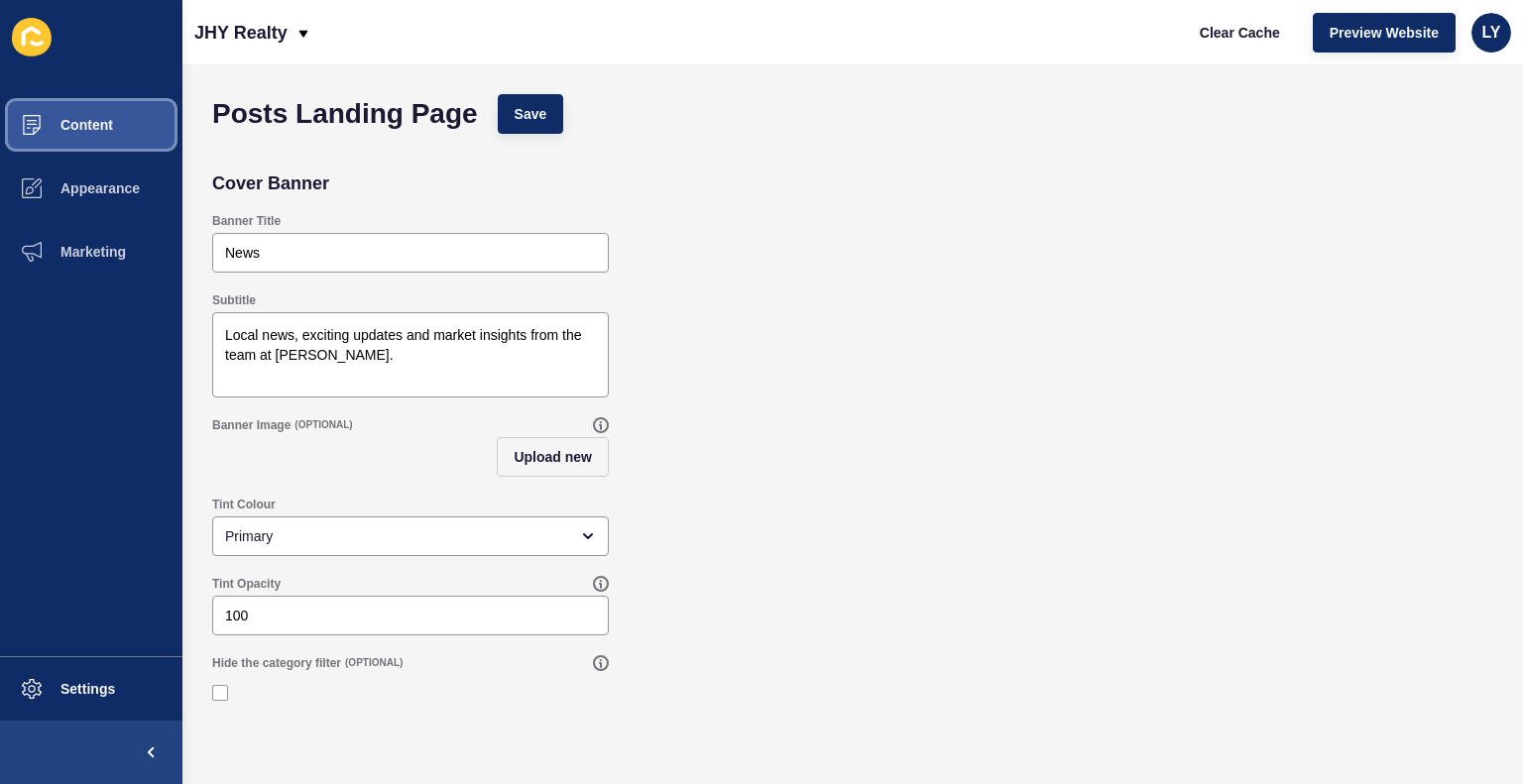 click on "Content" at bounding box center [55, 125] 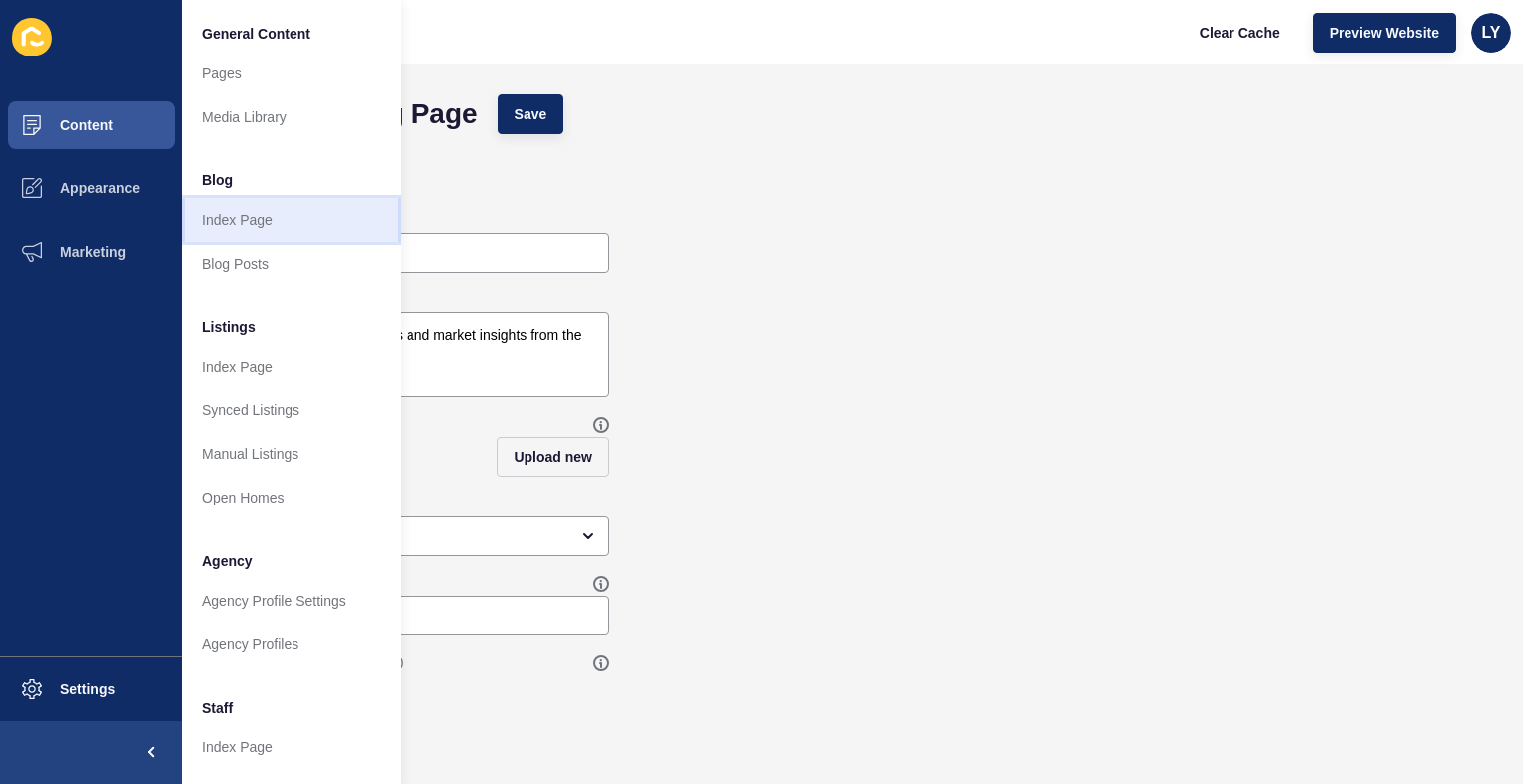 click on "Index Page" at bounding box center (292, 220) 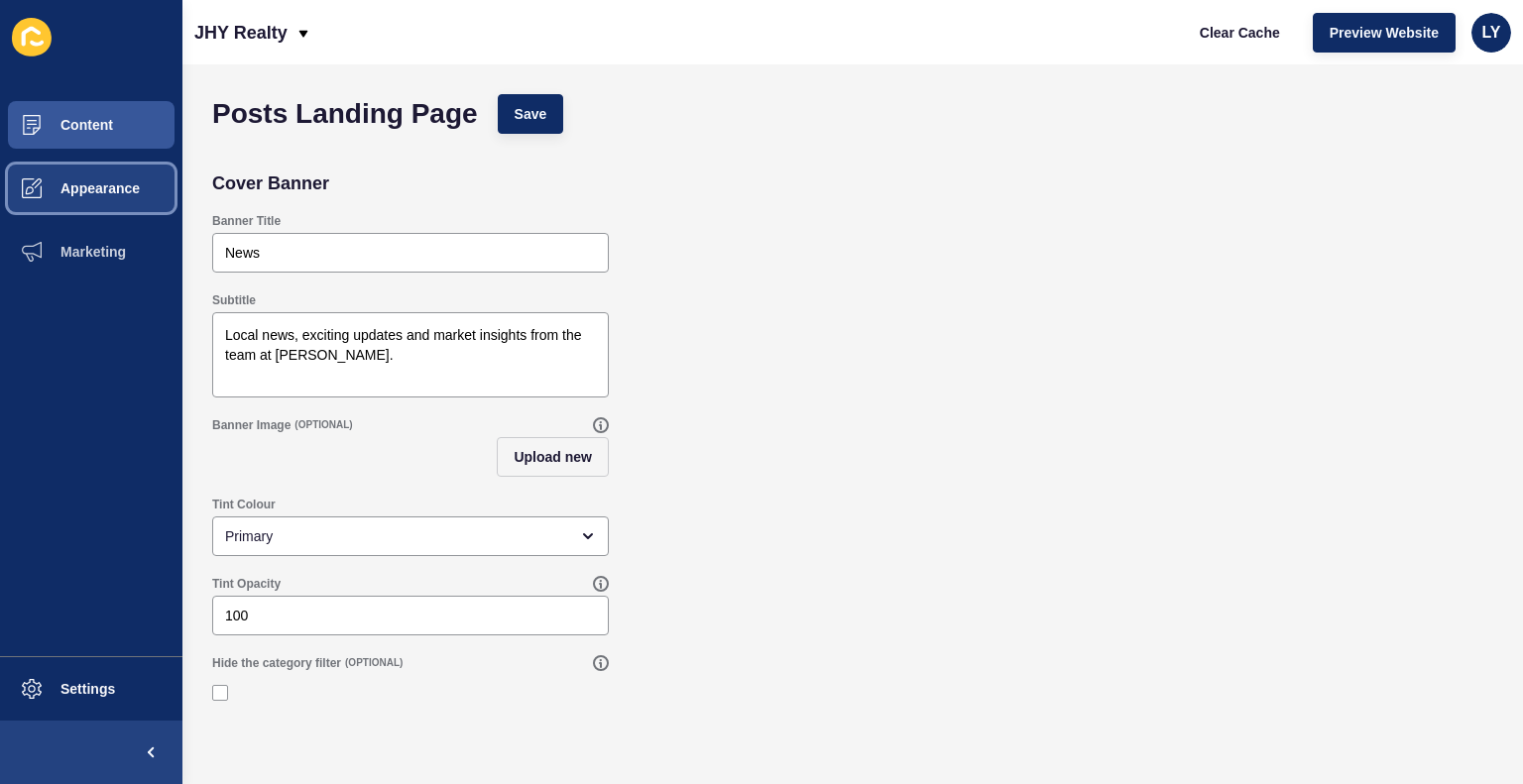 click on "Appearance" at bounding box center [91, 188] 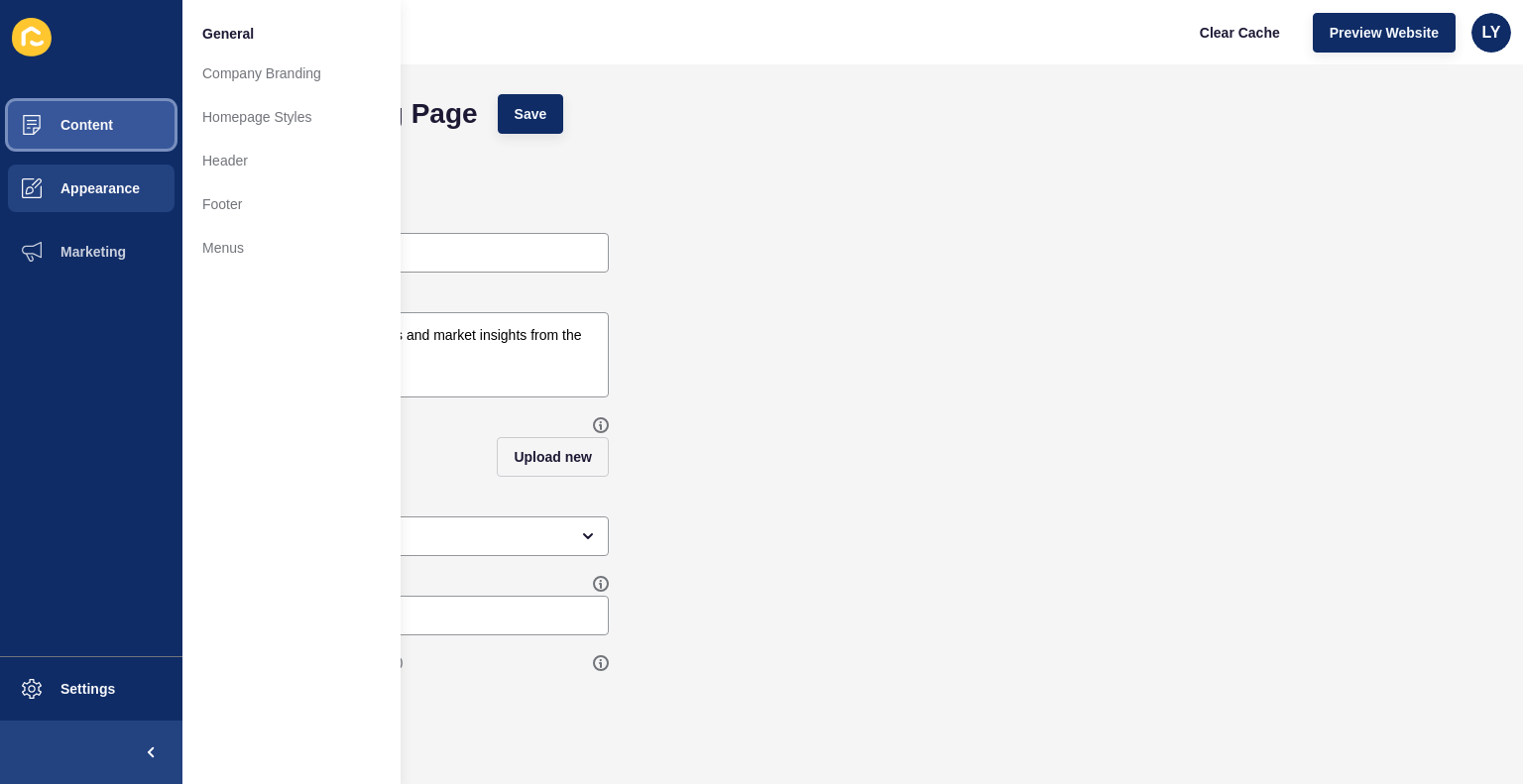 click on "Content" at bounding box center (91, 125) 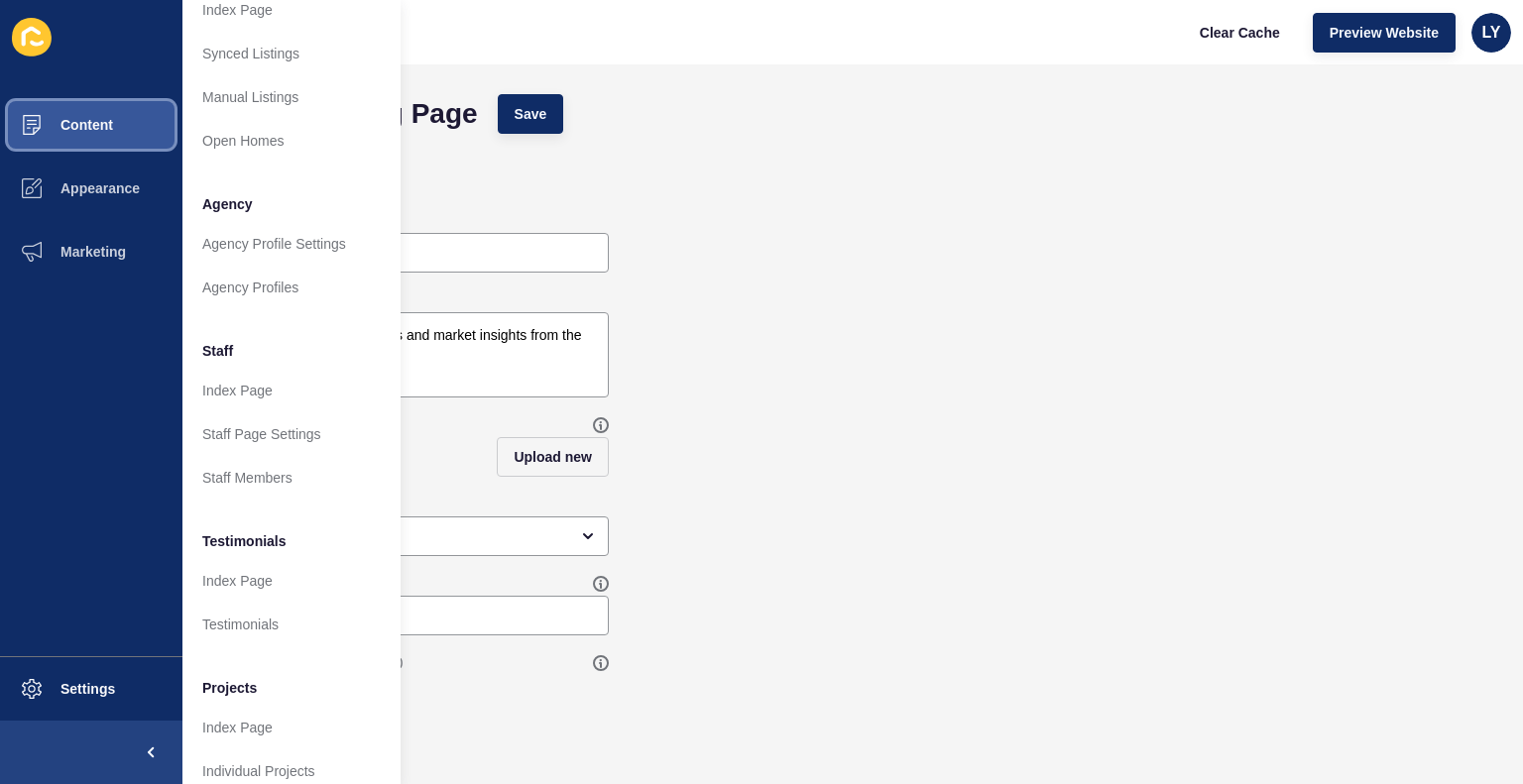 scroll, scrollTop: 392, scrollLeft: 0, axis: vertical 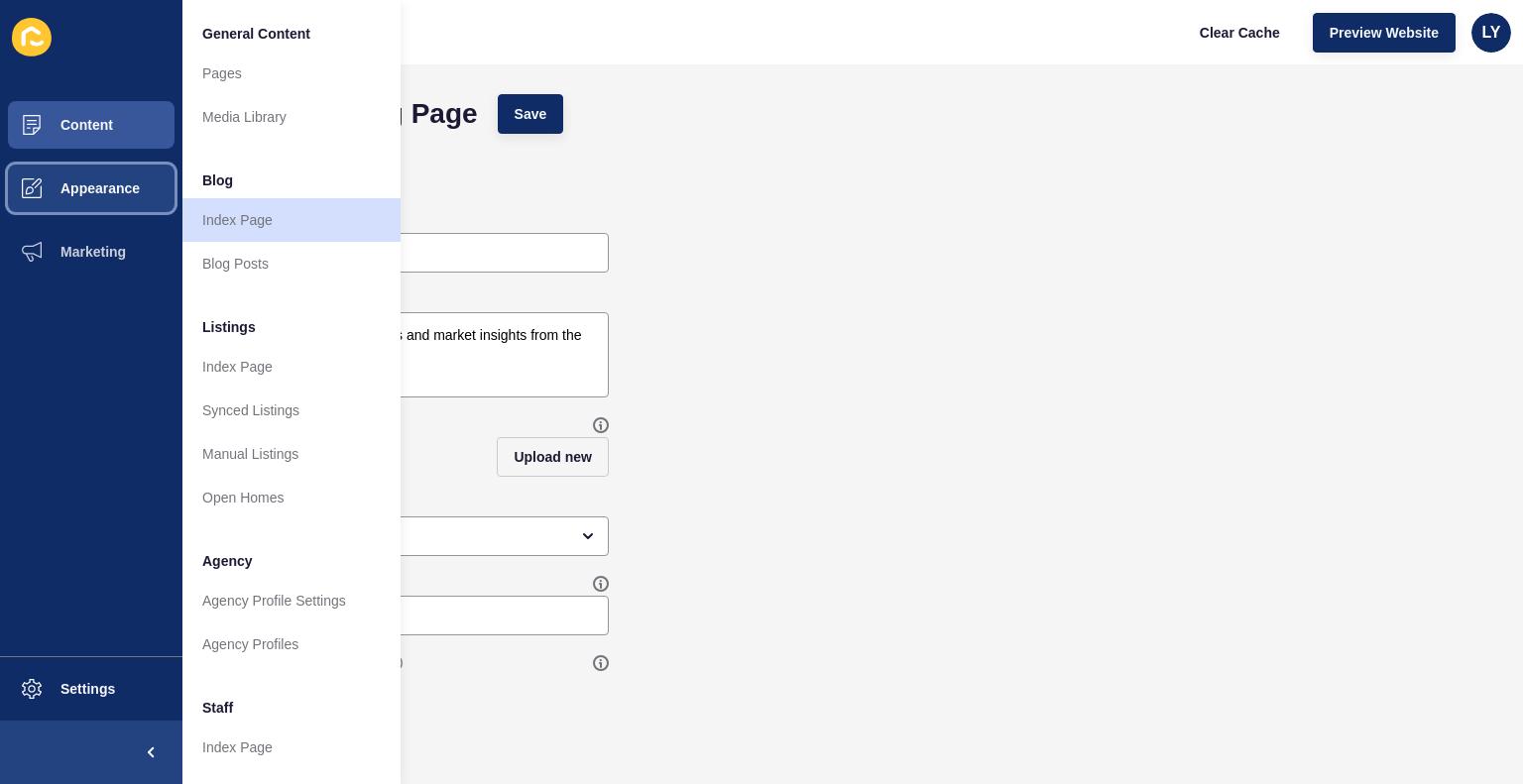 click on "Appearance" at bounding box center [68, 188] 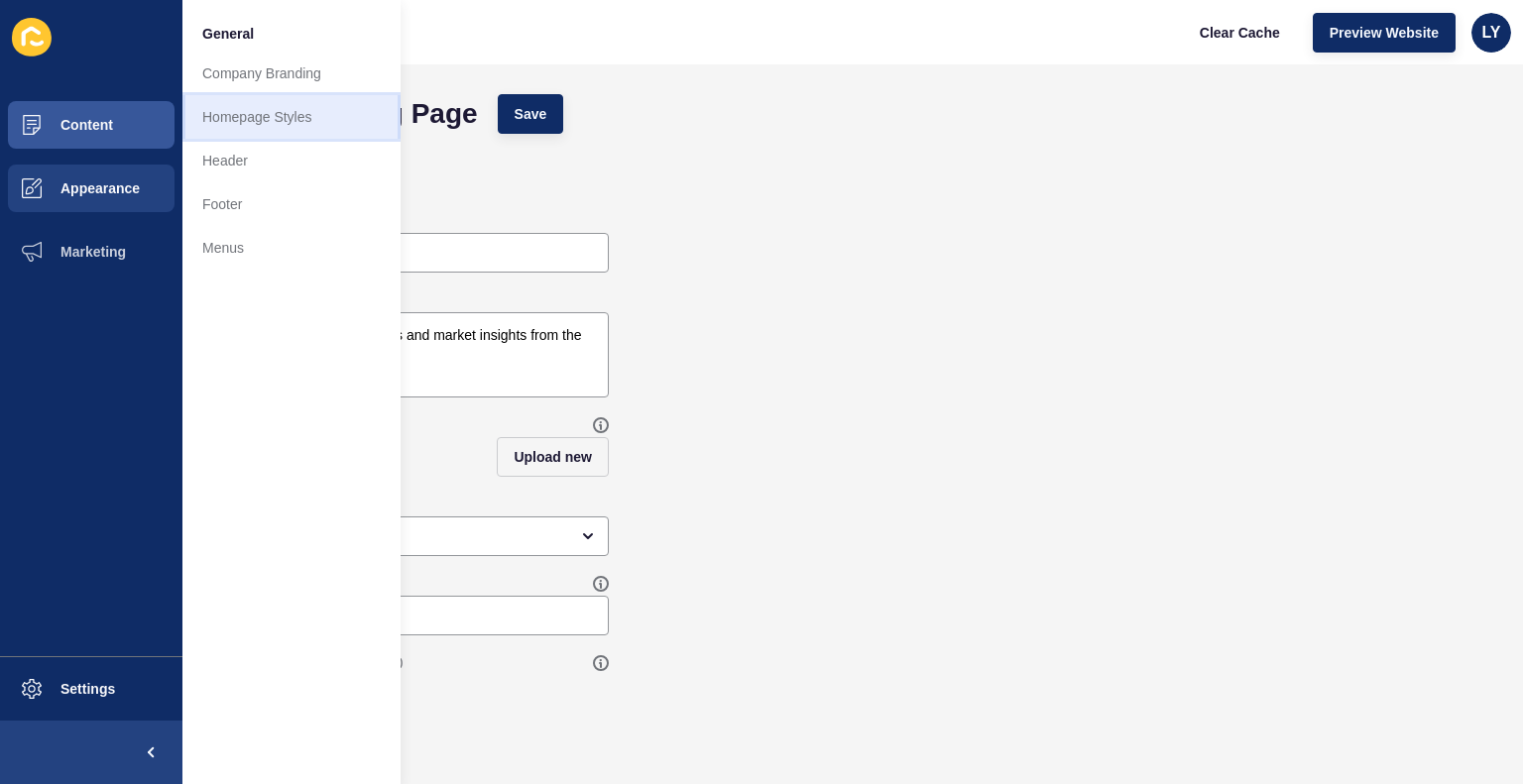 click on "Homepage Styles" at bounding box center [292, 117] 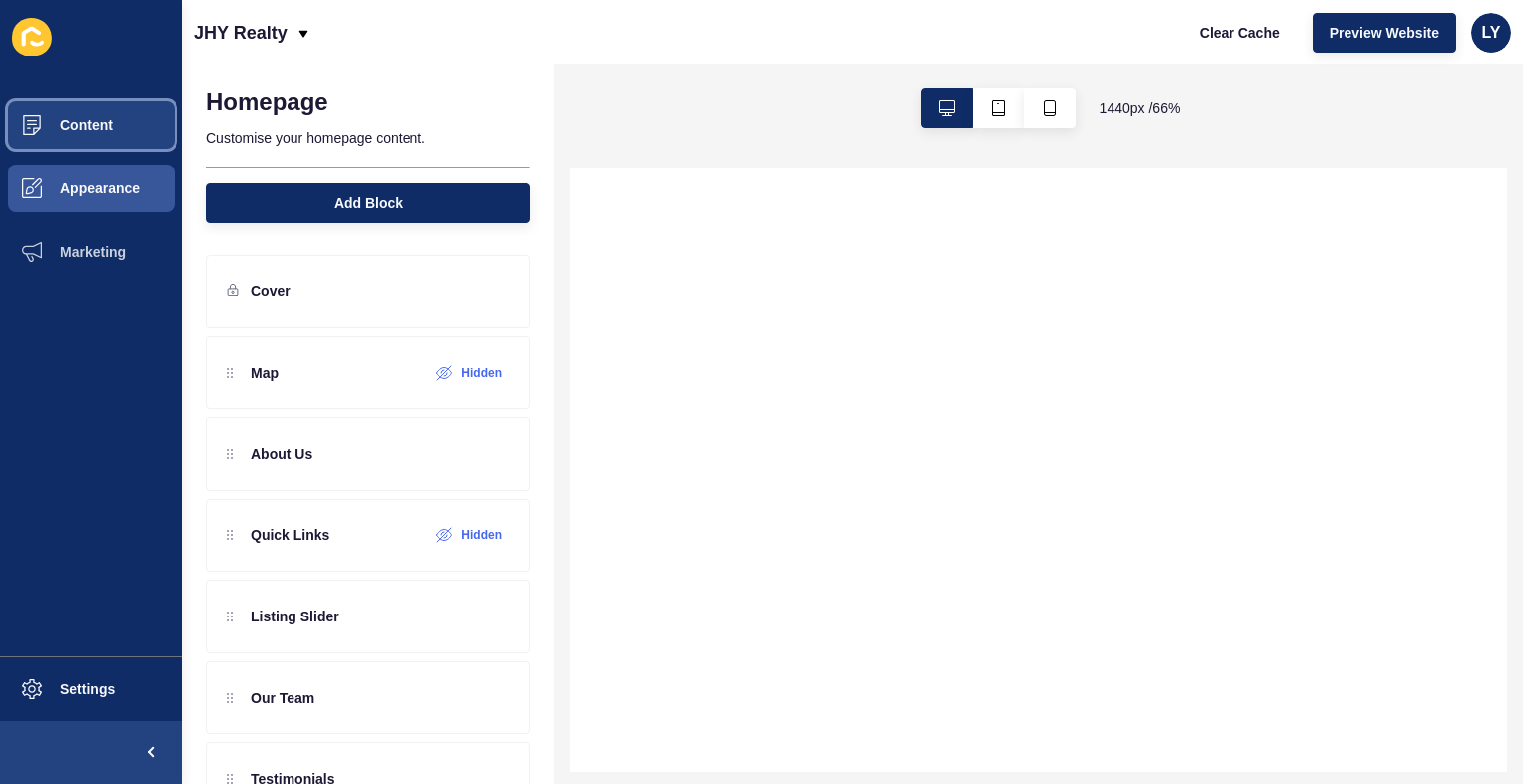 click on "Content" at bounding box center (91, 125) 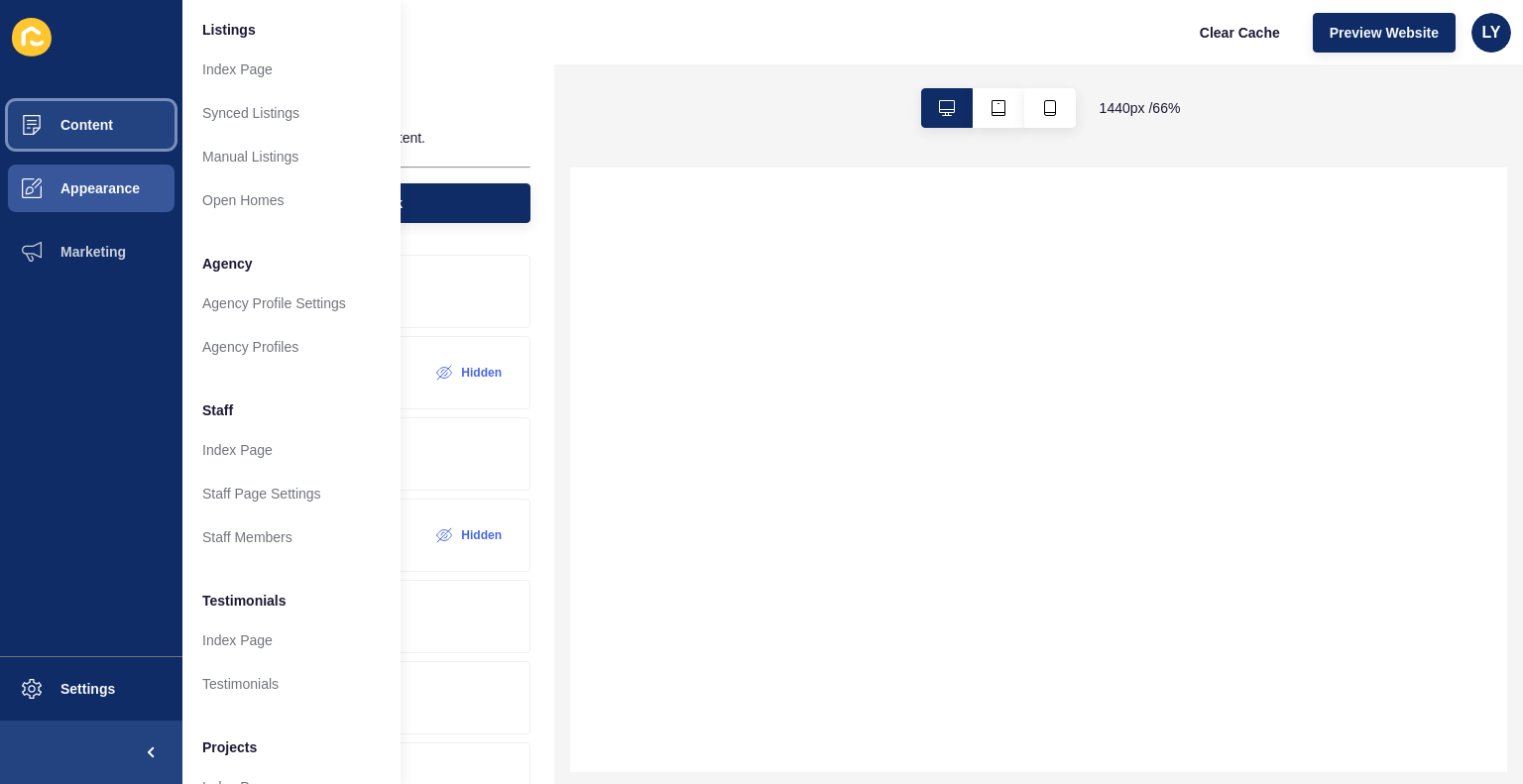 scroll, scrollTop: 392, scrollLeft: 0, axis: vertical 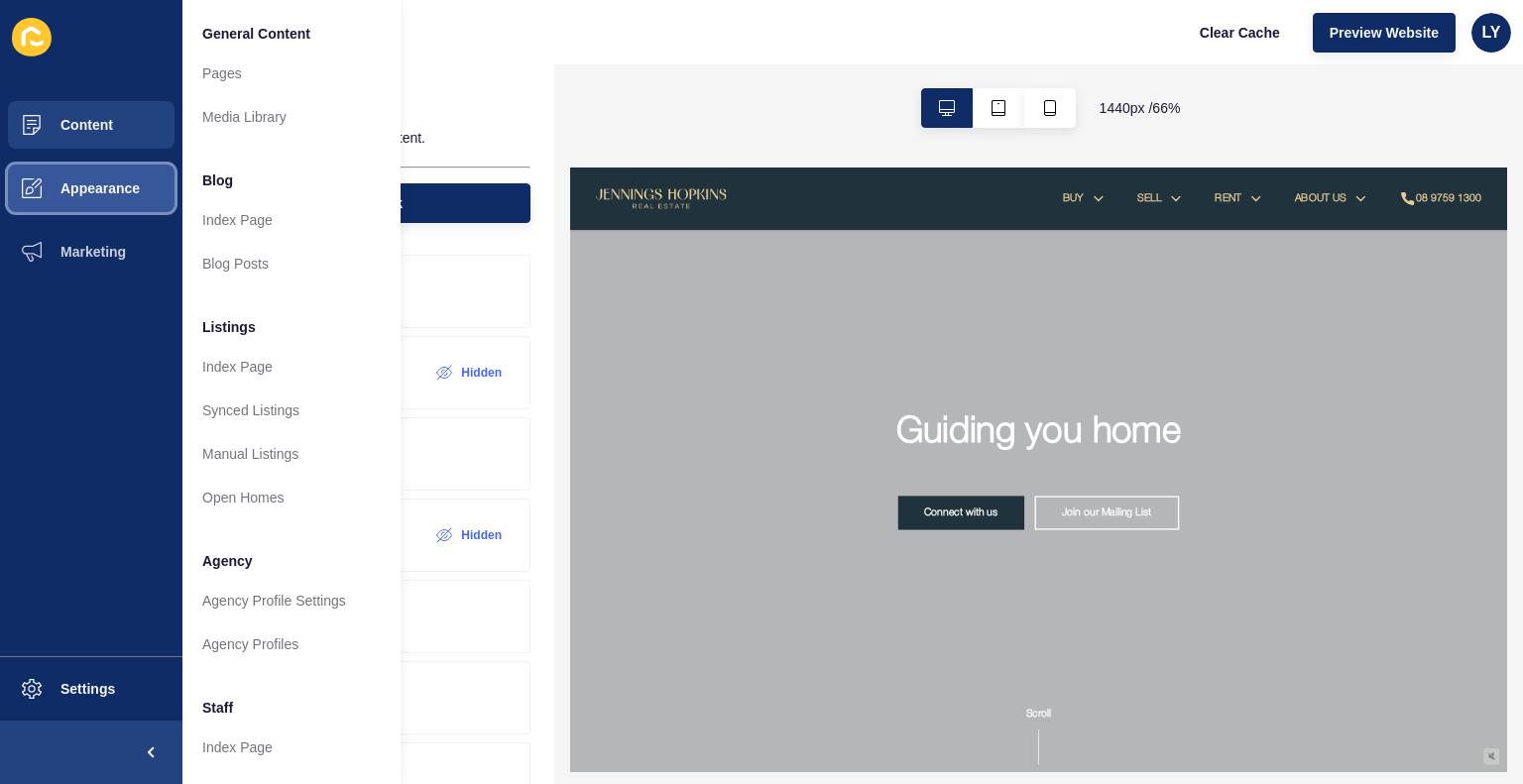 click on "Appearance" at bounding box center [68, 188] 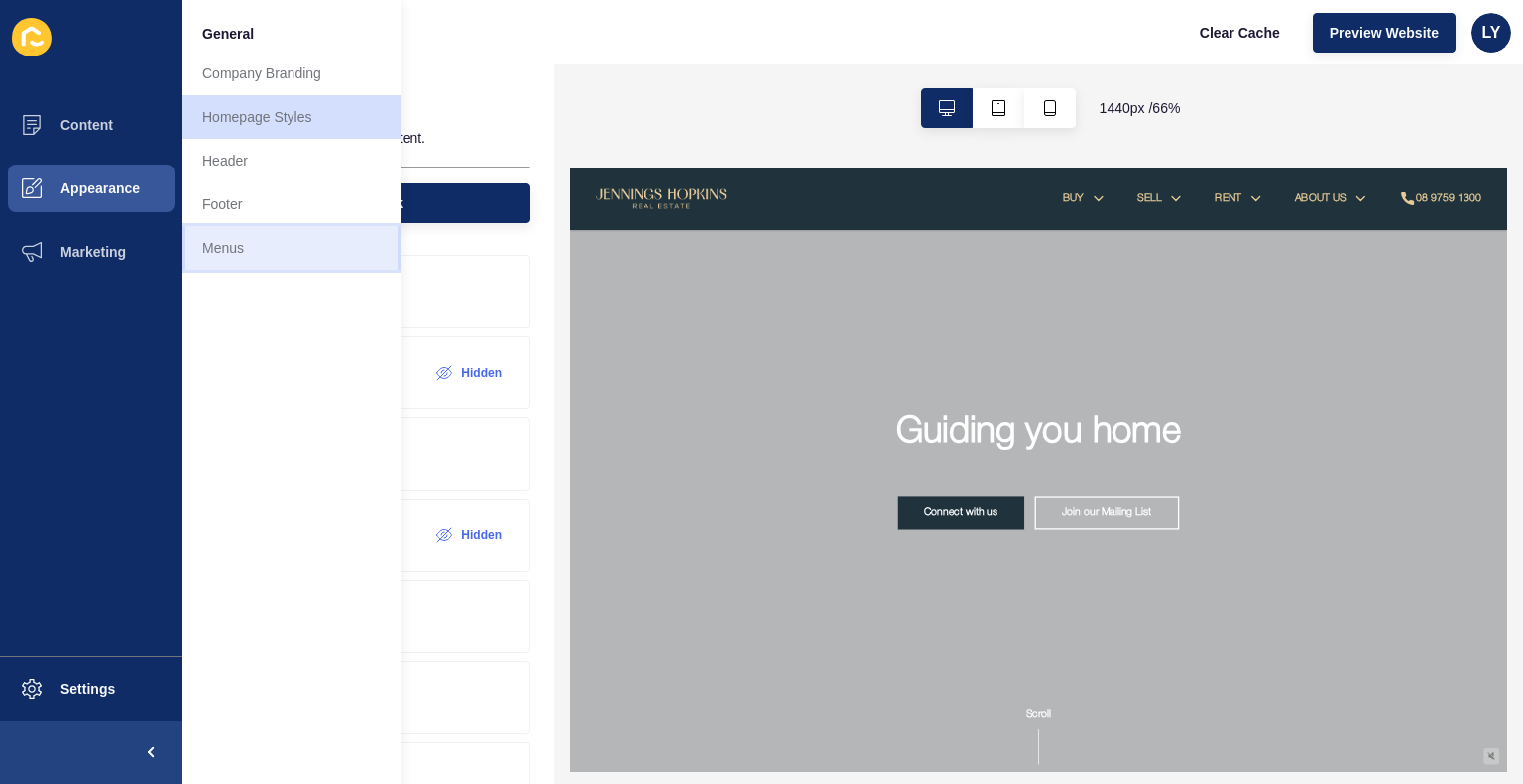 click on "Menus" at bounding box center (292, 248) 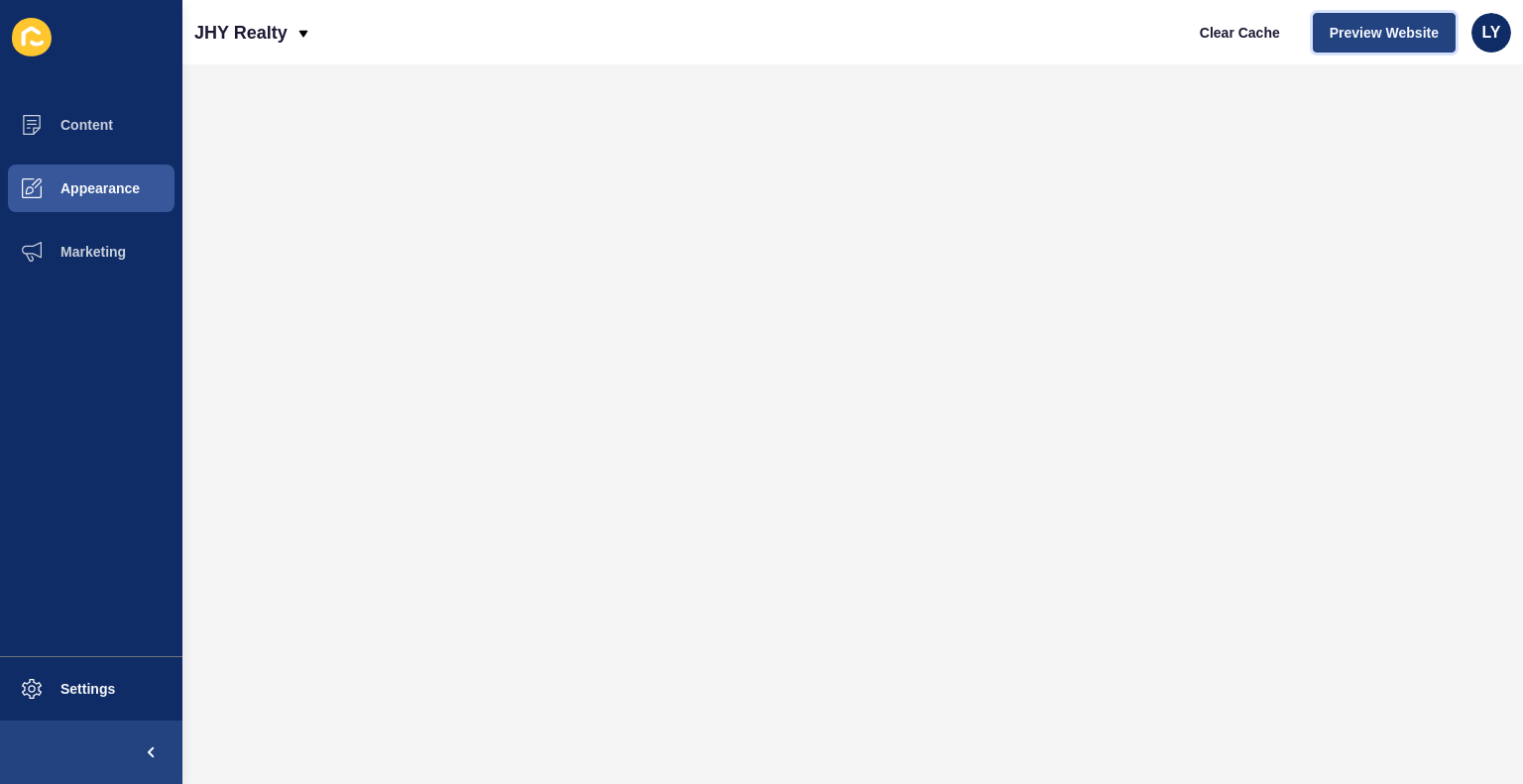 click on "Preview Website" at bounding box center (1384, 33) 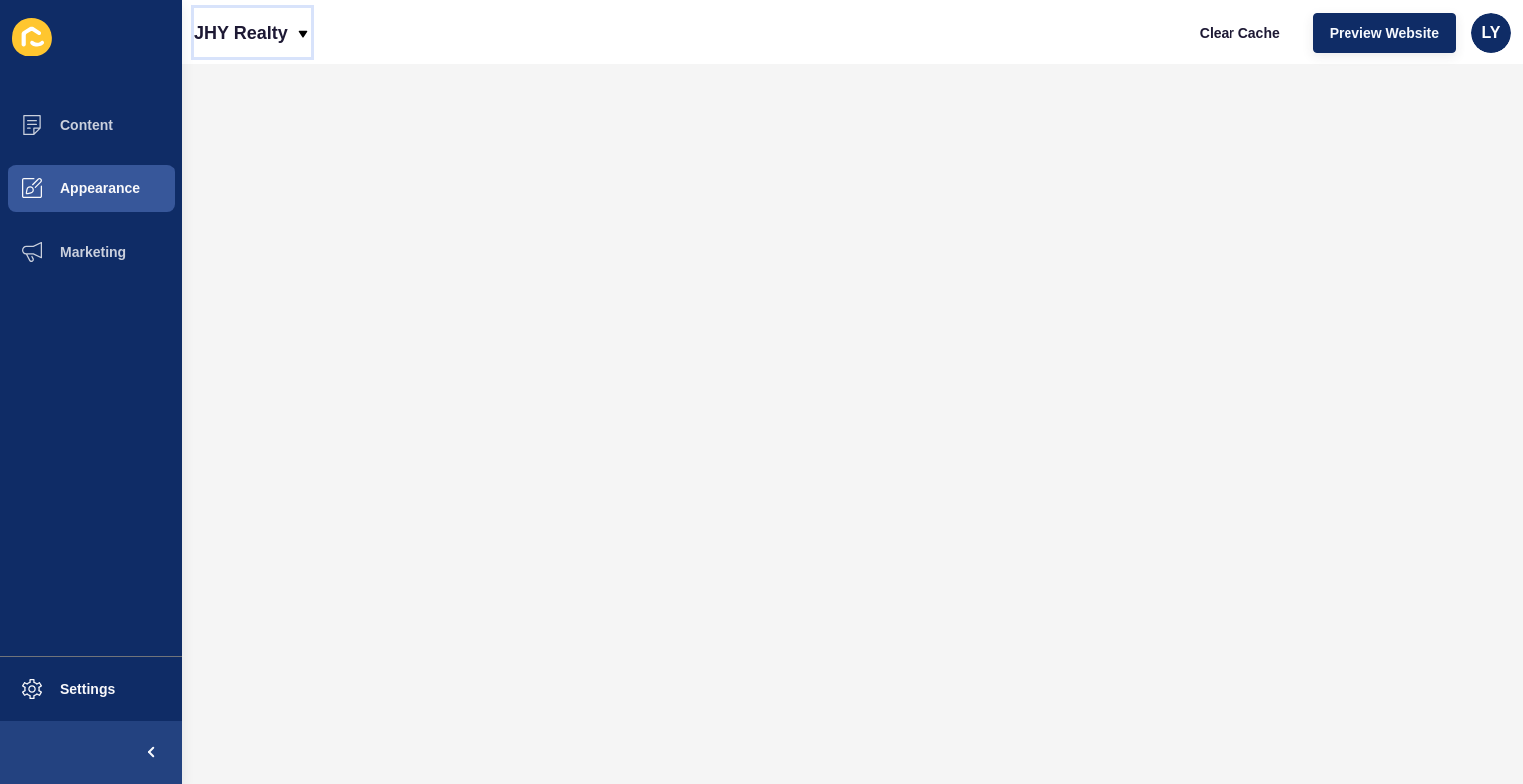click on "JHY Realty" at bounding box center (253, 33) 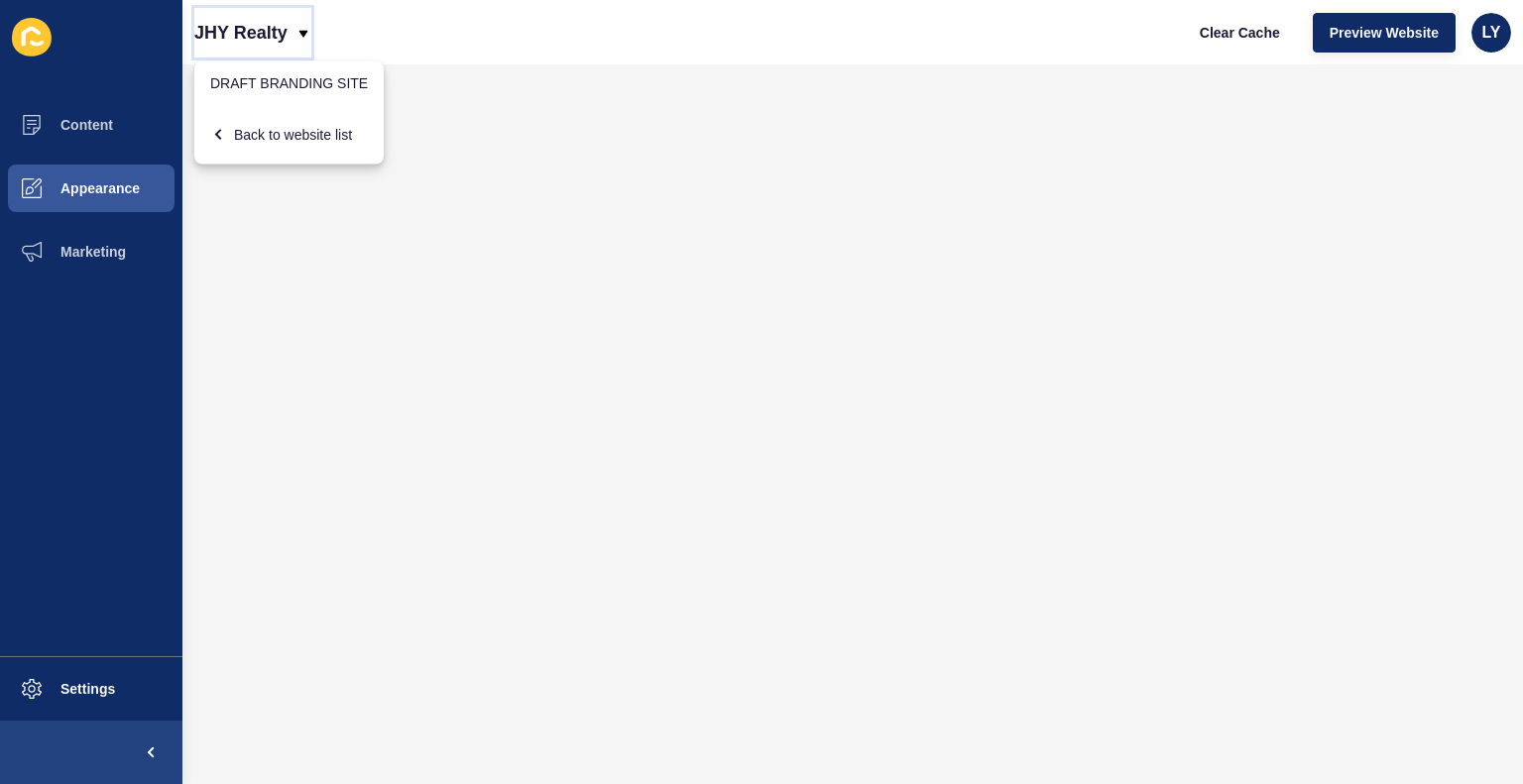 click on "JHY Realty" at bounding box center [253, 33] 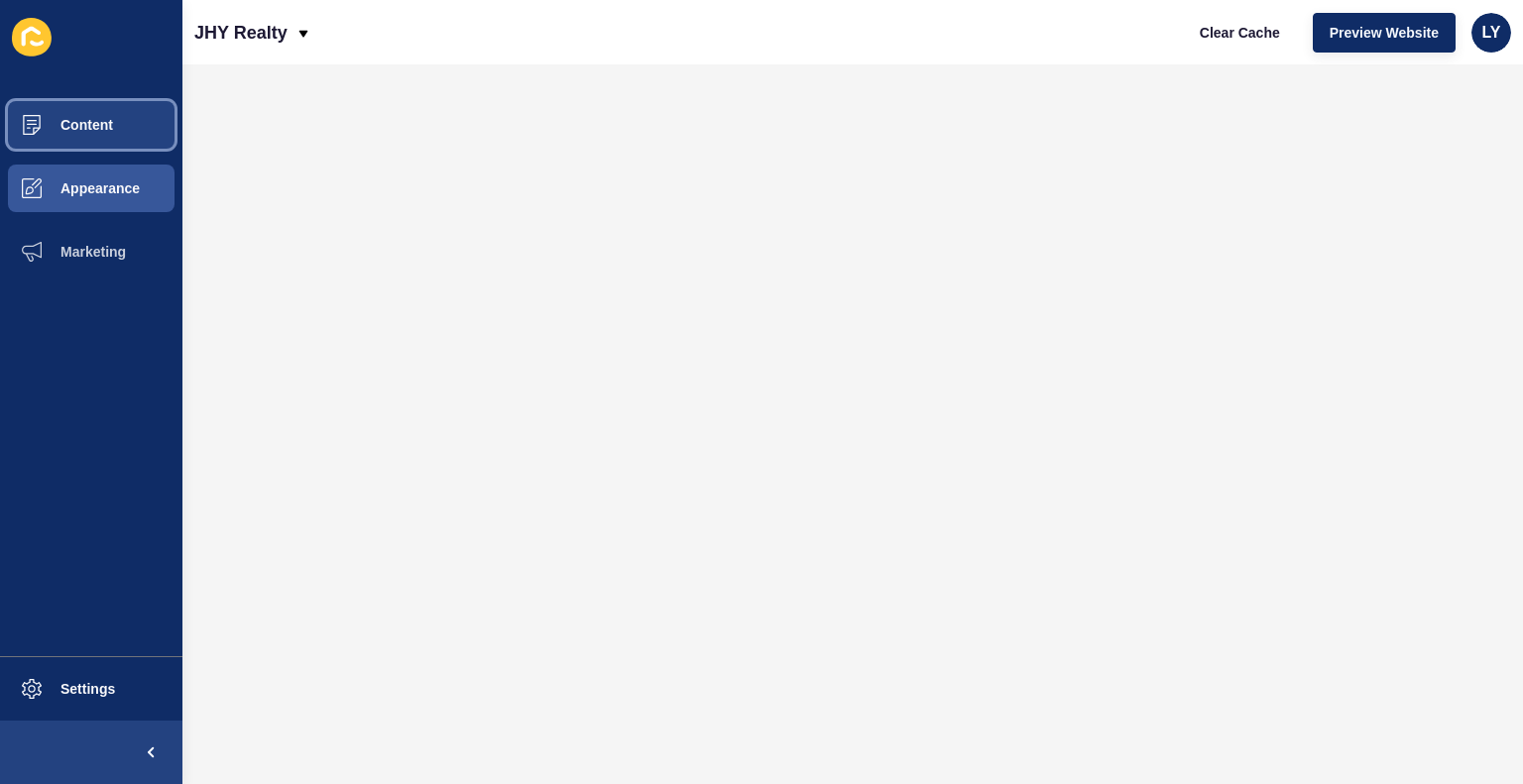 click on "Content" at bounding box center [55, 125] 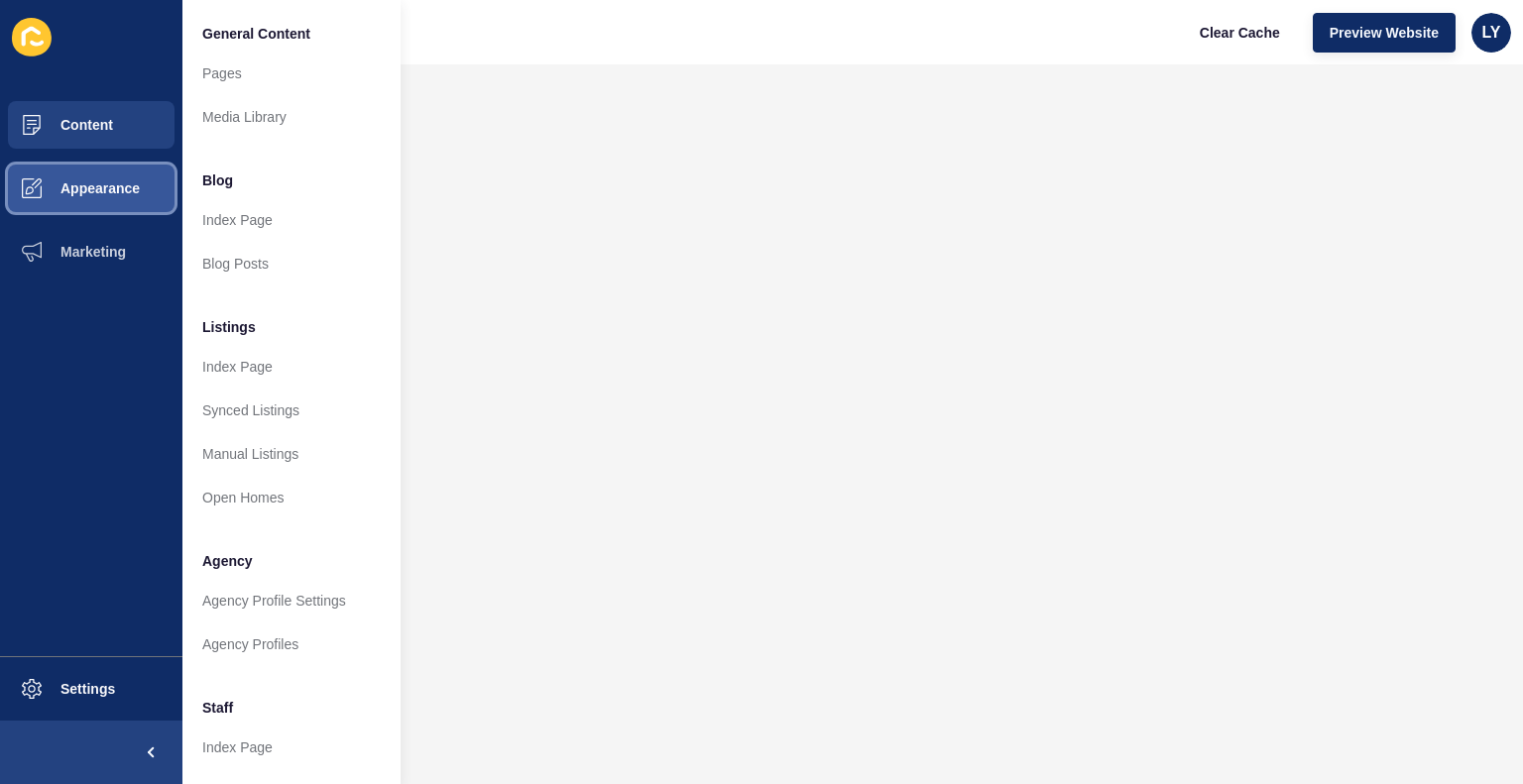 click on "Appearance" at bounding box center (68, 188) 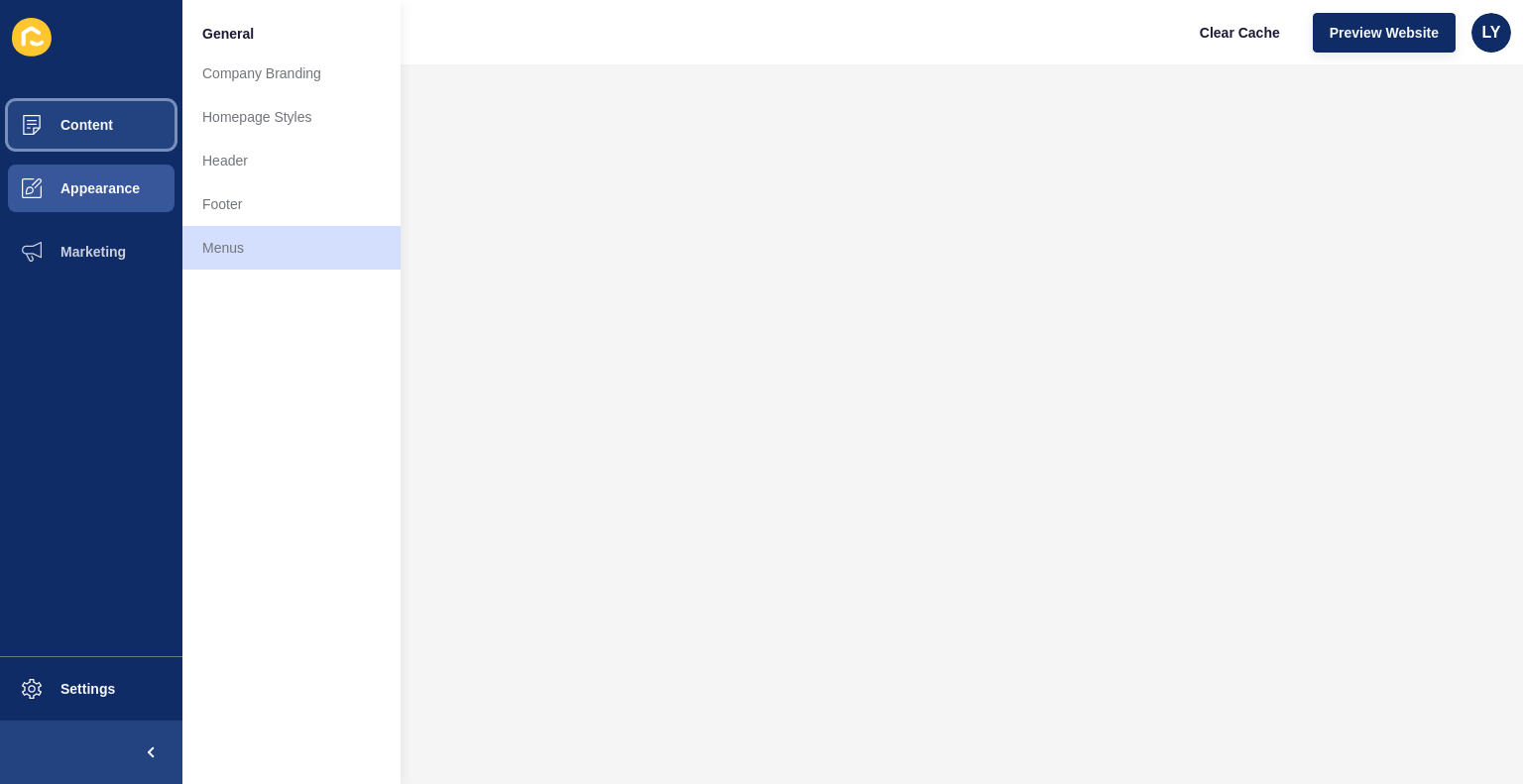 click on "Content" at bounding box center [55, 125] 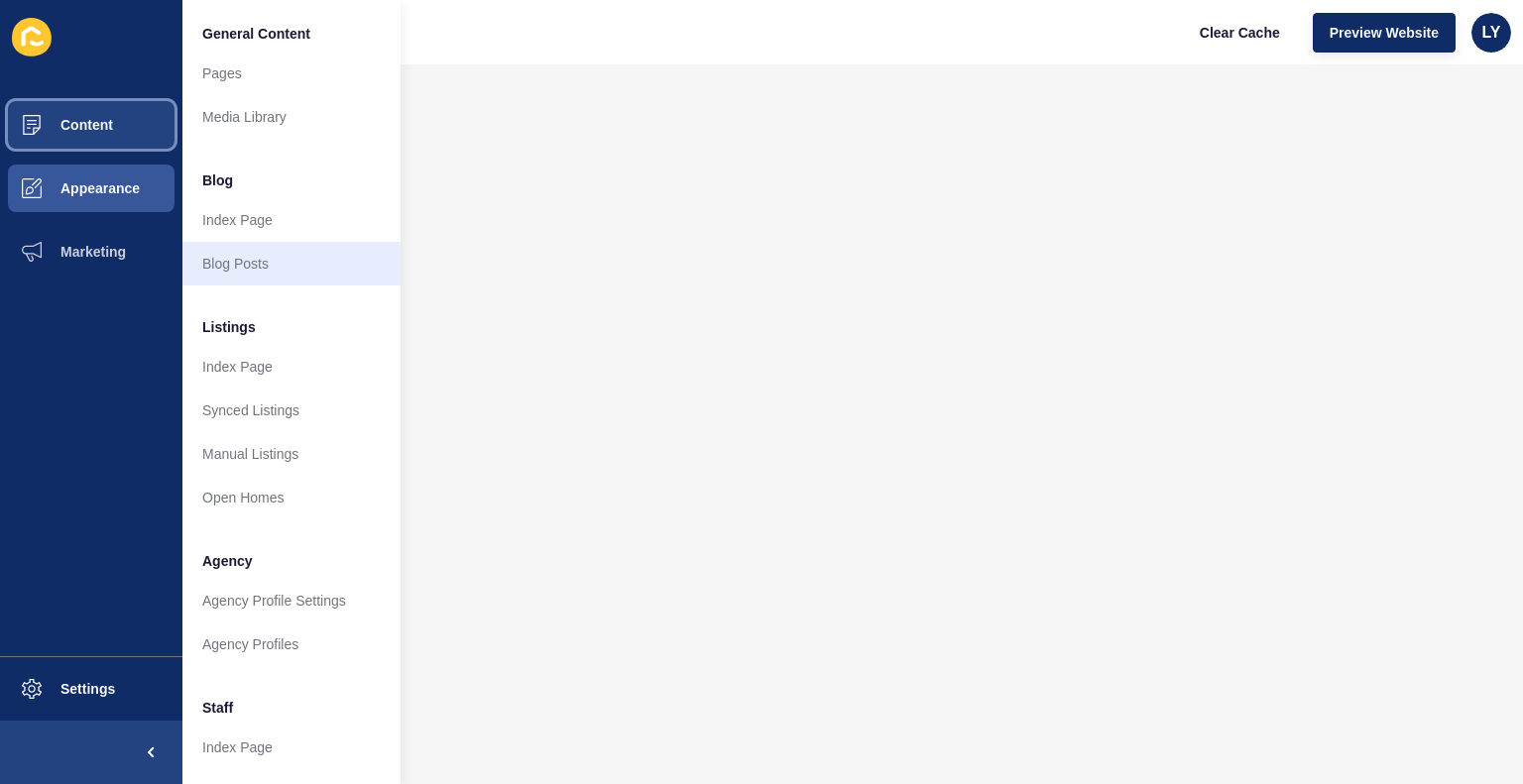 scroll, scrollTop: 392, scrollLeft: 0, axis: vertical 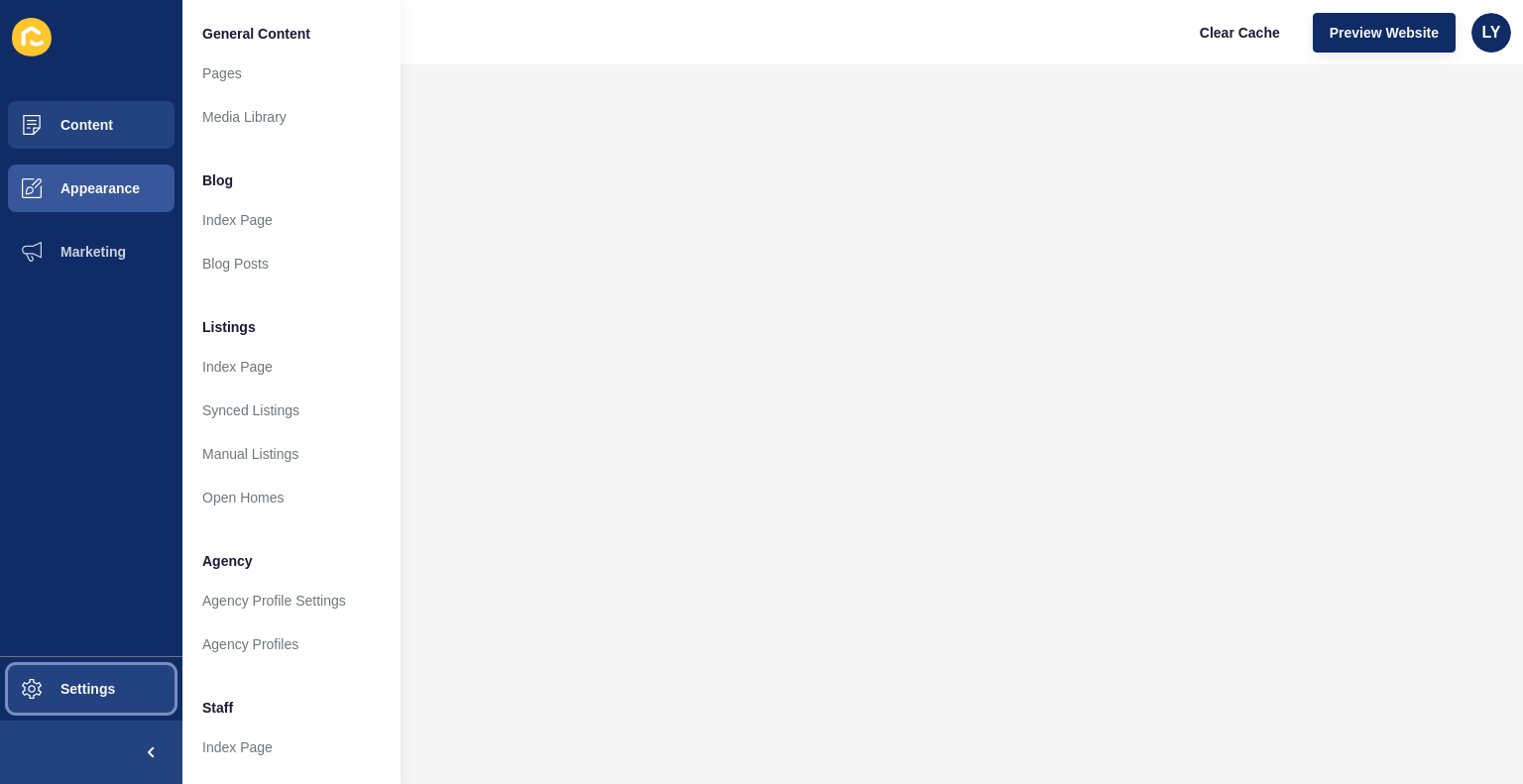 click at bounding box center (32, 689) 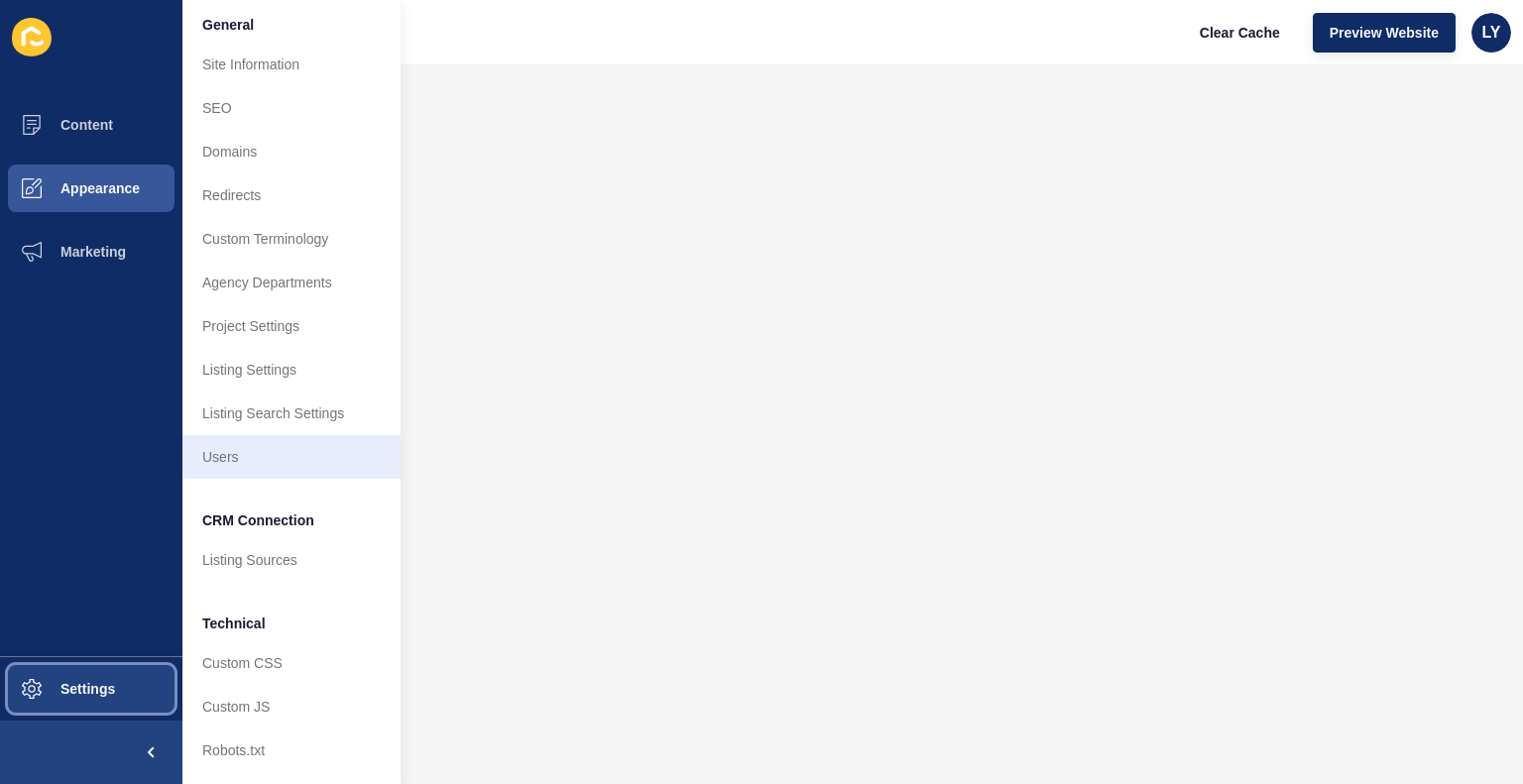 scroll, scrollTop: 0, scrollLeft: 0, axis: both 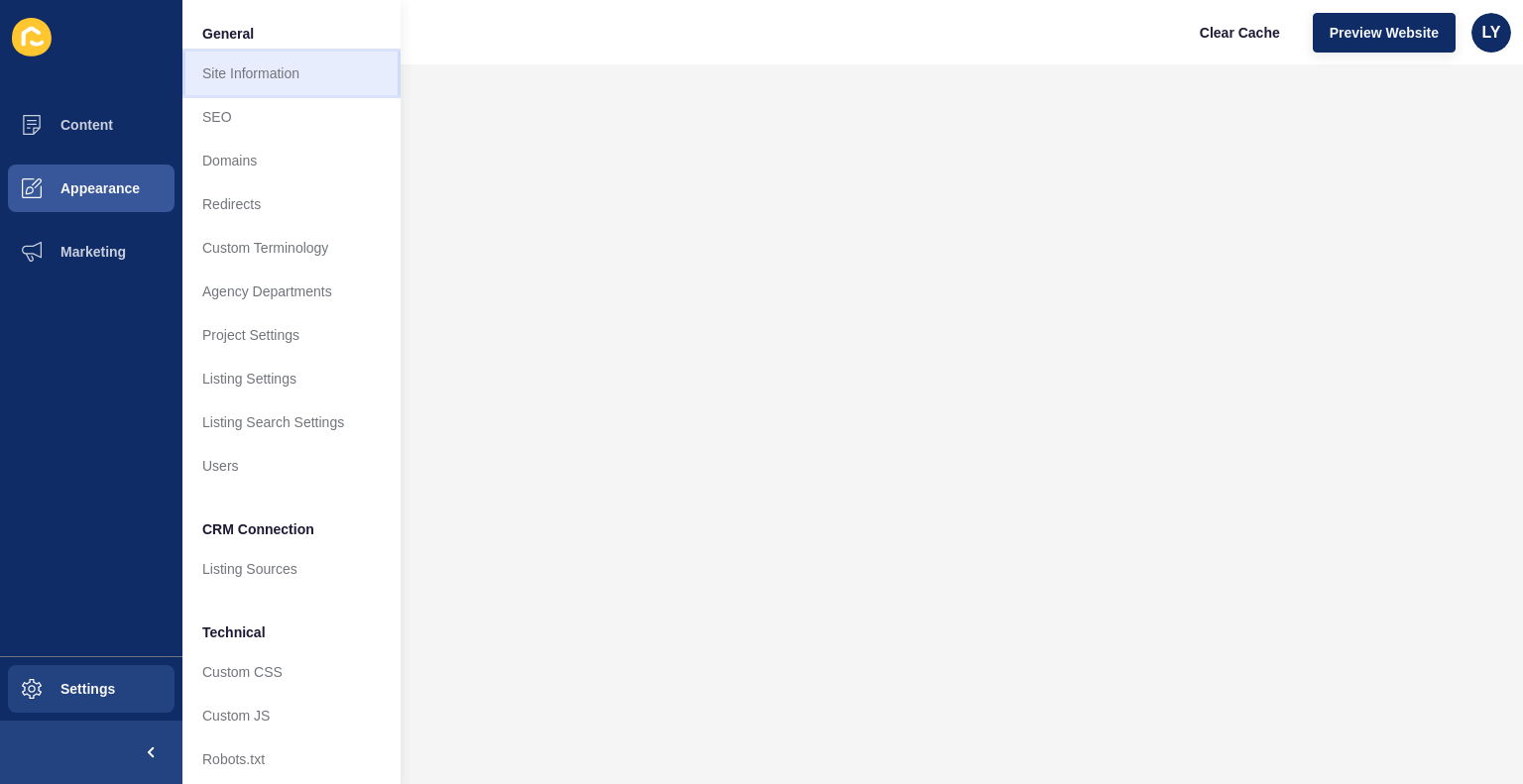 click on "Site Information" at bounding box center [292, 73] 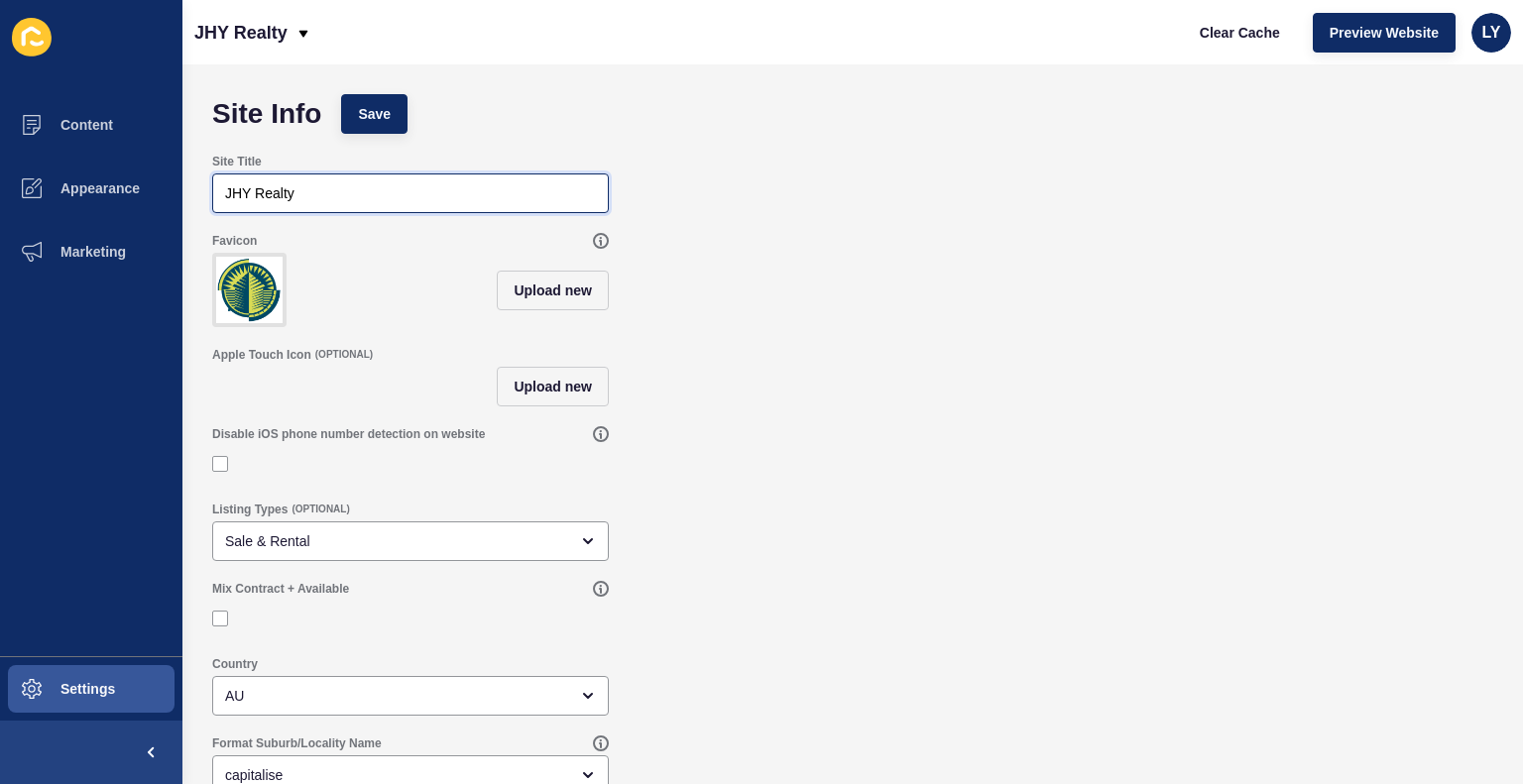 drag, startPoint x: 341, startPoint y: 188, endPoint x: 194, endPoint y: 186, distance: 147.0136 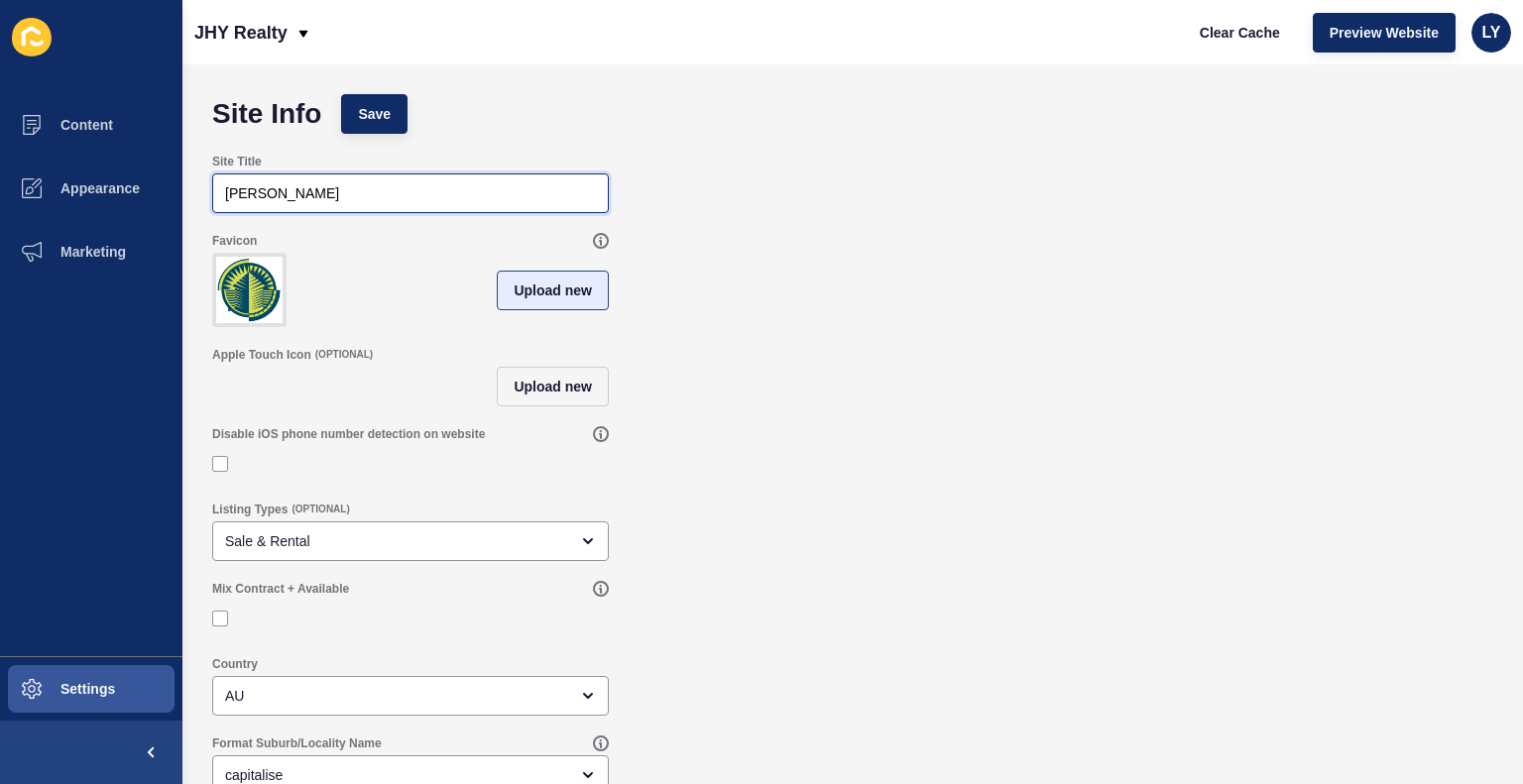 type on "[PERSON_NAME]" 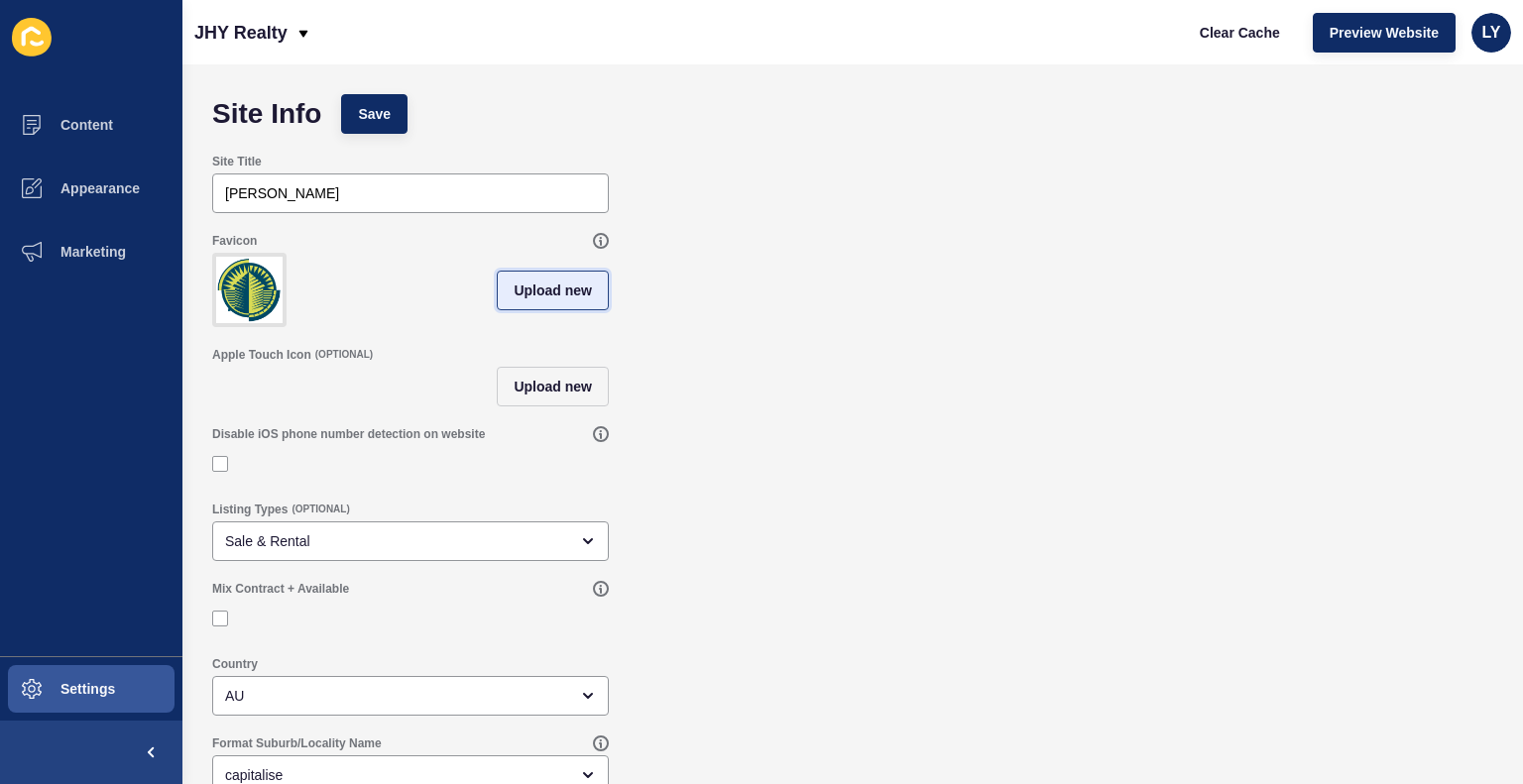 click on "Upload new" at bounding box center [552, 290] 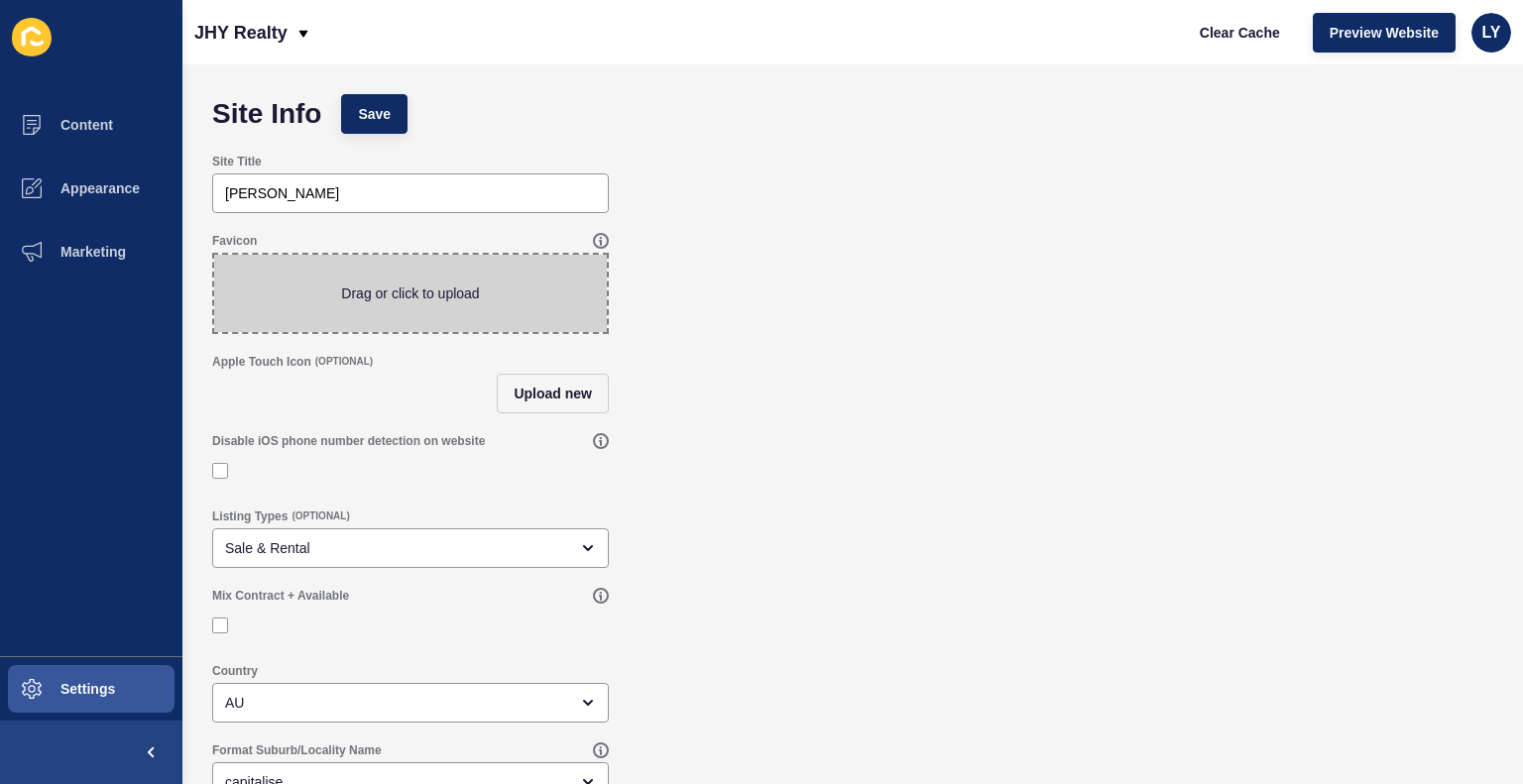 click at bounding box center (410, 293) 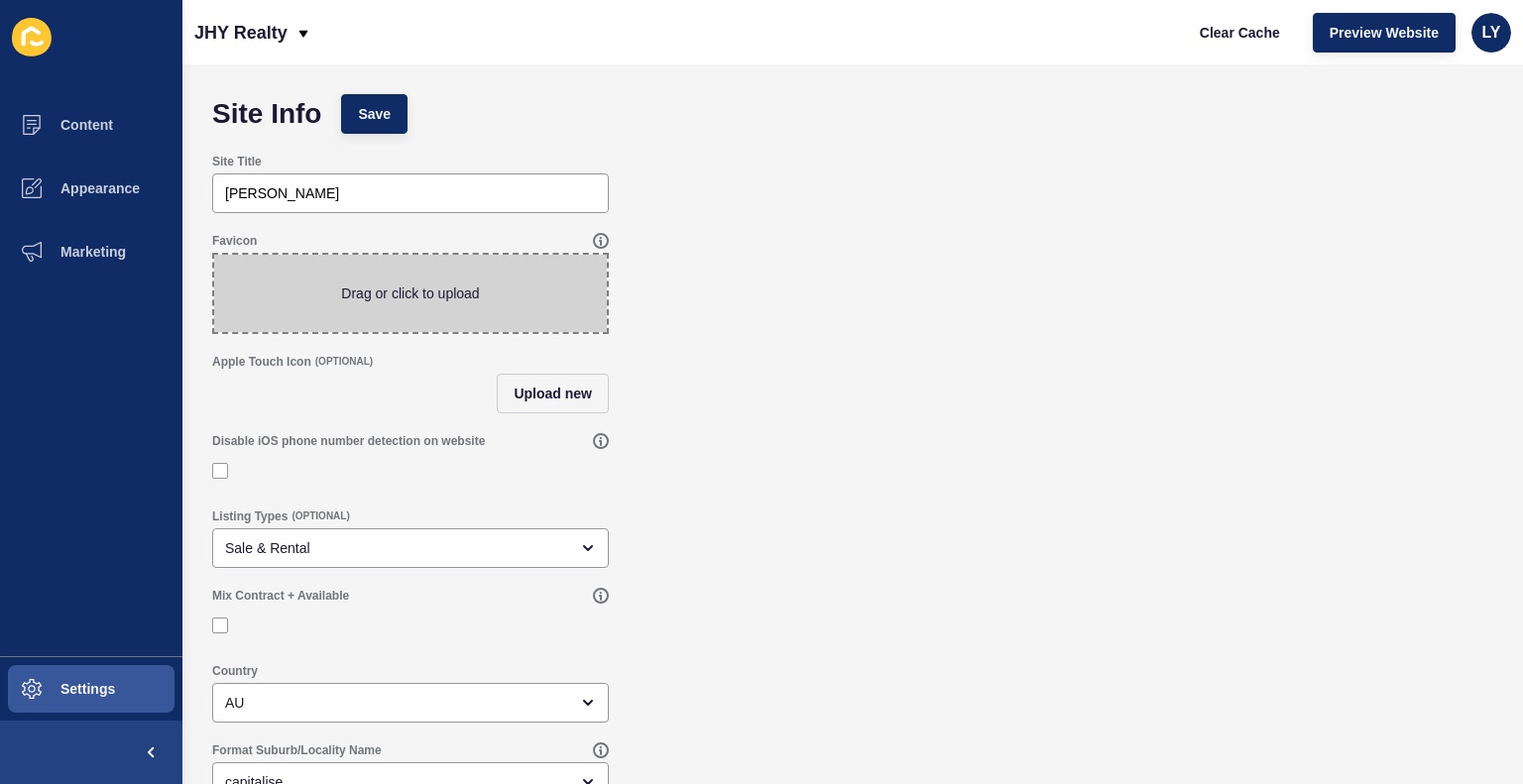 type on "C:\fakepath\JH_P_Brandmark_Midnight_4.png" 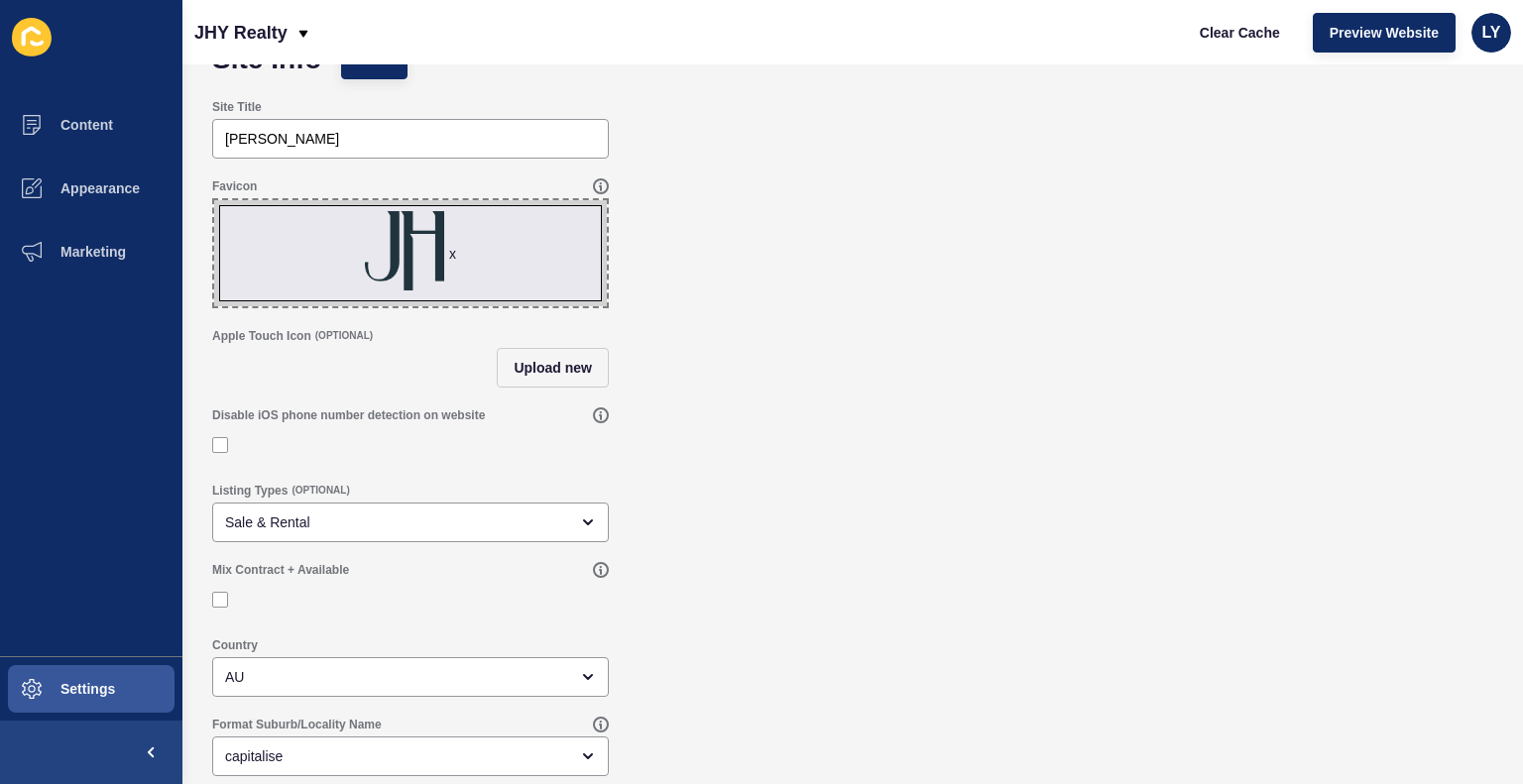 scroll, scrollTop: 0, scrollLeft: 0, axis: both 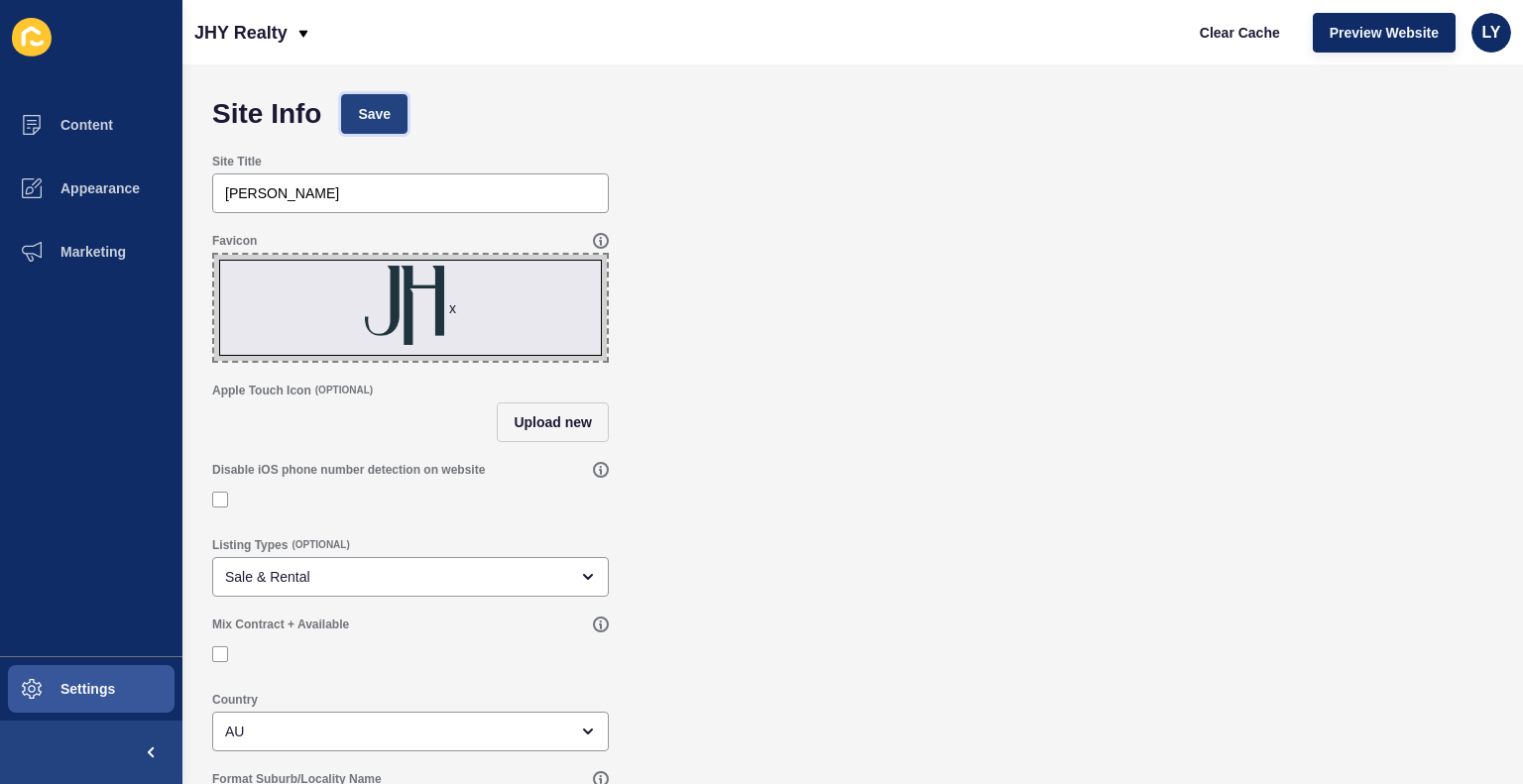click on "Save" at bounding box center (374, 114) 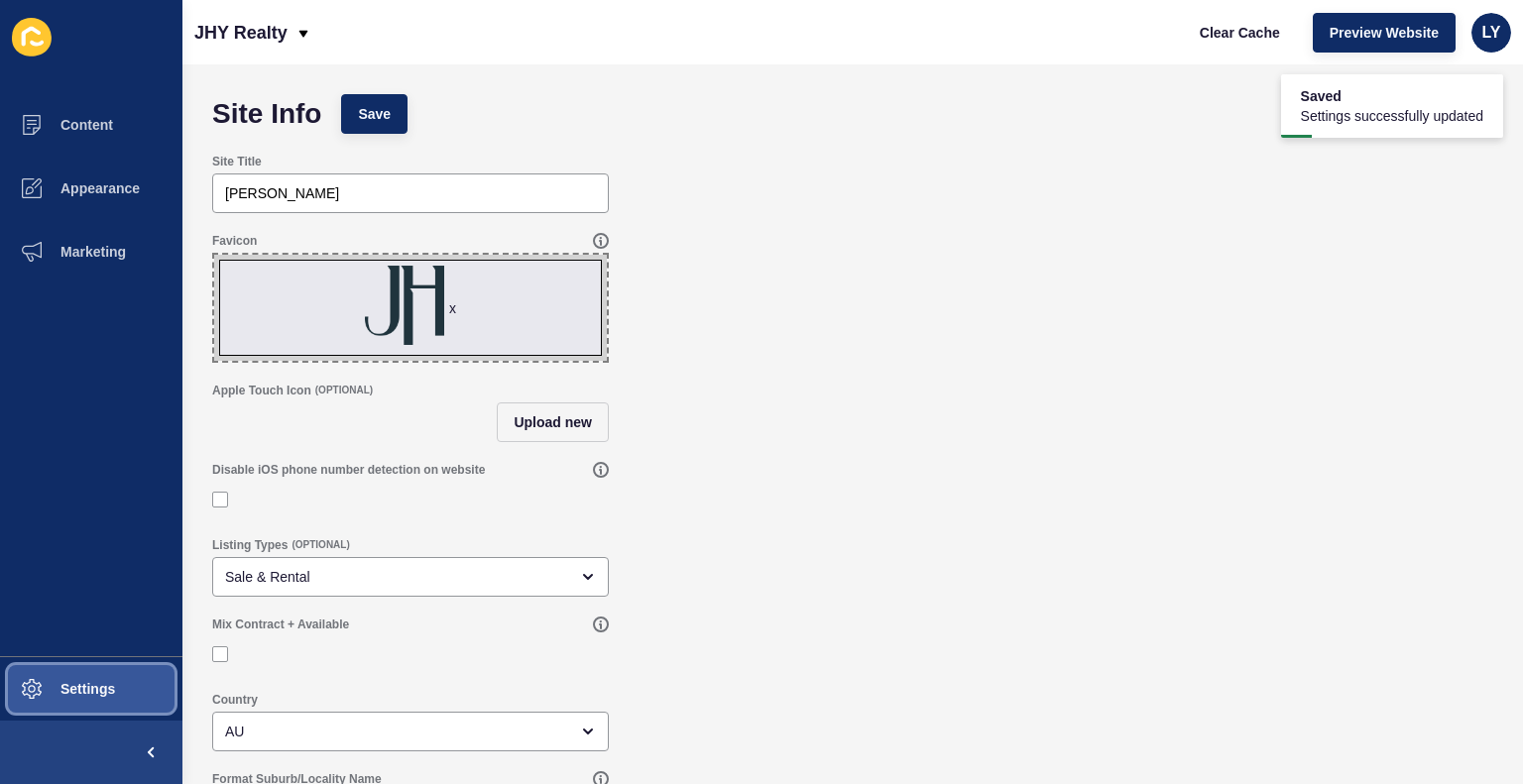 click at bounding box center (32, 689) 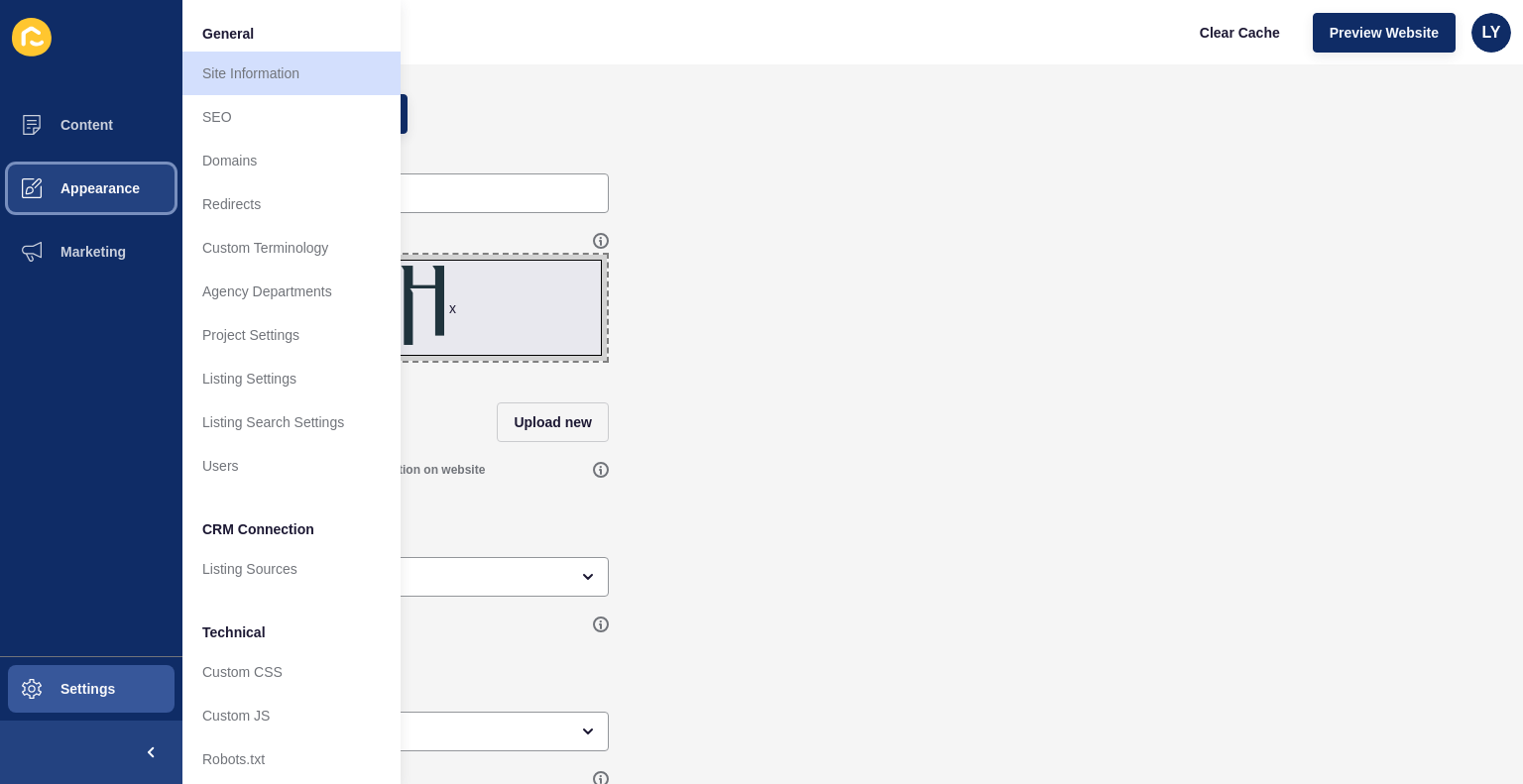 click on "Appearance" at bounding box center [68, 188] 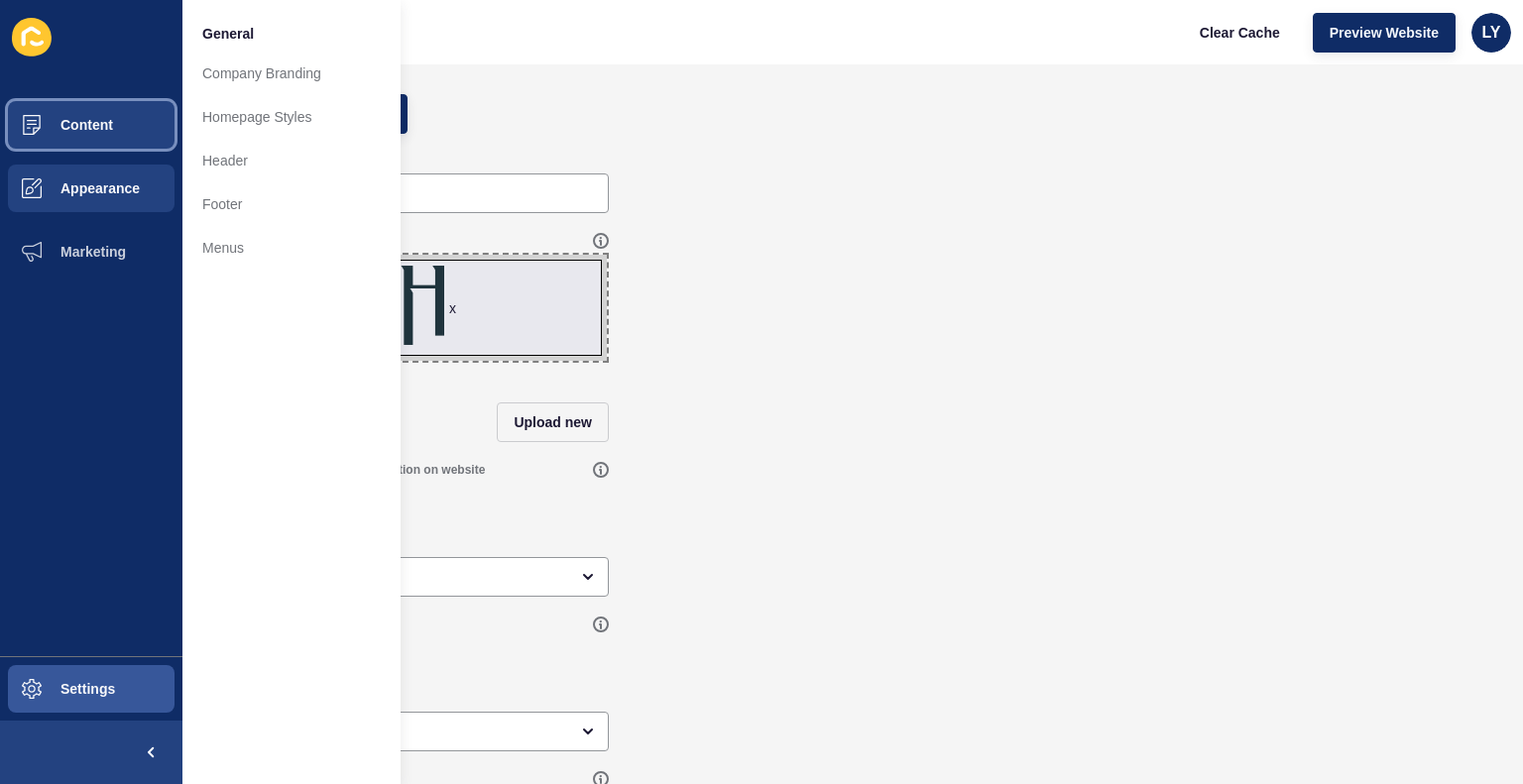 click on "Content" at bounding box center (55, 125) 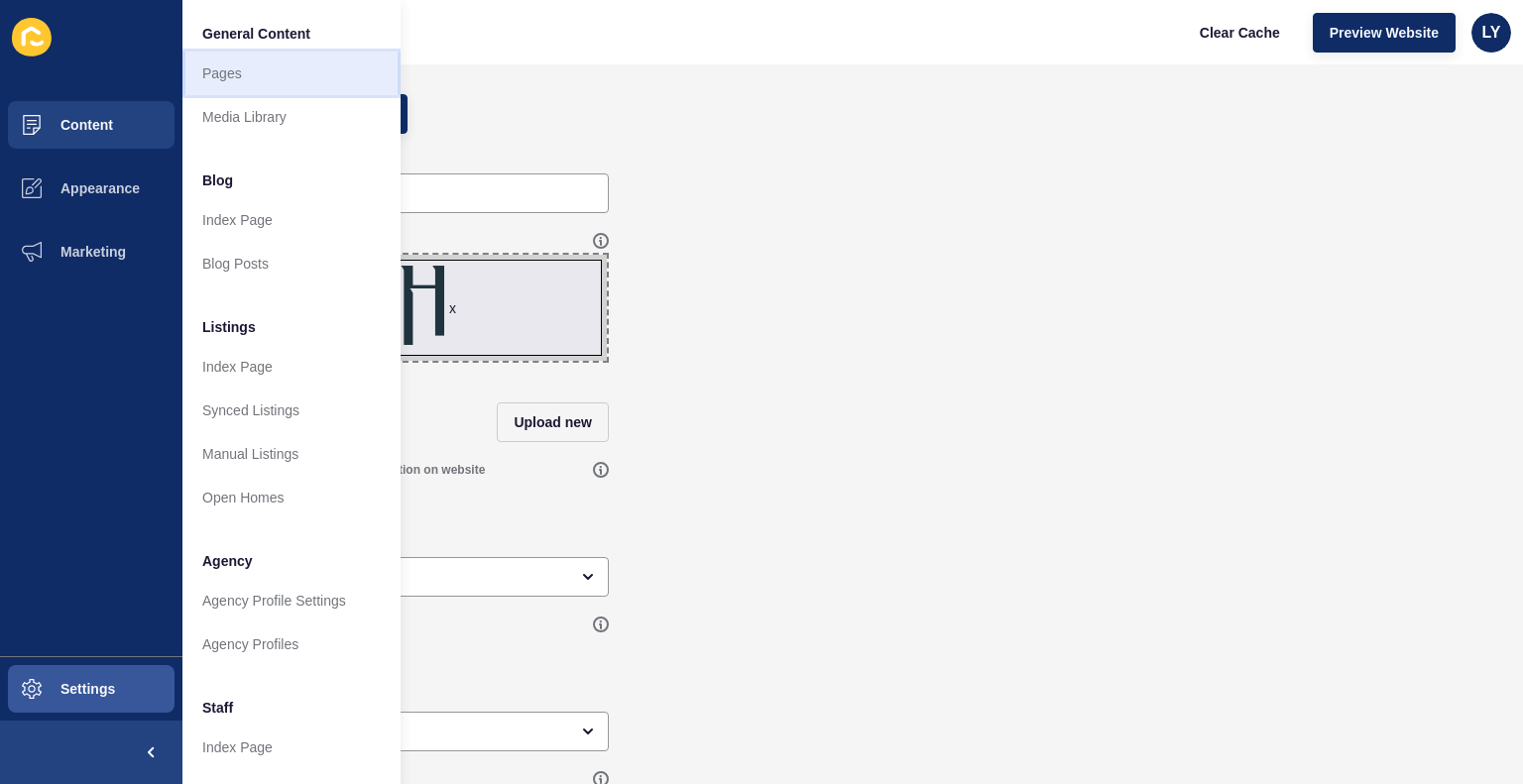 click on "Pages" at bounding box center [292, 73] 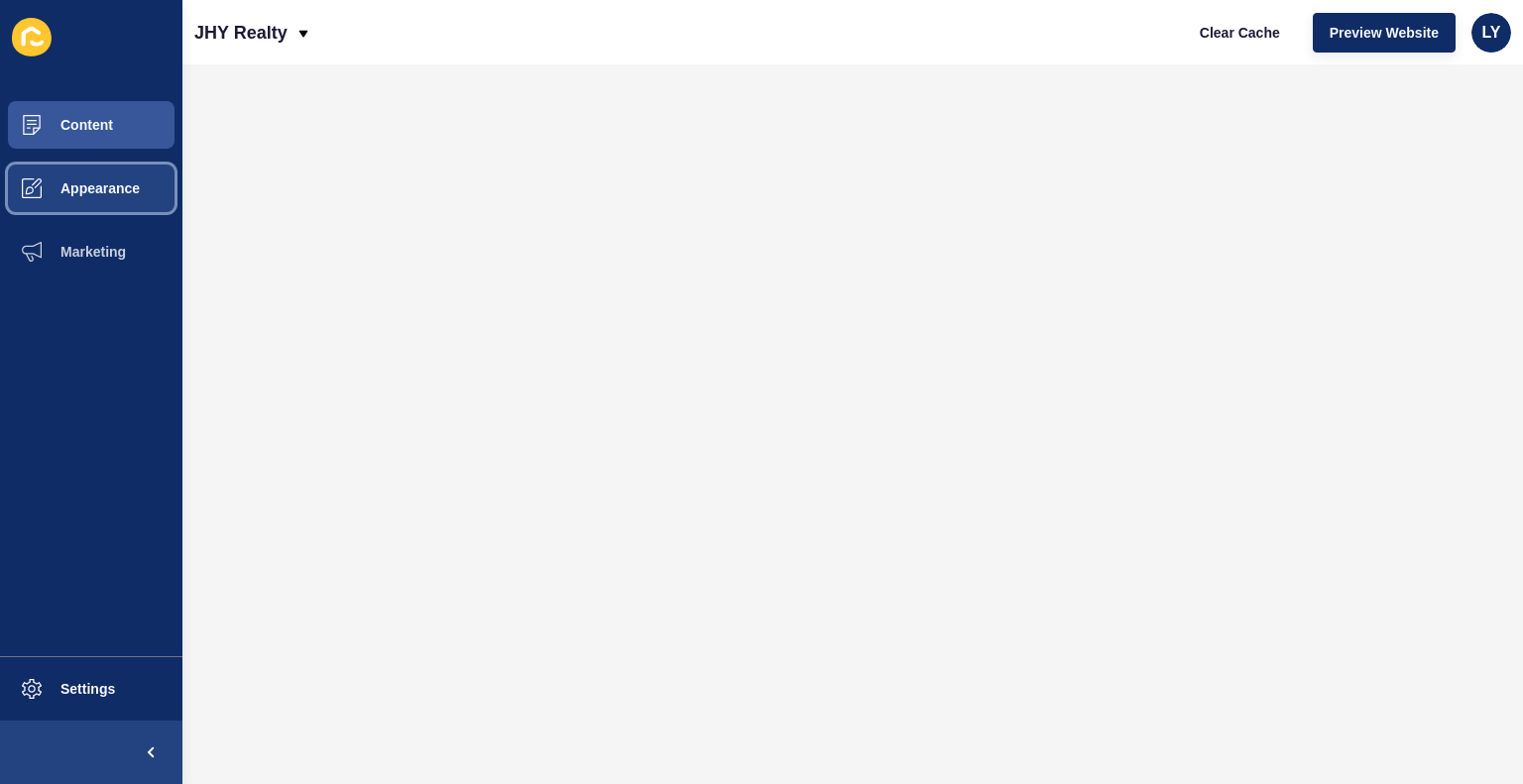 click at bounding box center (32, 188) 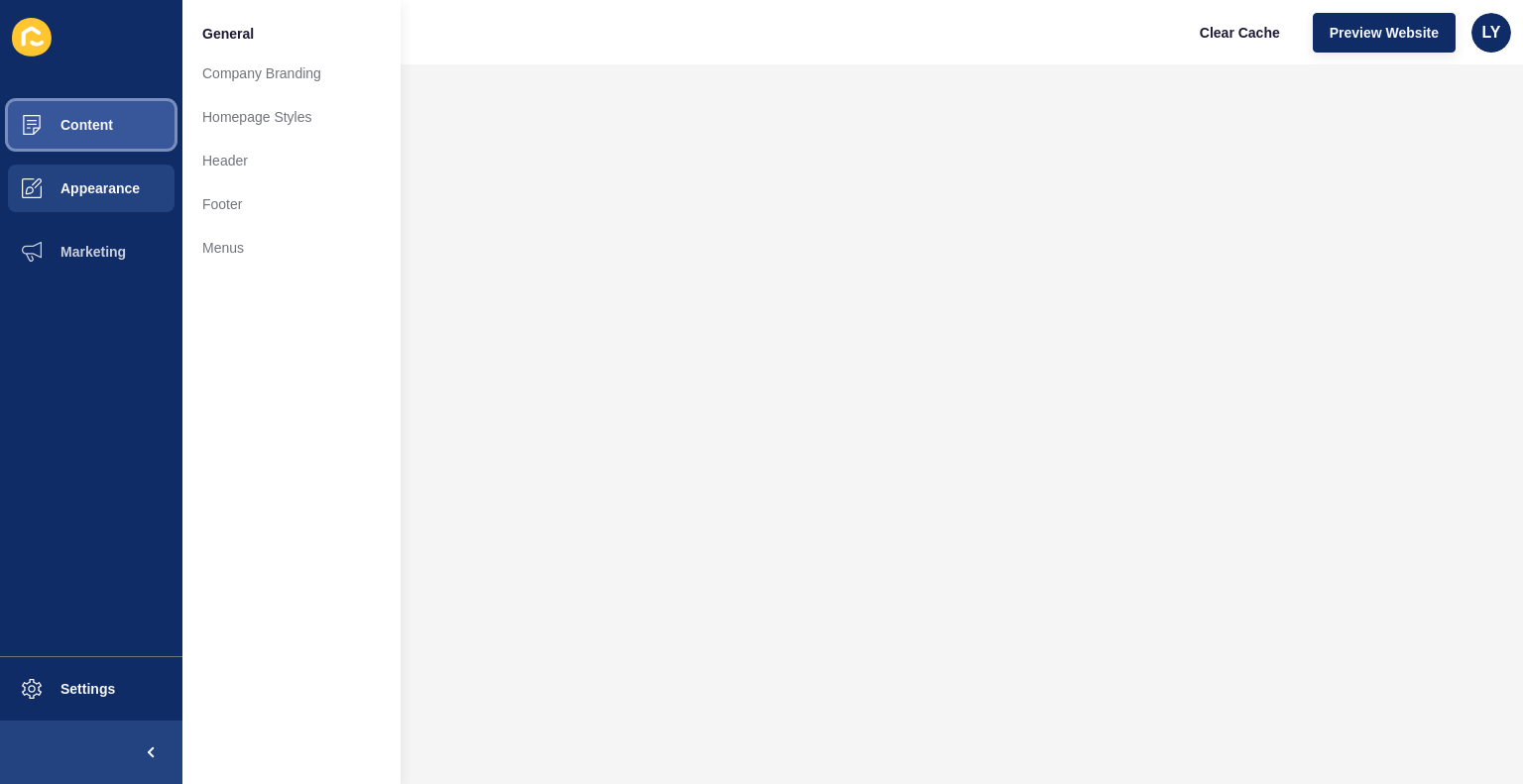 click on "Content" at bounding box center [91, 125] 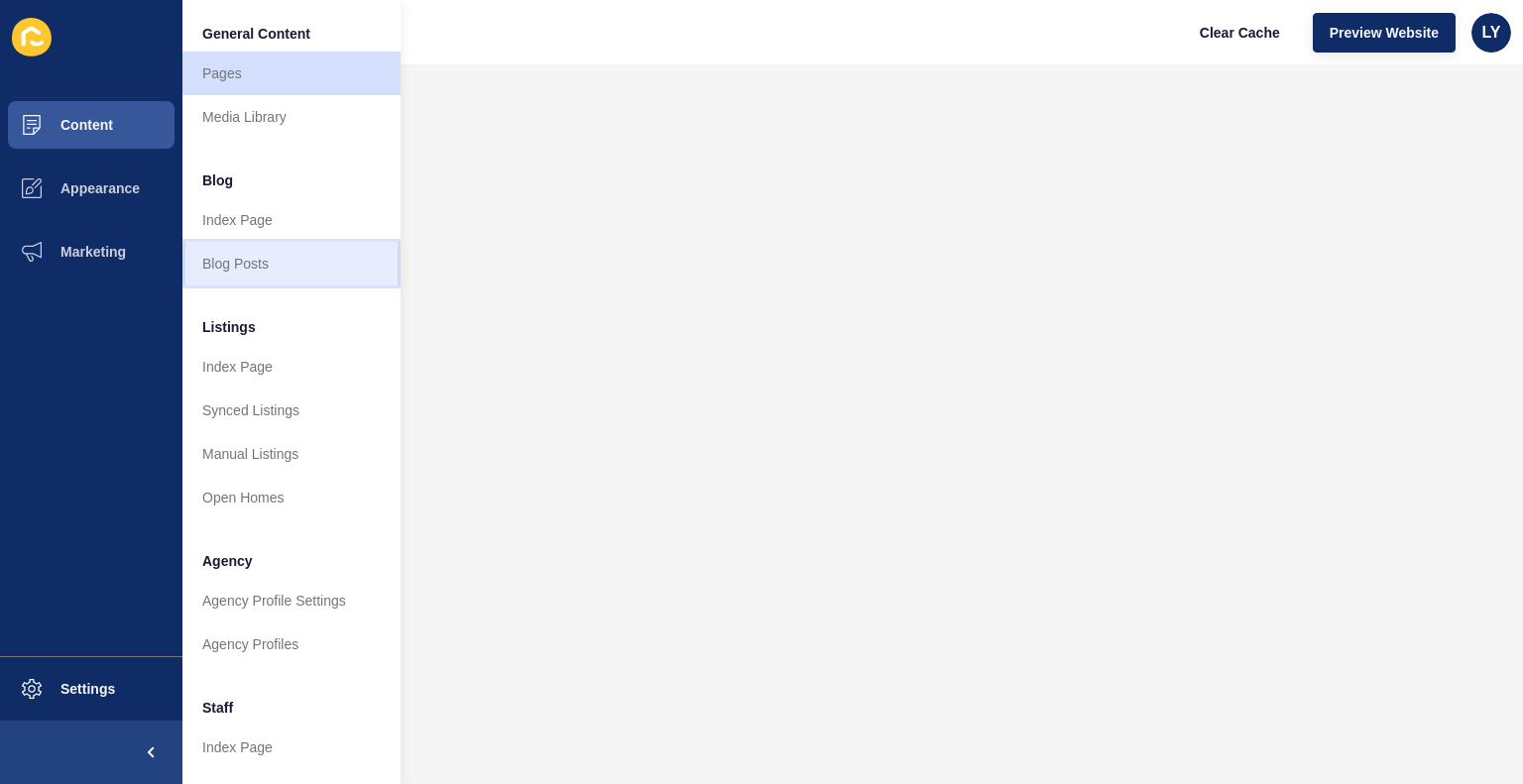 click on "Blog Posts" at bounding box center (292, 264) 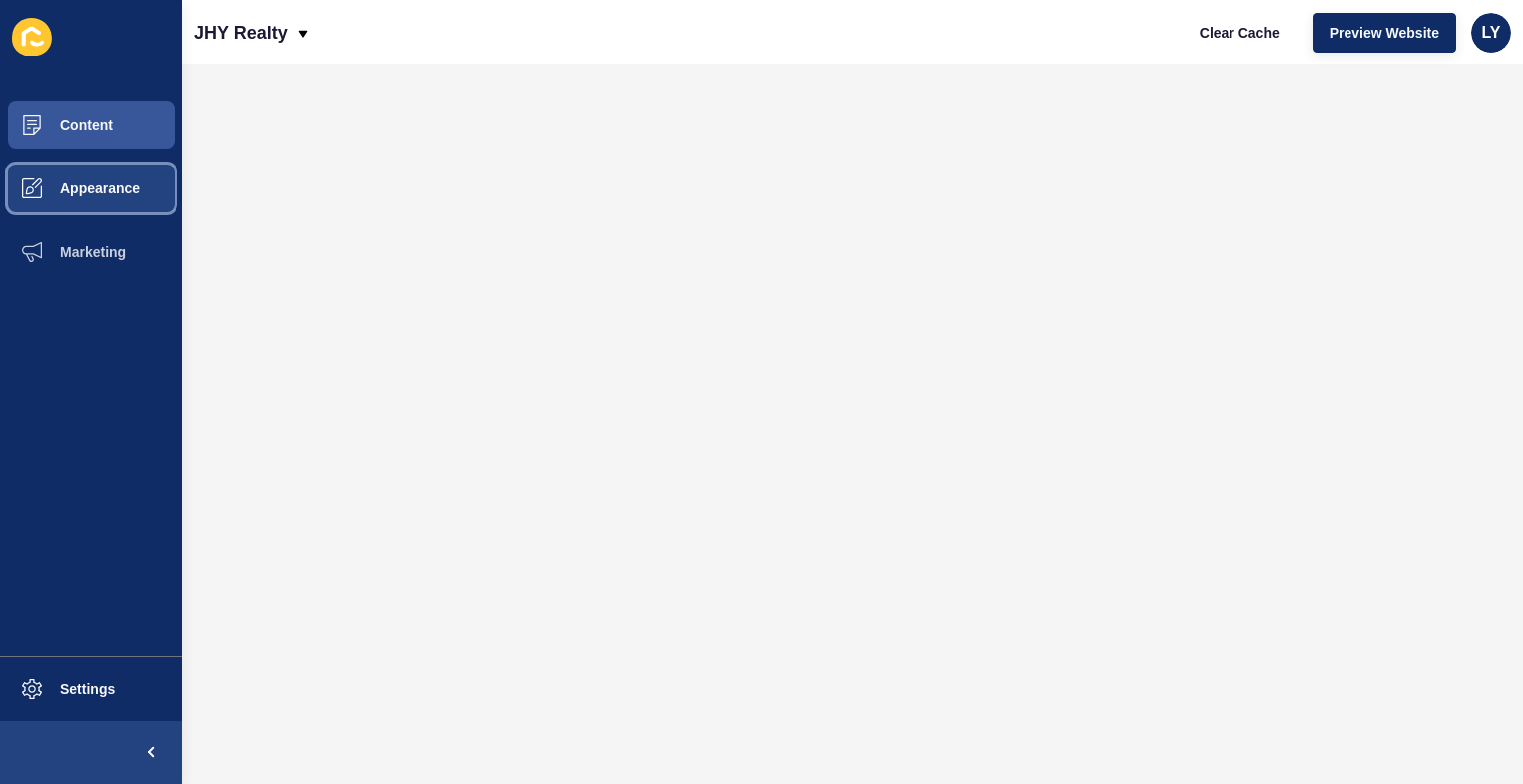 click on "Appearance" at bounding box center [68, 188] 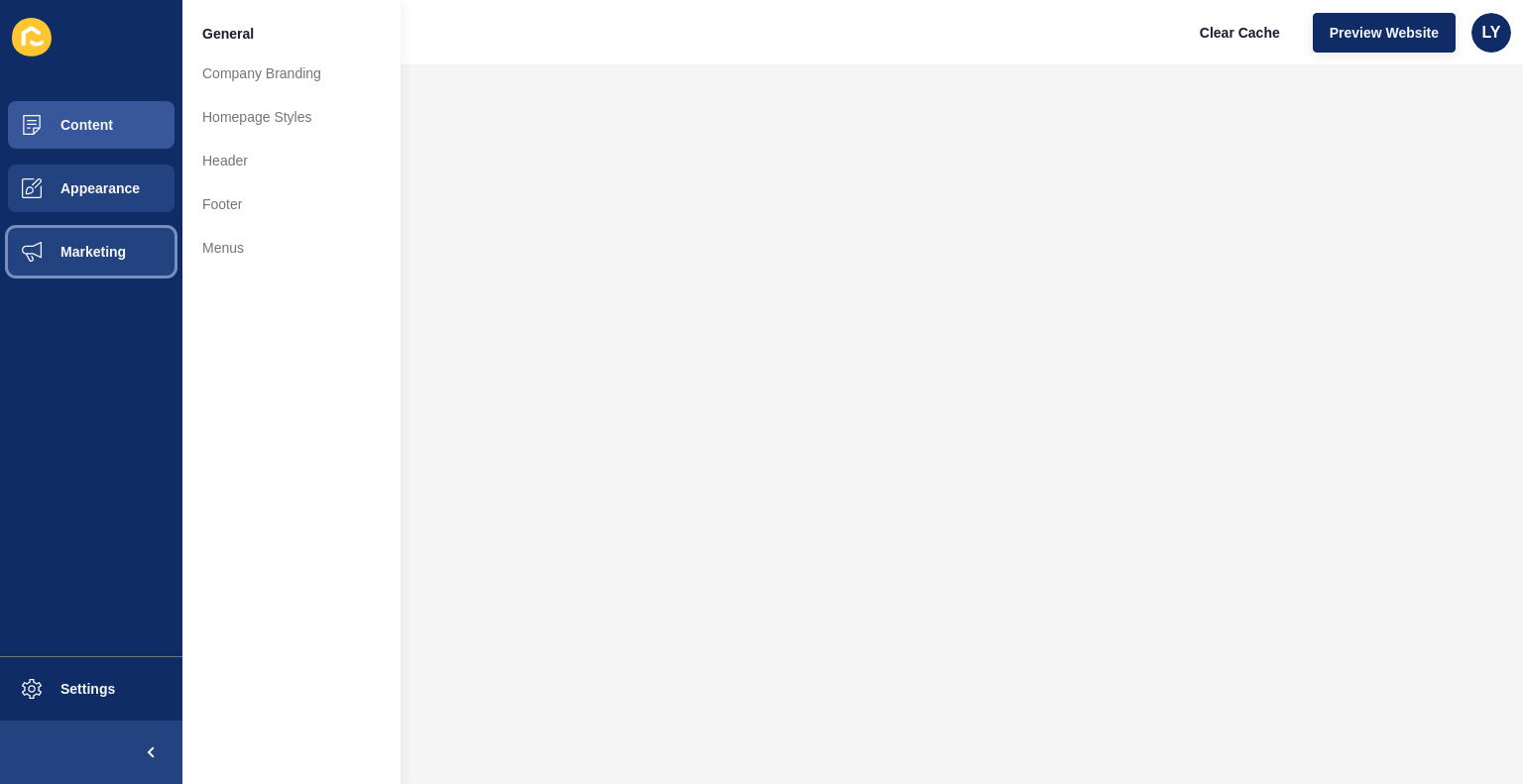 click on "Marketing" at bounding box center (61, 252) 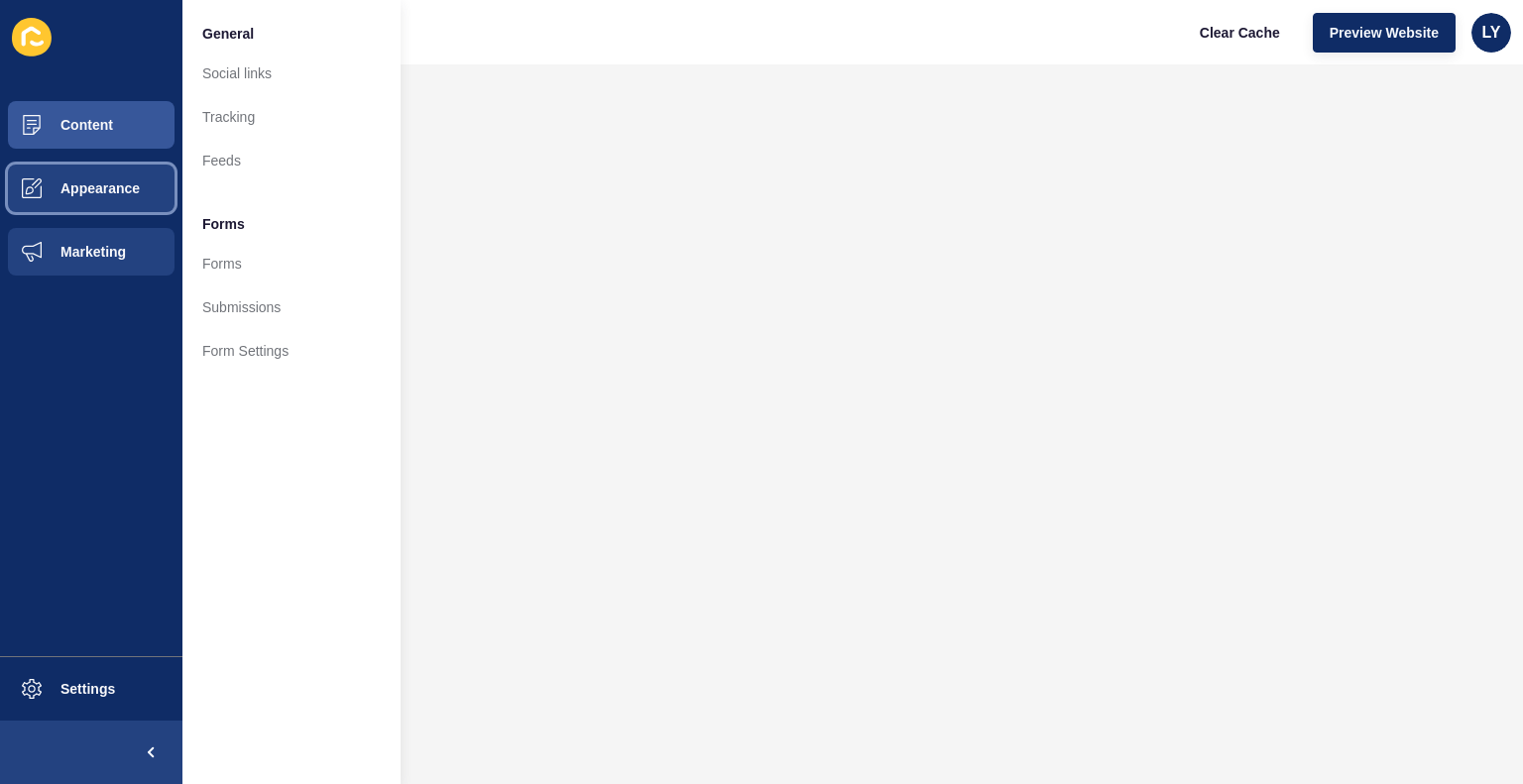 click on "Appearance" at bounding box center [91, 188] 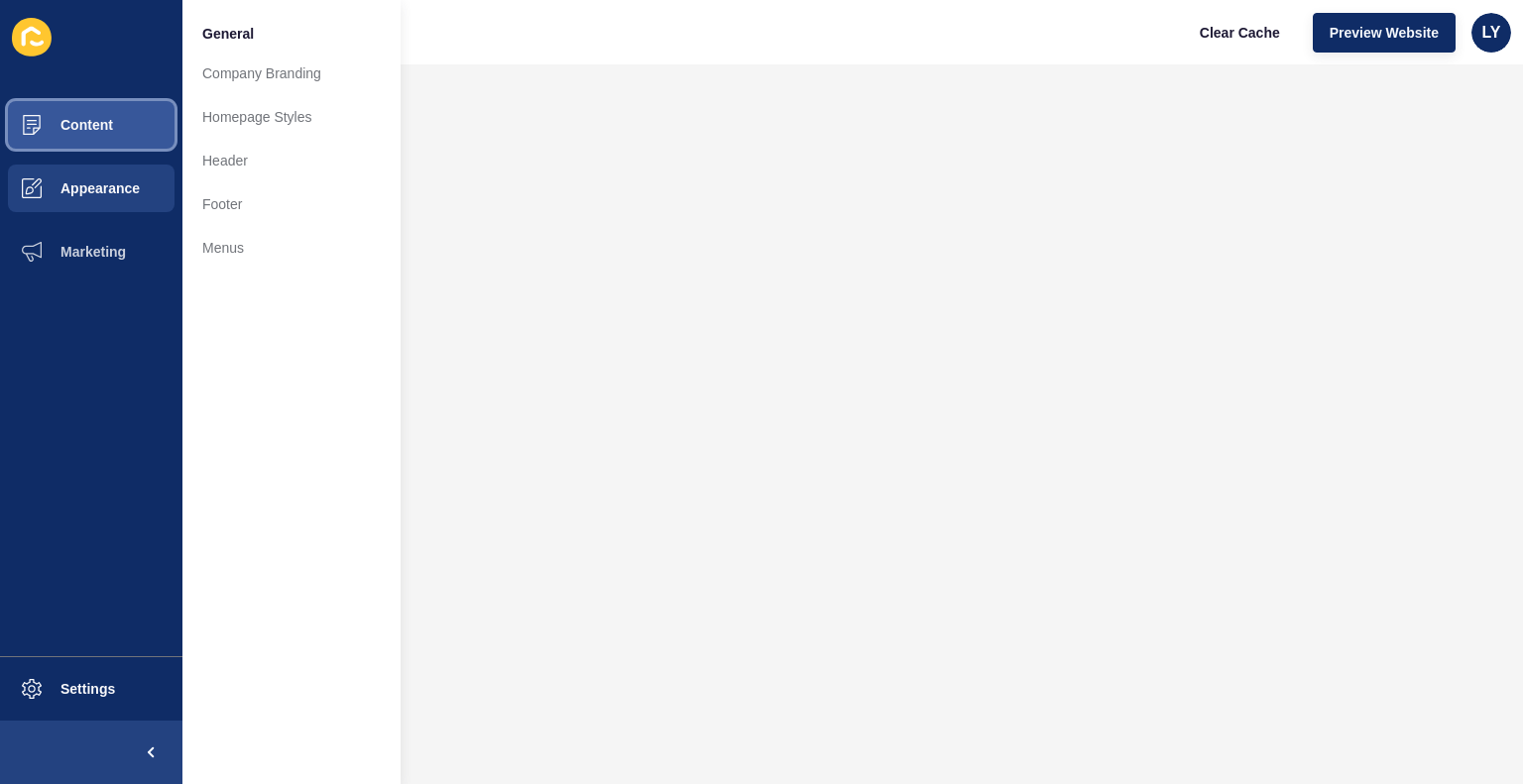 click on "Content" at bounding box center (91, 125) 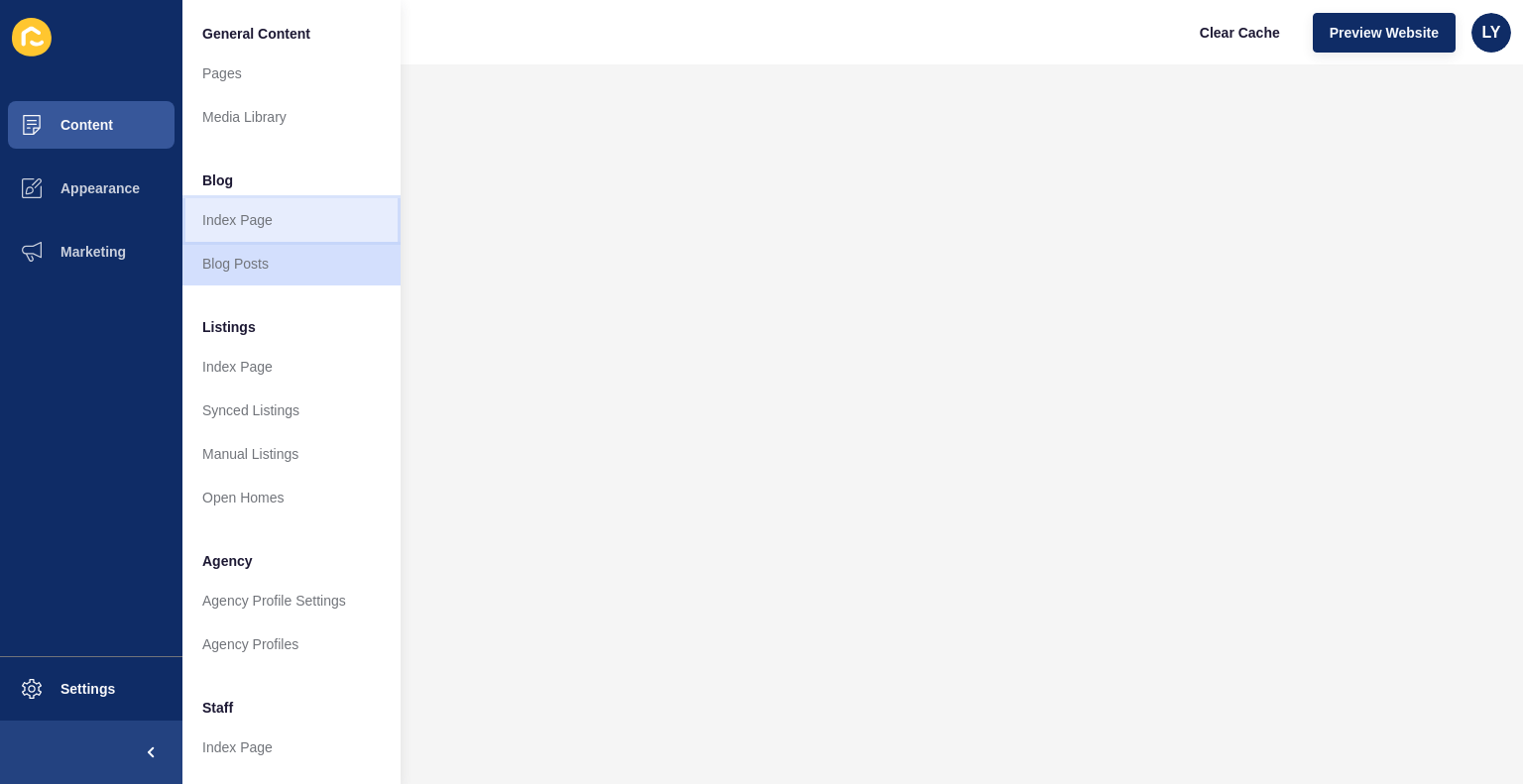 click on "Index Page" at bounding box center (292, 220) 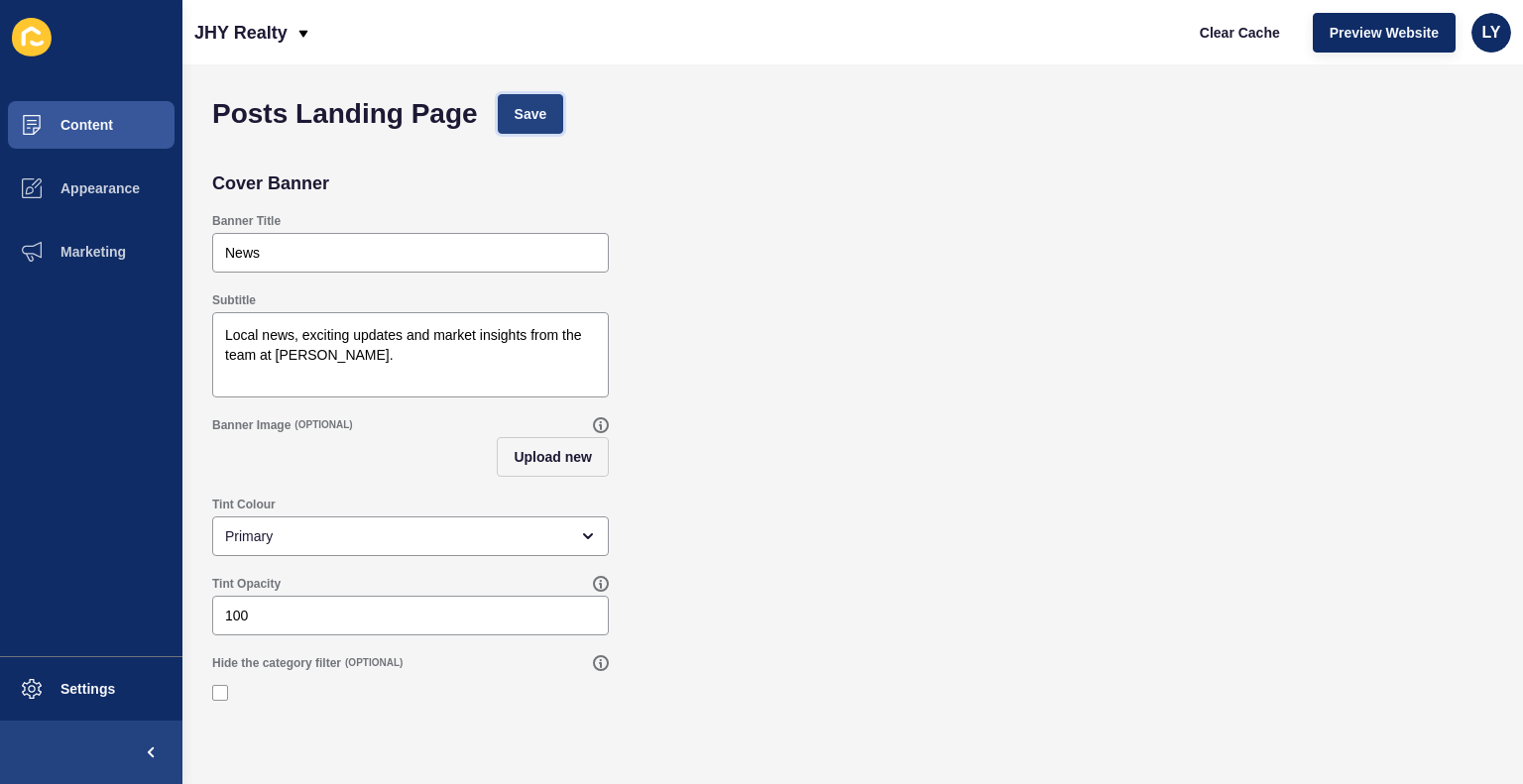 click on "Save" at bounding box center [530, 114] 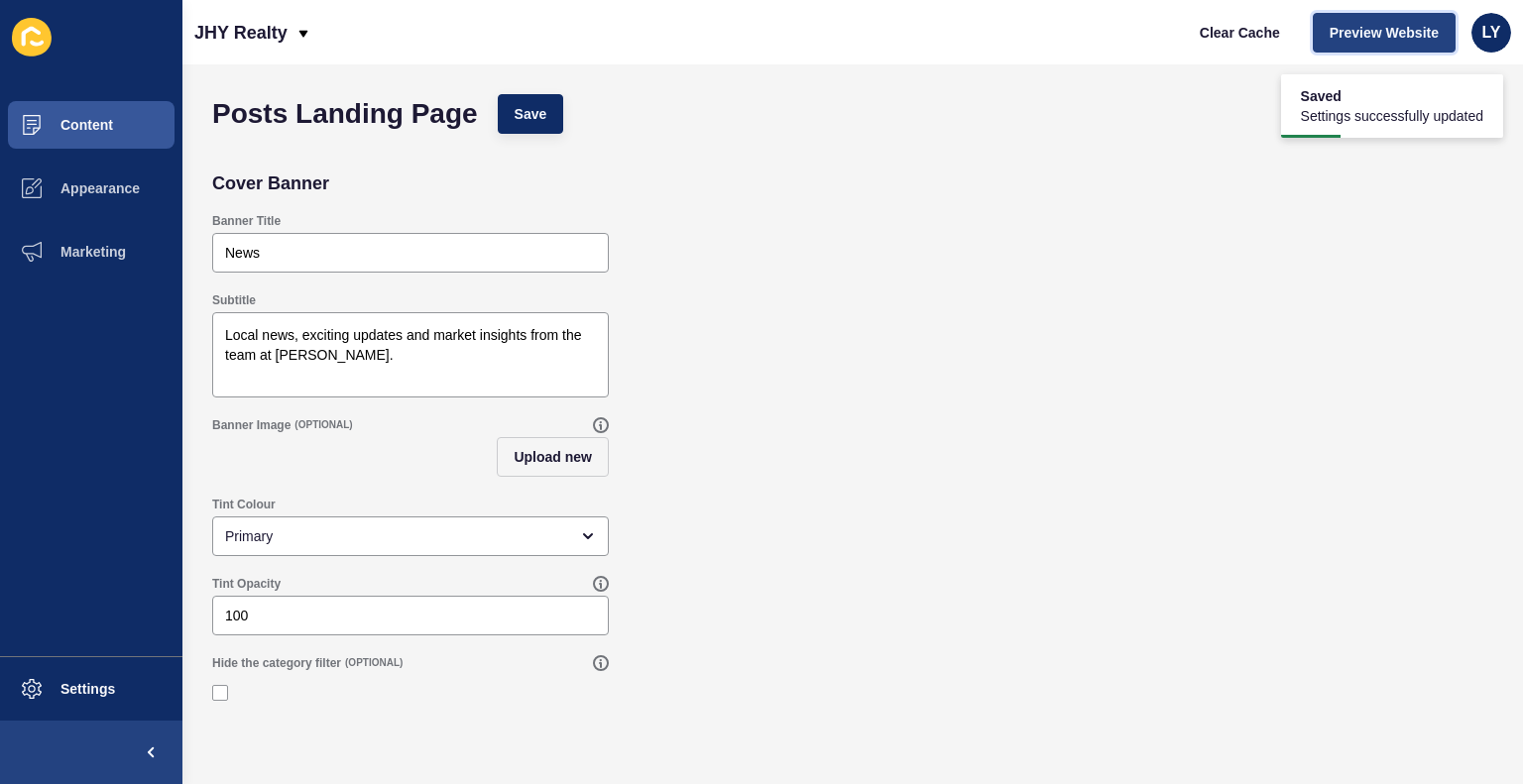 click on "Preview Website" at bounding box center (1384, 33) 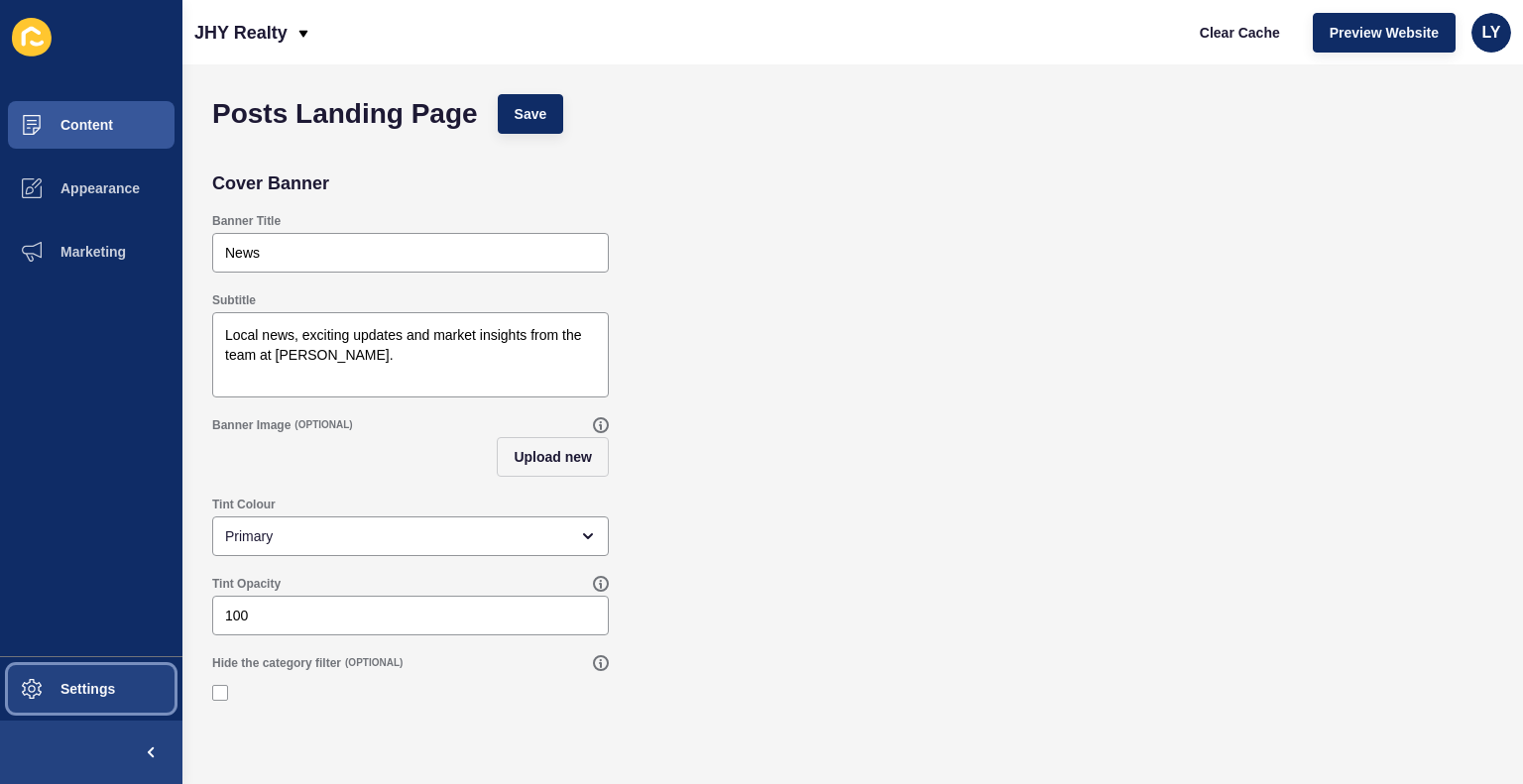 click on "Settings" at bounding box center (56, 689) 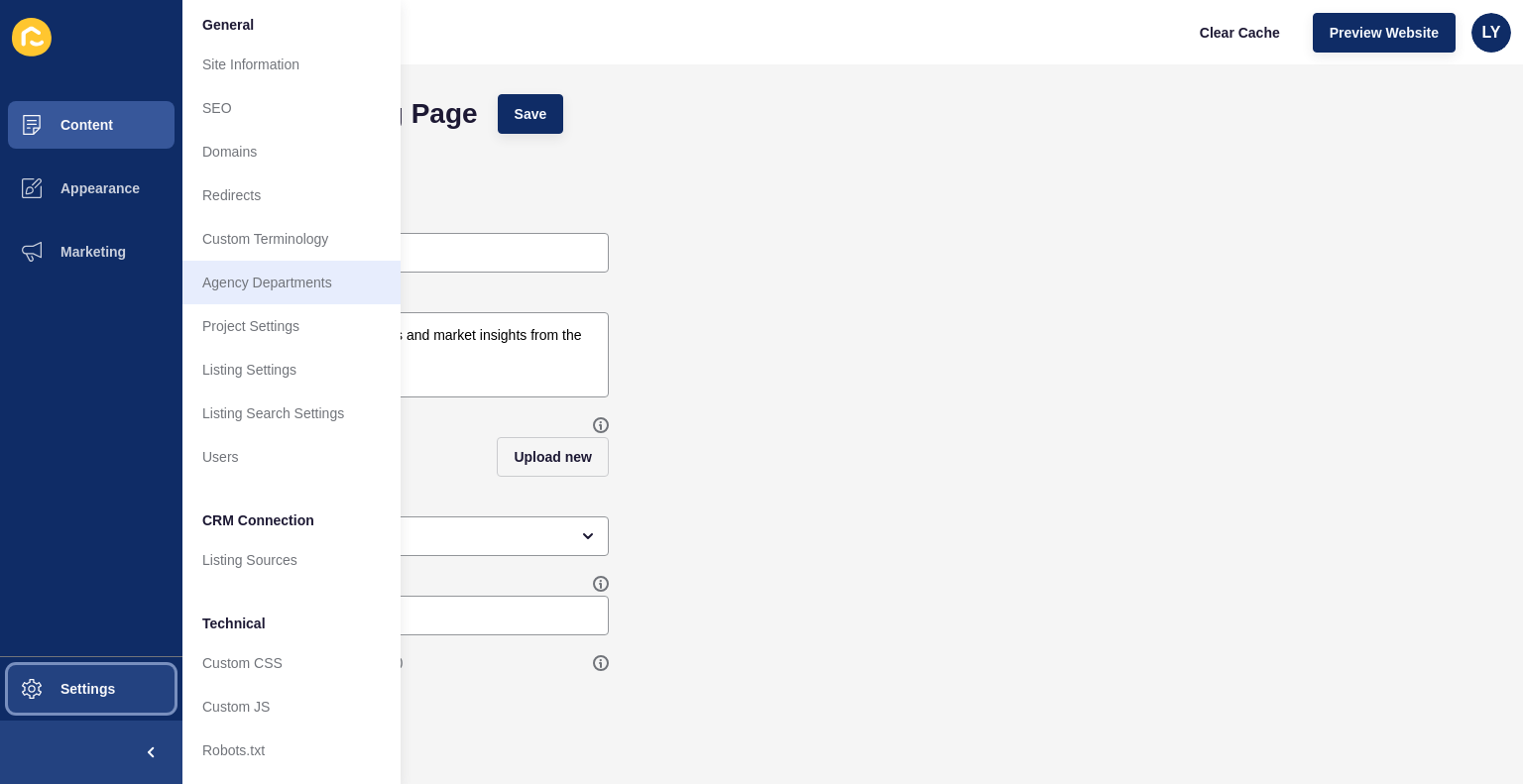 scroll, scrollTop: 0, scrollLeft: 0, axis: both 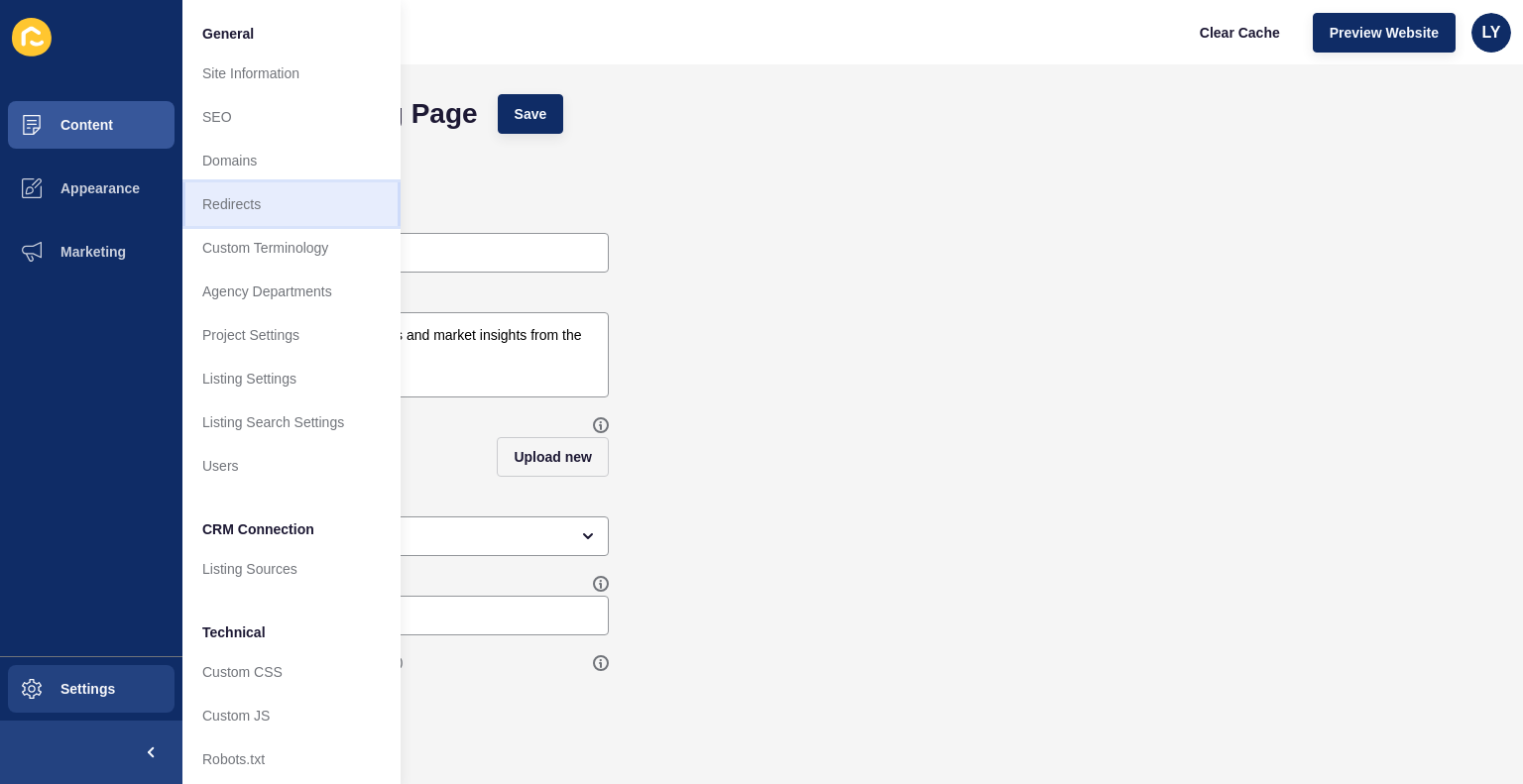 click on "Redirects" at bounding box center [292, 204] 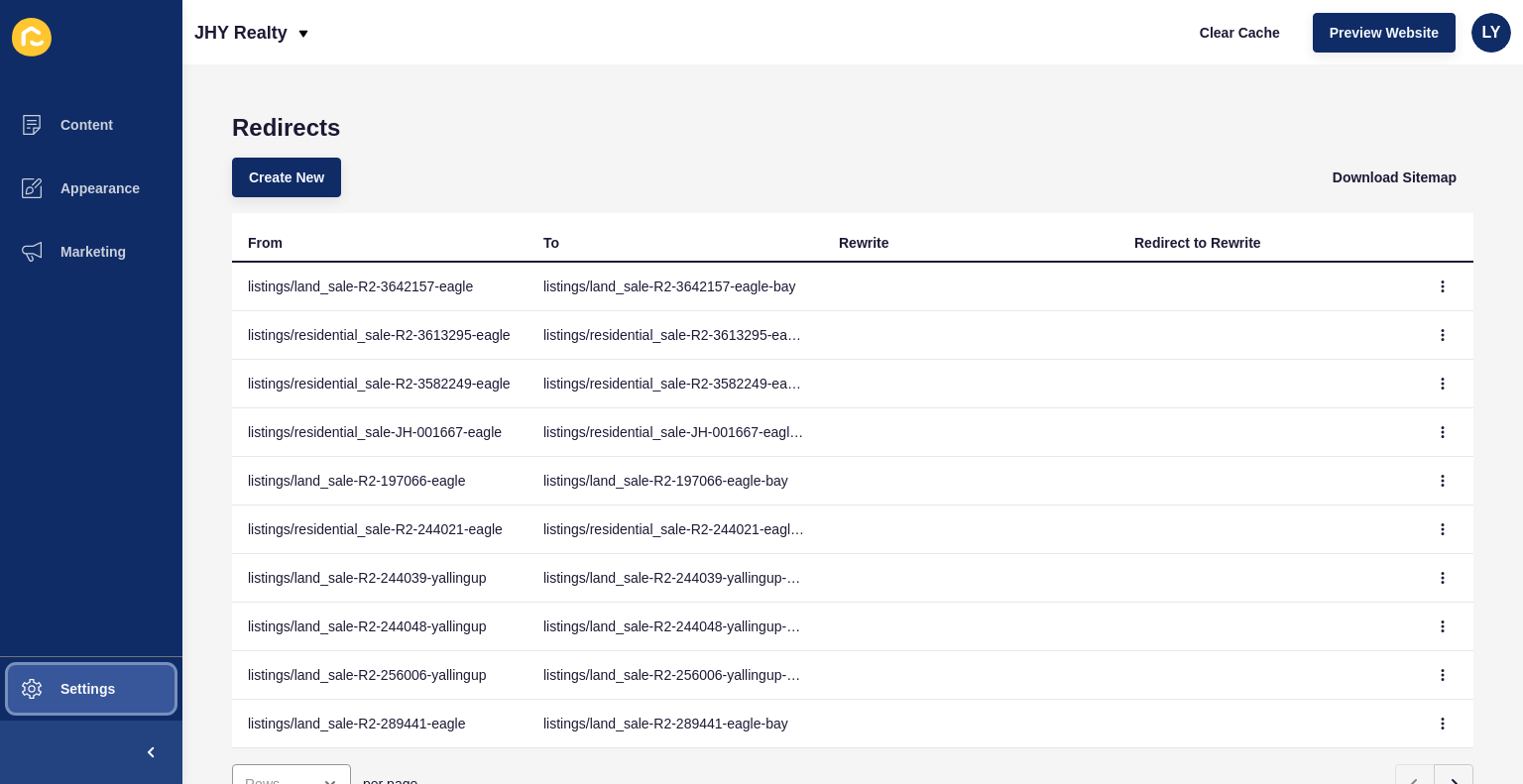 click on "Settings" at bounding box center (91, 689) 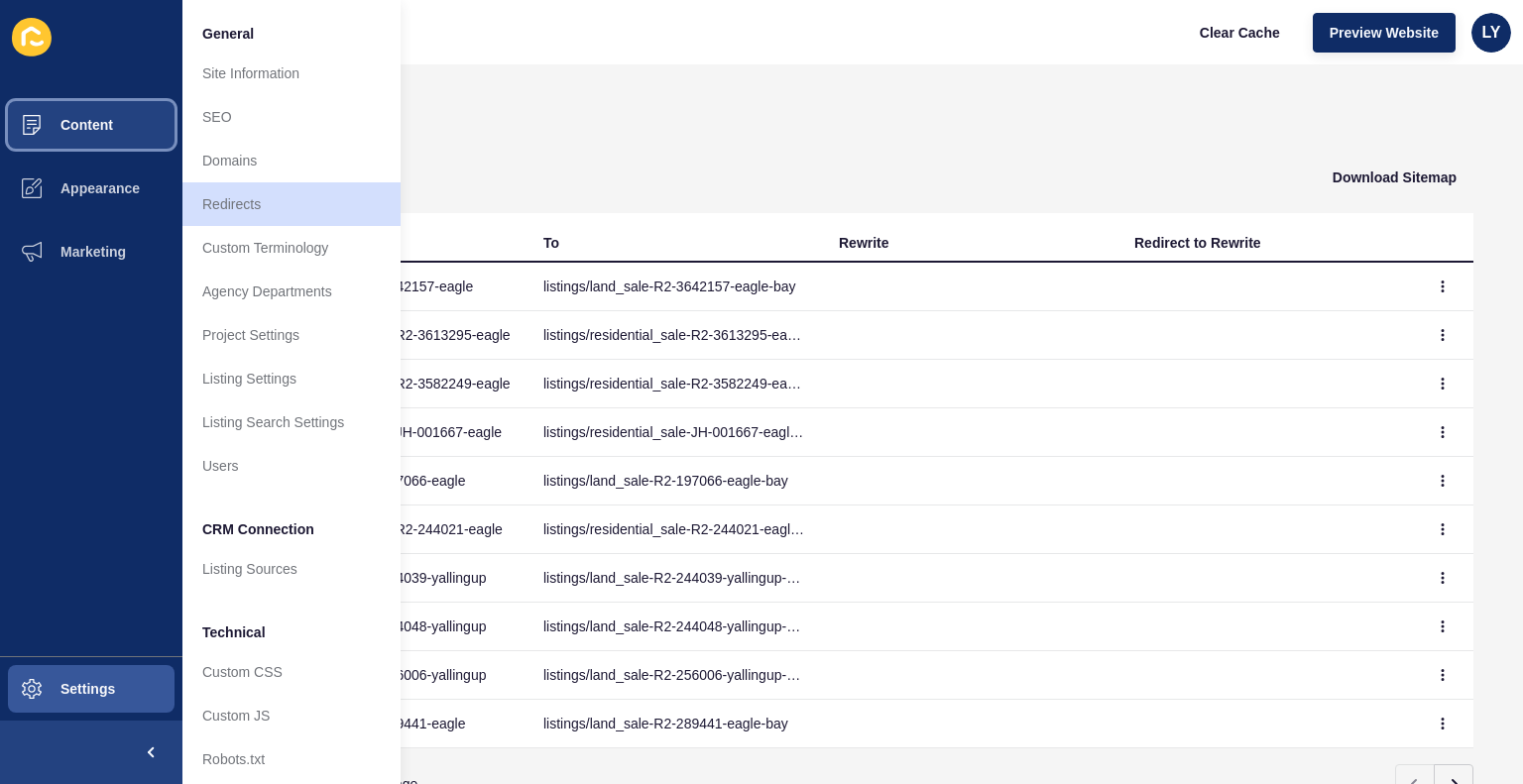 click on "Content" at bounding box center [55, 125] 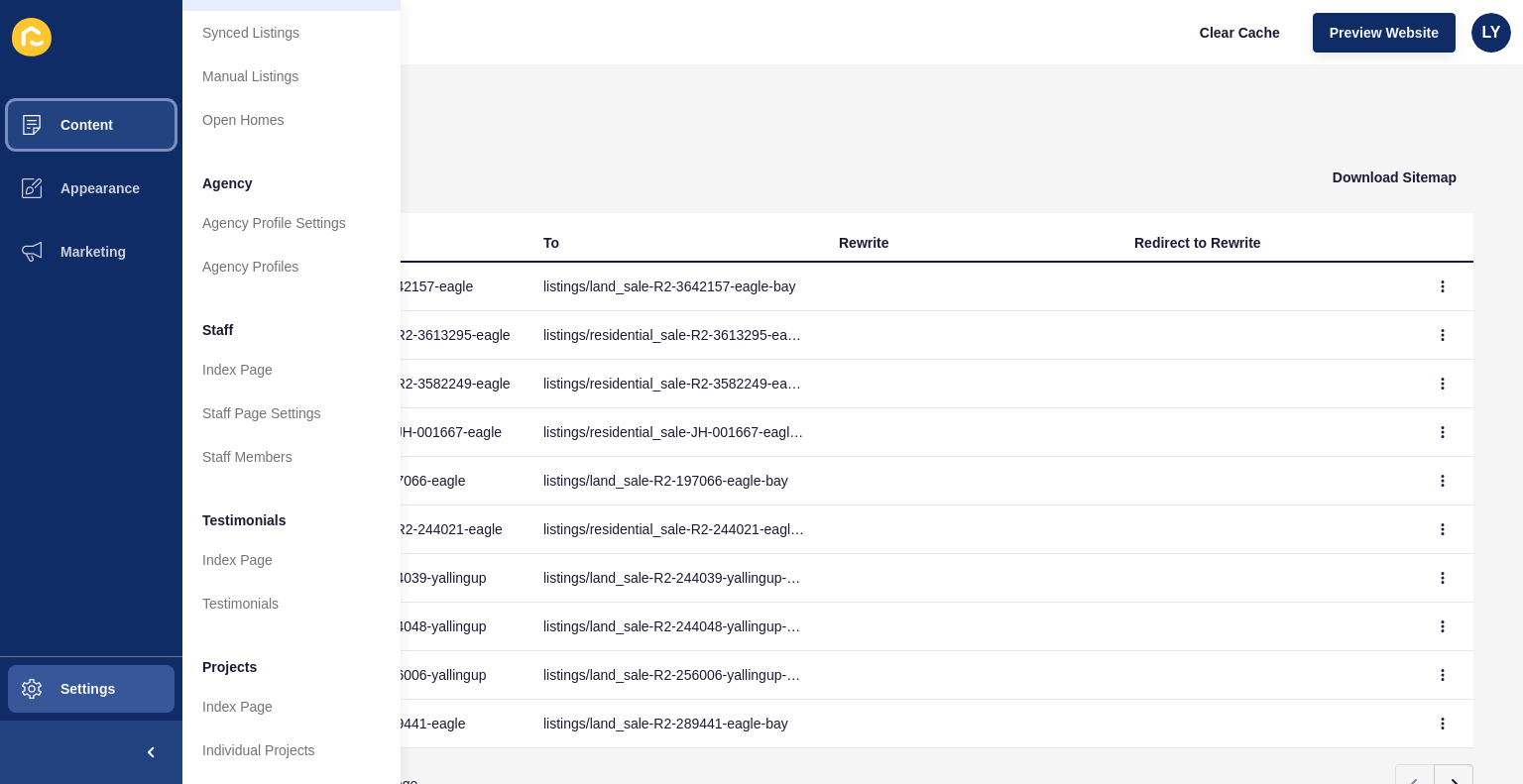 scroll, scrollTop: 392, scrollLeft: 0, axis: vertical 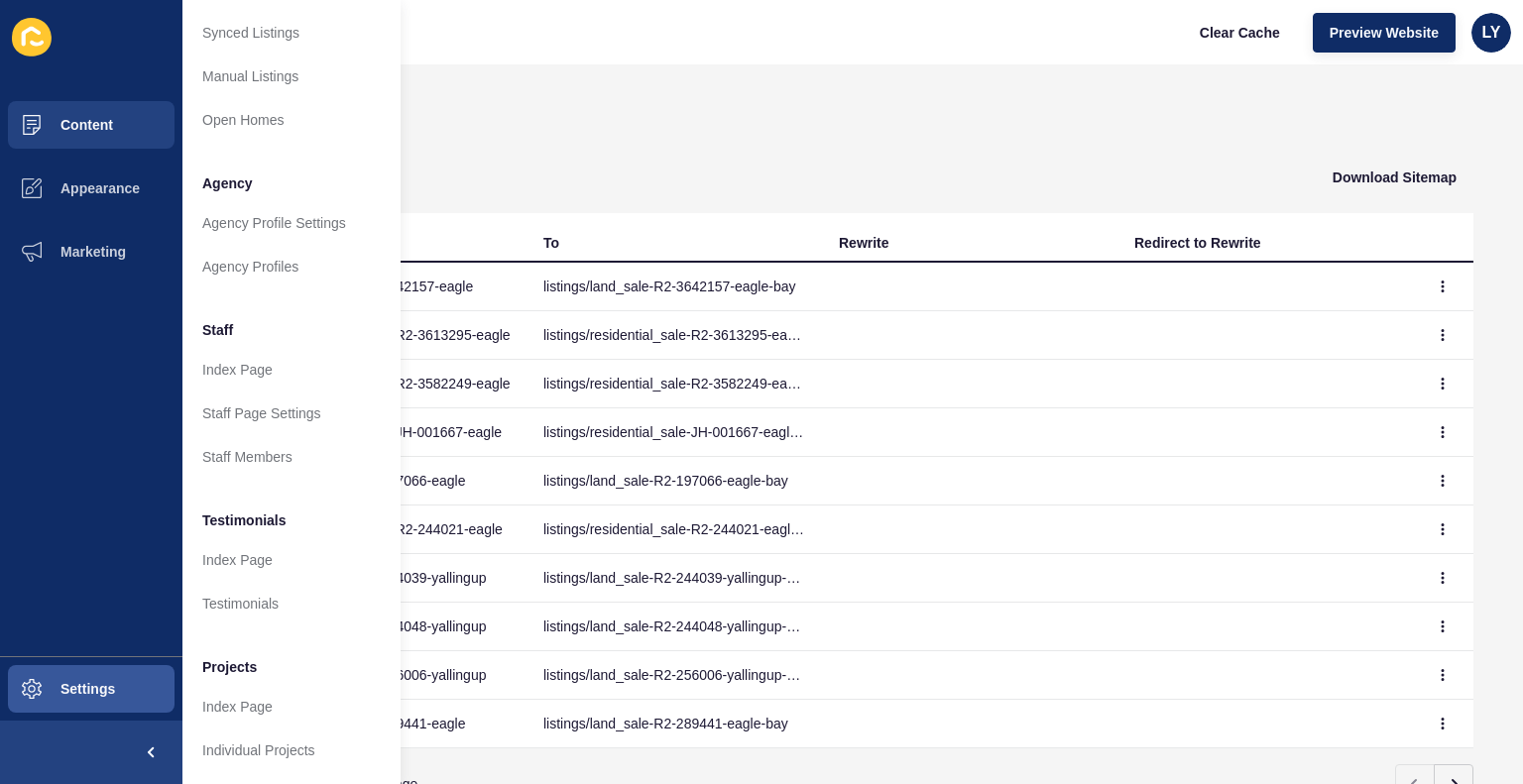 click on "Testimonials" at bounding box center [292, 518] 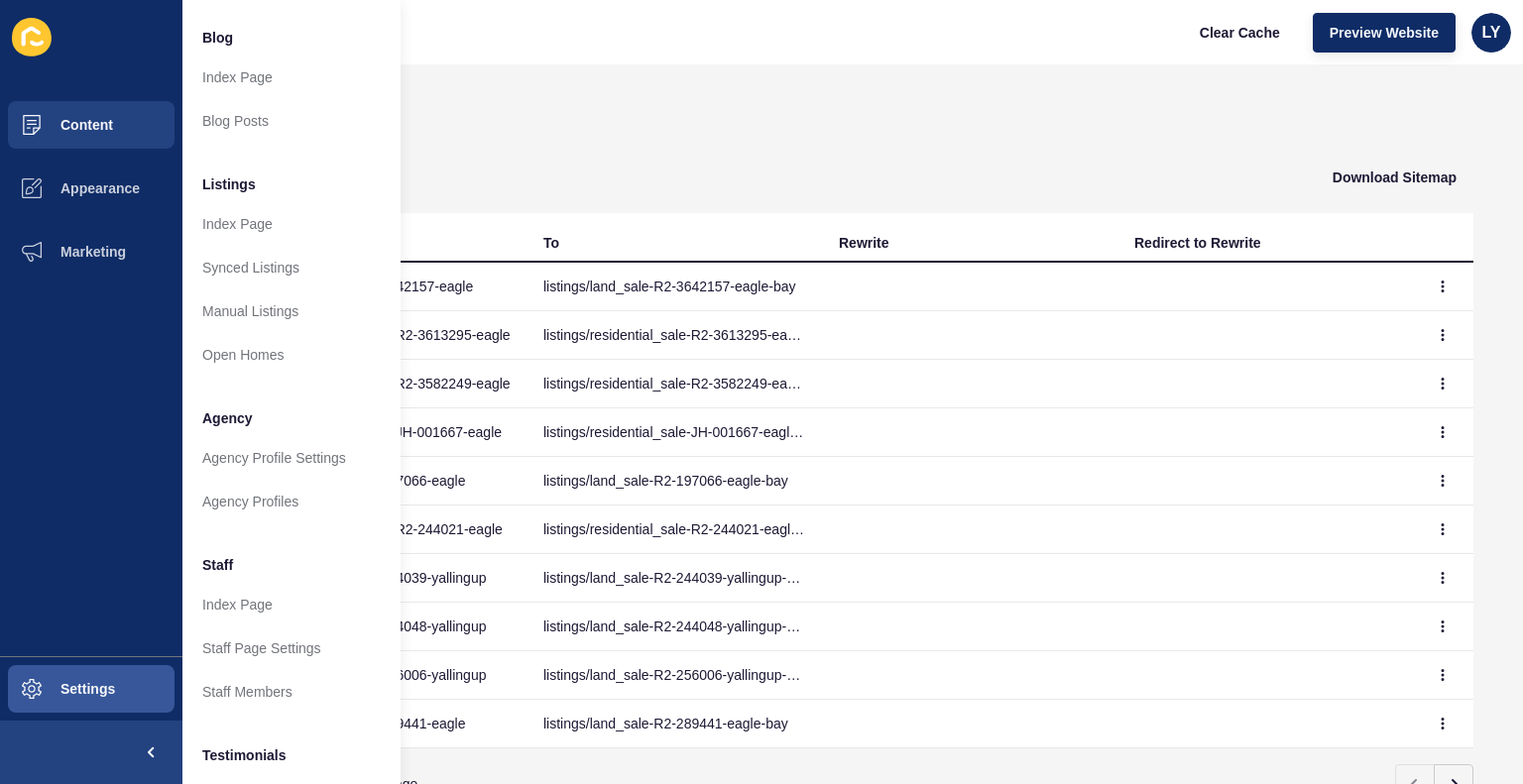 scroll, scrollTop: 0, scrollLeft: 0, axis: both 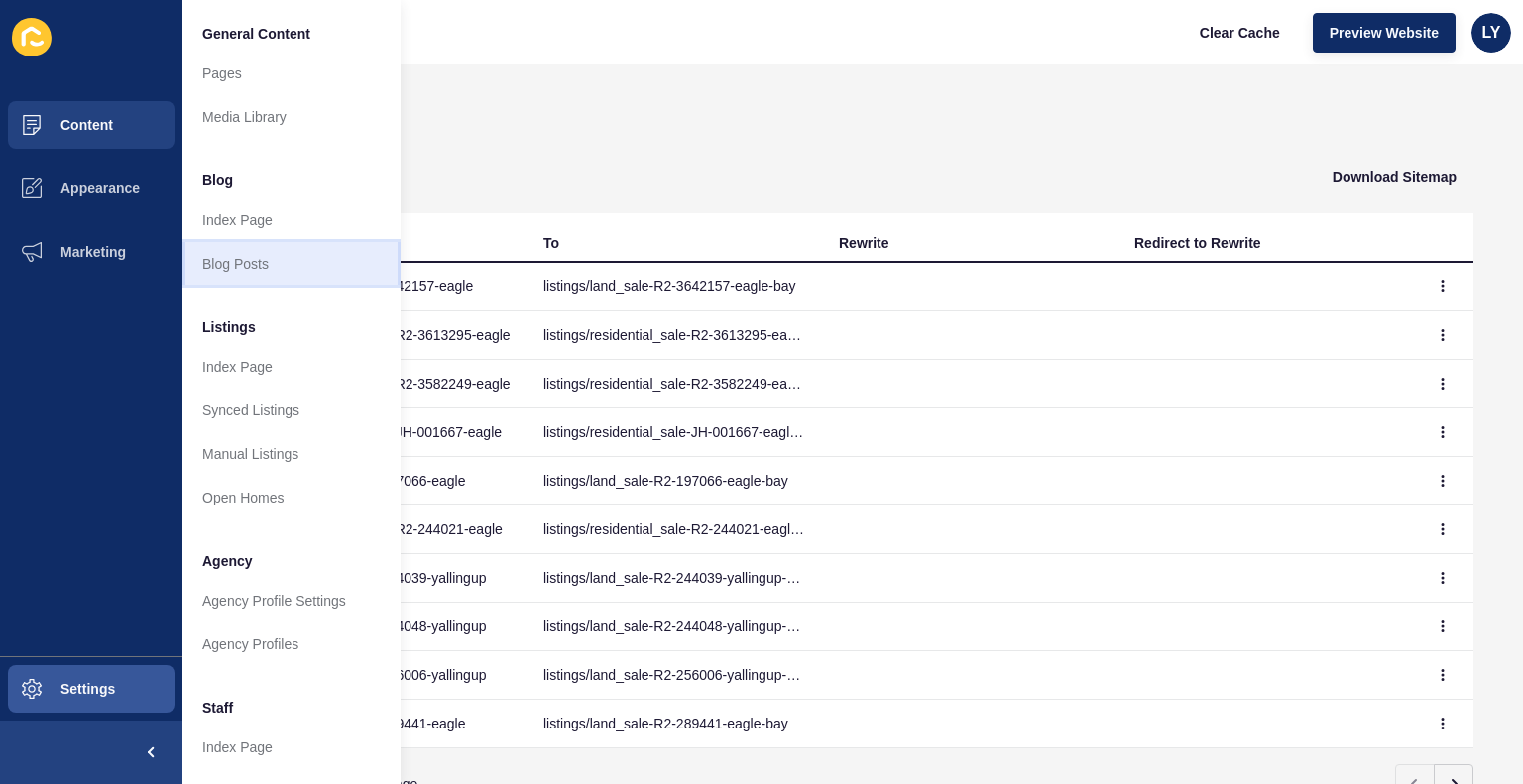 click on "Blog Posts" at bounding box center [292, 264] 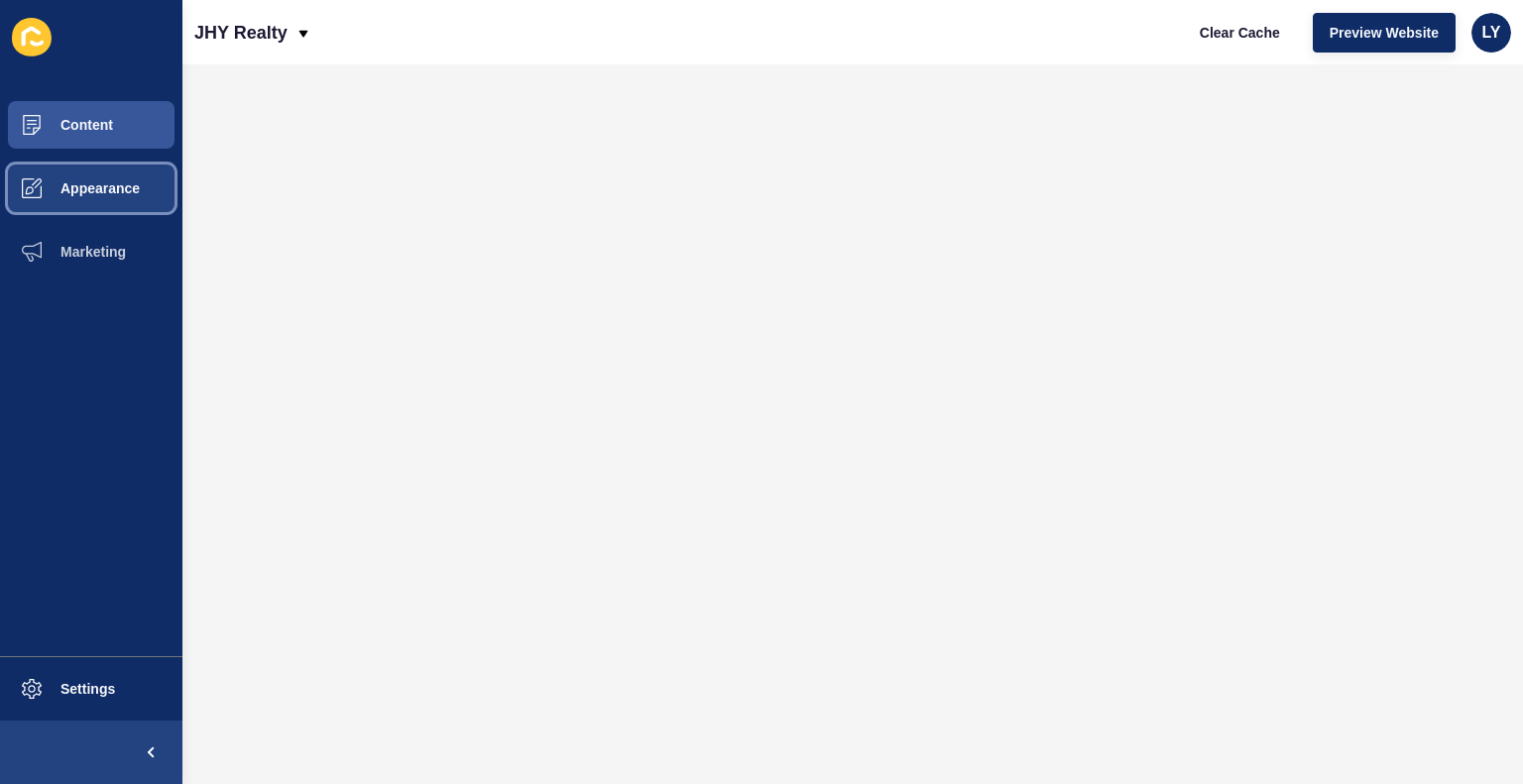click on "Appearance" at bounding box center (68, 188) 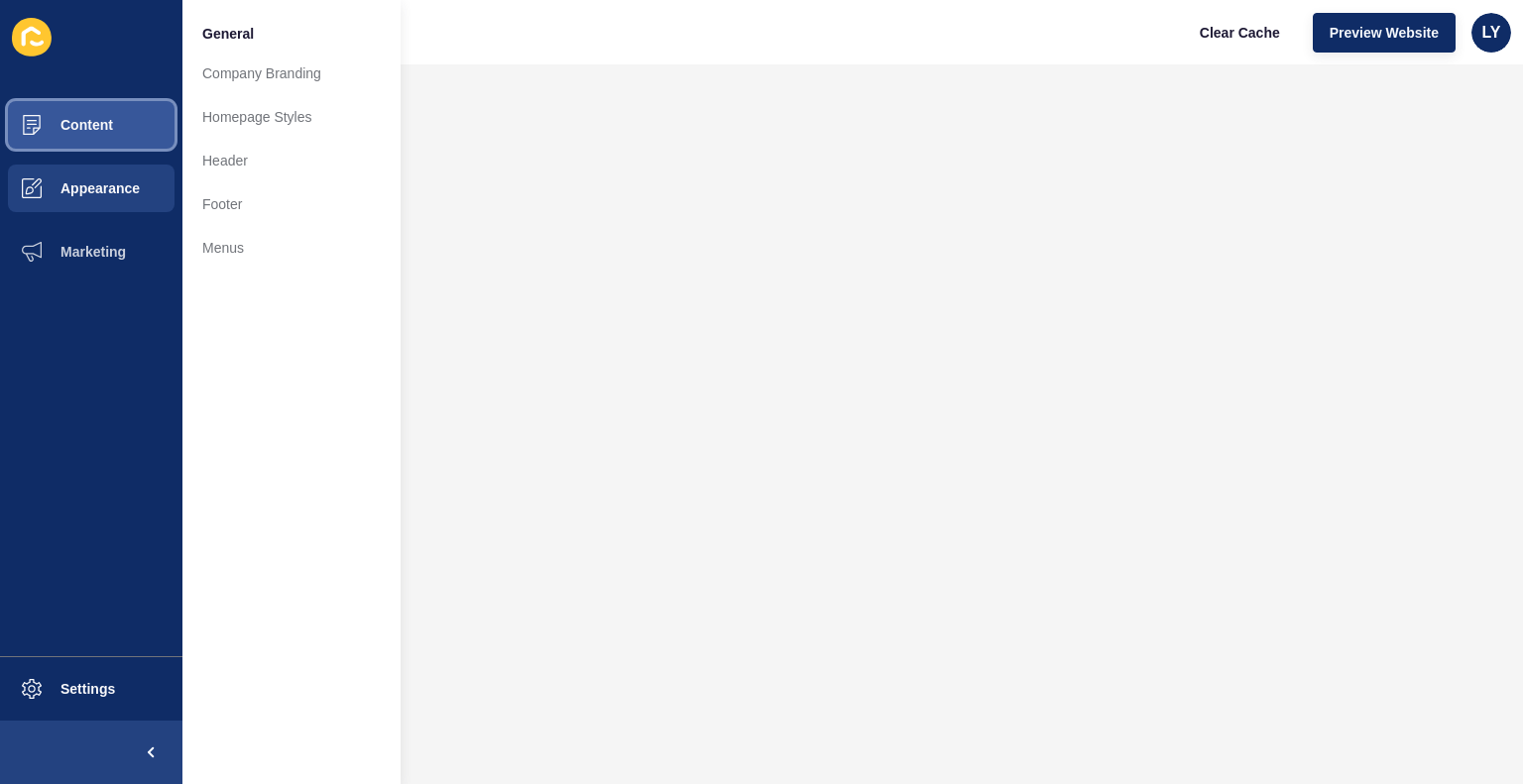 click on "Content" at bounding box center (91, 125) 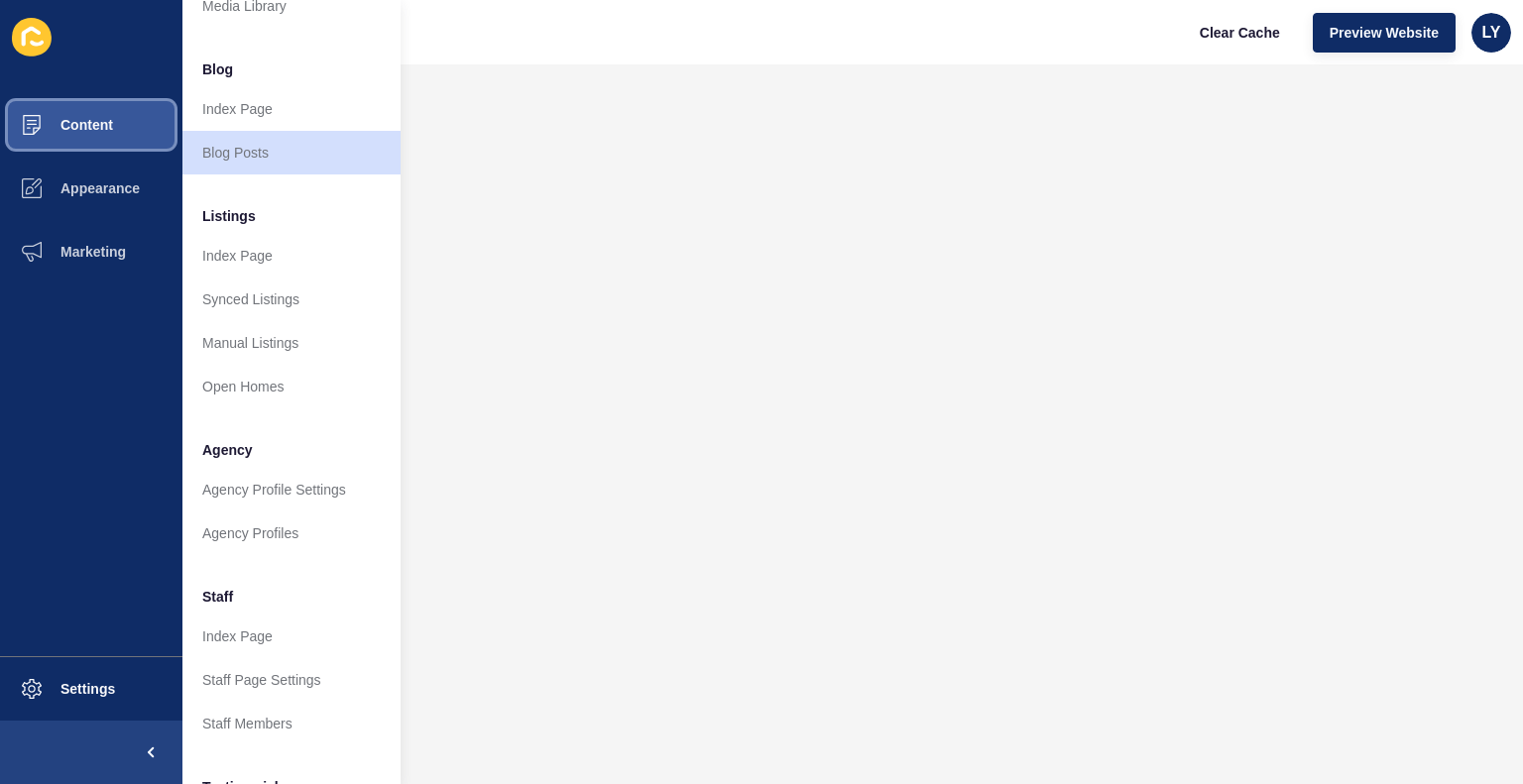 scroll, scrollTop: 0, scrollLeft: 0, axis: both 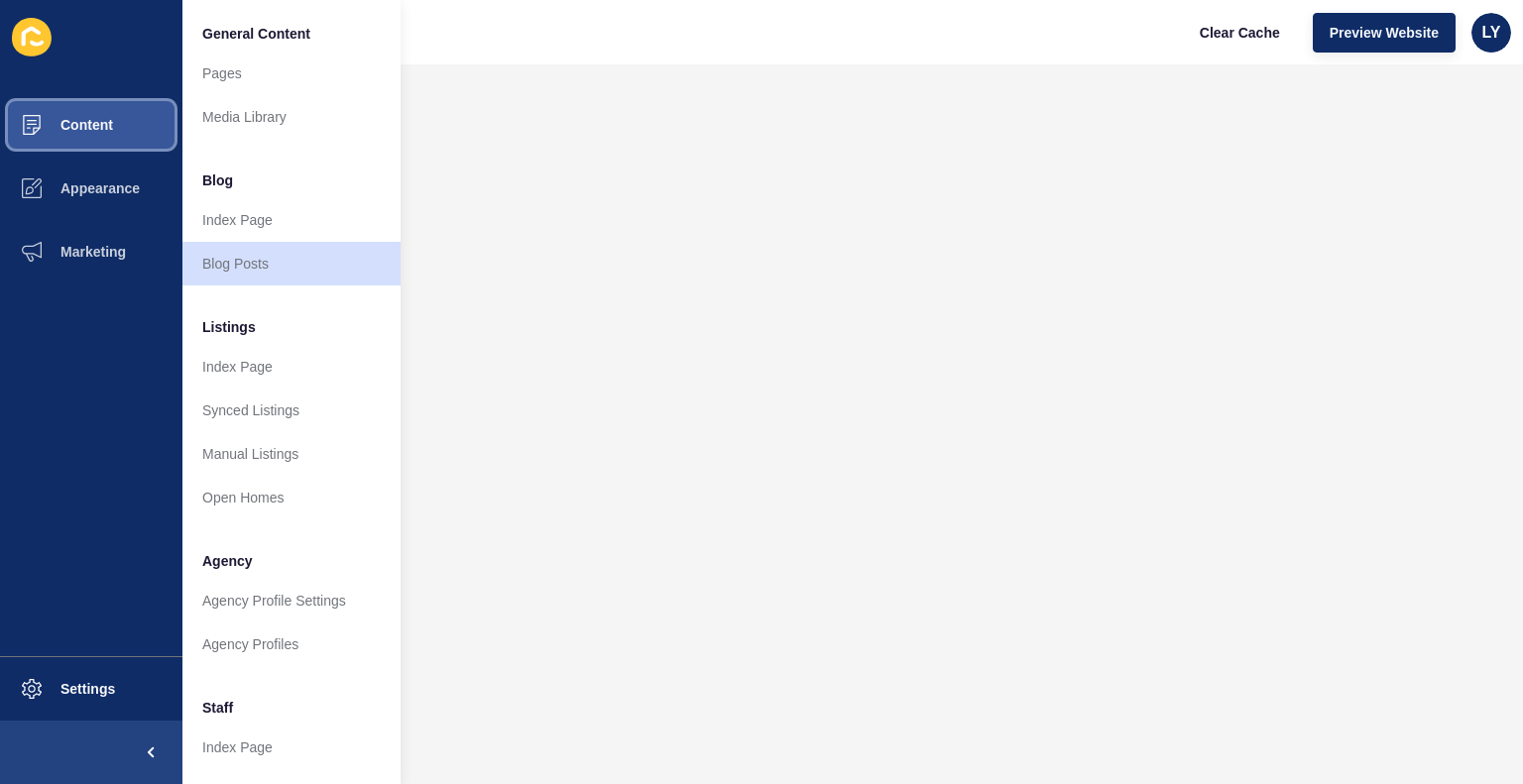 click on "Content" at bounding box center (55, 125) 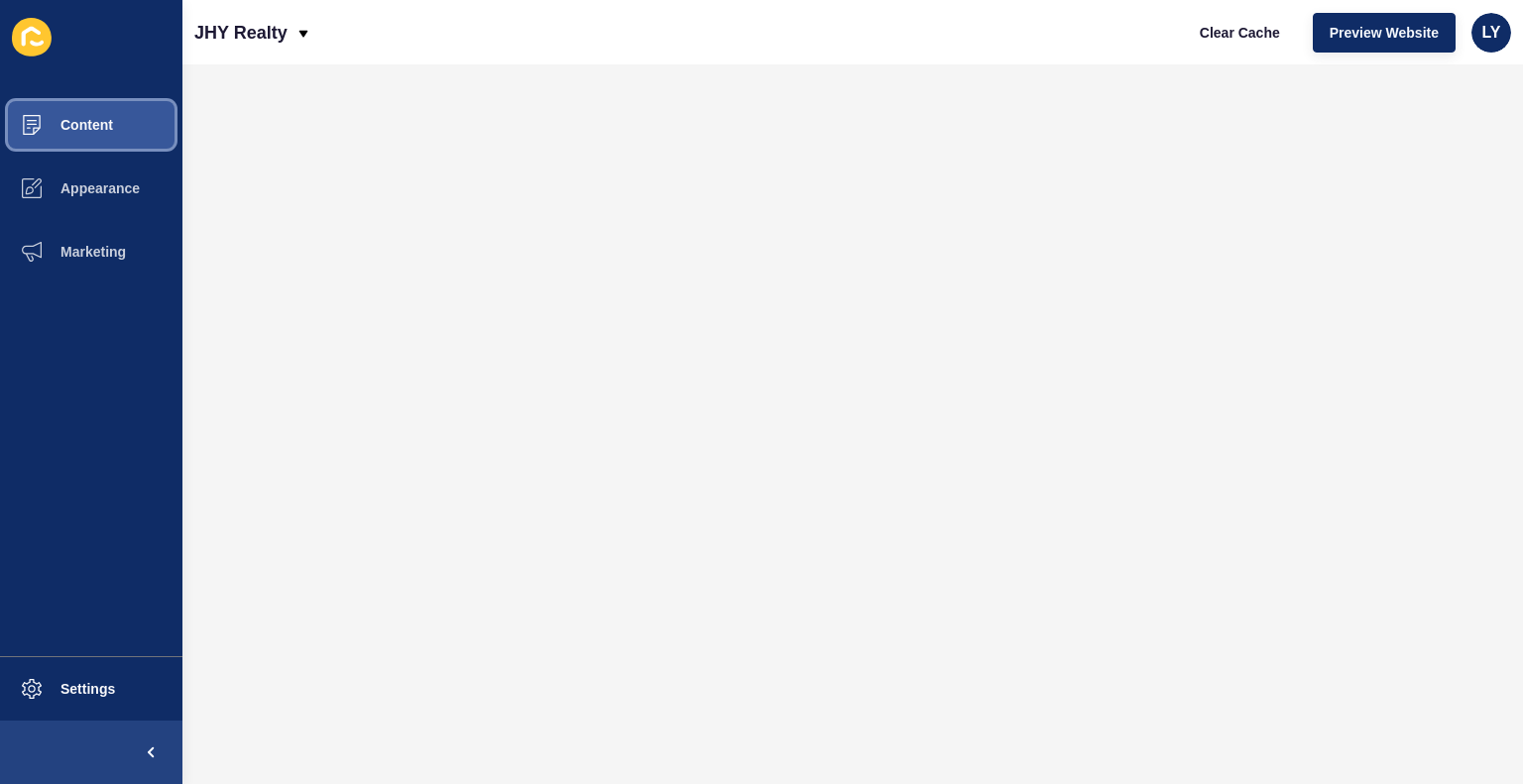 click on "Content" at bounding box center (55, 125) 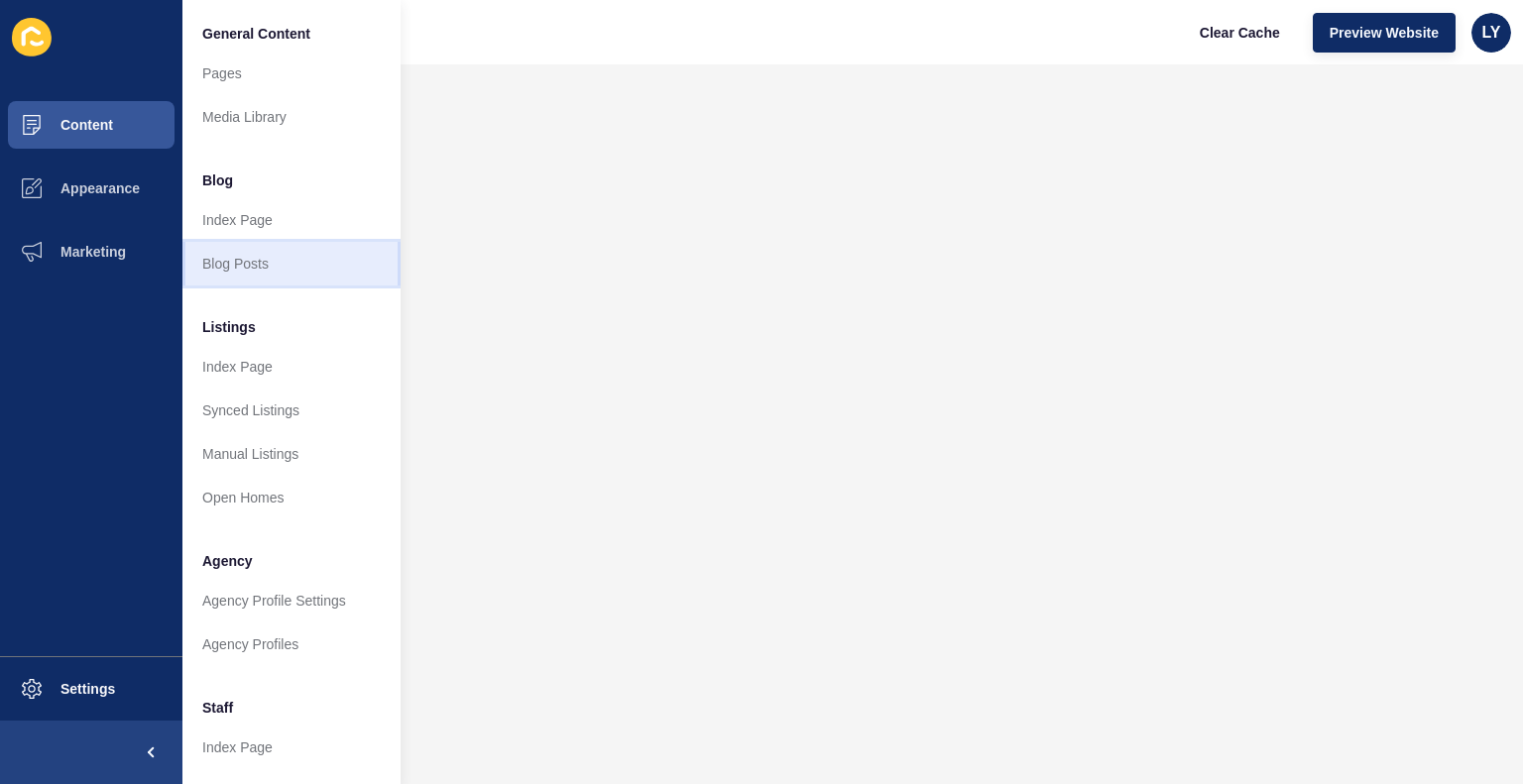click on "Blog Posts" at bounding box center (292, 264) 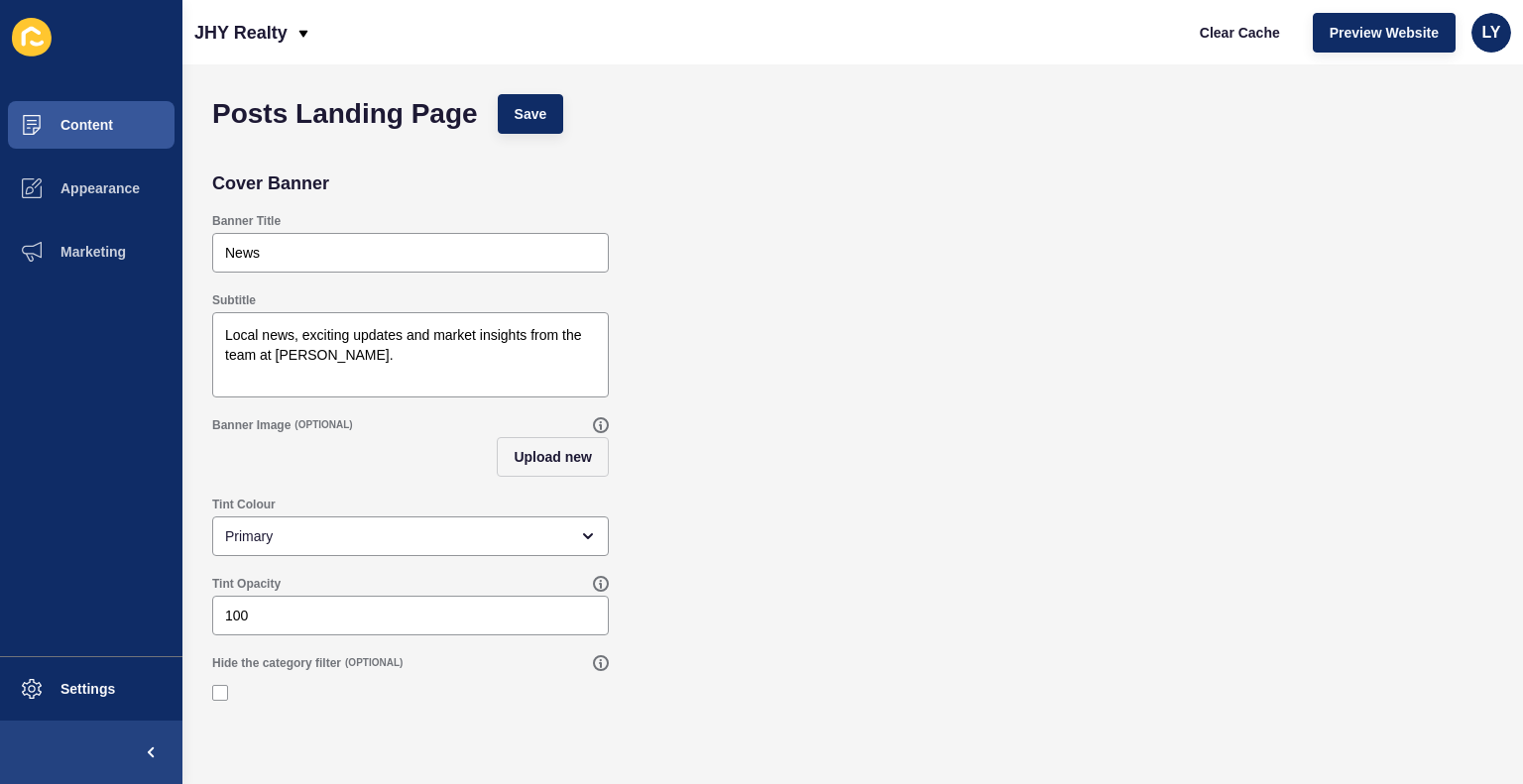 scroll, scrollTop: 0, scrollLeft: 0, axis: both 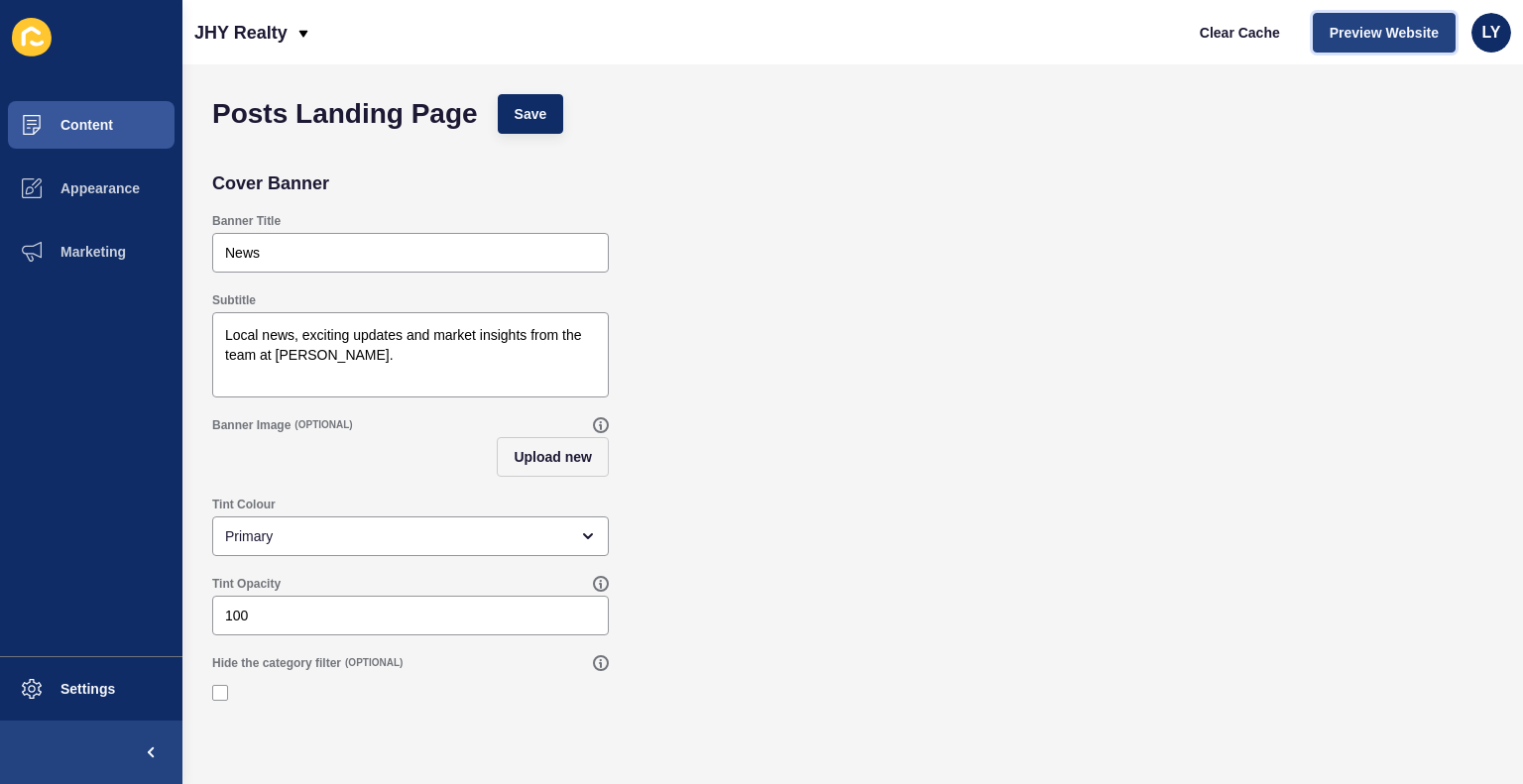 click on "Preview Website" at bounding box center (1384, 33) 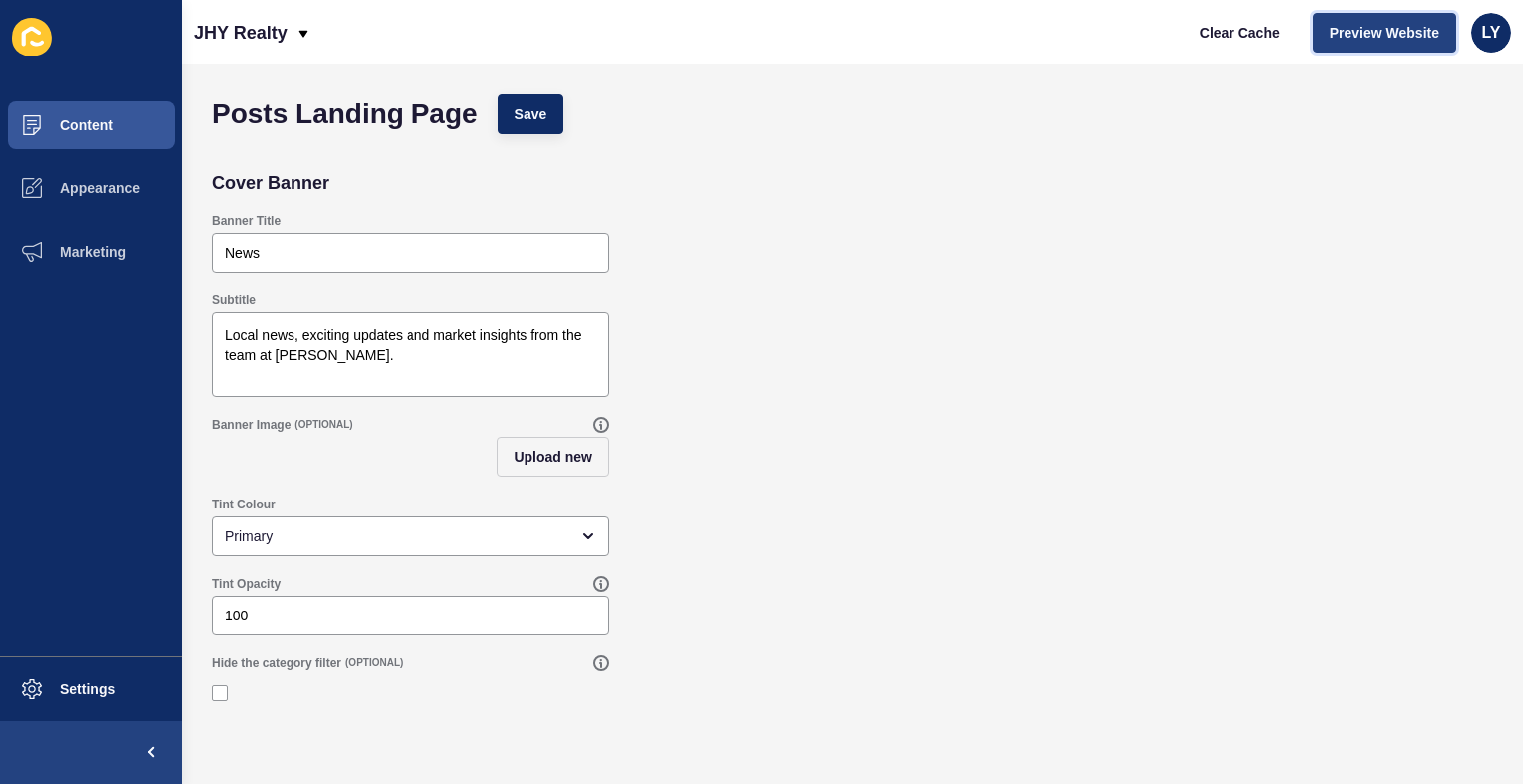 click on "Preview Website" at bounding box center [1384, 33] 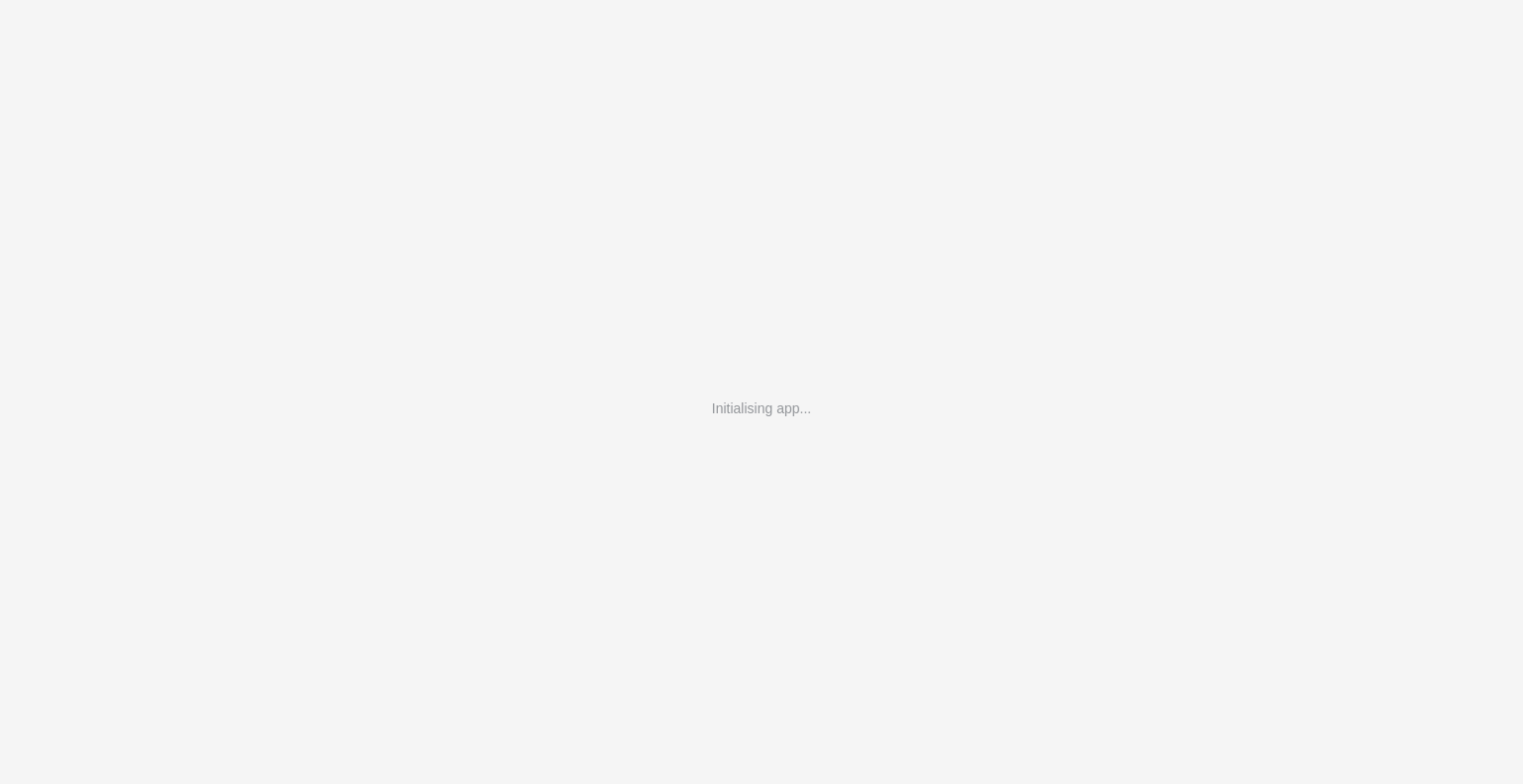 scroll, scrollTop: 0, scrollLeft: 0, axis: both 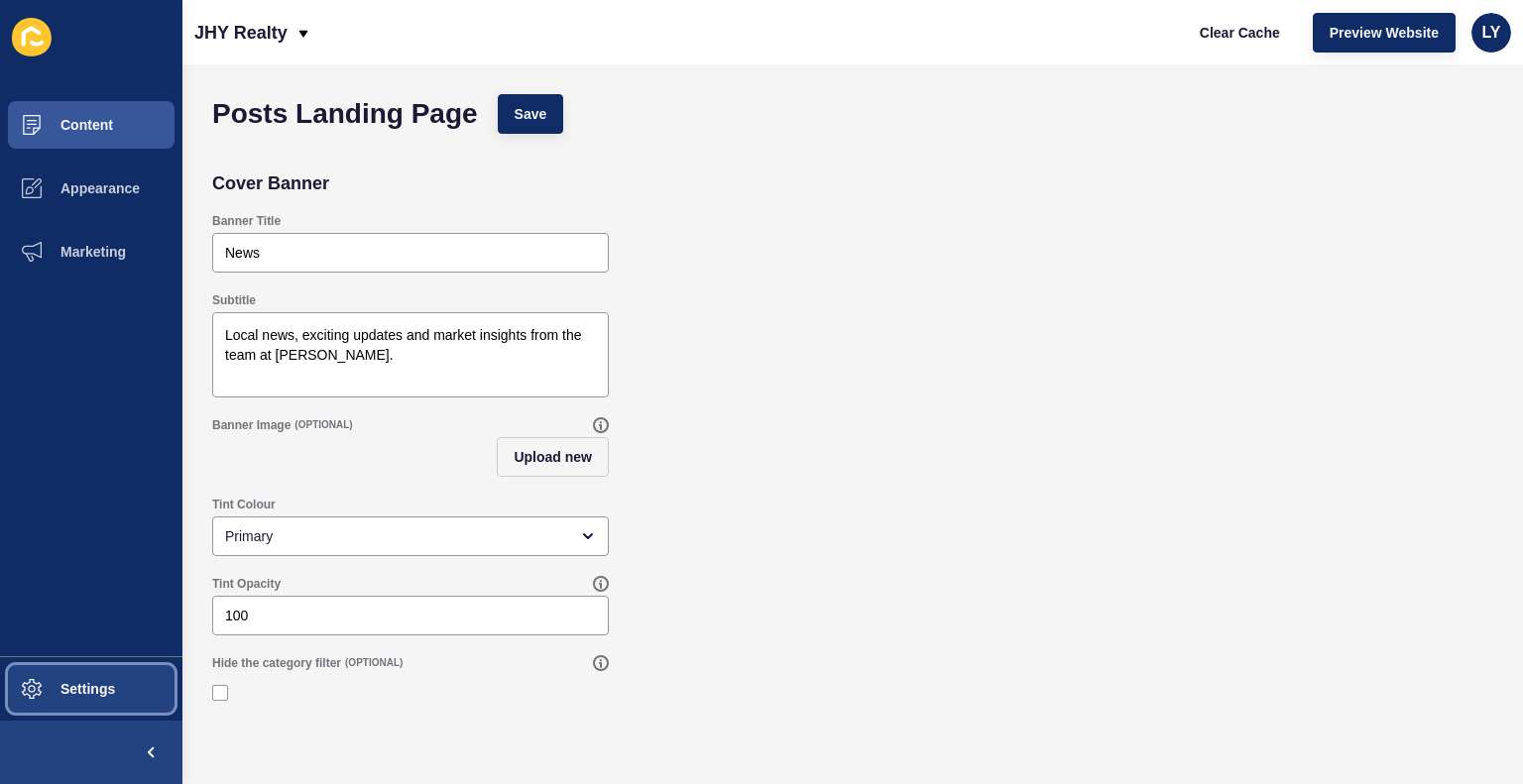 click on "Settings" at bounding box center (56, 689) 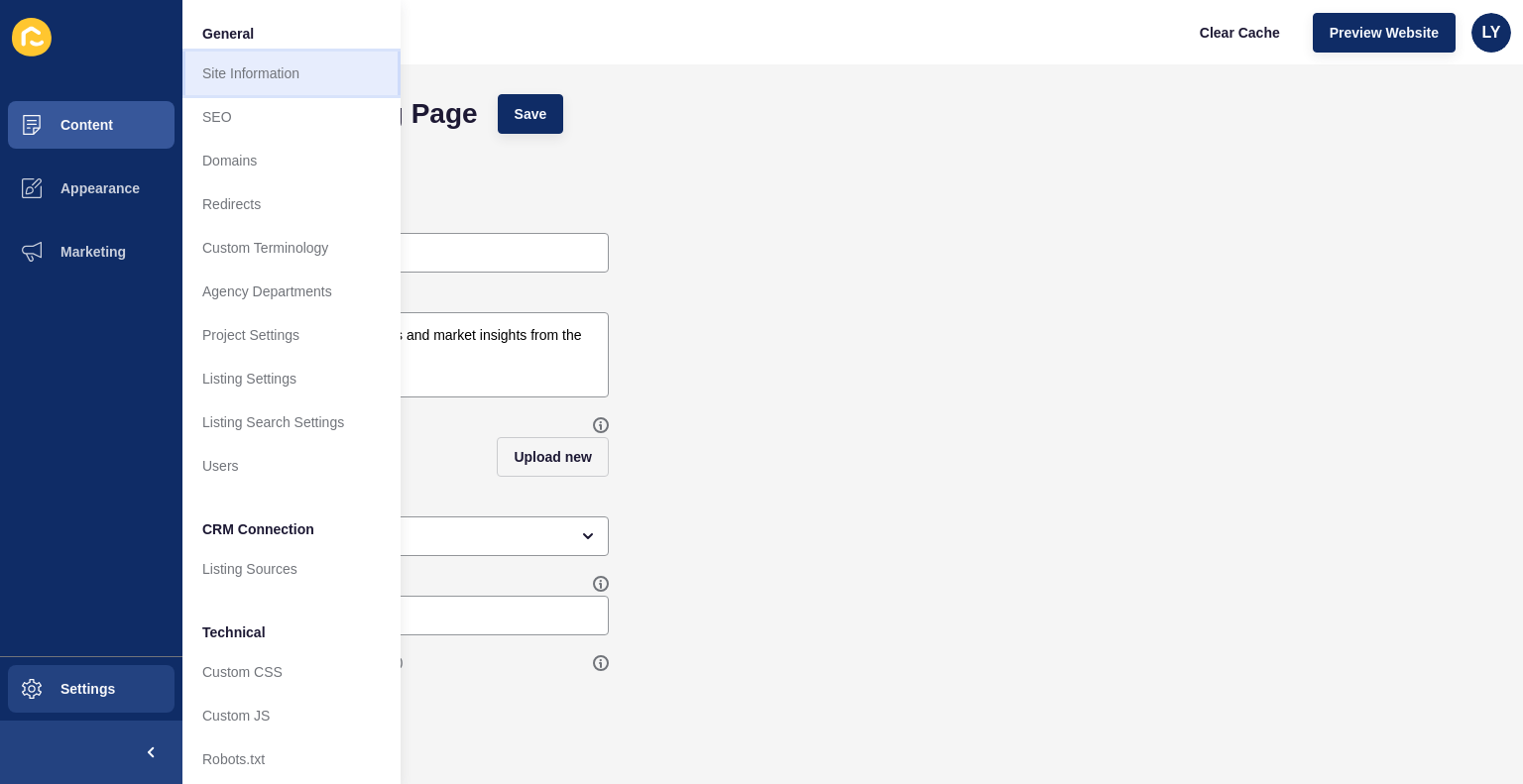 click on "Site Information" at bounding box center (292, 73) 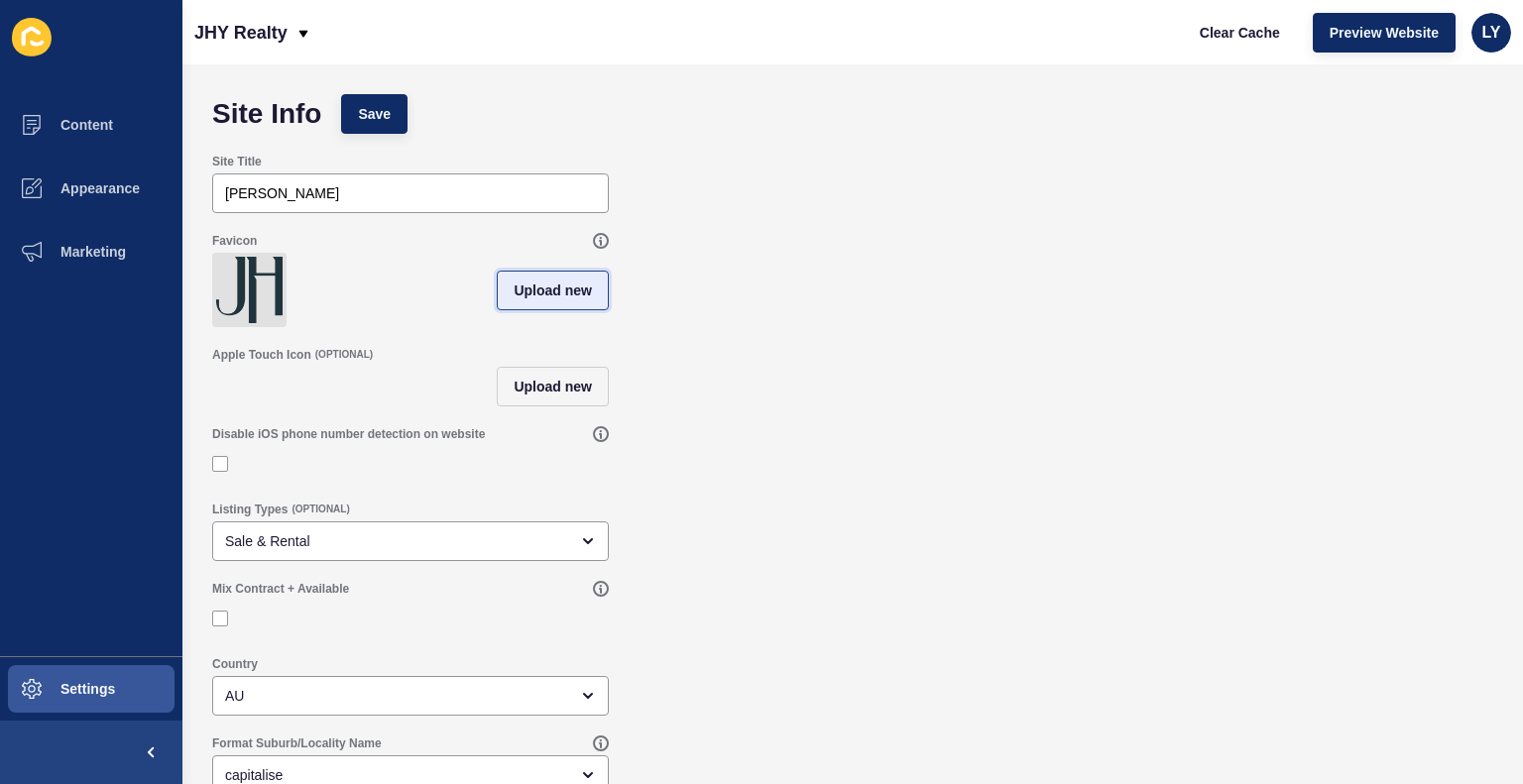 click on "Upload new" at bounding box center [552, 290] 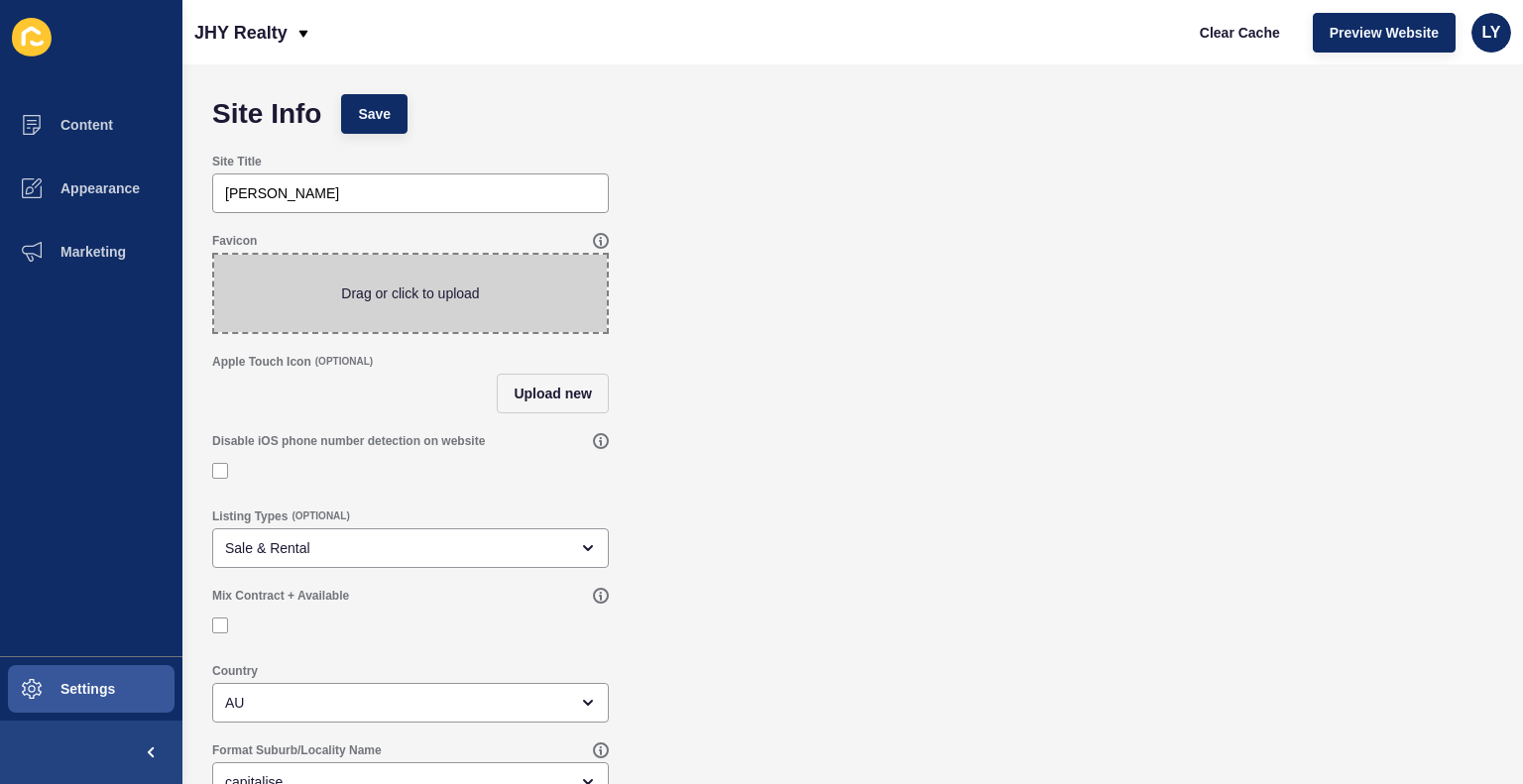click at bounding box center [410, 293] 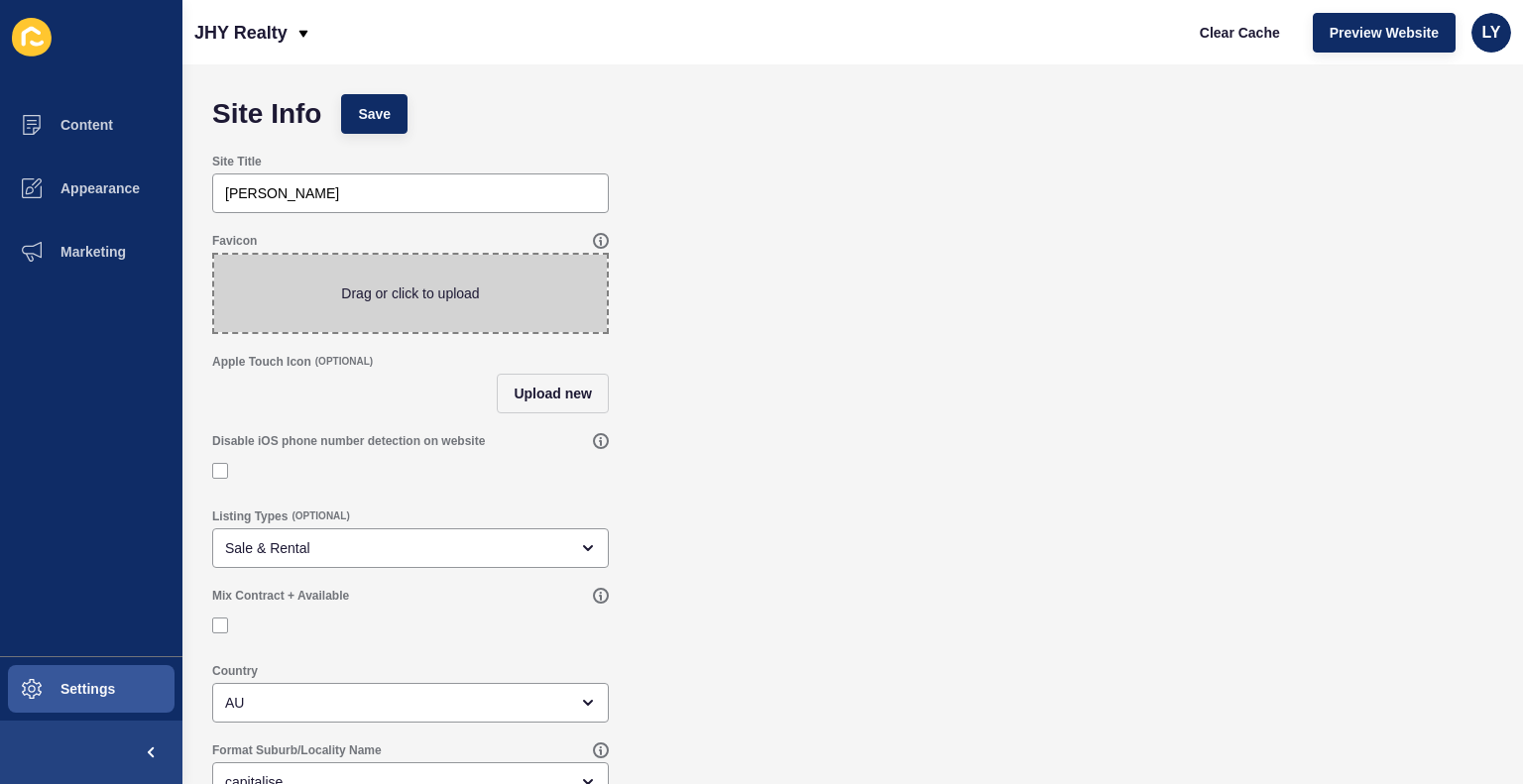 type on "C:\fakepath\V3_Midnight_3.png" 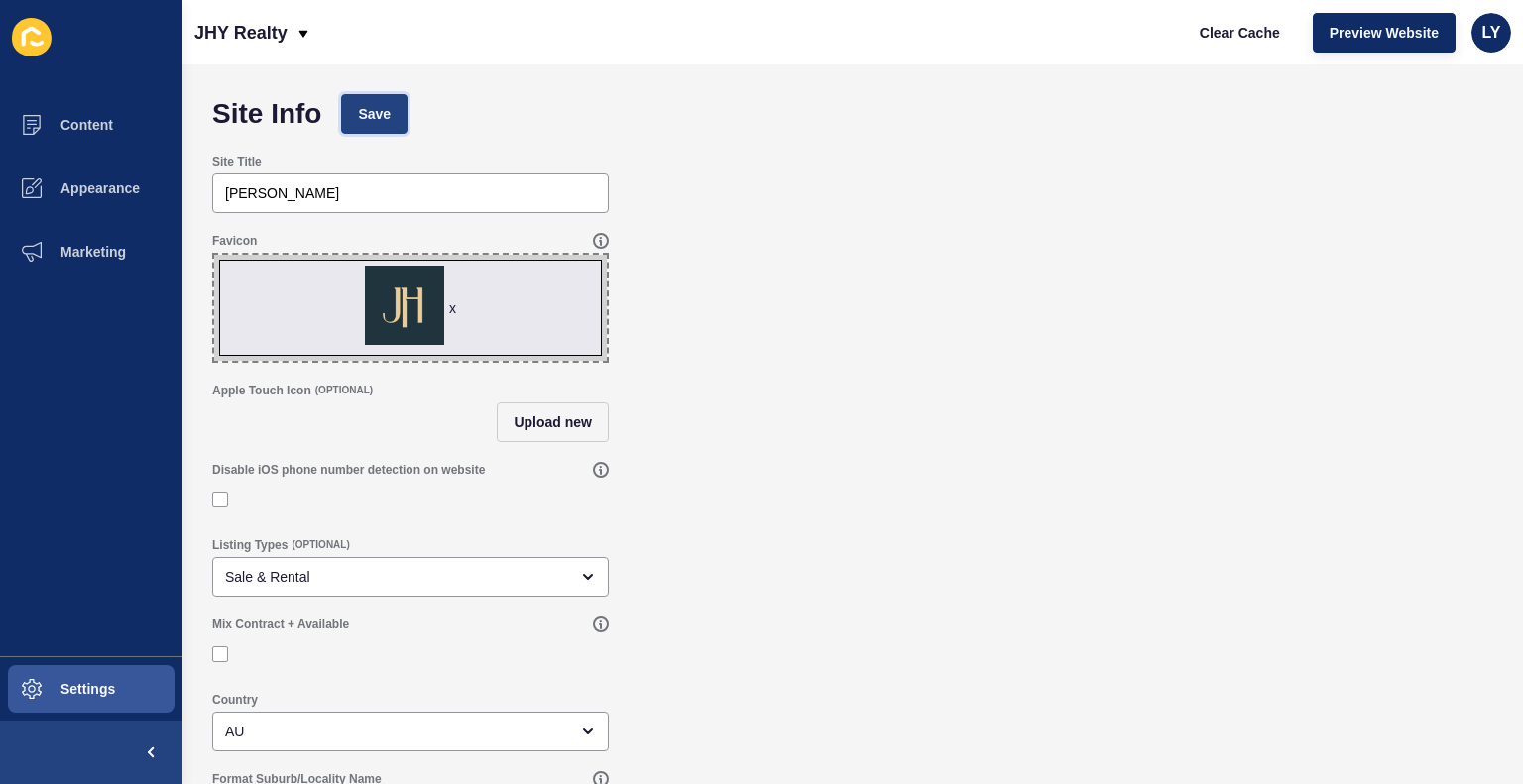 click on "Save" at bounding box center (374, 114) 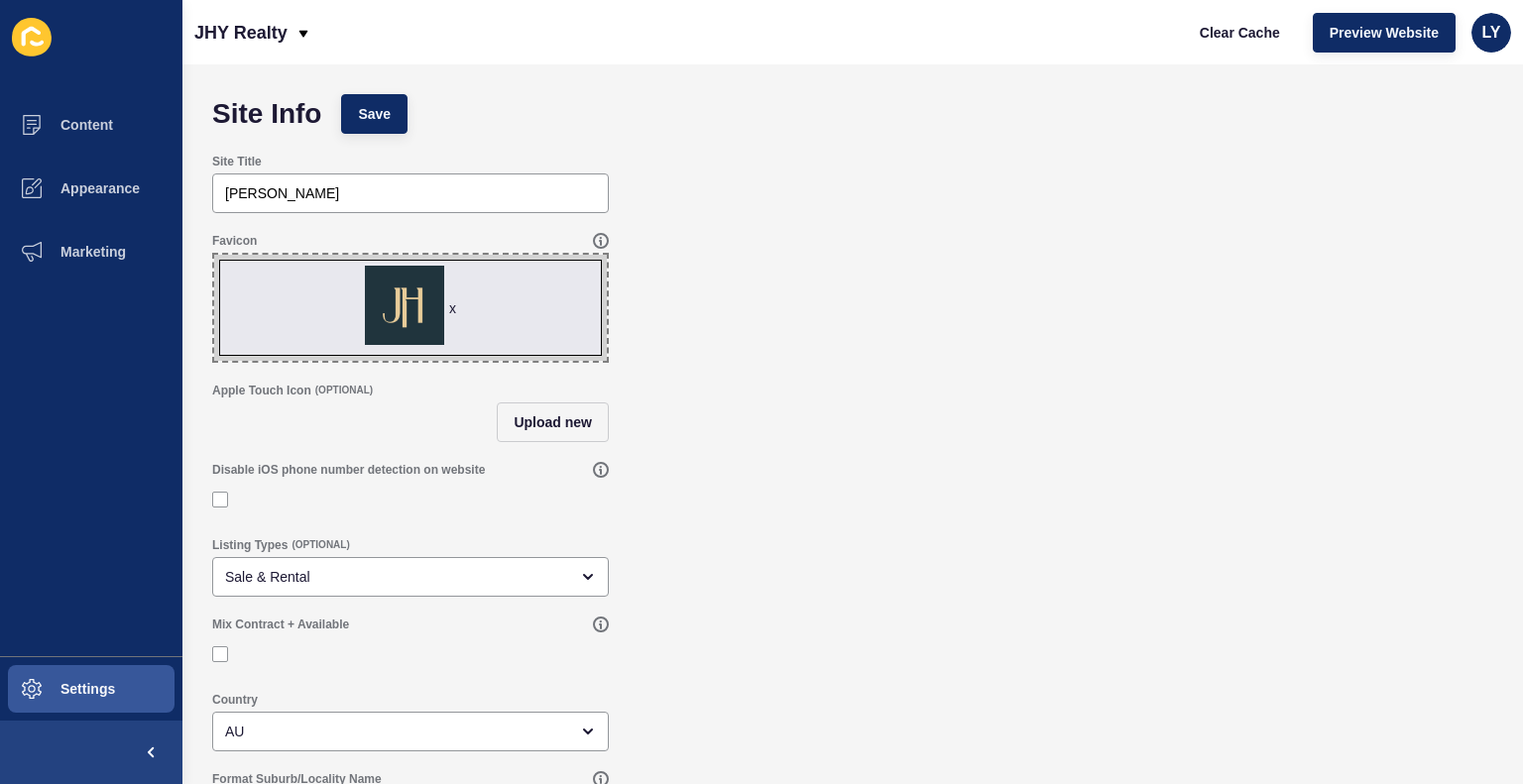 click on "x" at bounding box center (452, 308) 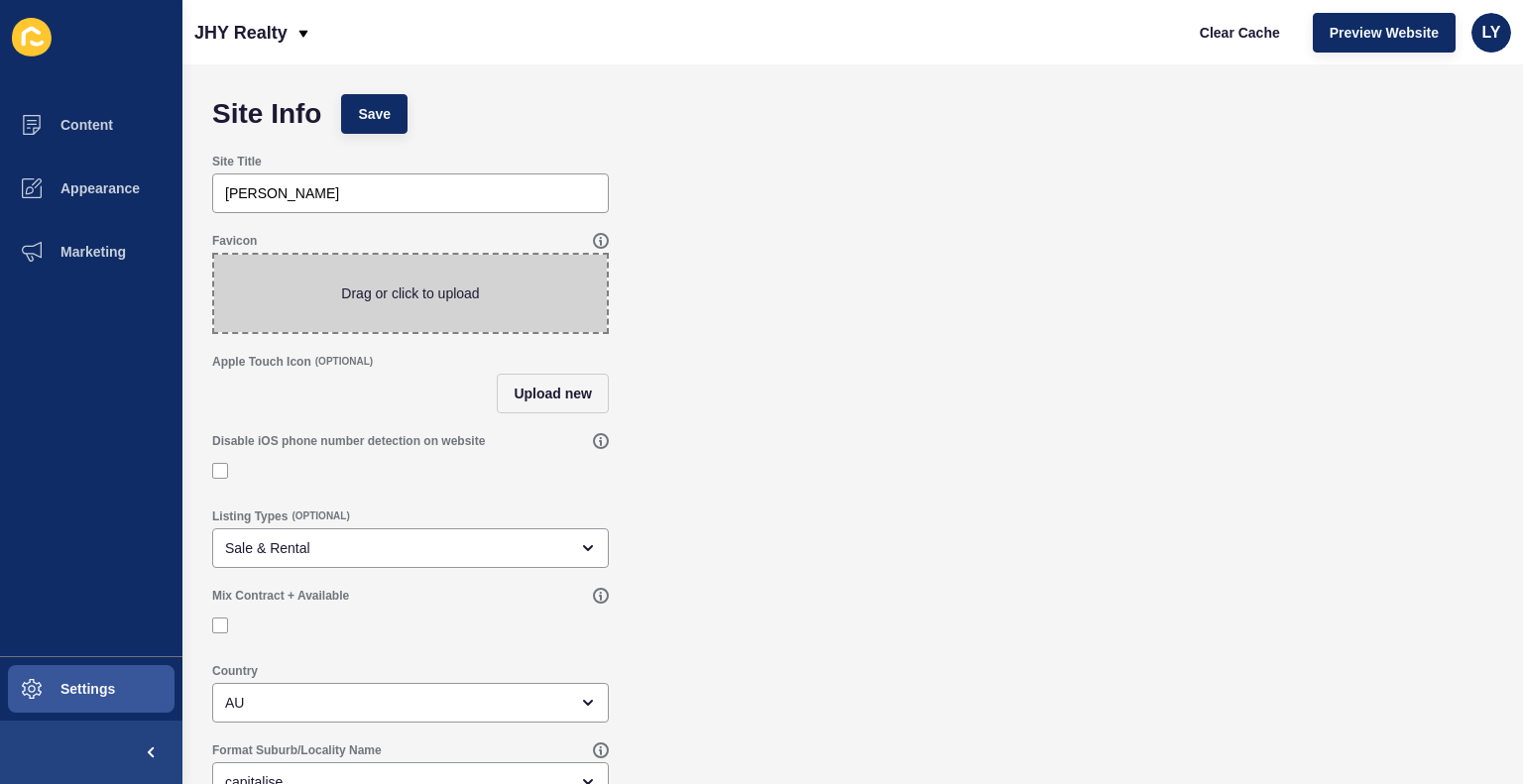 click at bounding box center [410, 293] 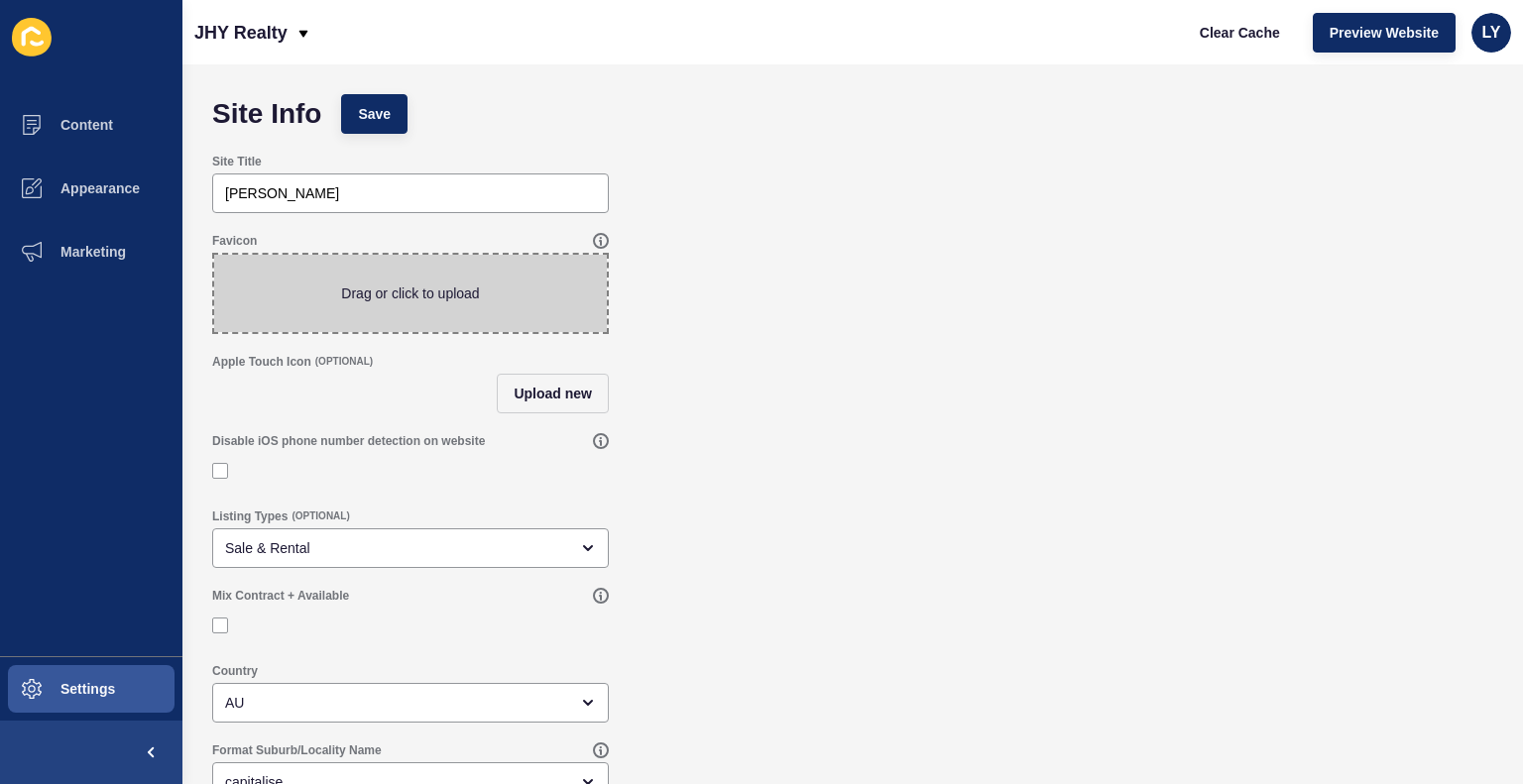 type on "C:\fakepath\JH_P_Brandmark_Midnight_4.png" 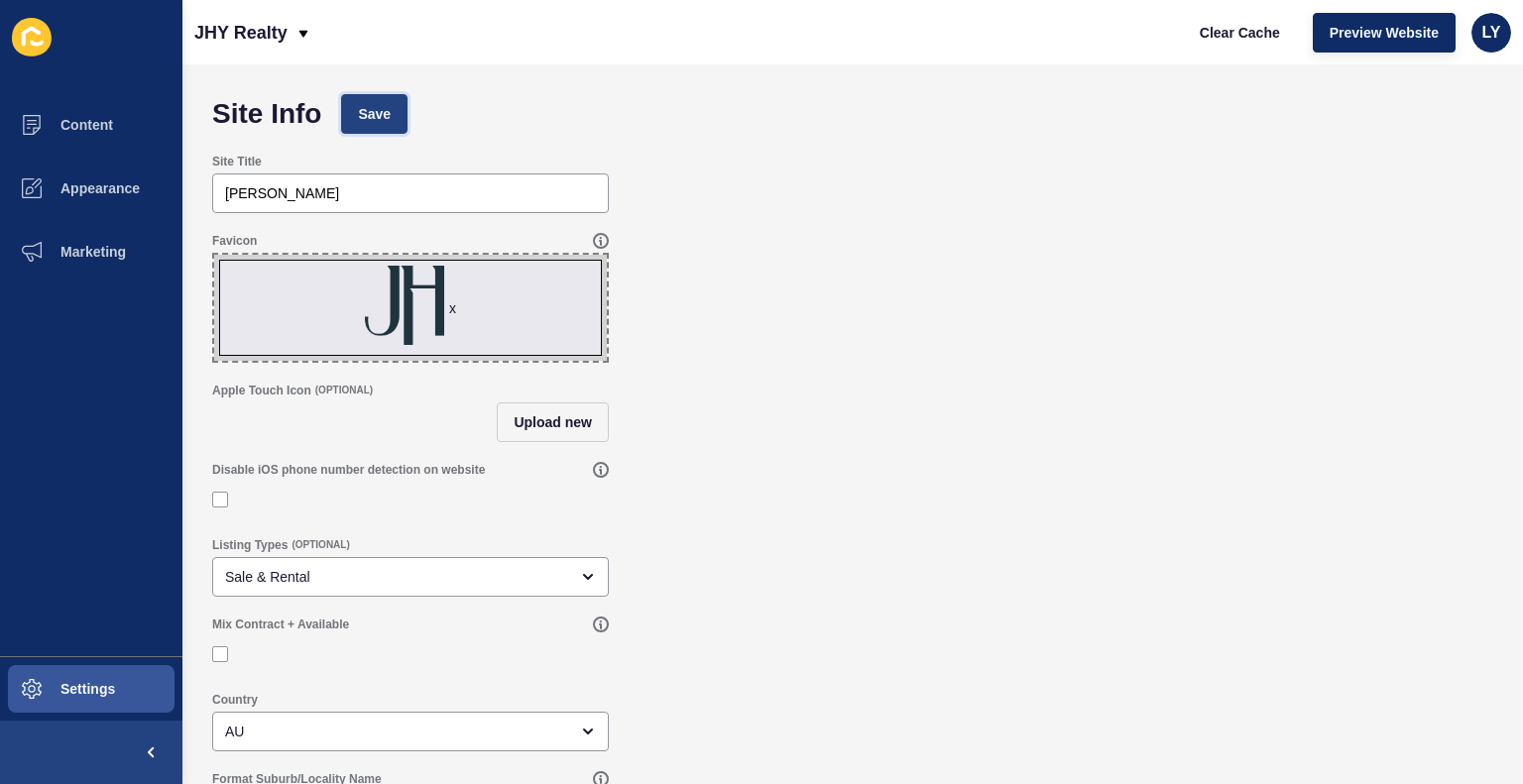 click on "Save" at bounding box center (374, 114) 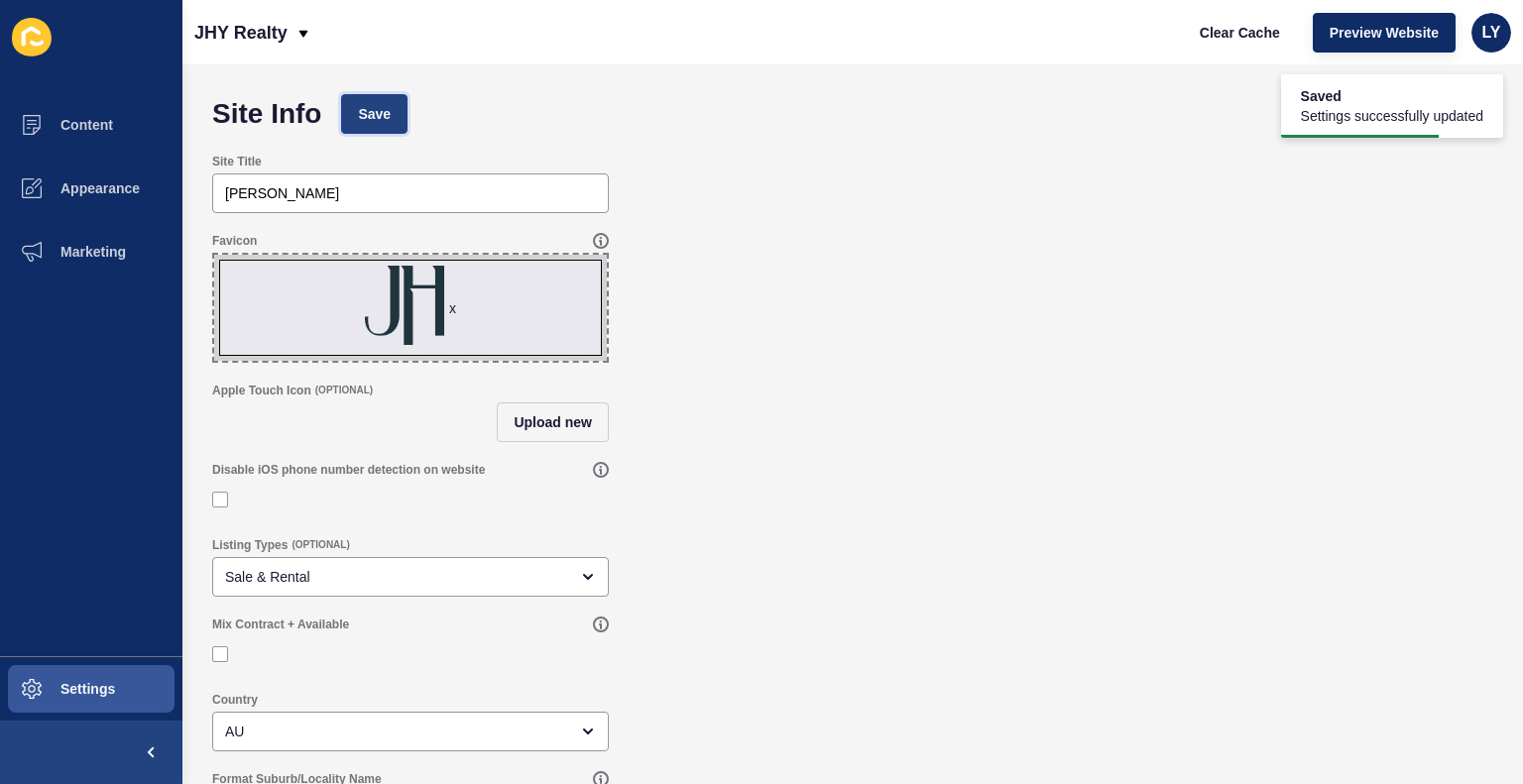 click on "Save" at bounding box center [374, 114] 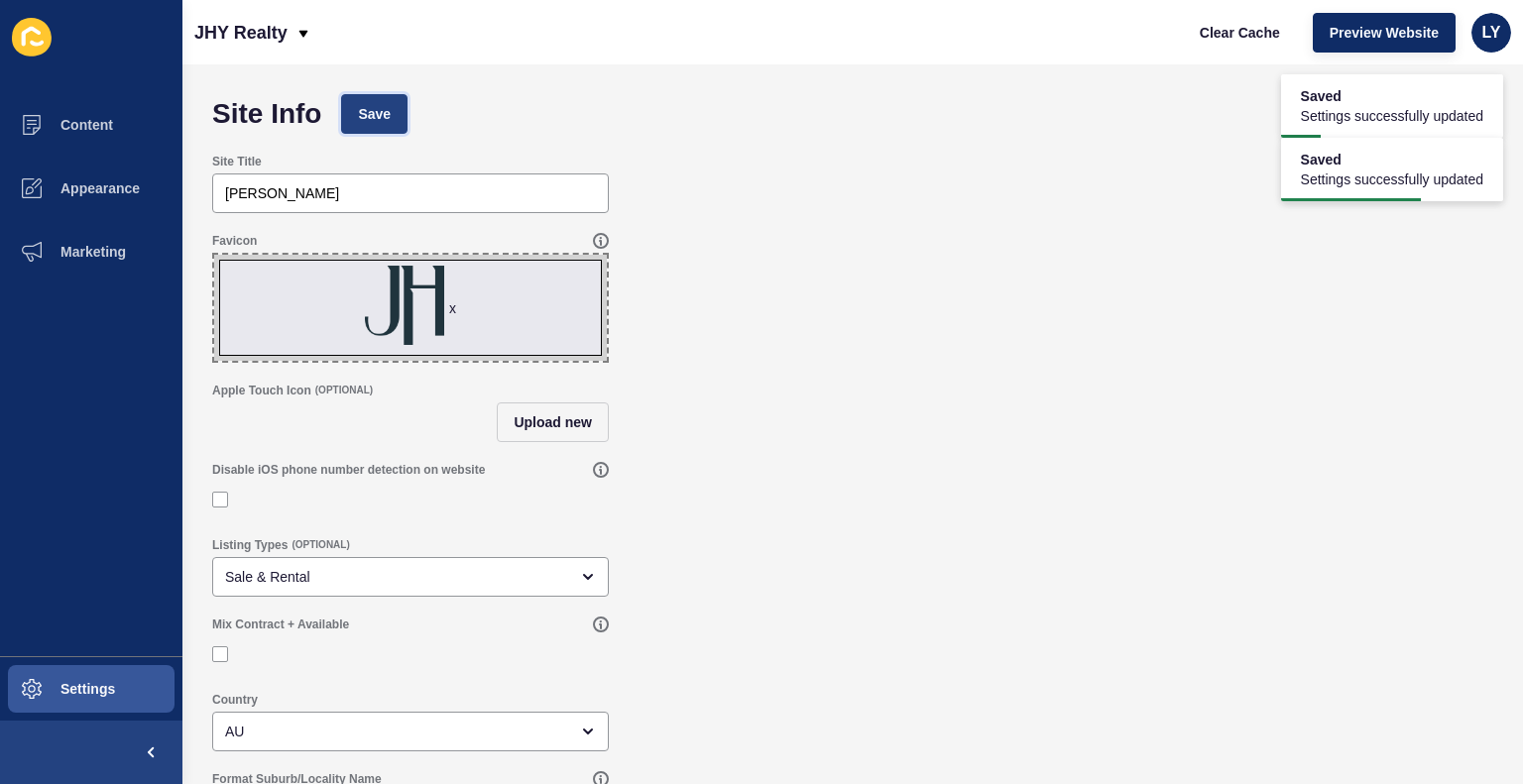 click on "Save" at bounding box center (374, 114) 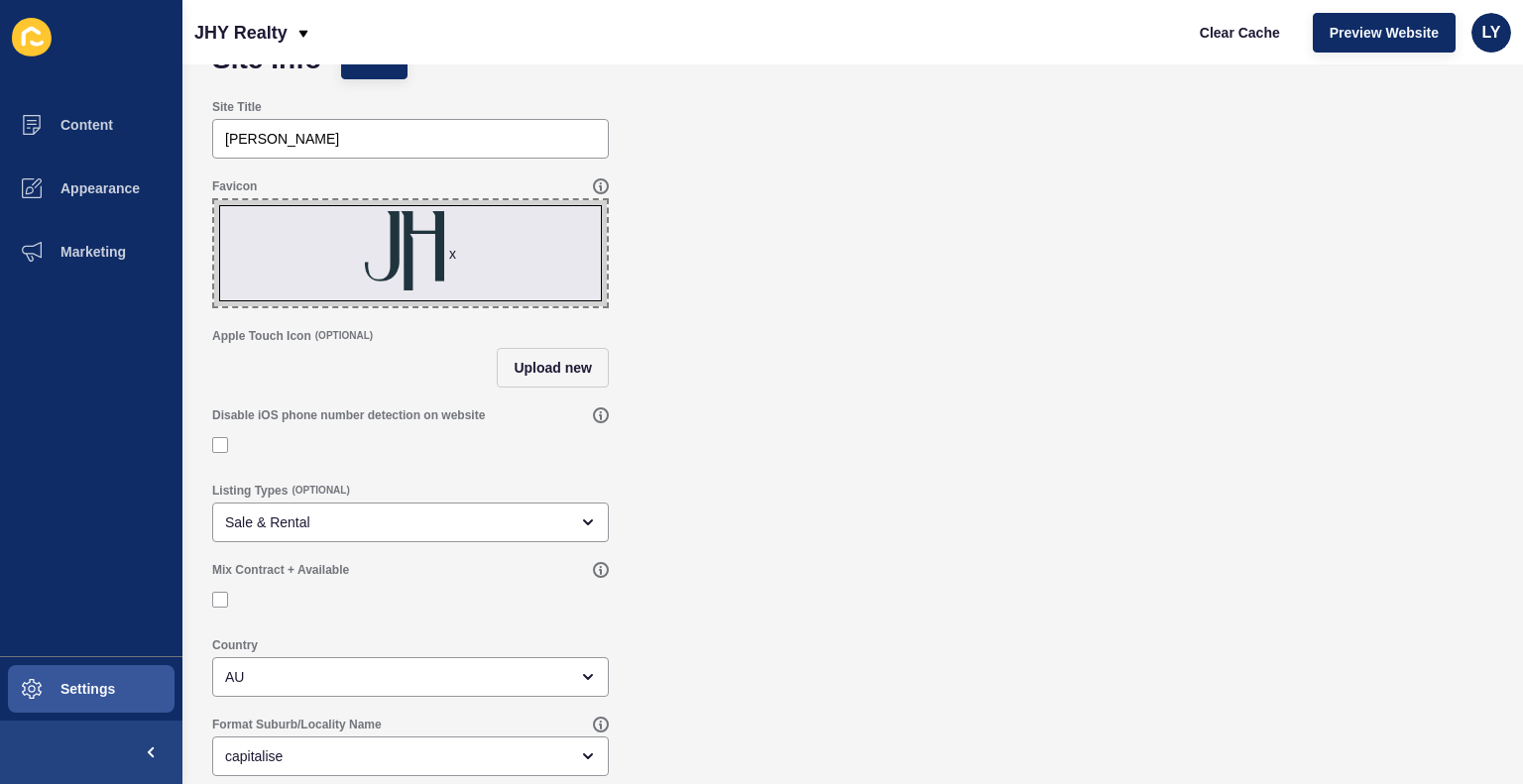 scroll, scrollTop: 0, scrollLeft: 0, axis: both 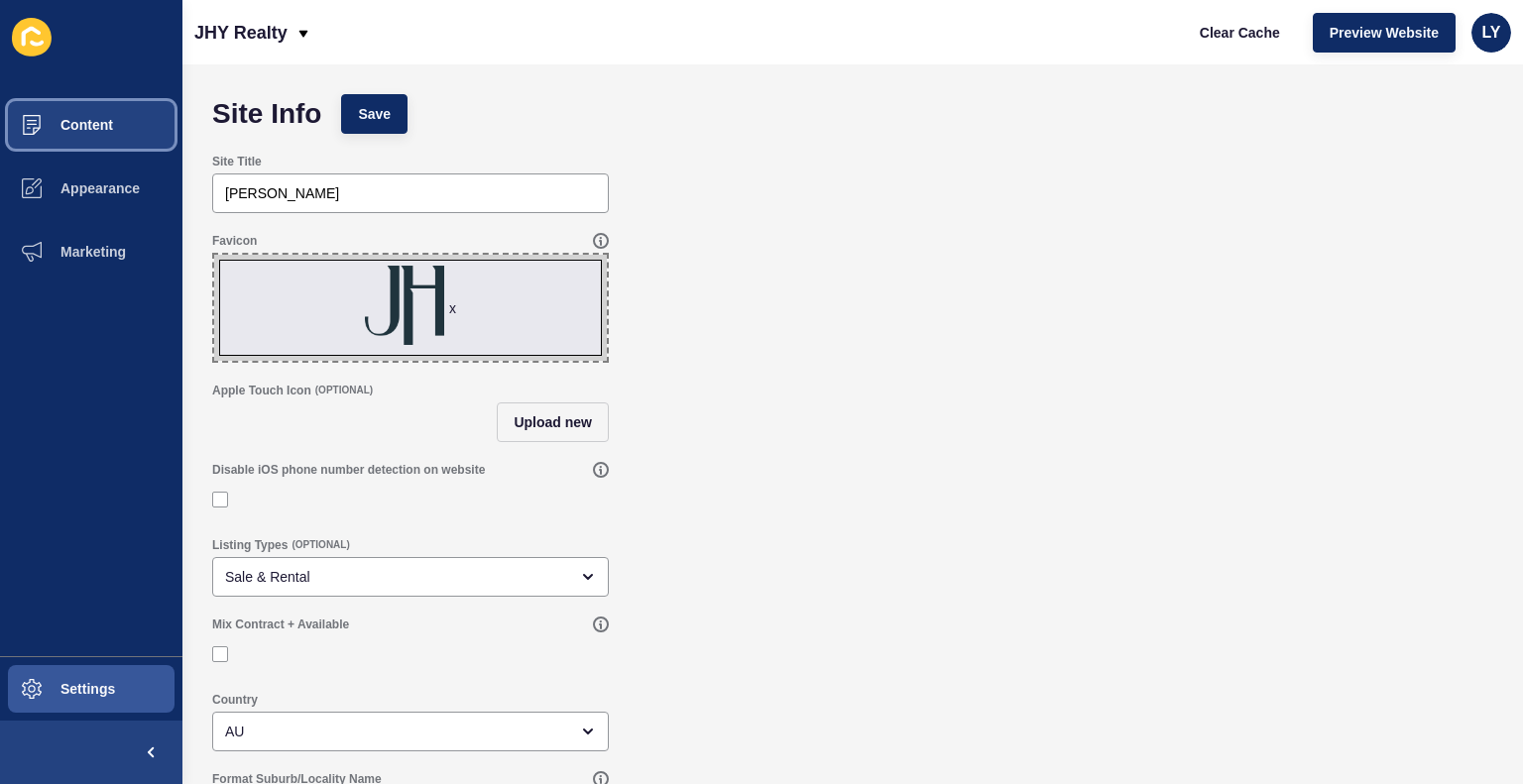 click on "Content" at bounding box center [91, 125] 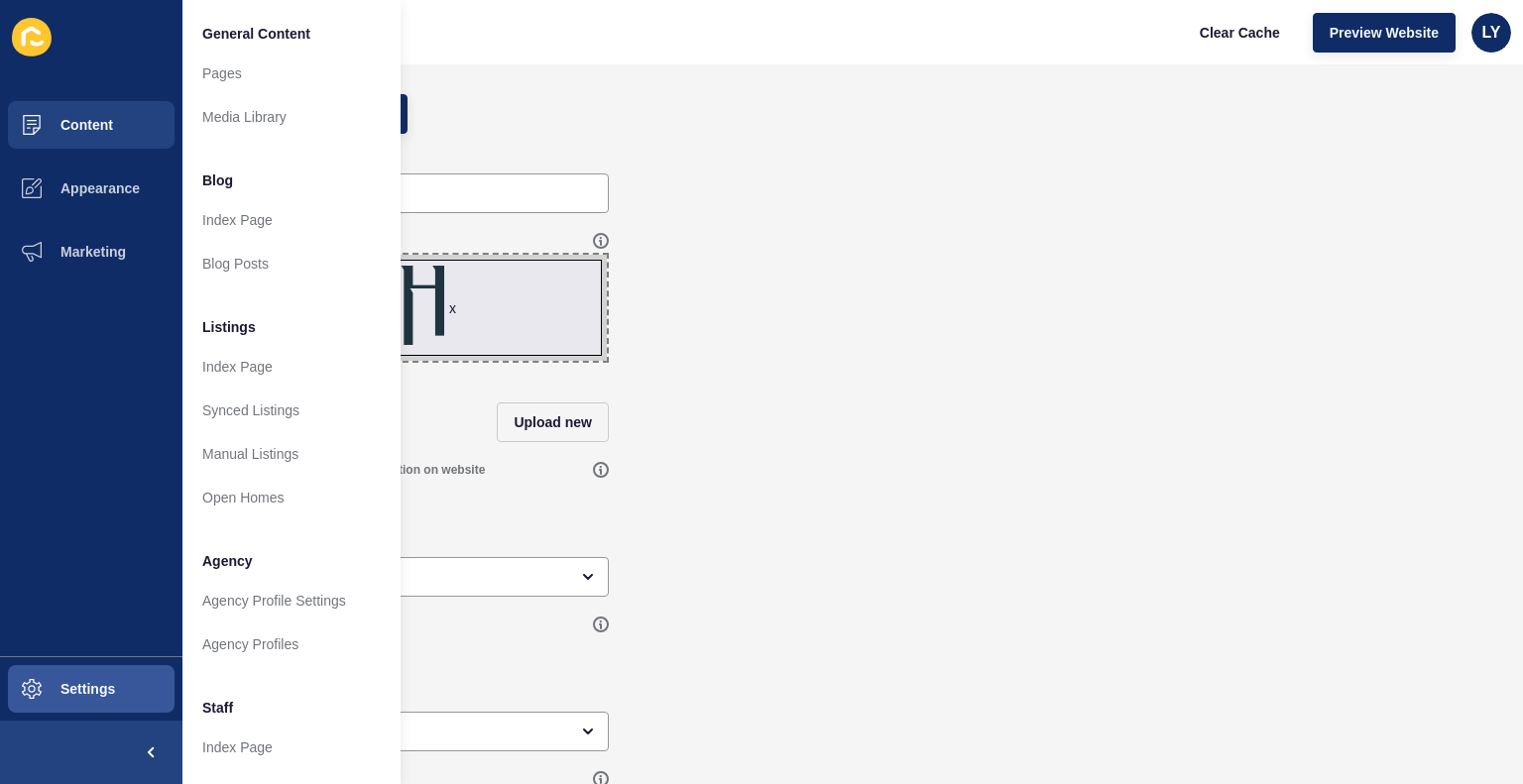 click on "Site Title [PERSON_NAME]" at bounding box center [853, 183] 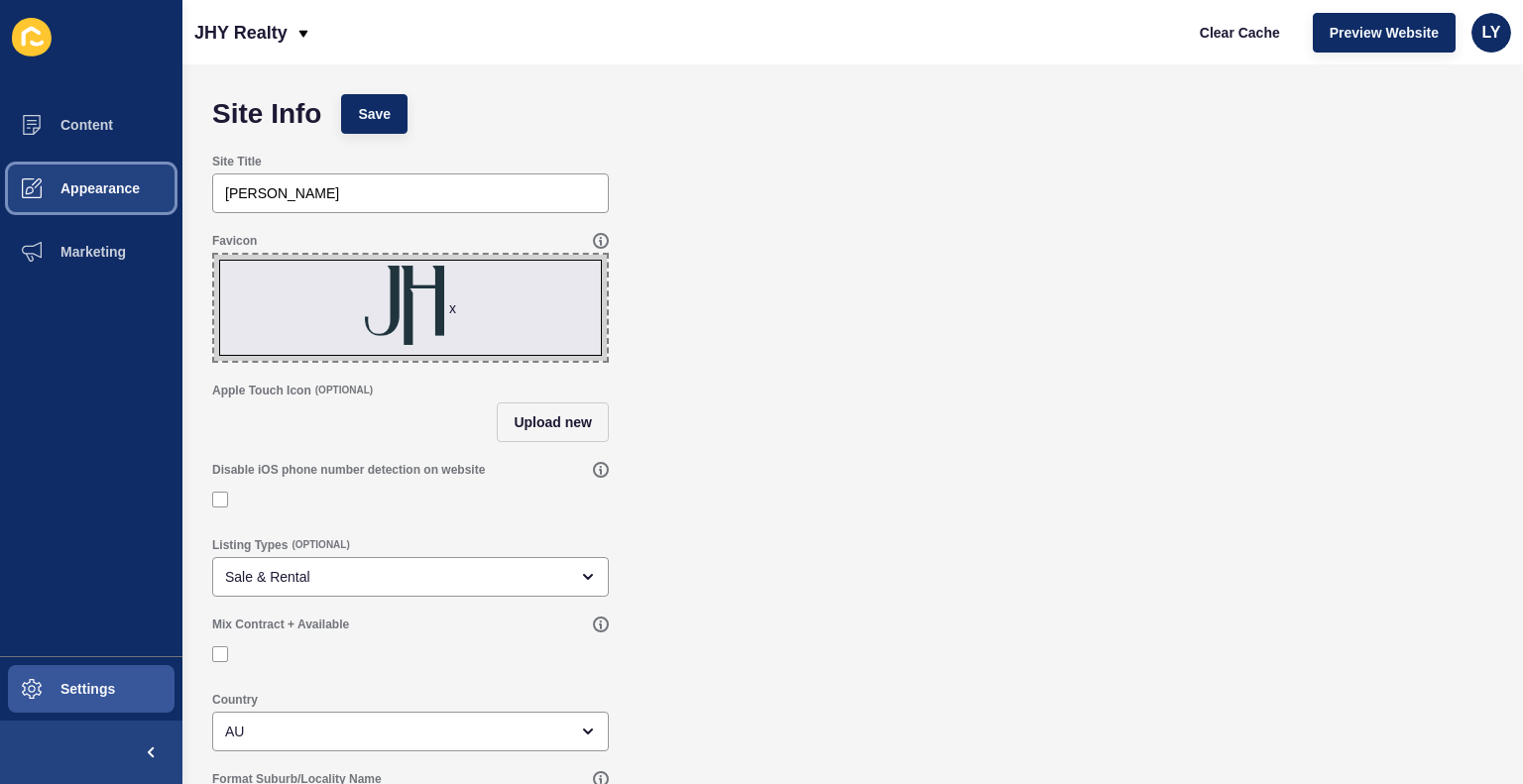 click on "Appearance" at bounding box center (91, 188) 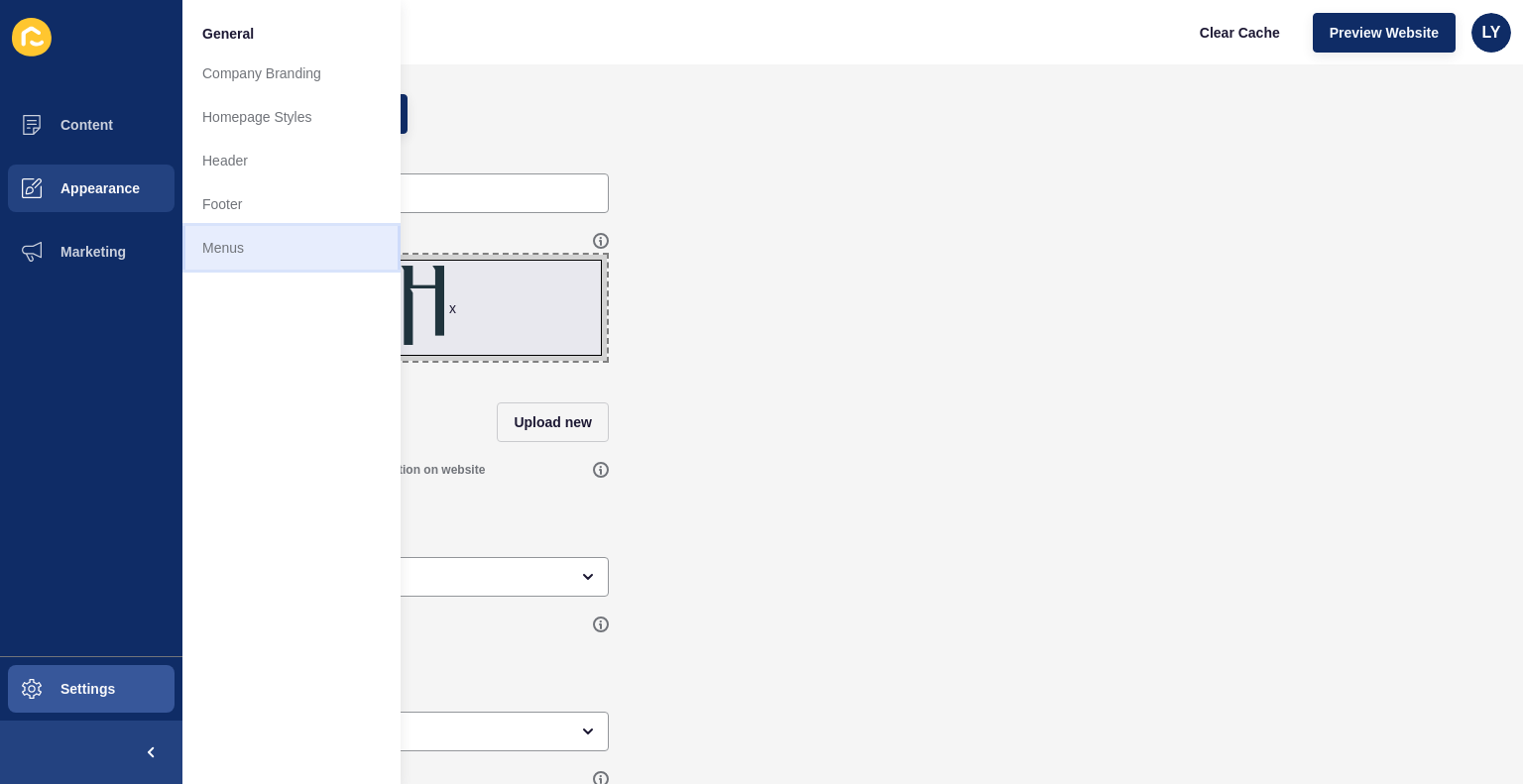 click on "Menus" at bounding box center [292, 248] 